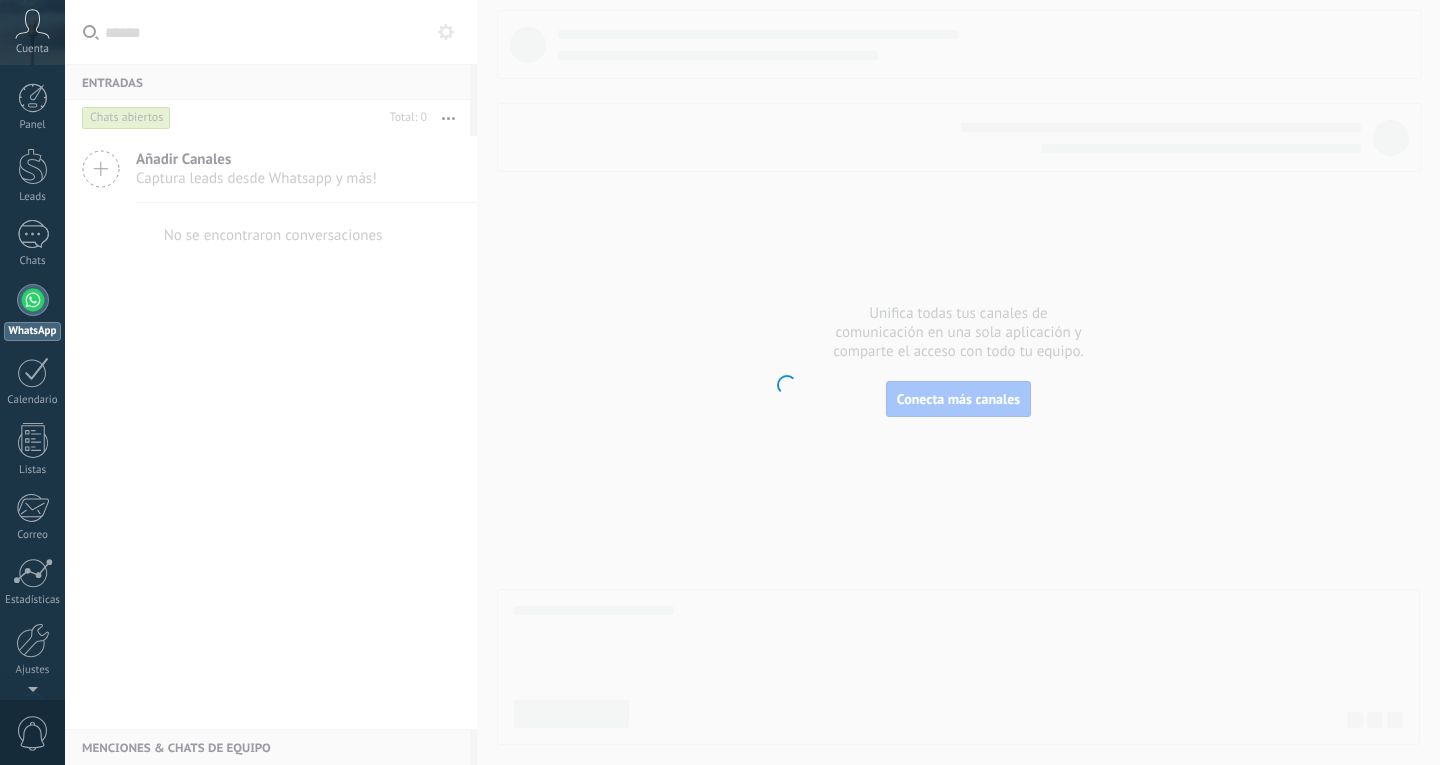 scroll, scrollTop: 0, scrollLeft: 0, axis: both 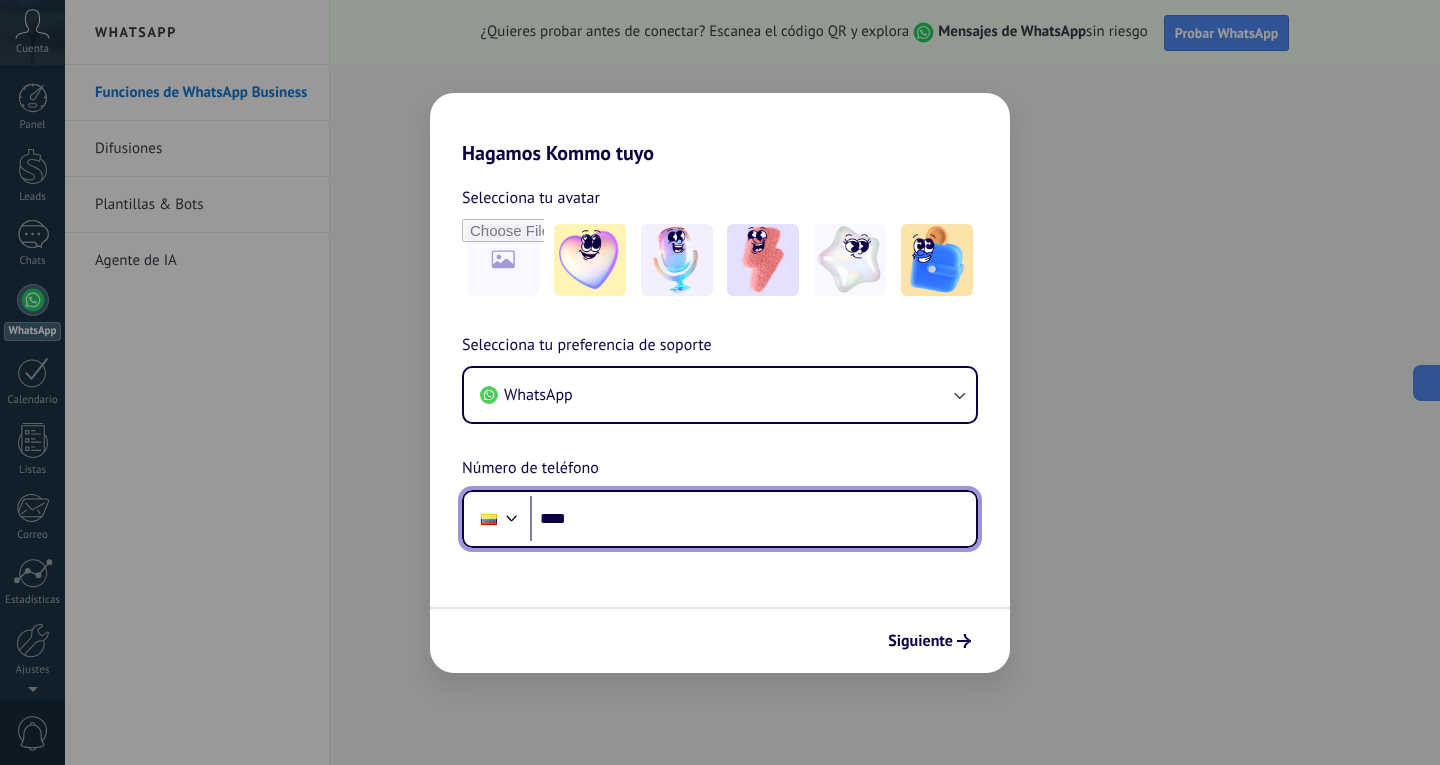 click on "****" at bounding box center [753, 519] 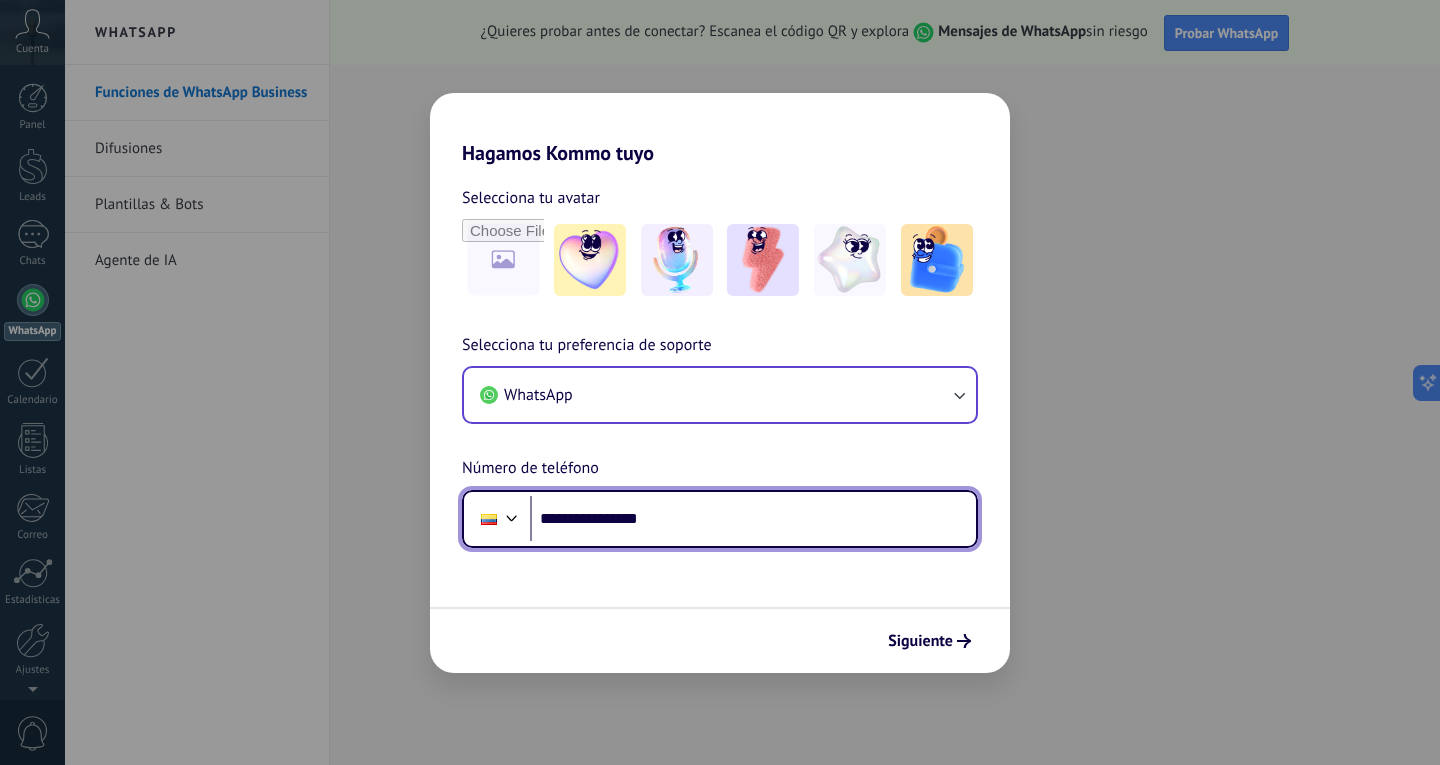 type on "**********" 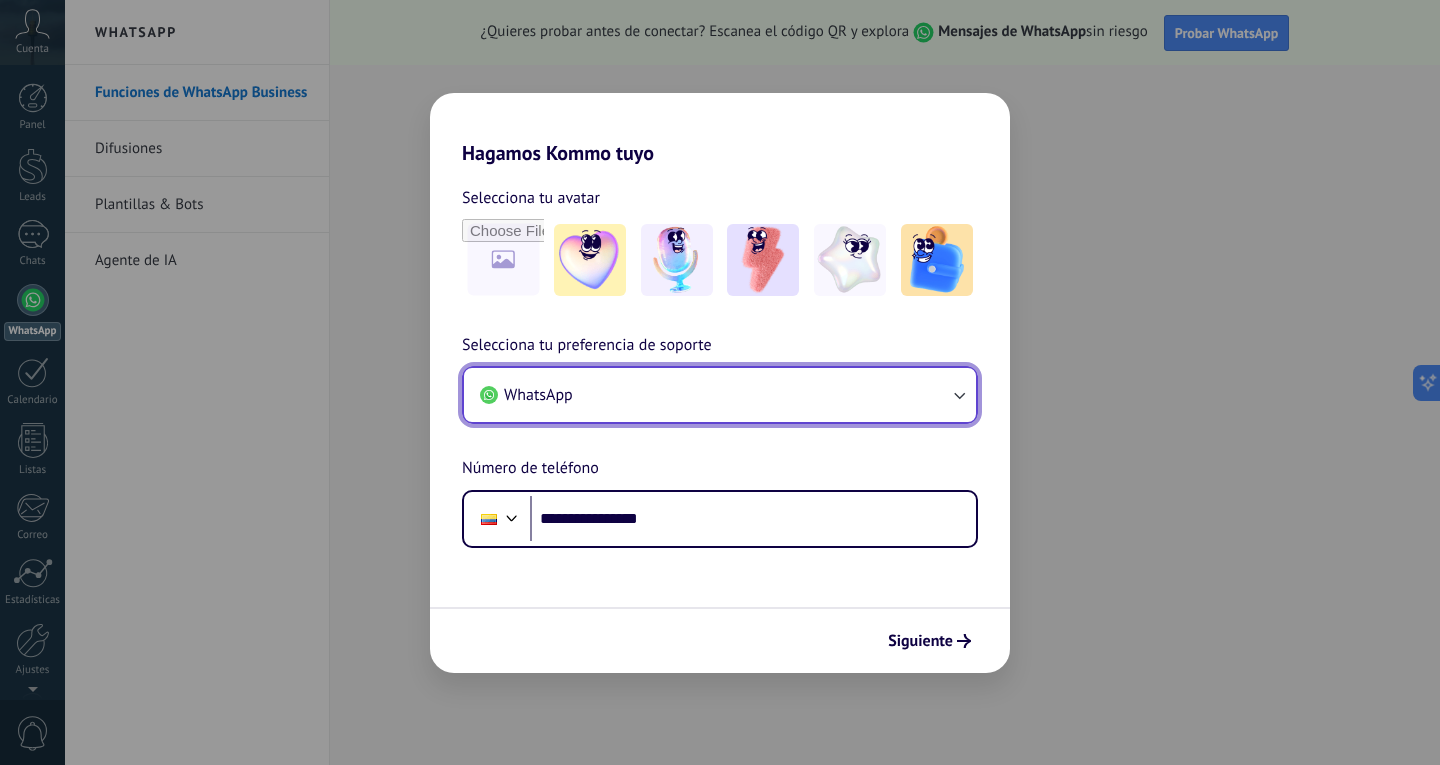 click 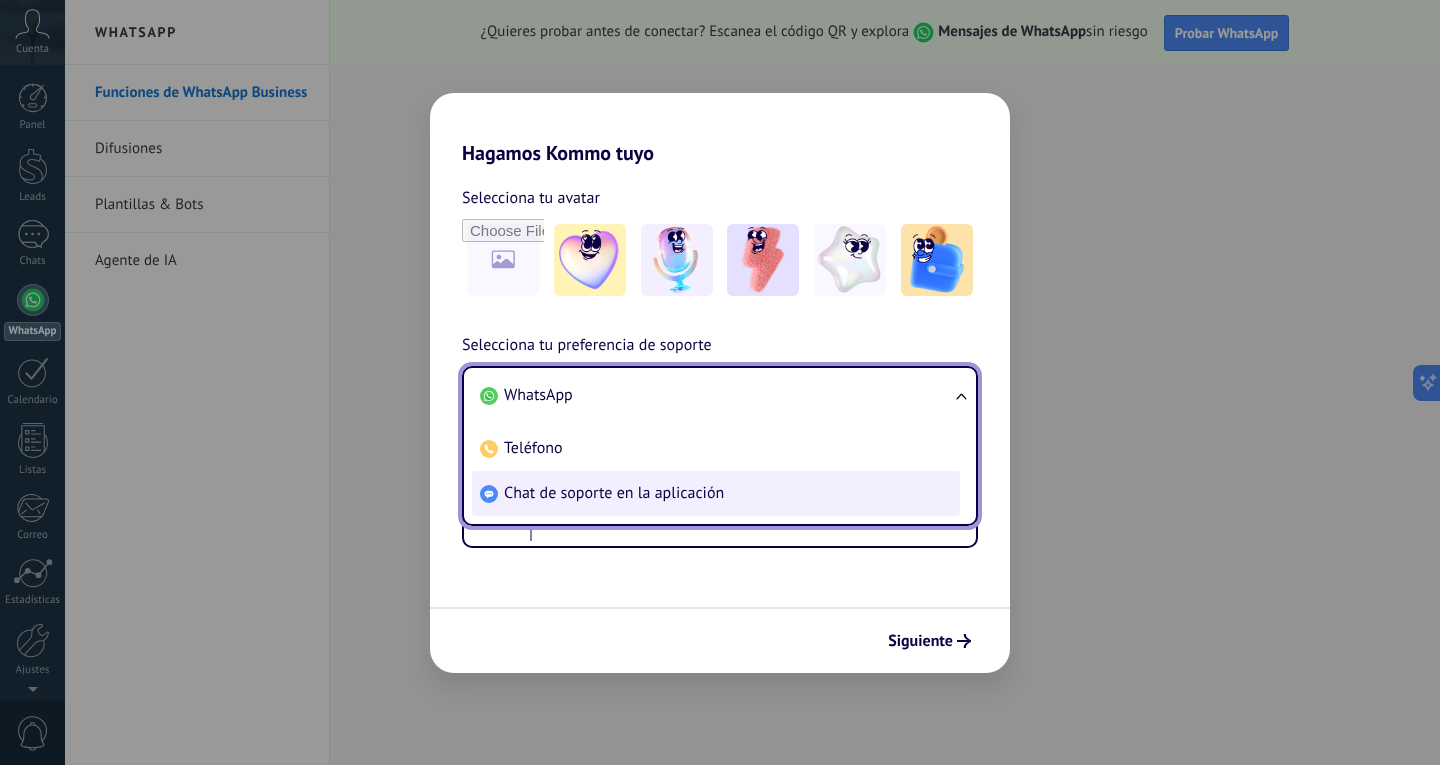 click on "Chat de soporte en la aplicación" at bounding box center [716, 493] 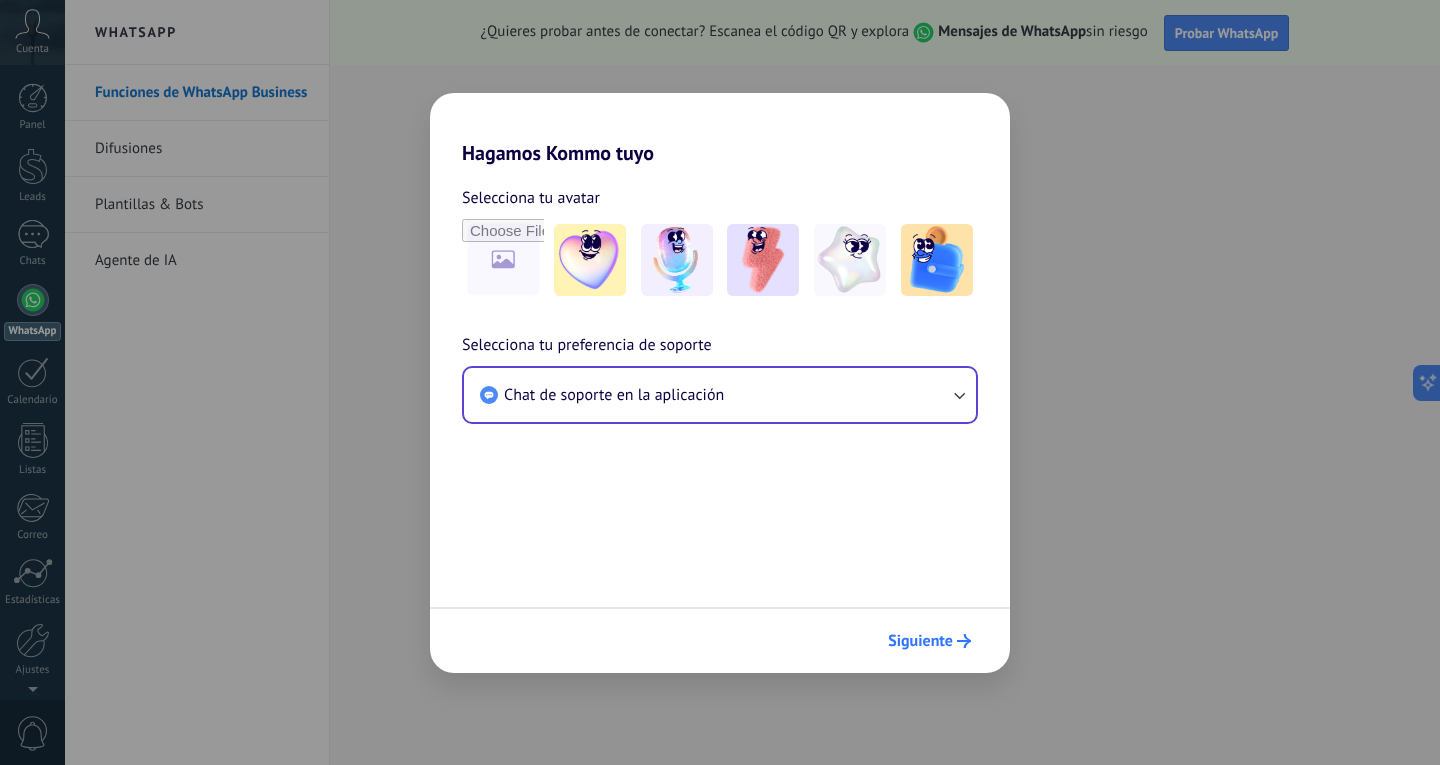 click 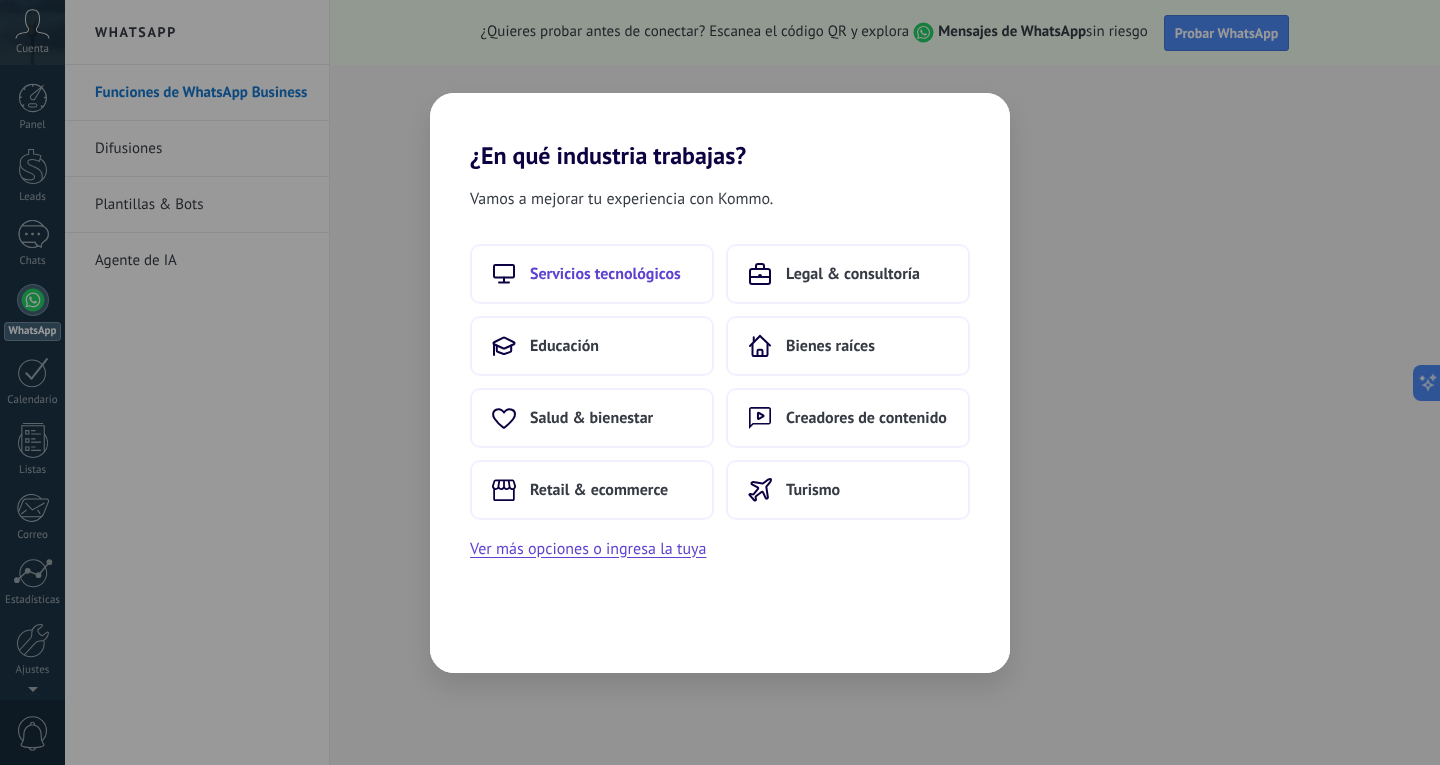 click on "Servicios tecnológicos" at bounding box center (605, 274) 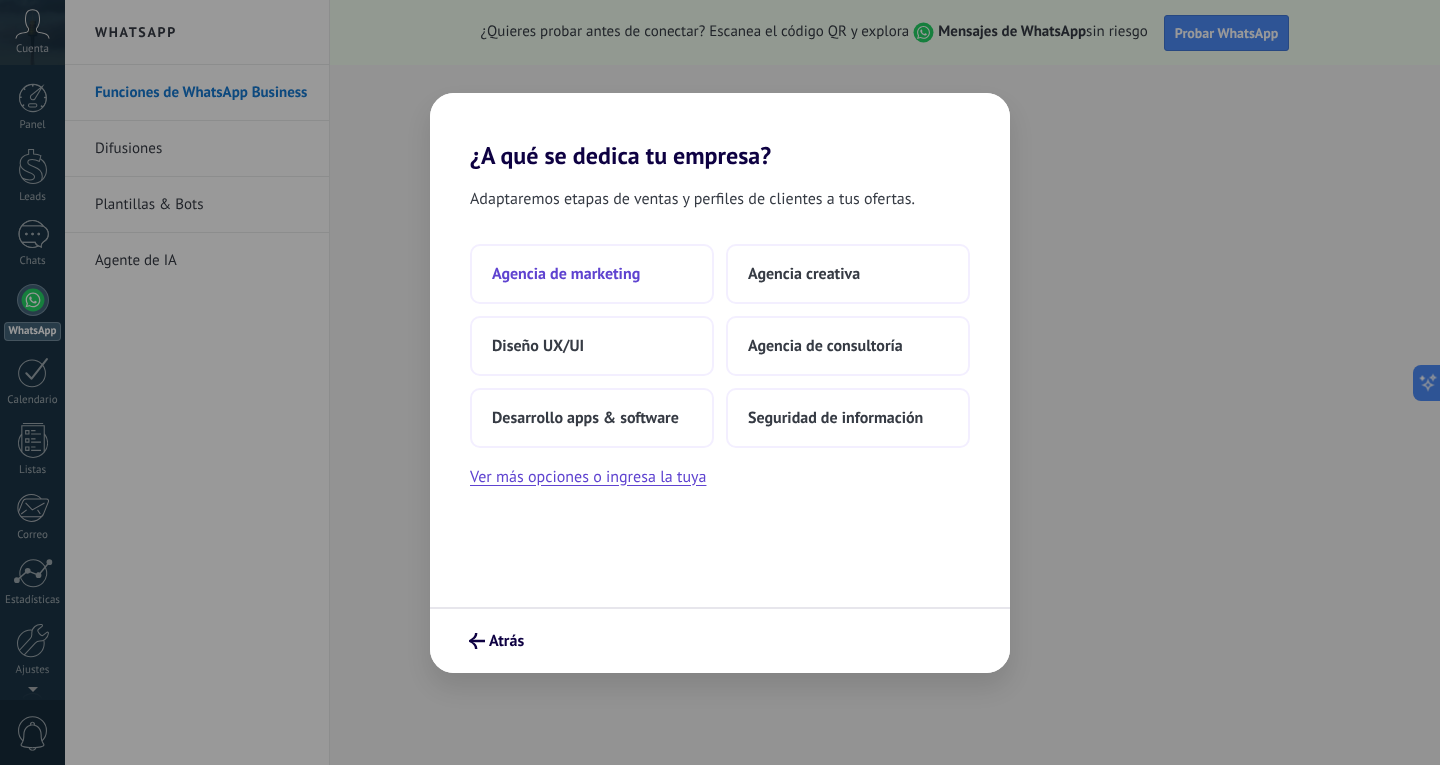 click on "Agencia de marketing" at bounding box center (592, 274) 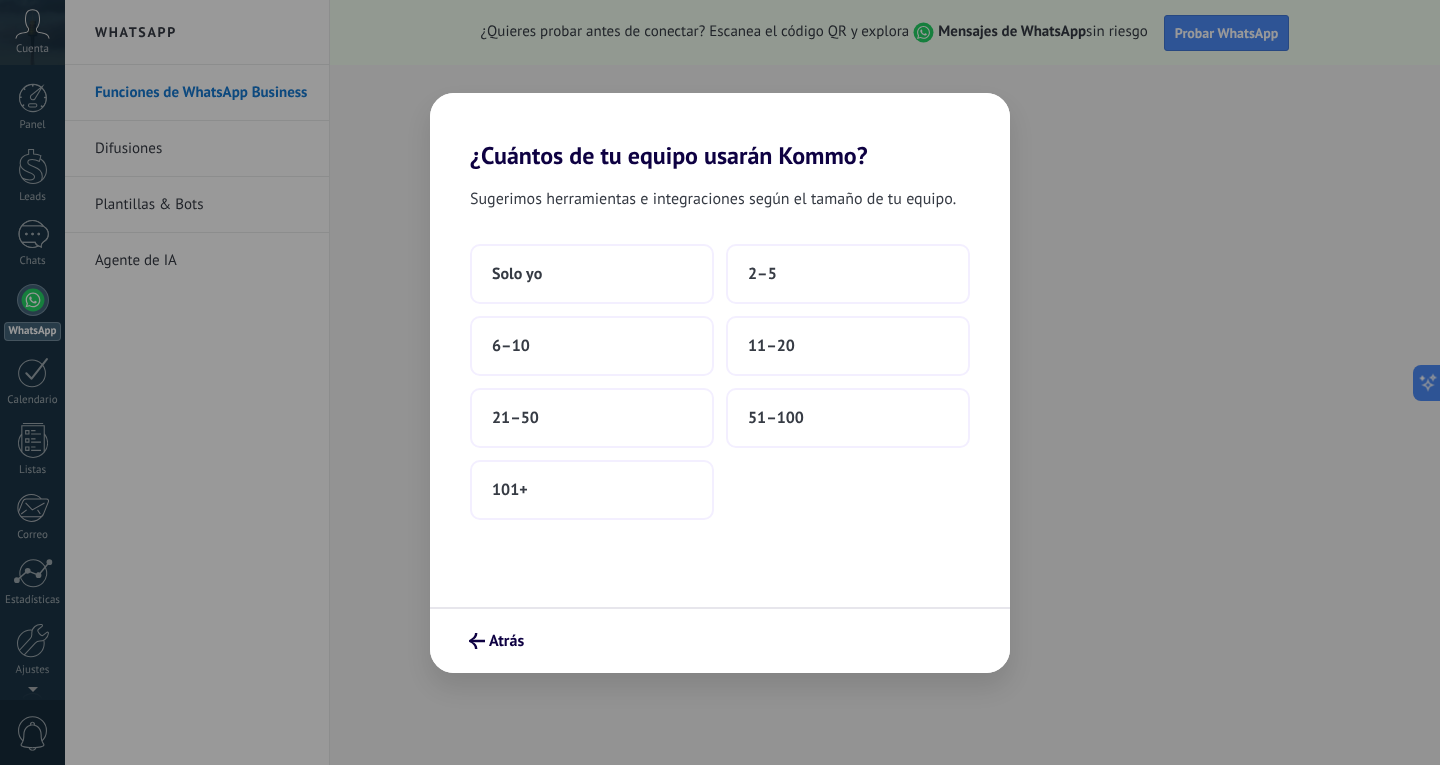 click on "Solo yo" at bounding box center [592, 274] 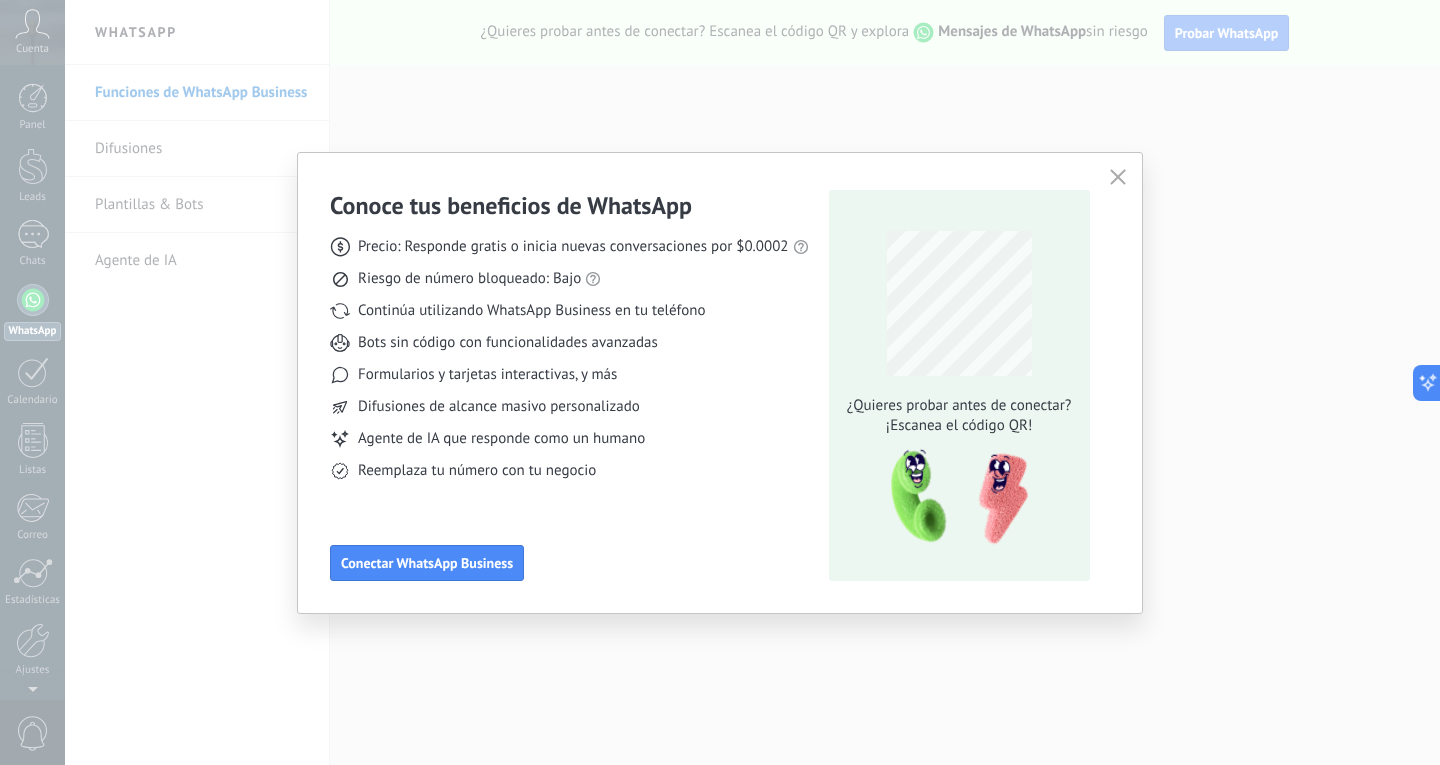 click 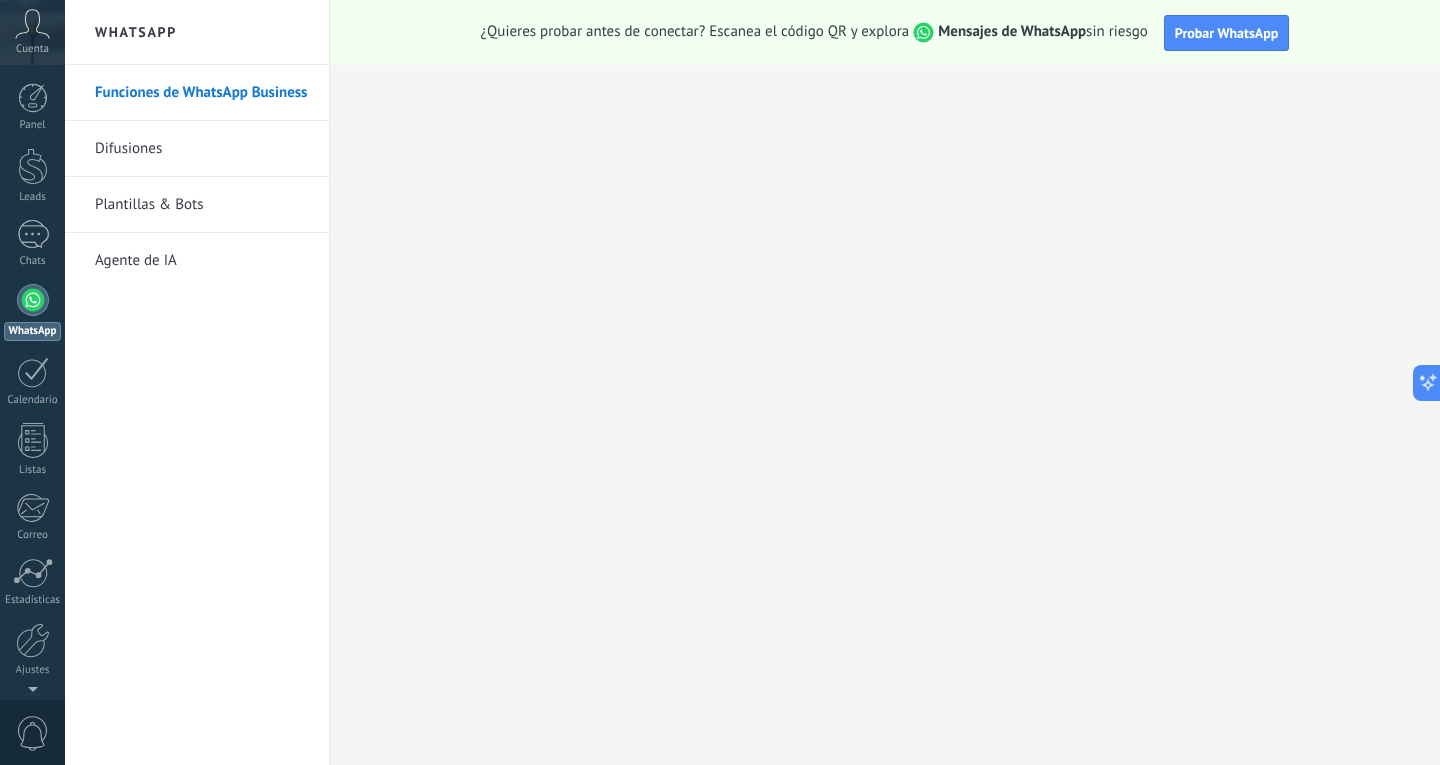 scroll, scrollTop: 67, scrollLeft: 0, axis: vertical 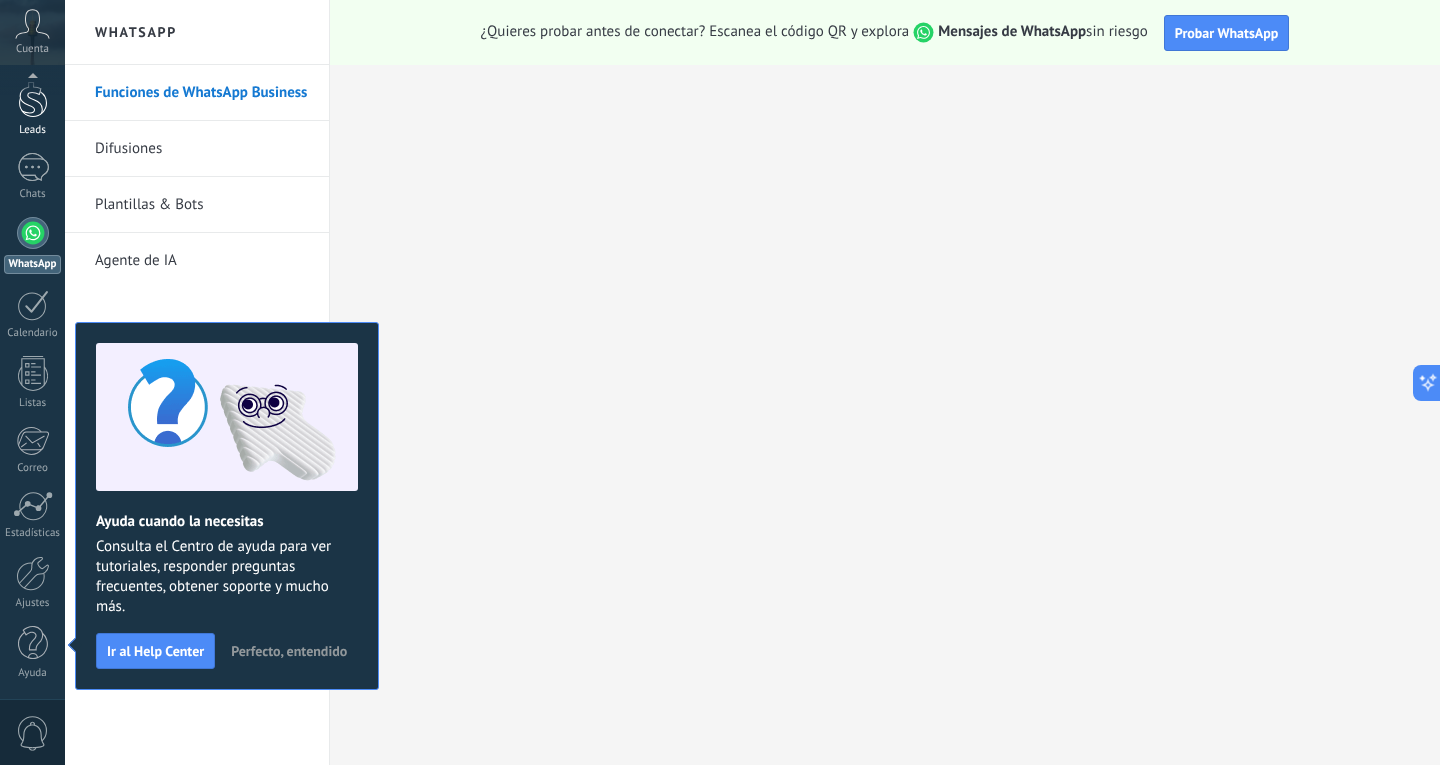 click at bounding box center (33, 99) 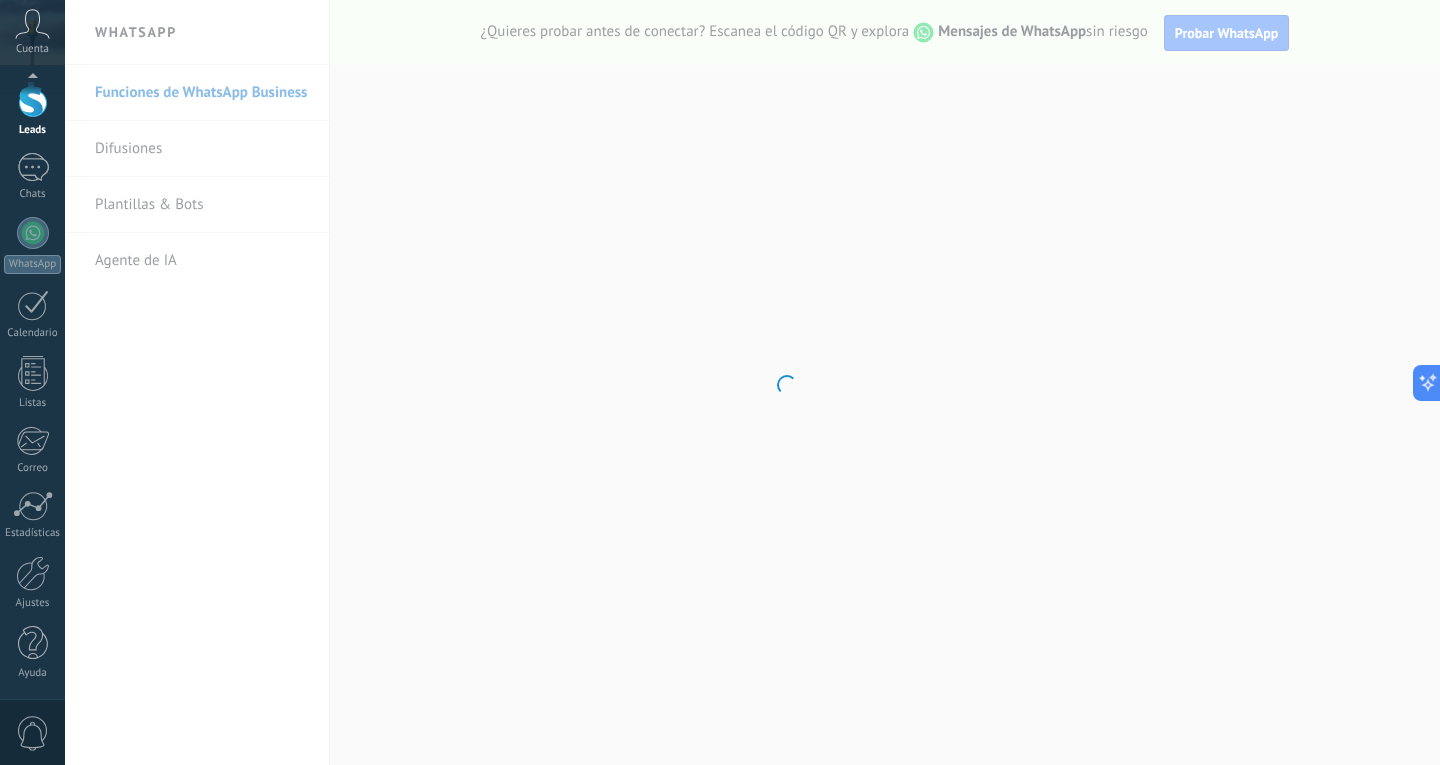 scroll, scrollTop: 0, scrollLeft: 0, axis: both 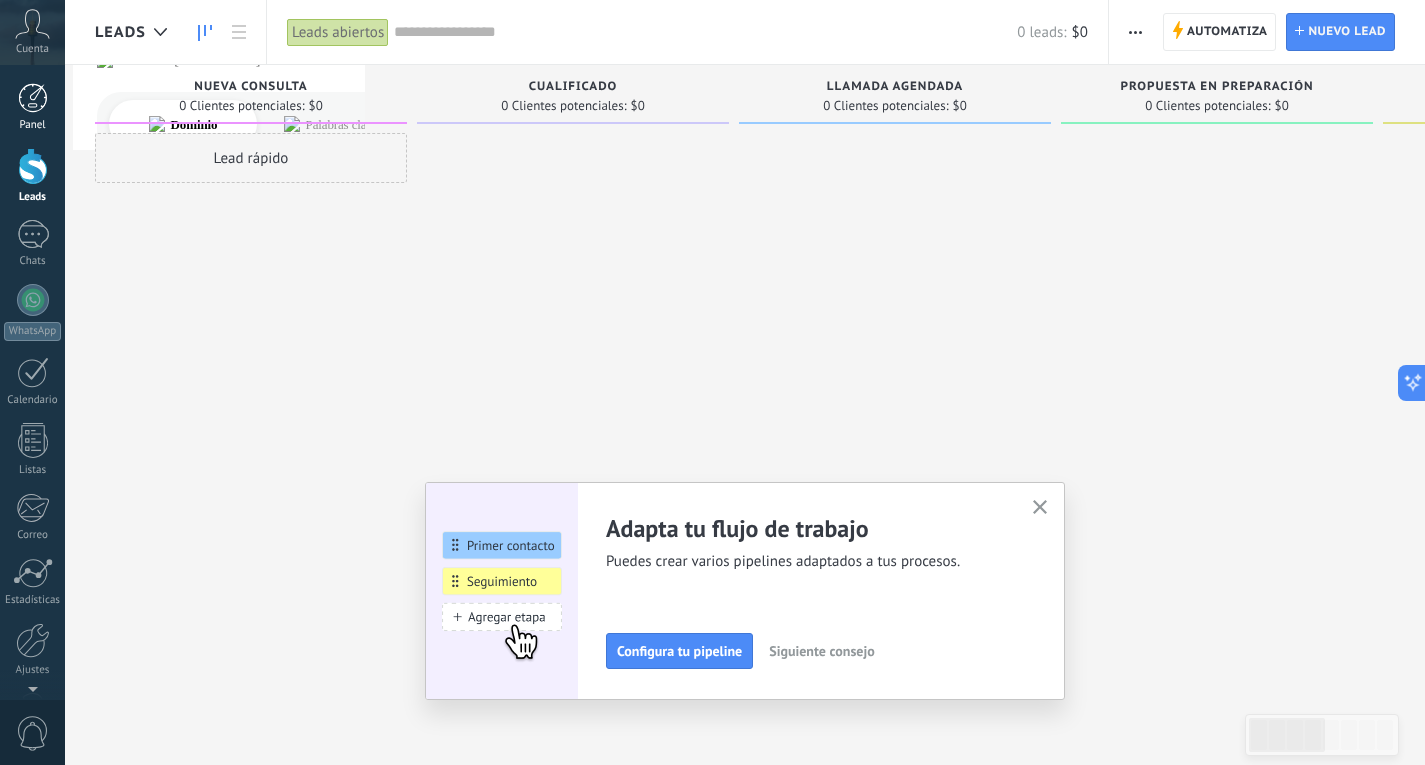 click at bounding box center [33, 98] 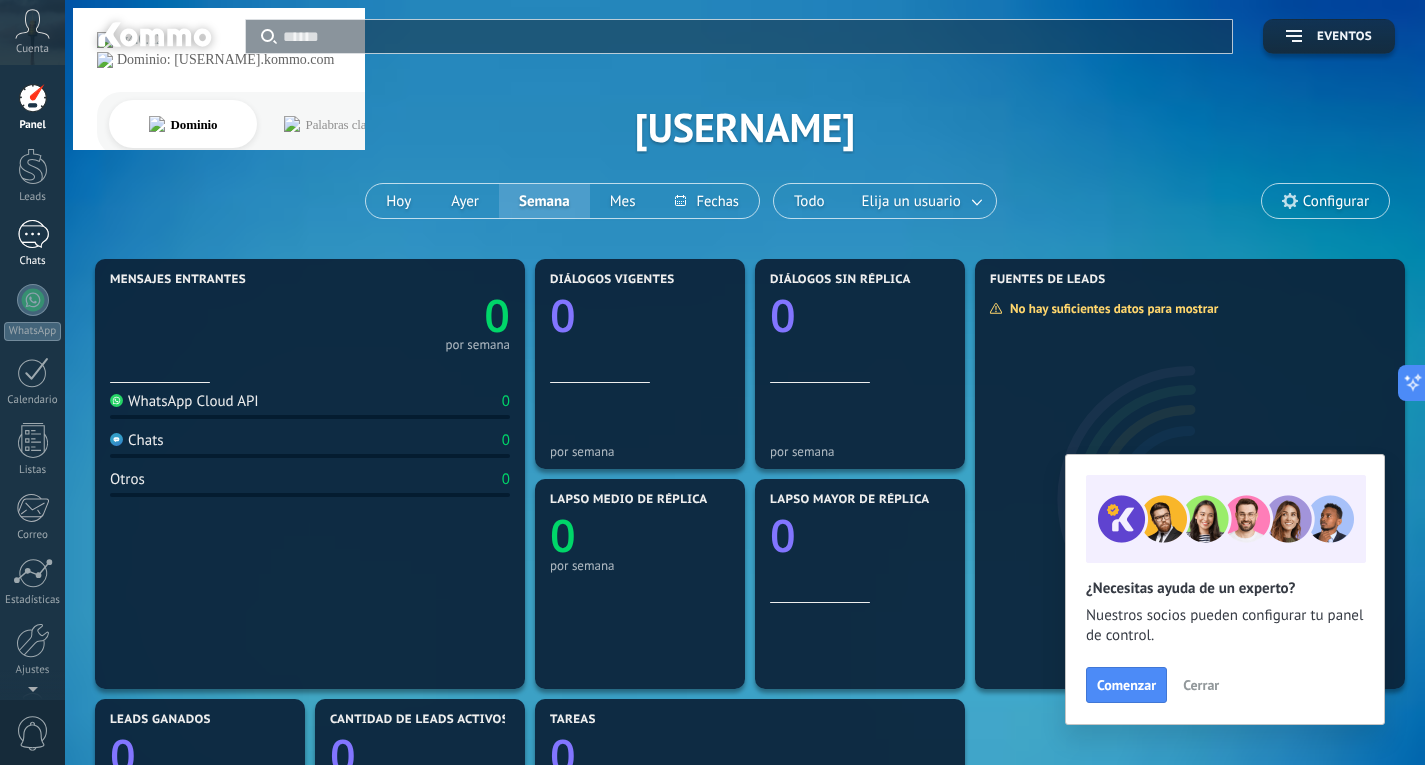 click at bounding box center [33, 234] 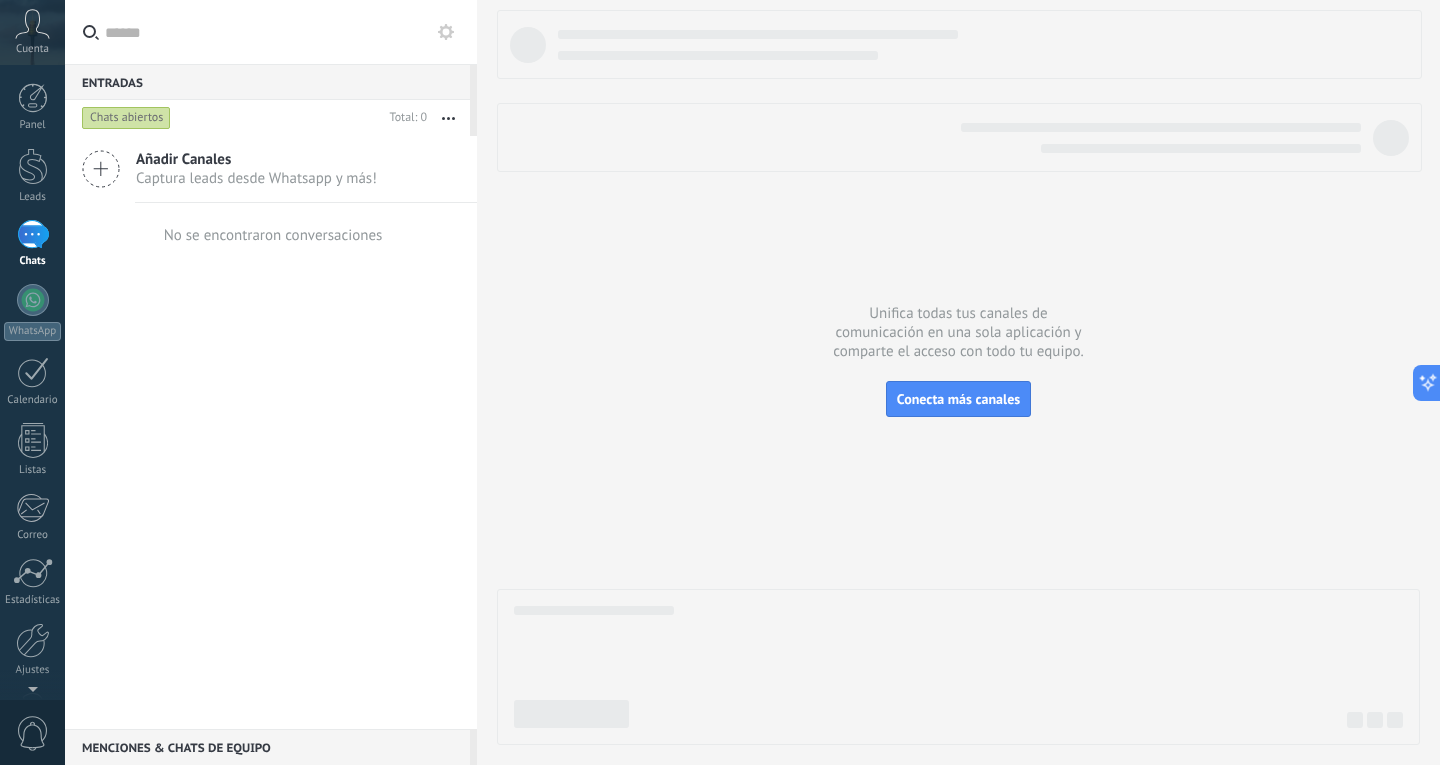 click at bounding box center [446, 32] 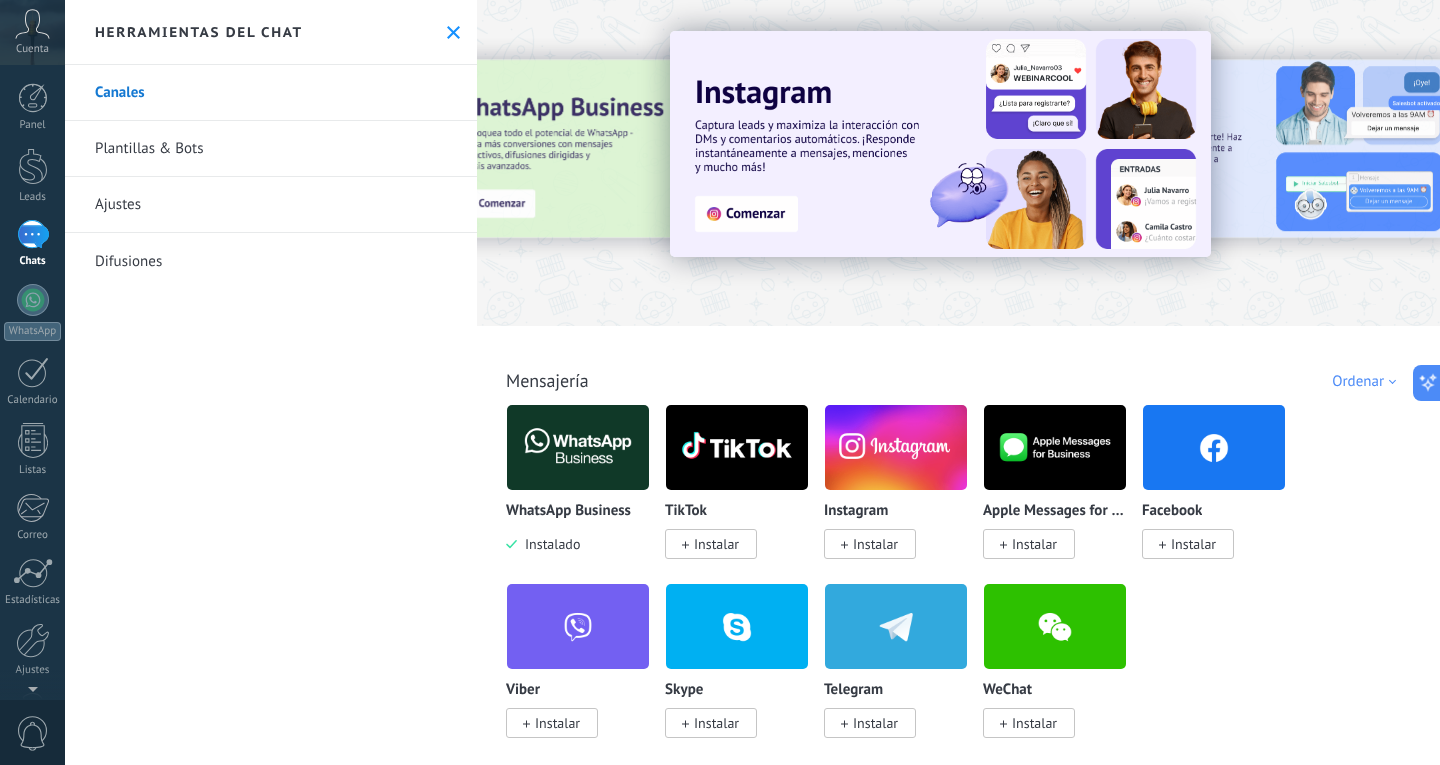 click on "Plantillas & Bots" at bounding box center [271, 149] 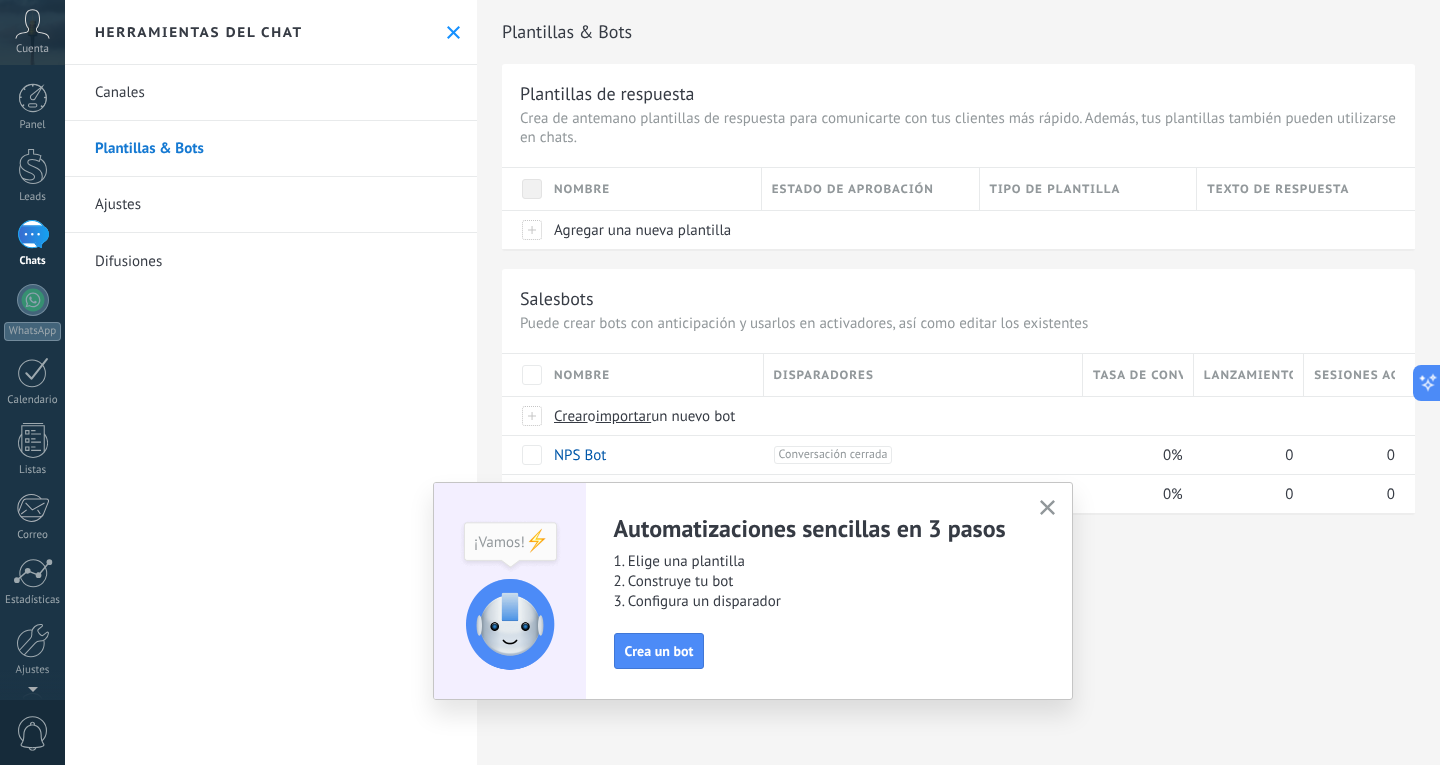 click 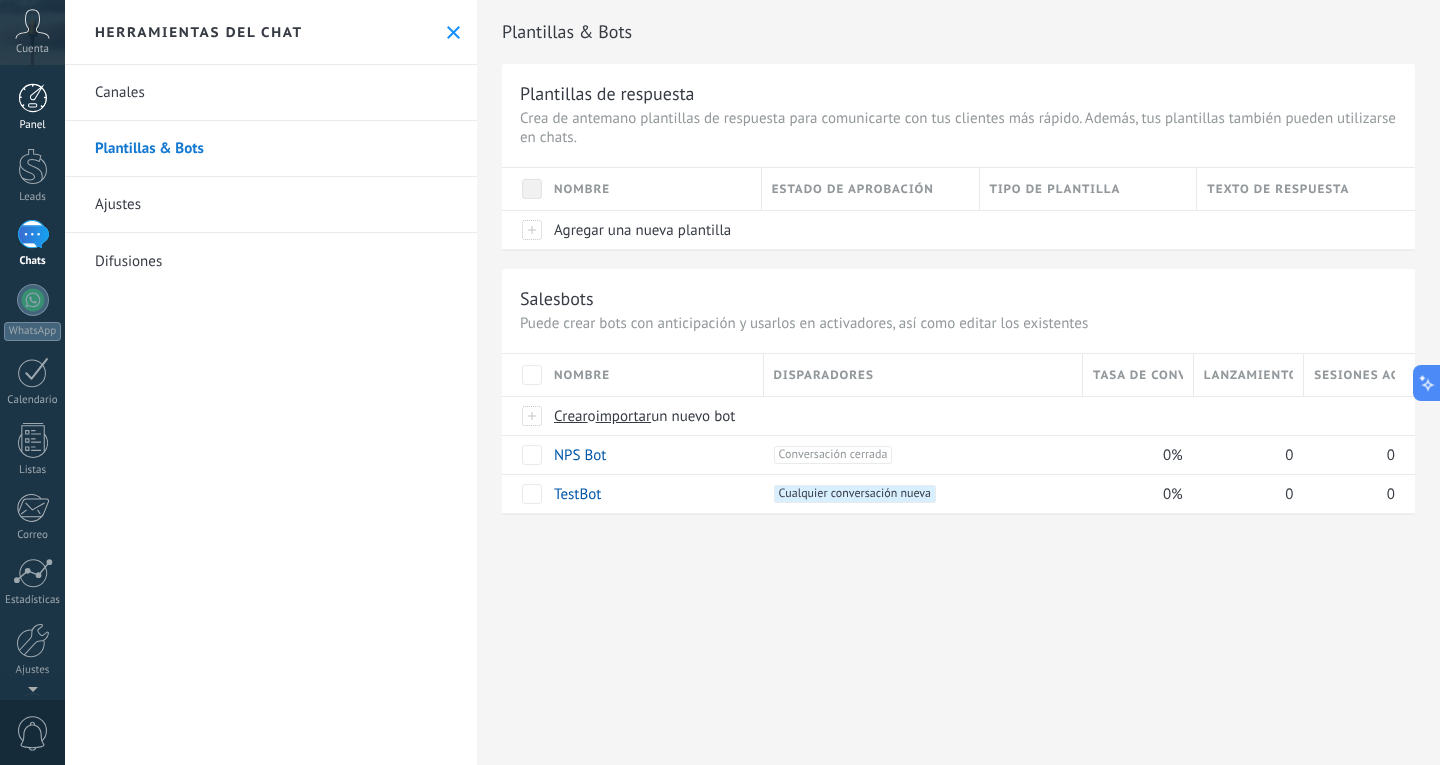 click at bounding box center (33, 98) 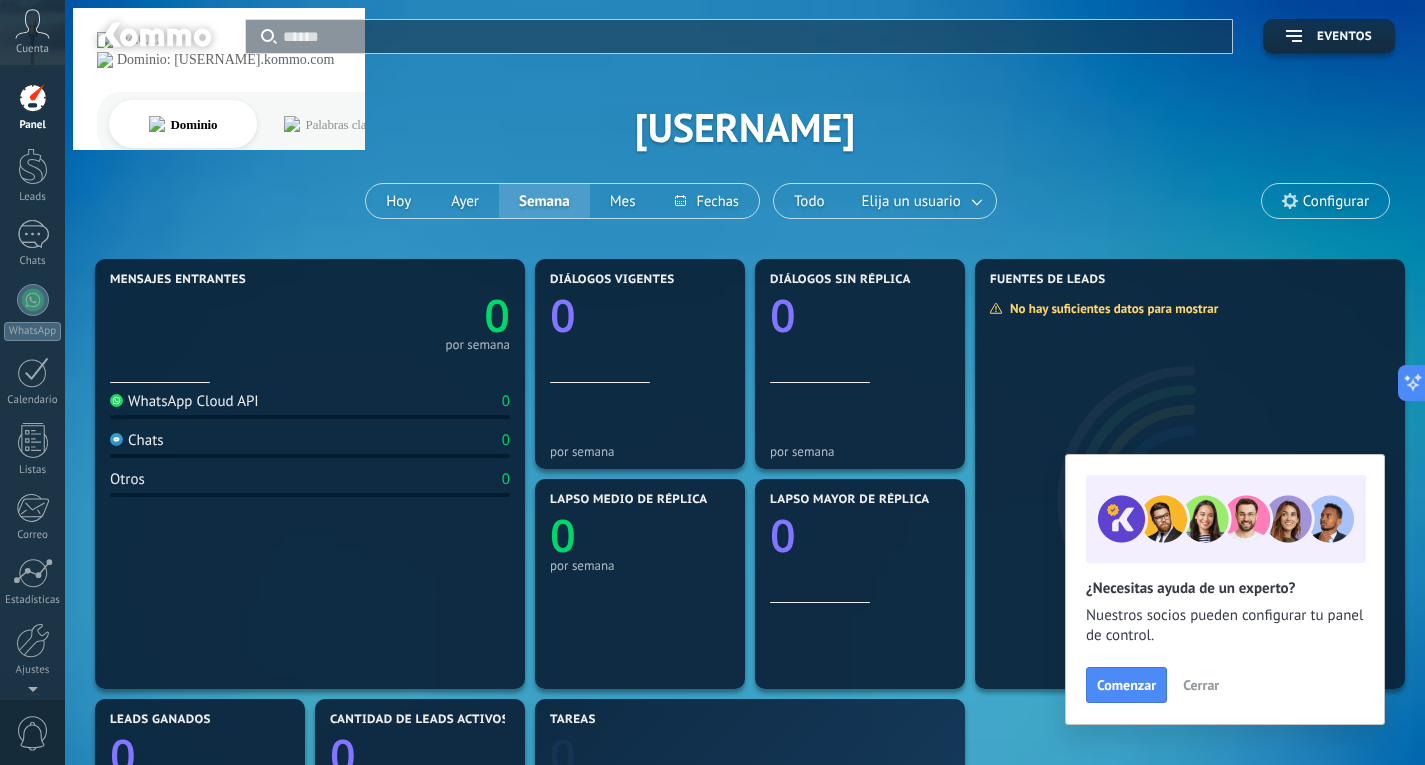 click on "Cerrar" at bounding box center (1201, 685) 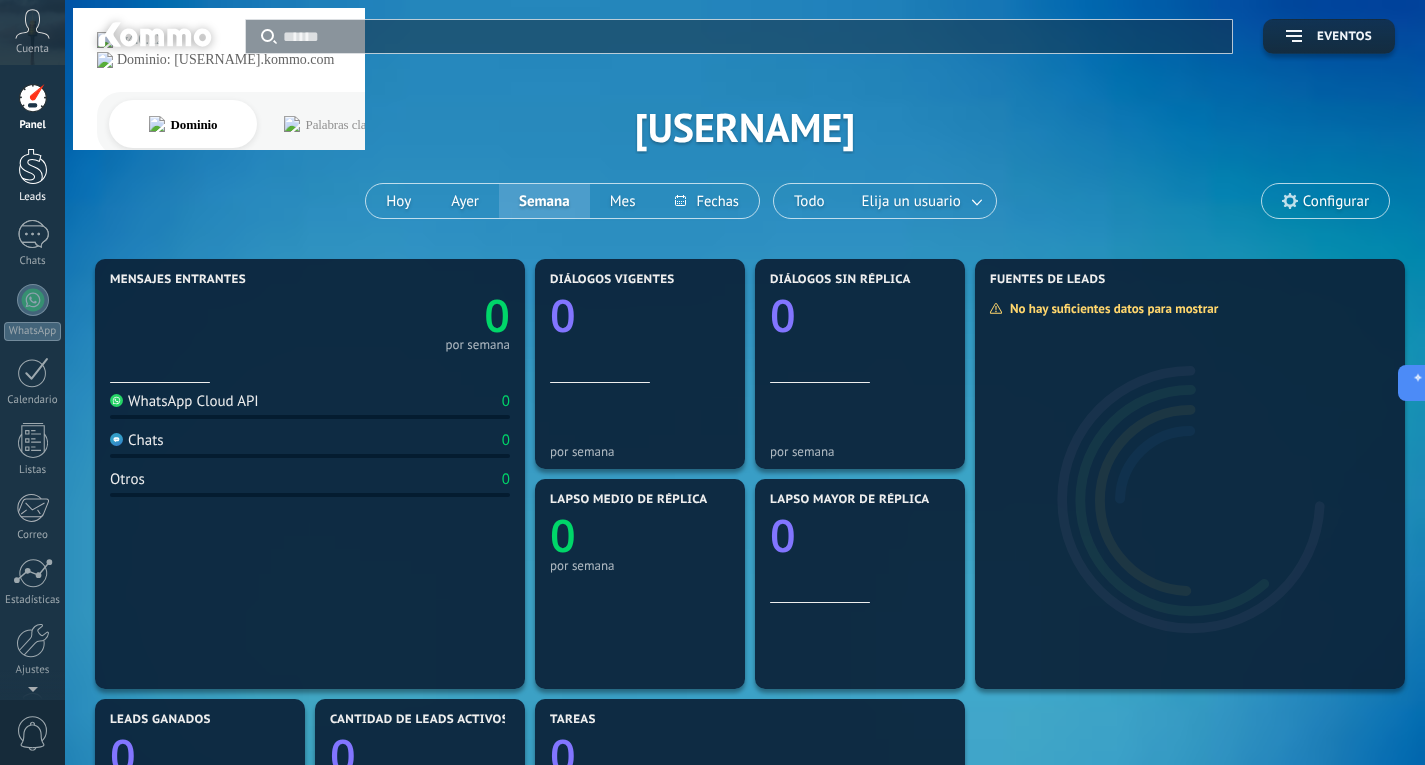 click on "Leads" at bounding box center (32, 176) 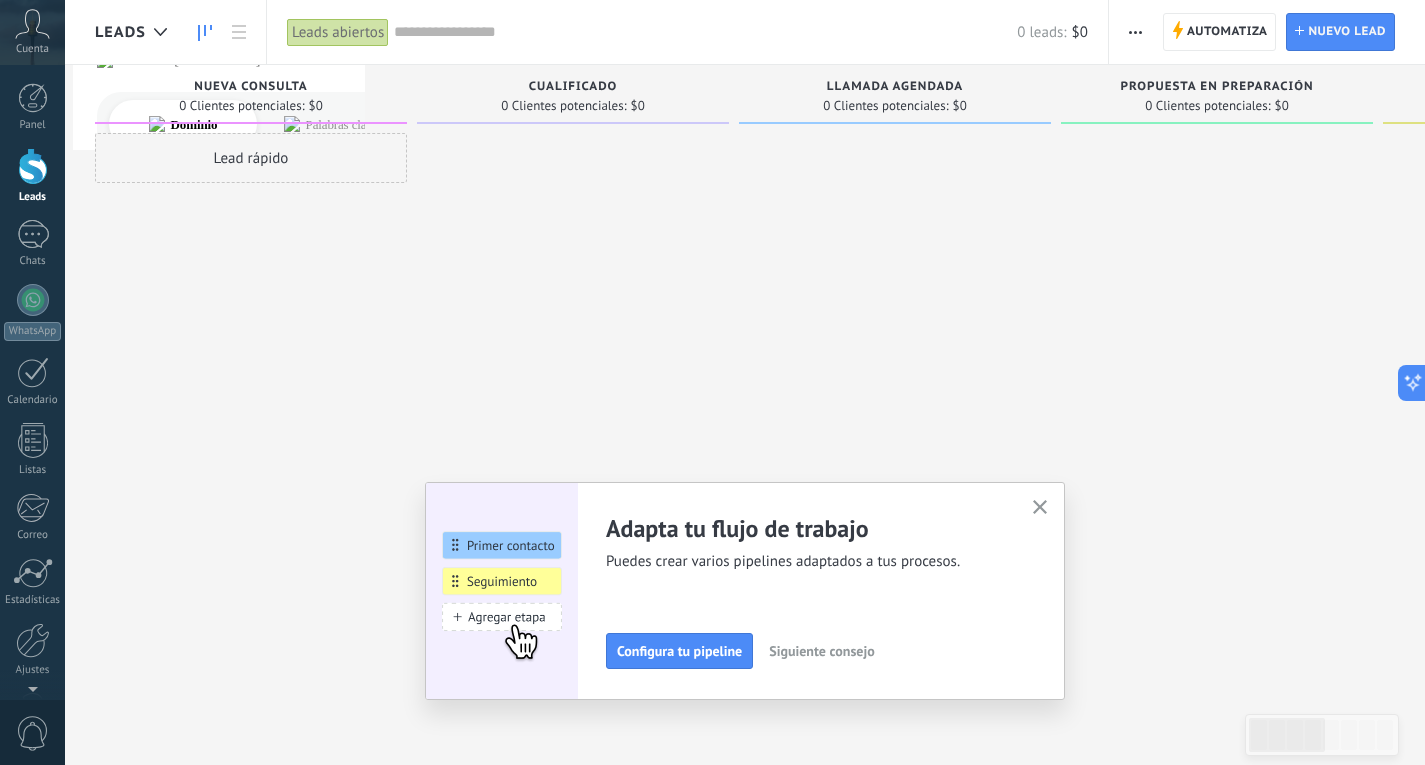 click at bounding box center [1135, 32] 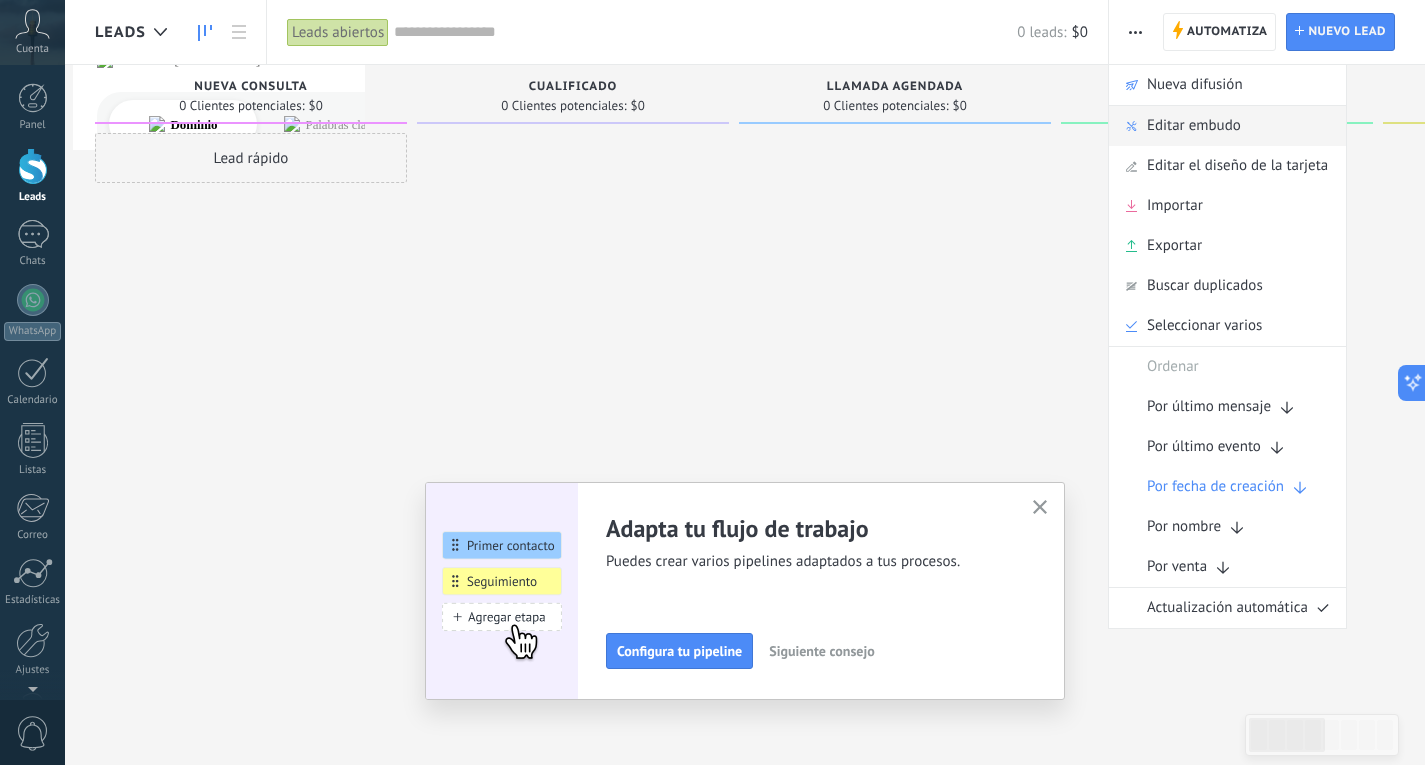 click on "Editar embudo" at bounding box center (1194, 126) 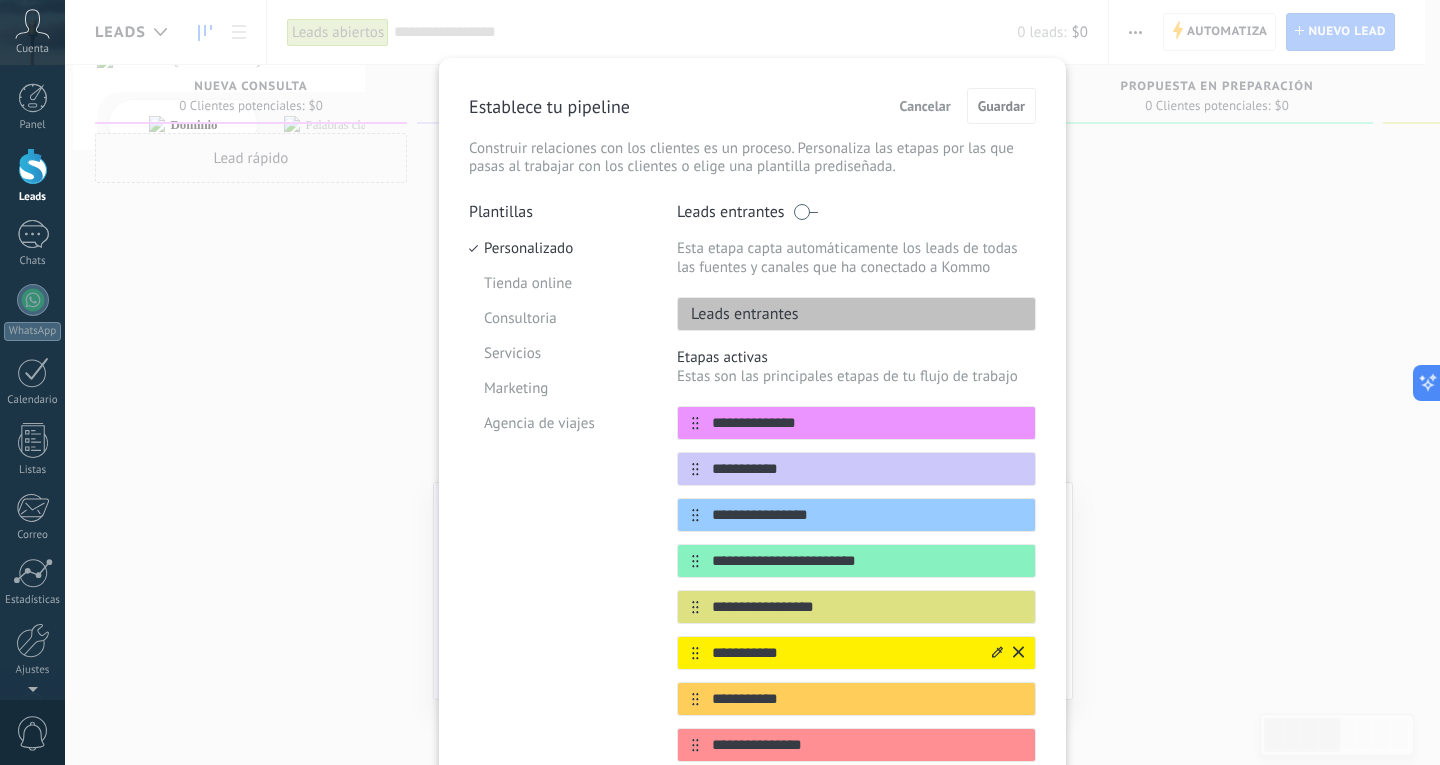 scroll, scrollTop: 0, scrollLeft: 0, axis: both 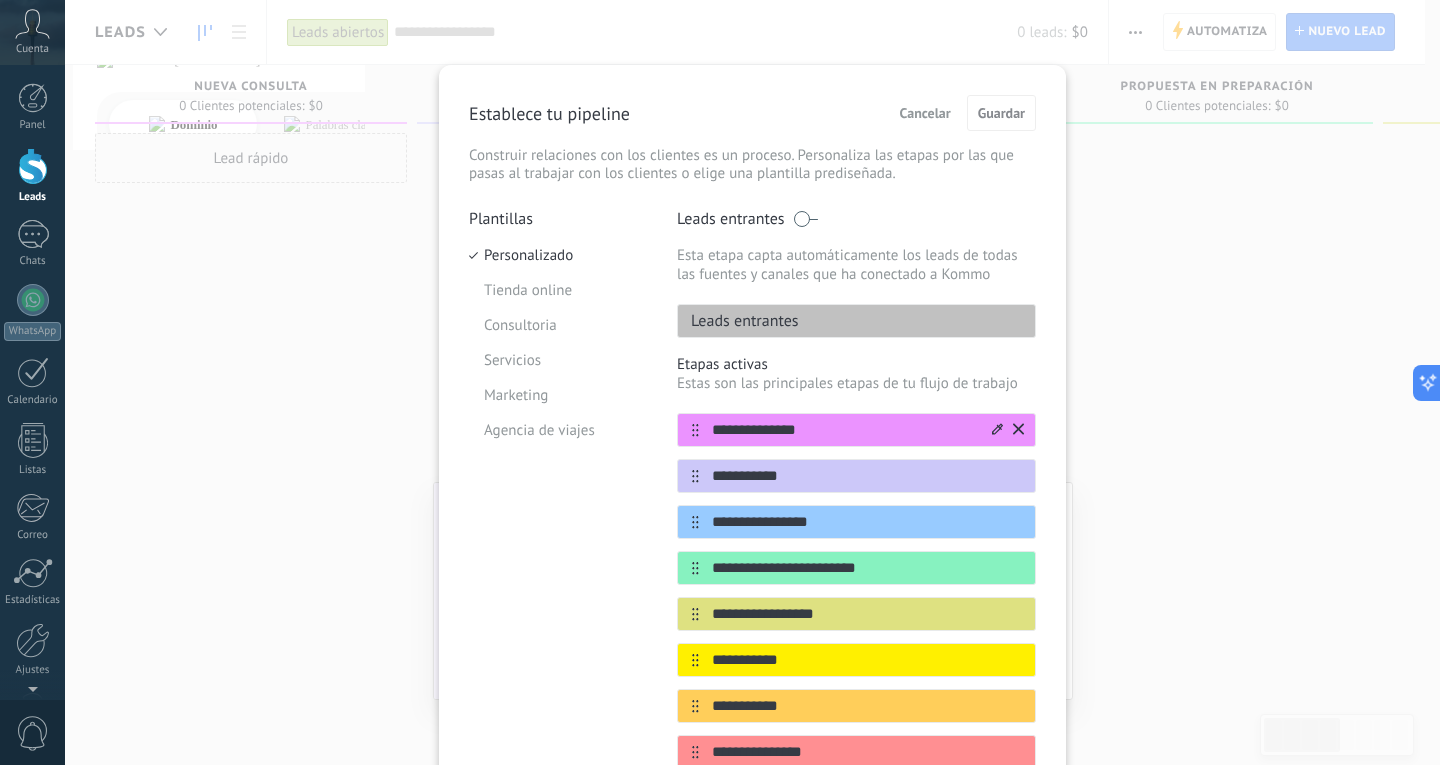 click 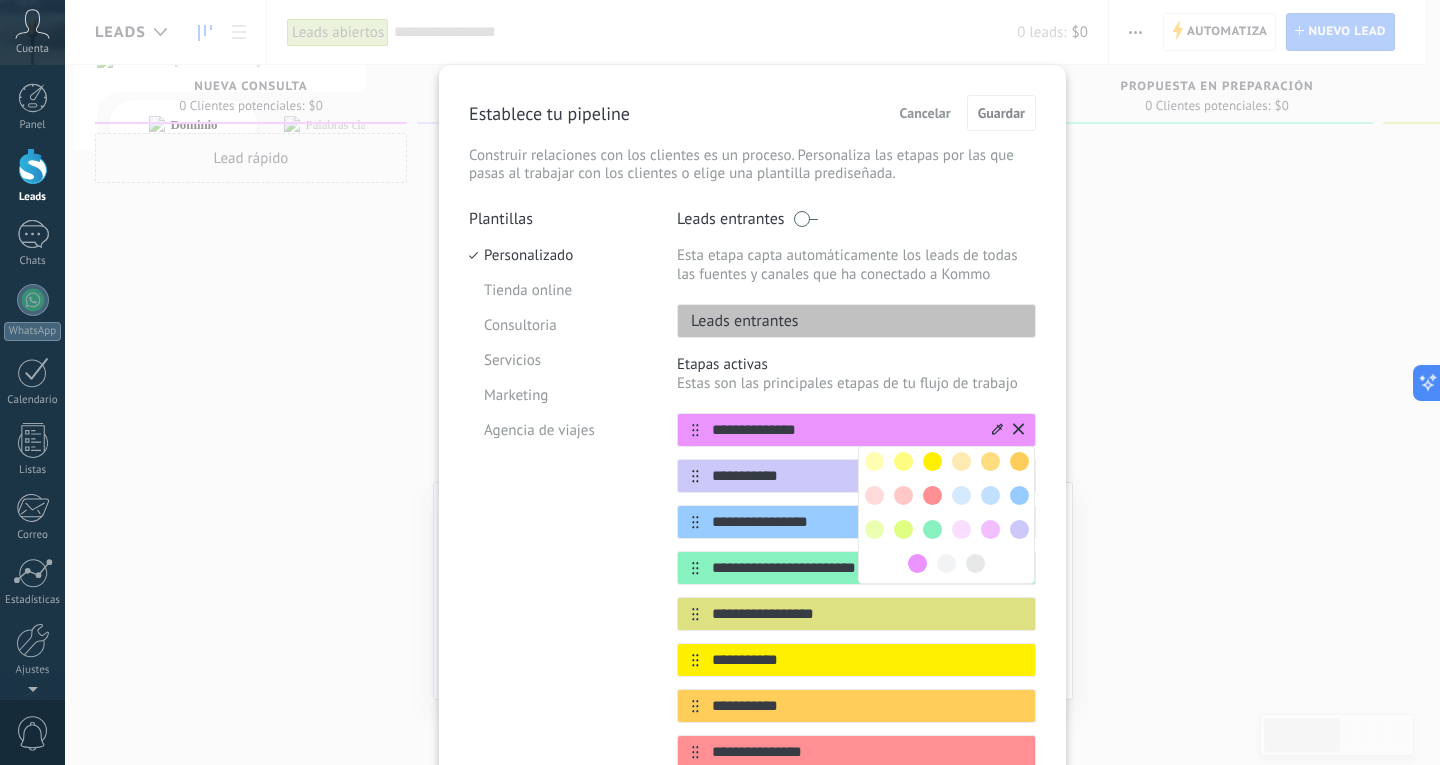 click on "**********" at bounding box center (844, 430) 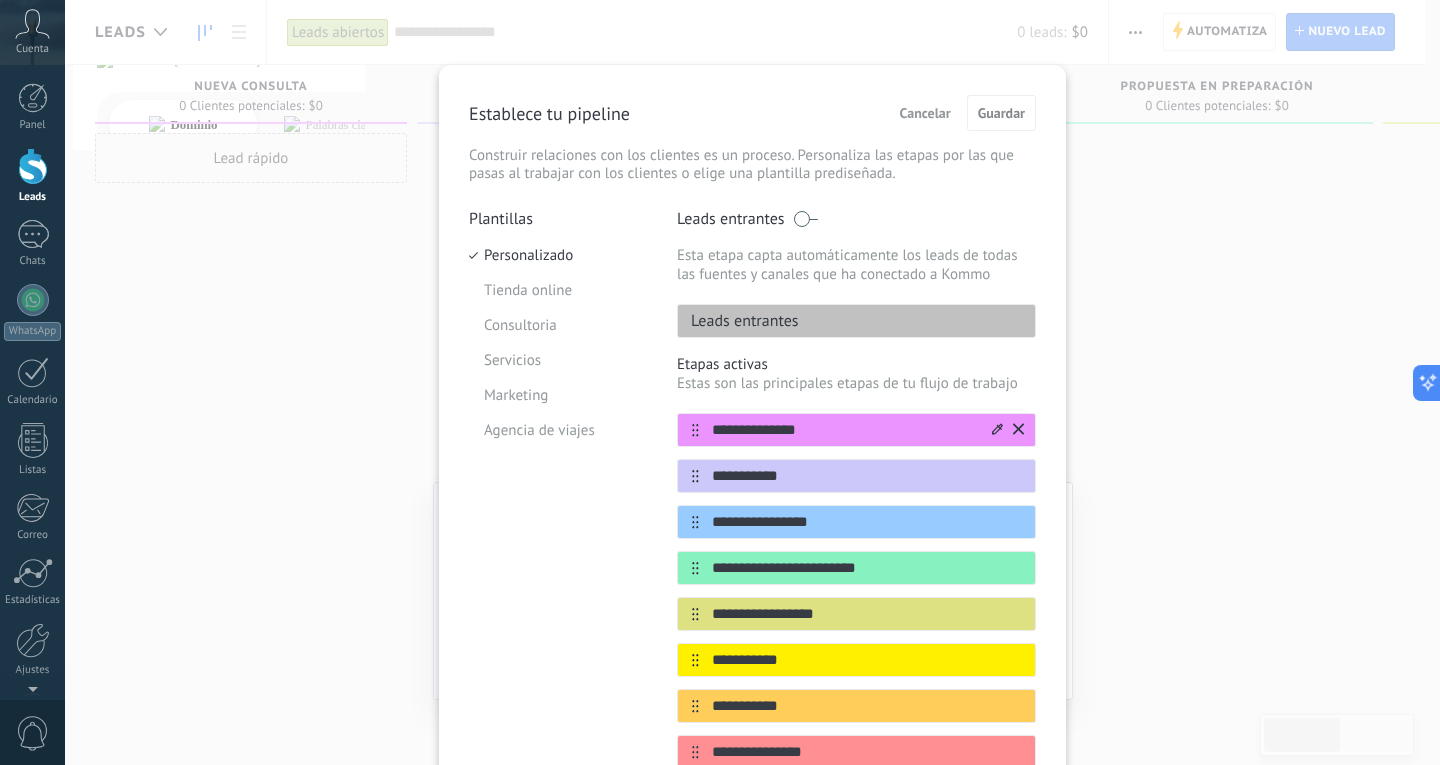 click on "**********" at bounding box center (844, 430) 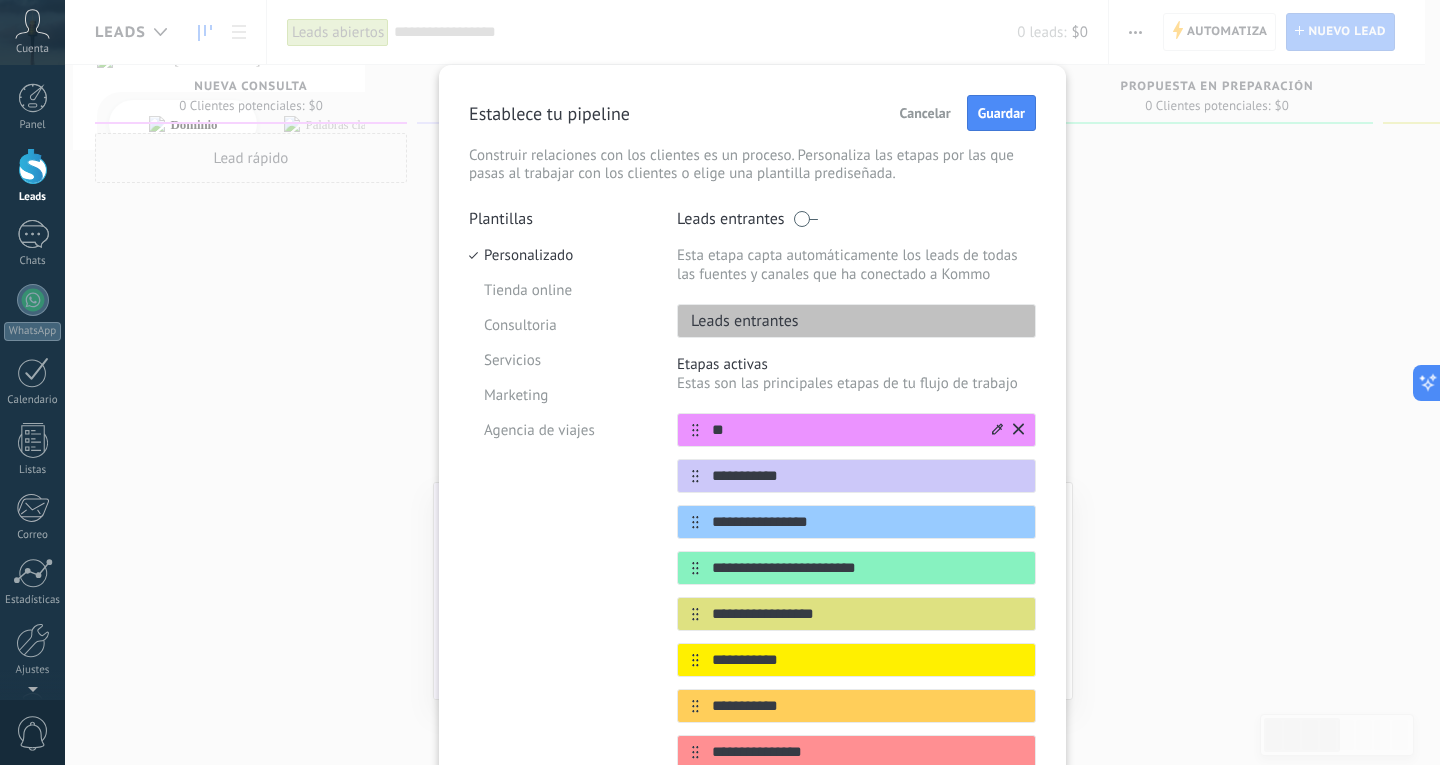 type on "*" 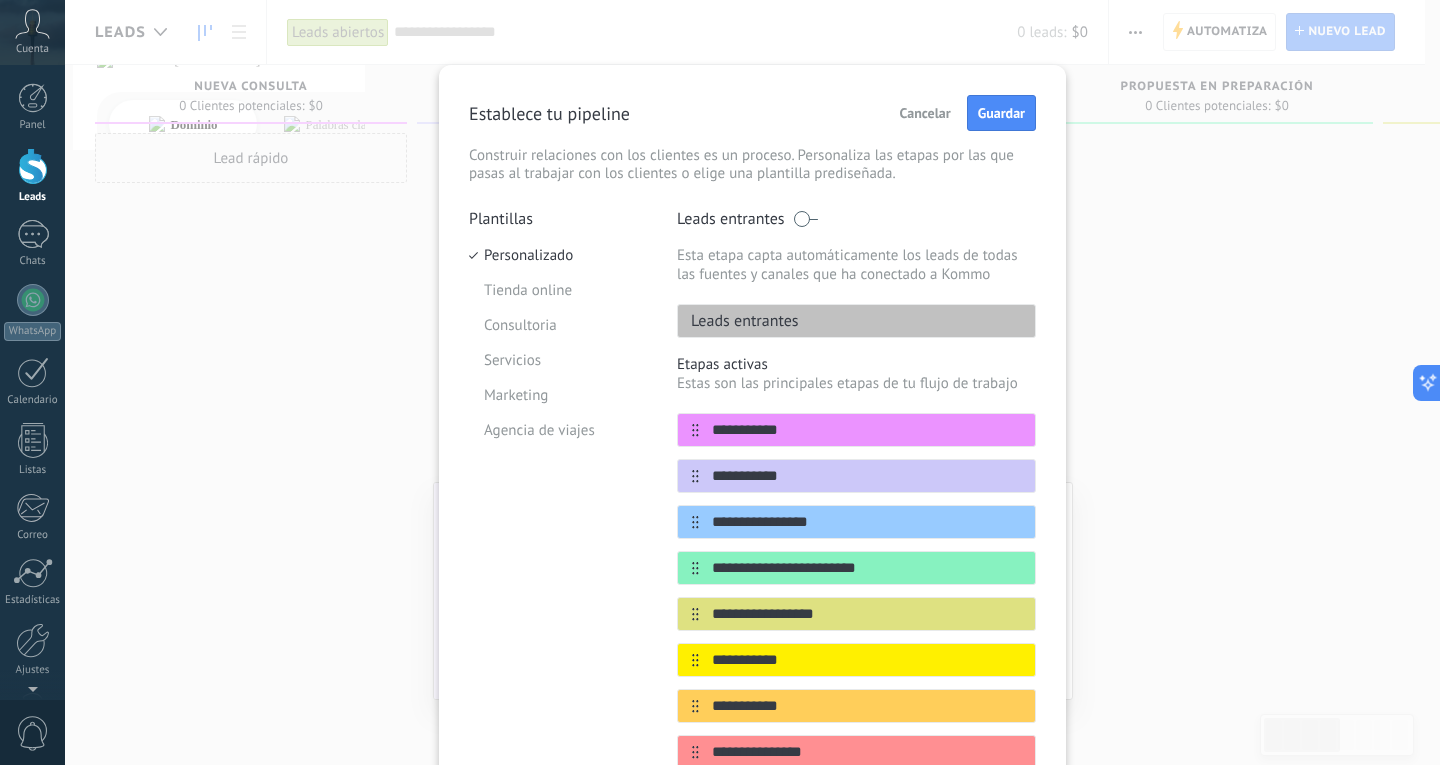 type on "**********" 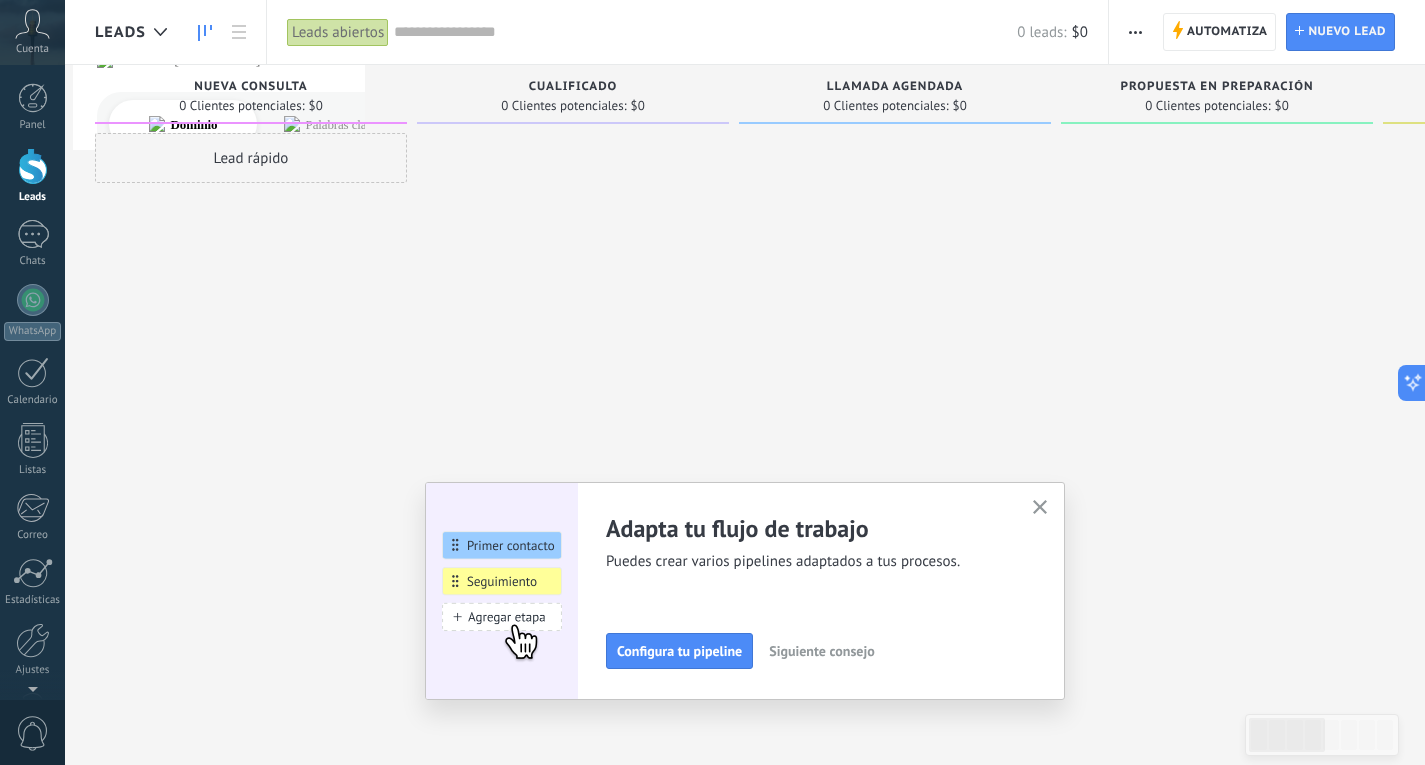 click at bounding box center (1135, 32) 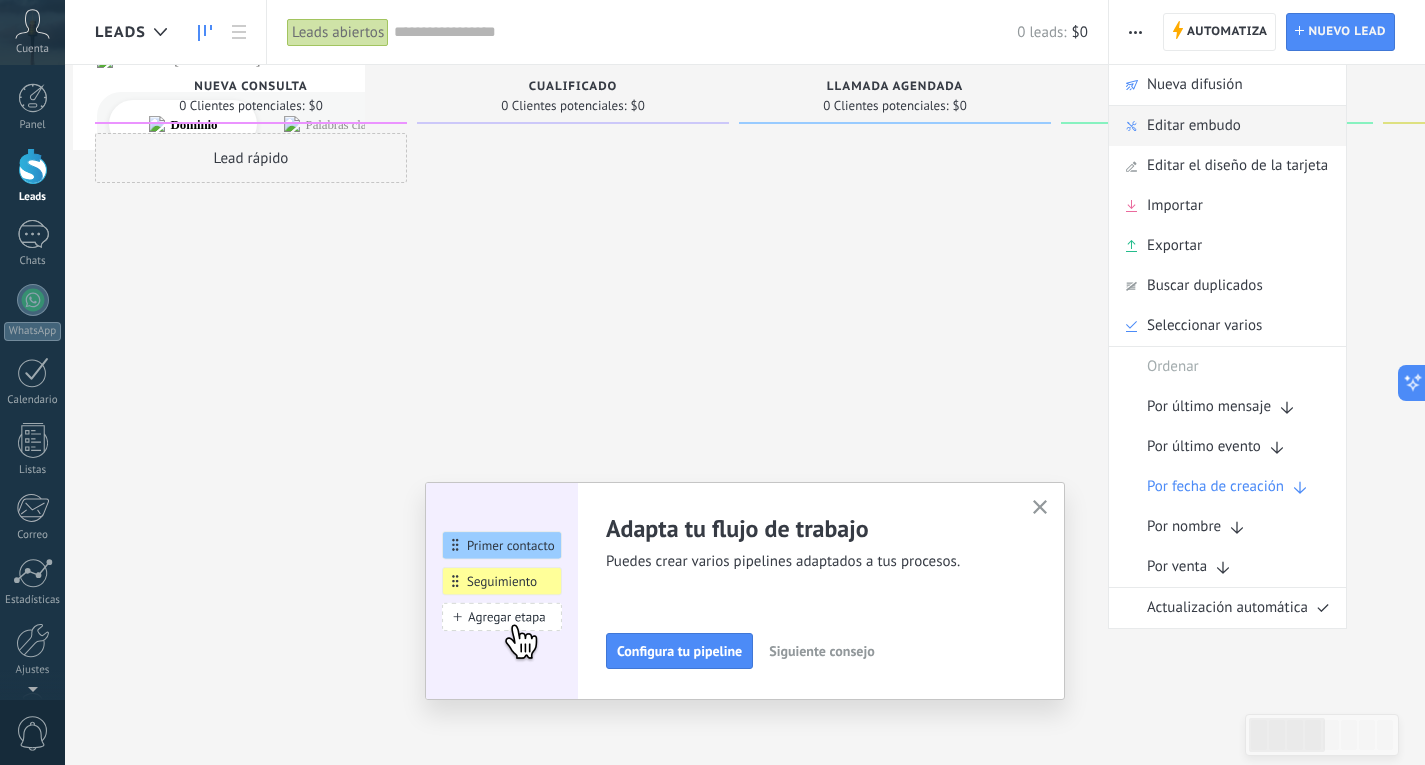 click on "Editar embudo" at bounding box center (1194, 126) 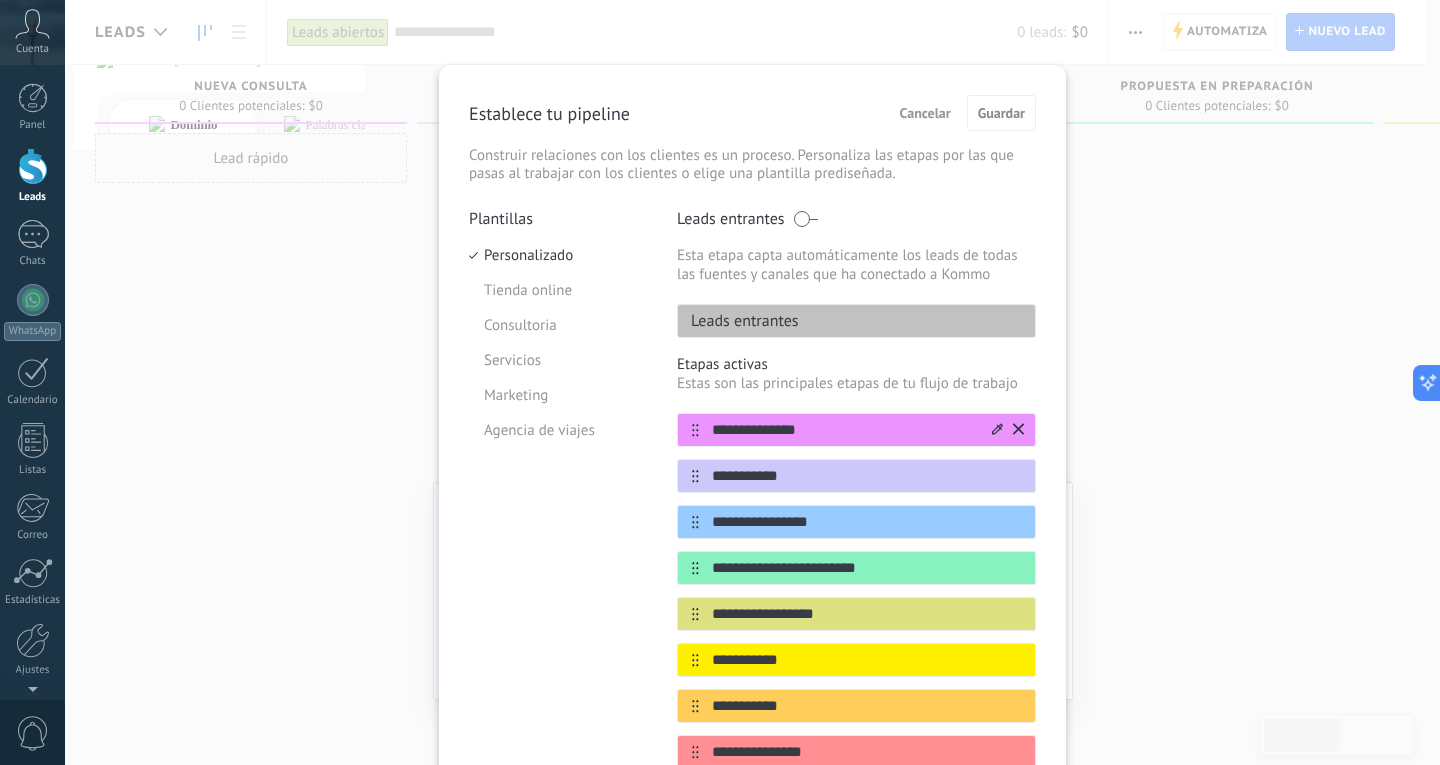 click on "**********" at bounding box center (844, 430) 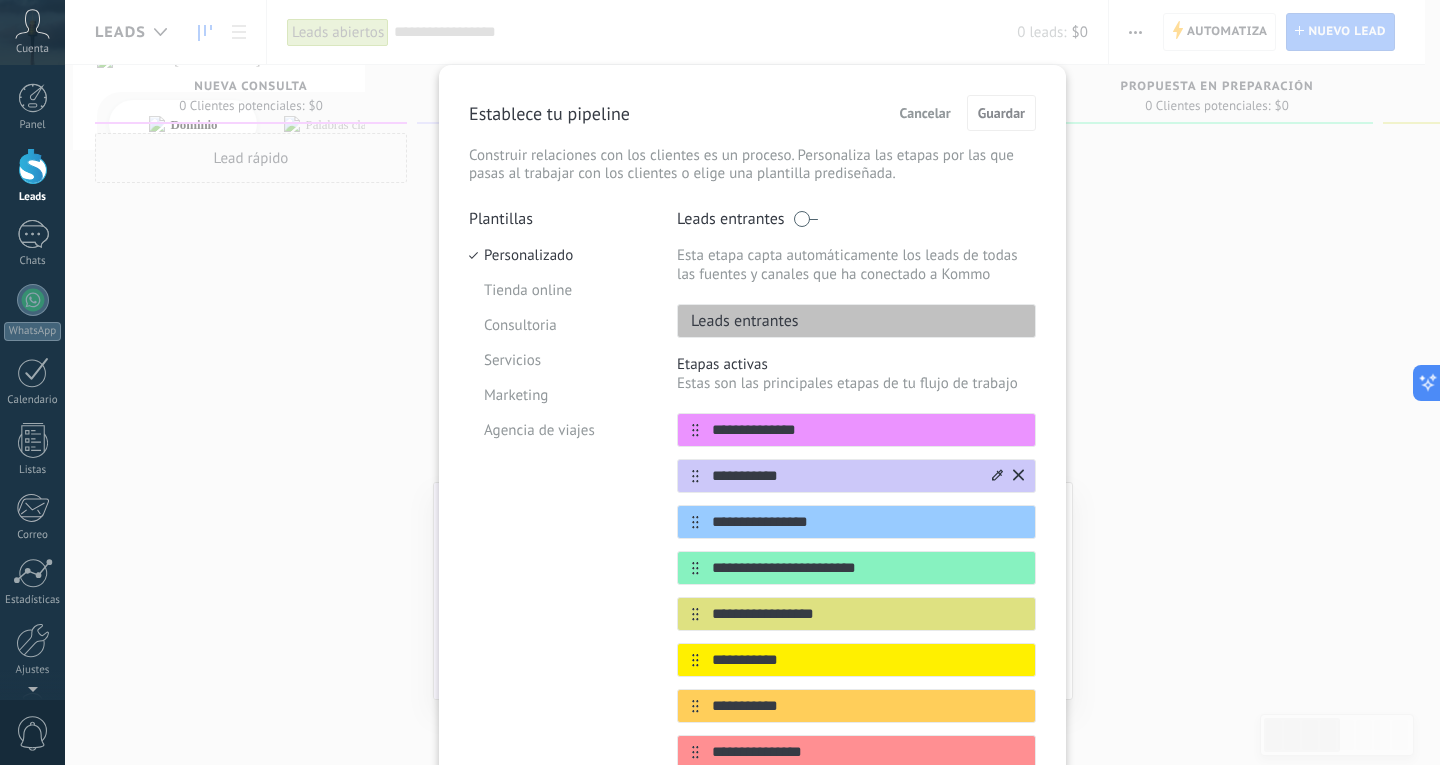drag, startPoint x: 840, startPoint y: 435, endPoint x: 715, endPoint y: 460, distance: 127.47549 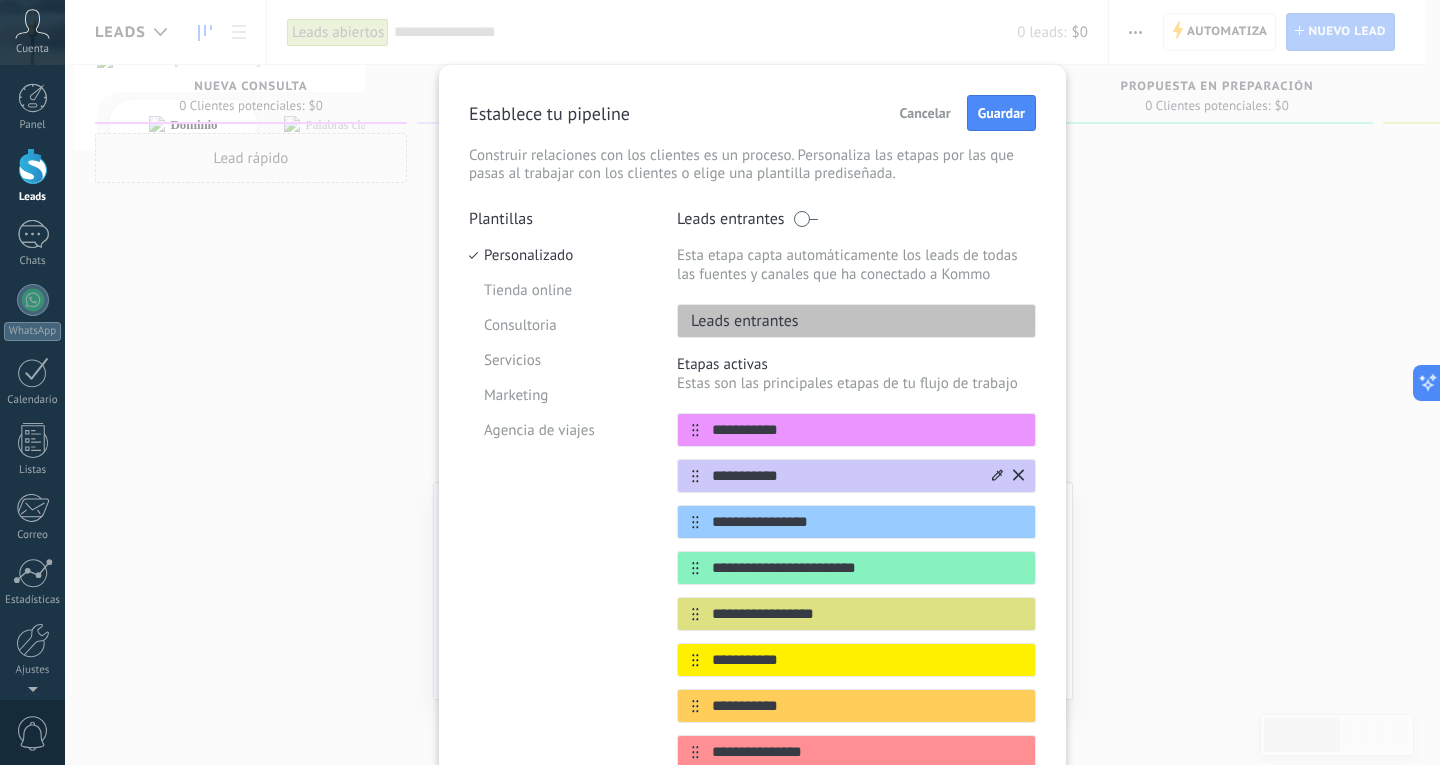 type on "**********" 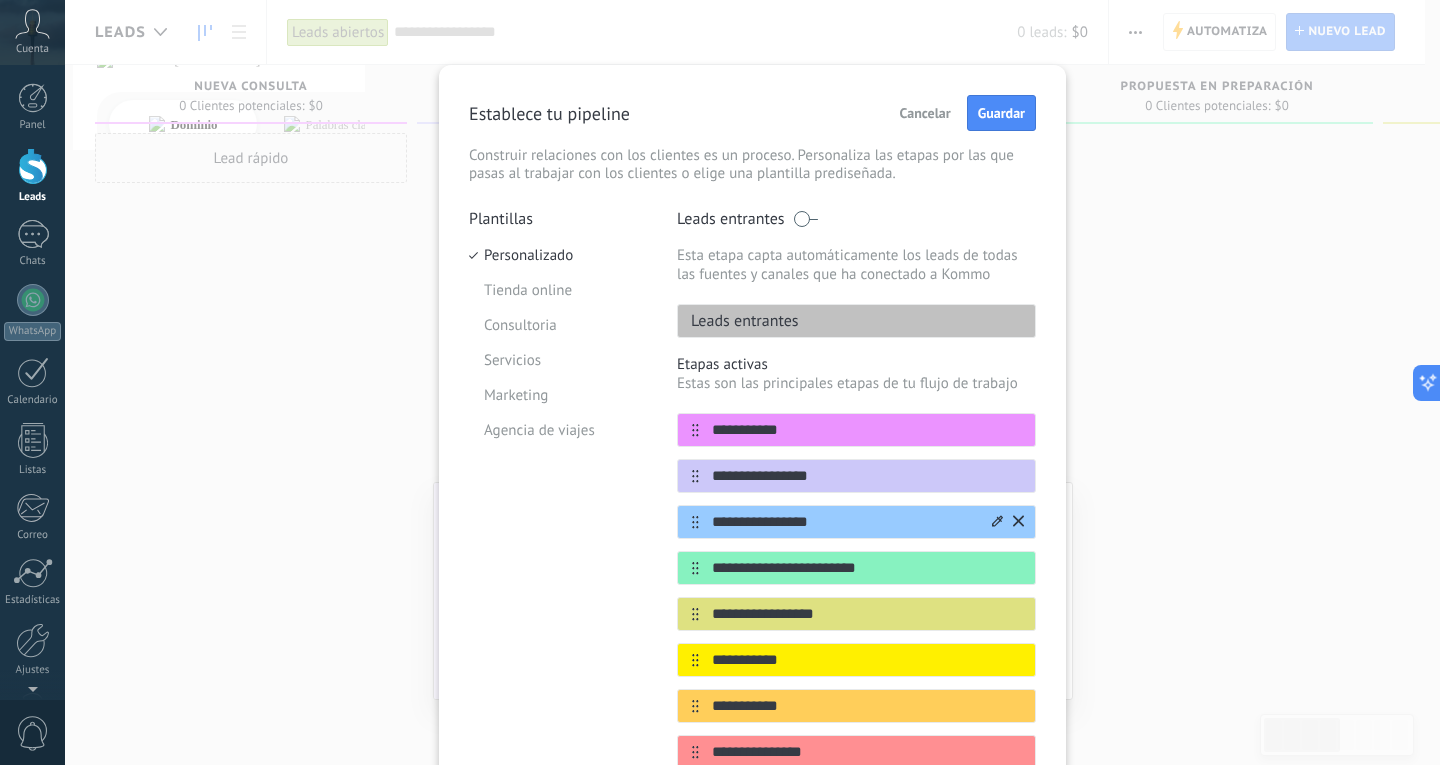 type on "**********" 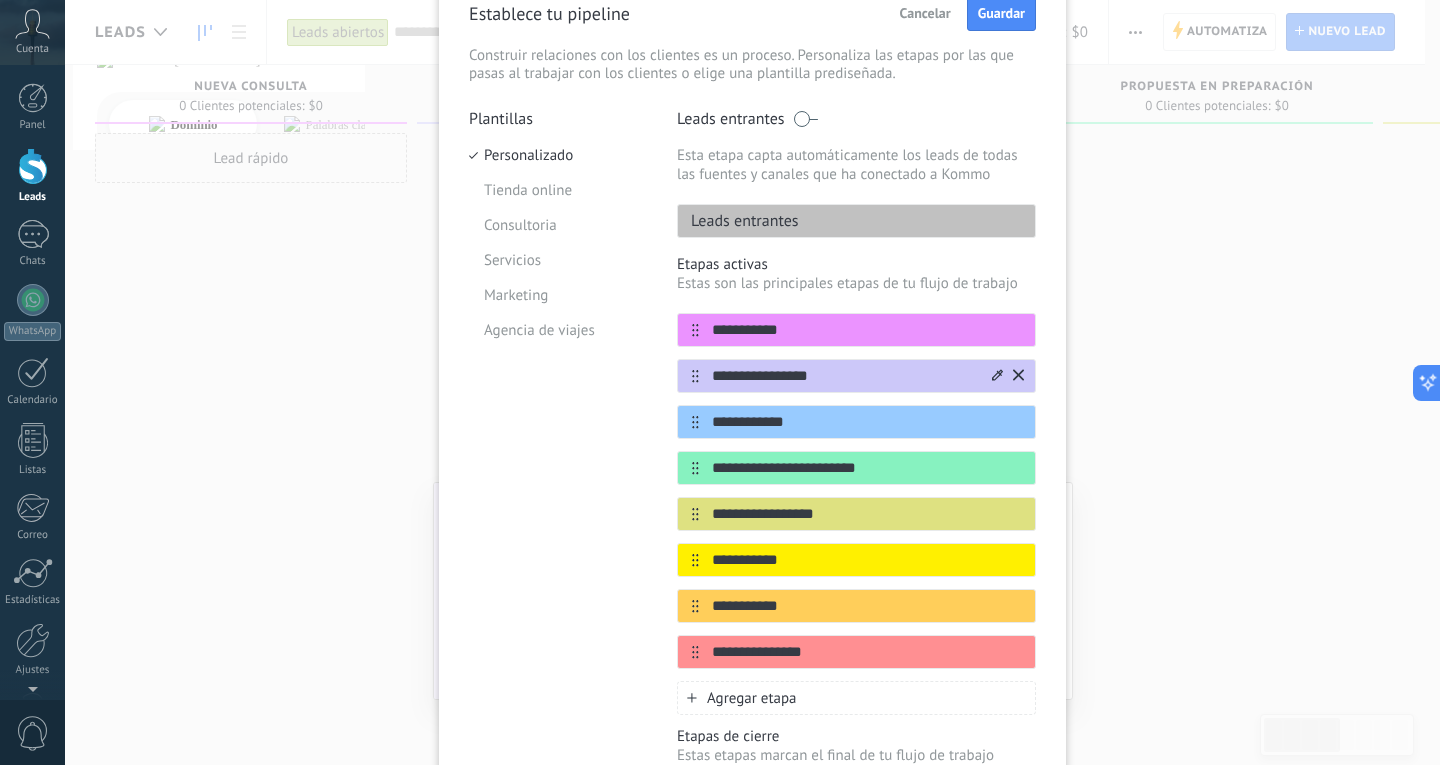 scroll, scrollTop: 200, scrollLeft: 0, axis: vertical 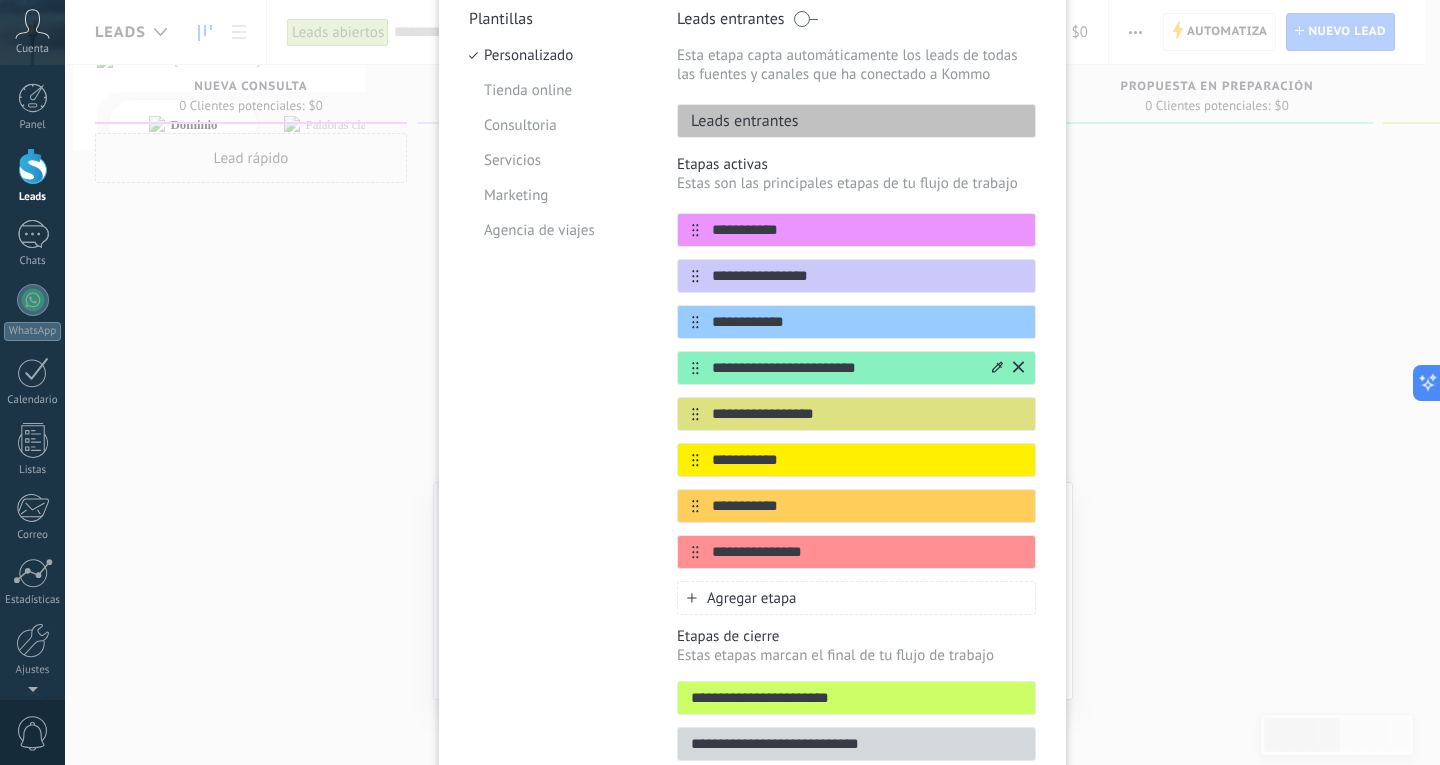 type on "**********" 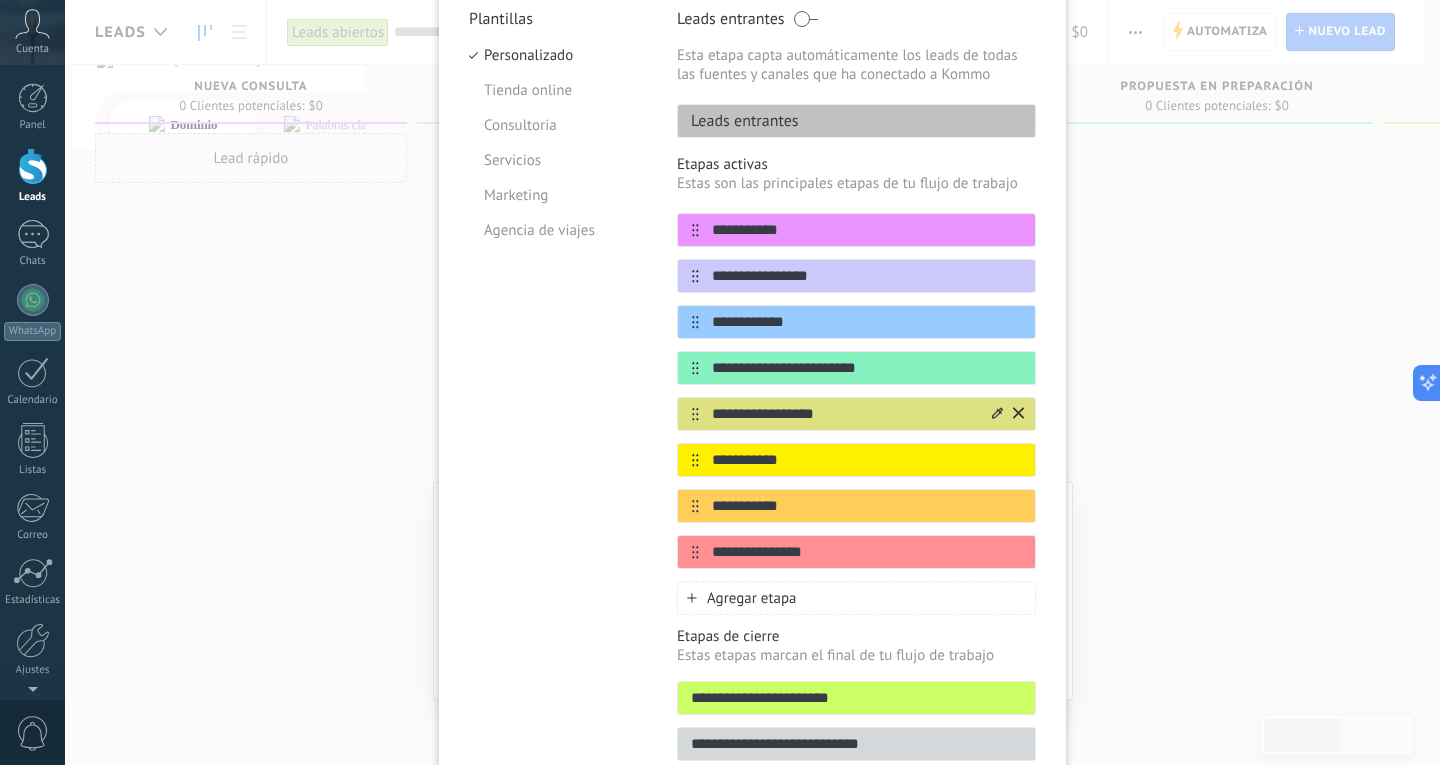 click on "**********" at bounding box center [844, 414] 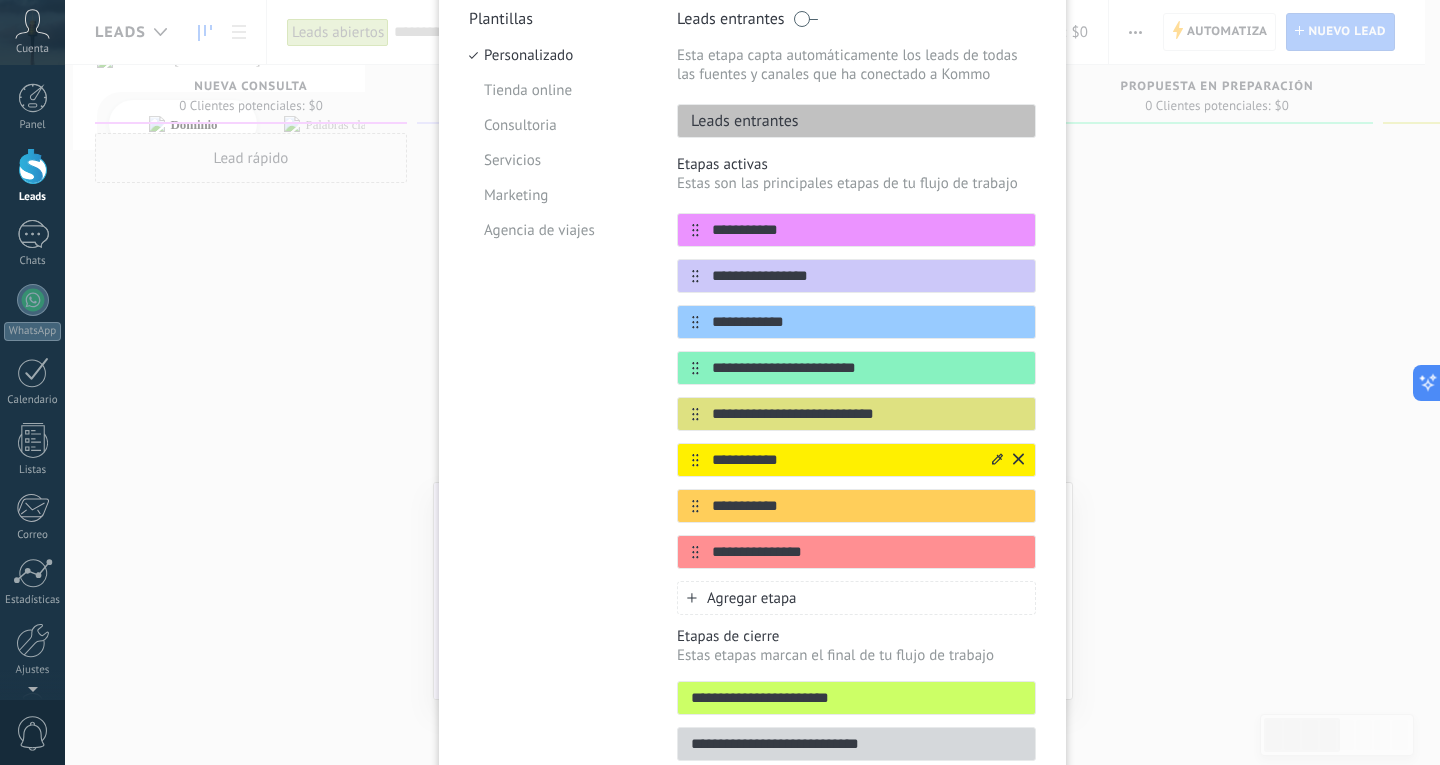 type on "**********" 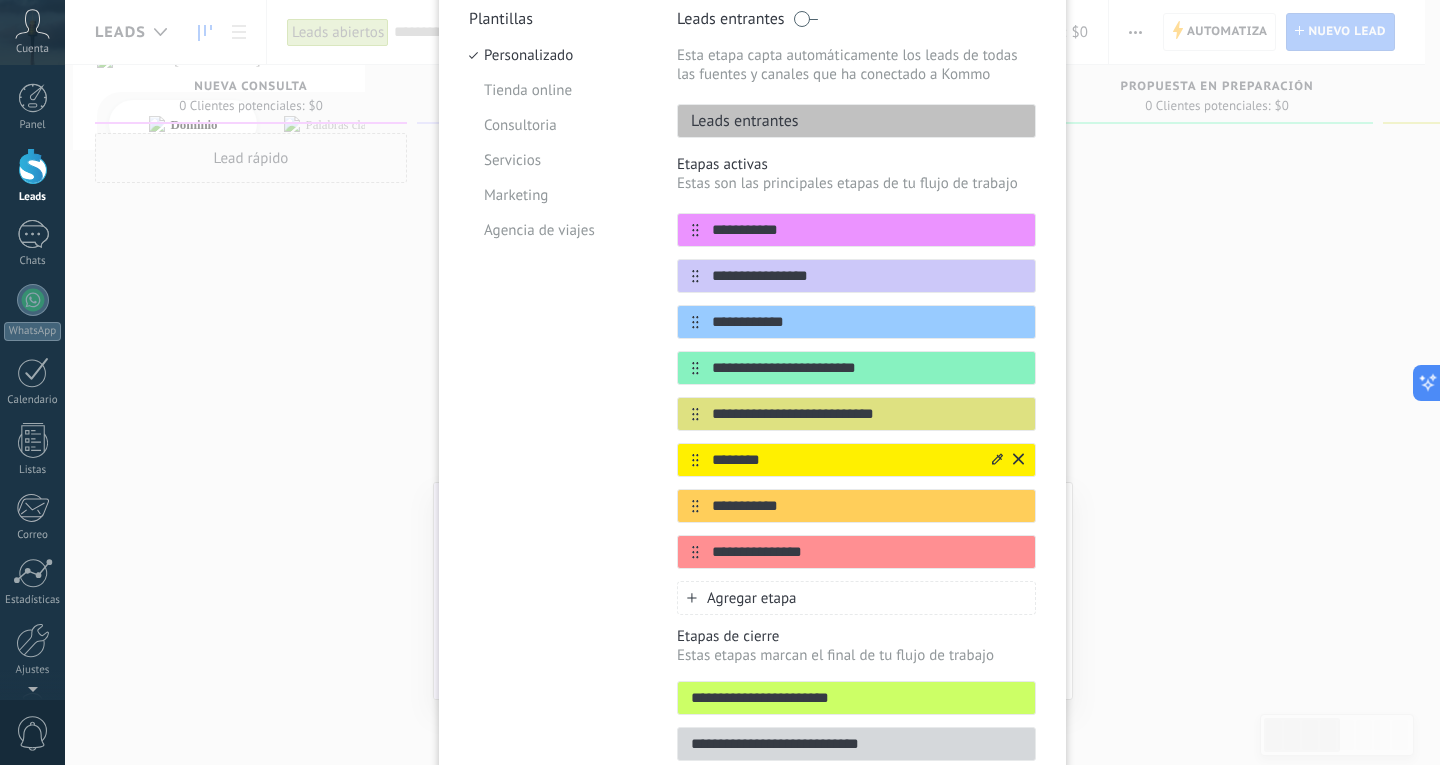 click on "********" at bounding box center (844, 460) 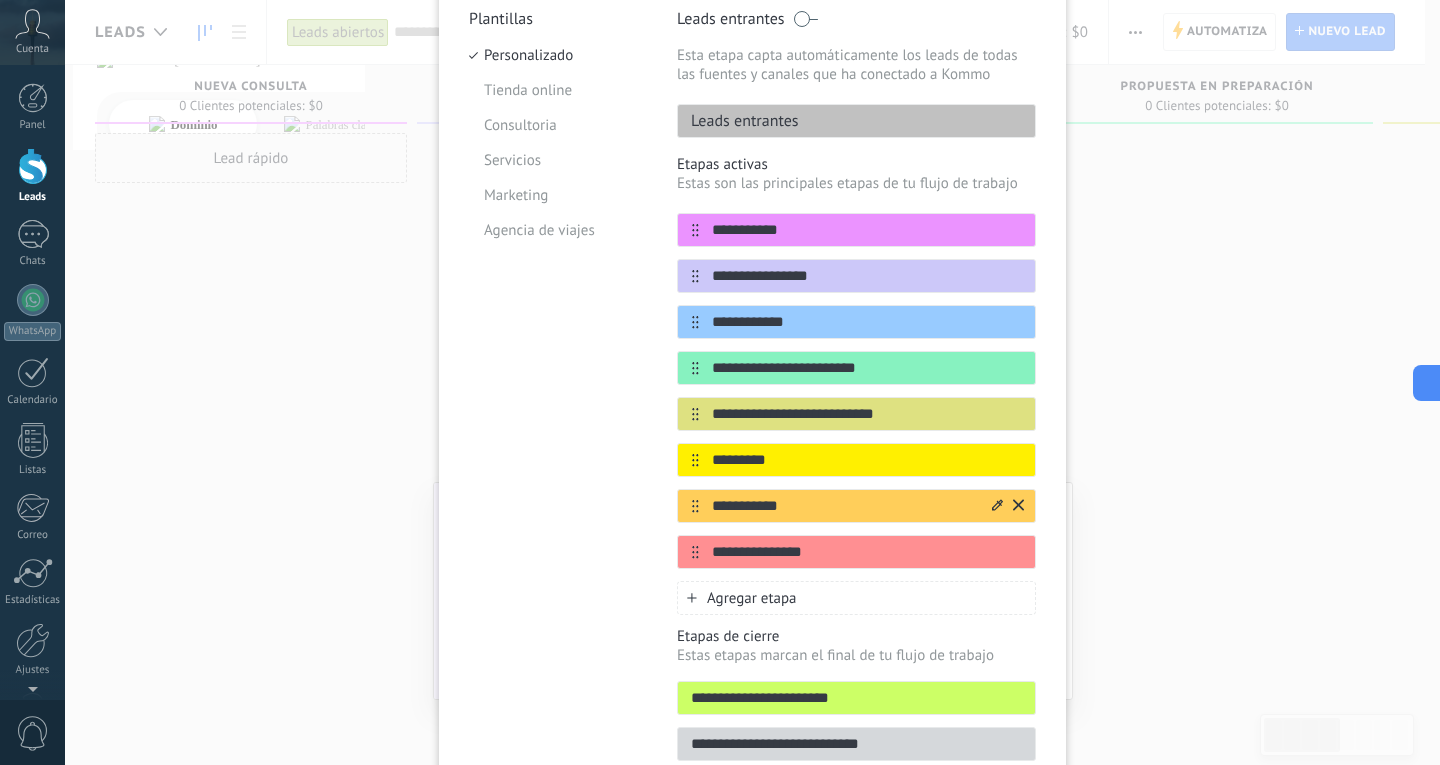 type on "*********" 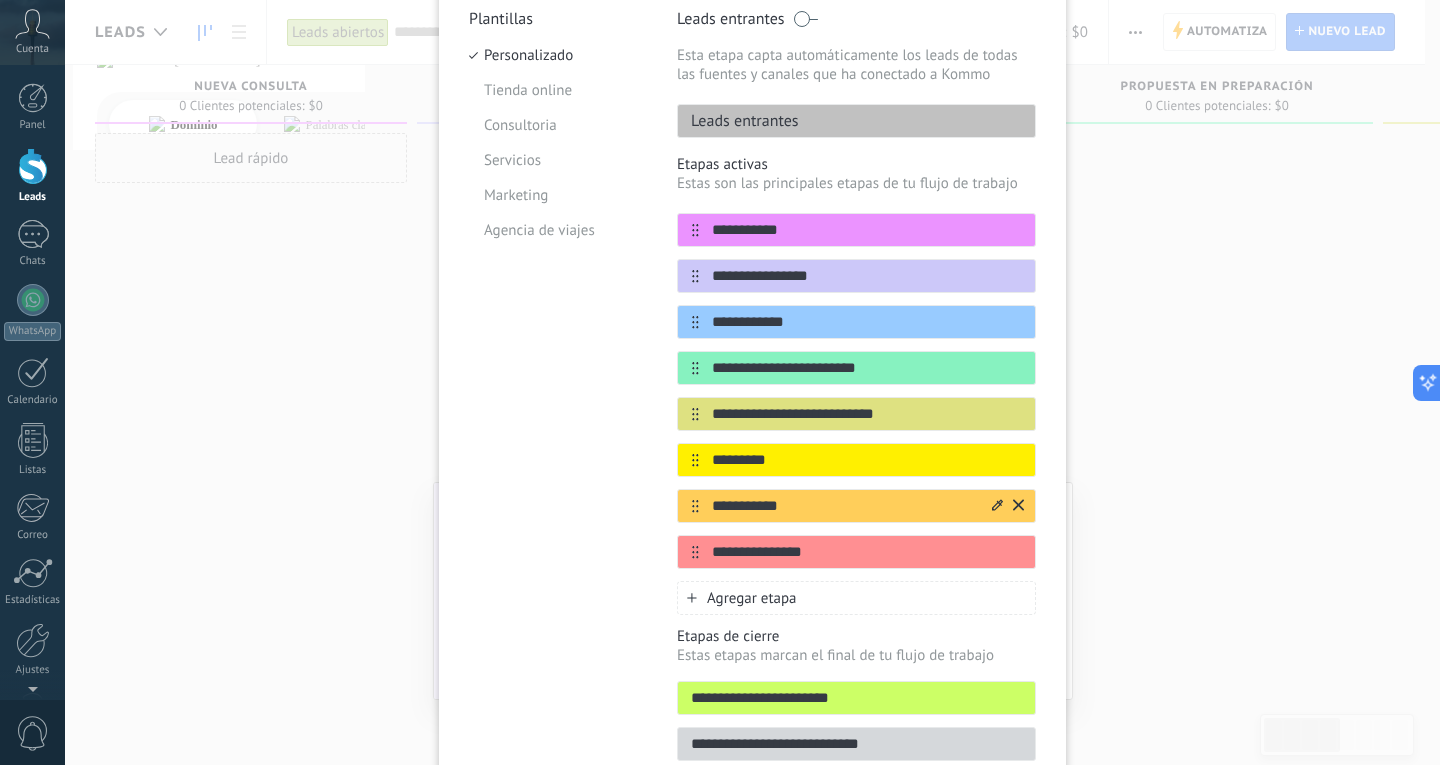 drag, startPoint x: 737, startPoint y: 509, endPoint x: 715, endPoint y: 509, distance: 22 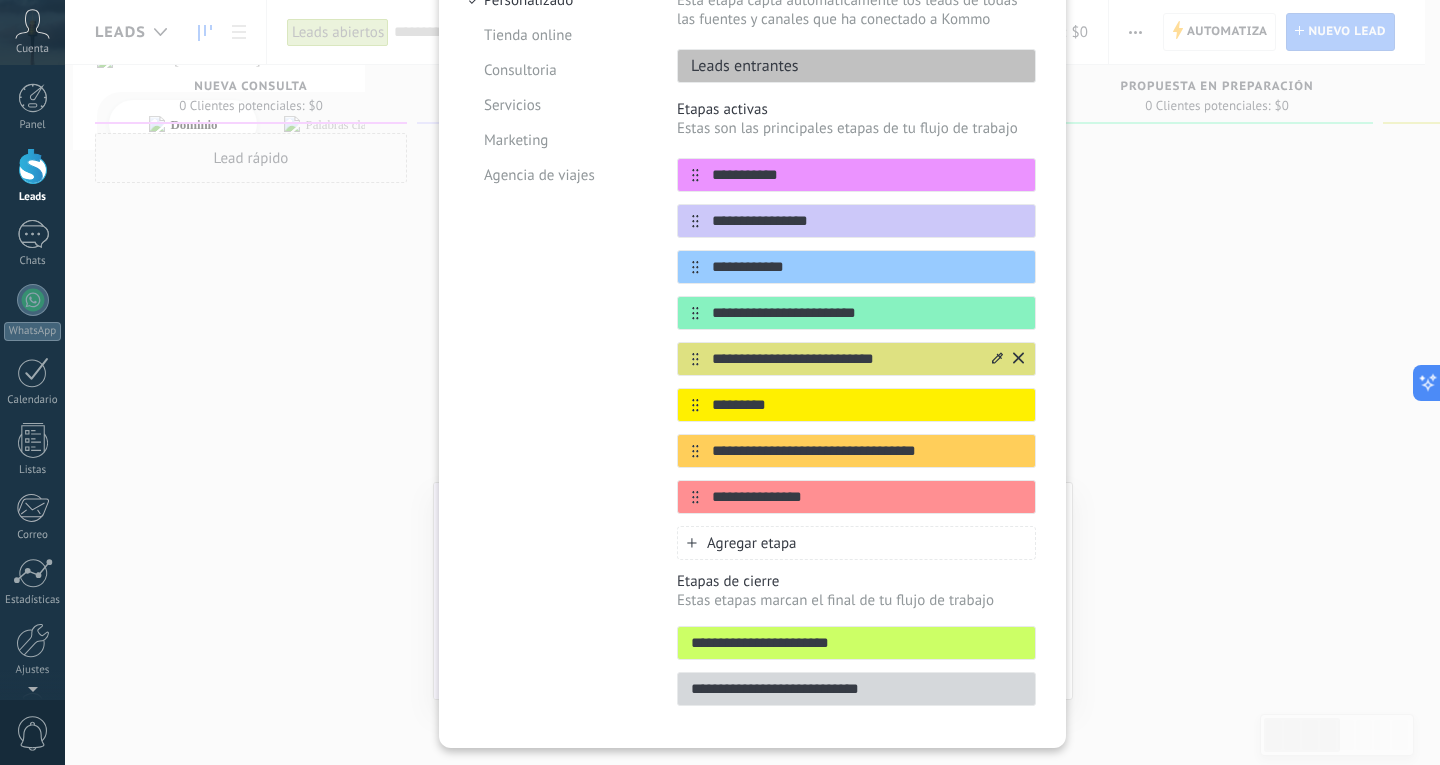 scroll, scrollTop: 303, scrollLeft: 0, axis: vertical 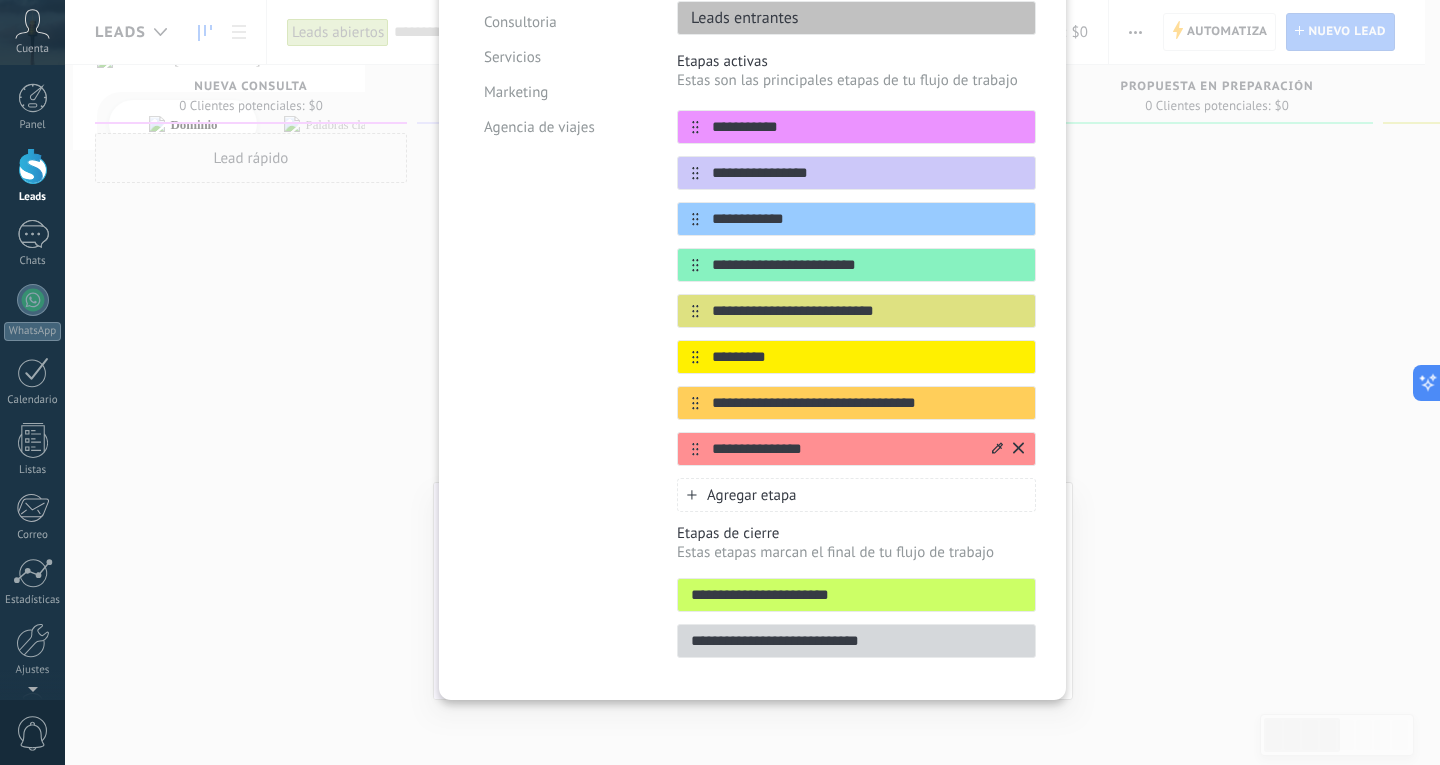 type on "**********" 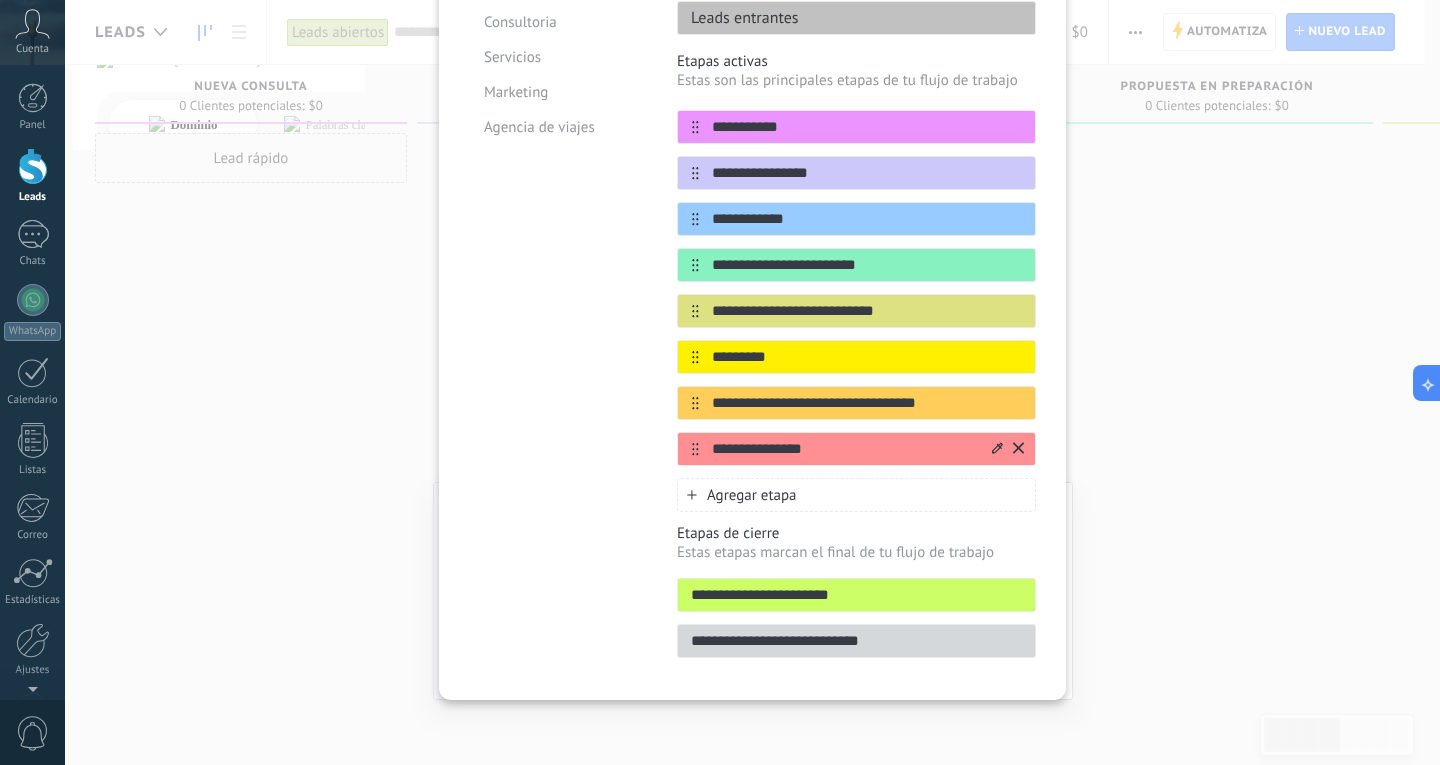 drag, startPoint x: 848, startPoint y: 449, endPoint x: 712, endPoint y: 458, distance: 136.29747 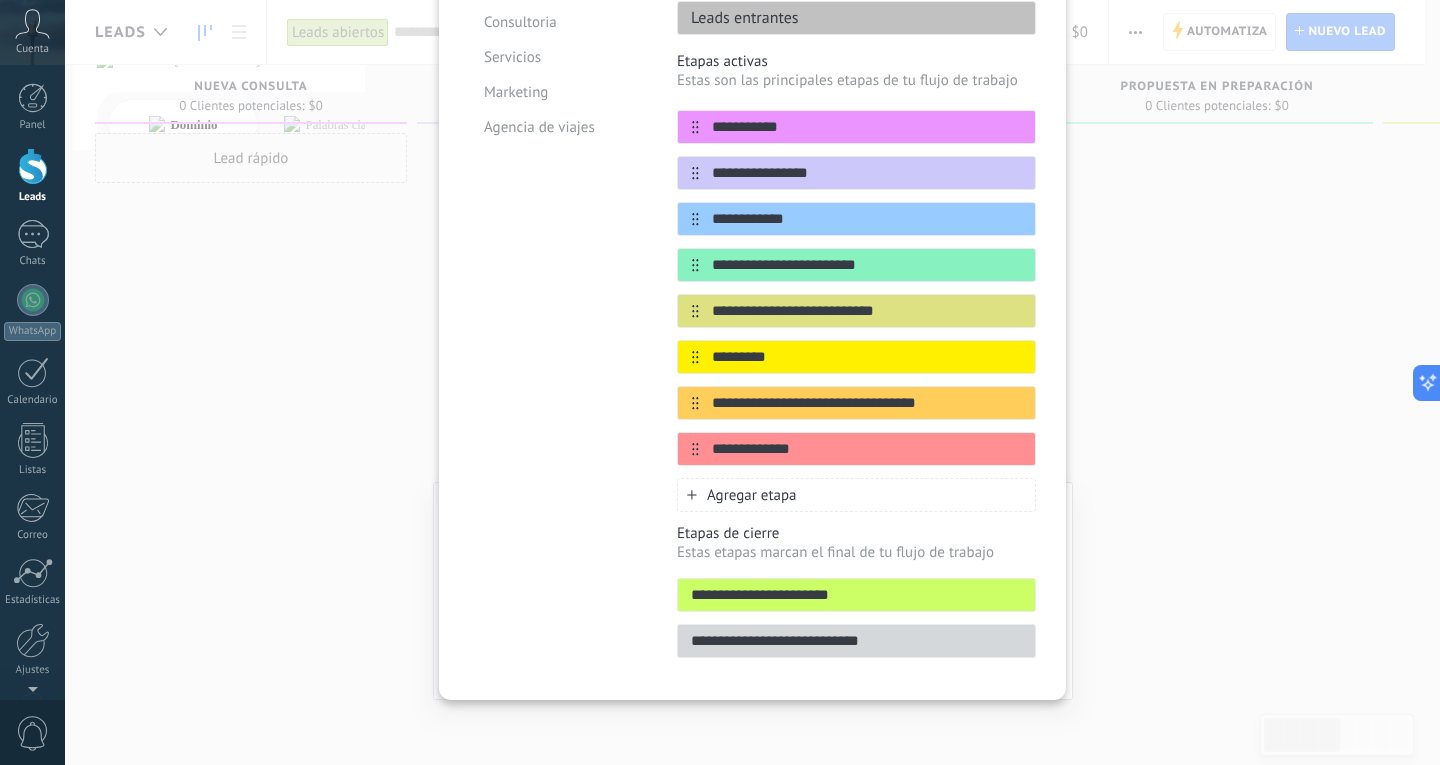 type on "**********" 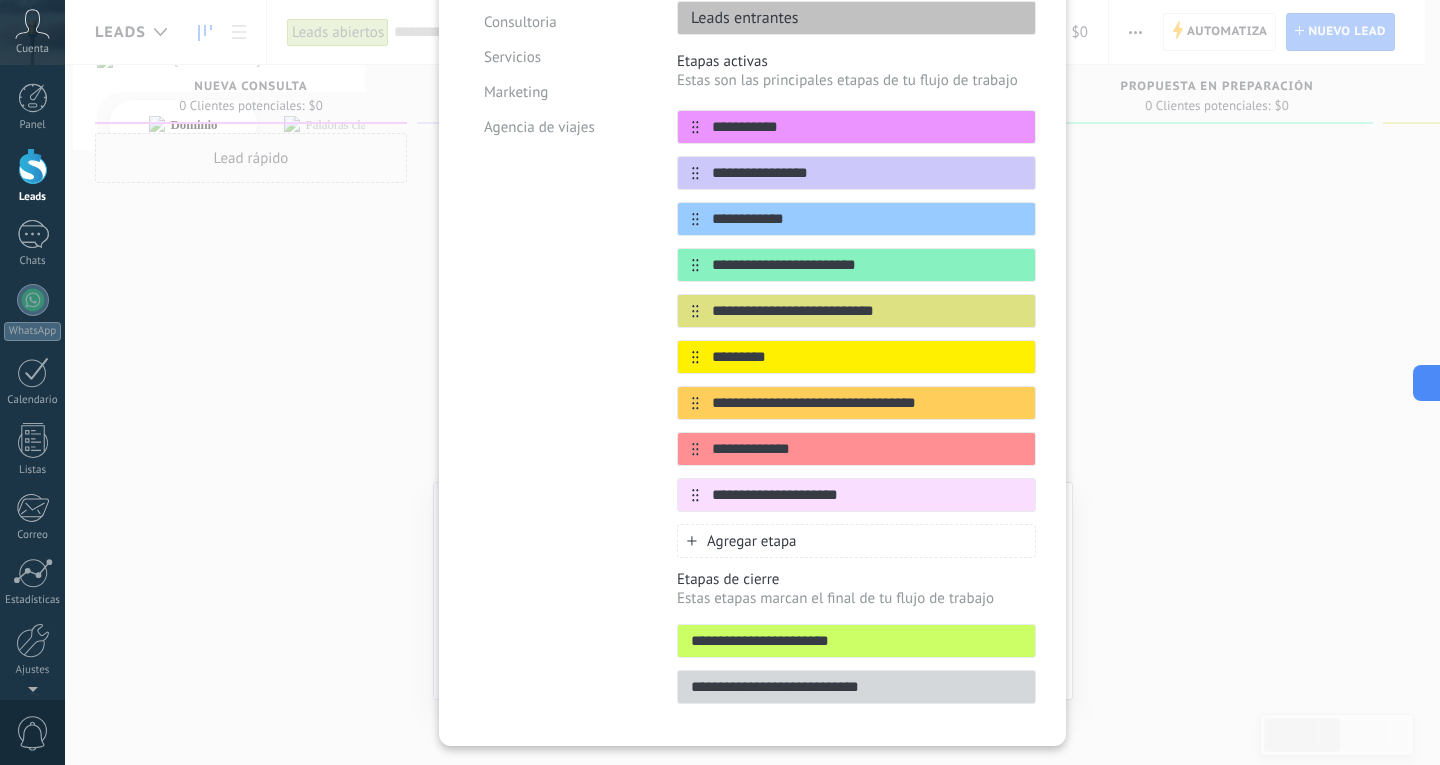 type on "**********" 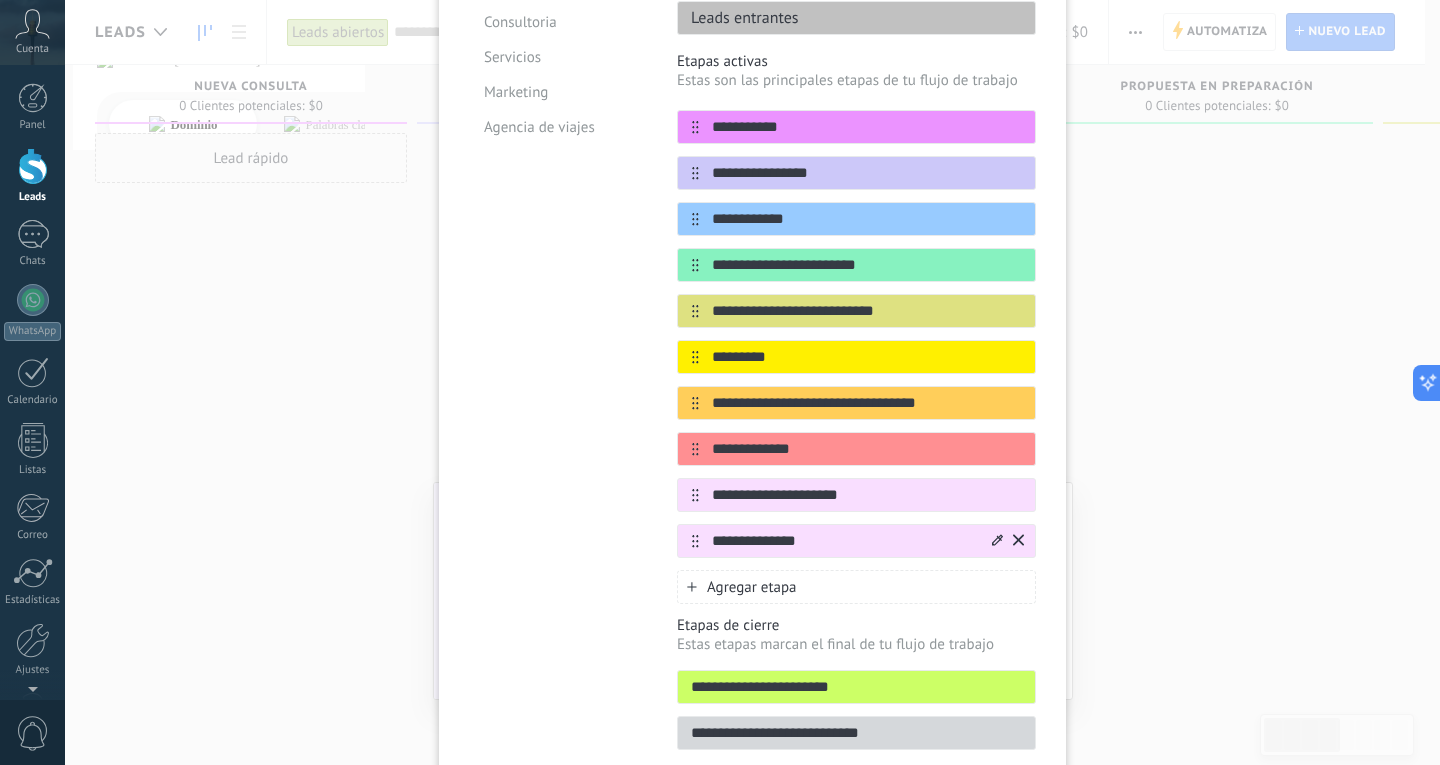 type on "**********" 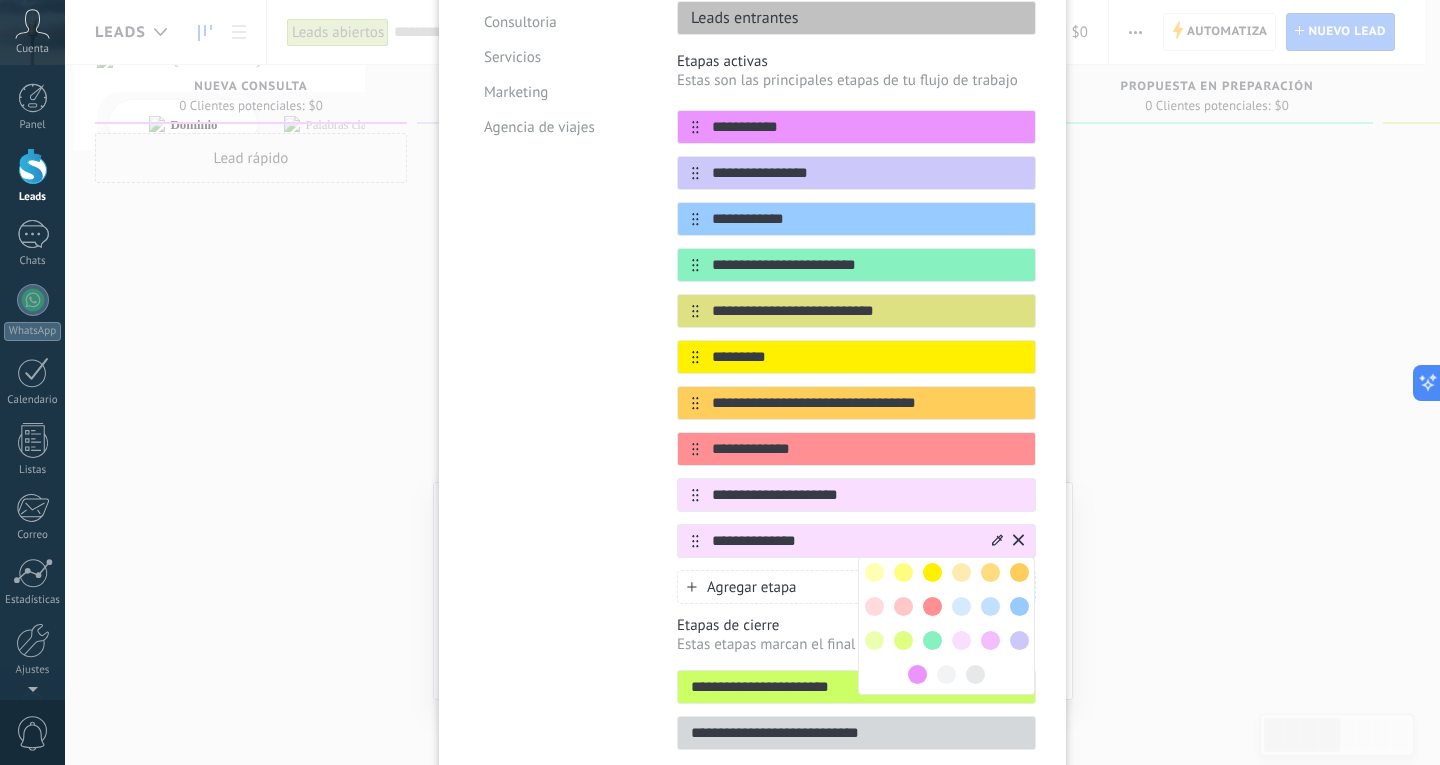 click at bounding box center [975, 674] 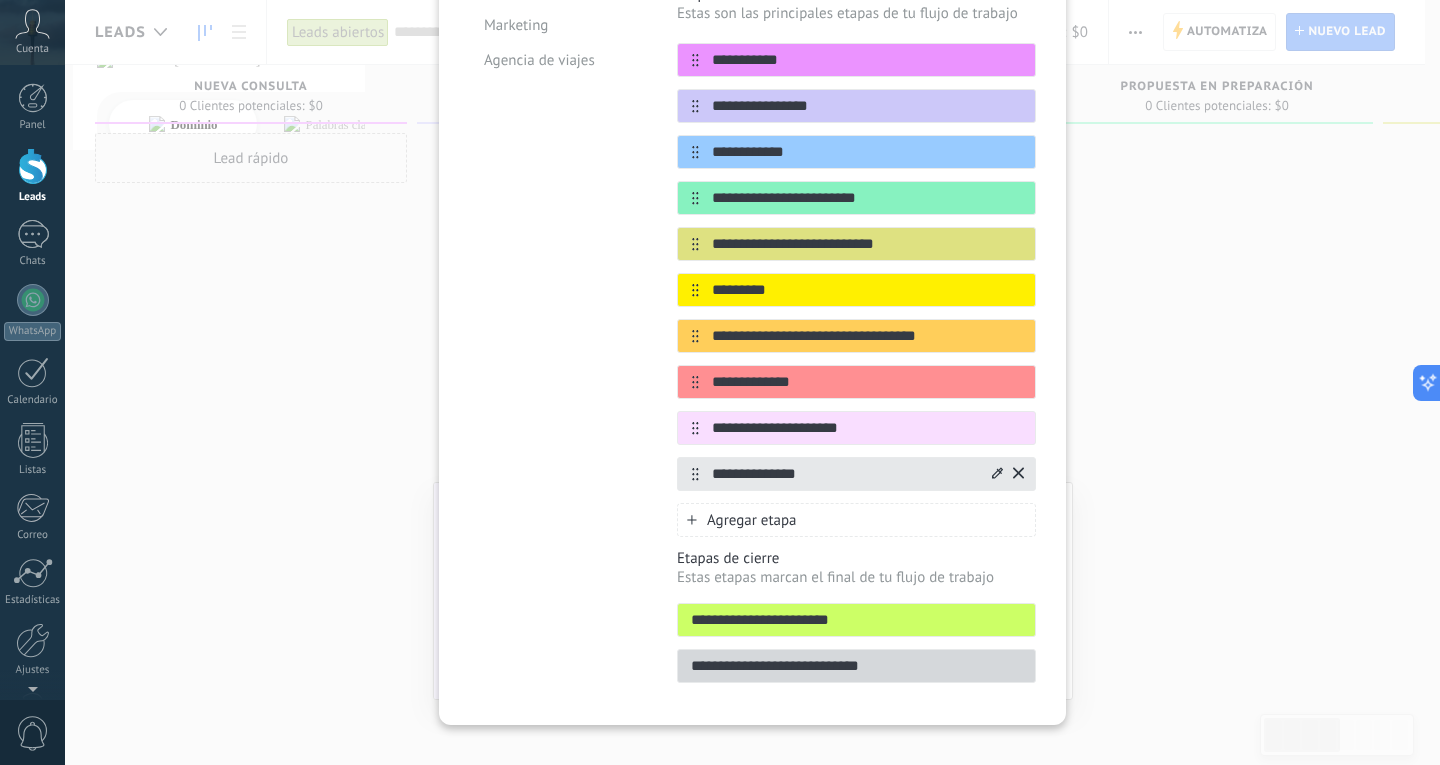 scroll, scrollTop: 395, scrollLeft: 0, axis: vertical 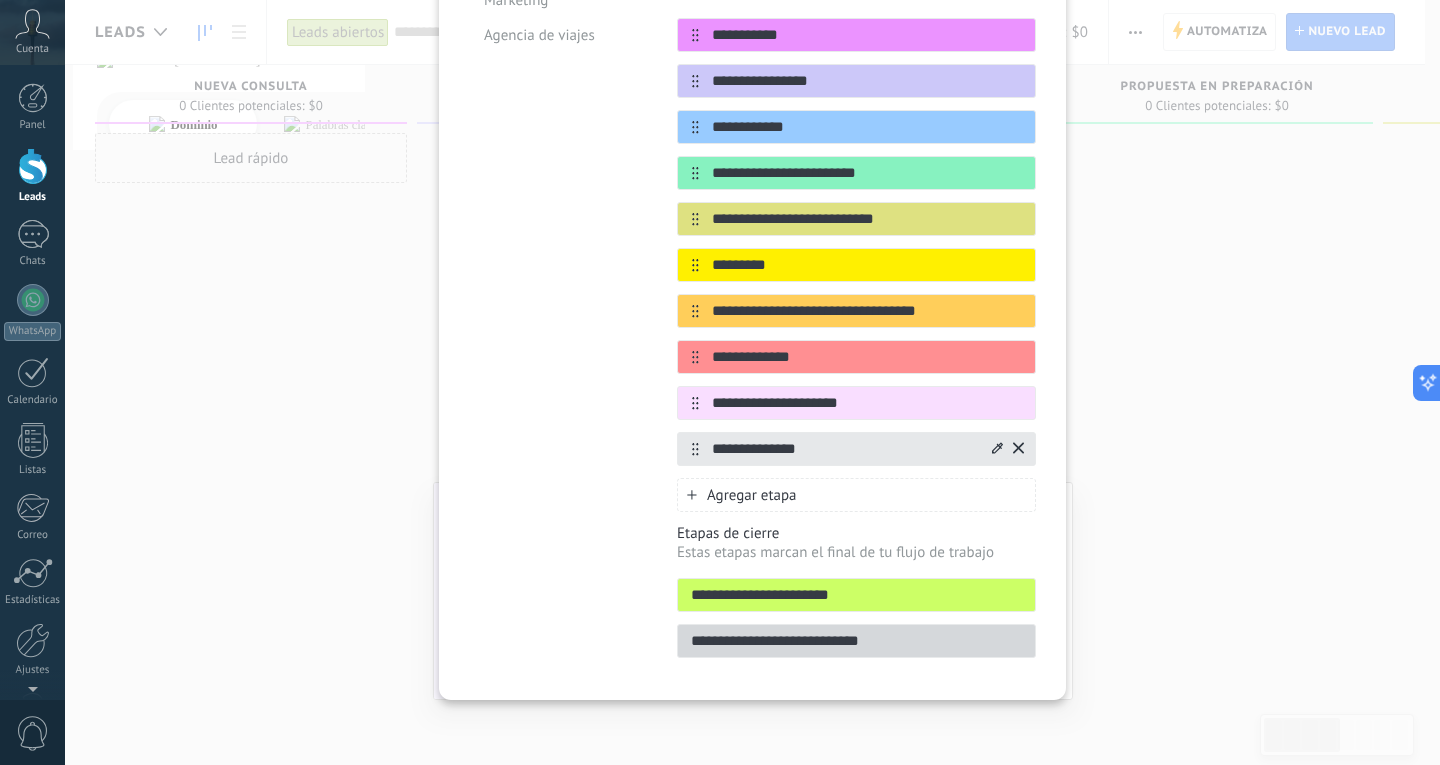 click on "**********" at bounding box center (856, 595) 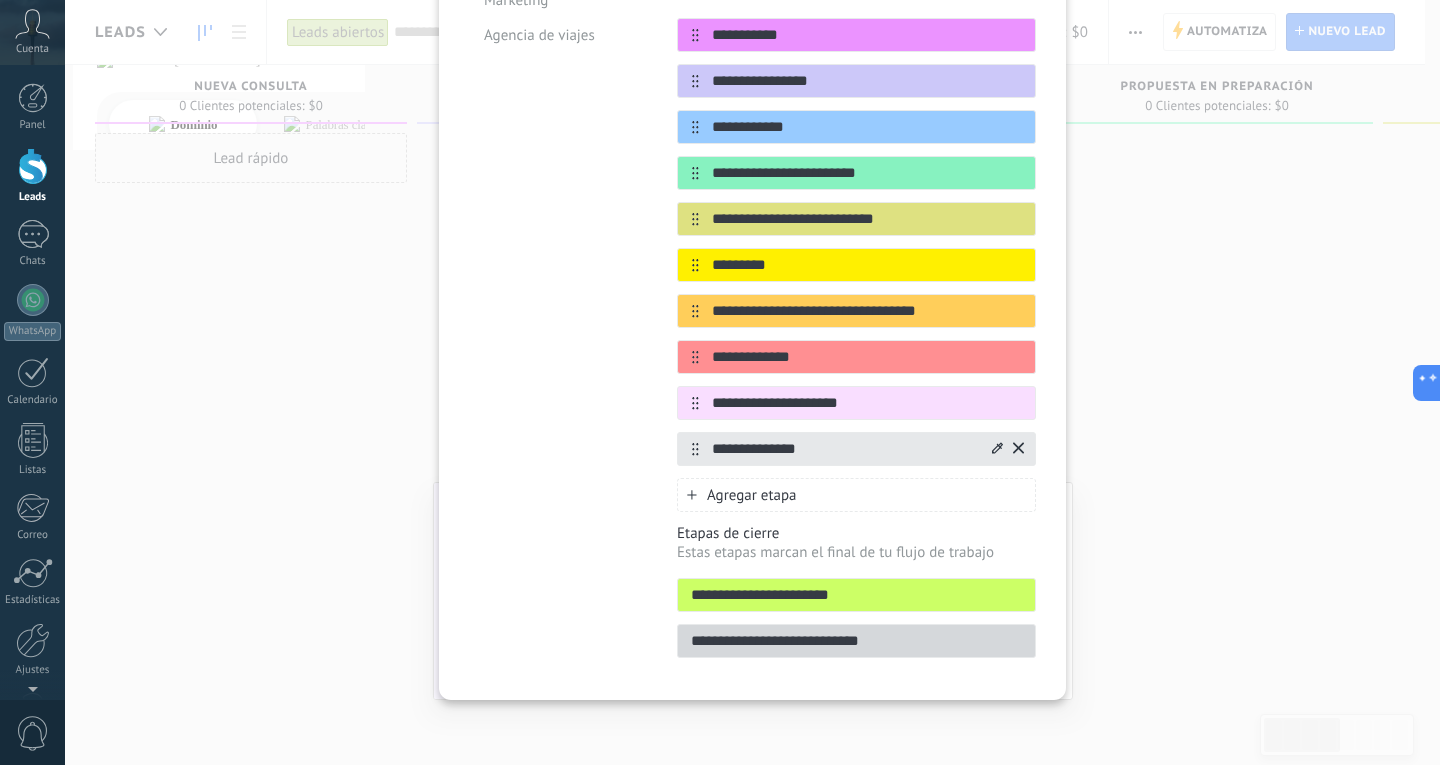 drag, startPoint x: 884, startPoint y: 596, endPoint x: 693, endPoint y: 619, distance: 192.37984 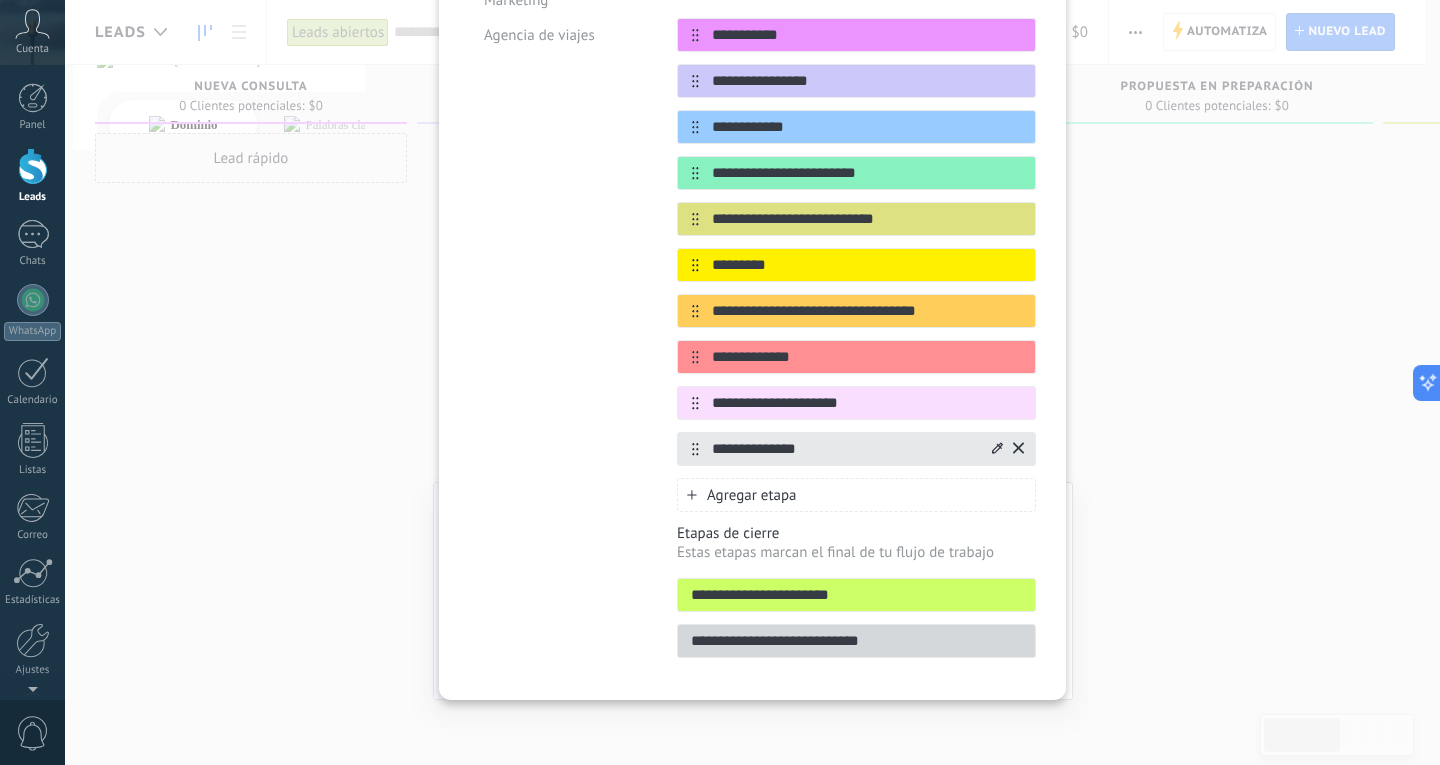 type on "*" 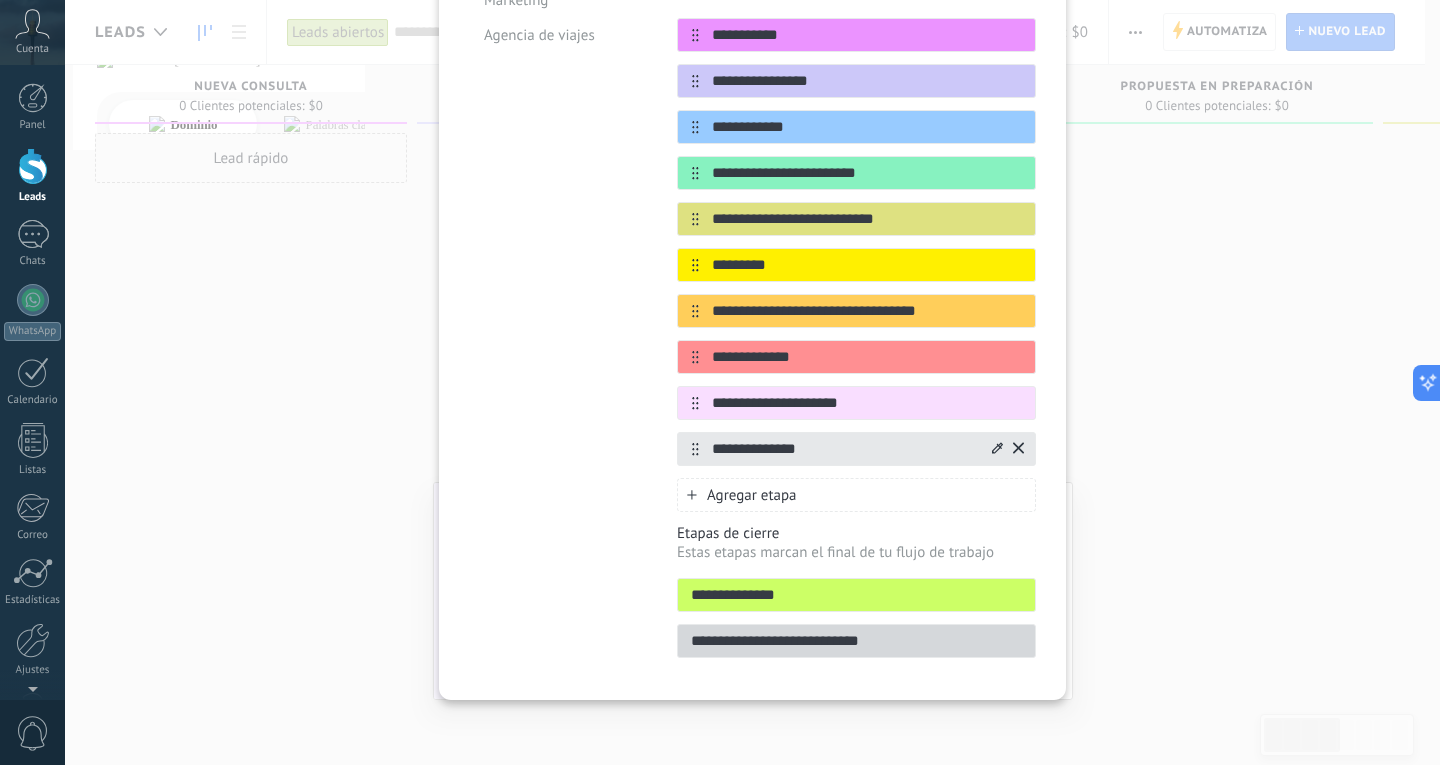 type on "**********" 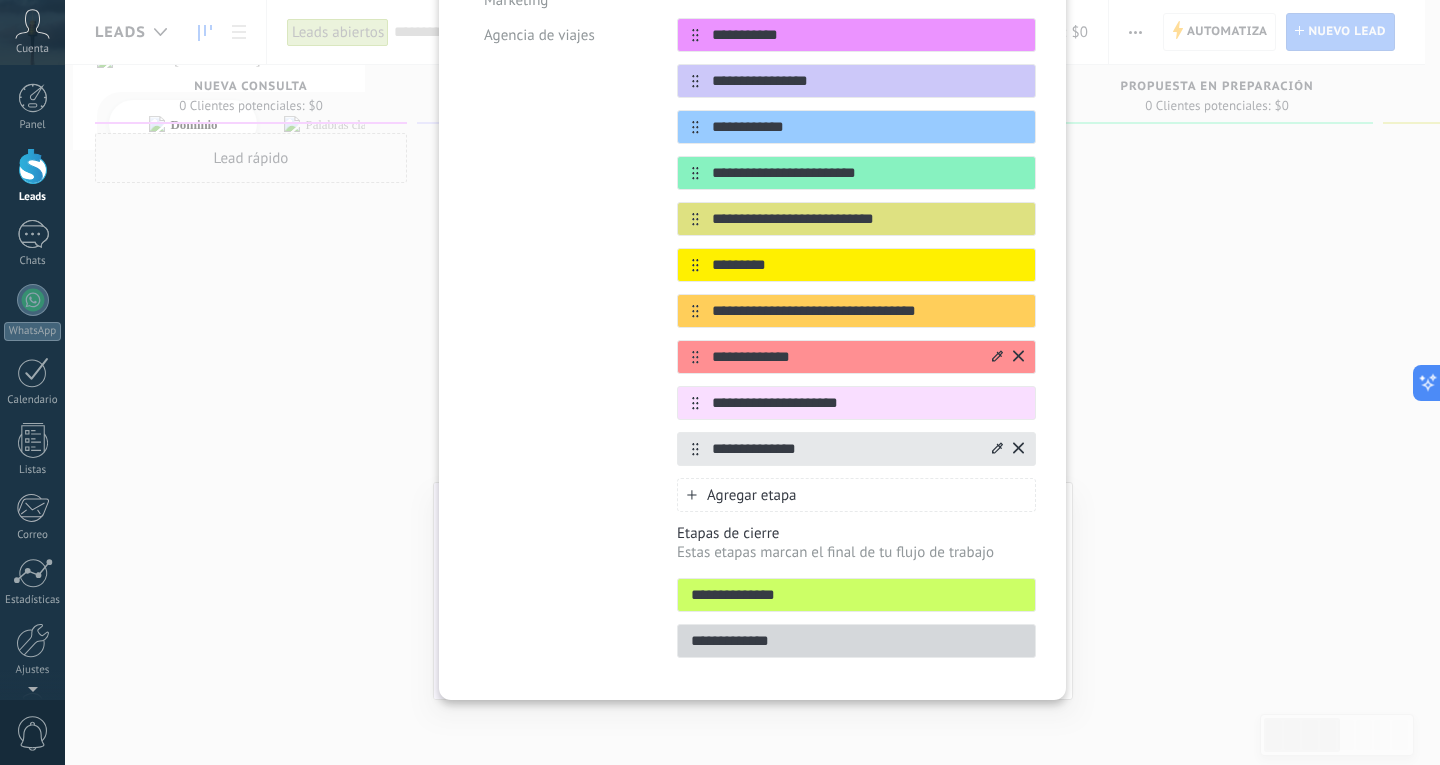 type on "**********" 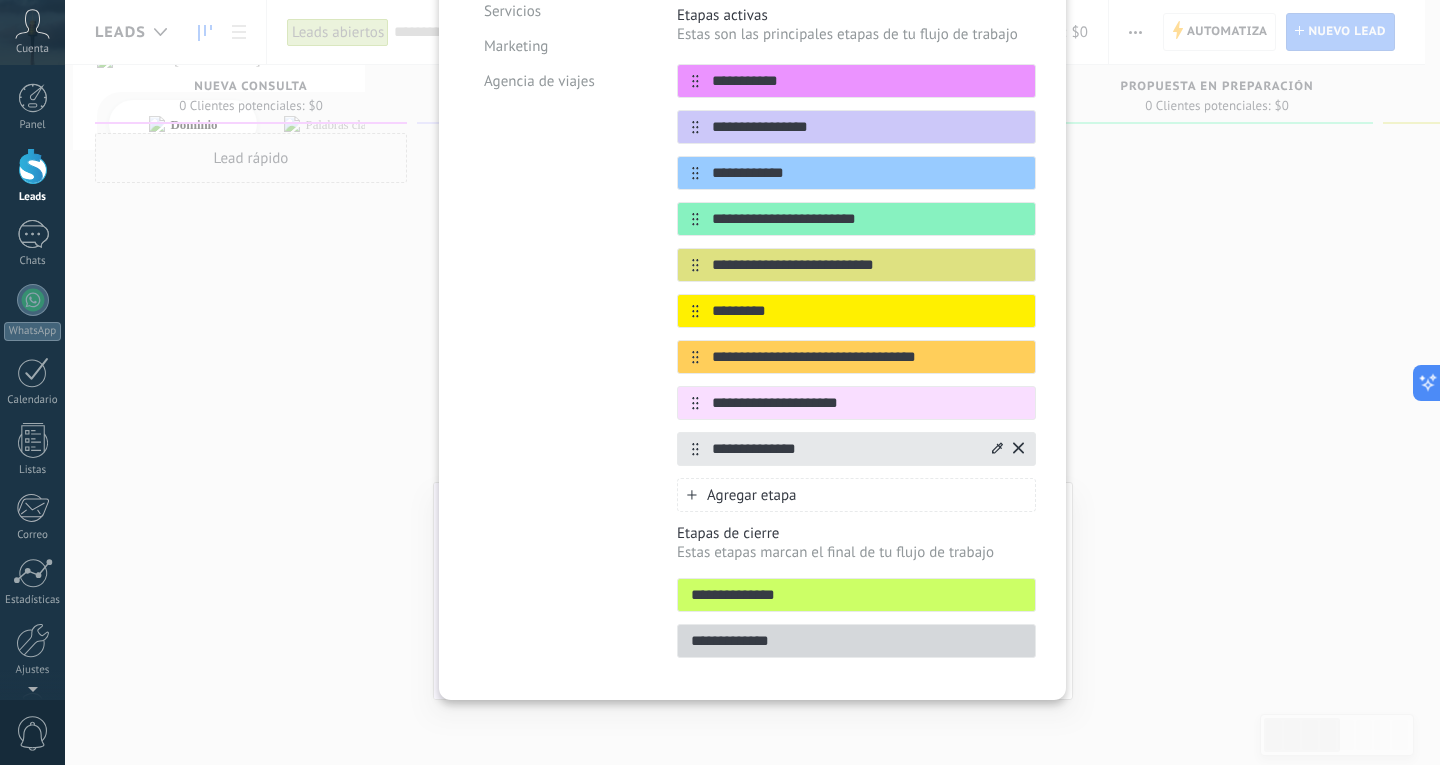 scroll, scrollTop: 349, scrollLeft: 0, axis: vertical 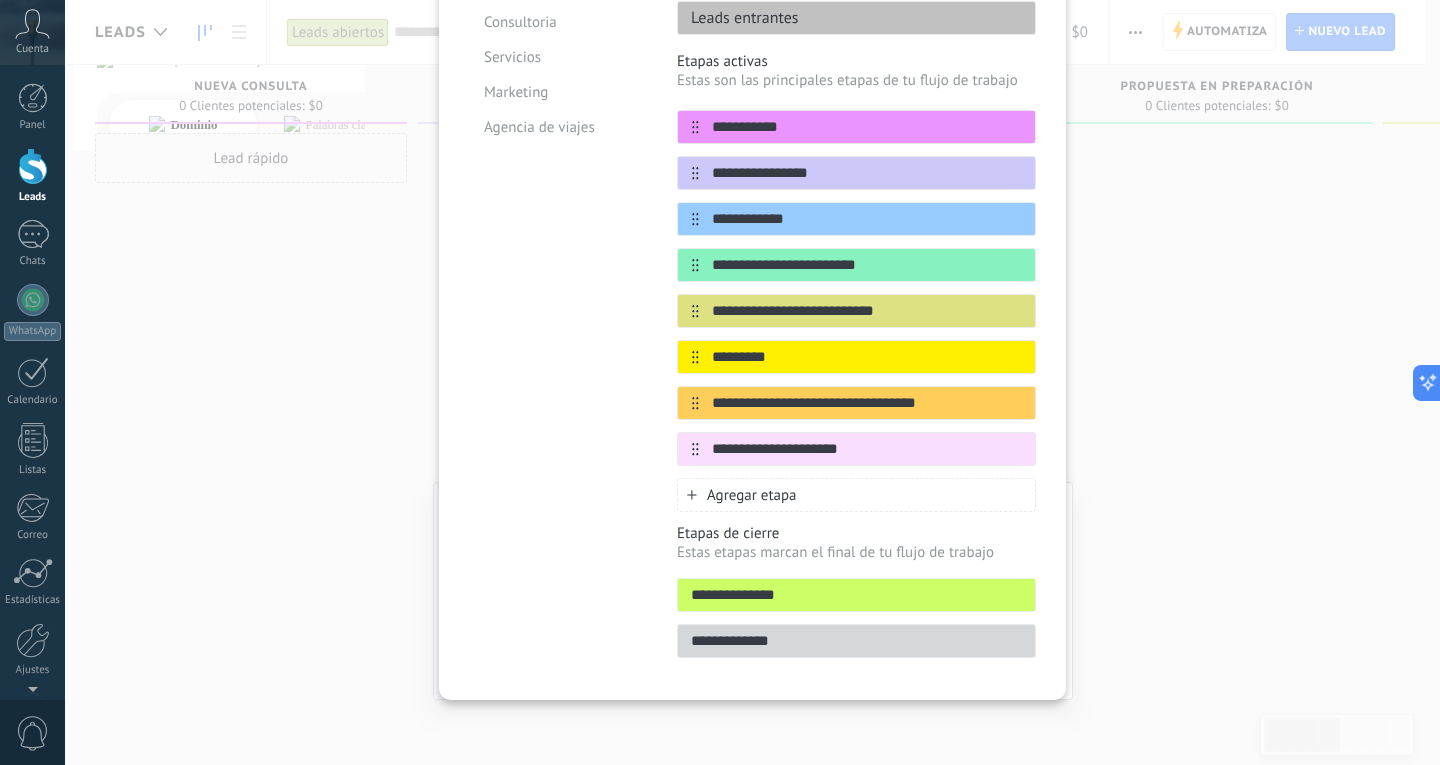 drag, startPoint x: 804, startPoint y: 598, endPoint x: 733, endPoint y: 606, distance: 71.44928 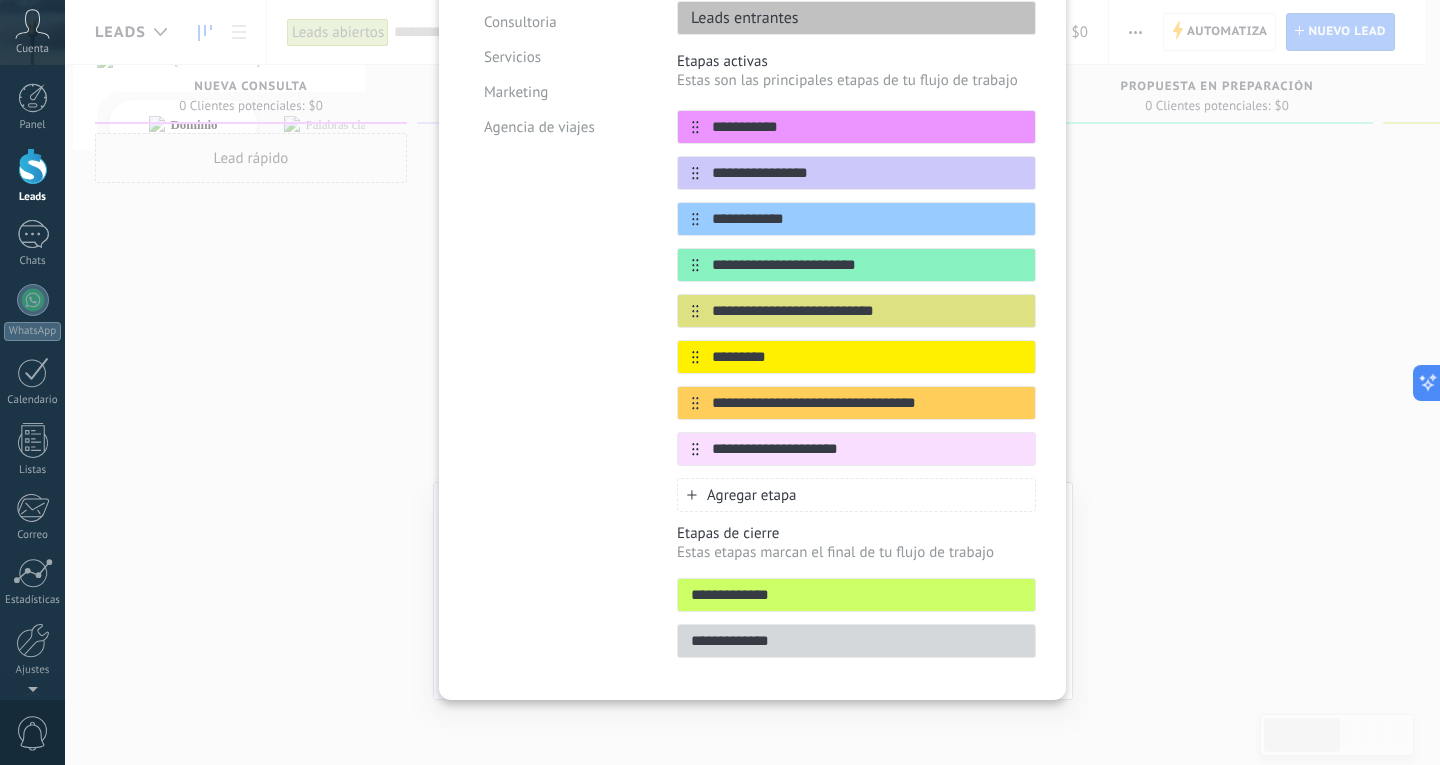 type on "**********" 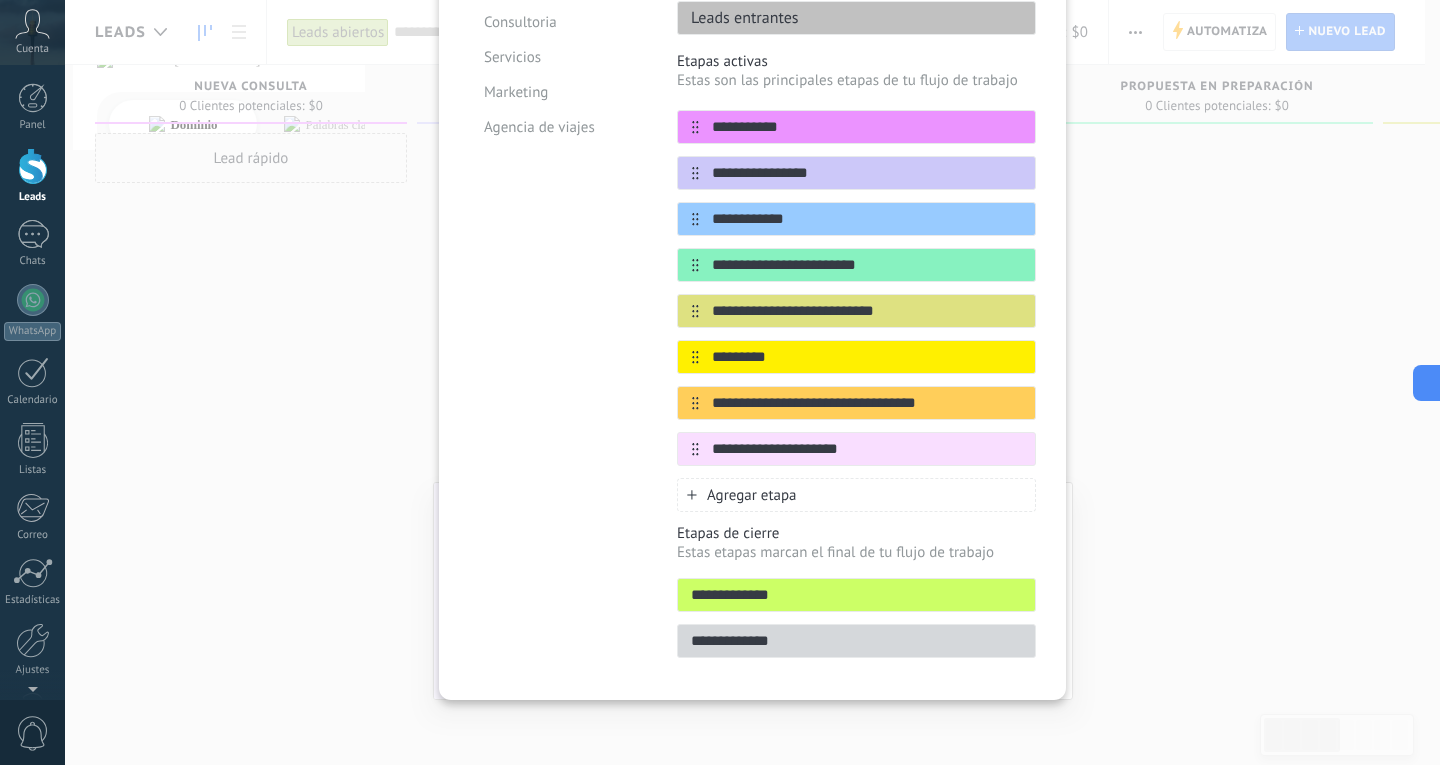 drag, startPoint x: 793, startPoint y: 639, endPoint x: 726, endPoint y: 649, distance: 67.74216 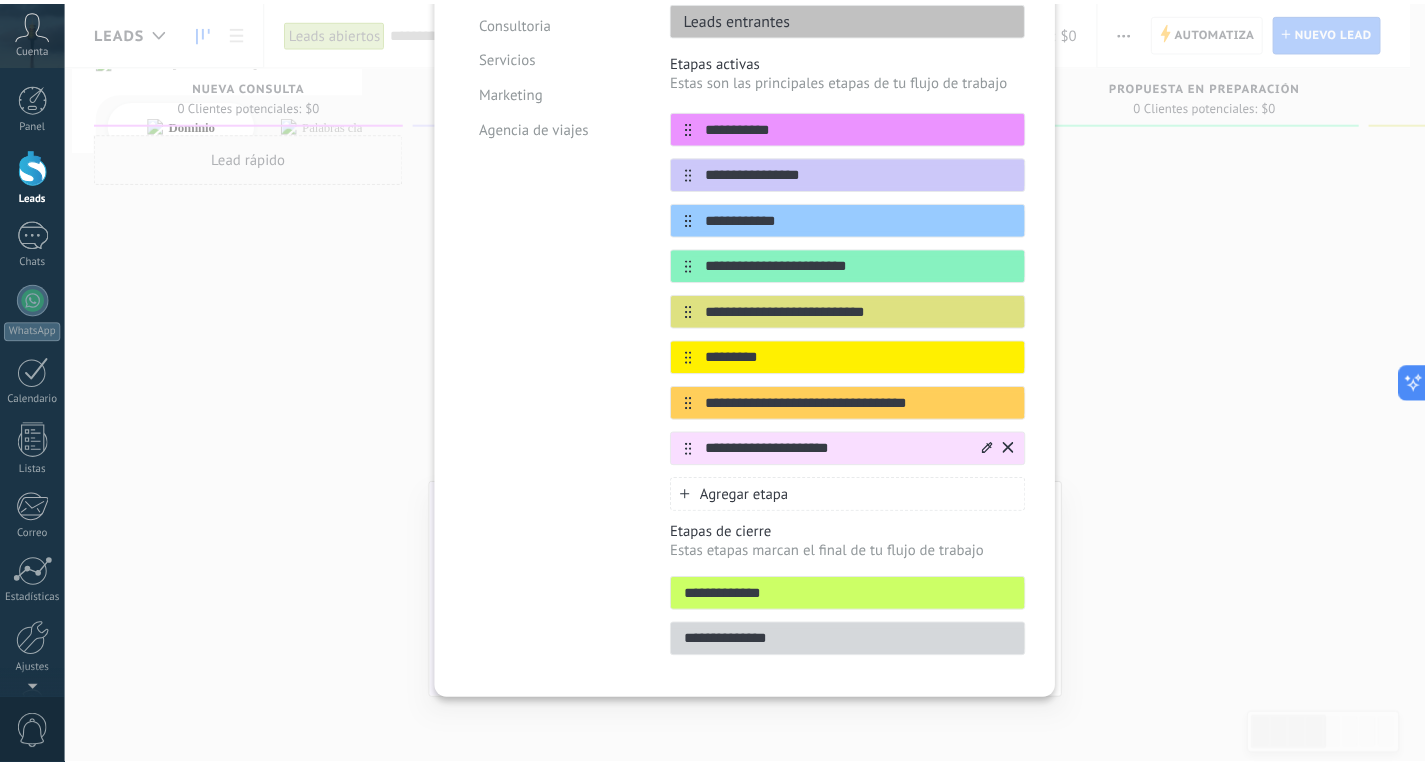 scroll, scrollTop: 0, scrollLeft: 0, axis: both 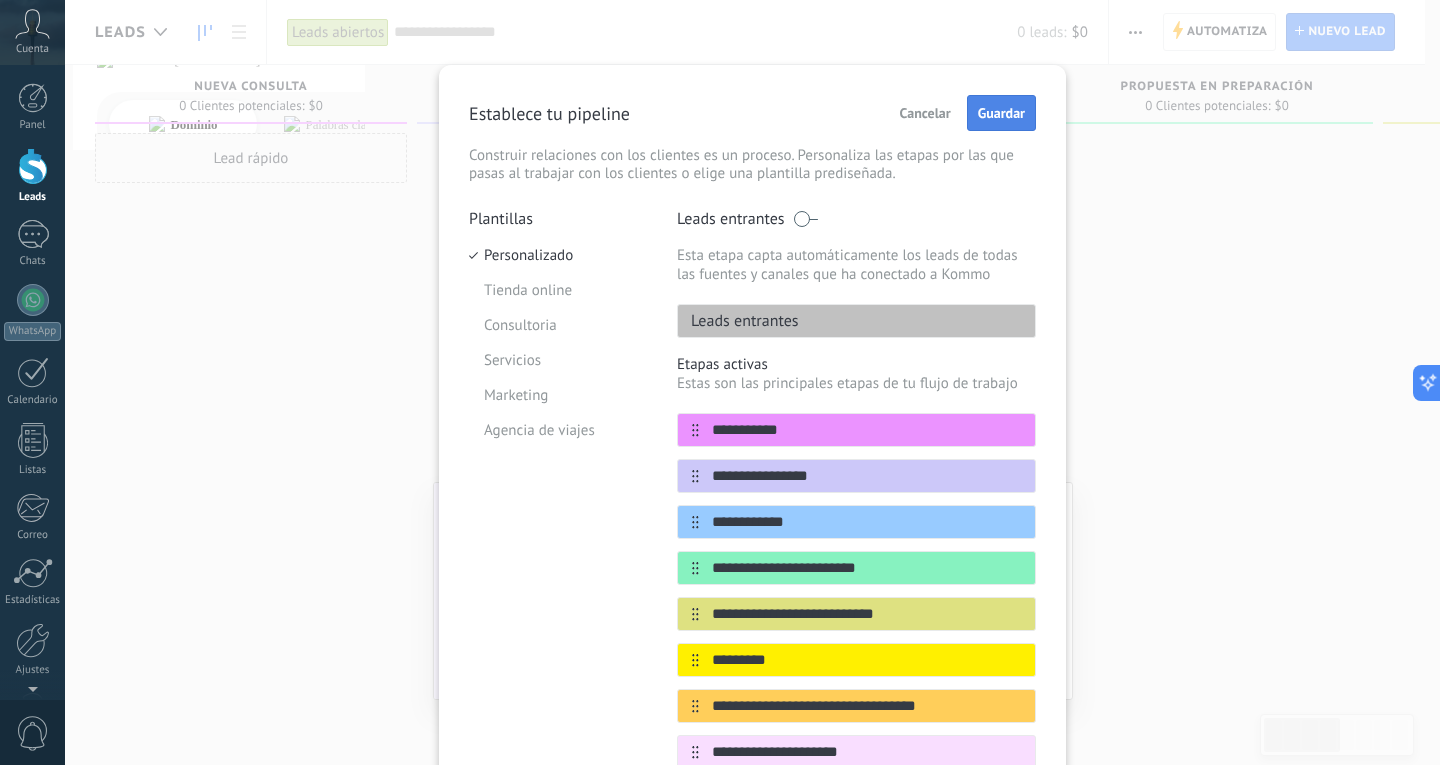 type on "**********" 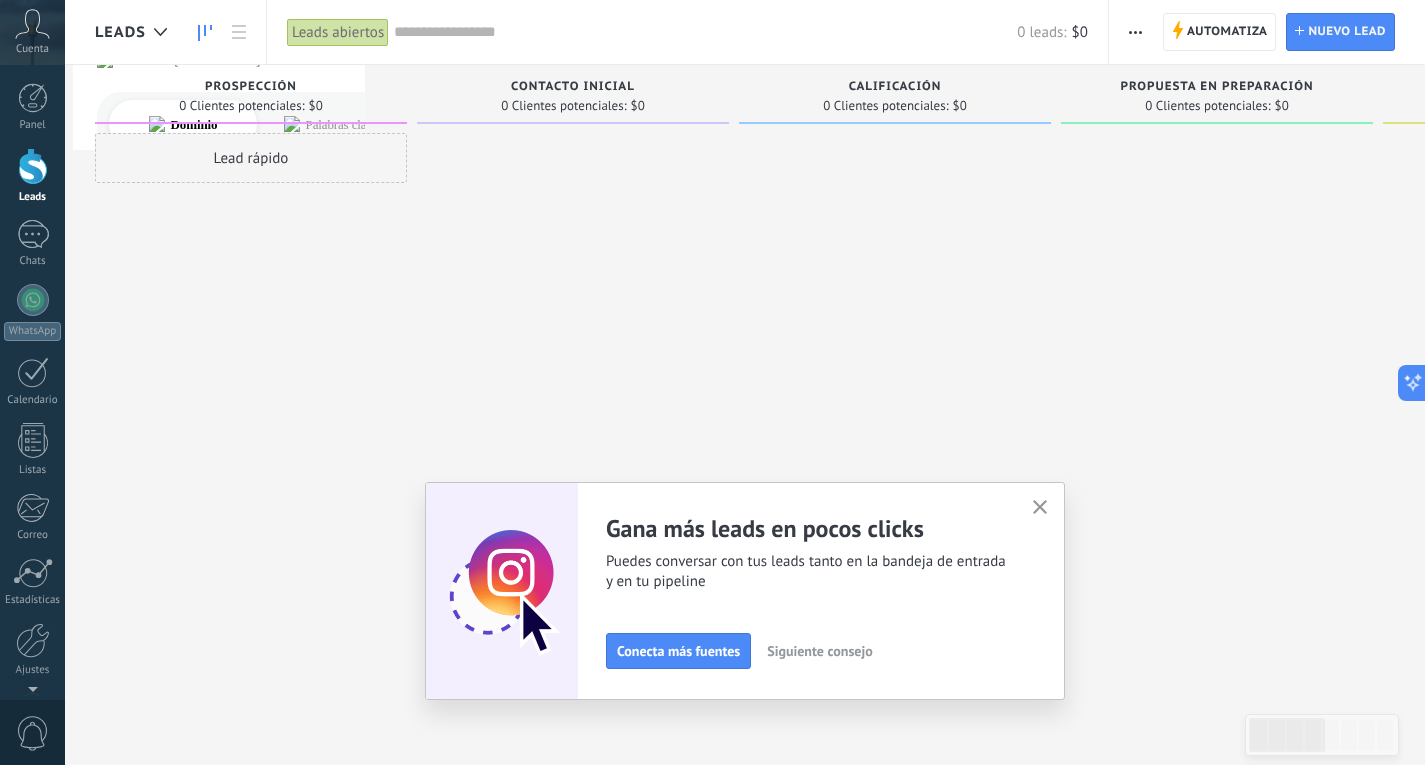 click at bounding box center (1040, 508) 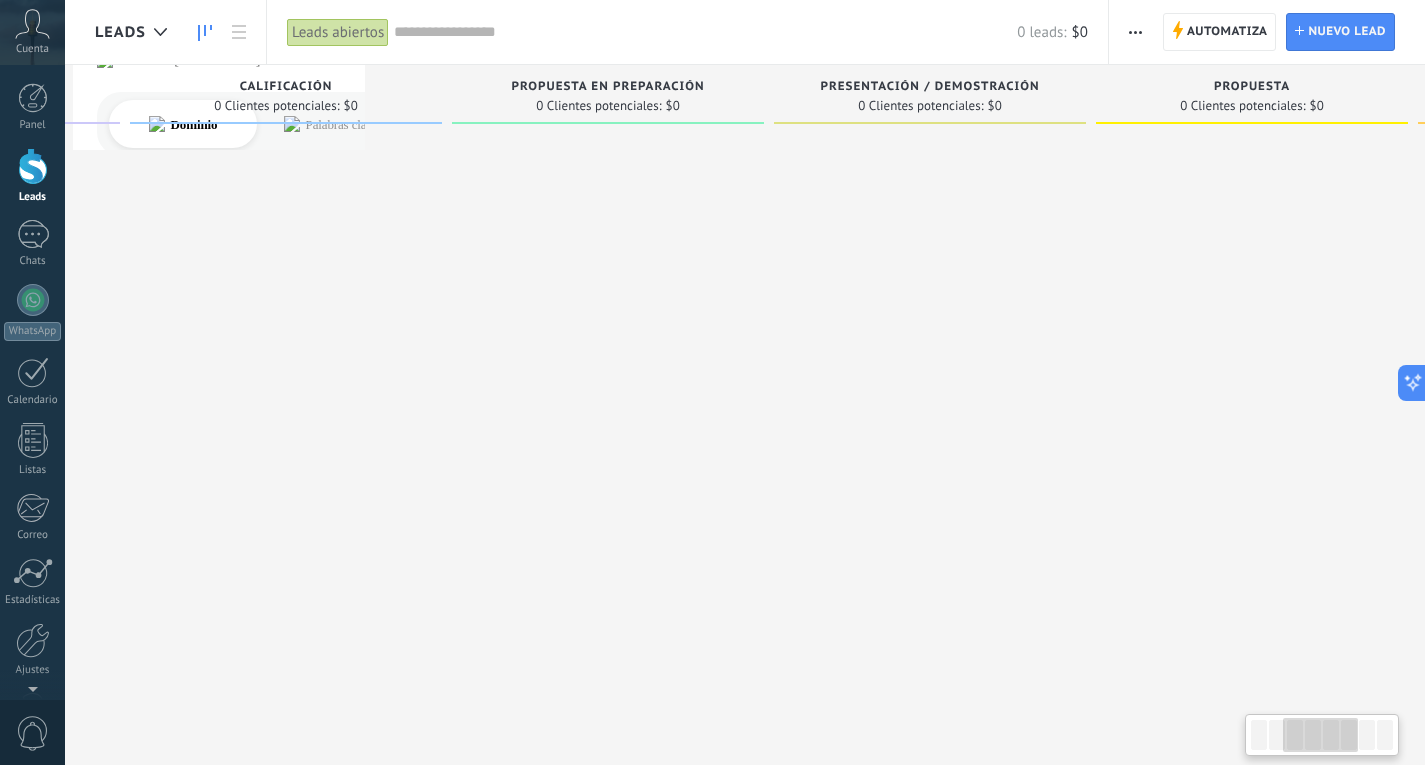 drag, startPoint x: 1127, startPoint y: 309, endPoint x: 518, endPoint y: 220, distance: 615.46893 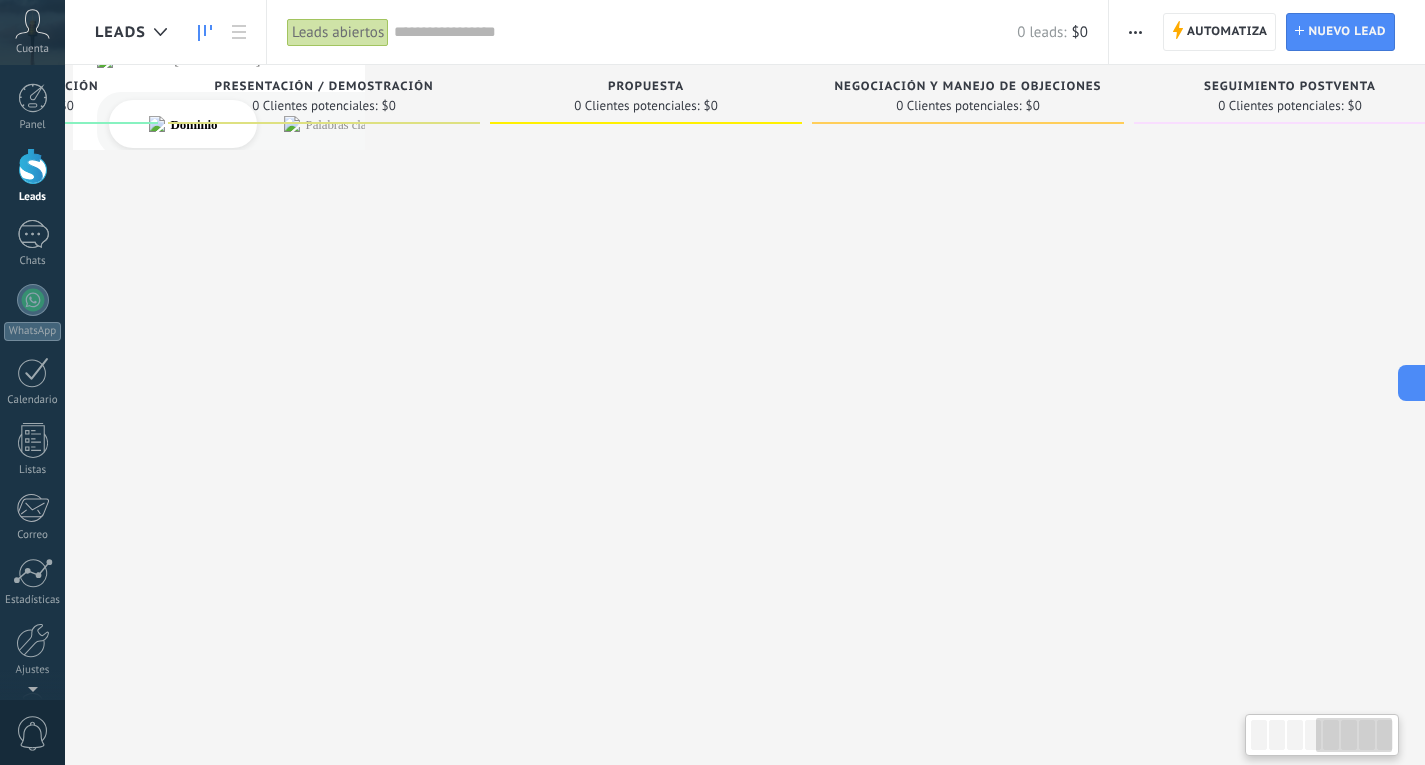 drag, startPoint x: 947, startPoint y: 294, endPoint x: 352, endPoint y: 130, distance: 617.188 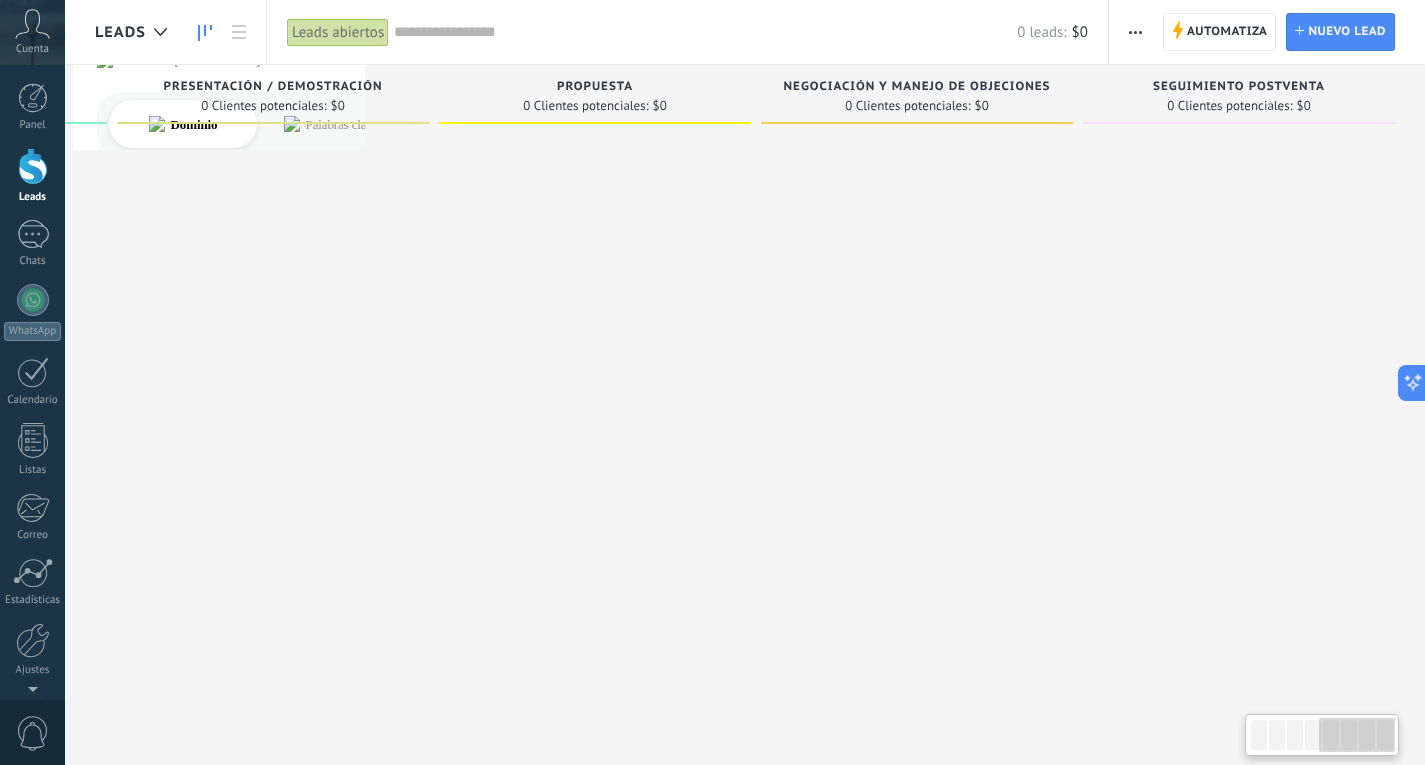 drag, startPoint x: 1036, startPoint y: 342, endPoint x: 377, endPoint y: 125, distance: 693.80835 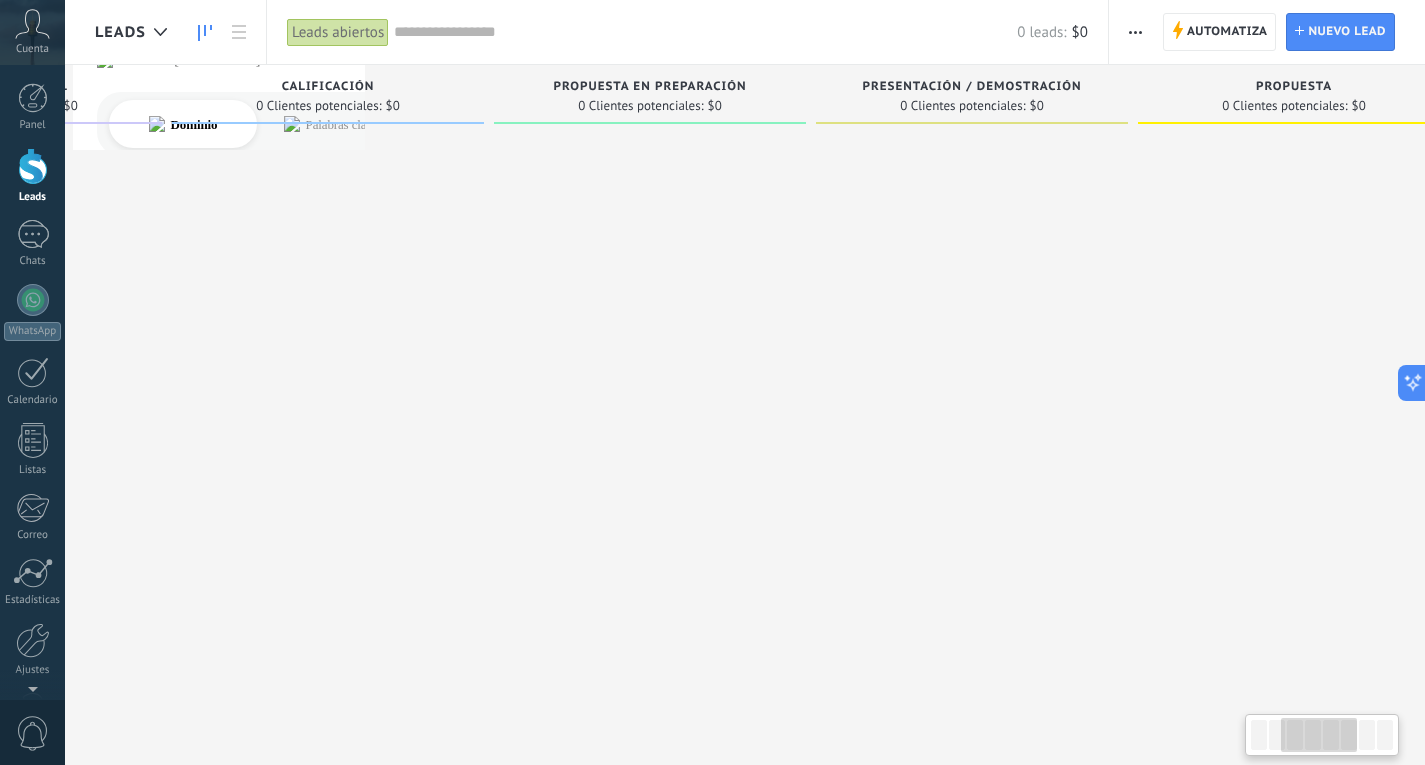 drag, startPoint x: 490, startPoint y: 172, endPoint x: 1189, endPoint y: 382, distance: 729.8637 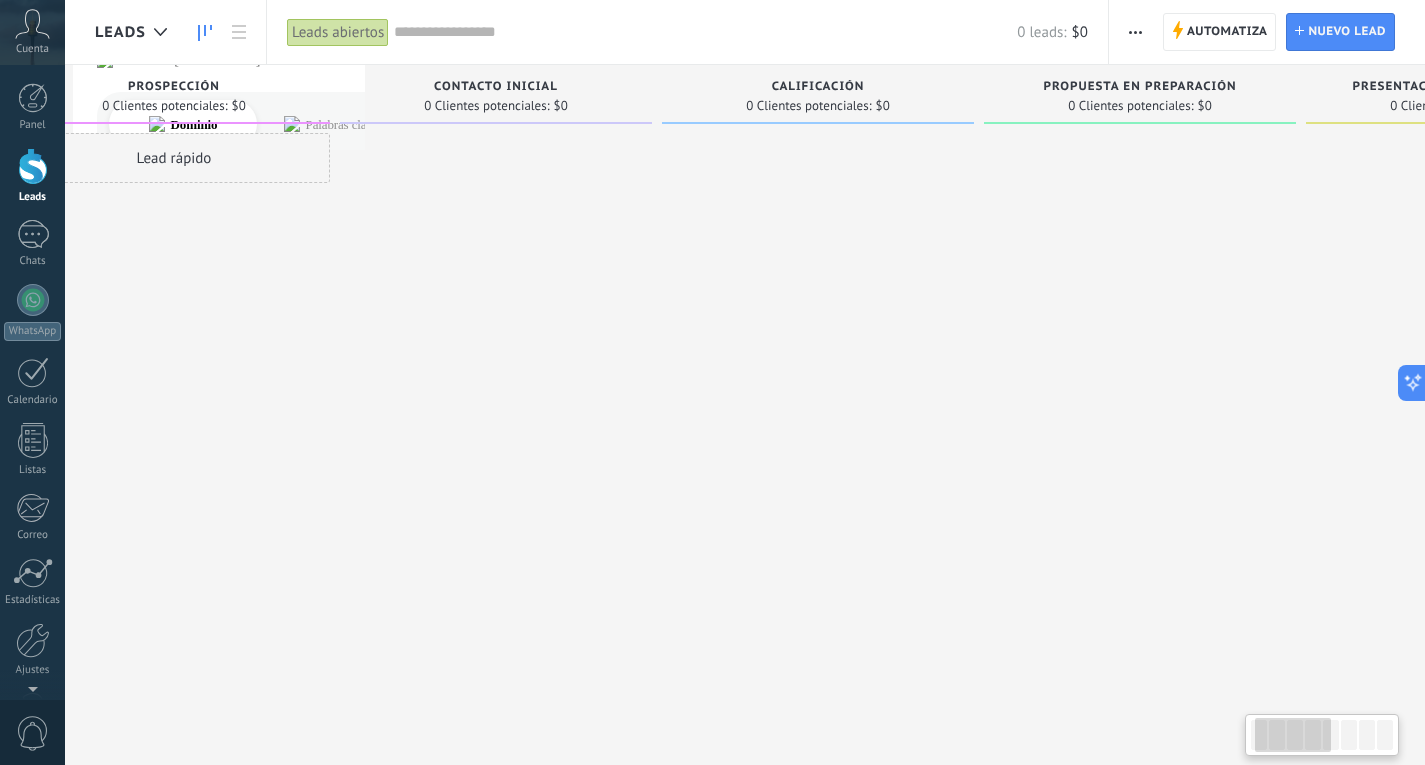 drag, startPoint x: 633, startPoint y: 204, endPoint x: 1128, endPoint y: 284, distance: 501.42297 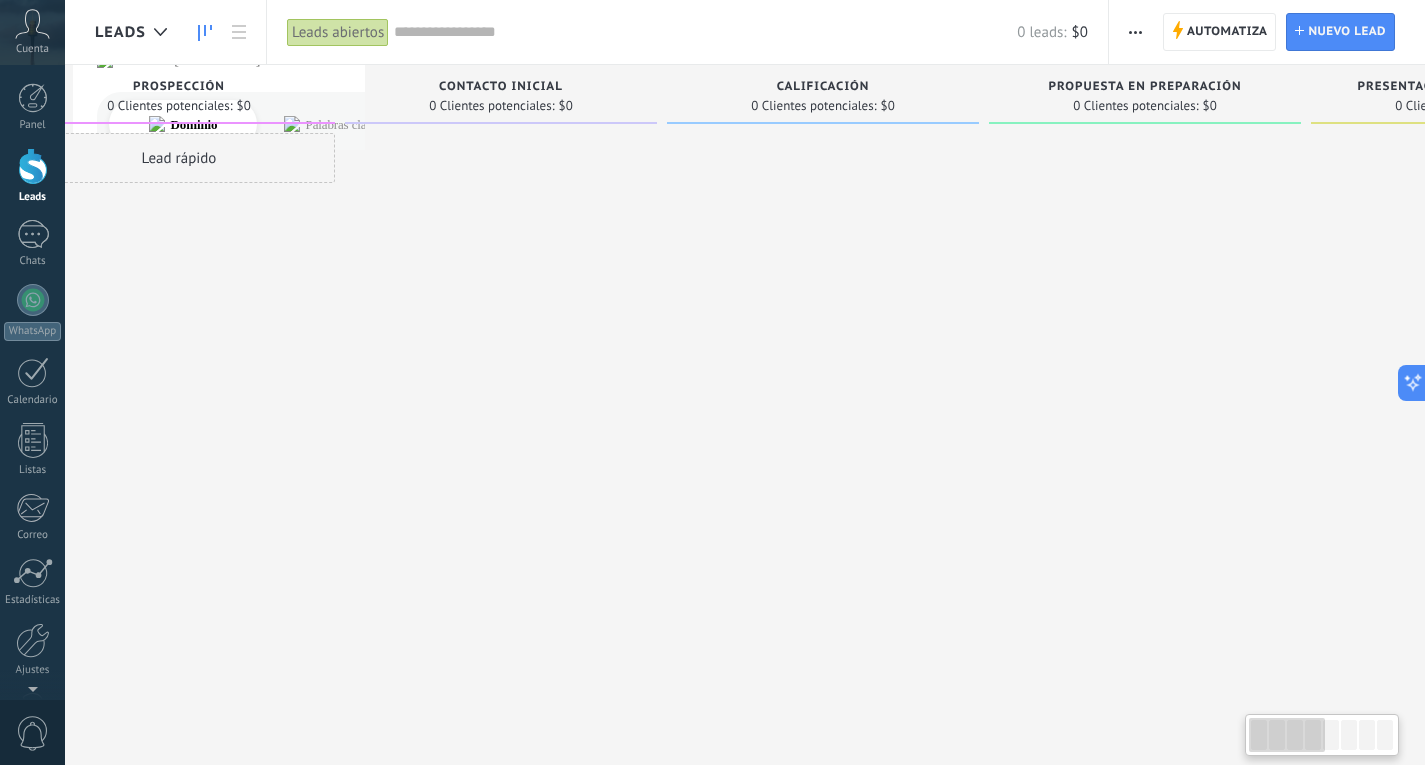 scroll, scrollTop: 0, scrollLeft: 0, axis: both 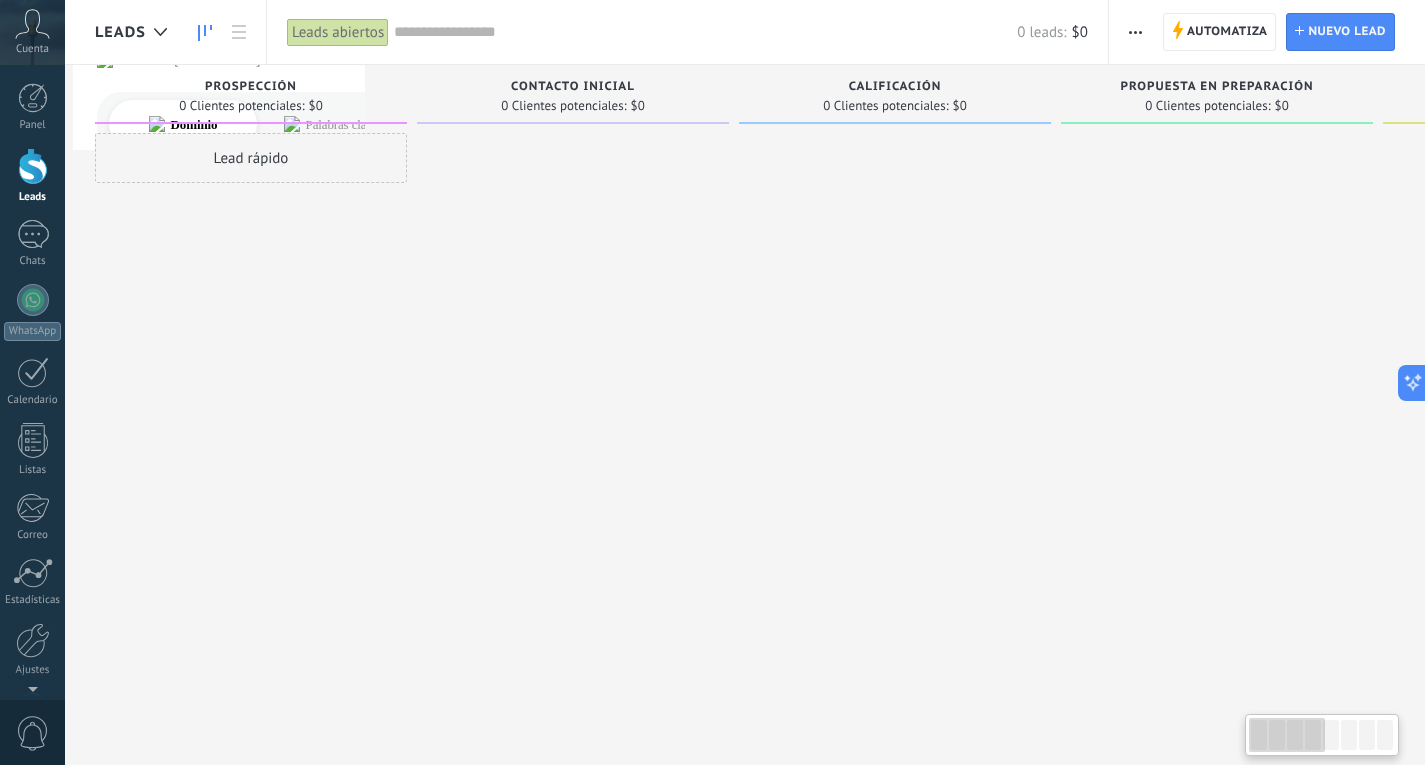 drag, startPoint x: 555, startPoint y: 192, endPoint x: 880, endPoint y: 202, distance: 325.1538 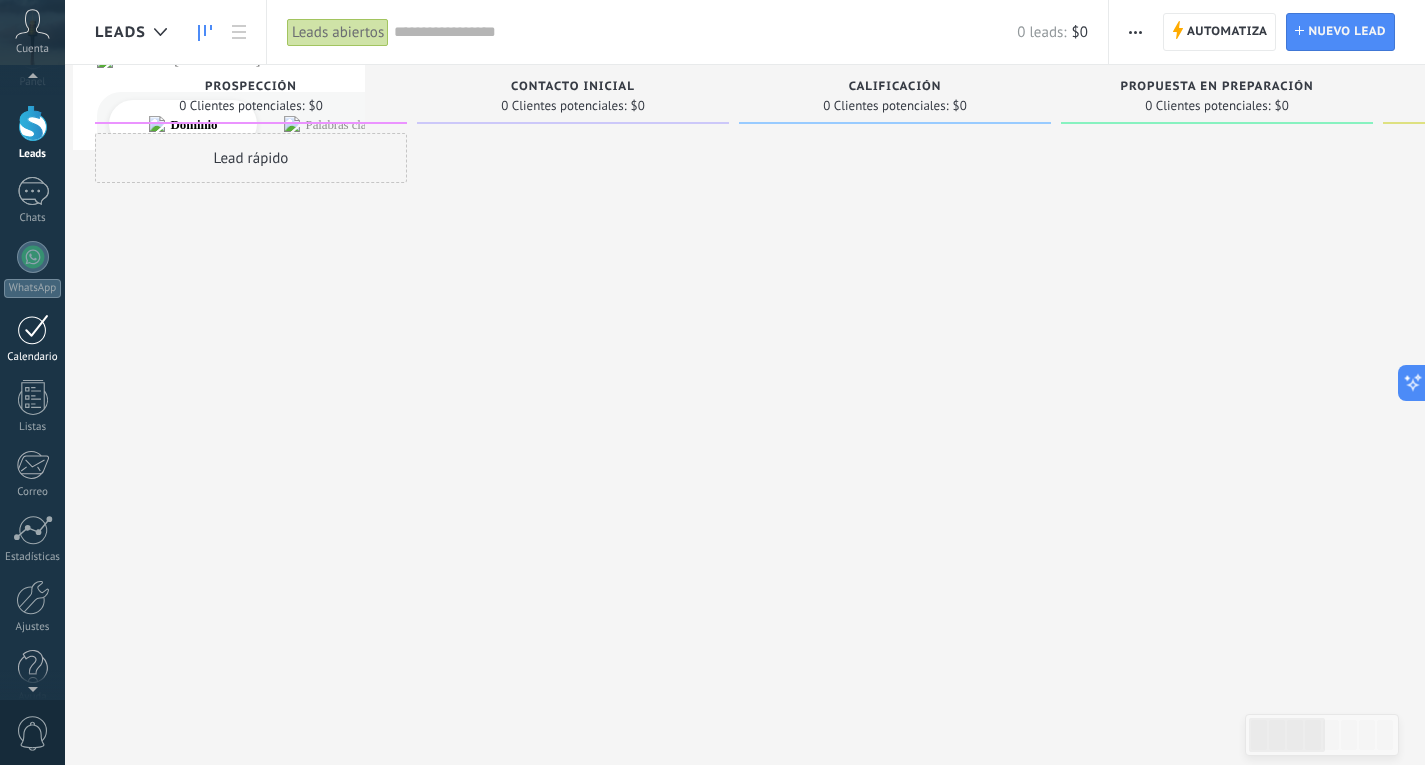 scroll, scrollTop: 67, scrollLeft: 0, axis: vertical 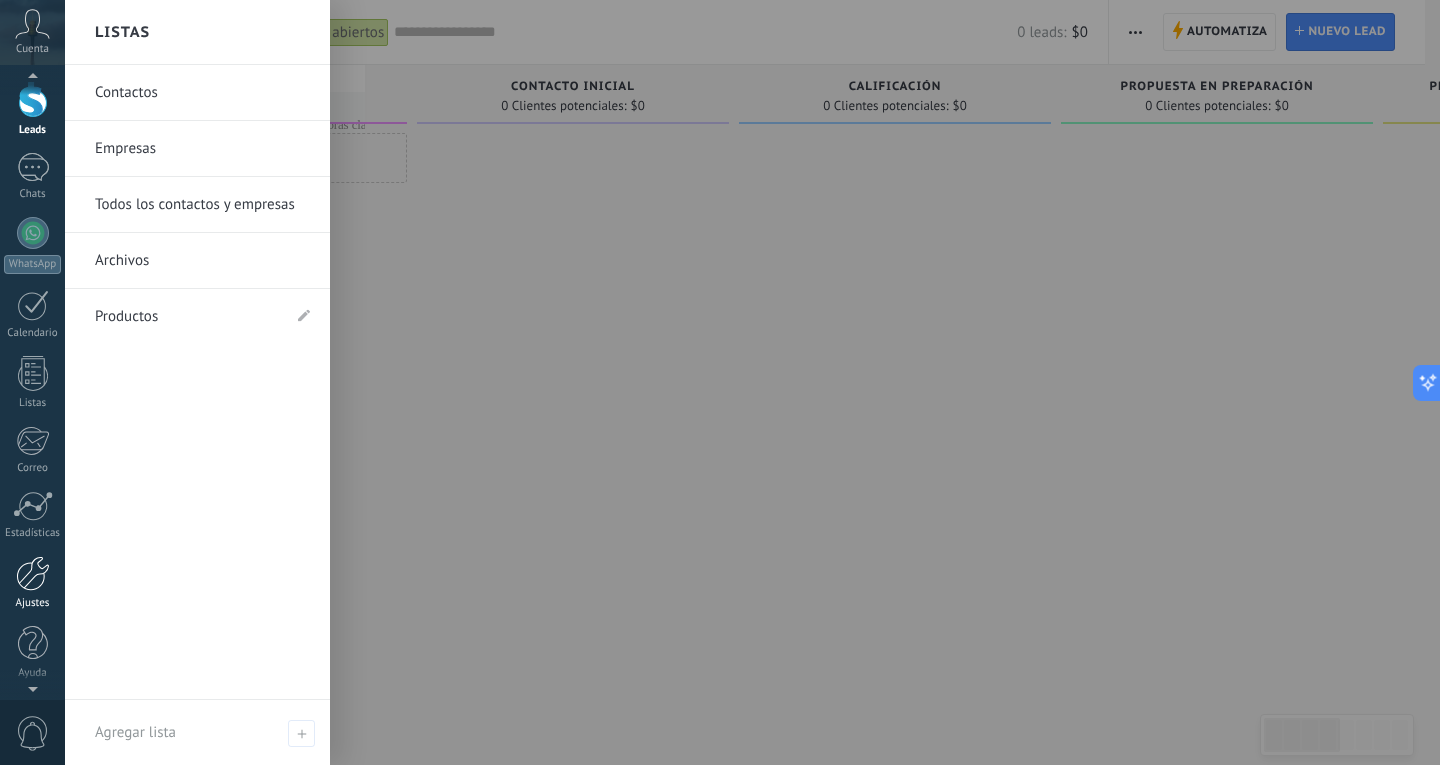 click on "Ajustes" at bounding box center (32, 583) 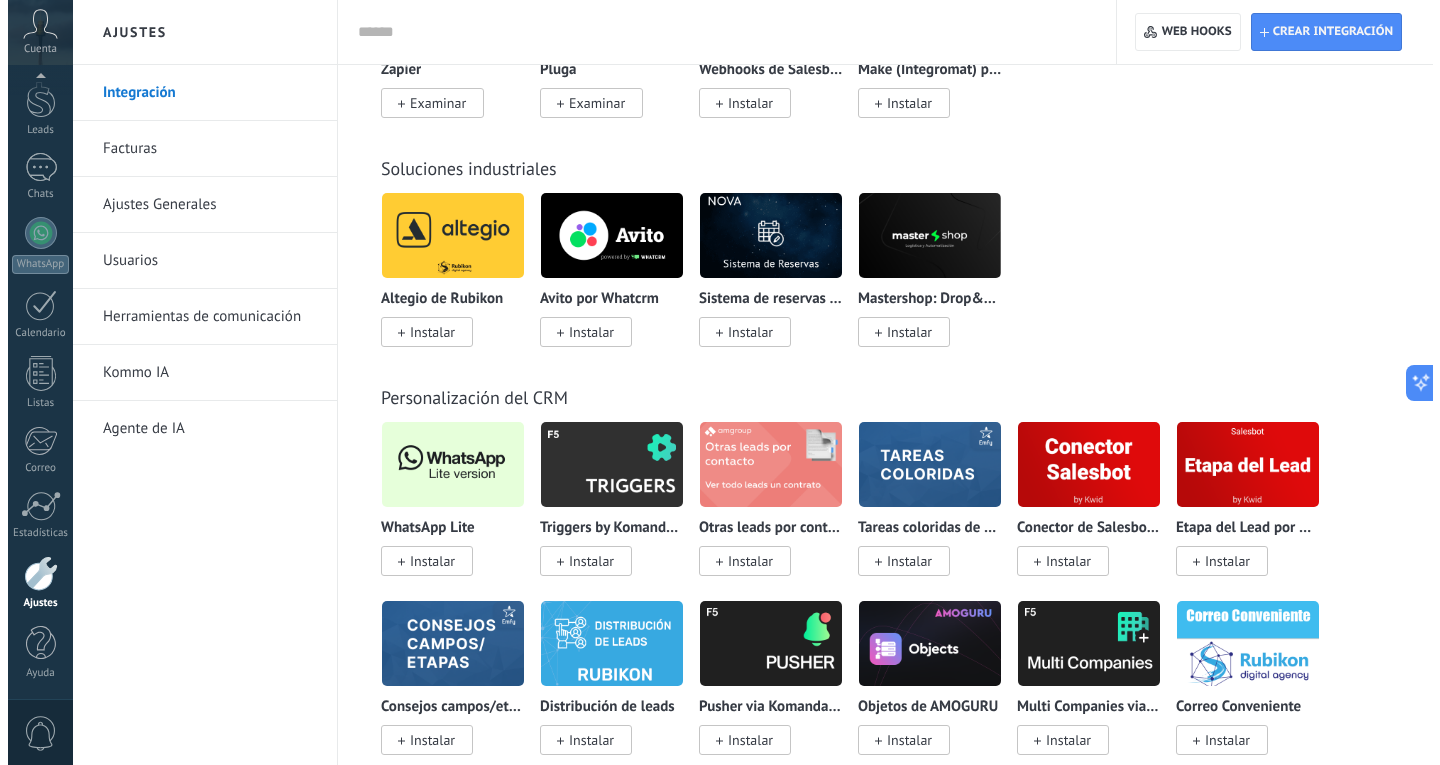 scroll, scrollTop: 4500, scrollLeft: 0, axis: vertical 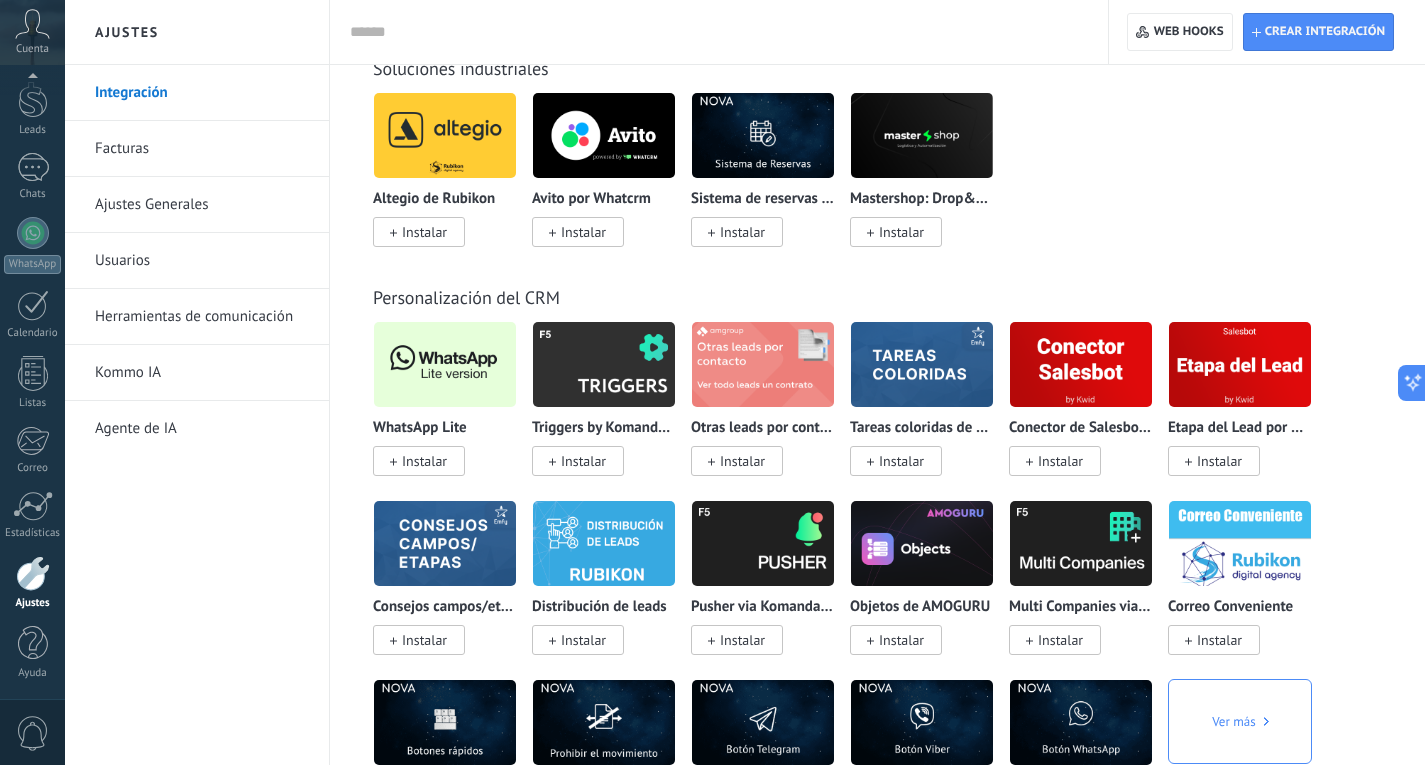 click on "Instalar" at bounding box center [424, 461] 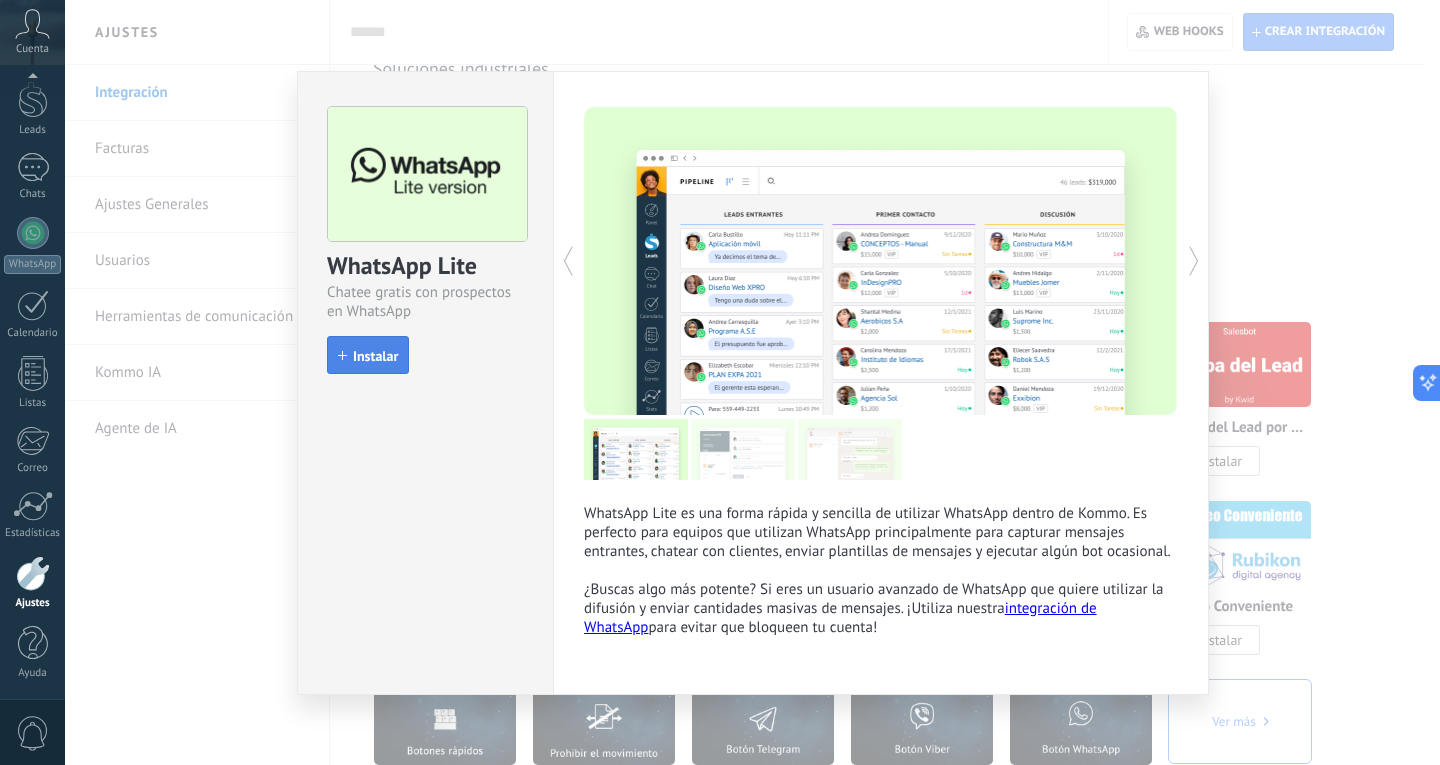 click on "Instalar" at bounding box center [368, 355] 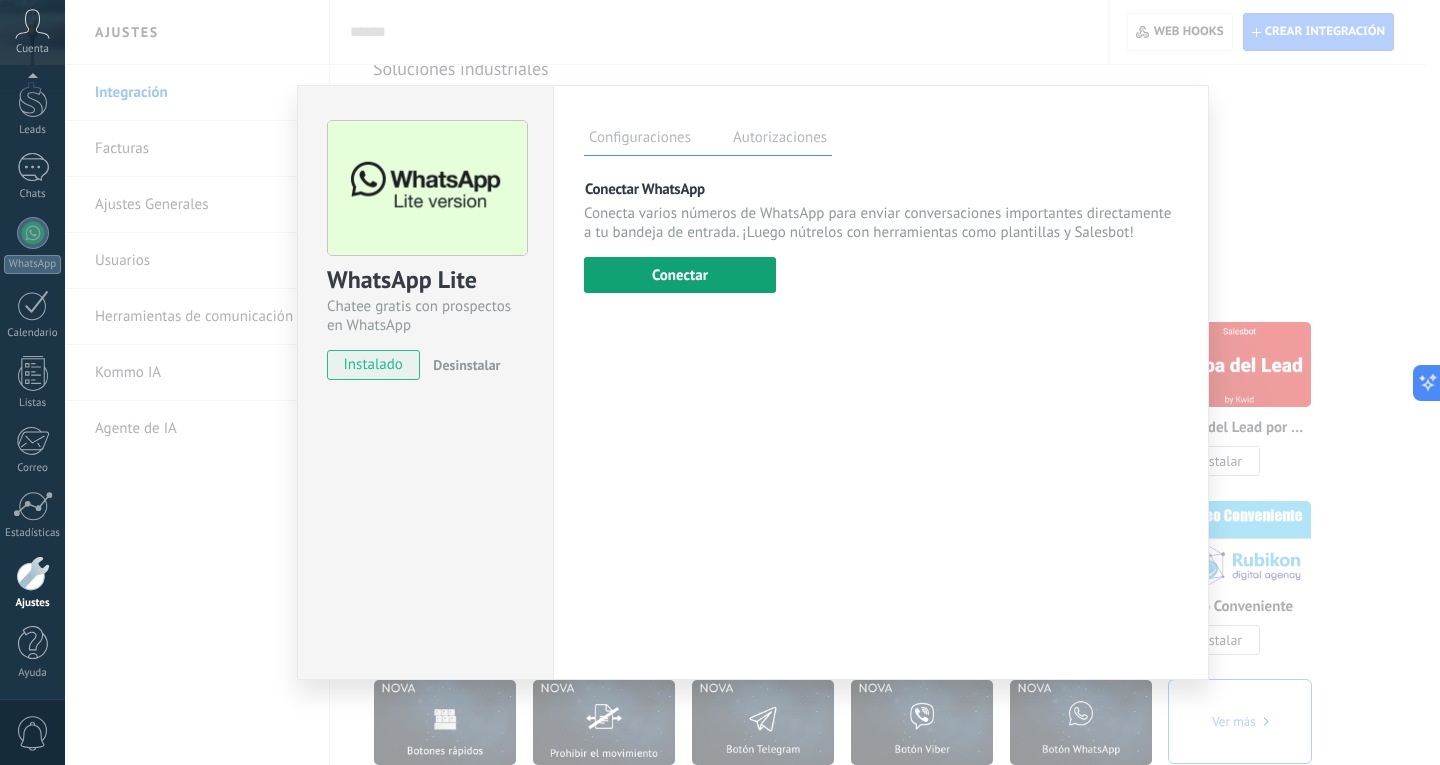 click on "Conectar" at bounding box center [680, 275] 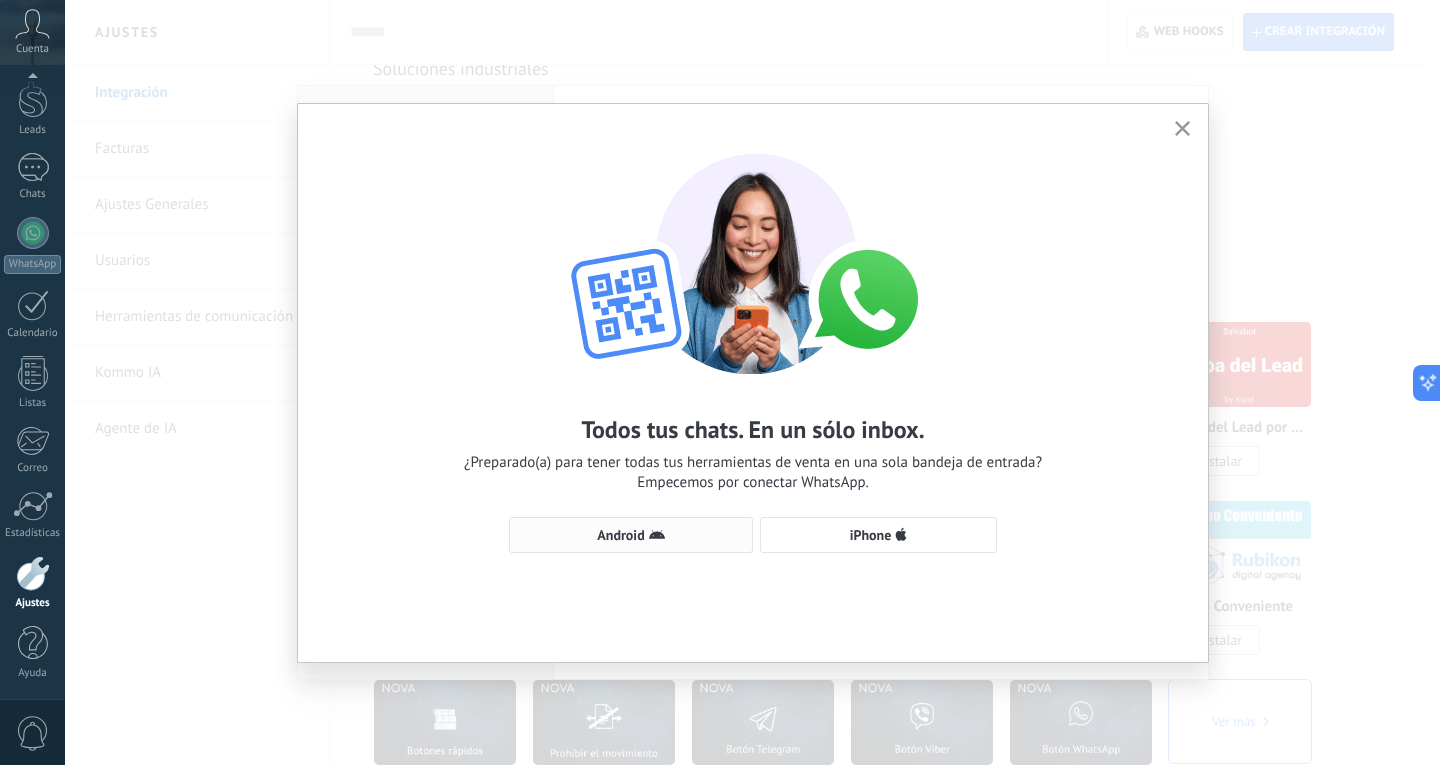 click on "Android" at bounding box center [620, 535] 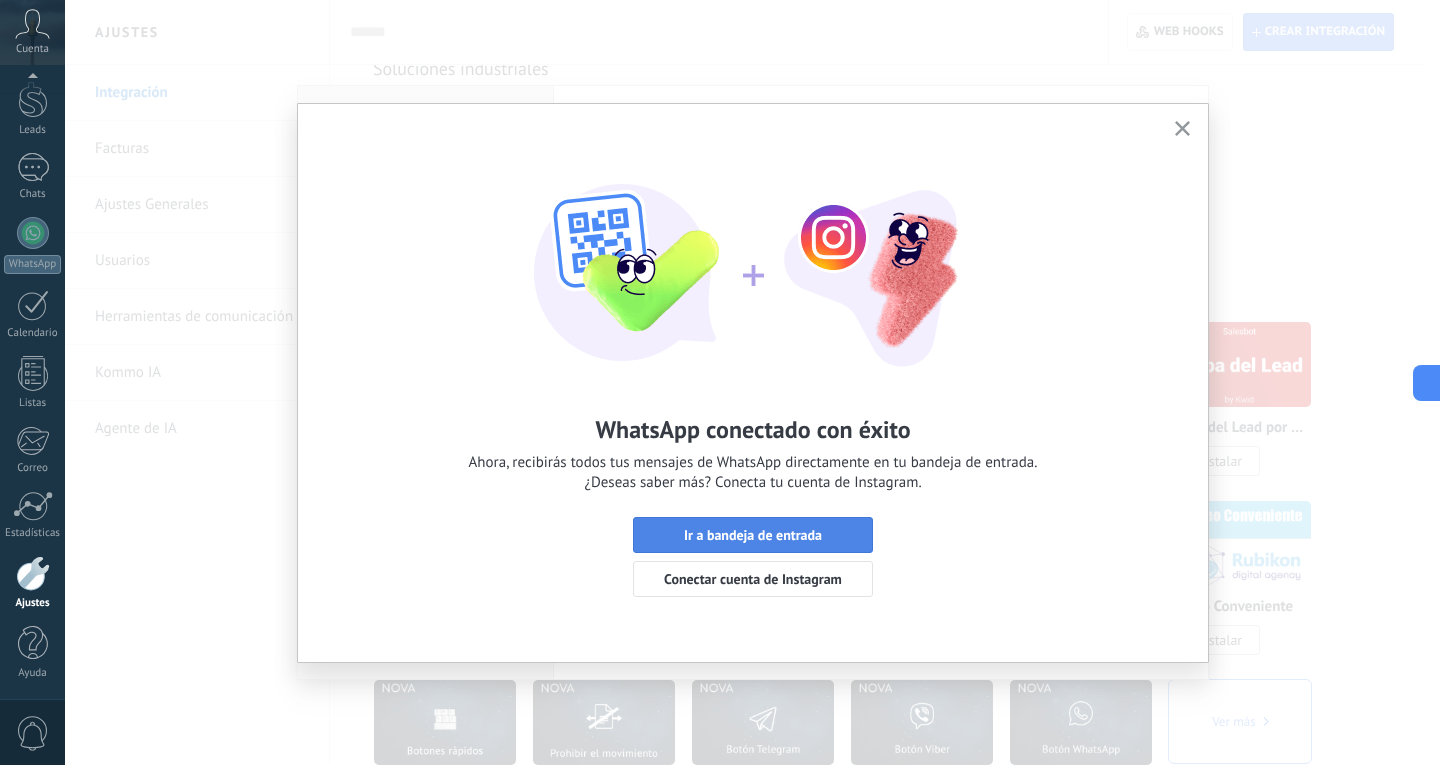 click on "Ir a bandeja de entrada" at bounding box center [753, 535] 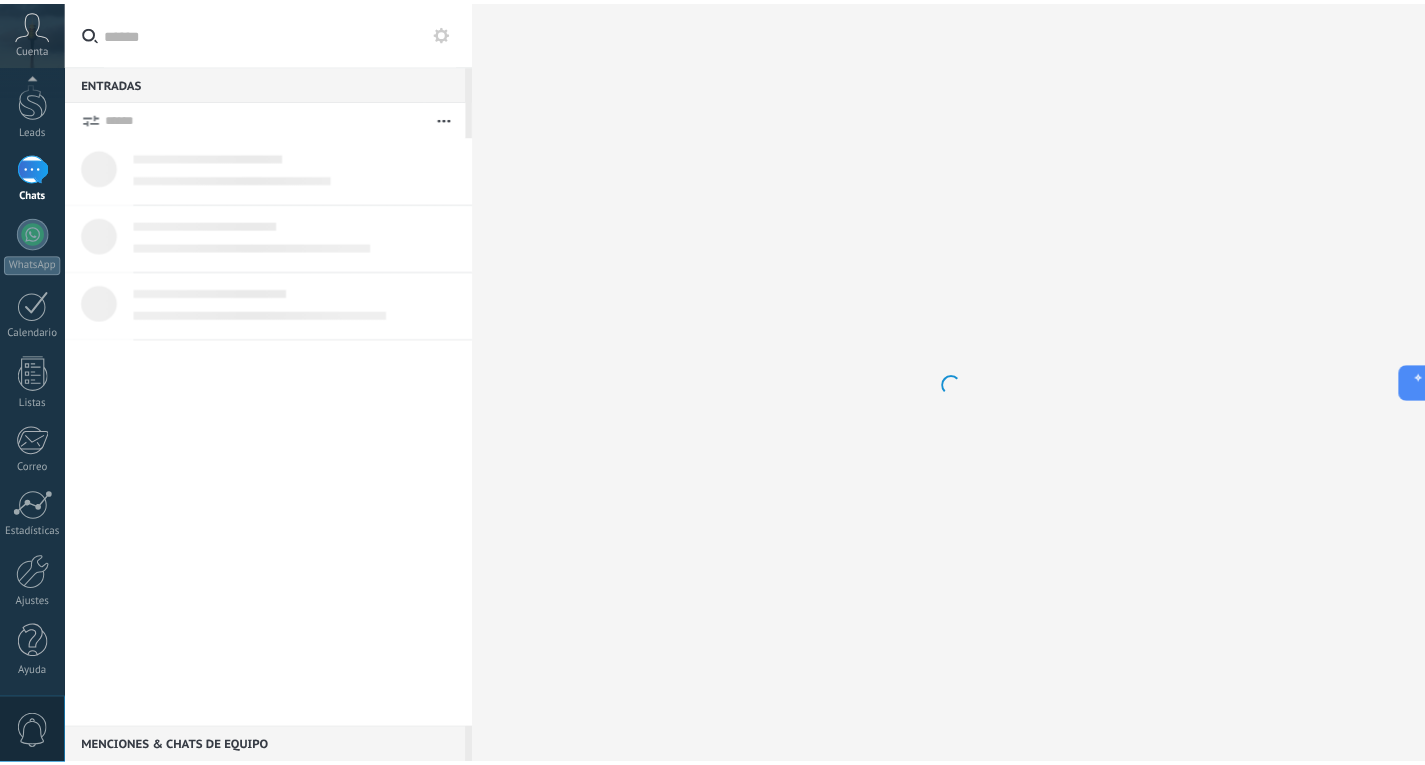 scroll, scrollTop: 0, scrollLeft: 0, axis: both 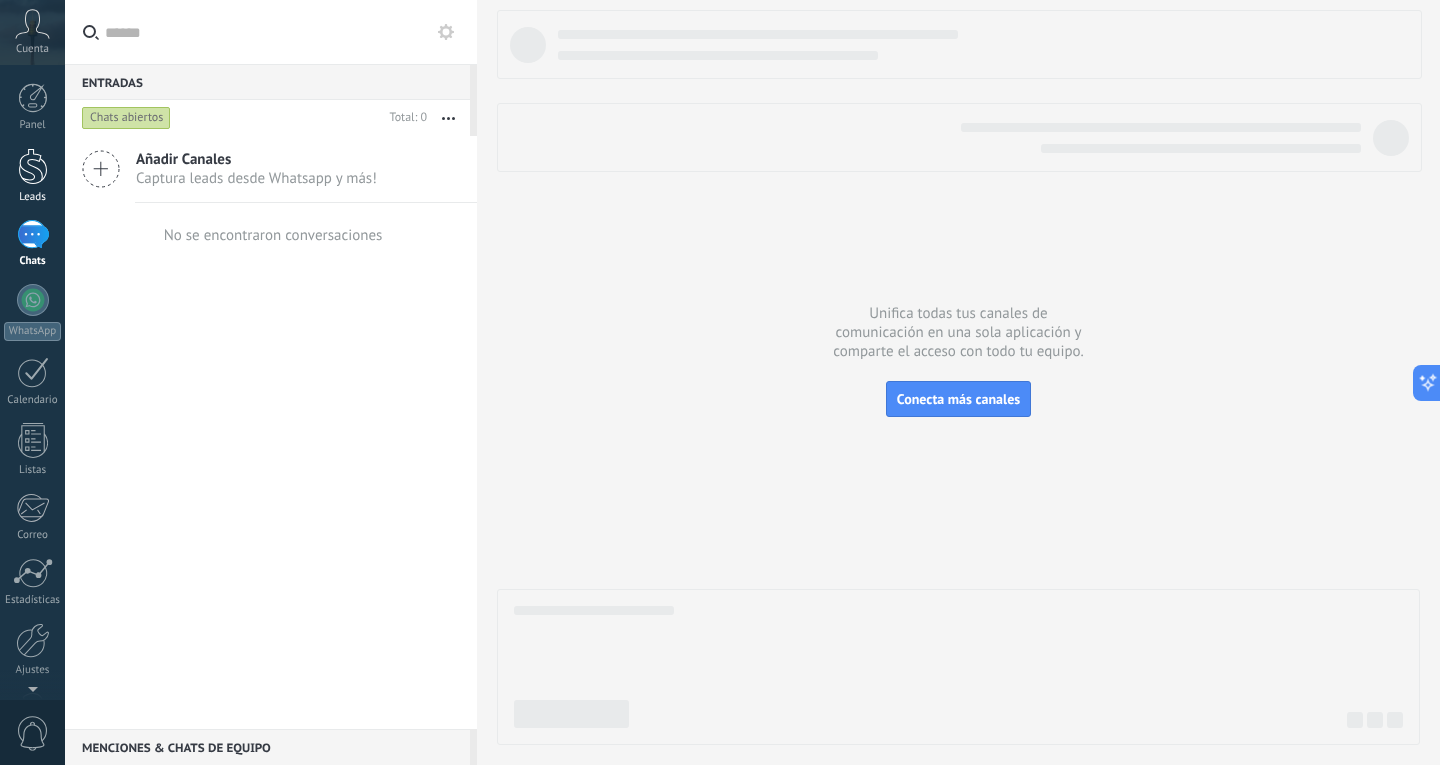 click at bounding box center (33, 166) 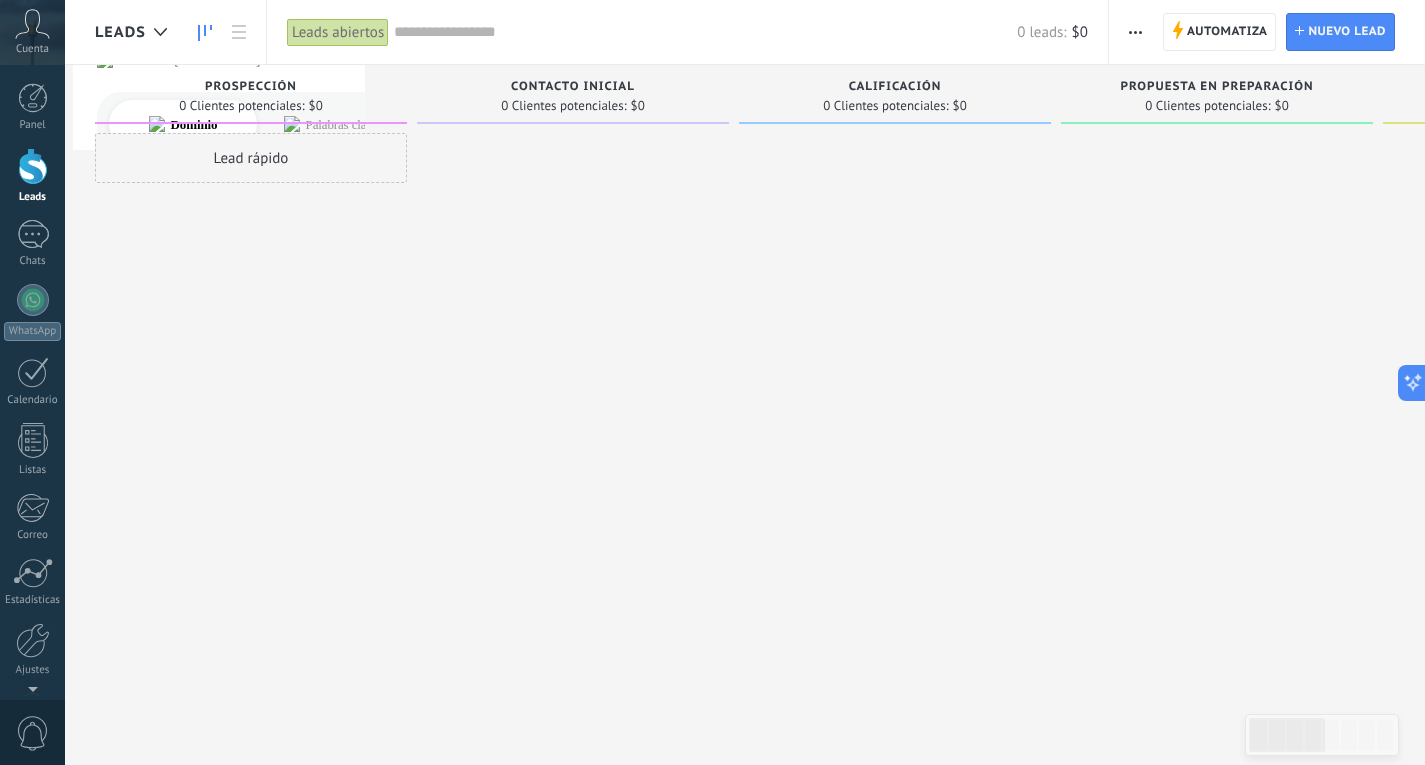 click at bounding box center [33, 166] 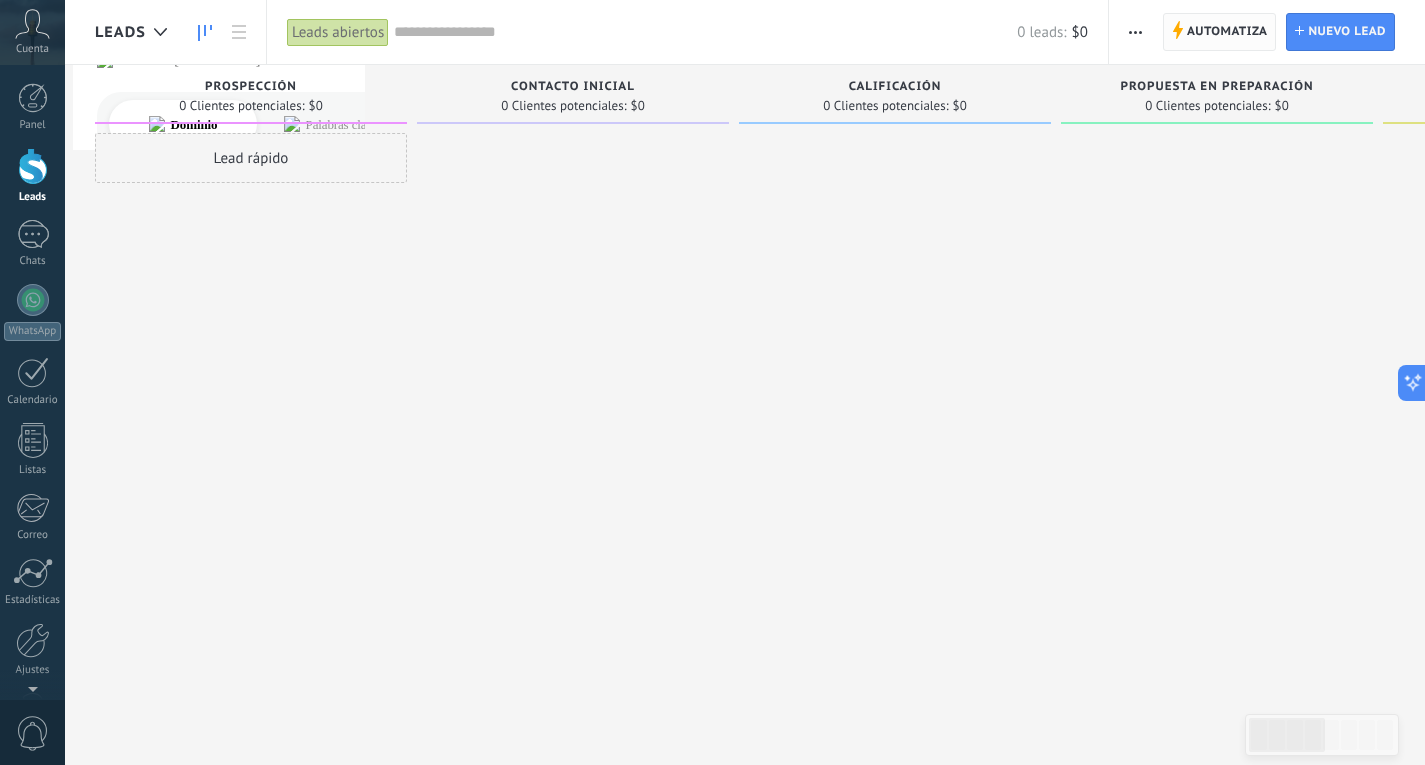 click on "Automatiza" at bounding box center [1227, 32] 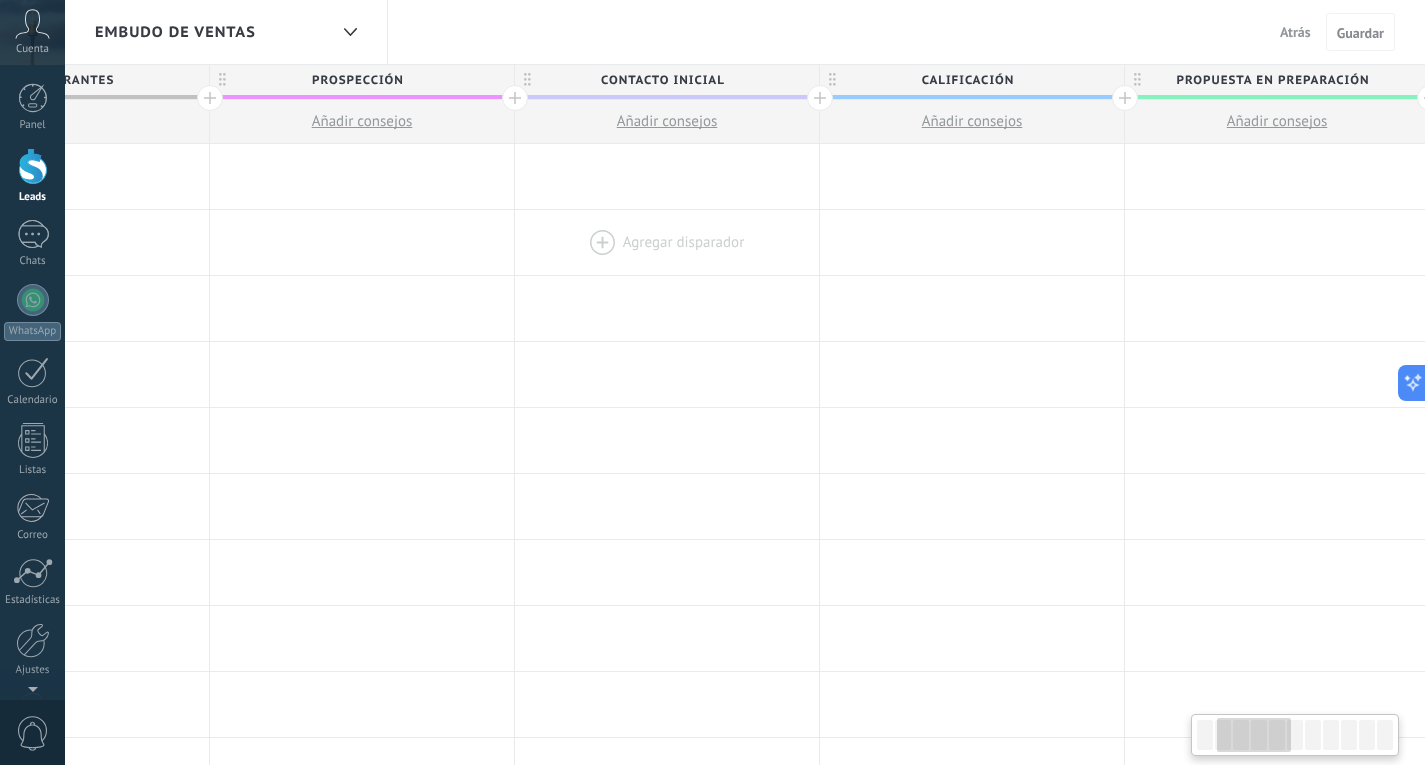drag, startPoint x: 1128, startPoint y: 176, endPoint x: 646, endPoint y: 225, distance: 484.48425 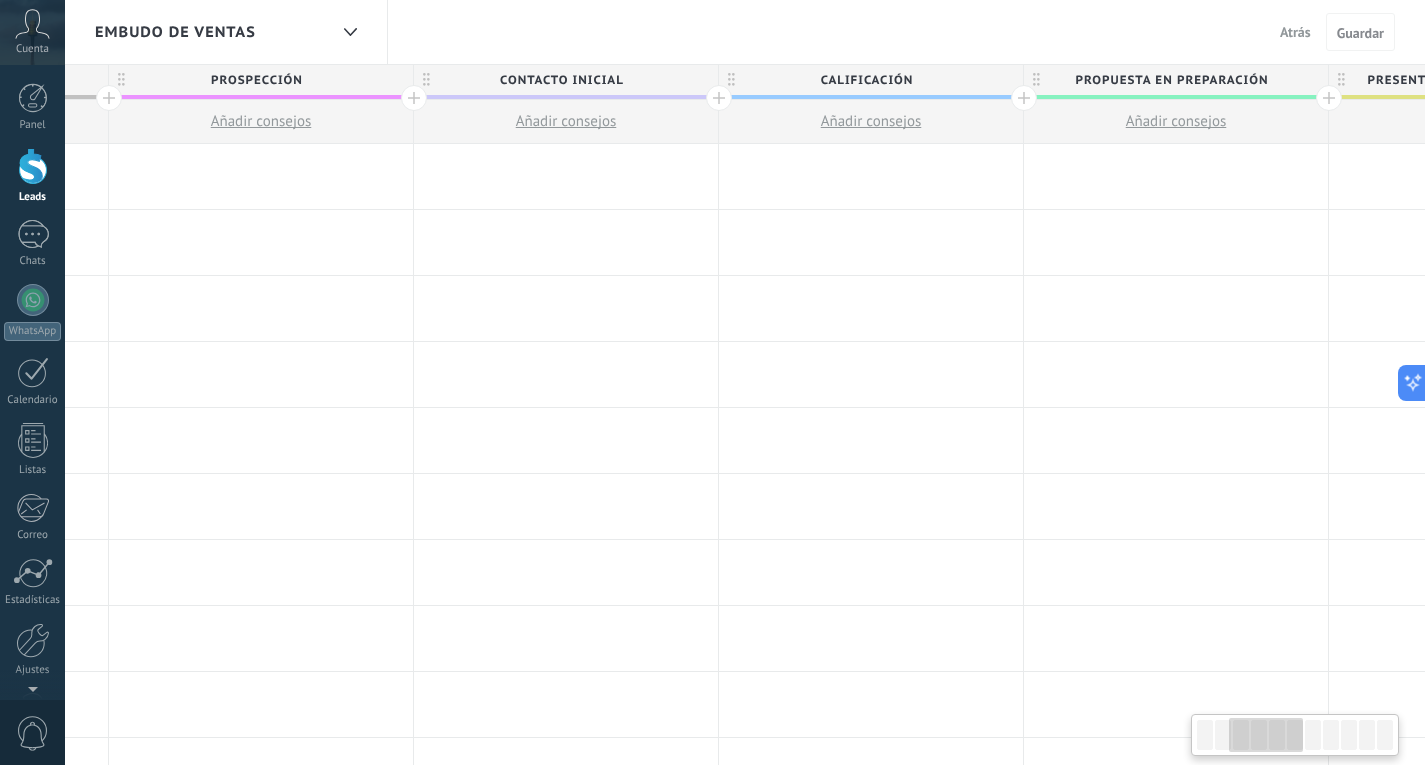 drag, startPoint x: 828, startPoint y: 234, endPoint x: 1232, endPoint y: 121, distance: 419.50568 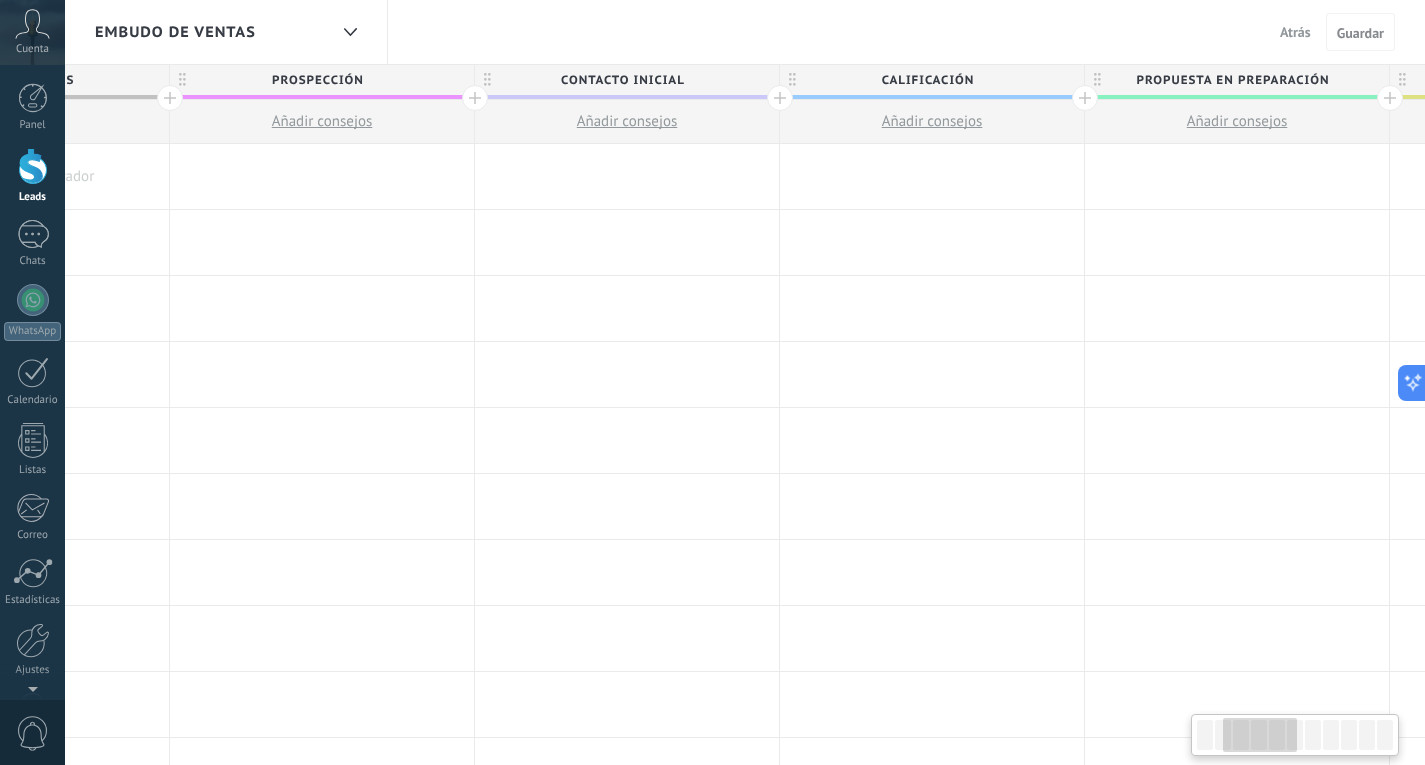 drag, startPoint x: 646, startPoint y: 124, endPoint x: 1115, endPoint y: 45, distance: 475.607 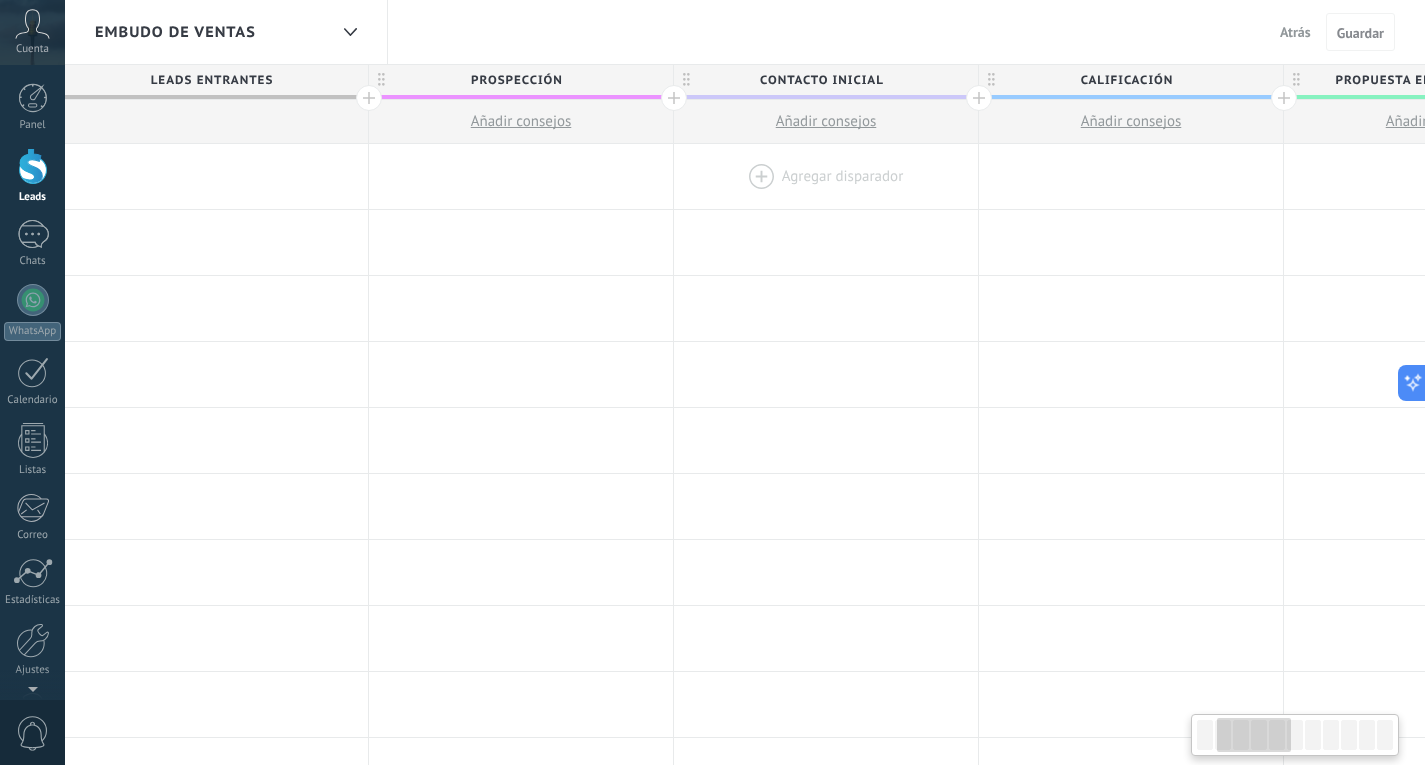 scroll, scrollTop: 0, scrollLeft: 0, axis: both 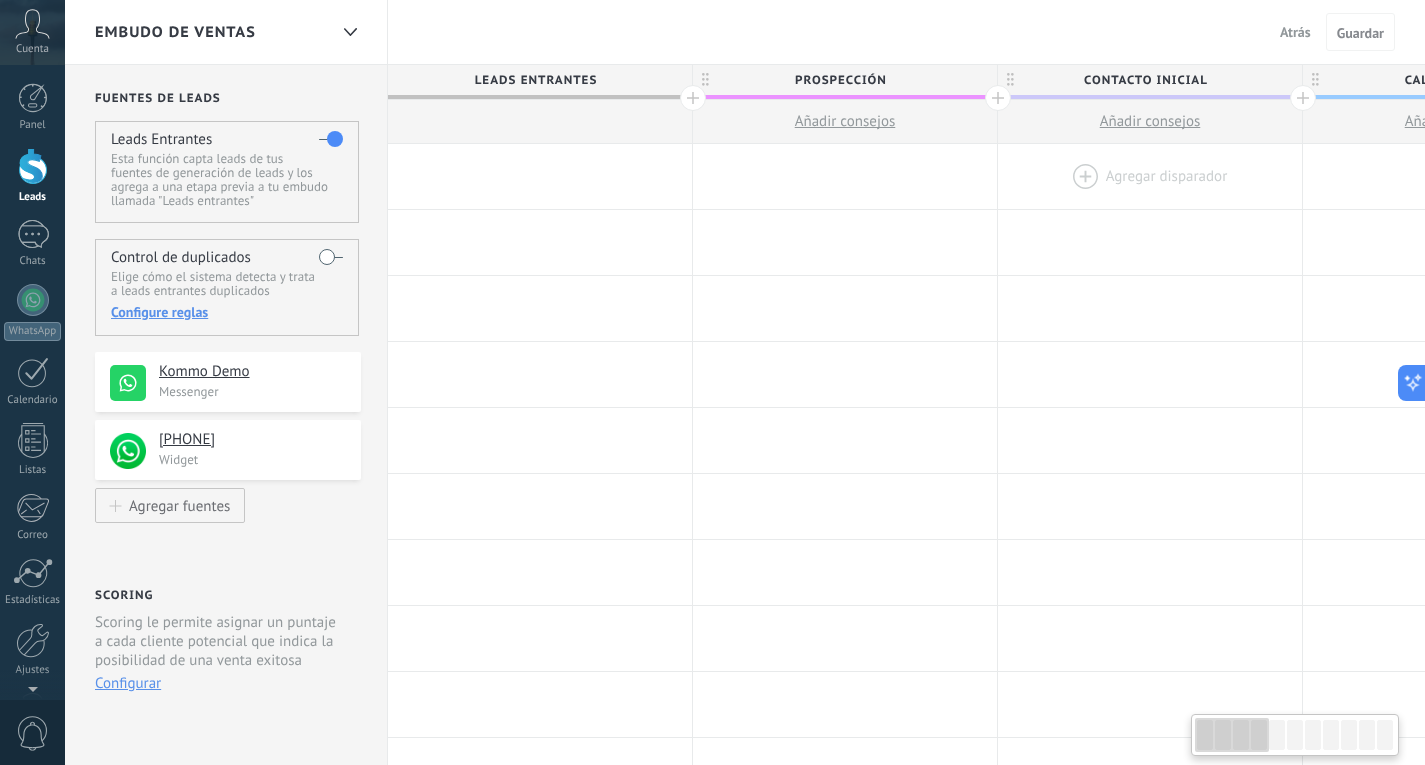 drag, startPoint x: 627, startPoint y: 177, endPoint x: 1190, endPoint y: 159, distance: 563.28766 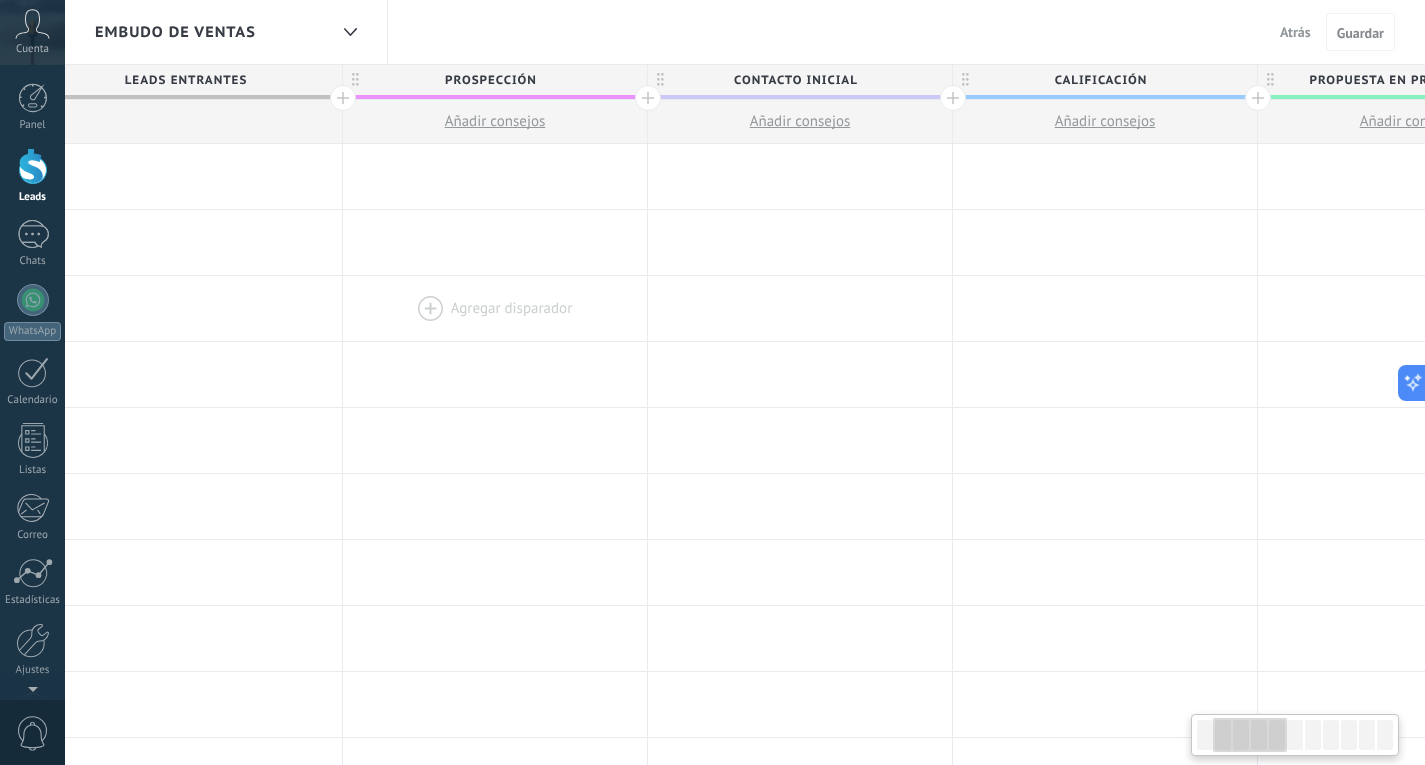 scroll, scrollTop: 0, scrollLeft: 357, axis: horizontal 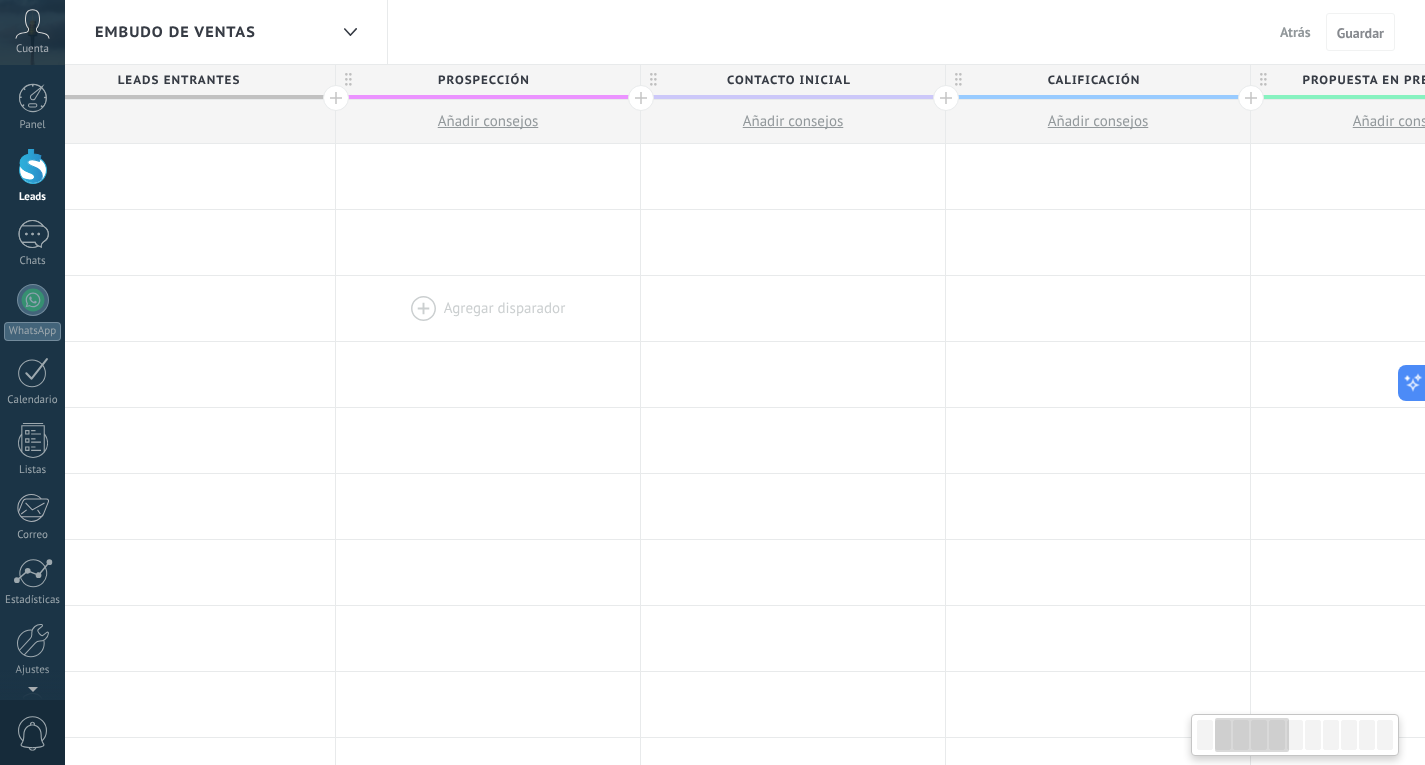 drag, startPoint x: 898, startPoint y: 259, endPoint x: 541, endPoint y: 292, distance: 358.52197 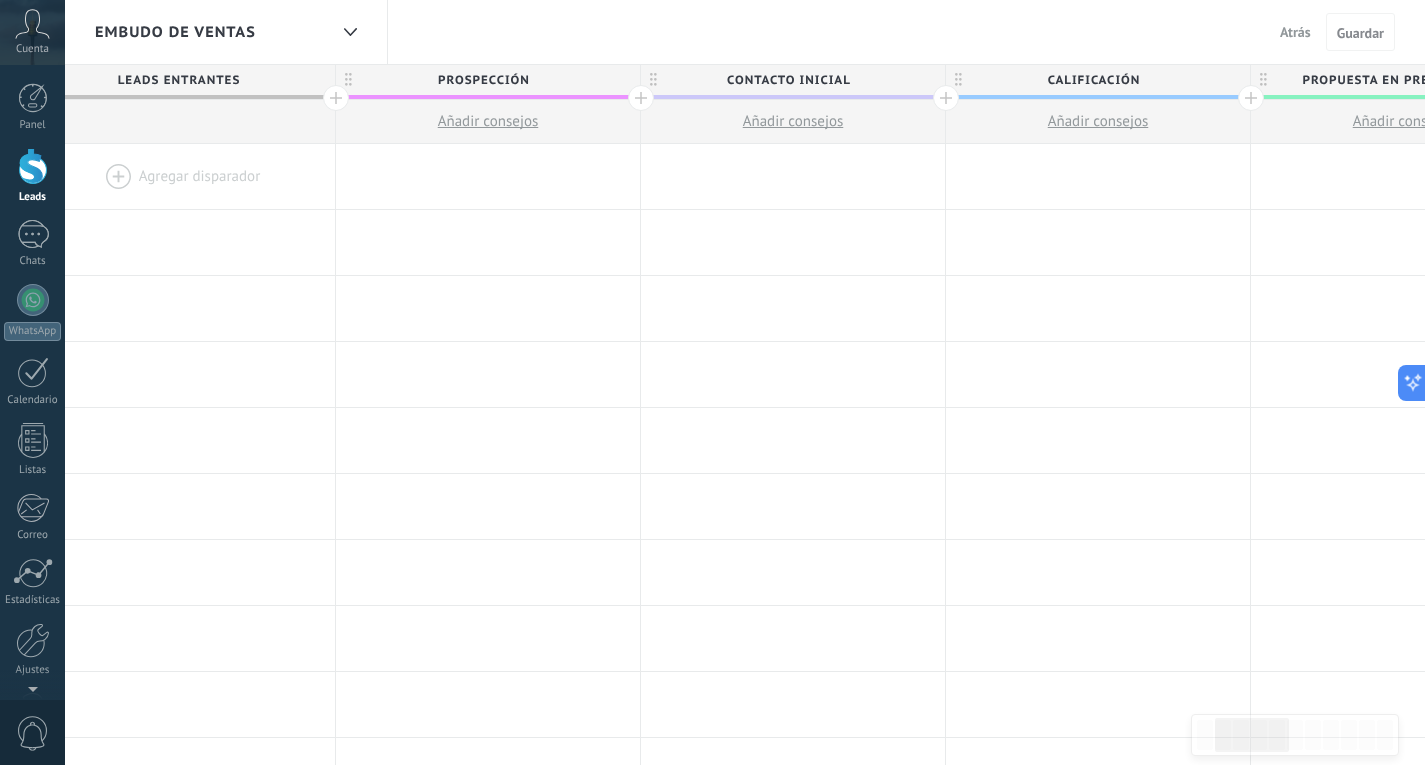 click on "Calificación" at bounding box center [1093, 80] 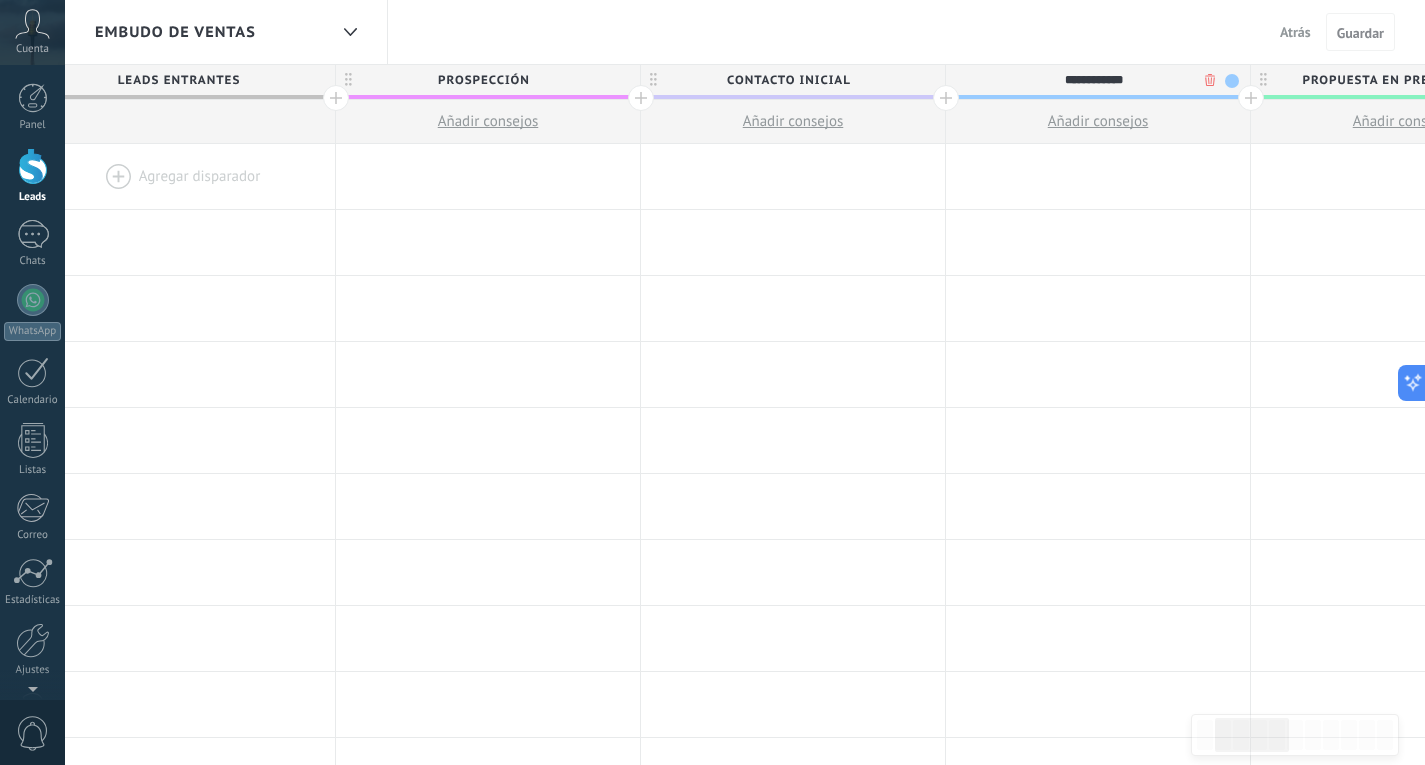 click on "**********" at bounding box center [1093, 80] 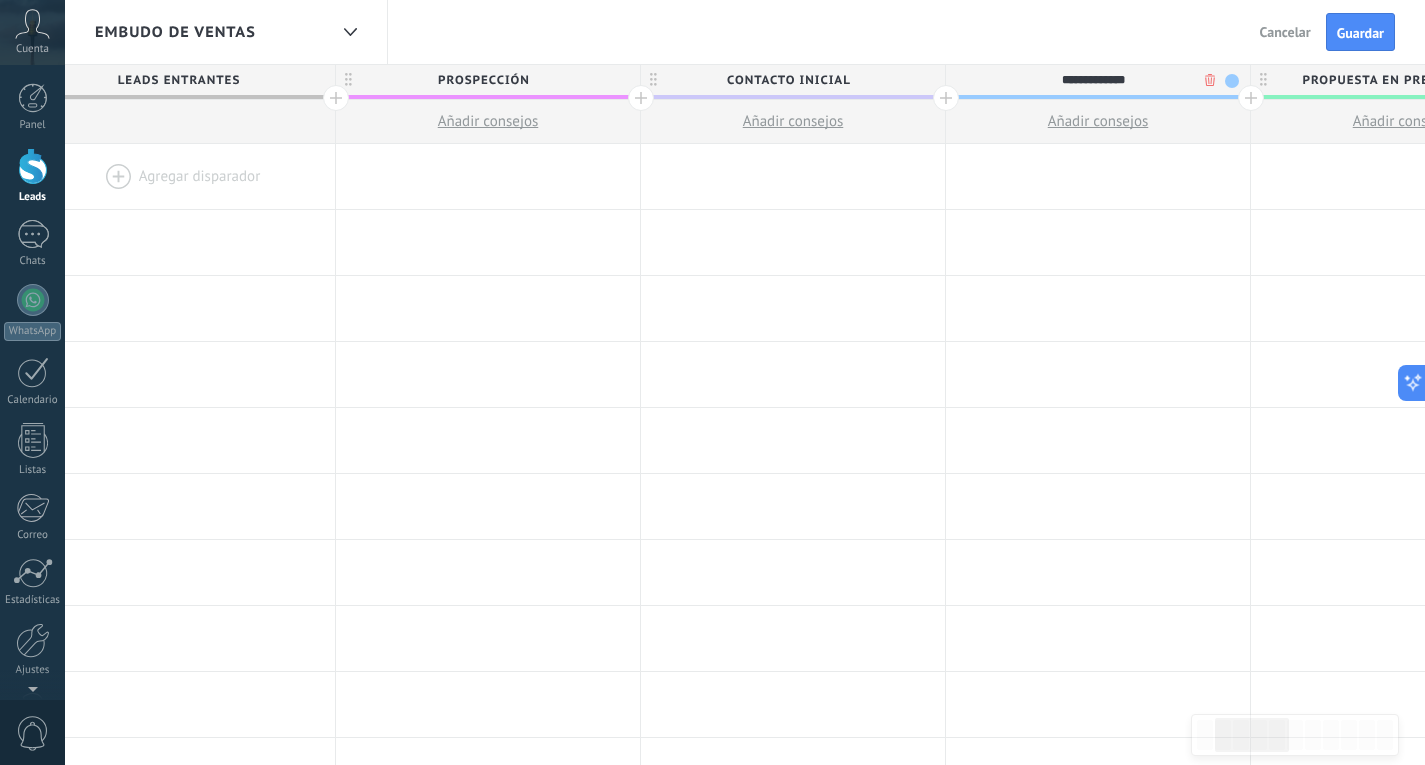 click on "**********" at bounding box center [1093, 80] 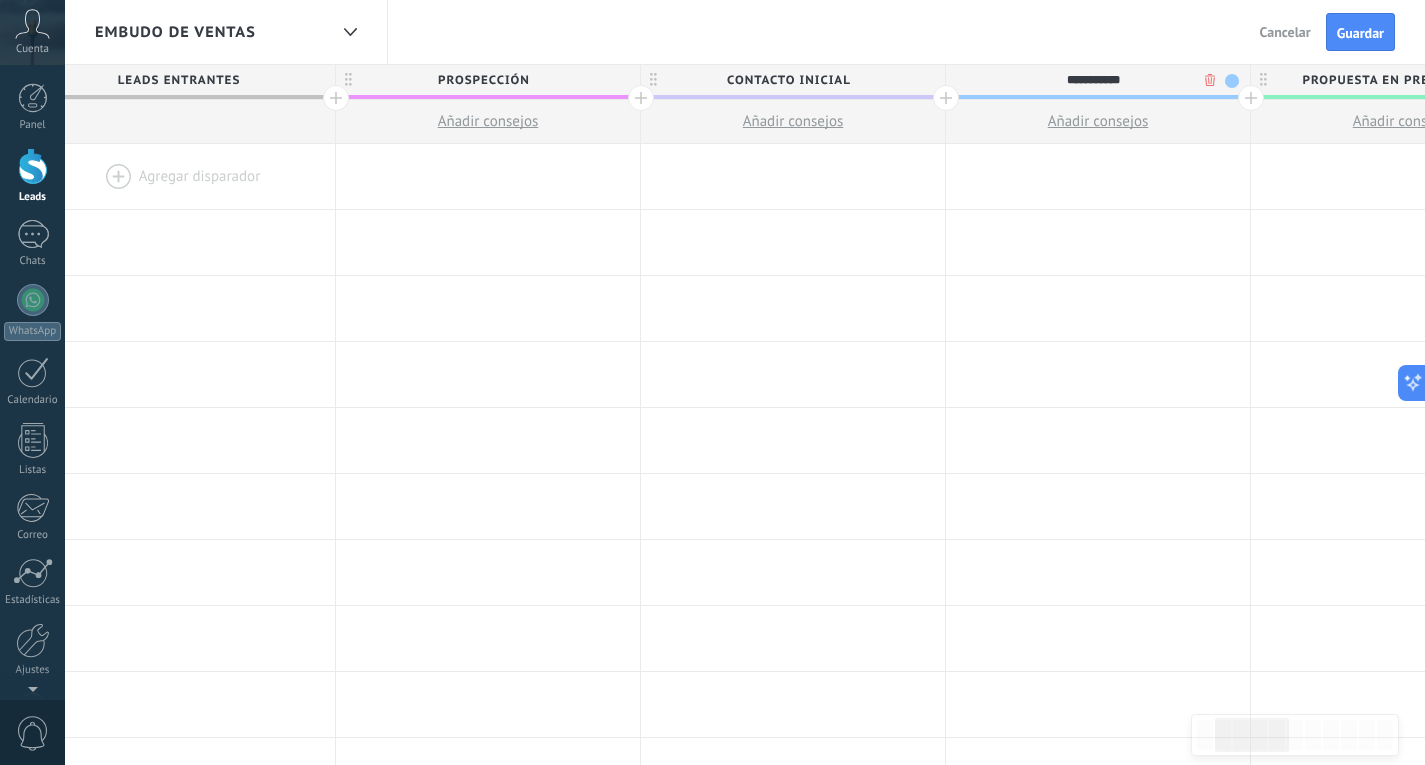 type on "**********" 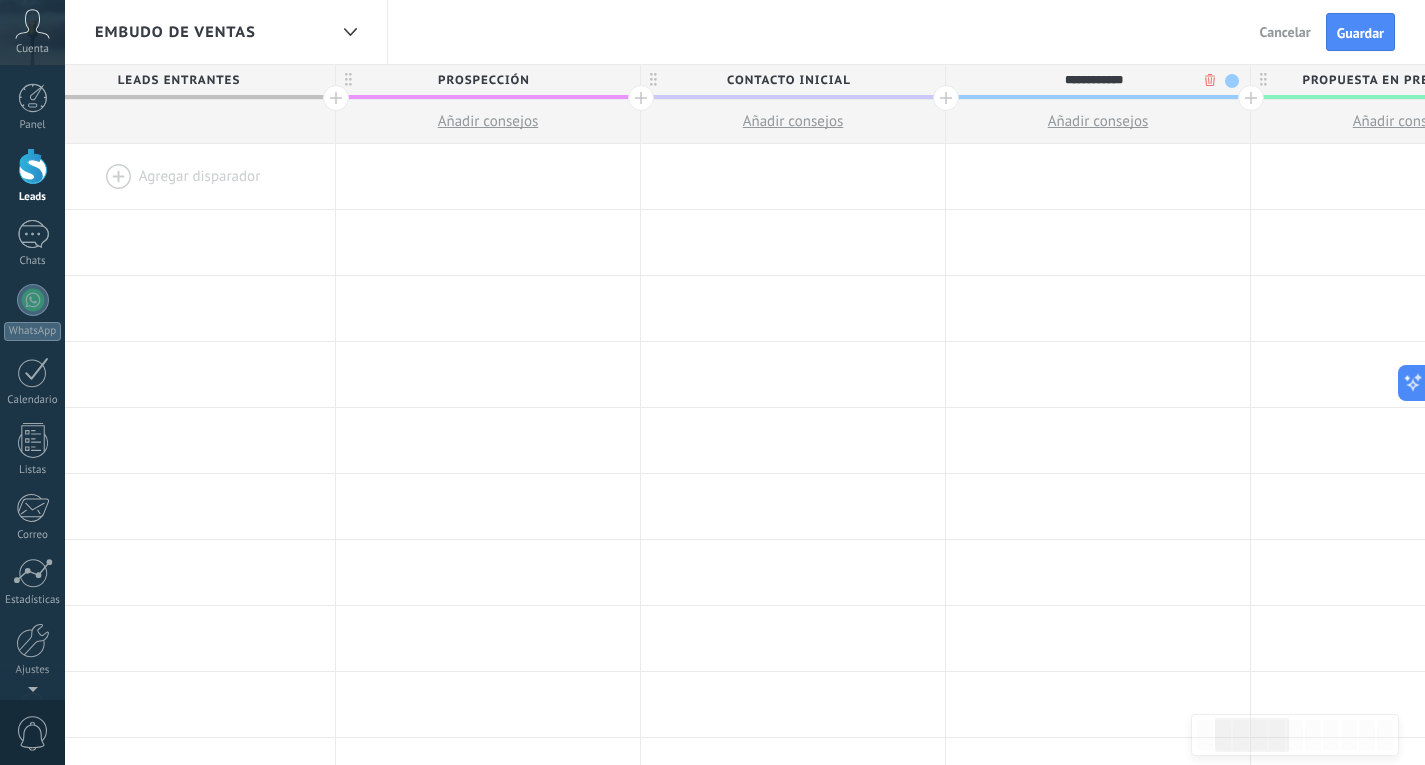 click on "Embudo de ventas Atrás Cancelar Guardar" at bounding box center (745, 32) 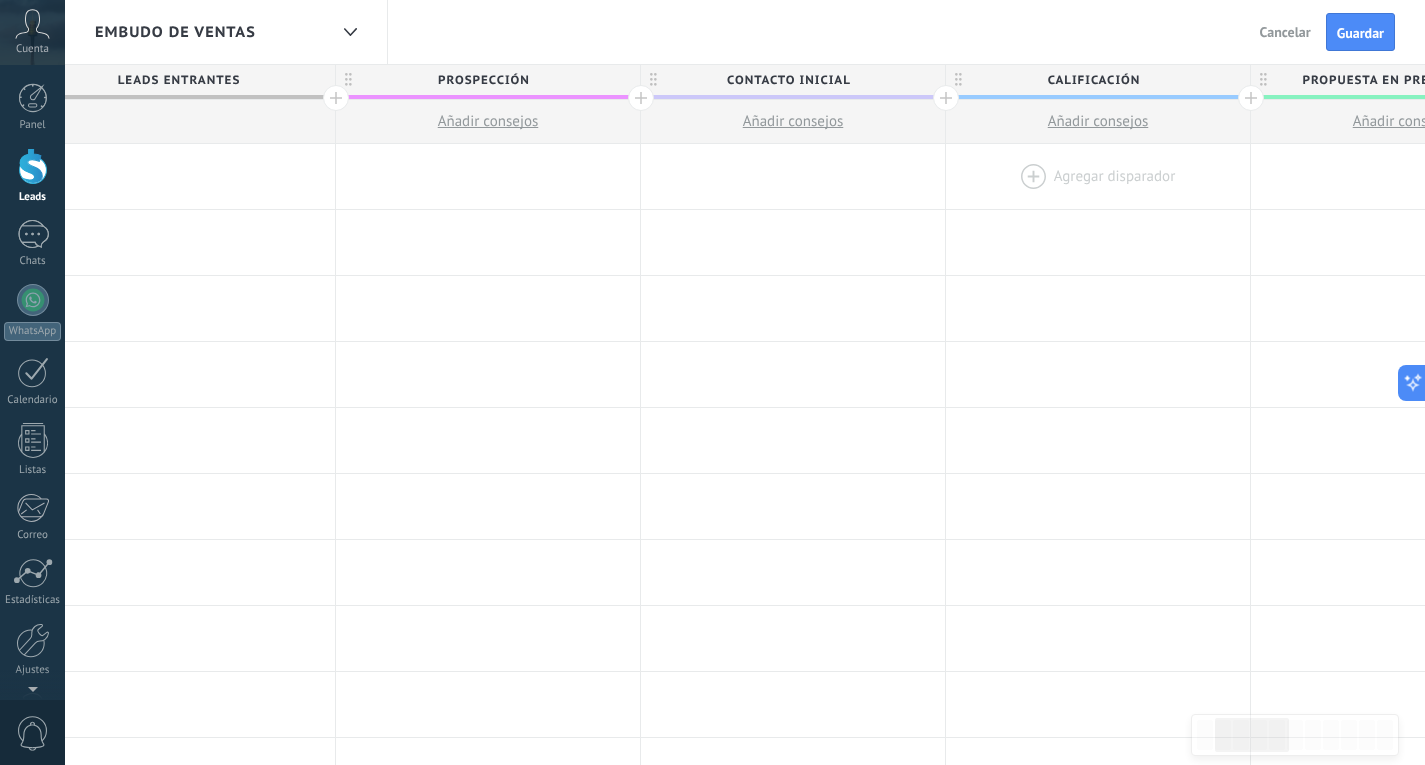click at bounding box center [1098, 176] 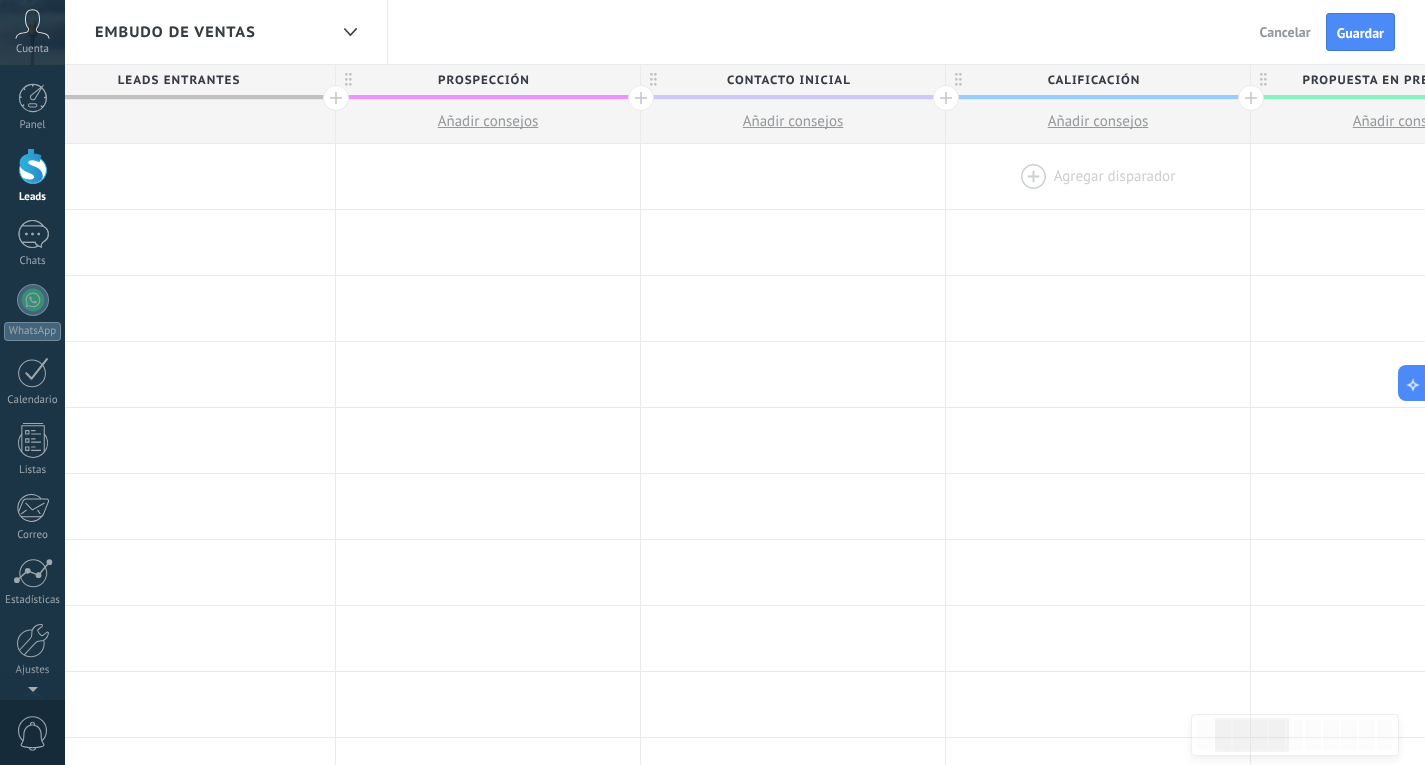 click at bounding box center [1098, 176] 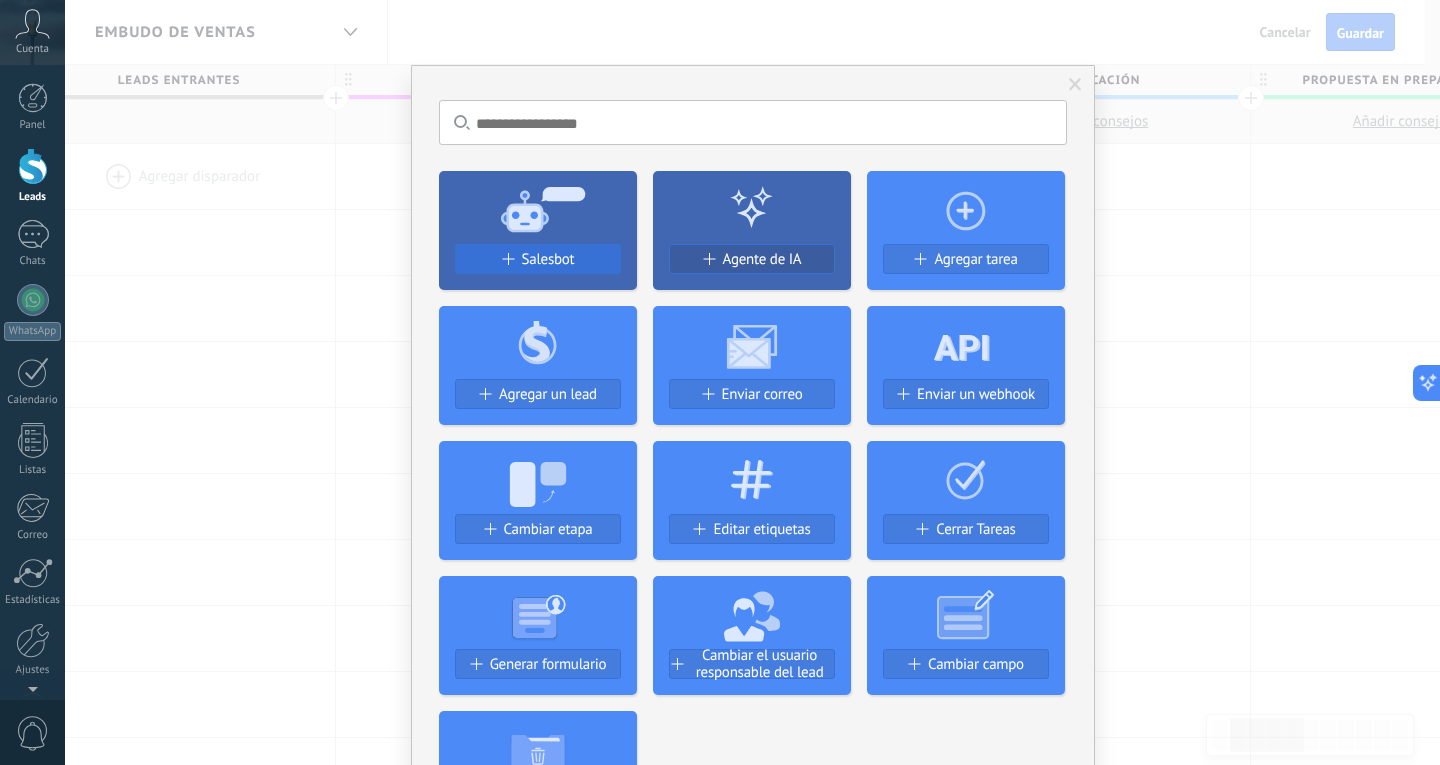 click on "Salesbot" at bounding box center (538, 259) 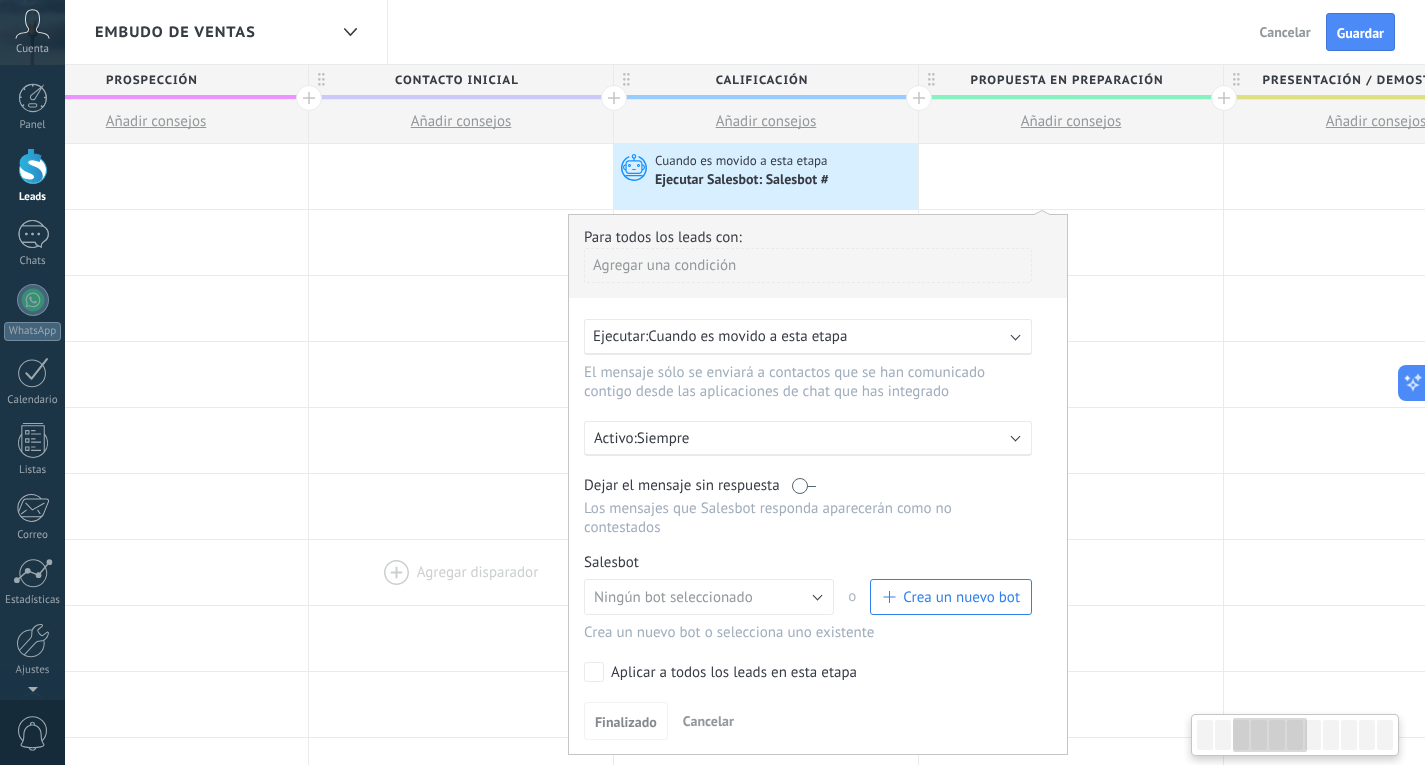 scroll, scrollTop: 0, scrollLeft: 691, axis: horizontal 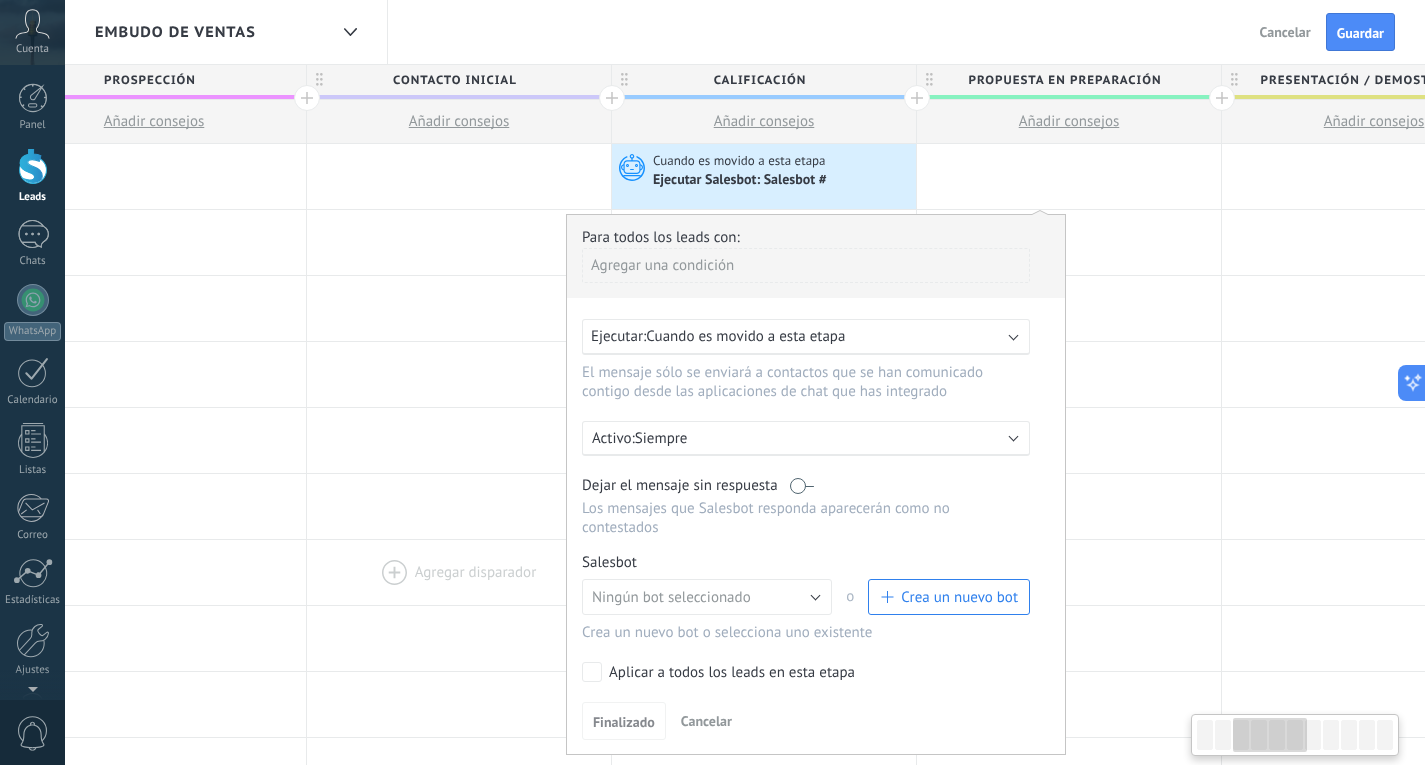 drag, startPoint x: 808, startPoint y: 648, endPoint x: 474, endPoint y: 583, distance: 340.26608 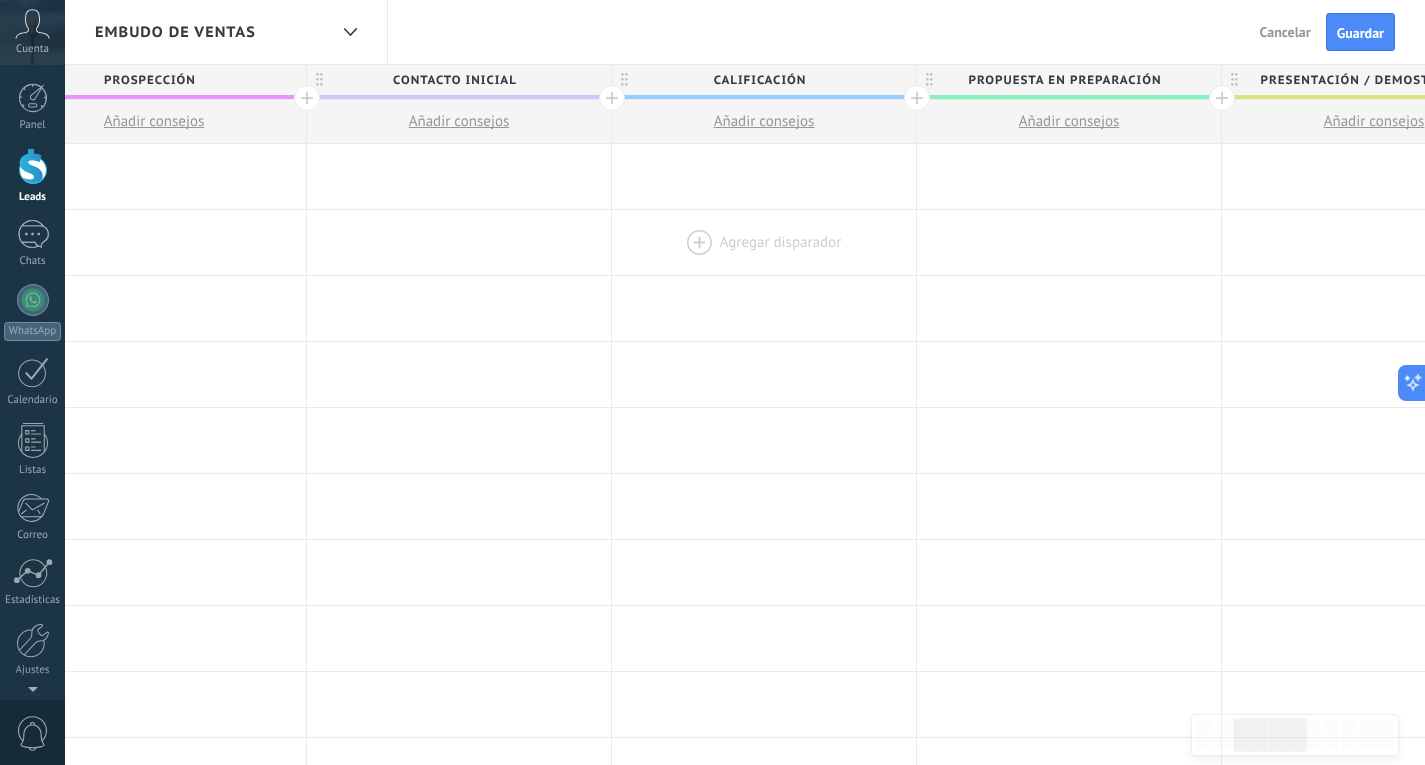 click at bounding box center [764, 242] 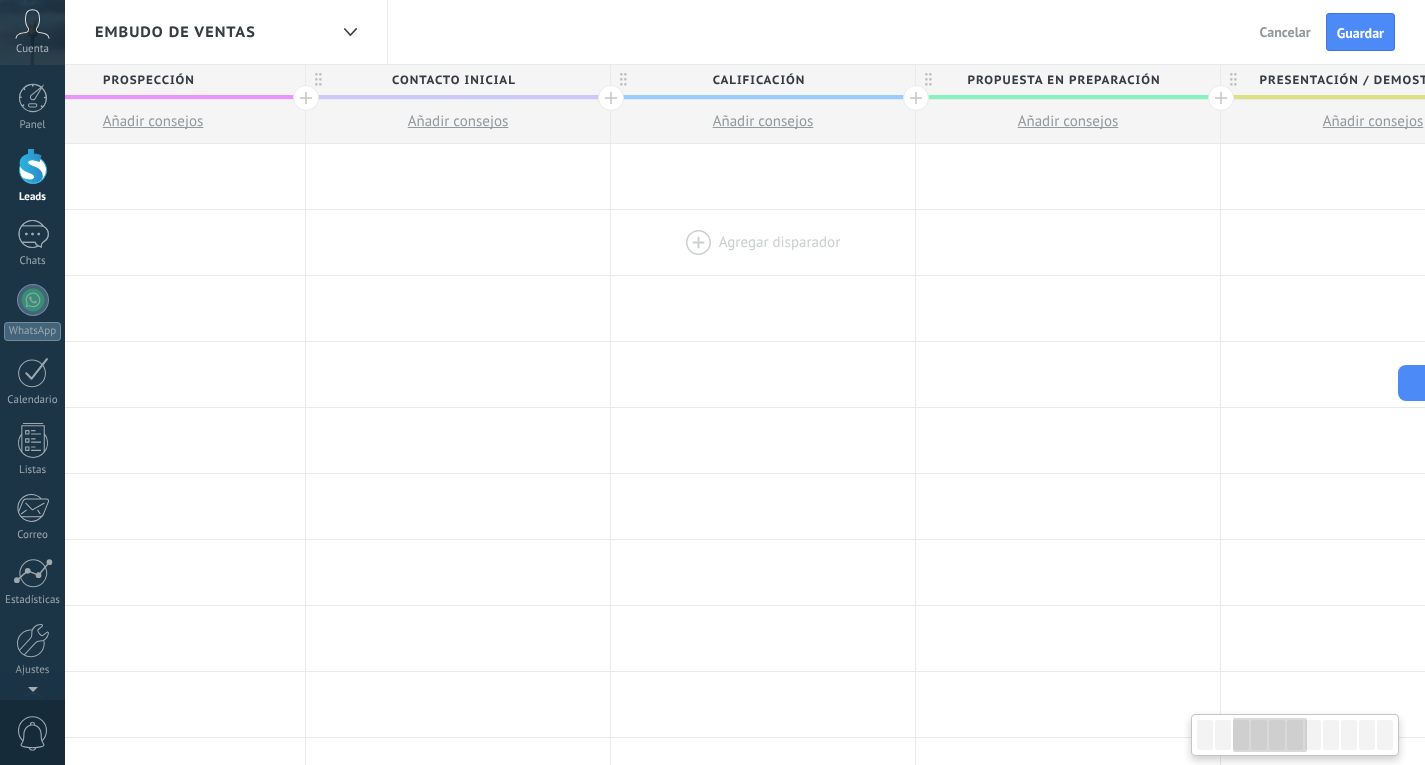 click at bounding box center (763, 242) 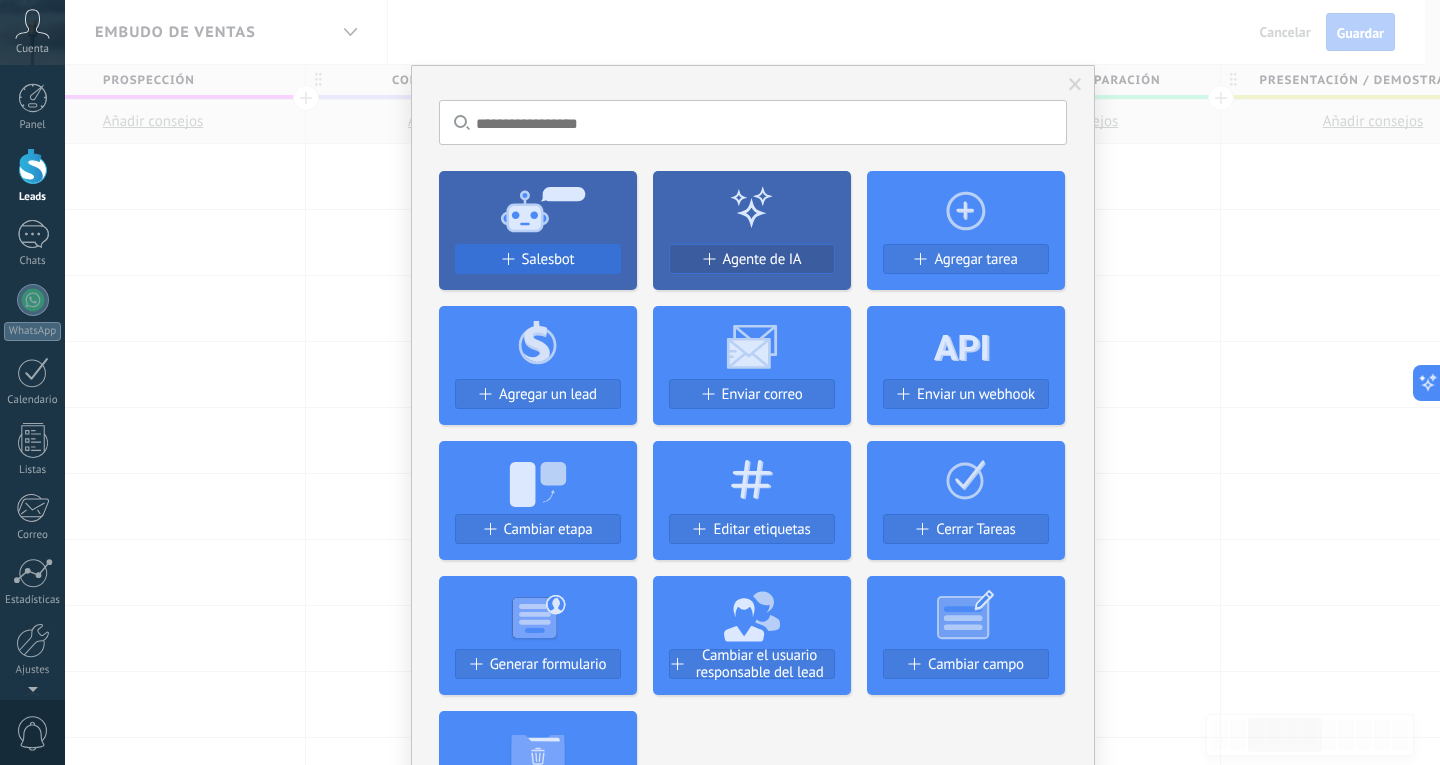 click on "Salesbot" at bounding box center [548, 259] 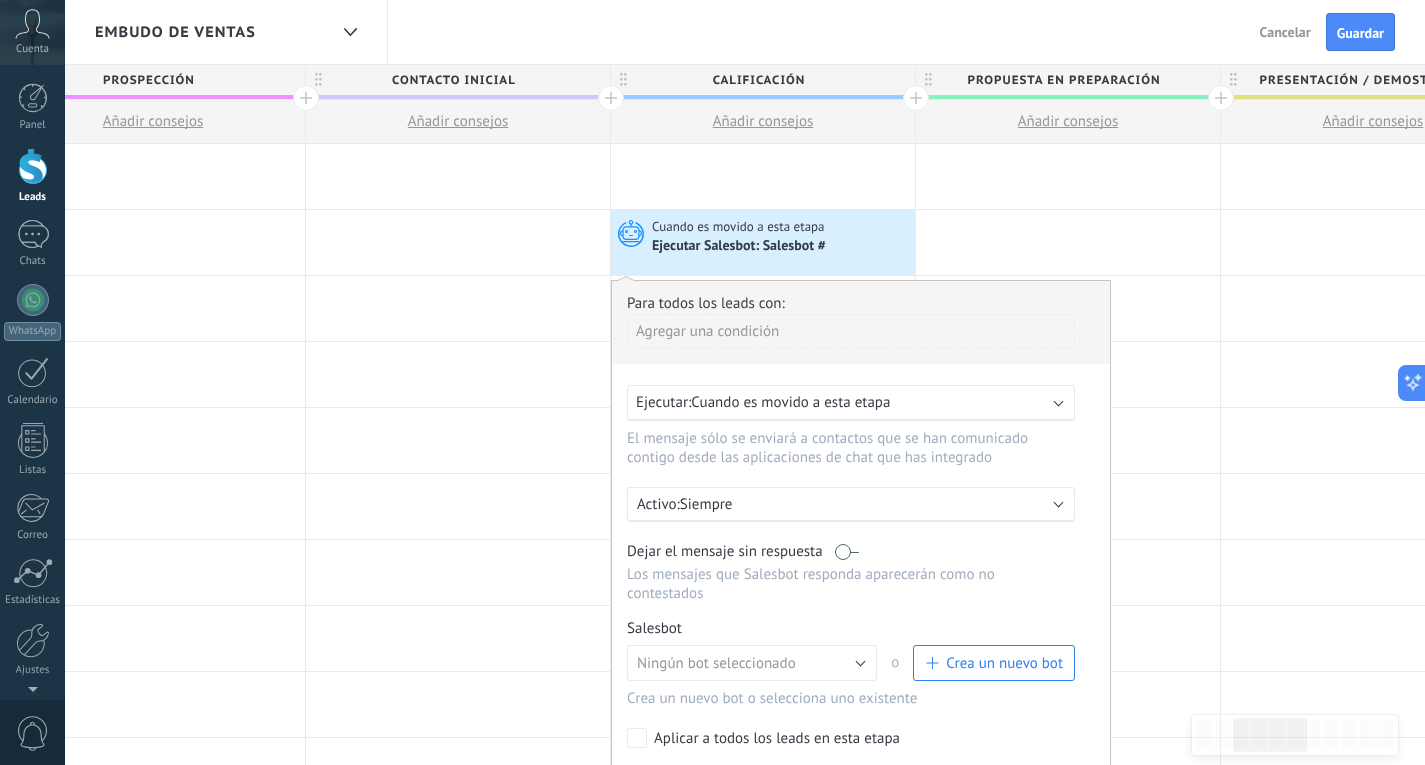 click on "Ejecutar:  Cuando es movido a esta etapa" at bounding box center [843, 402] 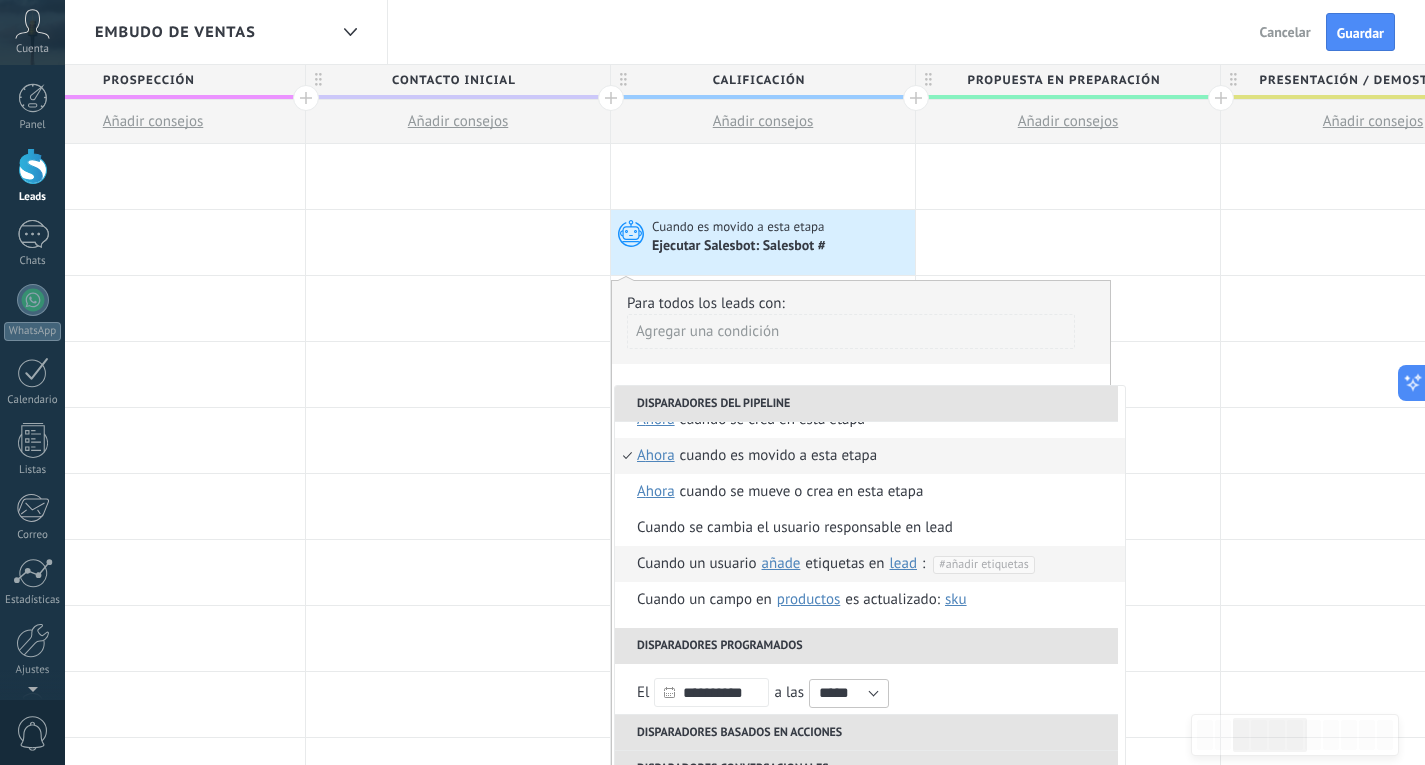 scroll, scrollTop: 0, scrollLeft: 0, axis: both 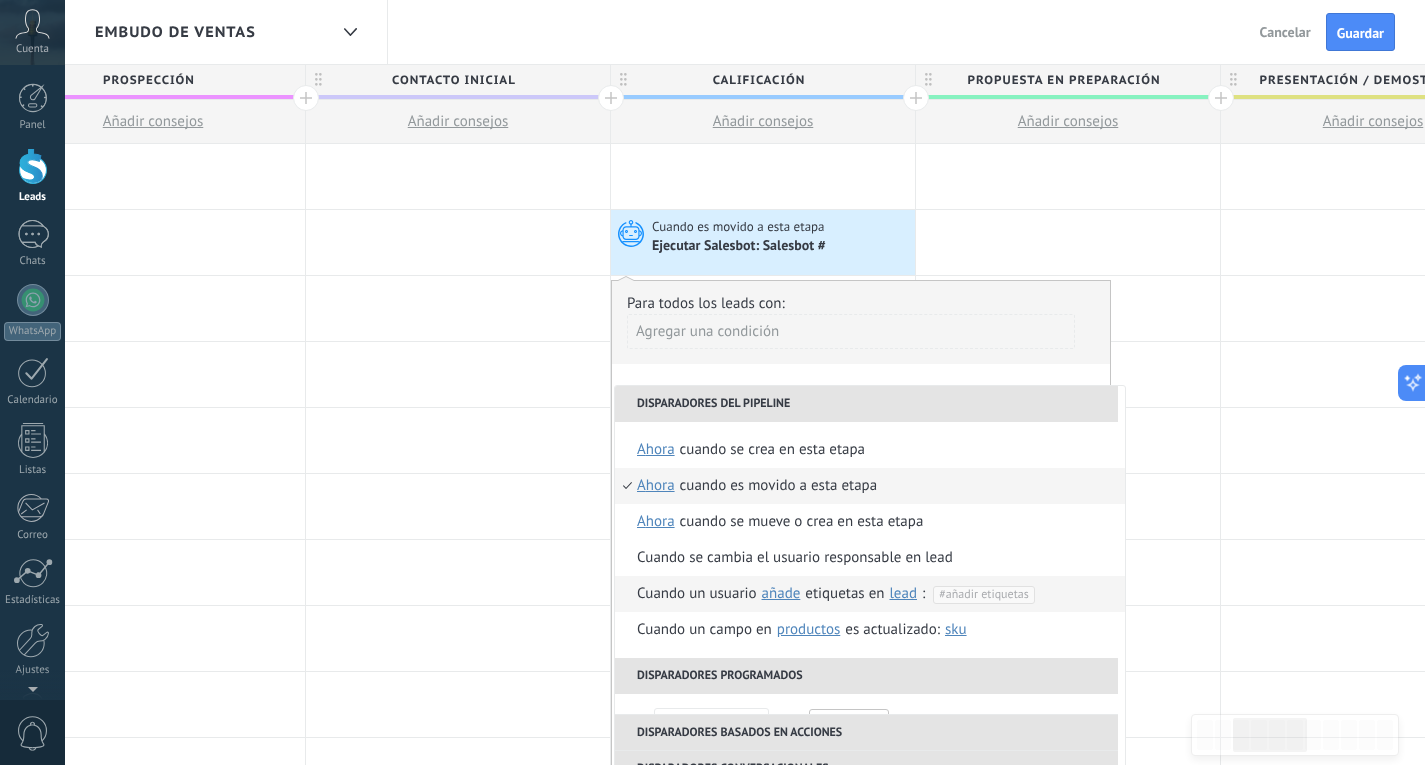 click on "Cuando es movido a esta etapa ahora después de 5 minutos después de 10 minutos un día Seleccionar un intervalo ahora" at bounding box center [870, 486] 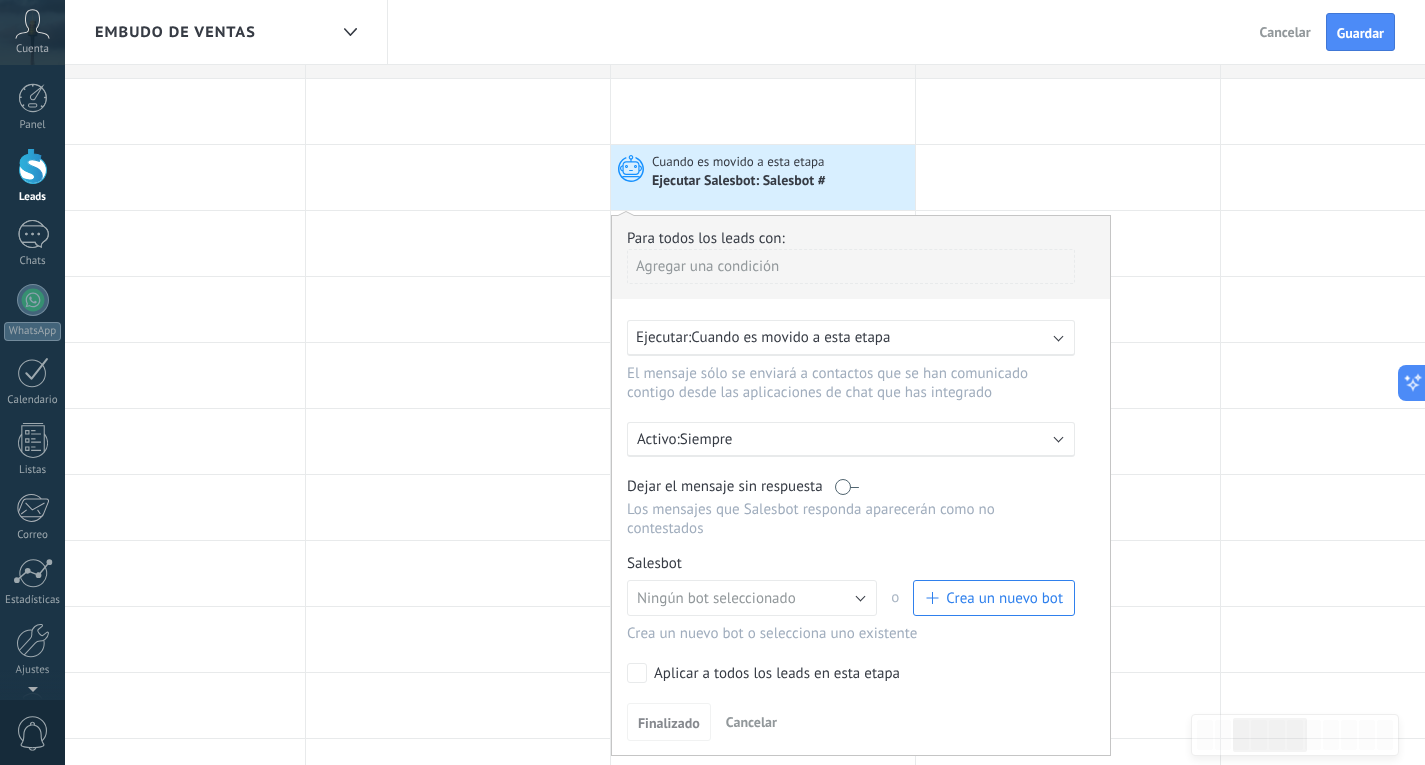 scroll, scrollTop: 100, scrollLeft: 0, axis: vertical 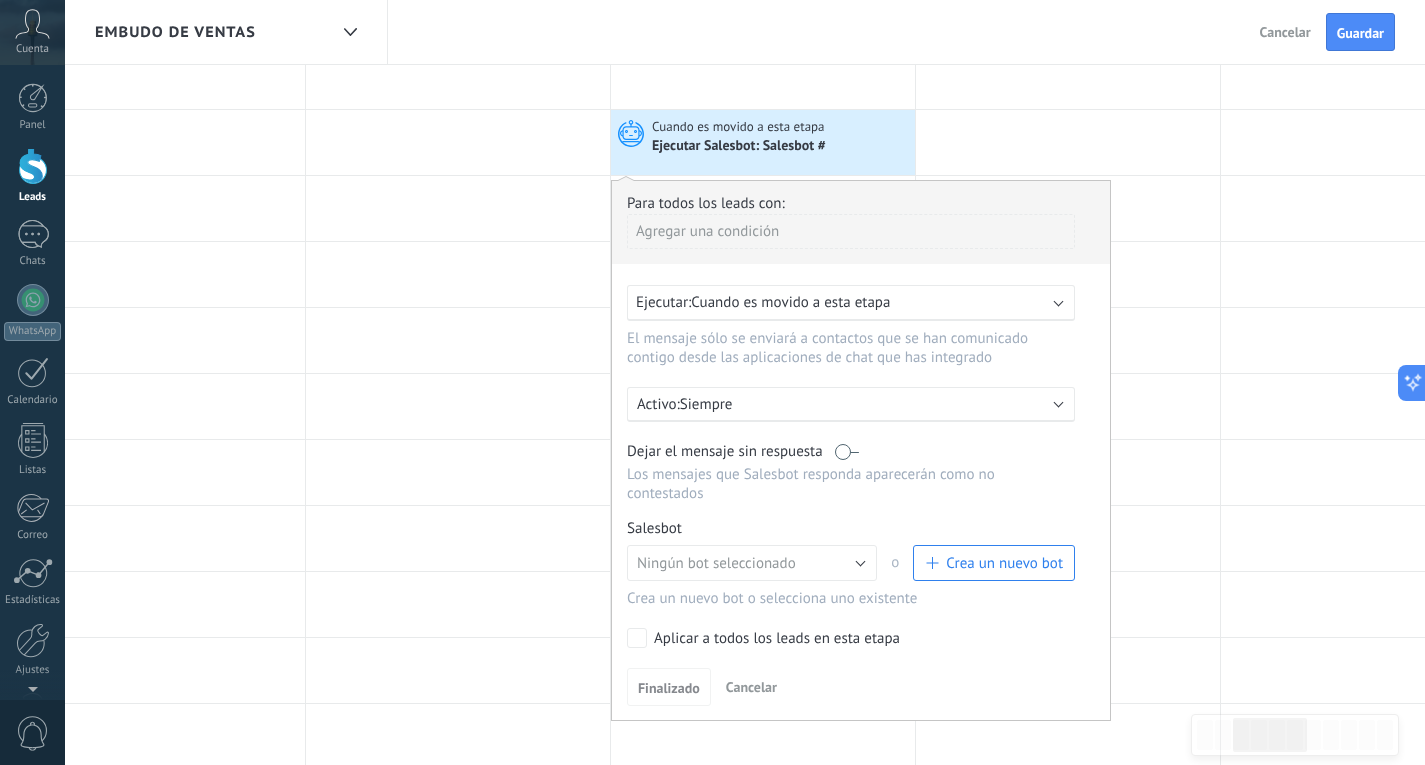 click on "Activo:  Siempre" at bounding box center (851, 404) 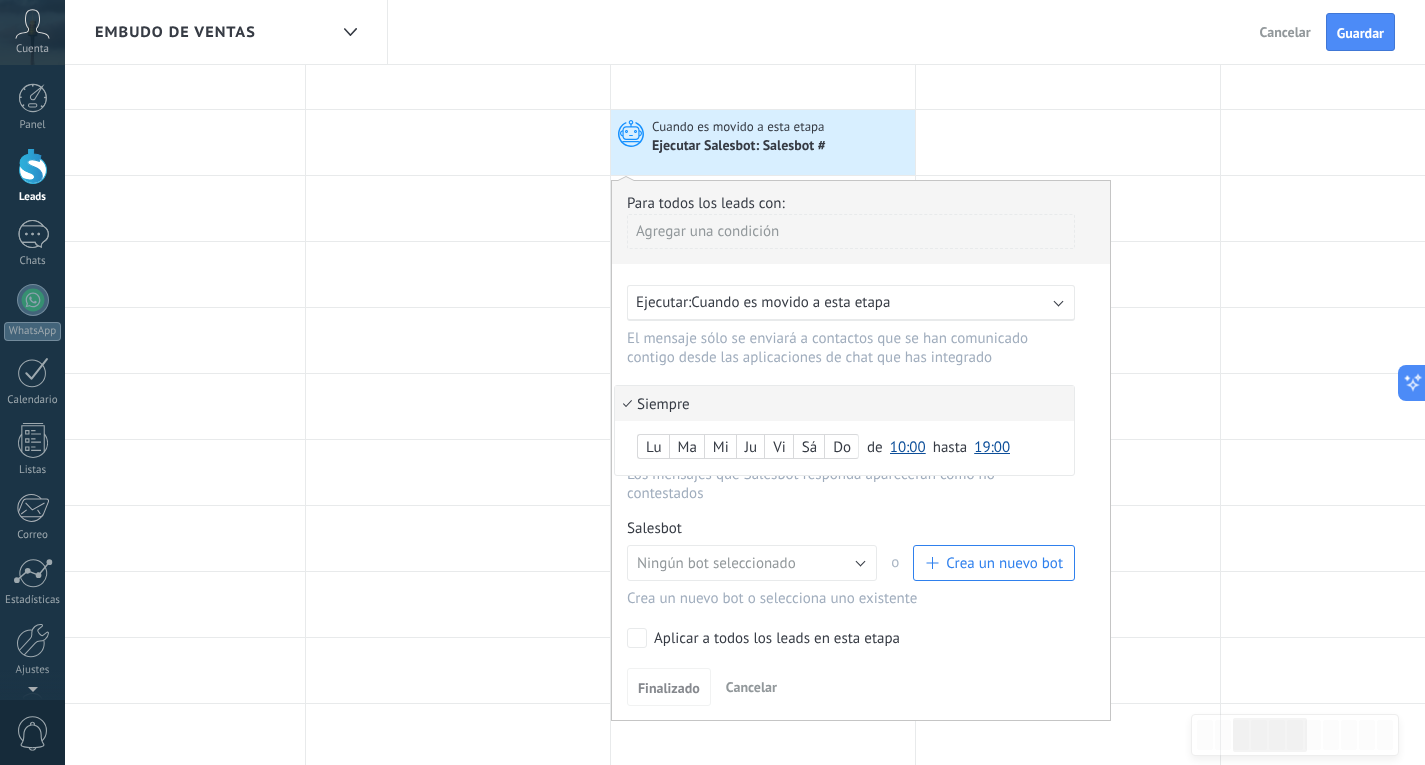 click on "Siempre" at bounding box center (844, 403) 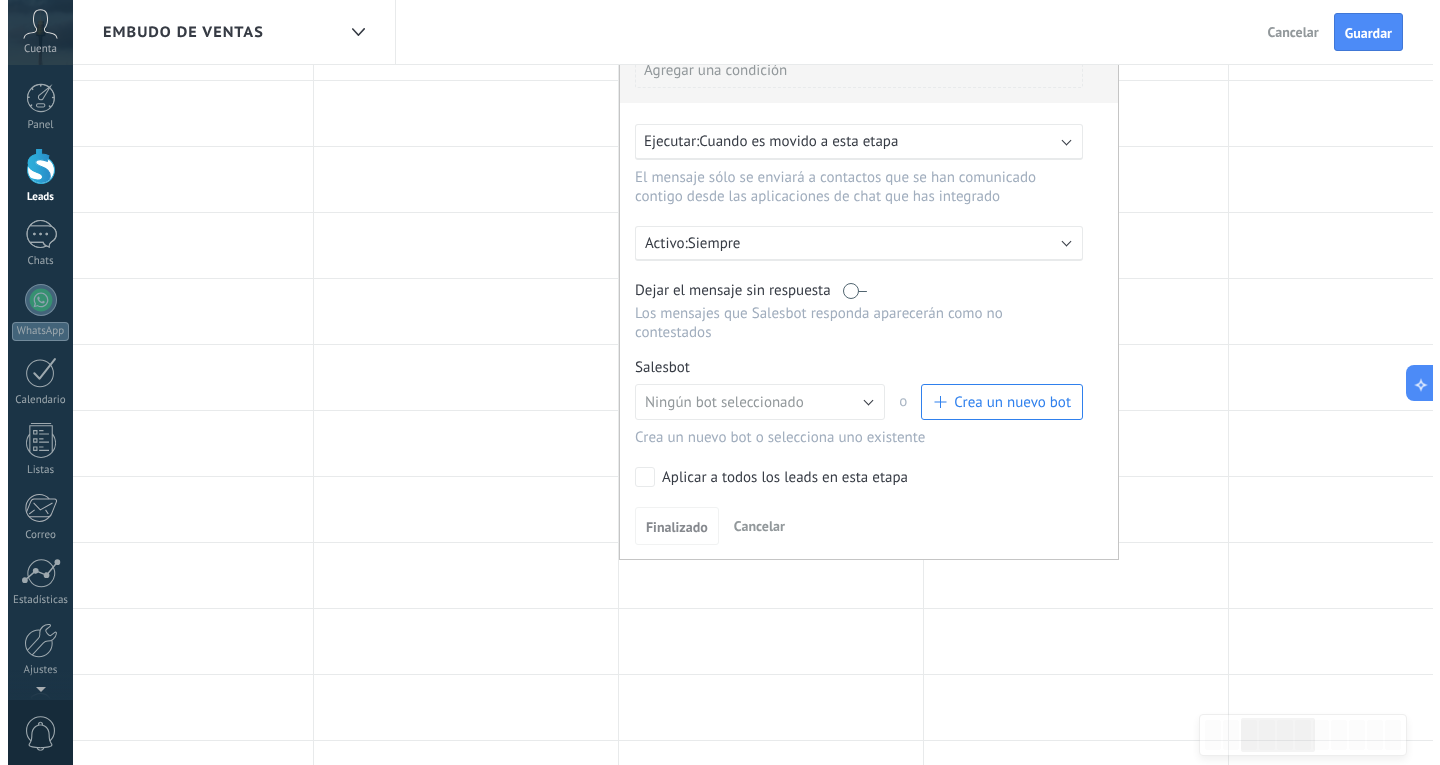 scroll, scrollTop: 300, scrollLeft: 0, axis: vertical 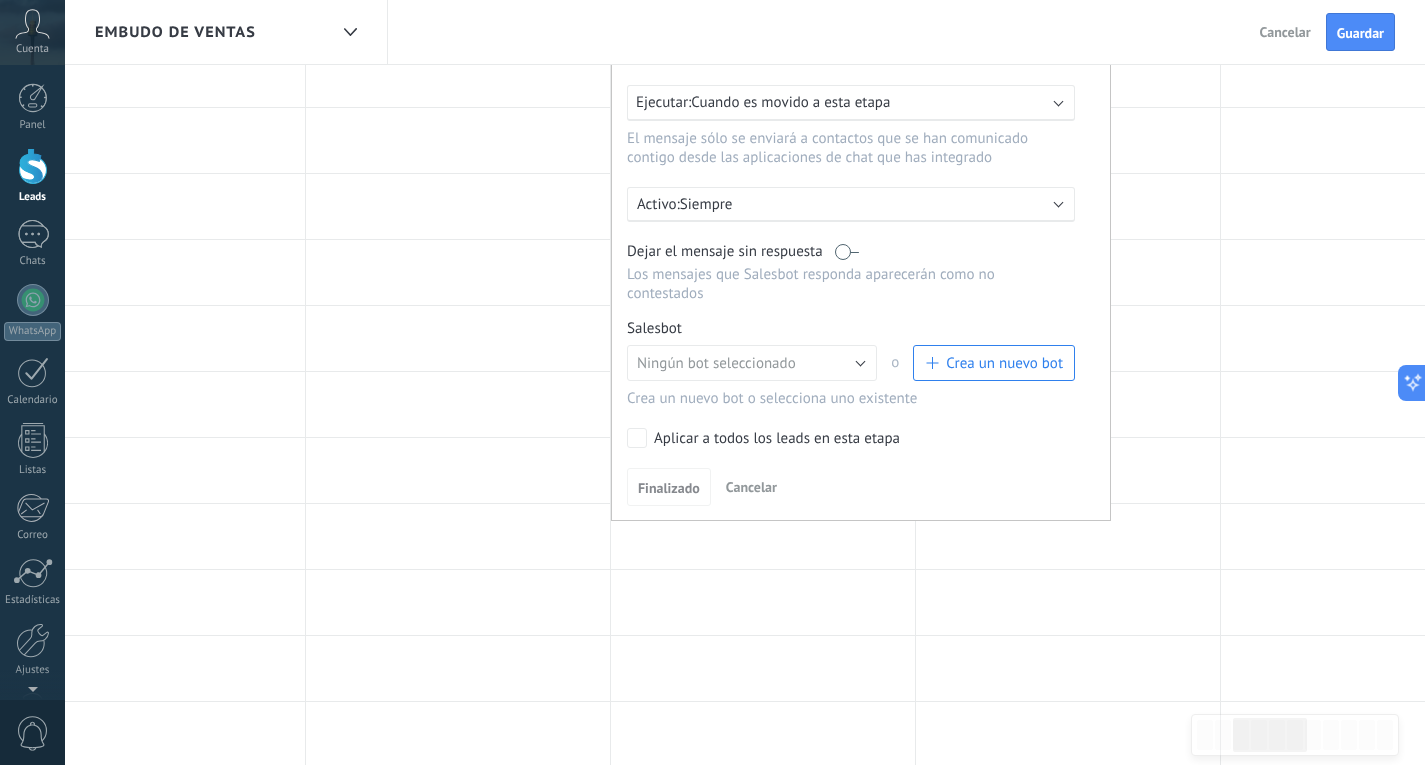 click on "Siempre" at bounding box center [855, 204] 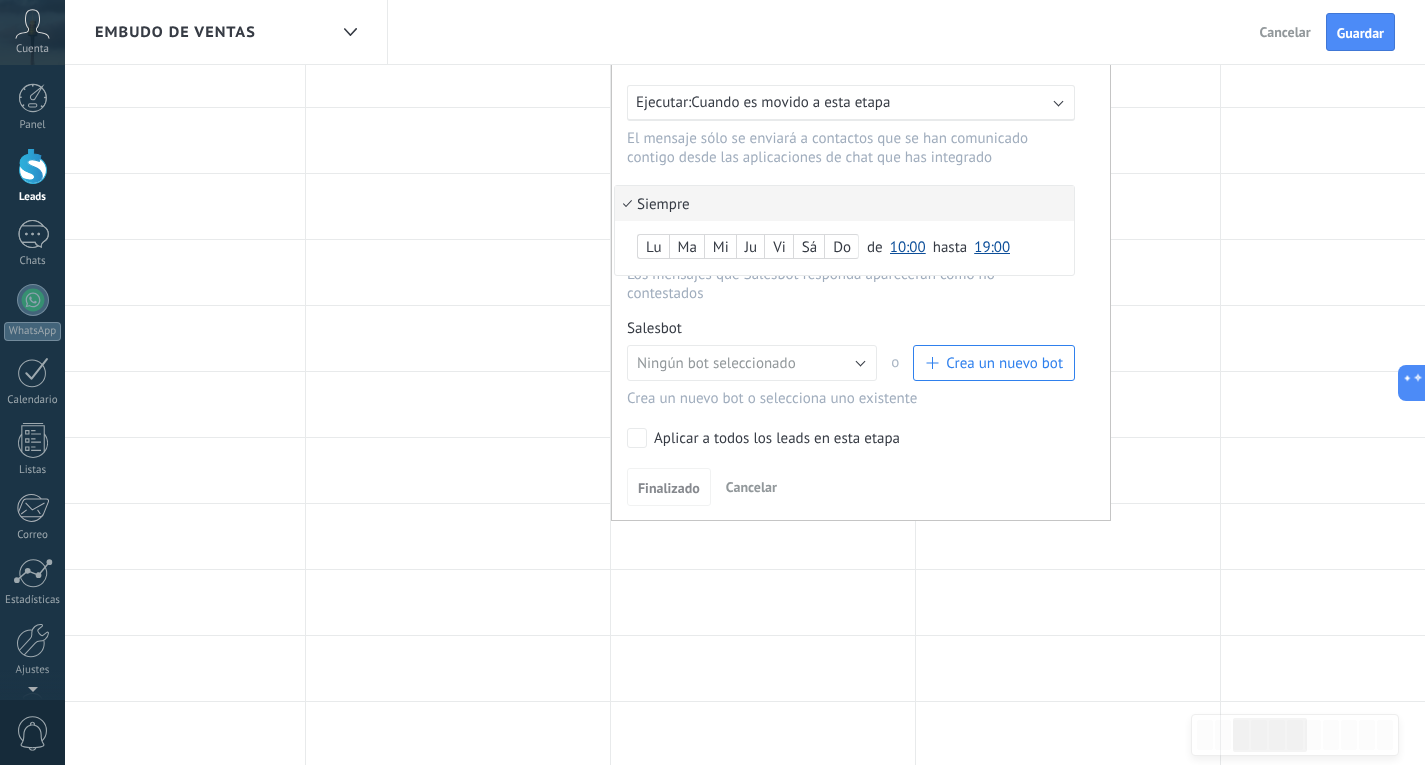 click on "Siempre" at bounding box center (844, 203) 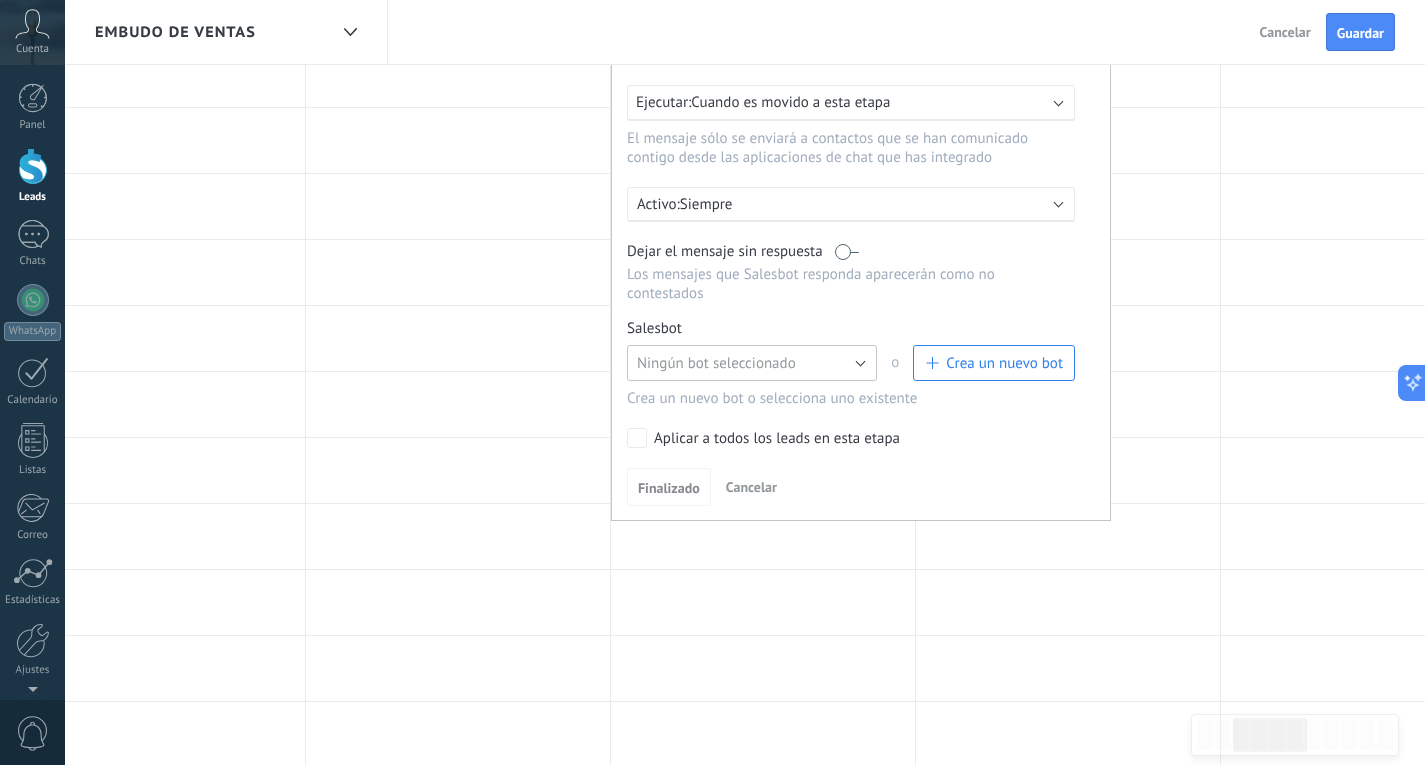 click on "Ningún bot seleccionado" at bounding box center (752, 363) 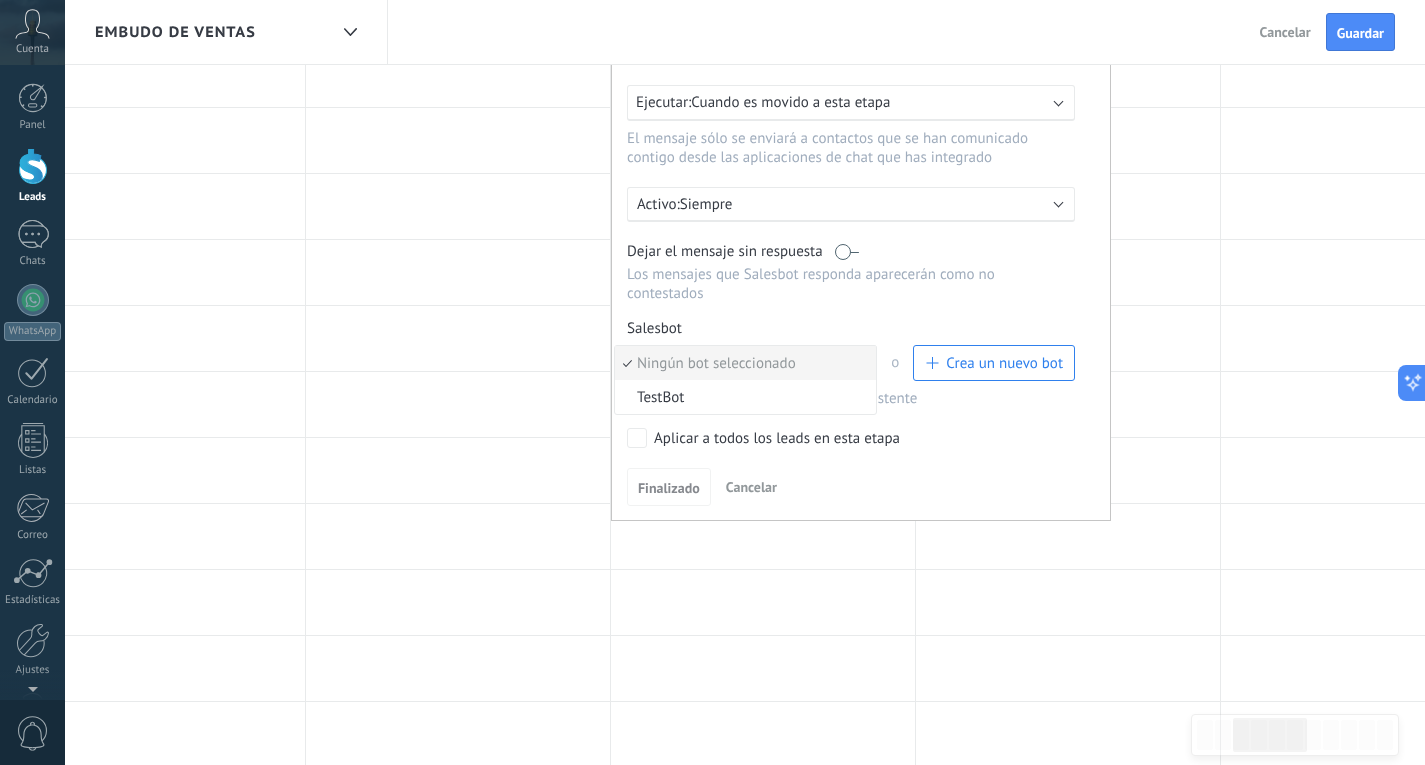click on "Ningún bot seleccionado" at bounding box center [742, 363] 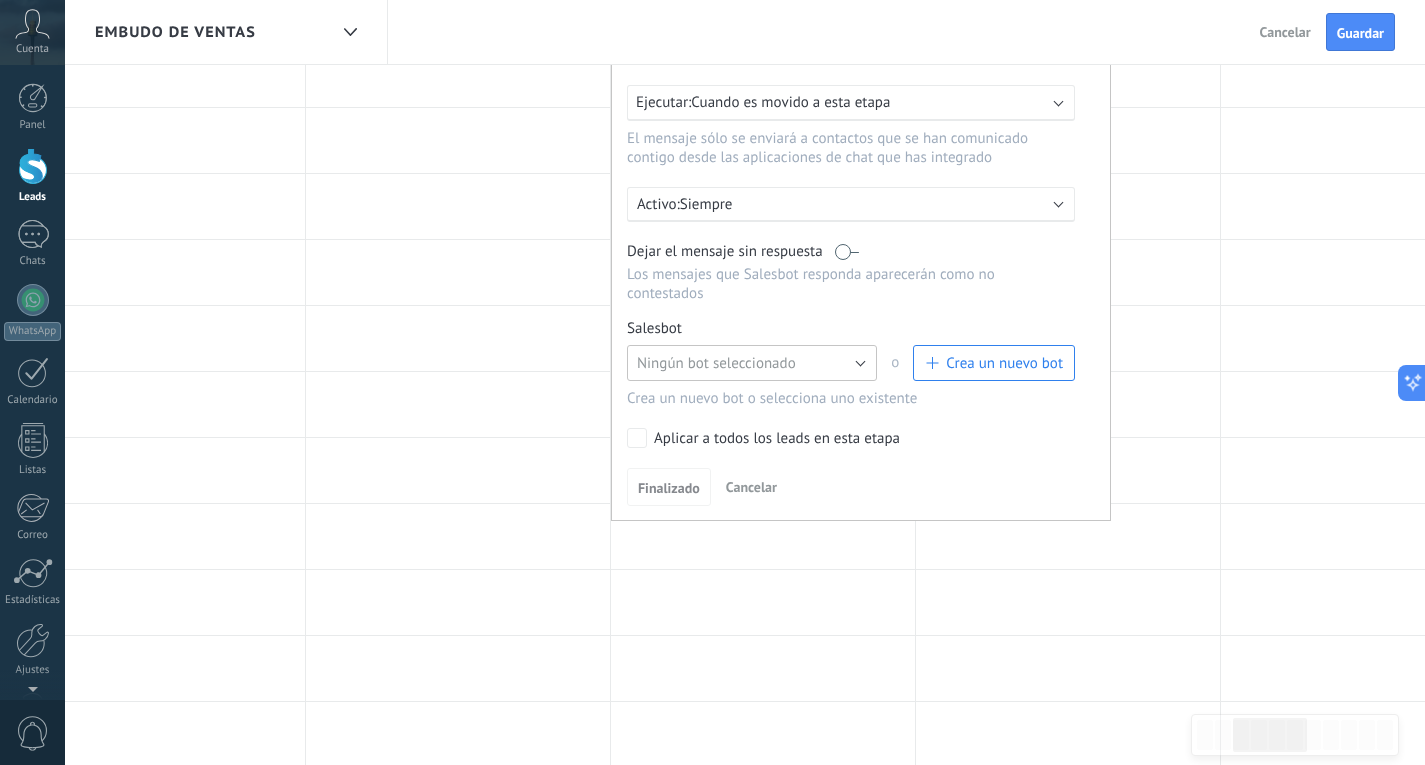 click on "Ningún bot seleccionado" at bounding box center (716, 363) 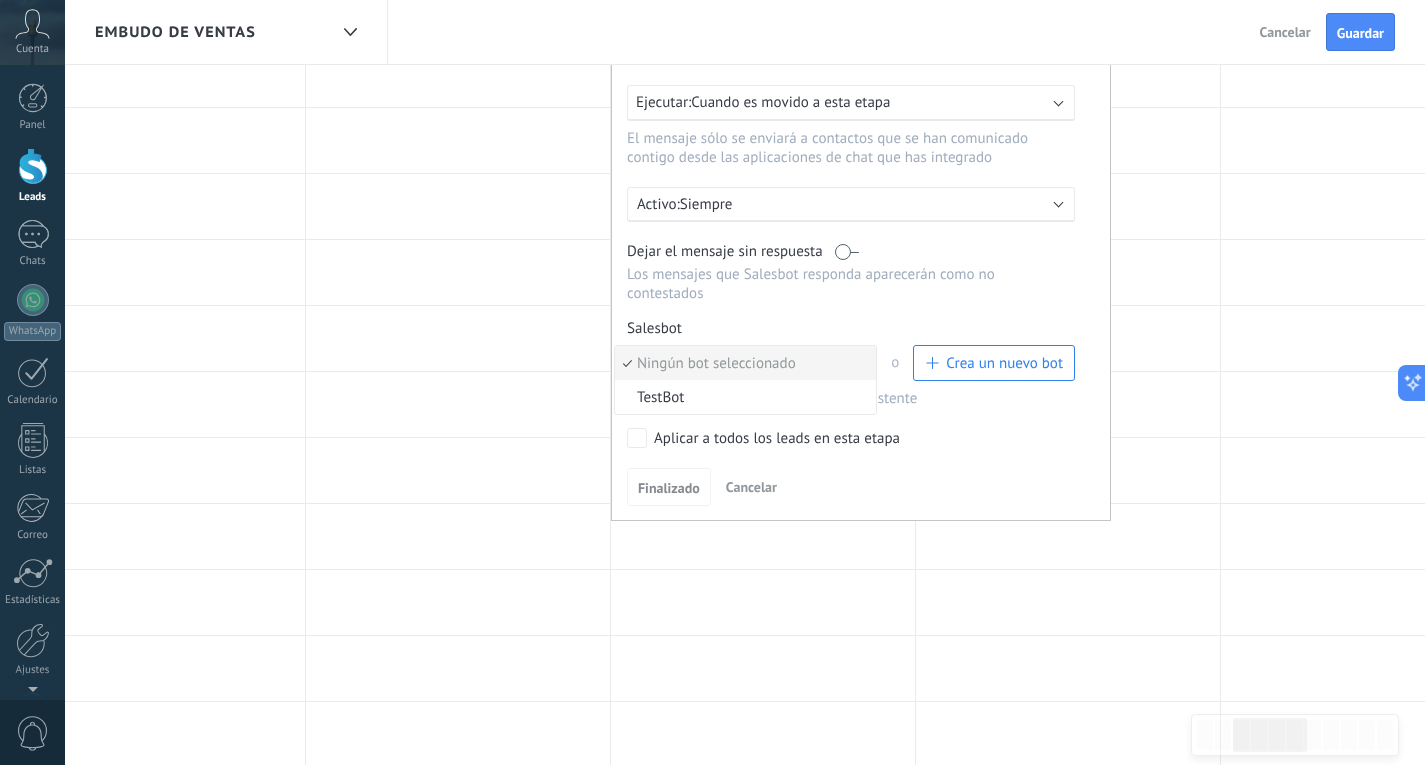 click on "Crea un nuevo bot" at bounding box center (994, 363) 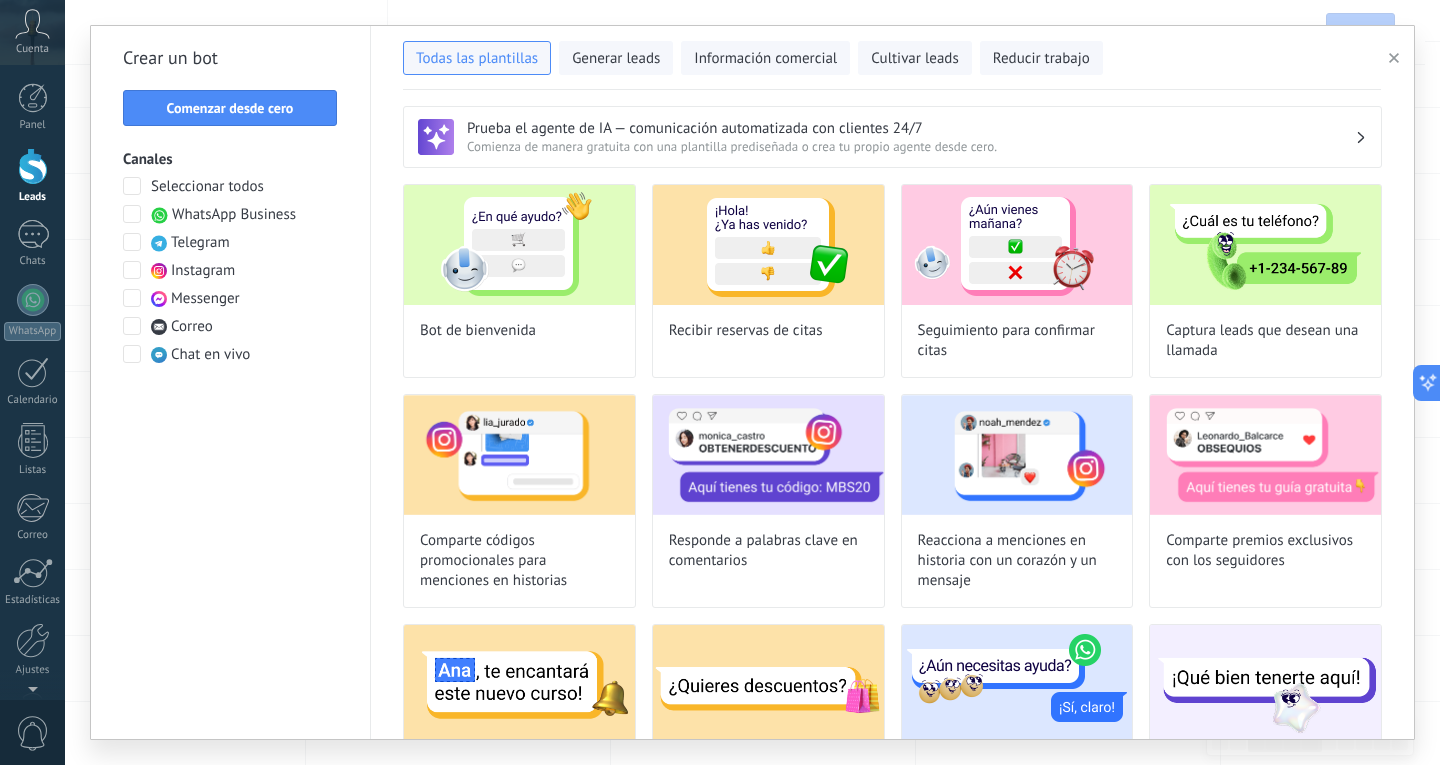 click at bounding box center (1394, 58) 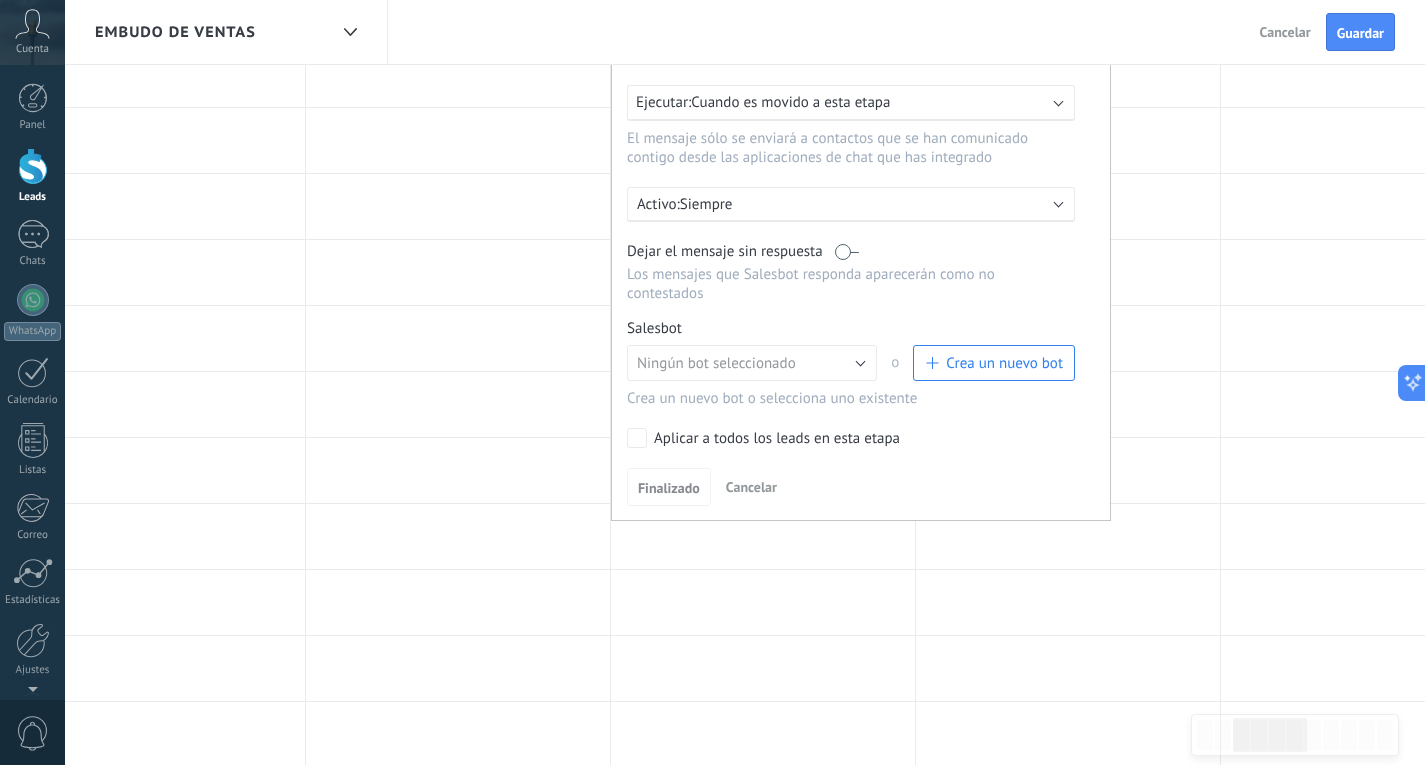 click on "Aplicar a todos los leads en esta etapa" at bounding box center [777, 439] 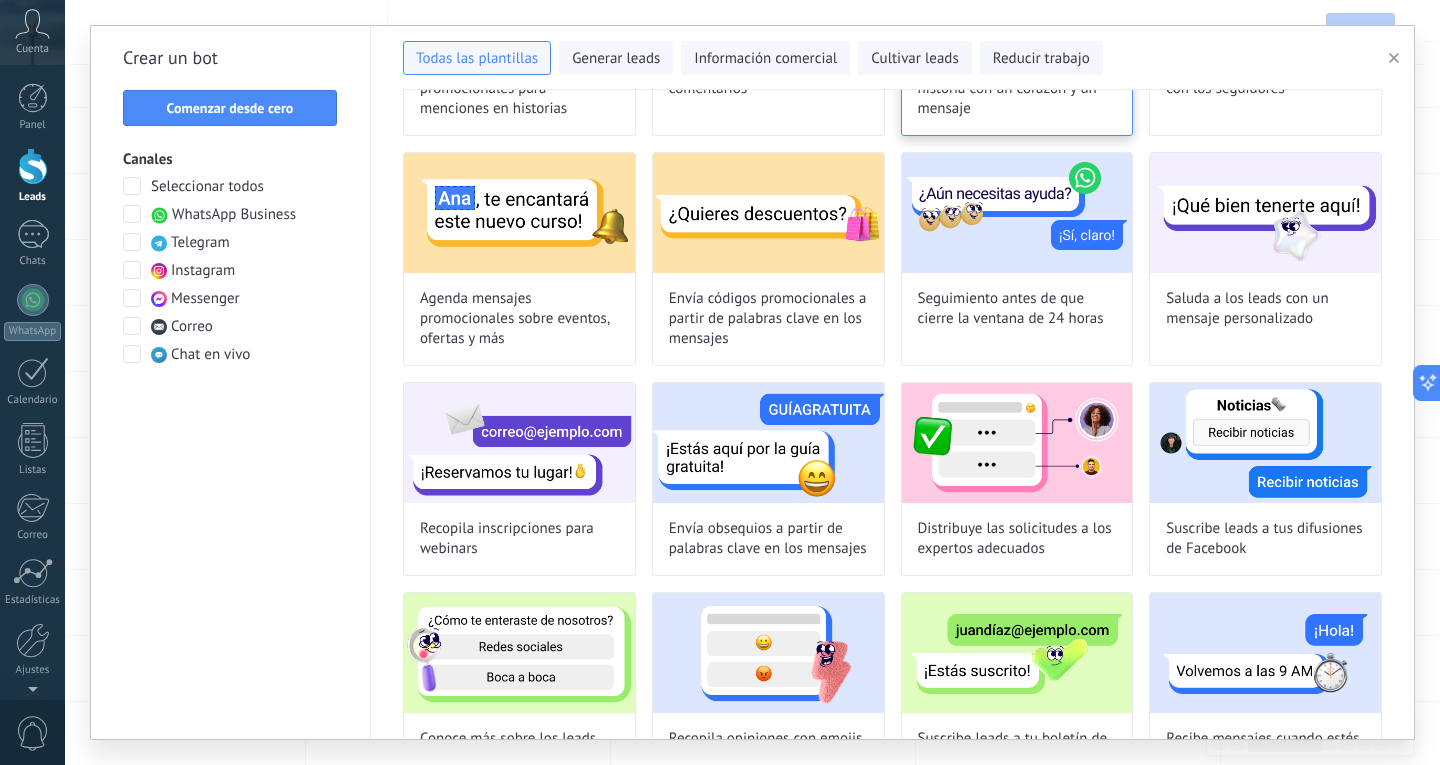 scroll, scrollTop: 500, scrollLeft: 0, axis: vertical 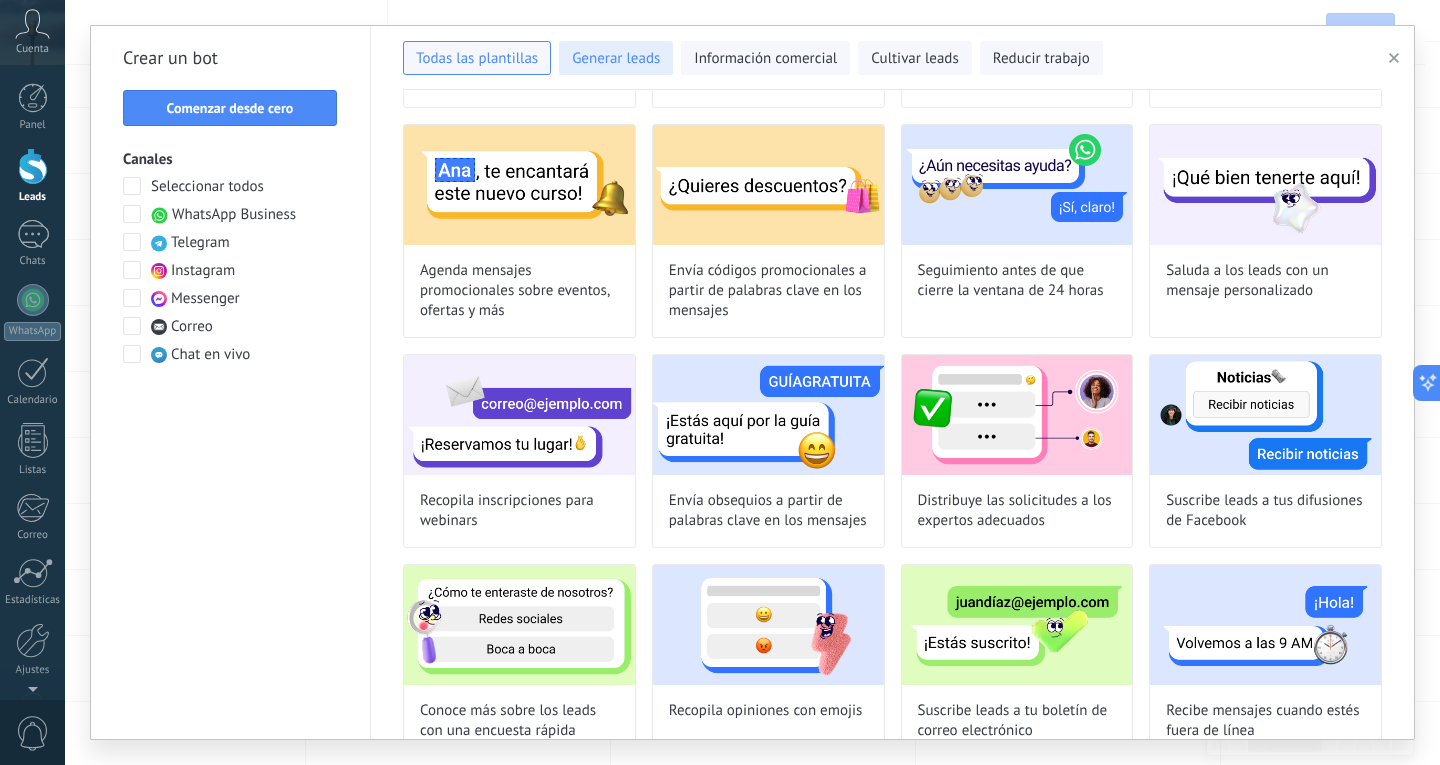 click on "Generar leads" at bounding box center [616, 59] 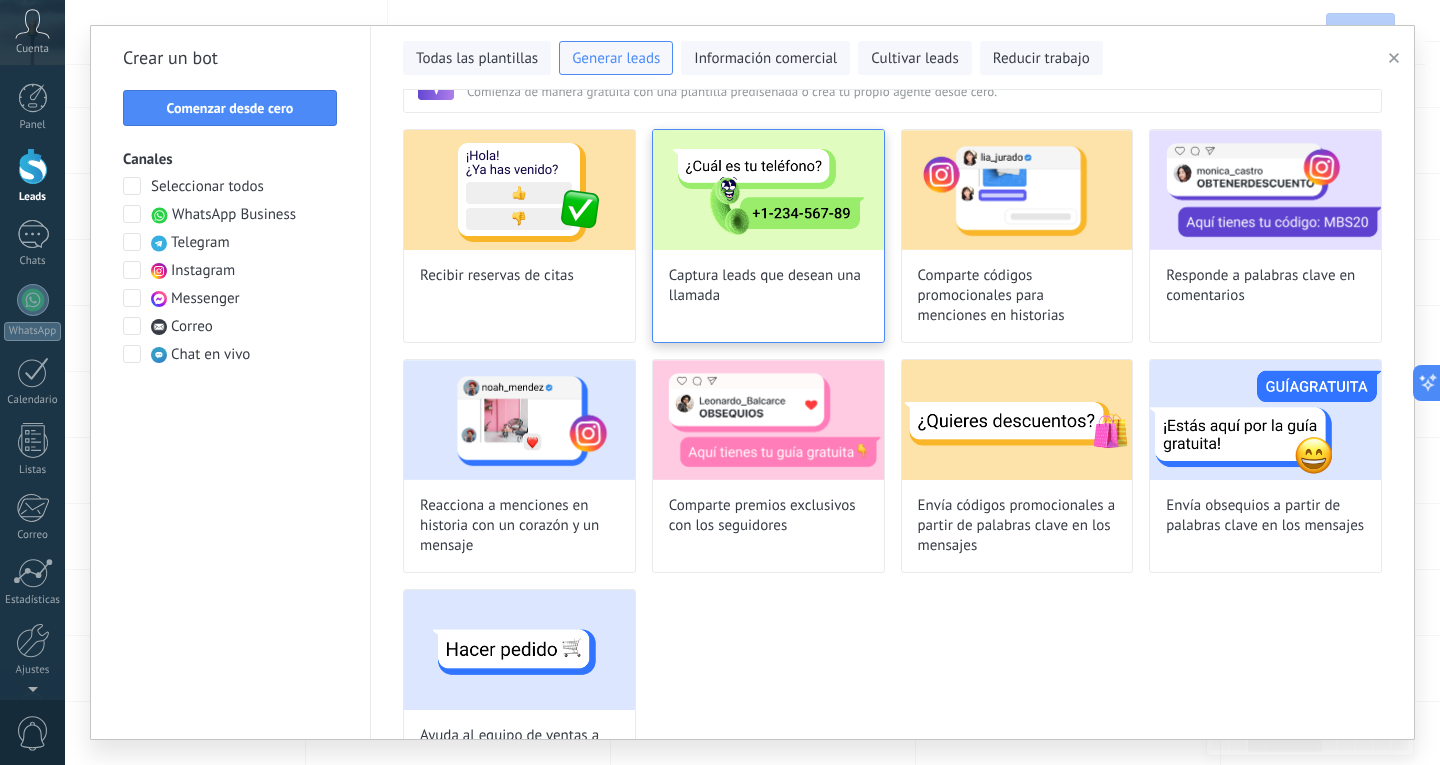 scroll, scrollTop: 0, scrollLeft: 0, axis: both 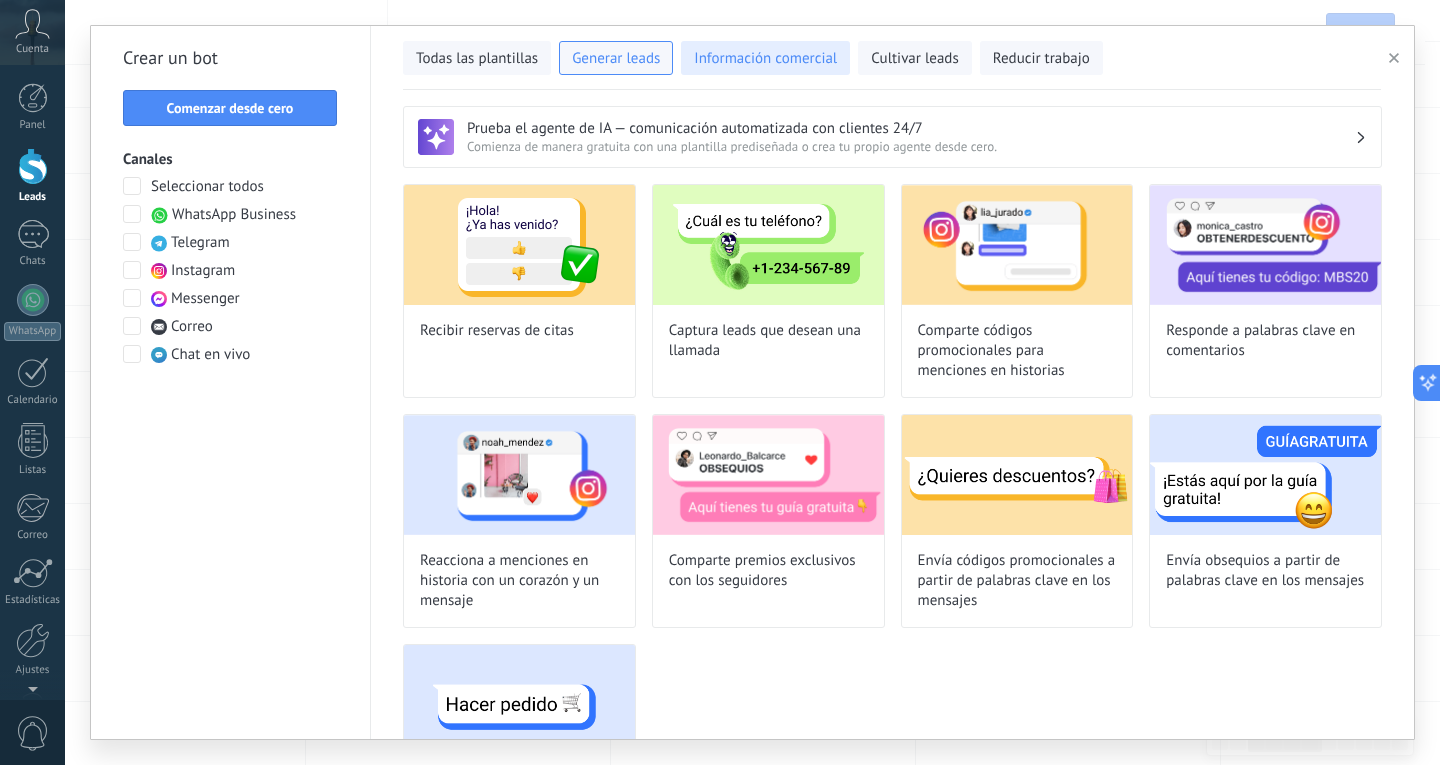 click on "Información comercial" at bounding box center (765, 58) 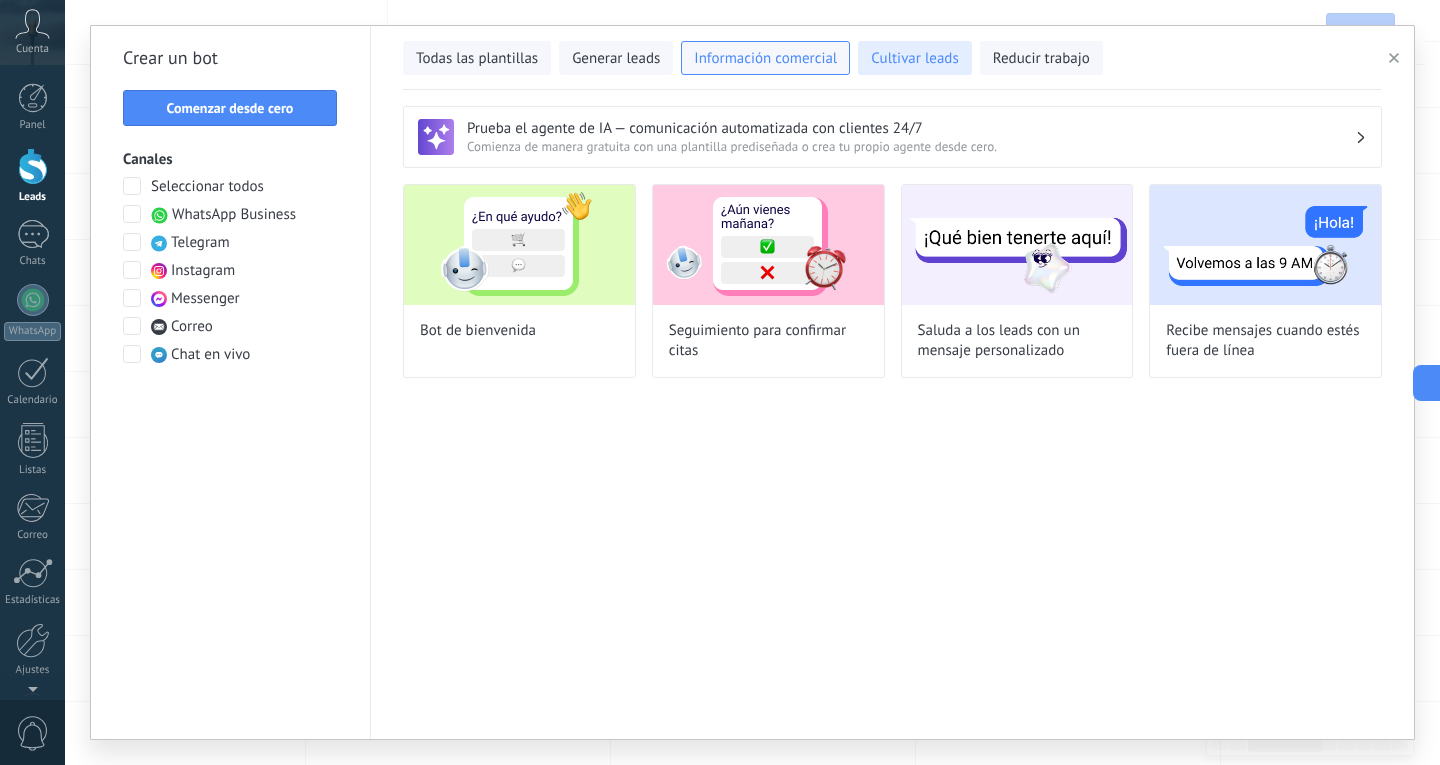 click on "Cultivar leads" at bounding box center (914, 59) 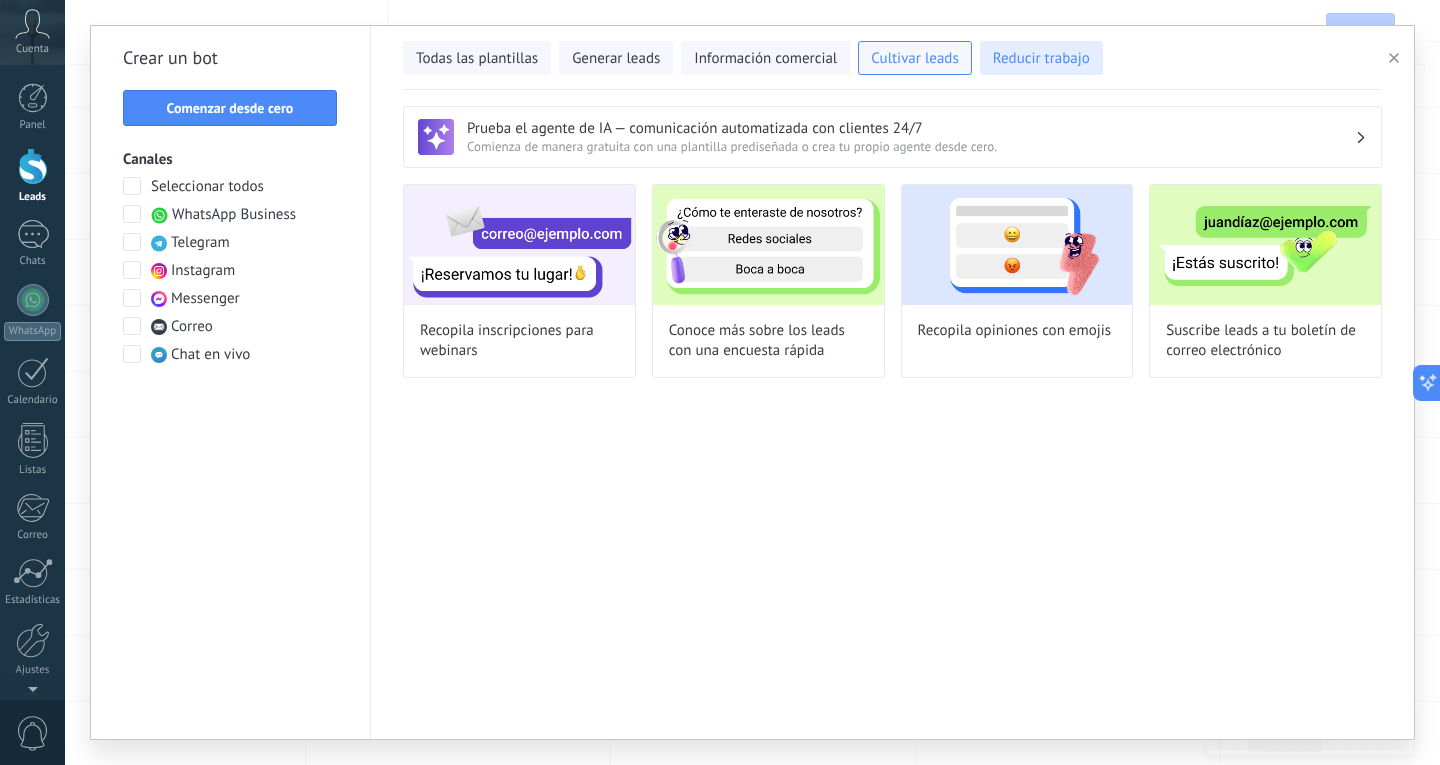 click on "Reducir trabajo" at bounding box center (1041, 59) 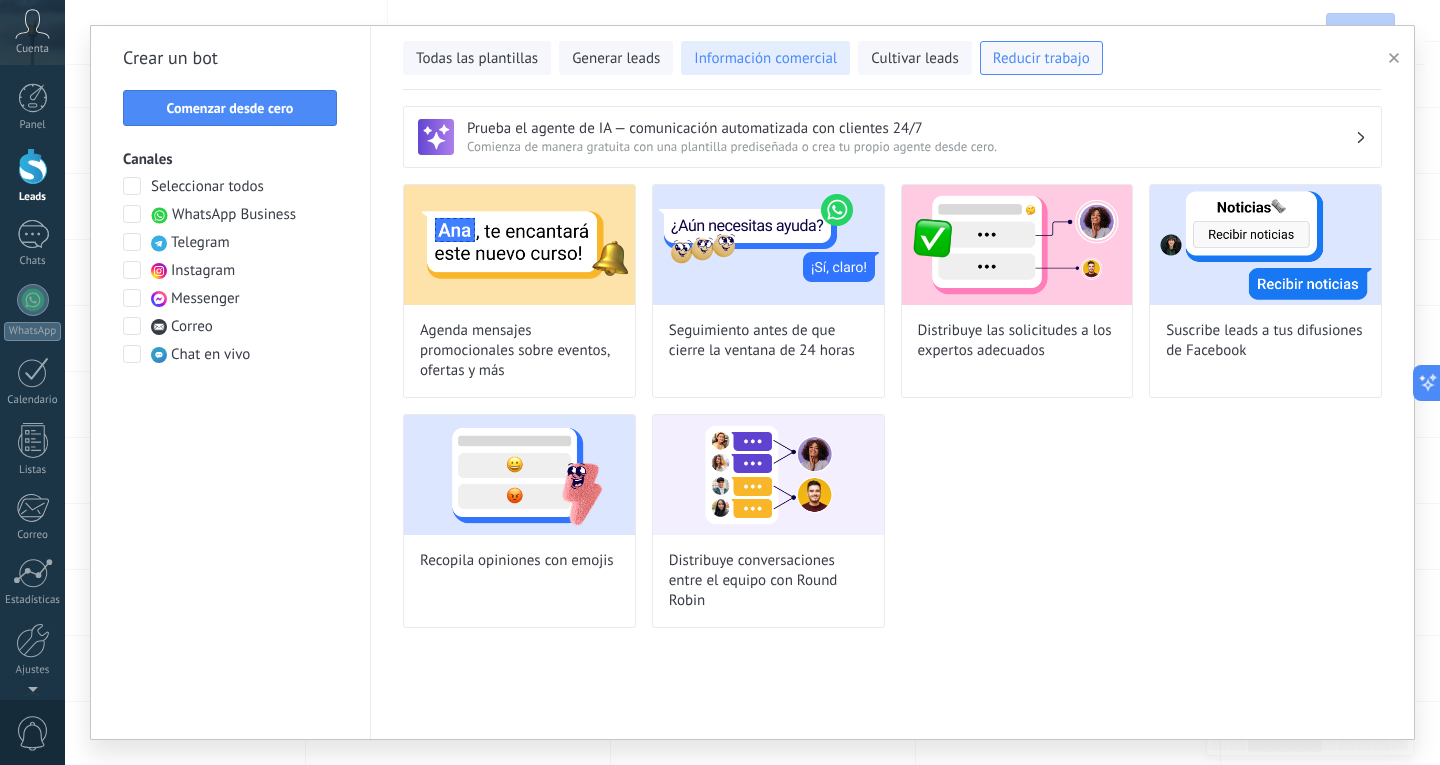 click on "Información comercial" at bounding box center [765, 59] 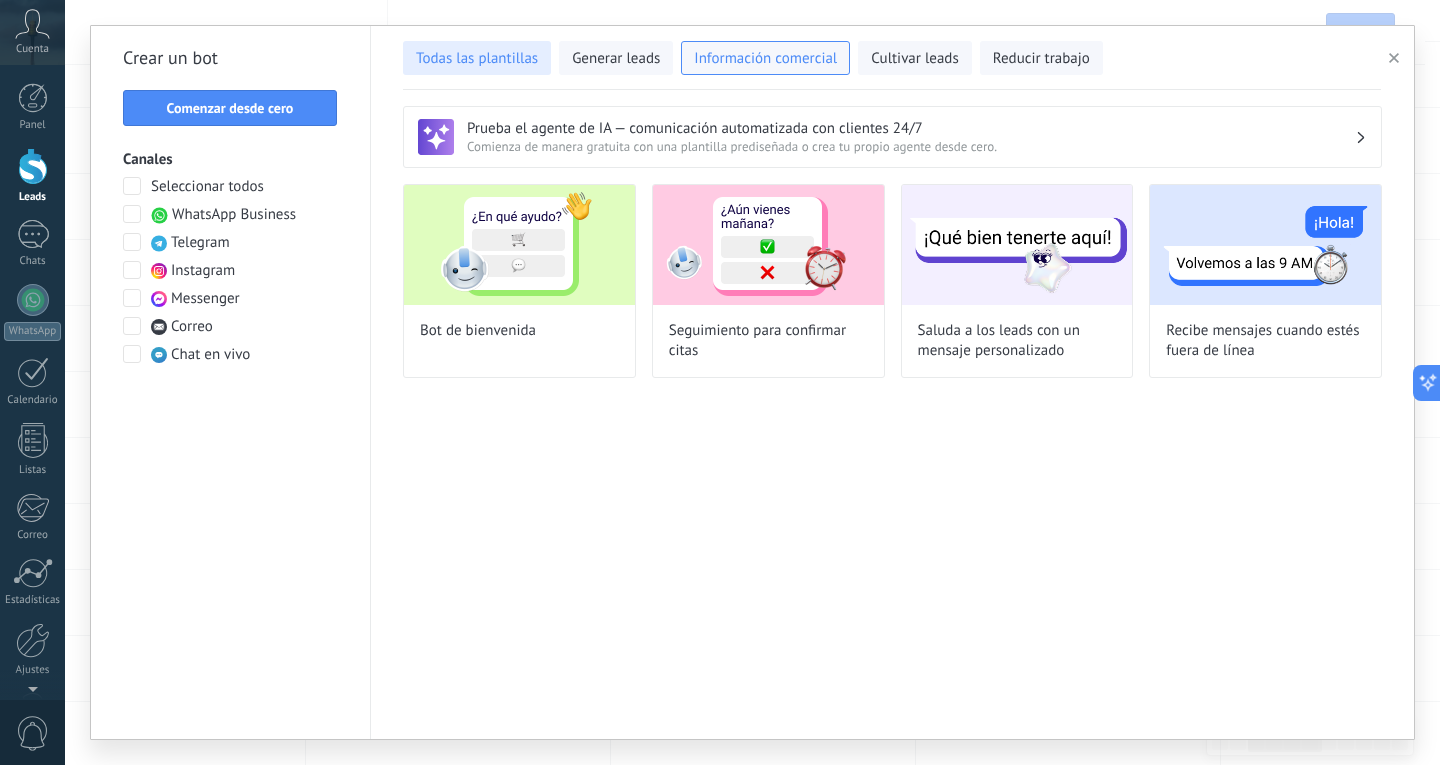 click on "Todas las plantillas" at bounding box center [477, 59] 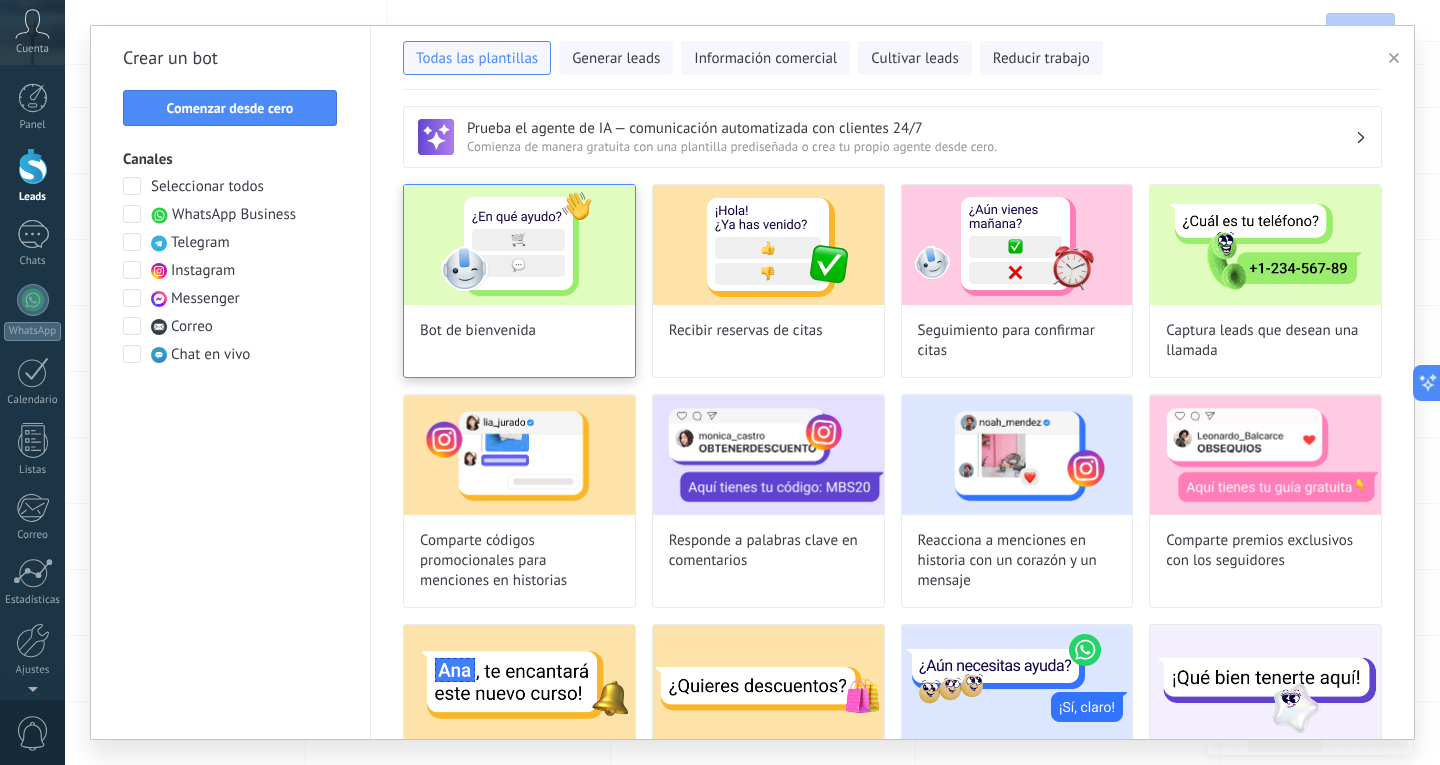 click on "Bot de bienvenida" at bounding box center (519, 281) 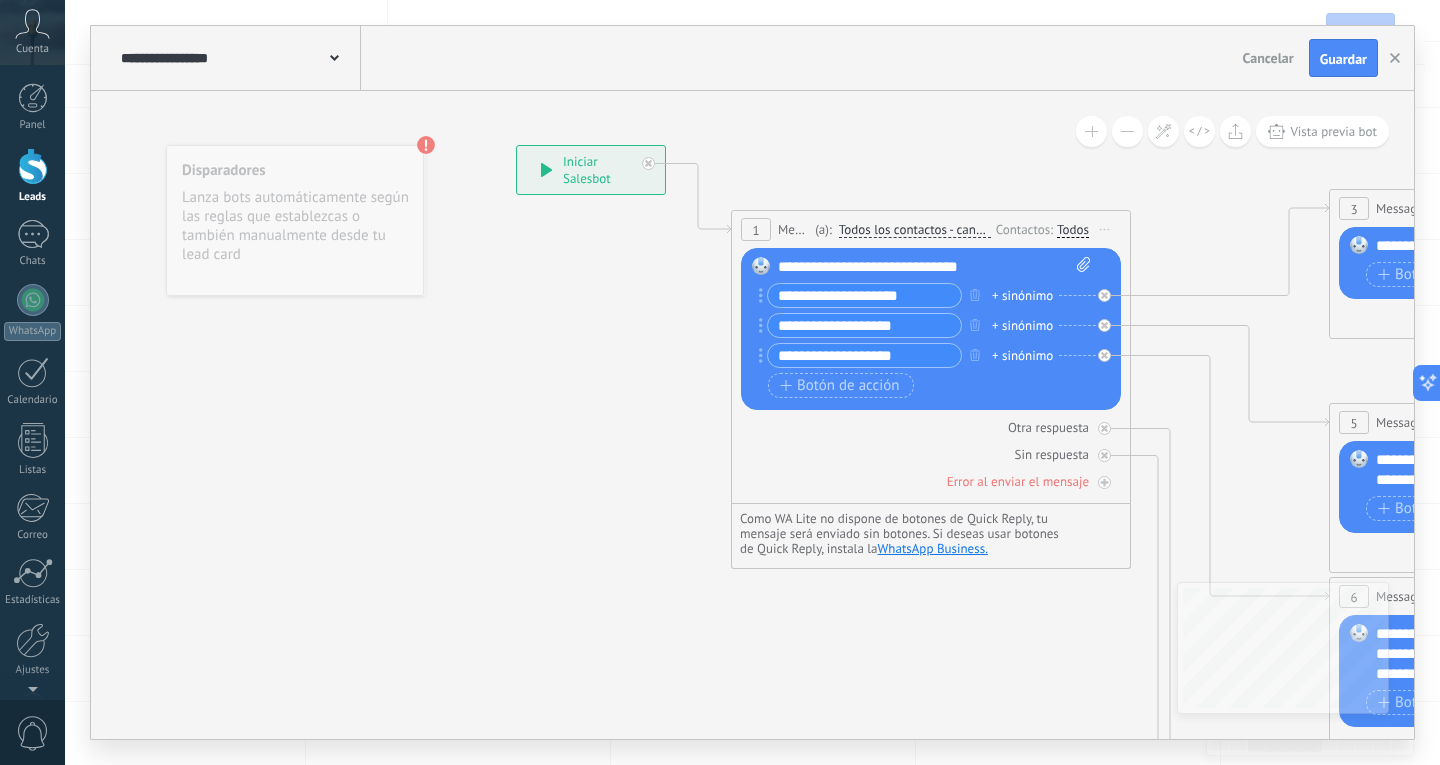 drag, startPoint x: 629, startPoint y: 296, endPoint x: 571, endPoint y: 313, distance: 60.440052 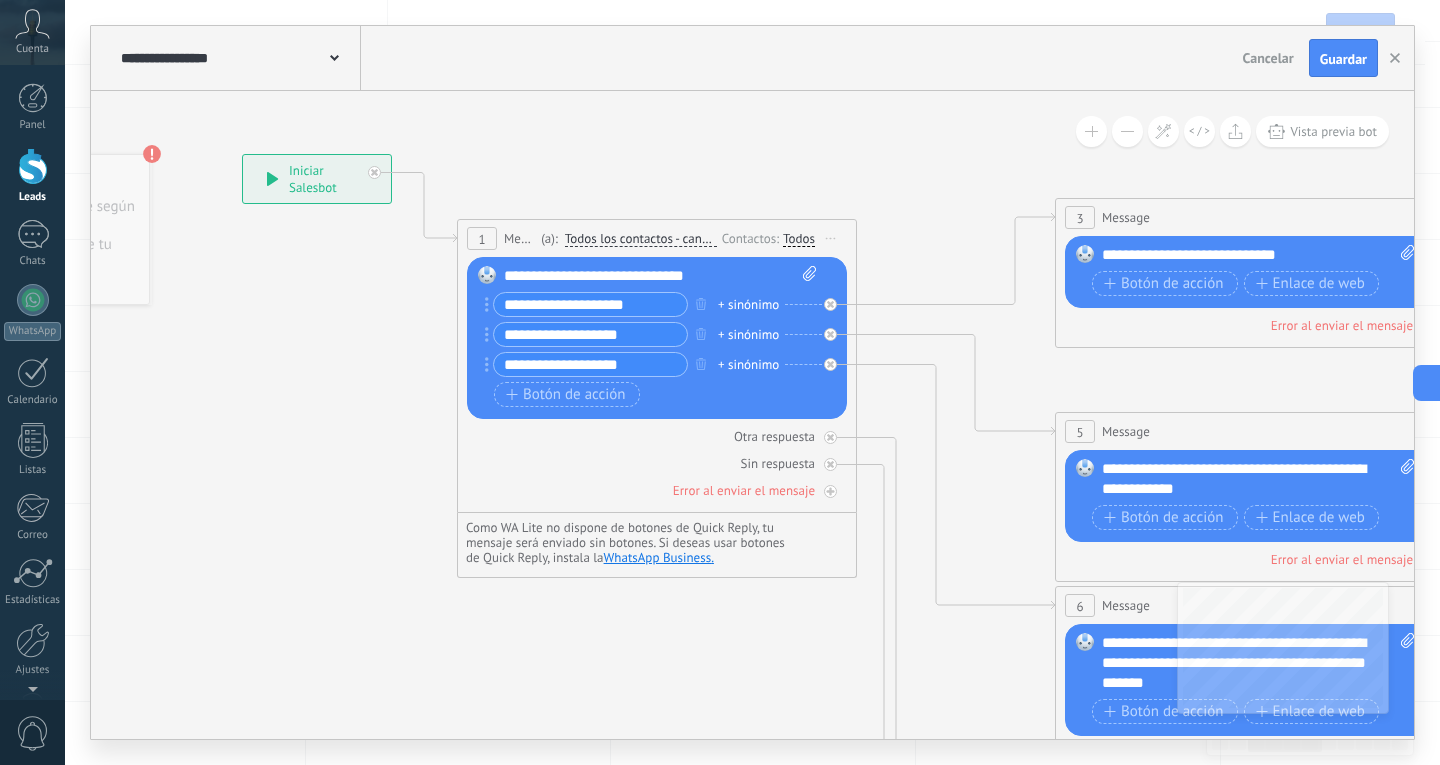 drag, startPoint x: 533, startPoint y: 310, endPoint x: 256, endPoint y: 318, distance: 277.1155 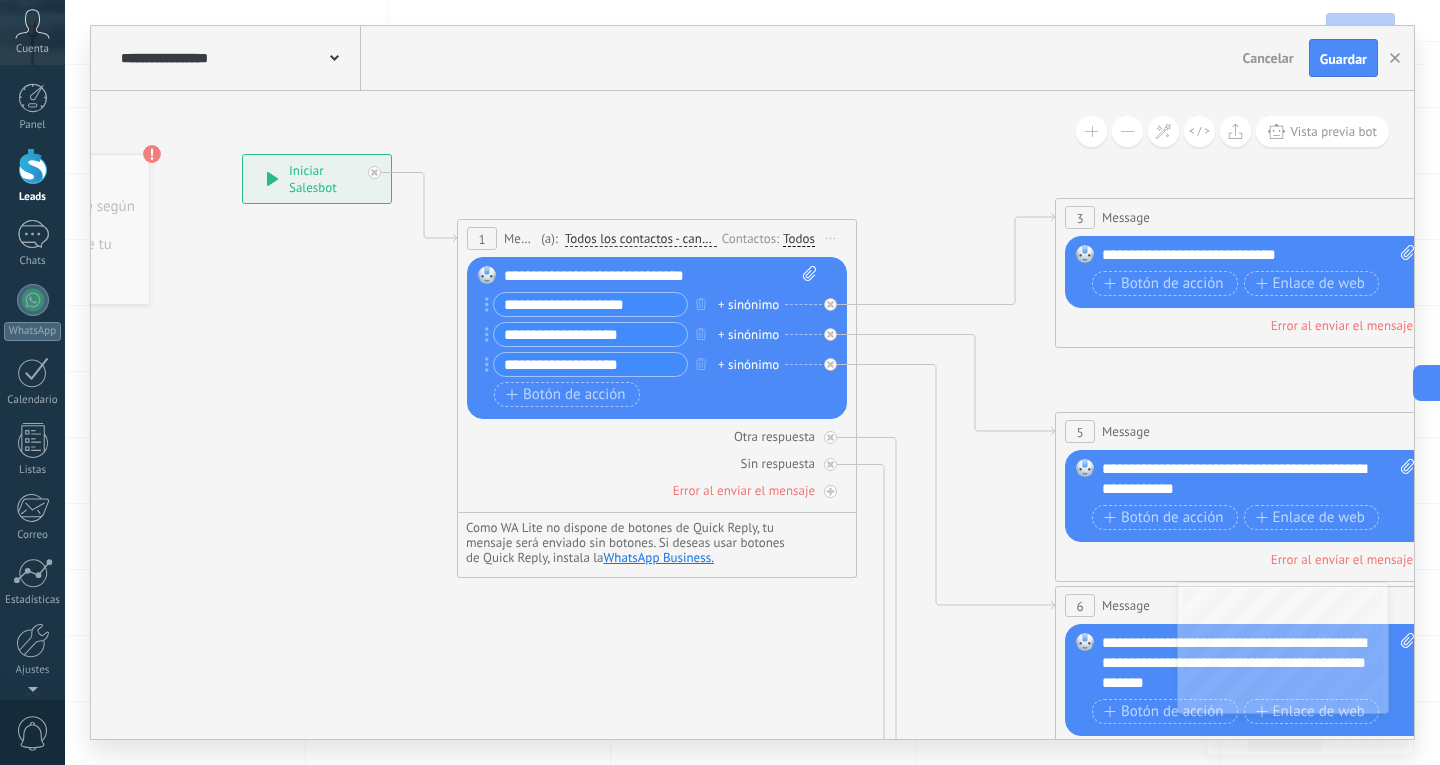 click 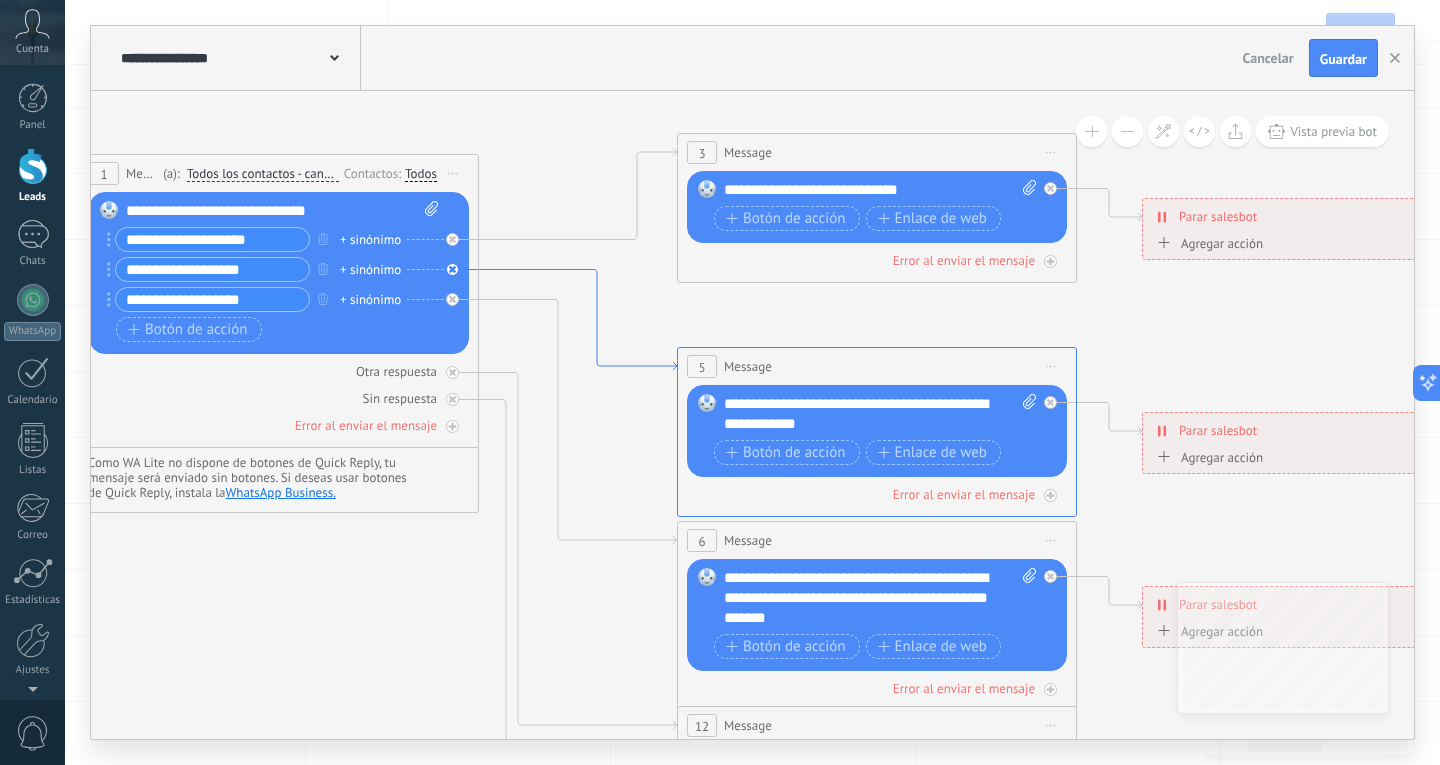 drag, startPoint x: 918, startPoint y: 337, endPoint x: 525, endPoint y: 279, distance: 397.25684 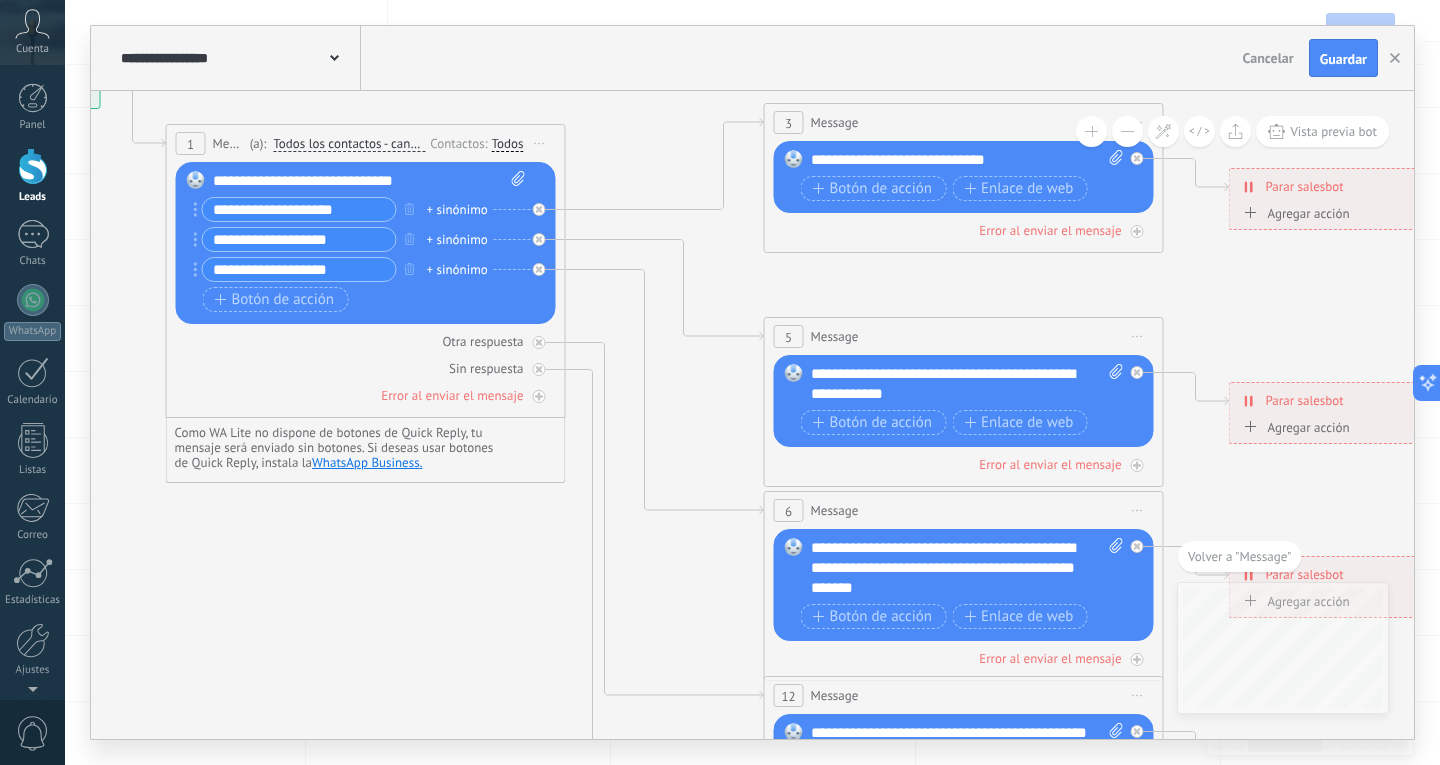 drag, startPoint x: 862, startPoint y: 303, endPoint x: 1073, endPoint y: 290, distance: 211.4001 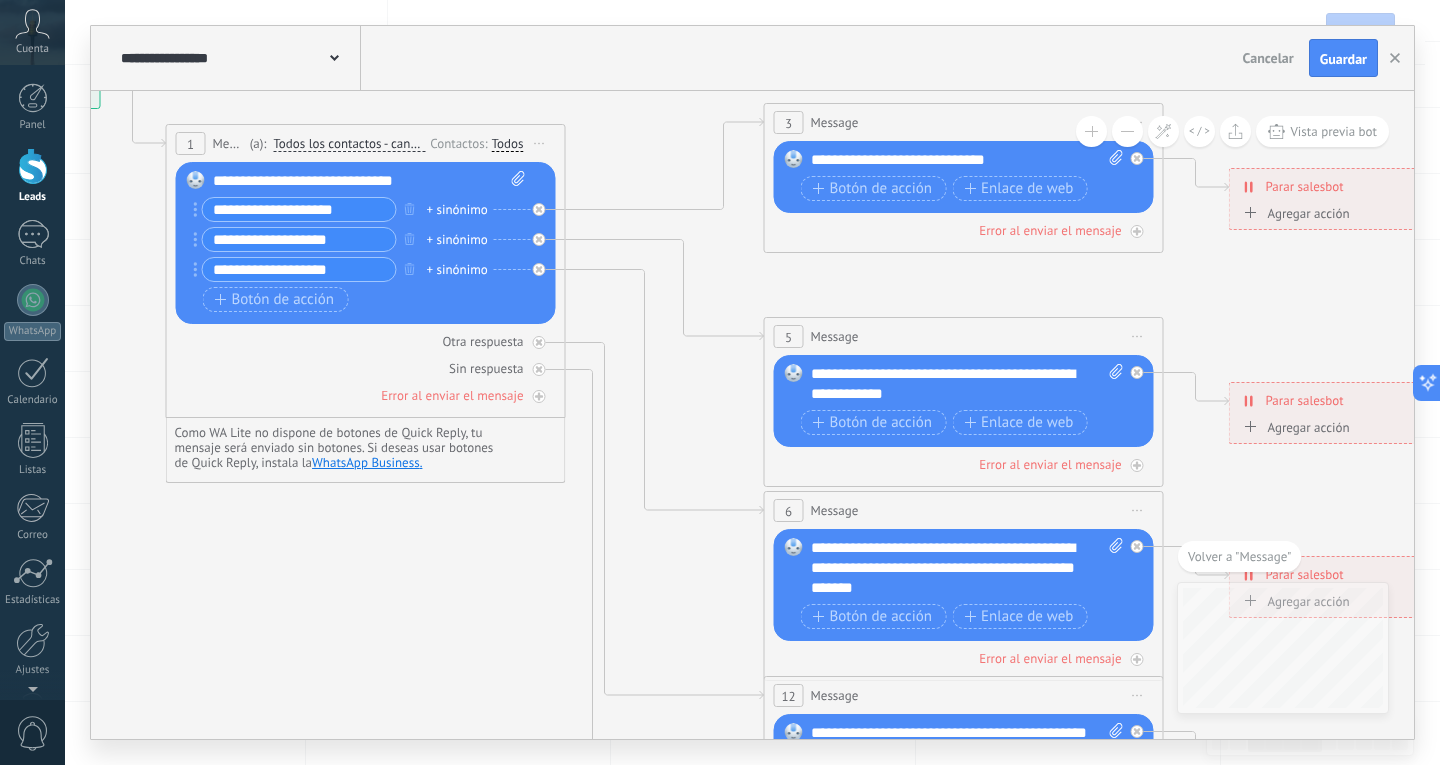 click 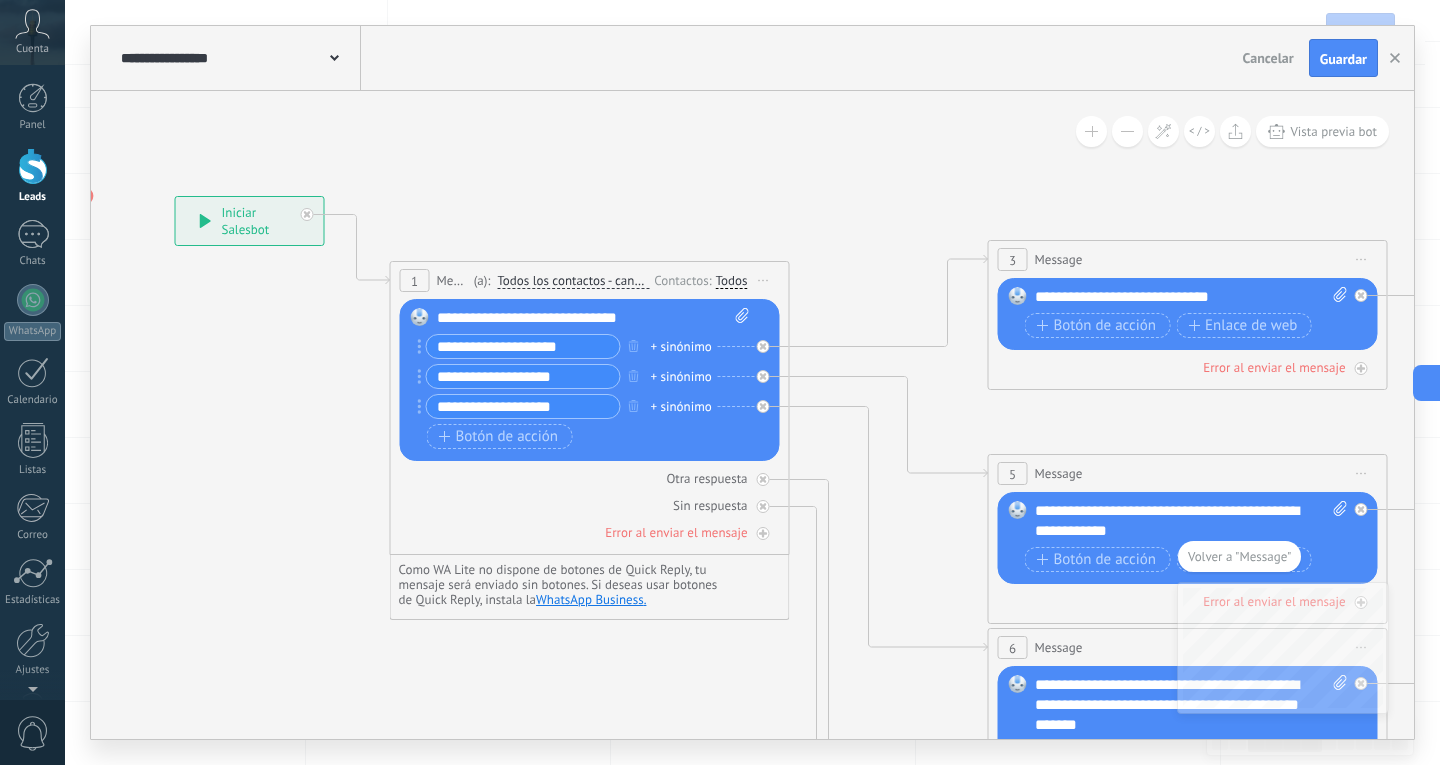 drag, startPoint x: 674, startPoint y: 162, endPoint x: 898, endPoint y: 298, distance: 262.05344 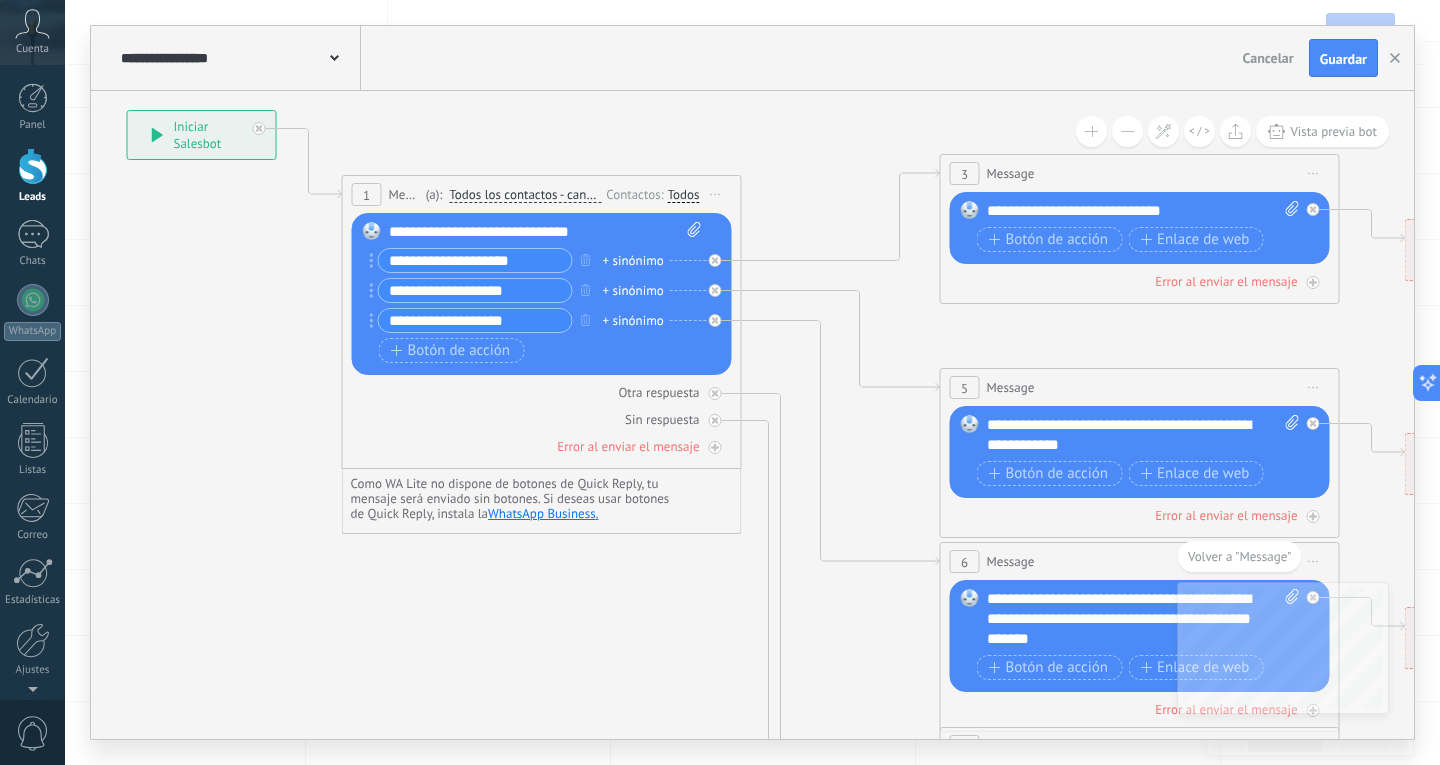 drag, startPoint x: 898, startPoint y: 298, endPoint x: 831, endPoint y: 181, distance: 134.82582 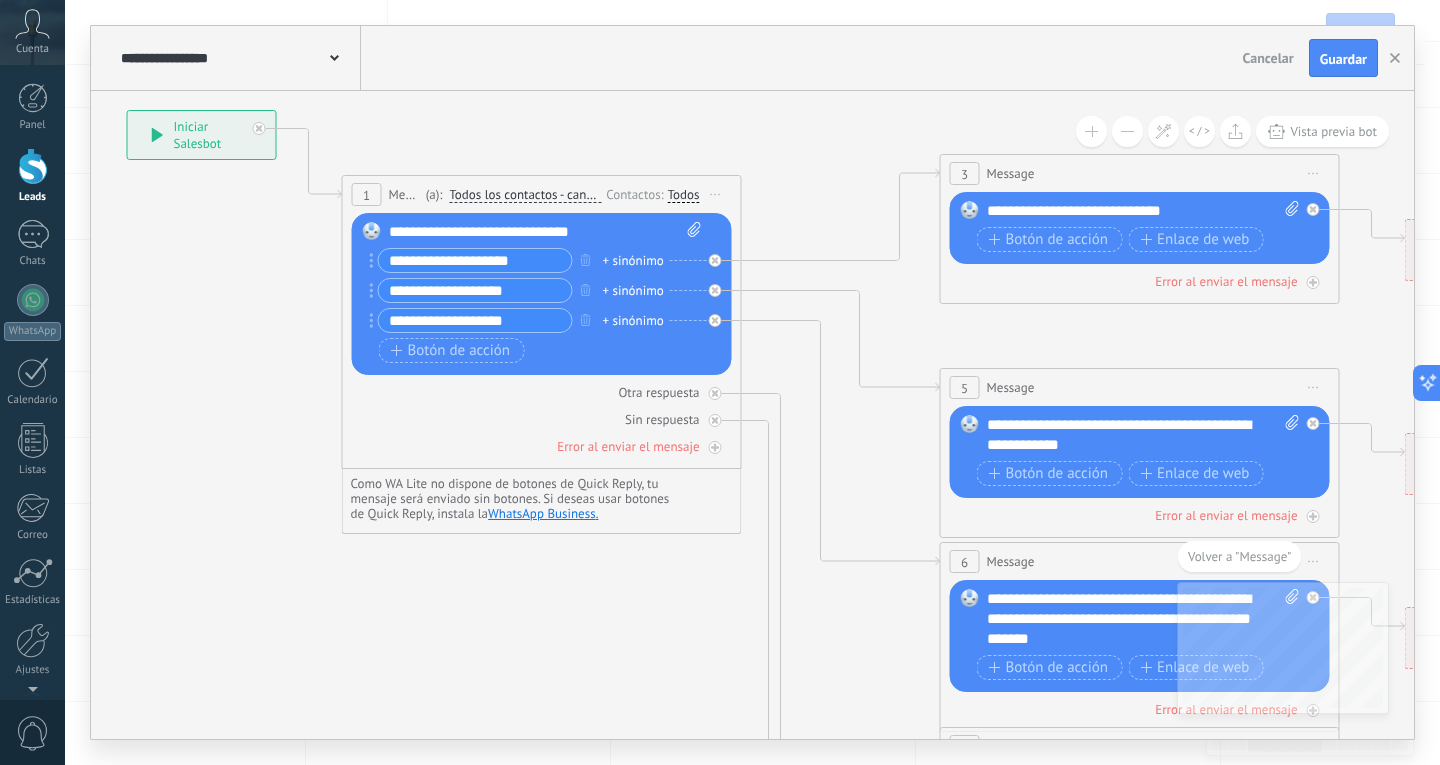 click 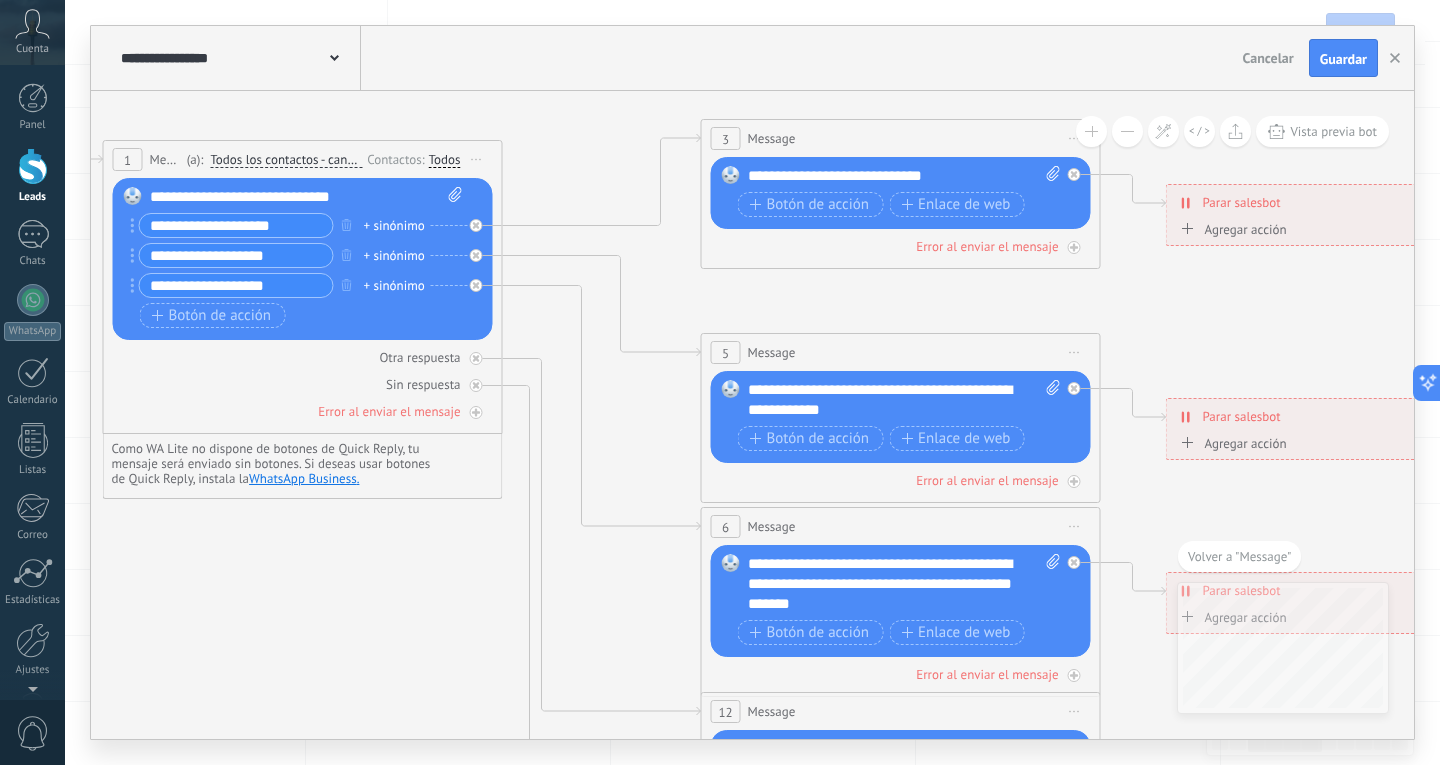 drag, startPoint x: 1084, startPoint y: 307, endPoint x: 864, endPoint y: 303, distance: 220.03636 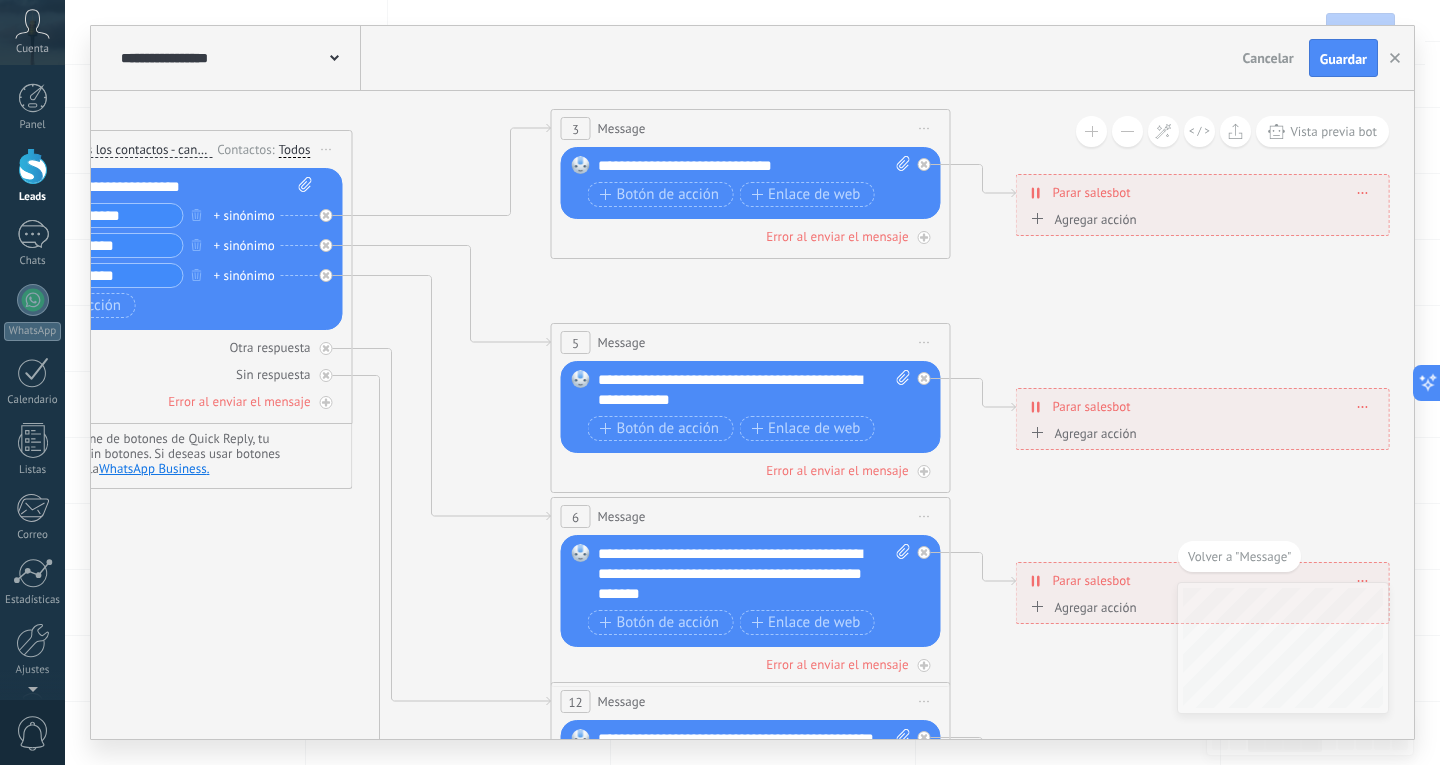 drag, startPoint x: 1148, startPoint y: 325, endPoint x: 998, endPoint y: 315, distance: 150.33296 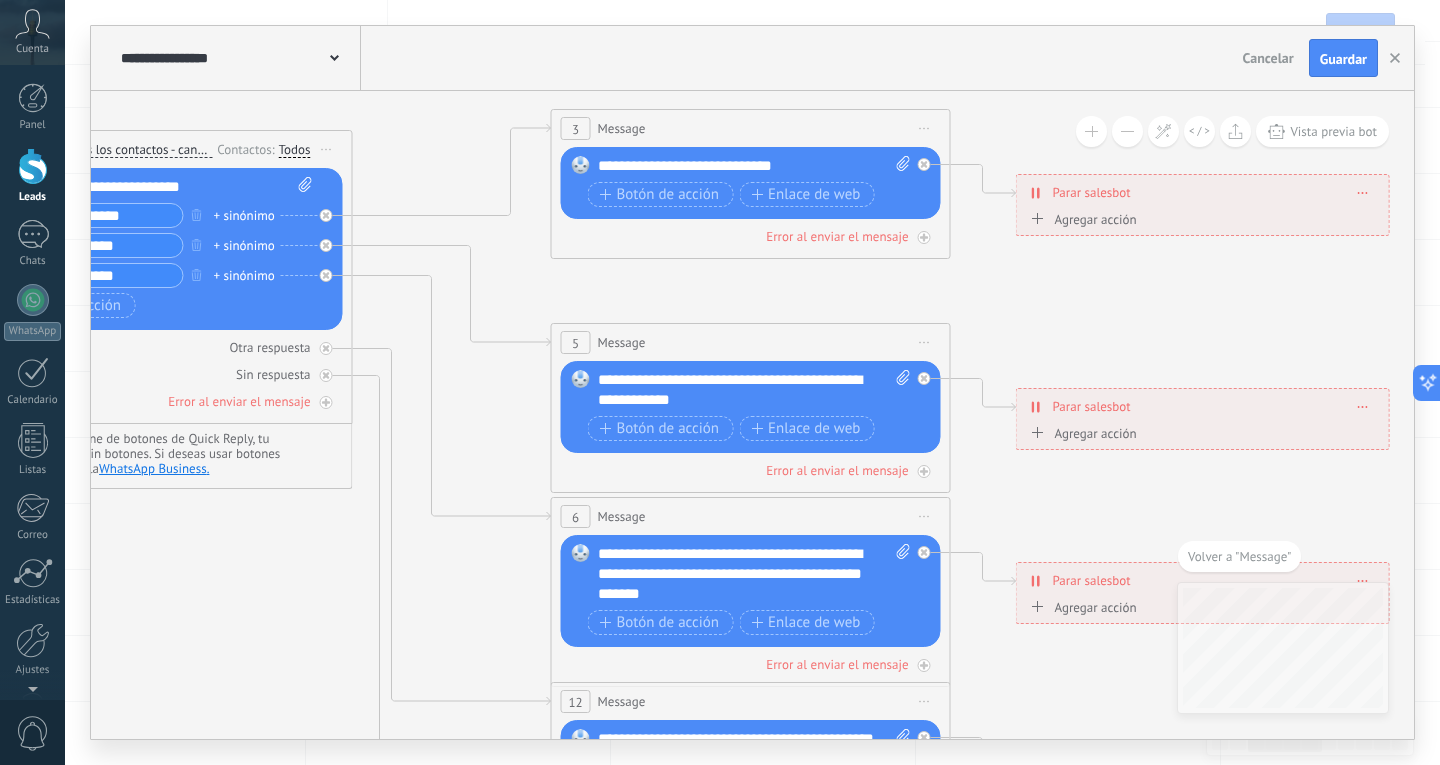 click 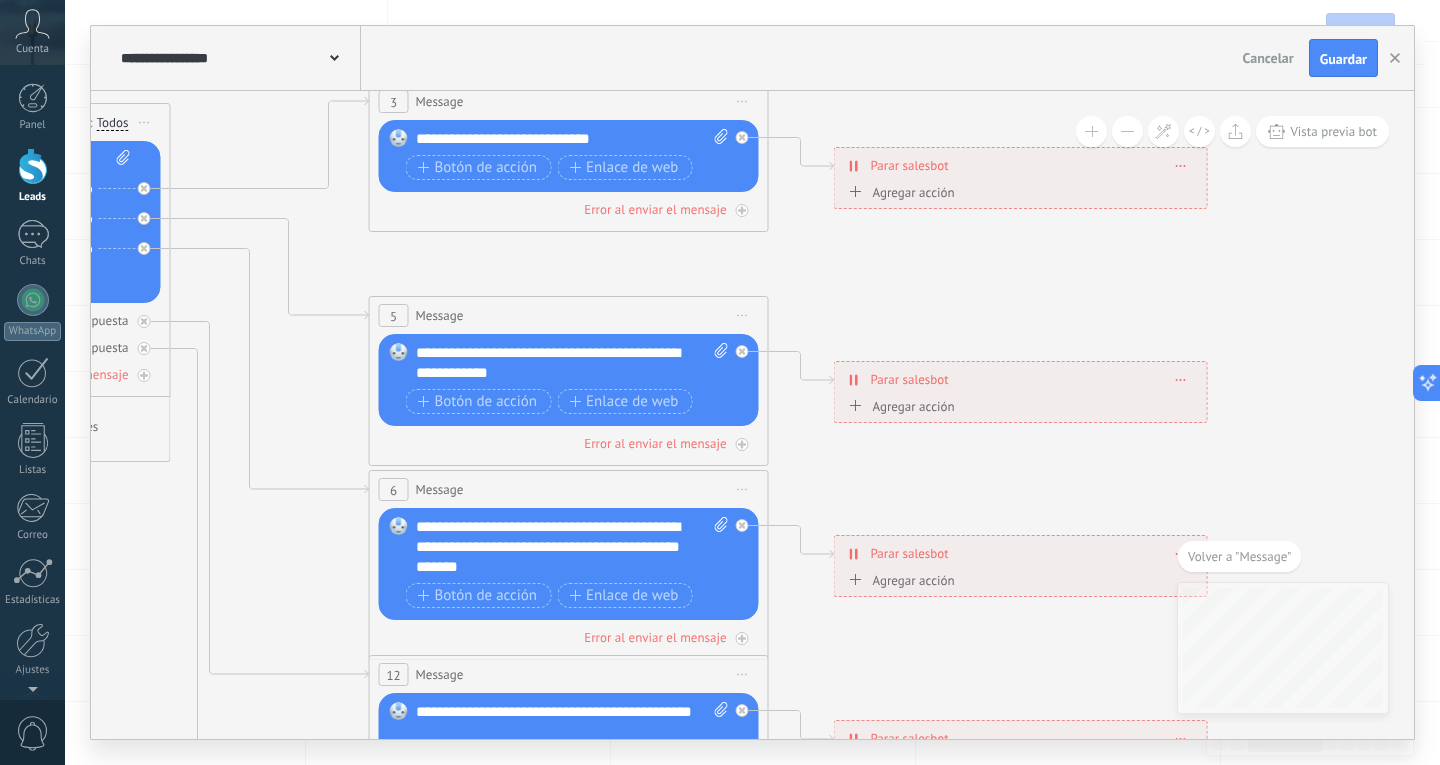 drag, startPoint x: 1132, startPoint y: 309, endPoint x: 950, endPoint y: 282, distance: 183.99185 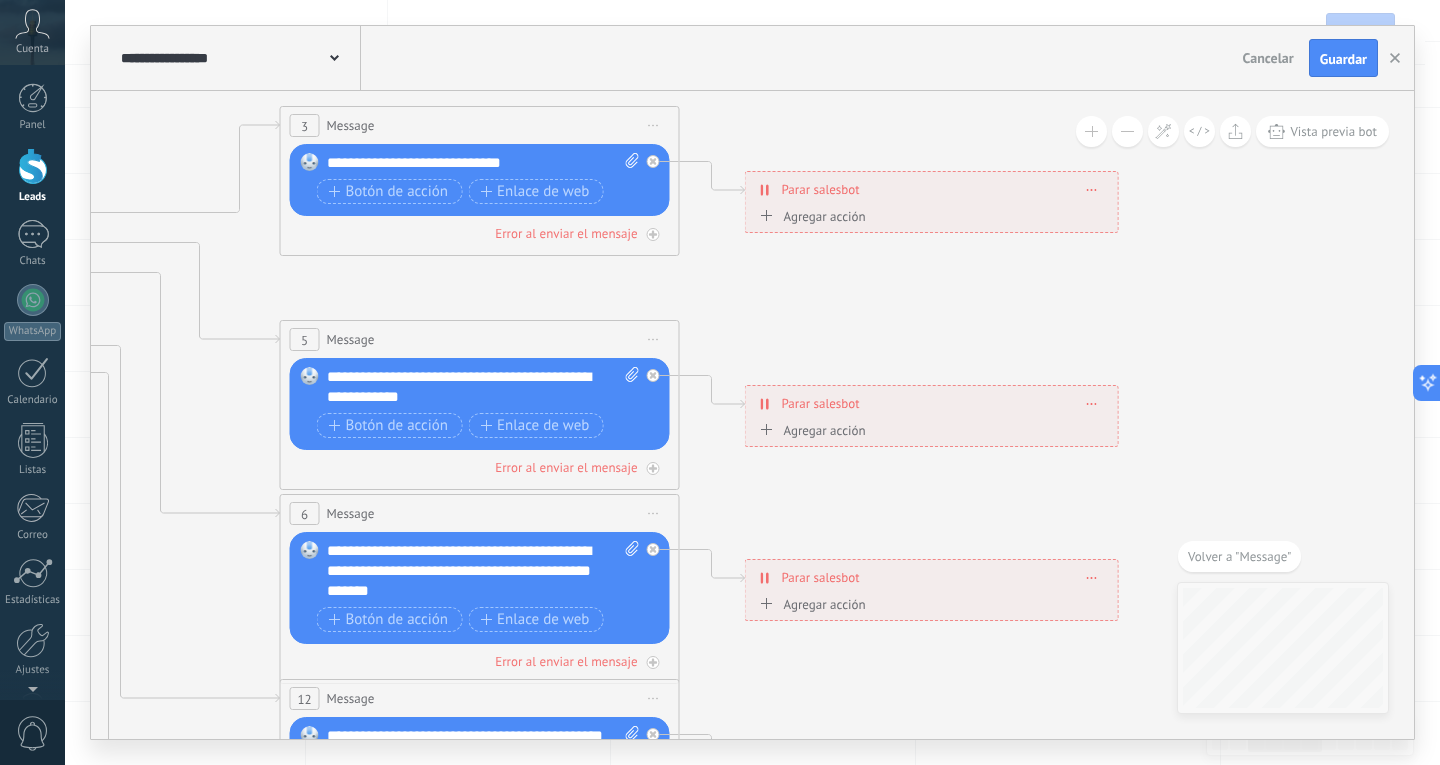 drag, startPoint x: 1063, startPoint y: 296, endPoint x: 974, endPoint y: 320, distance: 92.17918 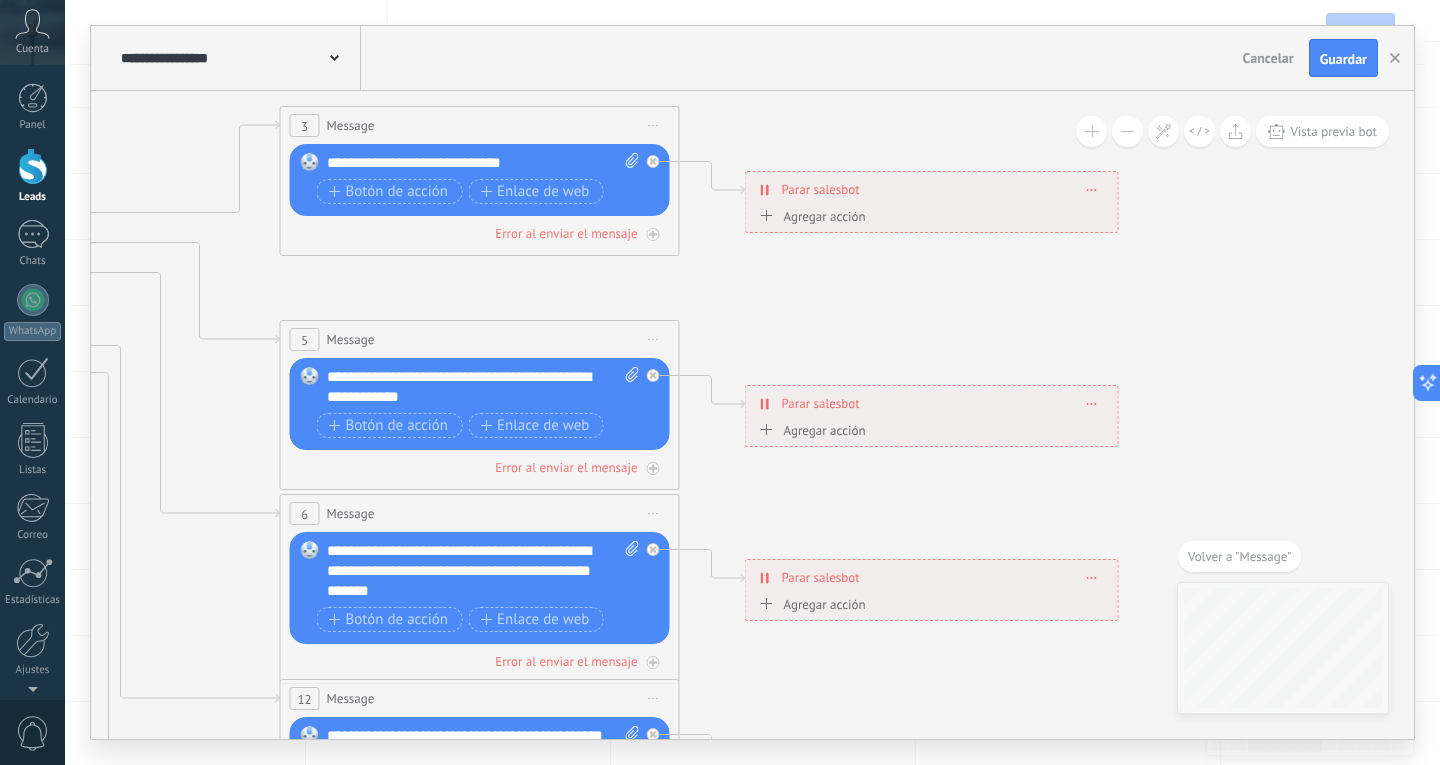 click 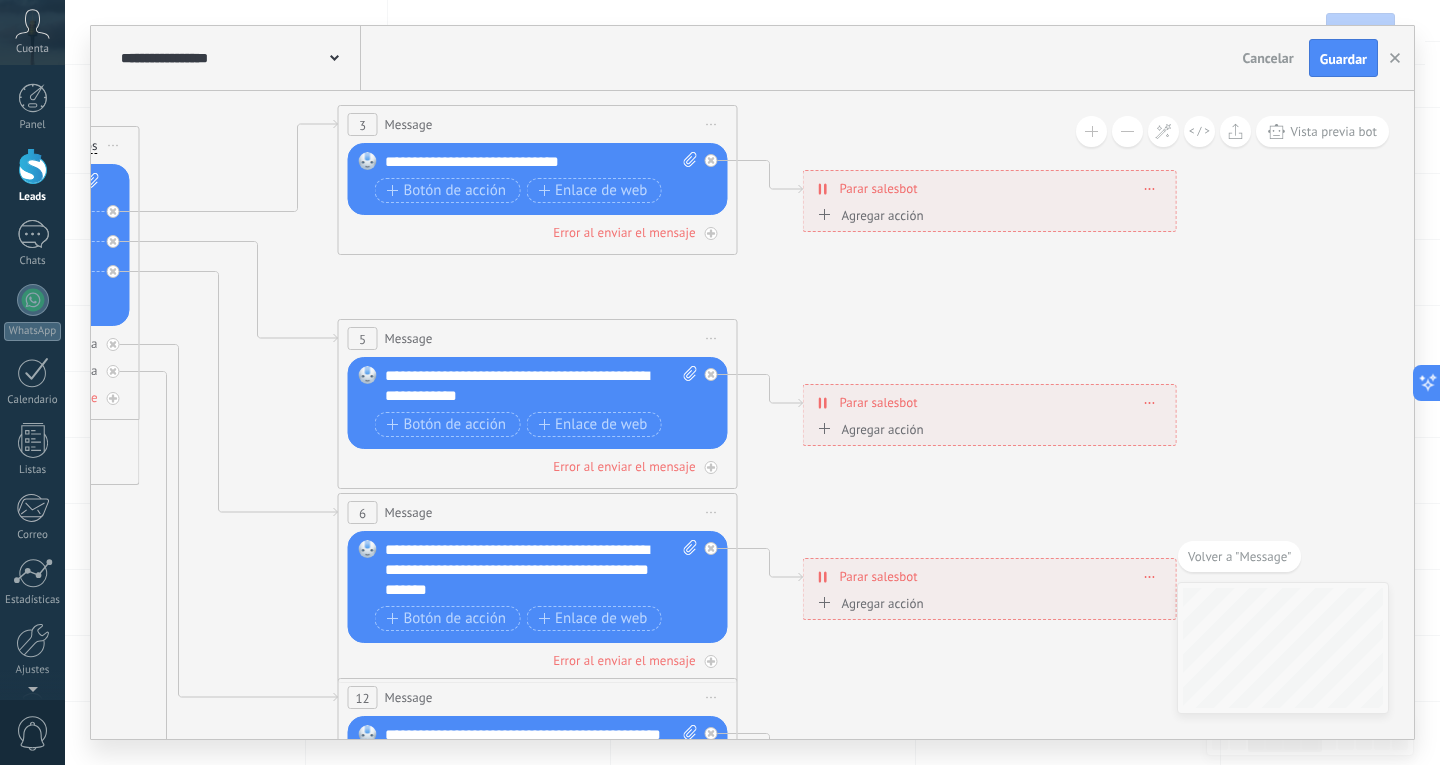 drag, startPoint x: 899, startPoint y: 313, endPoint x: 957, endPoint y: 312, distance: 58.00862 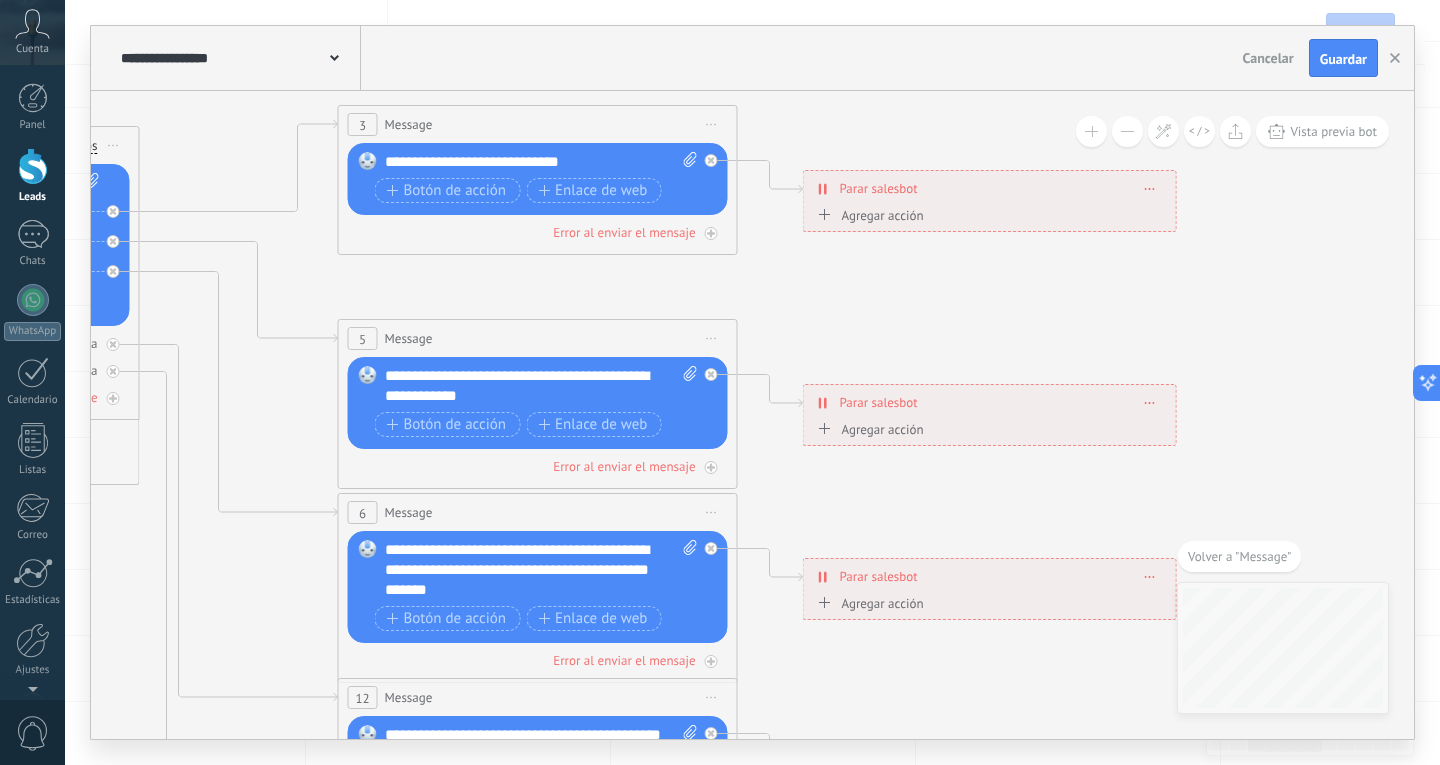click 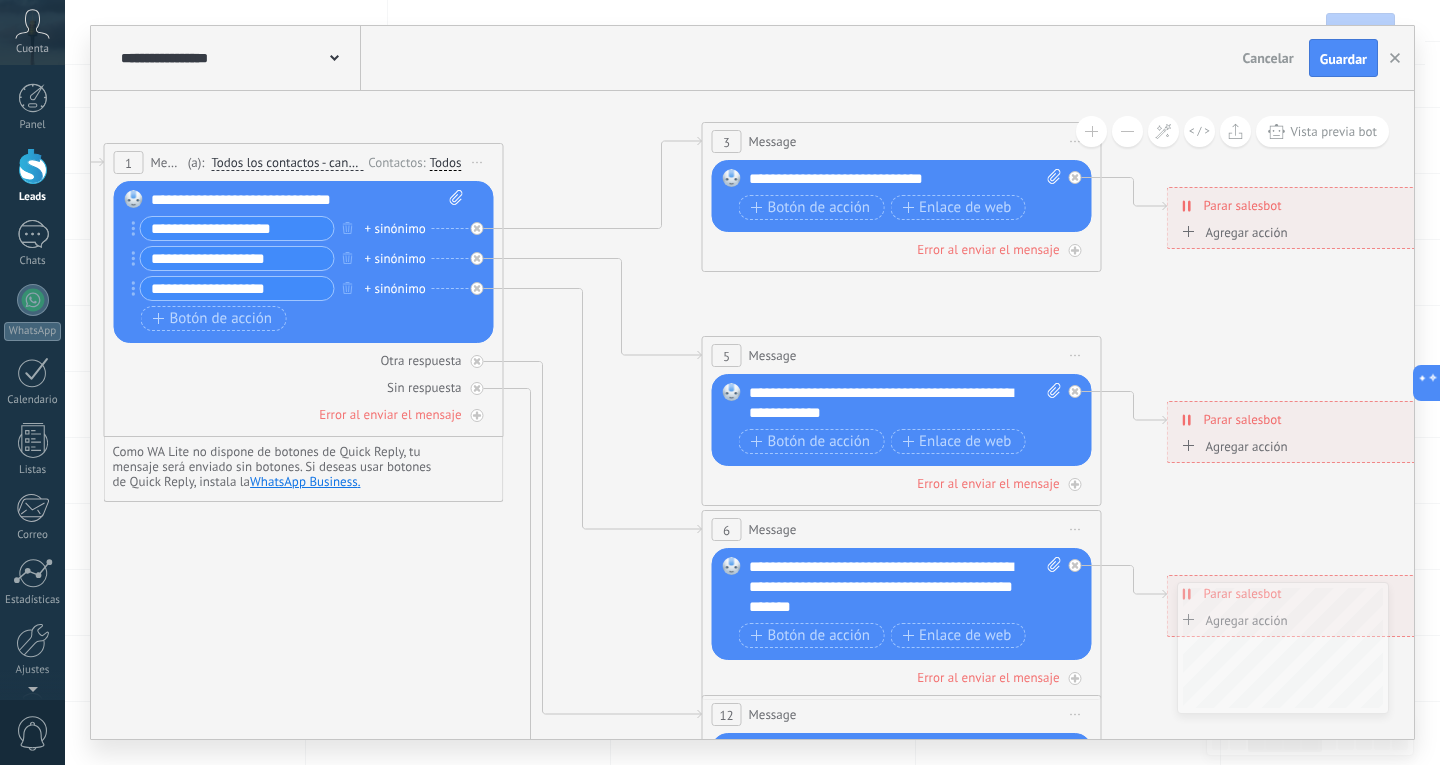 drag, startPoint x: 663, startPoint y: 295, endPoint x: 1113, endPoint y: 323, distance: 450.87027 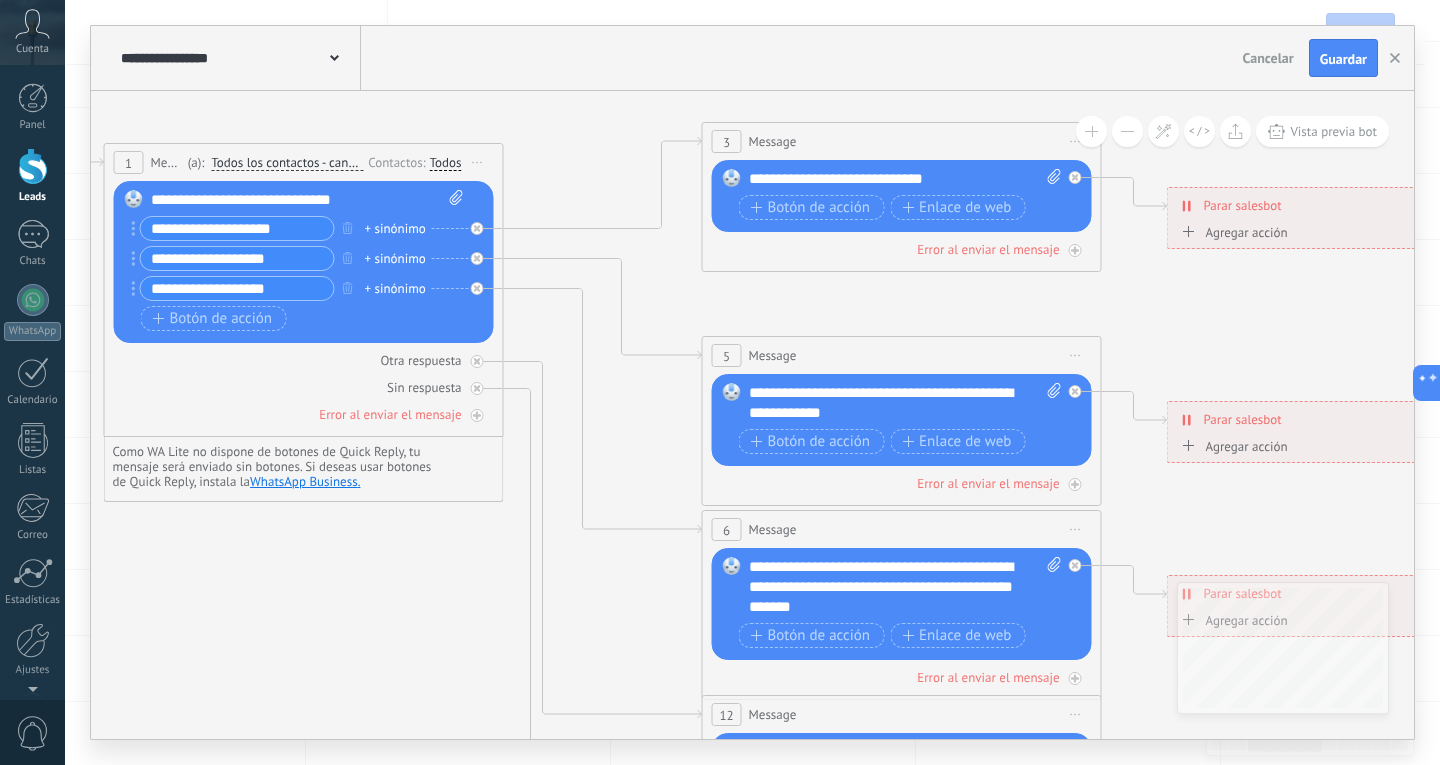 click 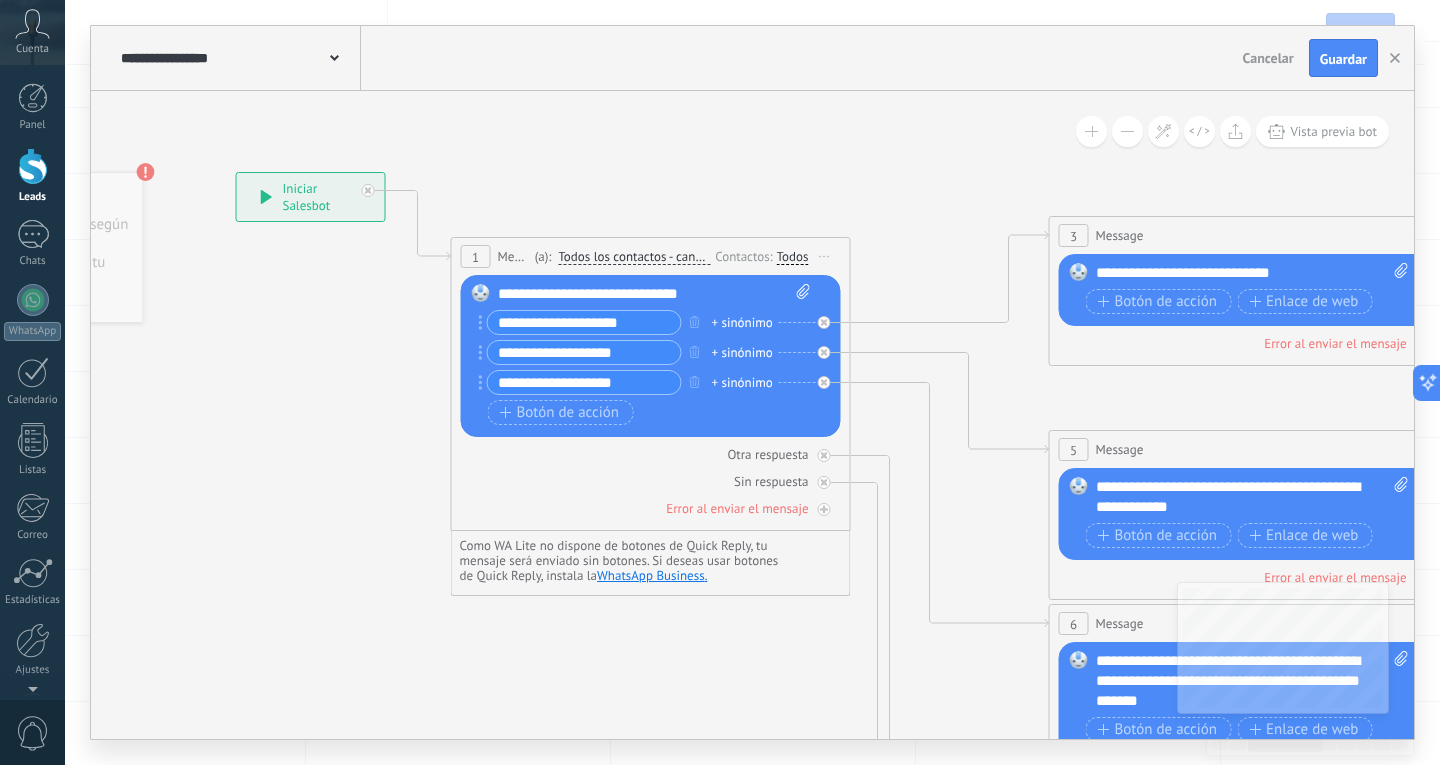 drag, startPoint x: 691, startPoint y: 177, endPoint x: 952, endPoint y: 260, distance: 273.87955 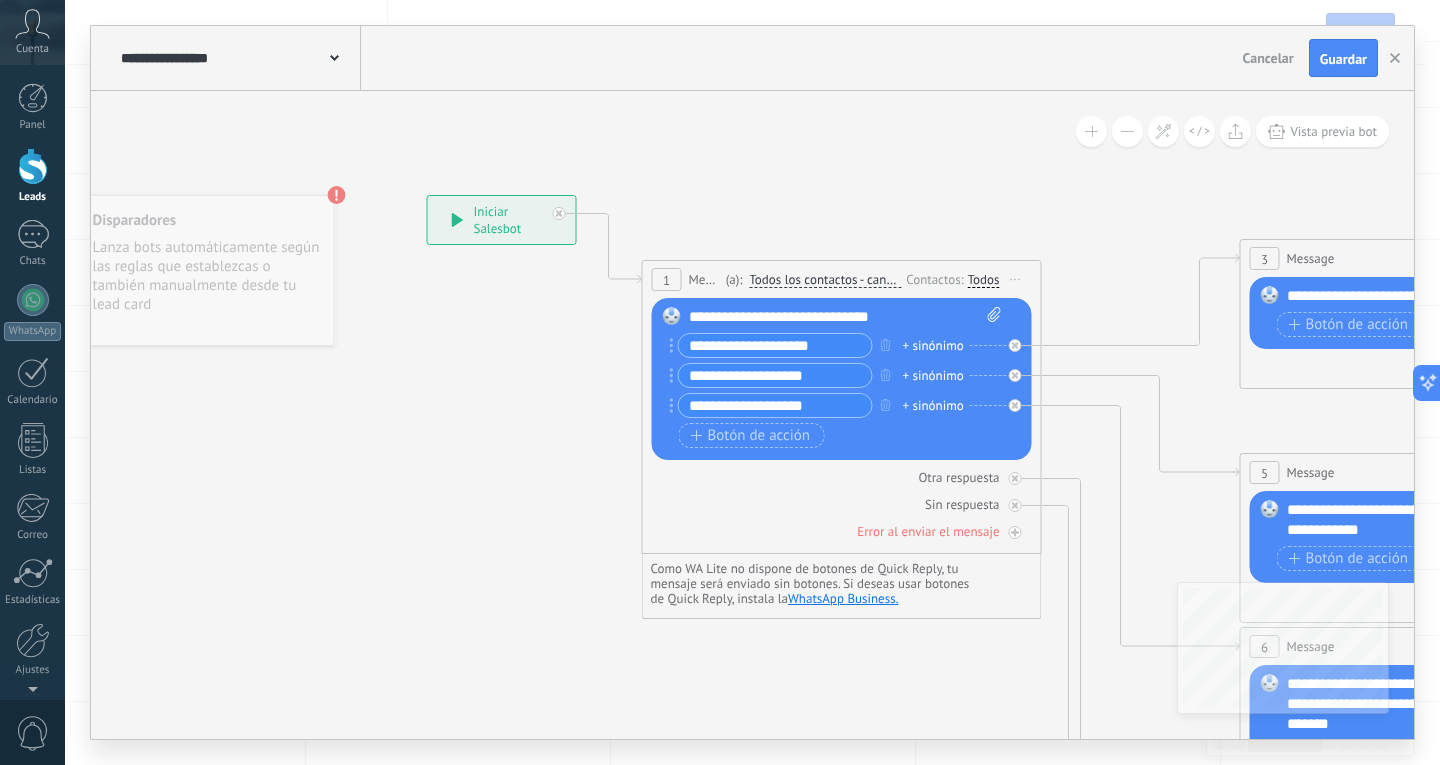 drag, startPoint x: 693, startPoint y: 171, endPoint x: 884, endPoint y: 194, distance: 192.37984 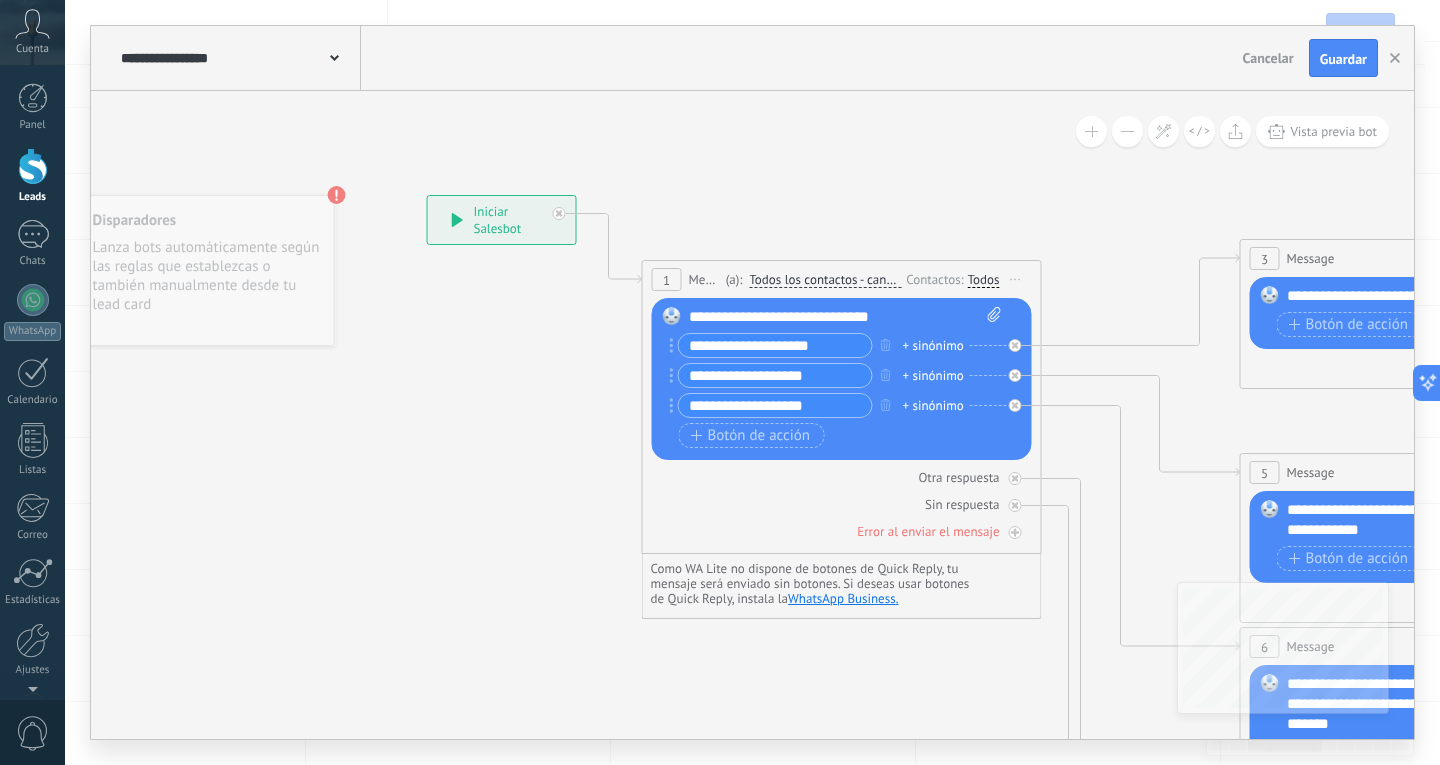click 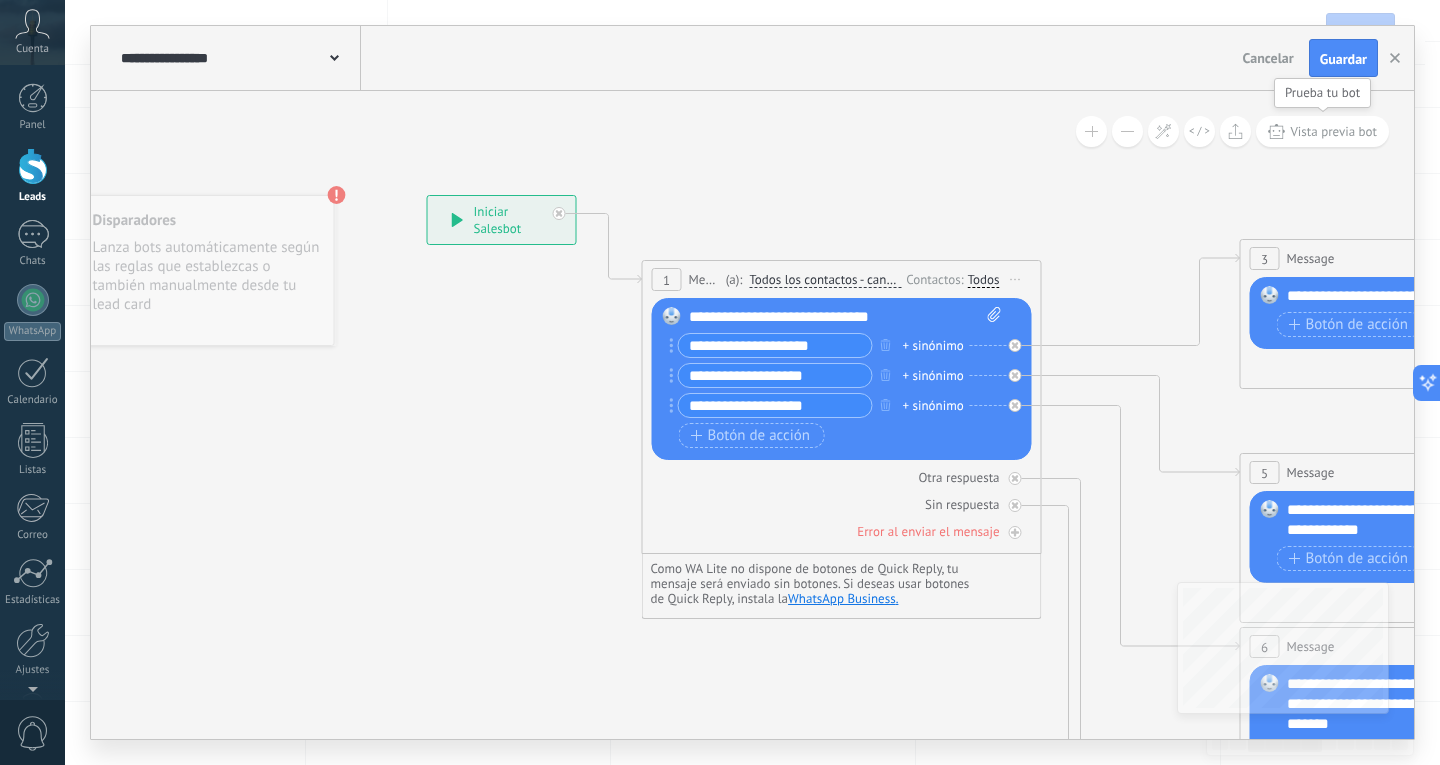 click on "Vista previa bot" at bounding box center (1333, 131) 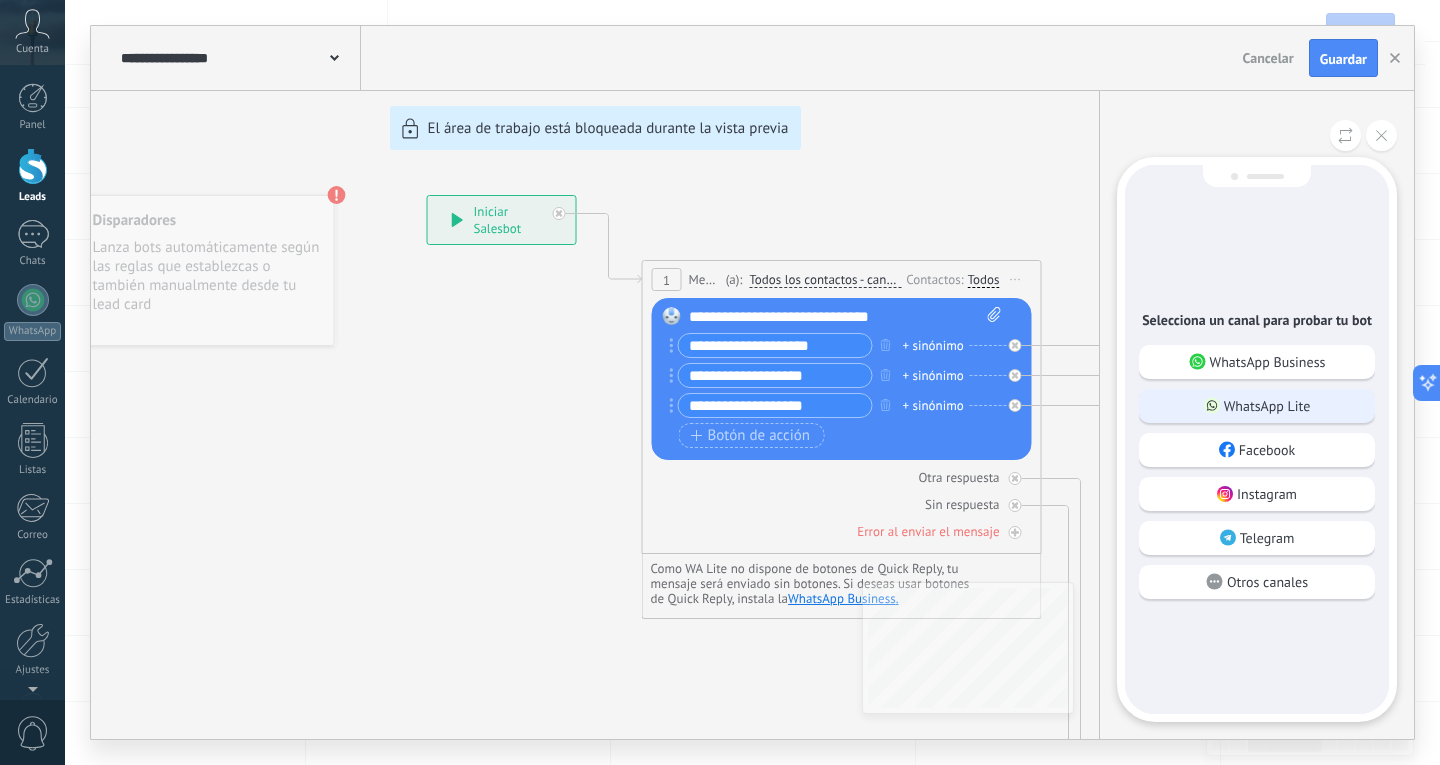 click on "WhatsApp Lite" at bounding box center (1267, 406) 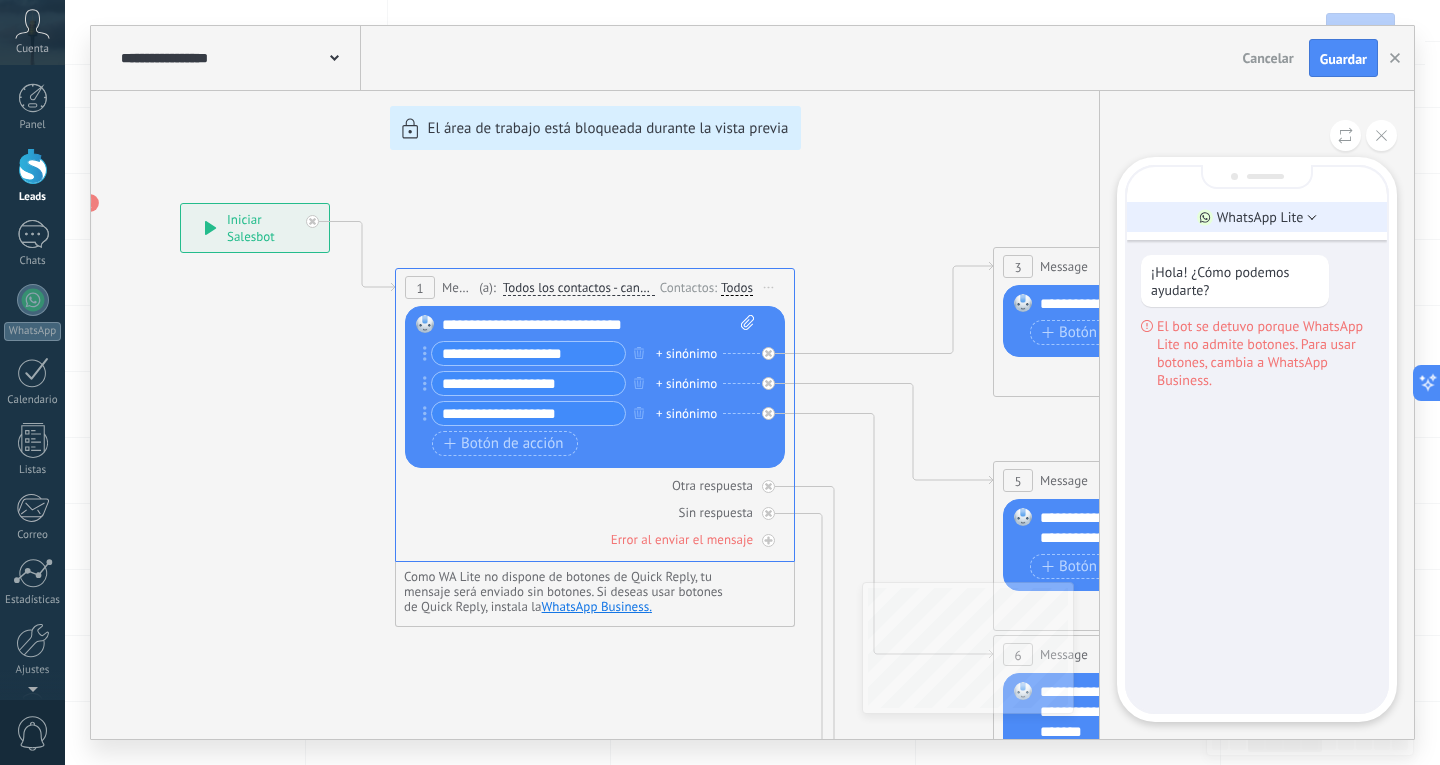 click on "WhatsApp Lite" at bounding box center (1257, 217) 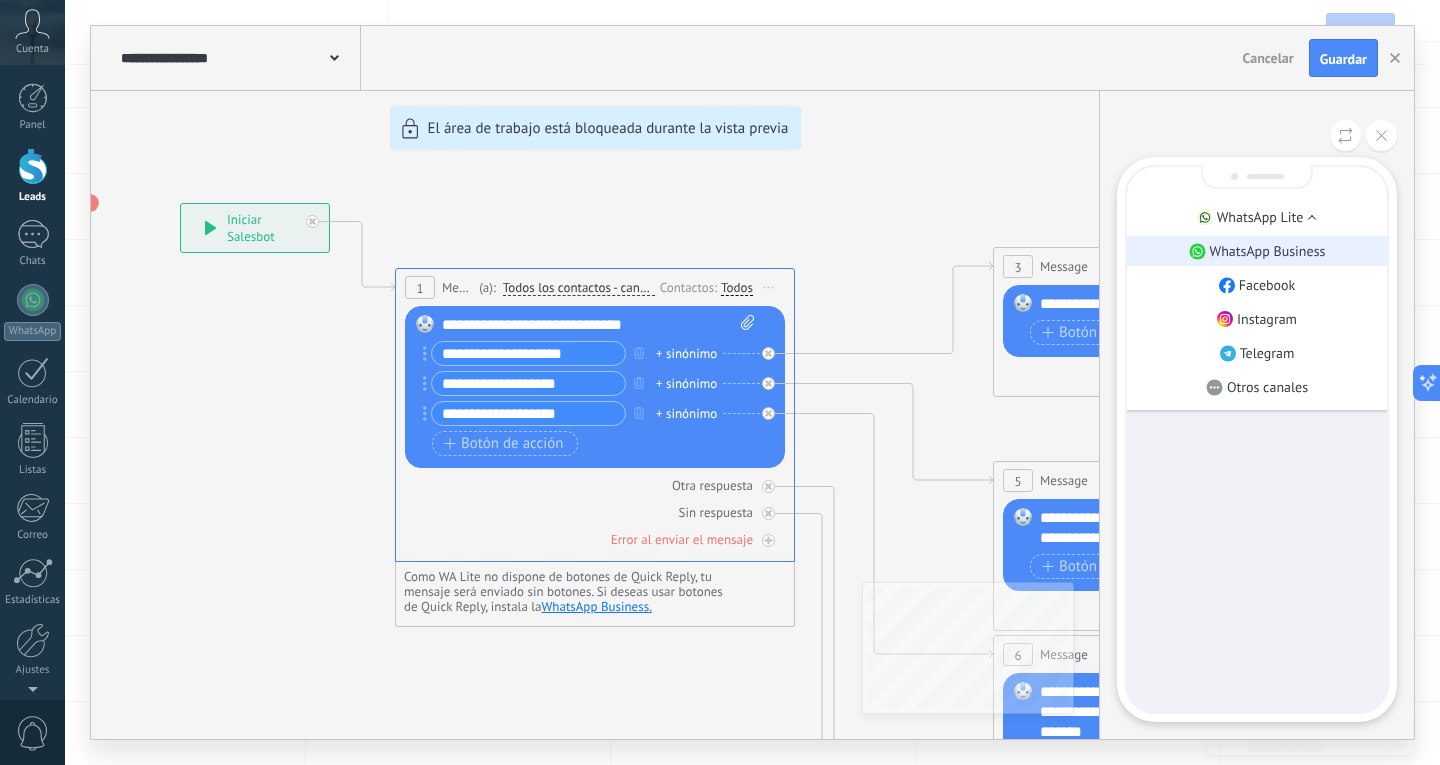 click on "WhatsApp Business" at bounding box center [1268, 251] 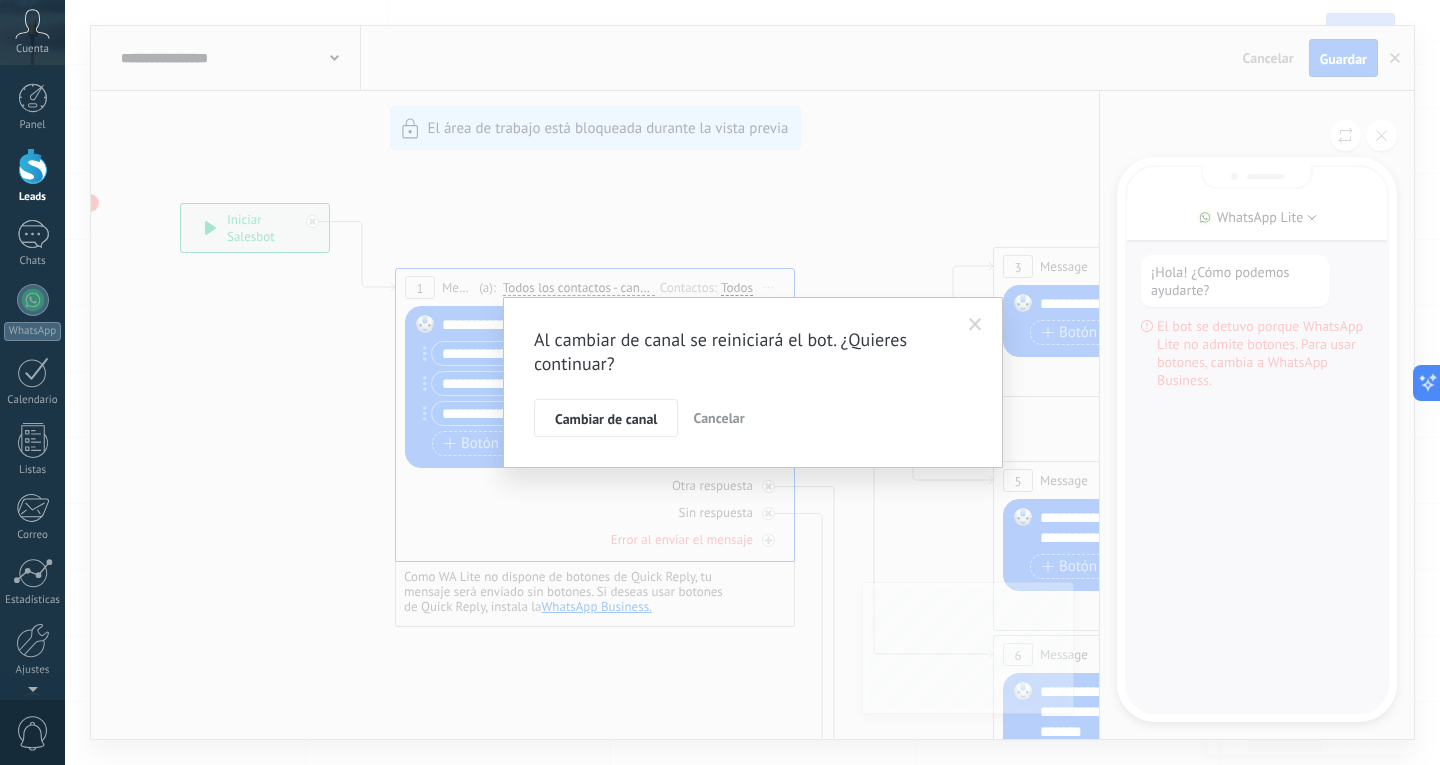 click on "Cambiar de canal" at bounding box center [606, 418] 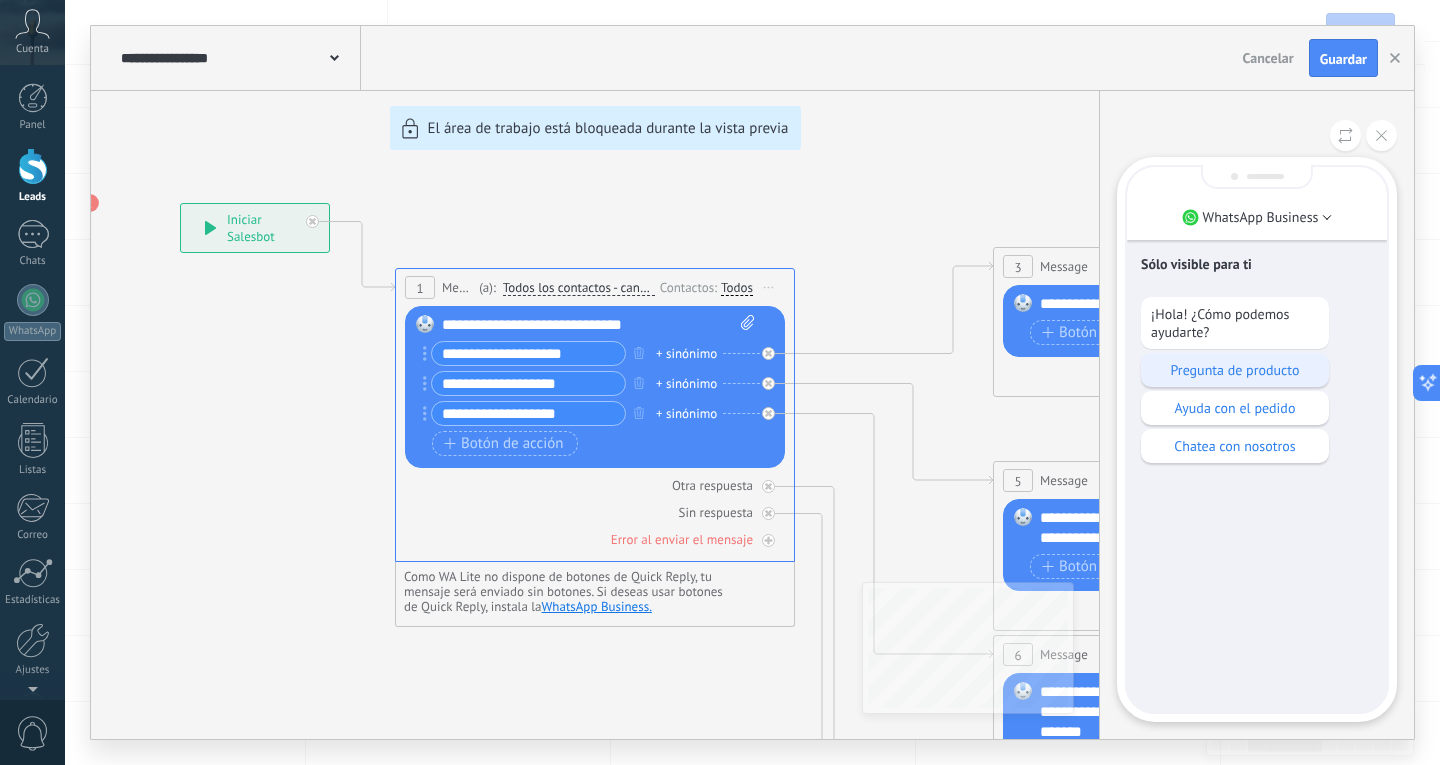 click on "Pregunta de producto" at bounding box center (1235, 370) 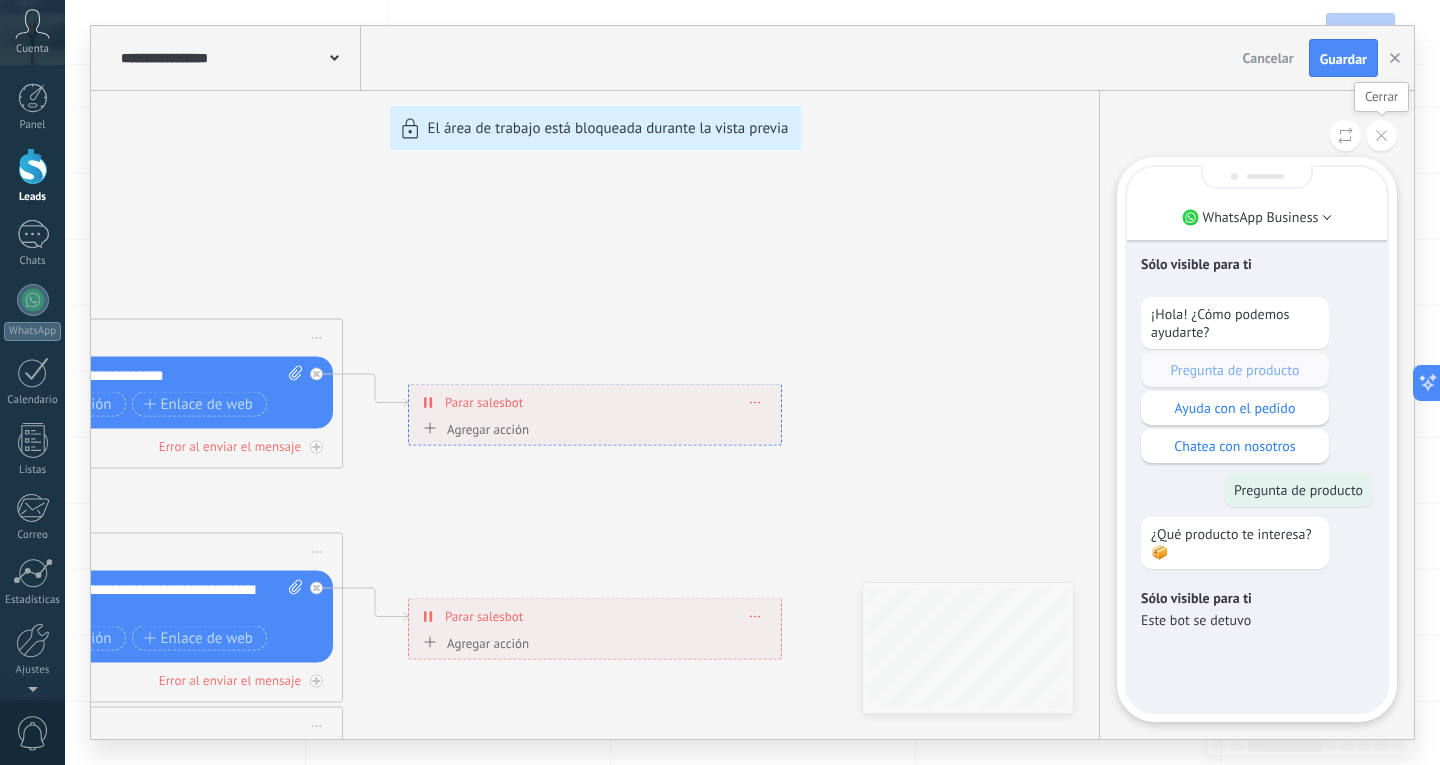 click at bounding box center (1381, 135) 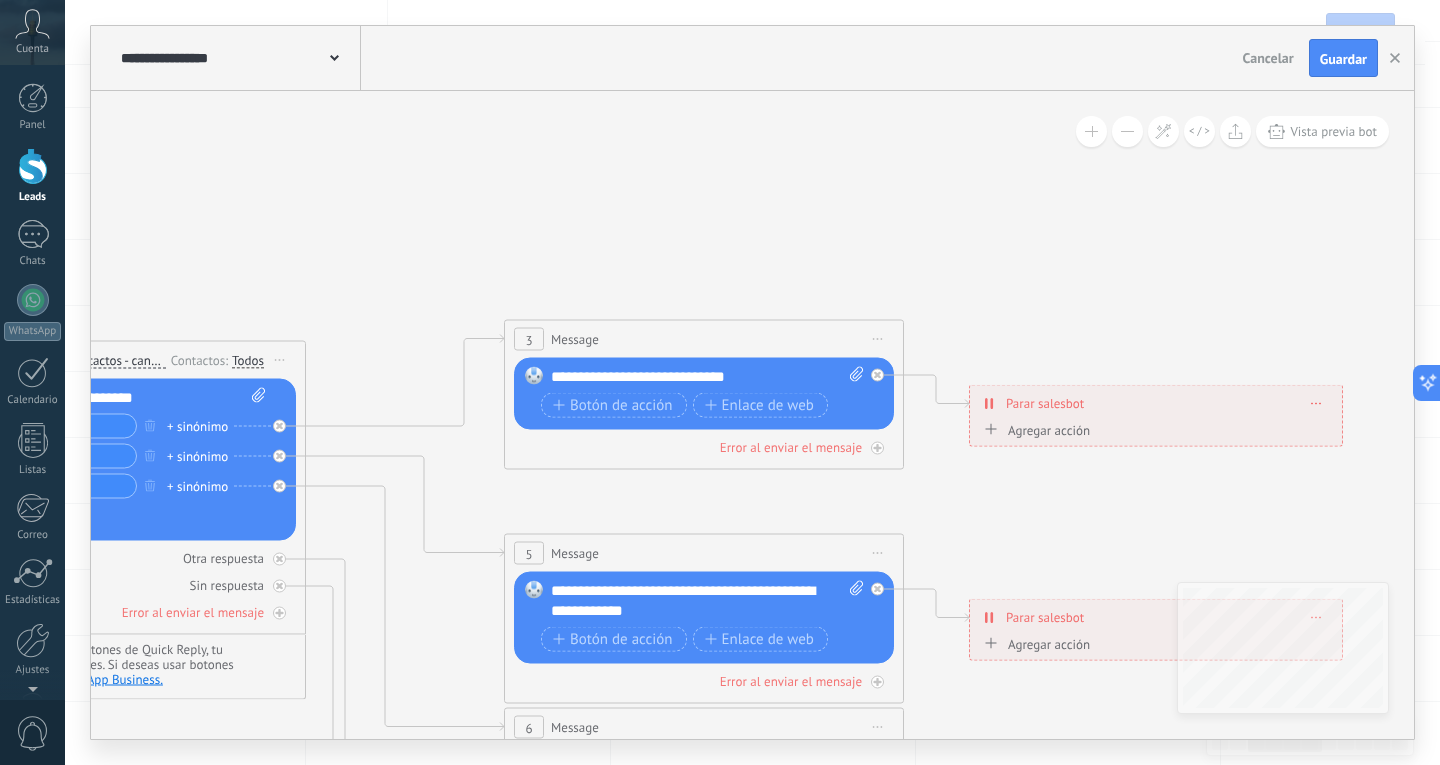 drag, startPoint x: 670, startPoint y: 224, endPoint x: 1231, endPoint y: 225, distance: 561.0009 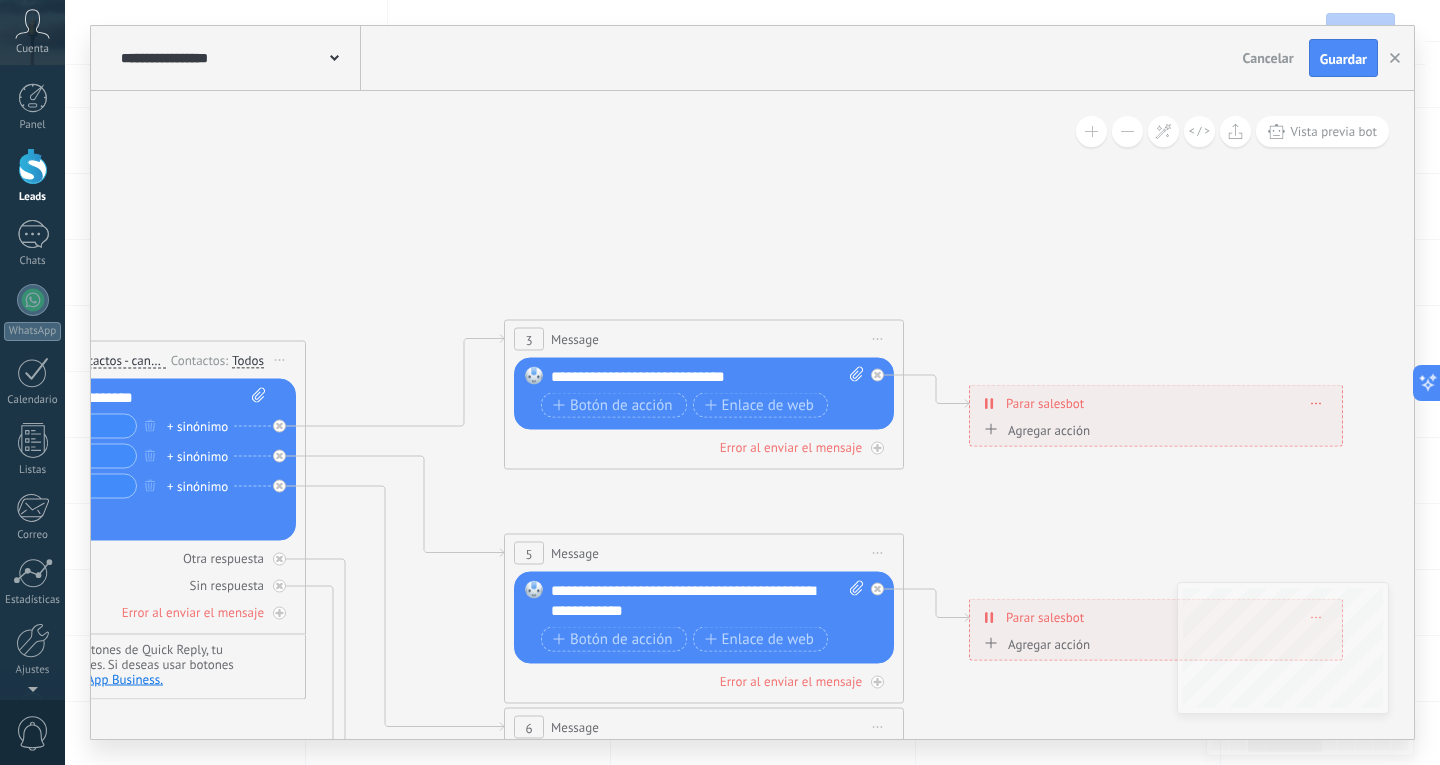 click 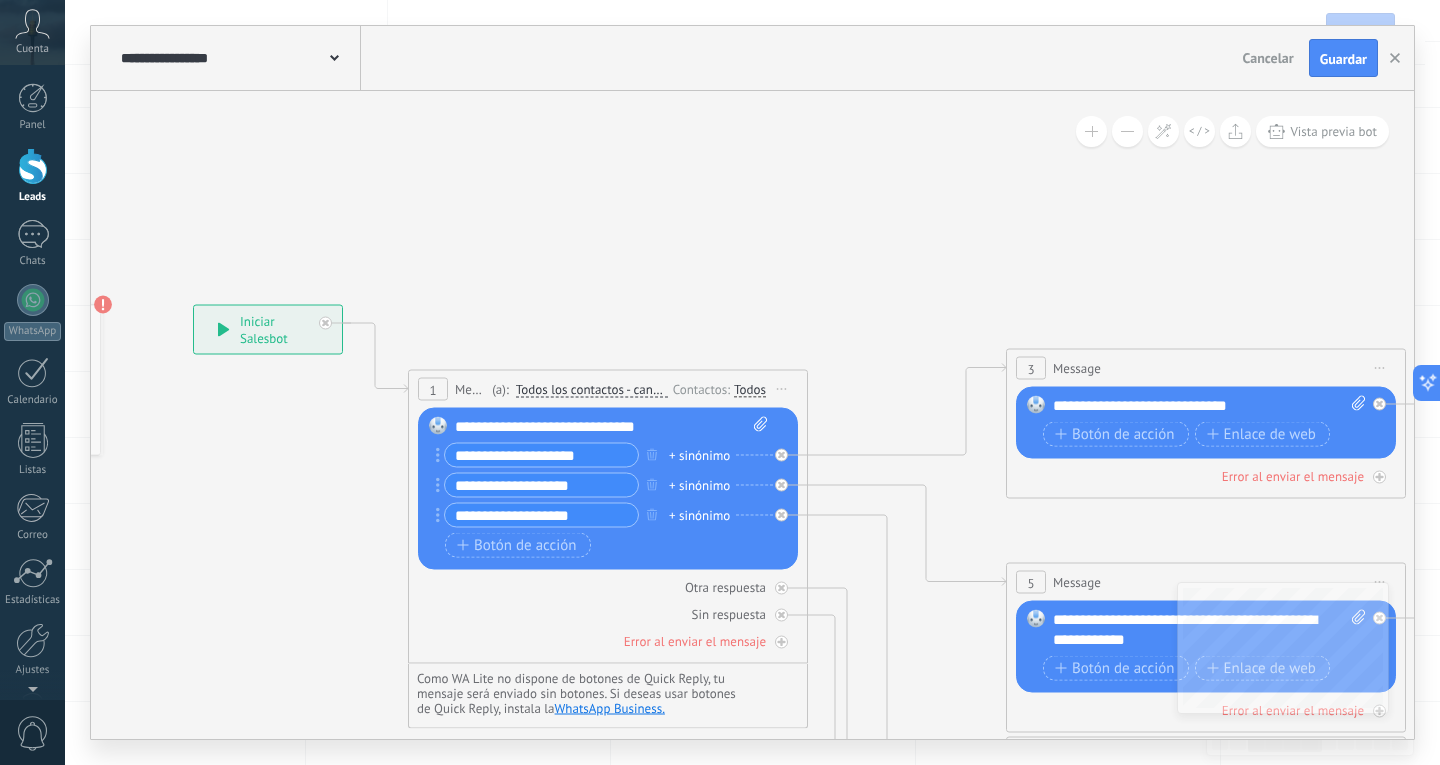 drag, startPoint x: 629, startPoint y: 212, endPoint x: 1107, endPoint y: 233, distance: 478.46106 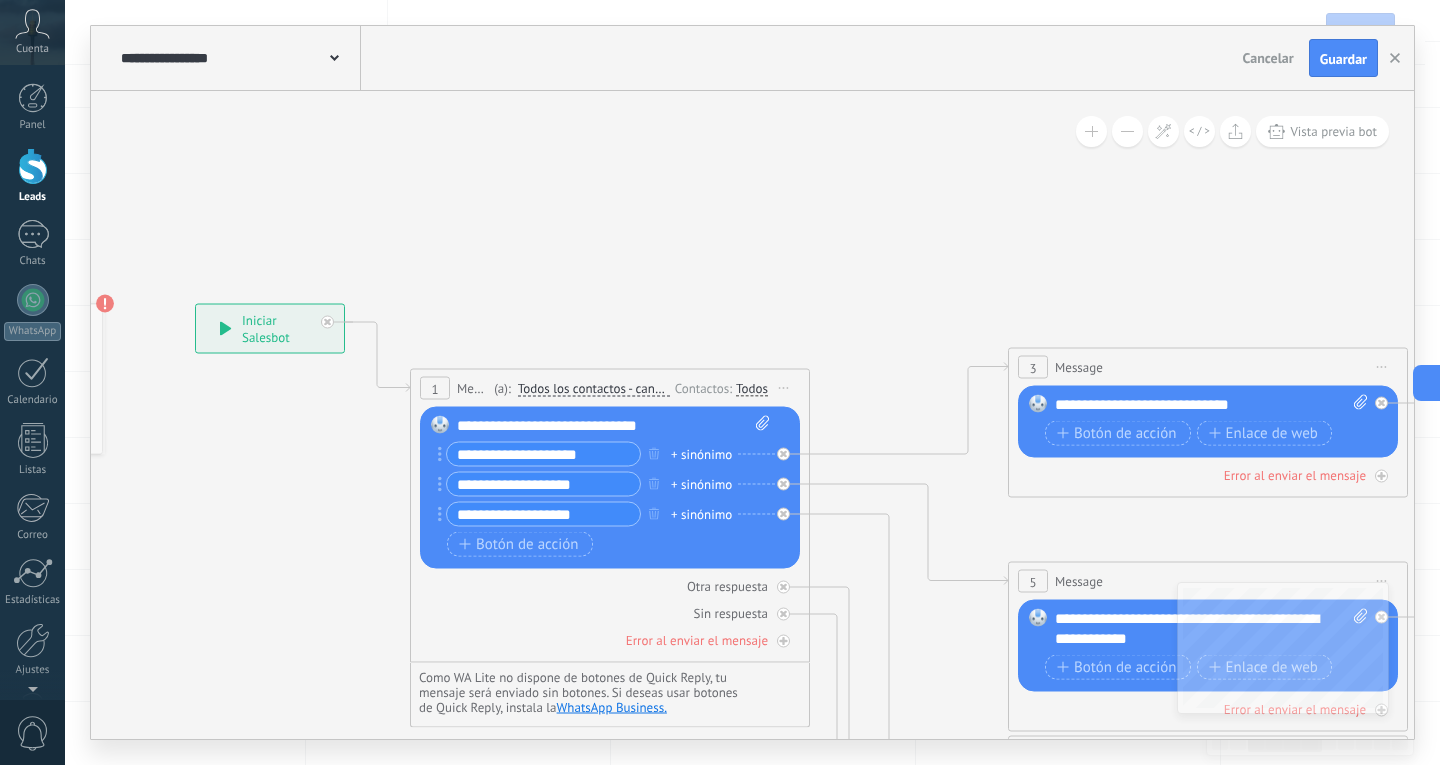 click 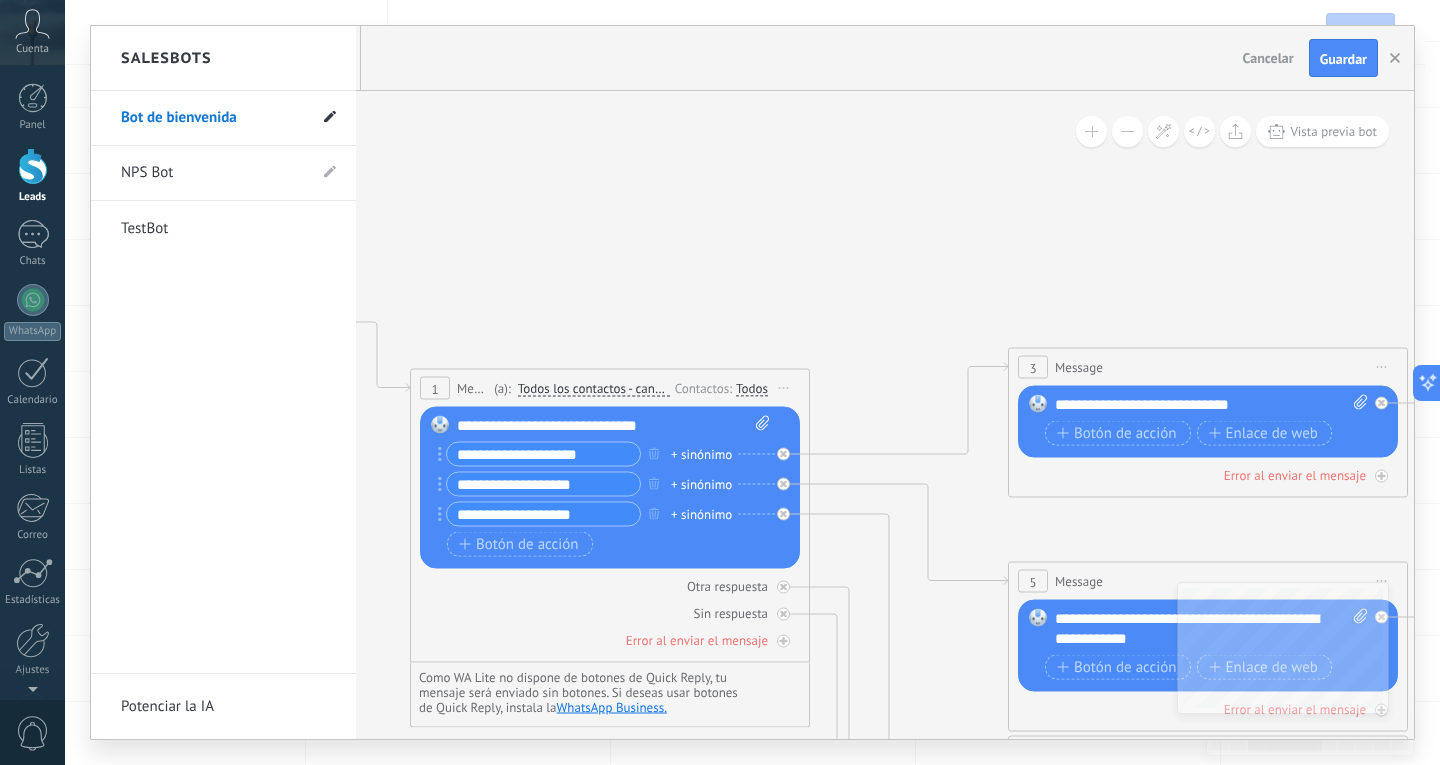 click at bounding box center (330, 118) 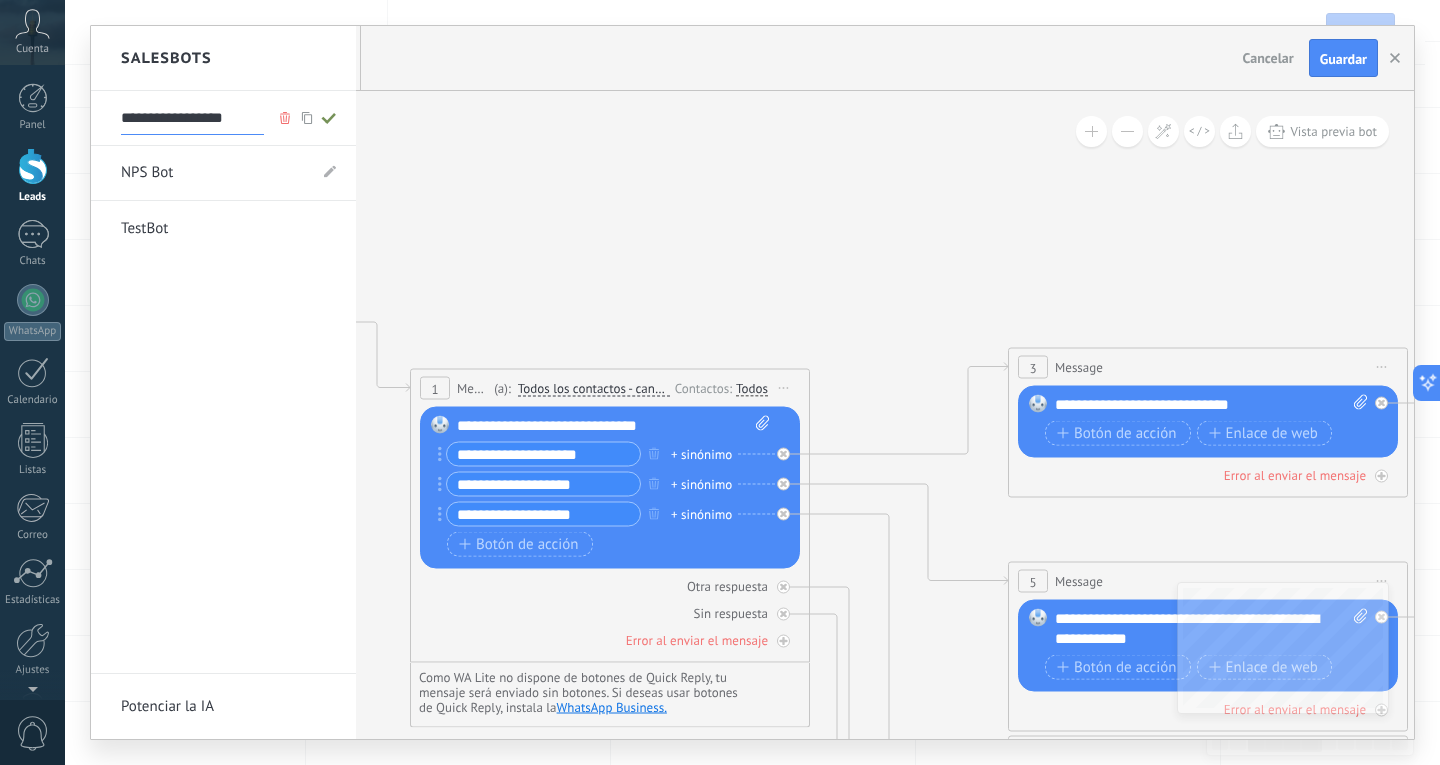 click 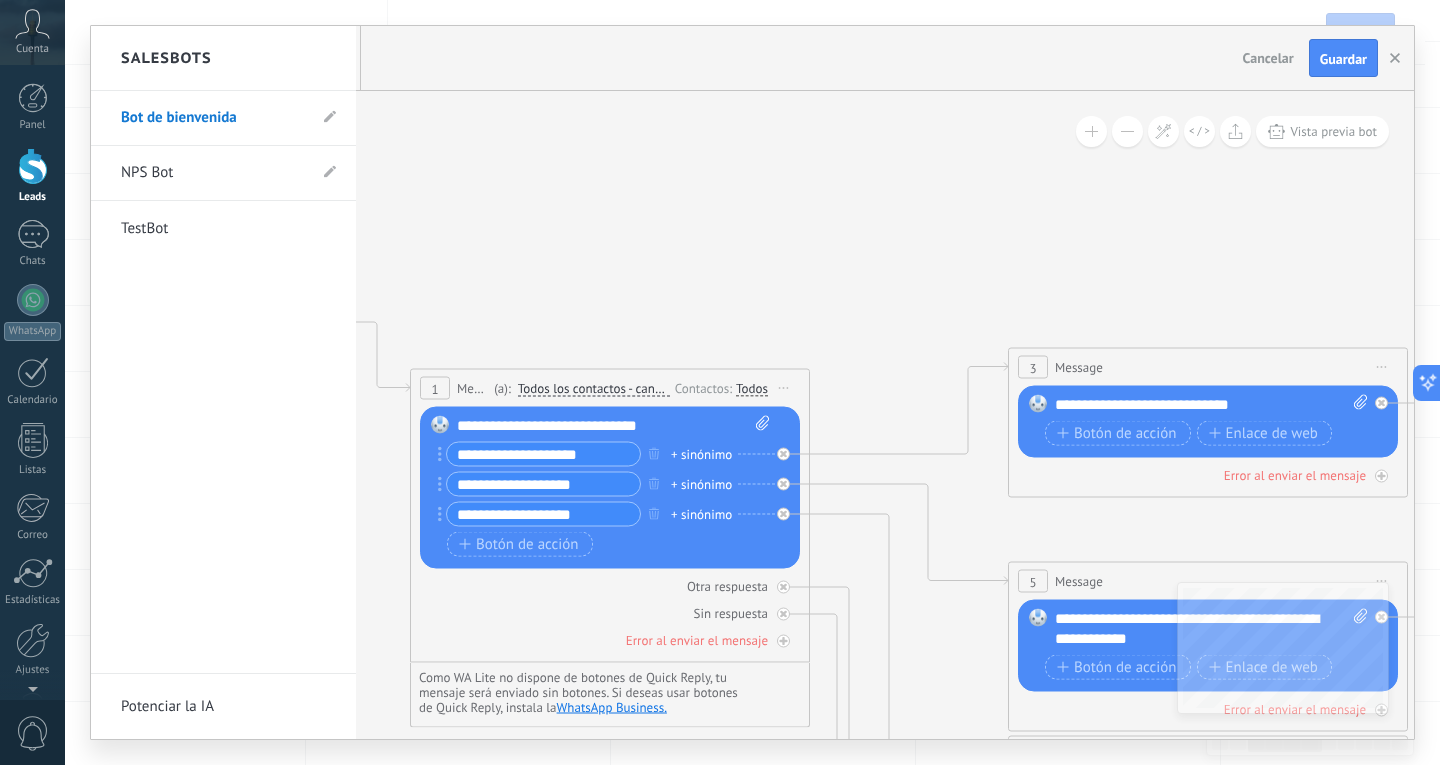 click on "Bot de bienvenida" at bounding box center (213, 118) 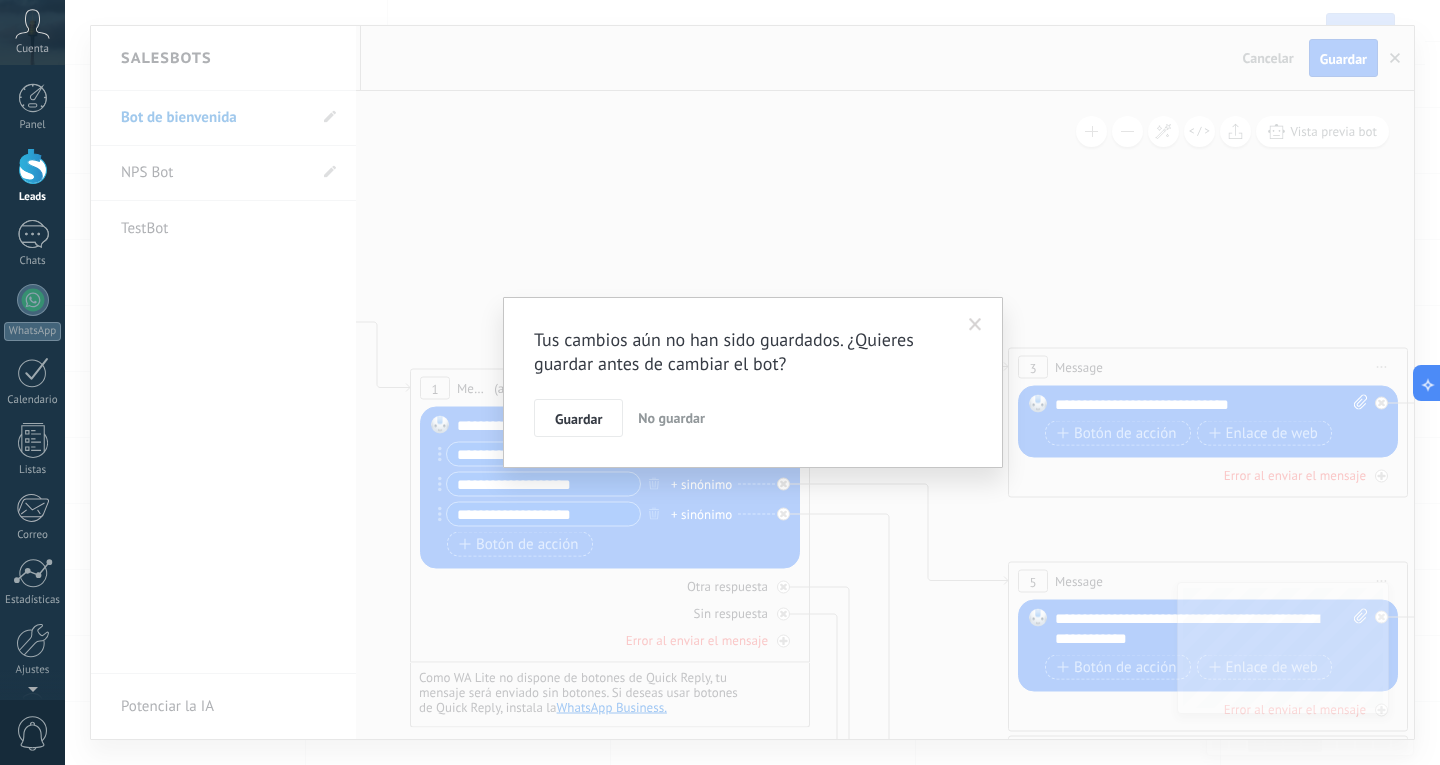 click on "Tus cambios aún no han sido guardados. ¿Quieres guardar antes de cambiar el bot? Guardar No guardar" at bounding box center (752, 382) 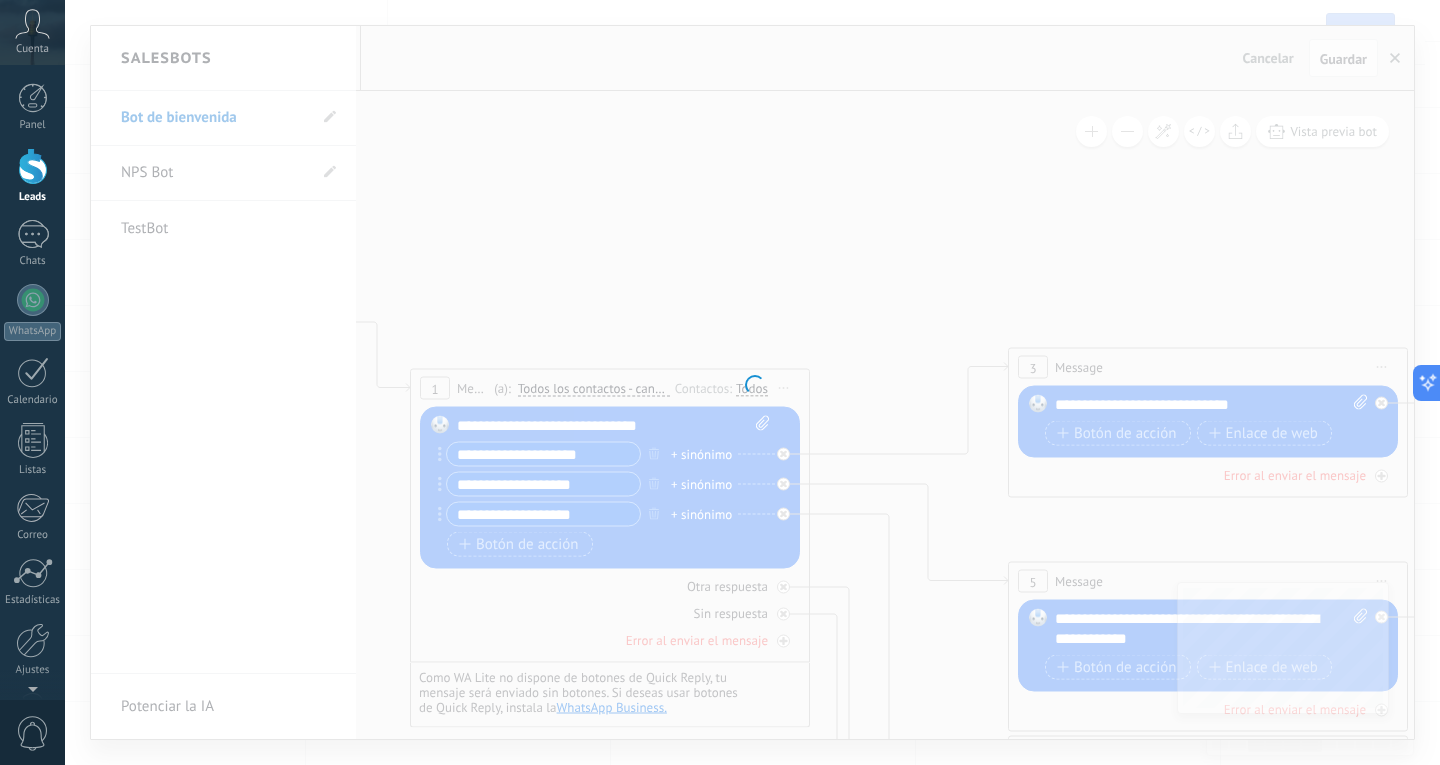 click at bounding box center [752, 382] 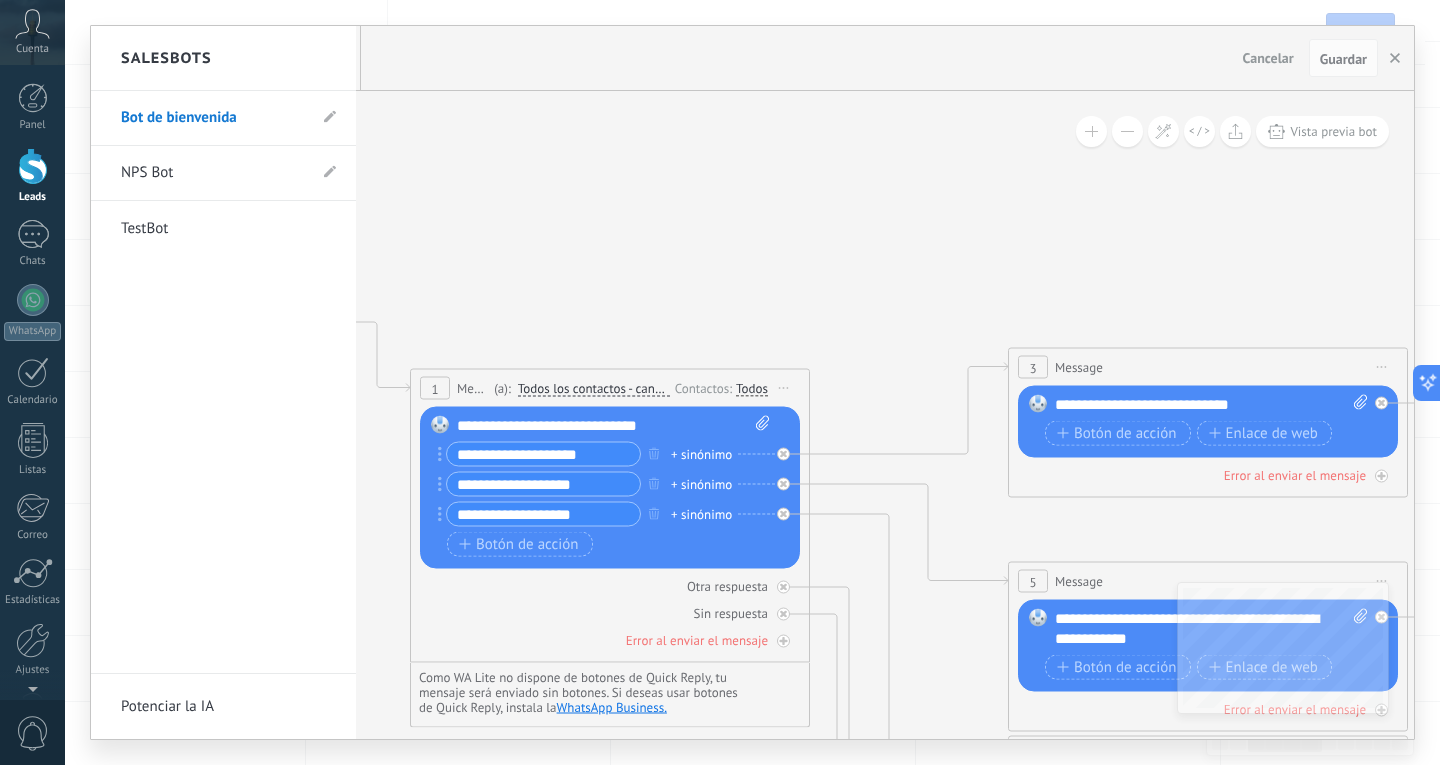 click at bounding box center (752, 382) 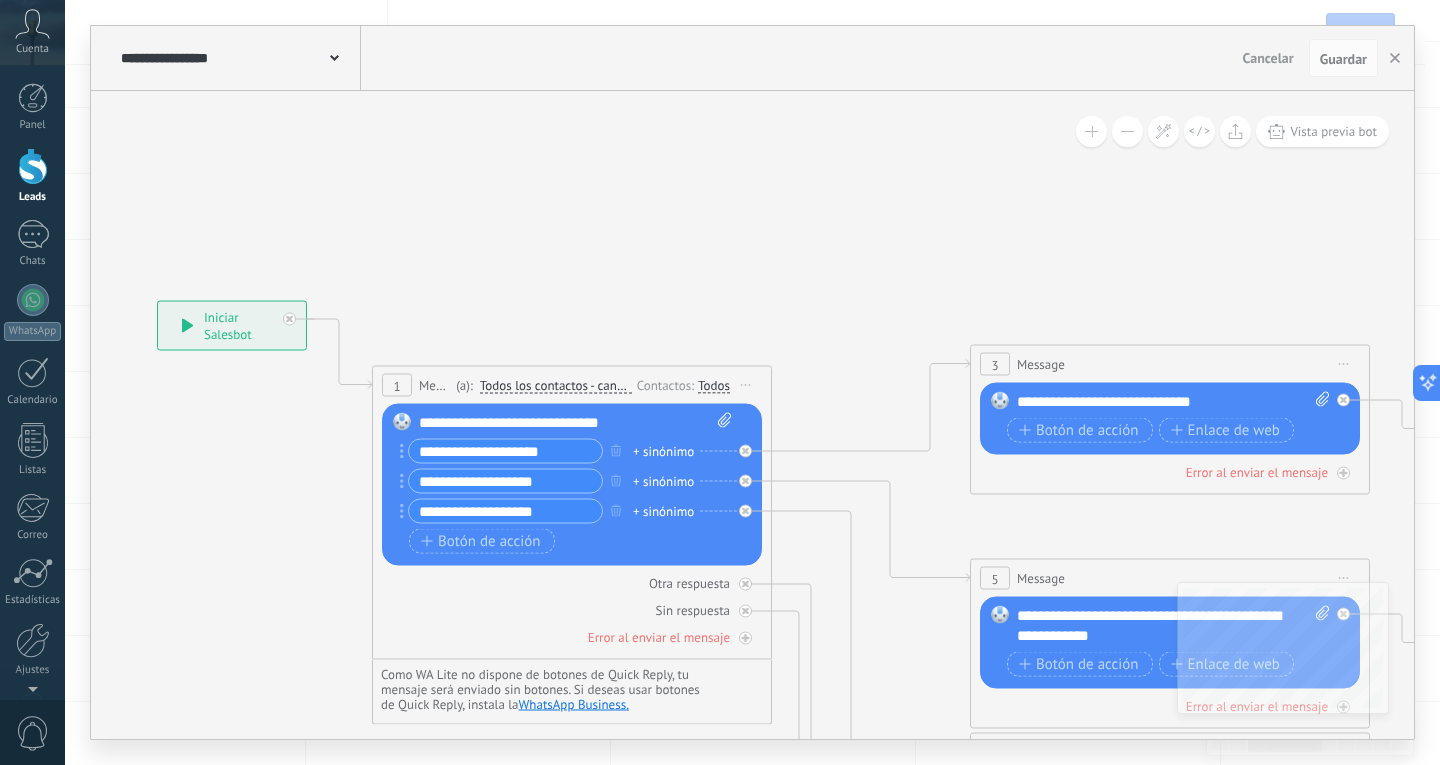 drag, startPoint x: 555, startPoint y: 175, endPoint x: 517, endPoint y: 172, distance: 38.118237 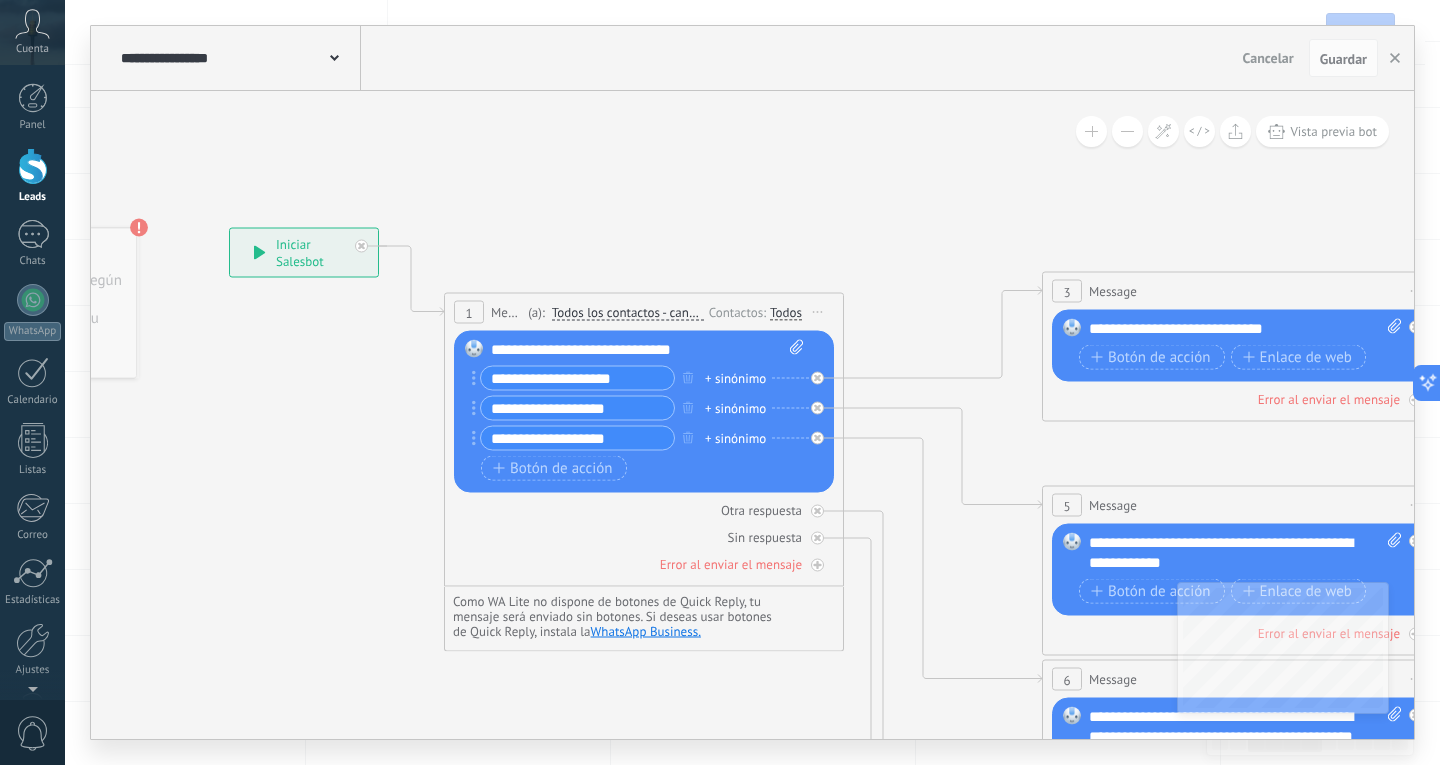 drag, startPoint x: 568, startPoint y: 191, endPoint x: 640, endPoint y: 118, distance: 102.53292 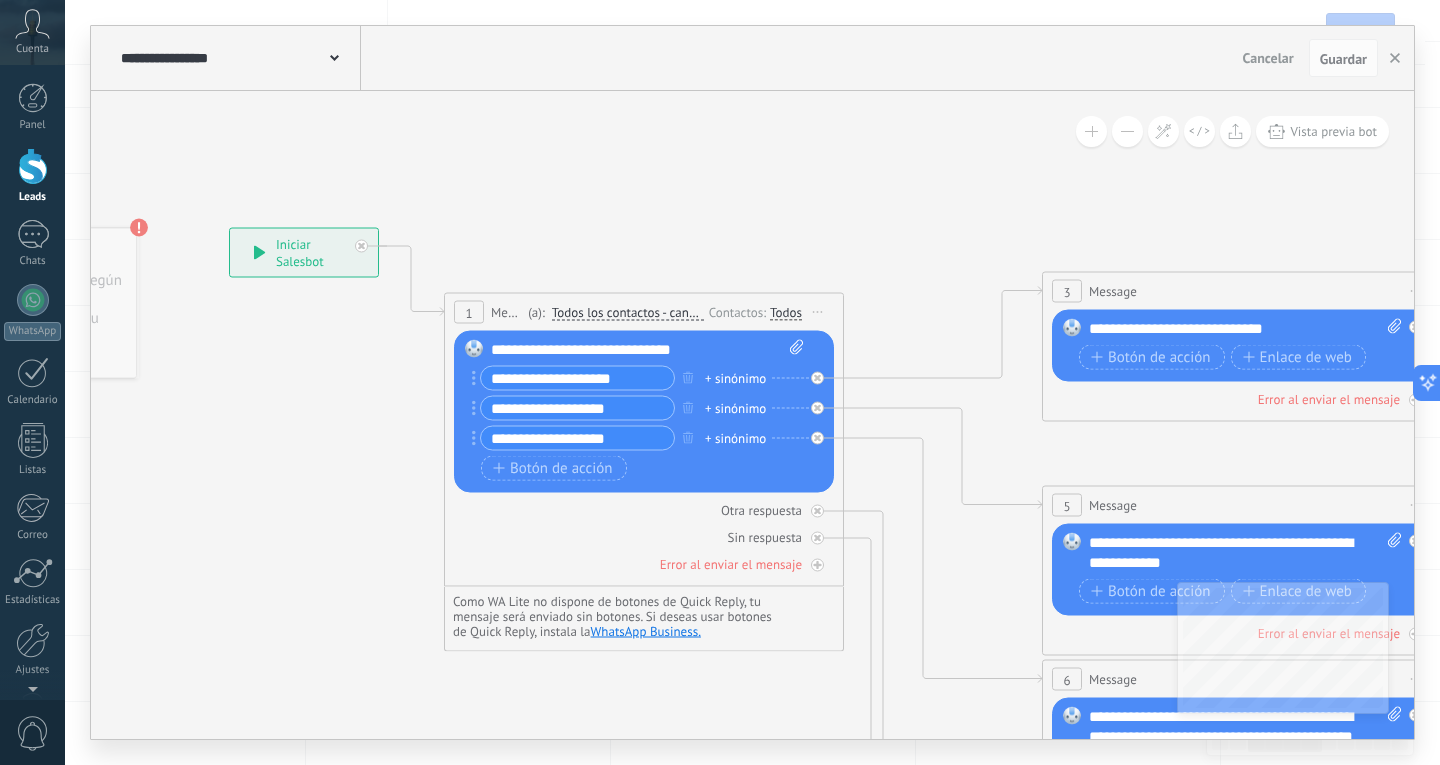 click 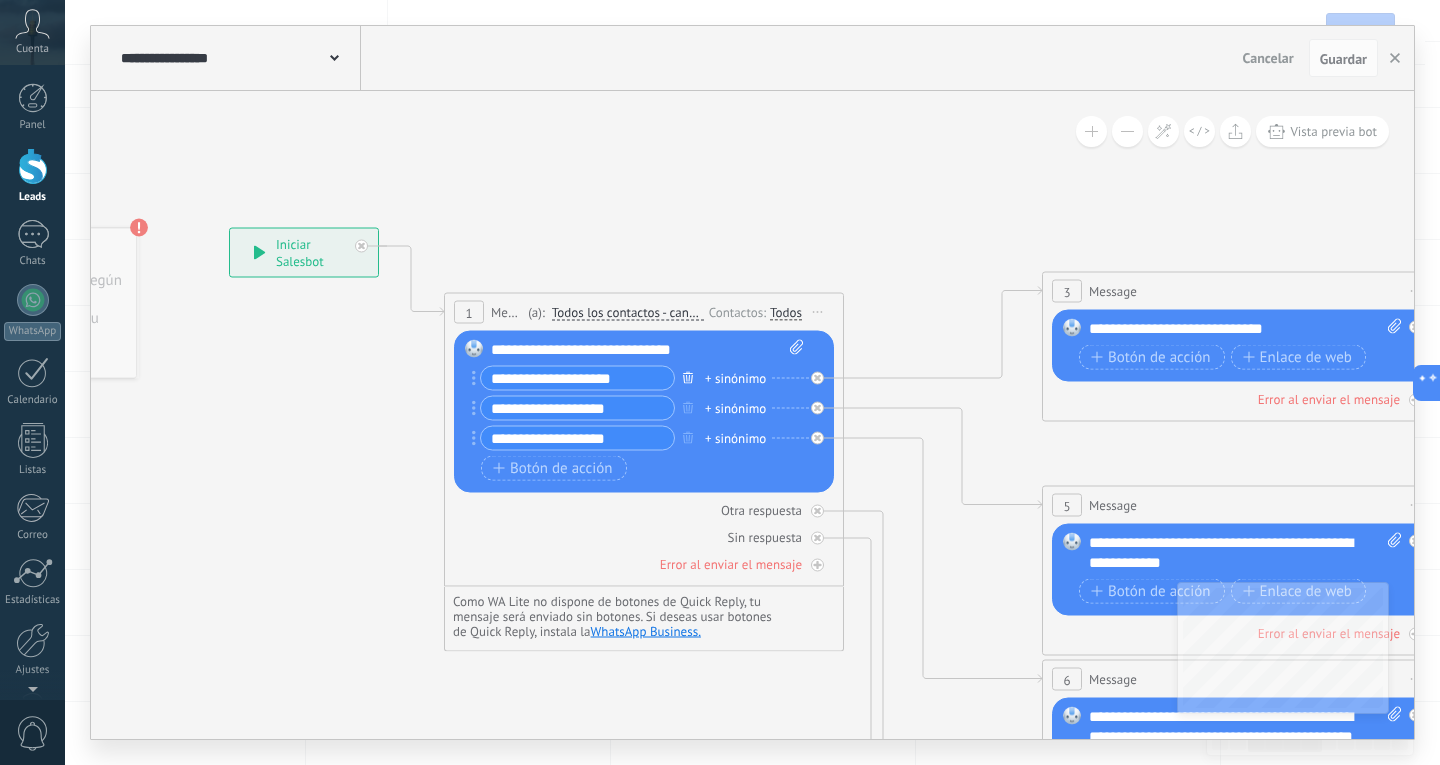 click 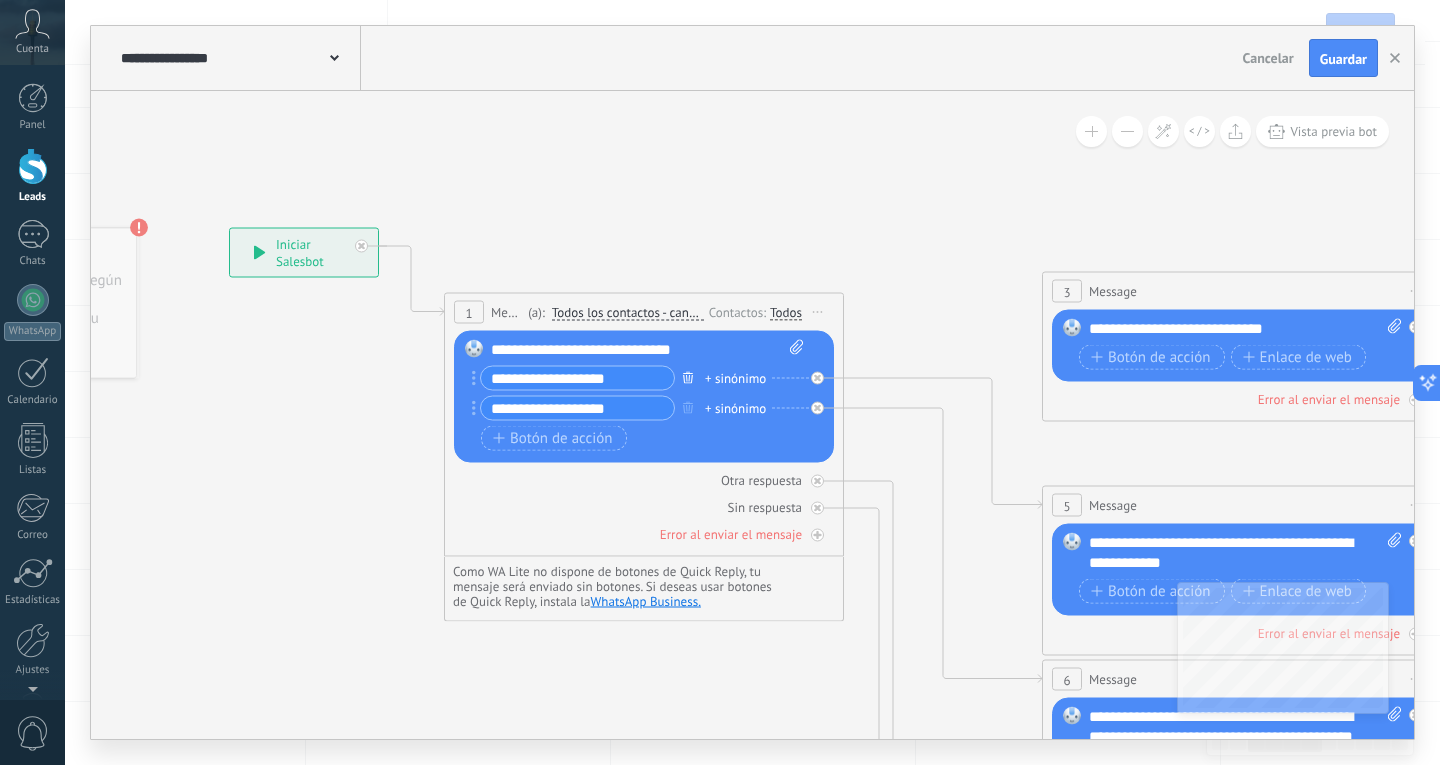 click 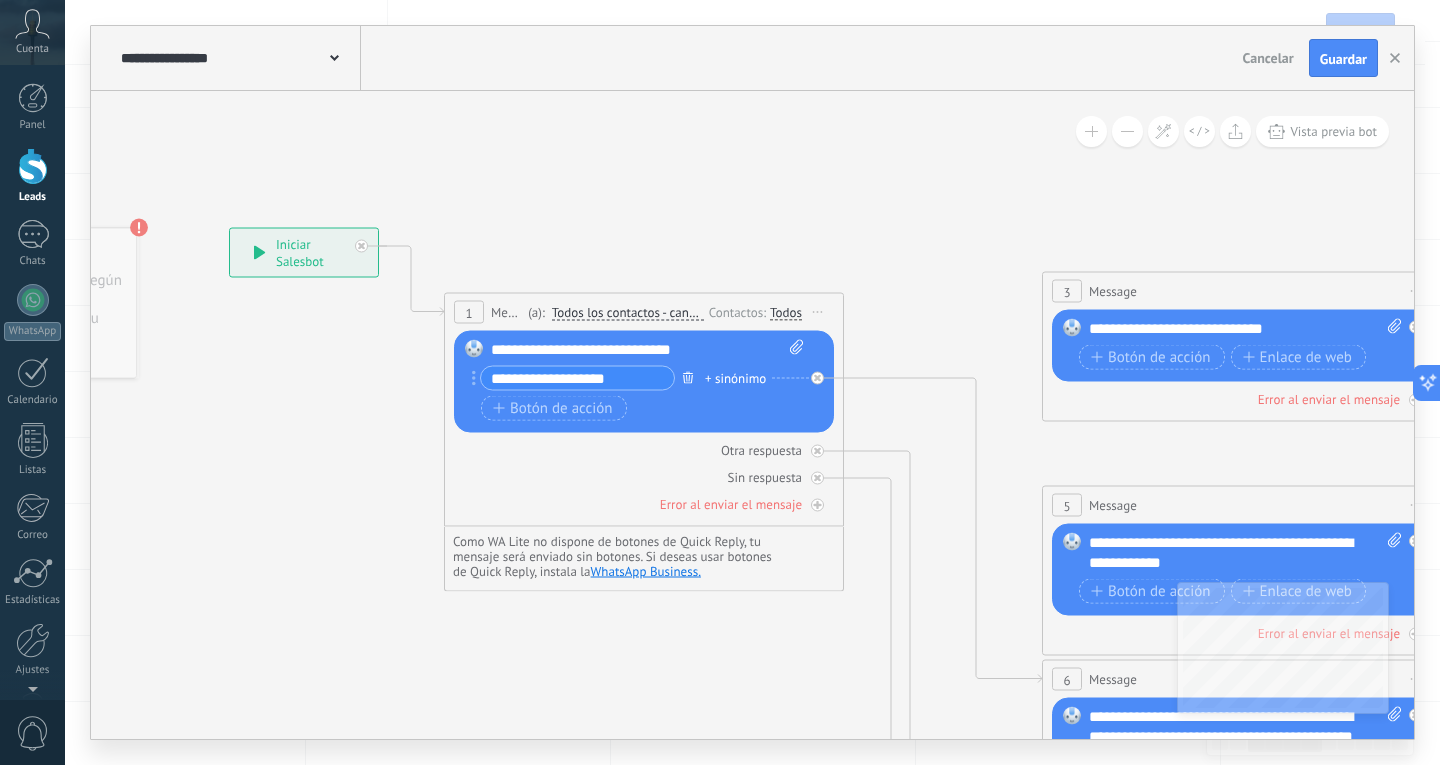 click 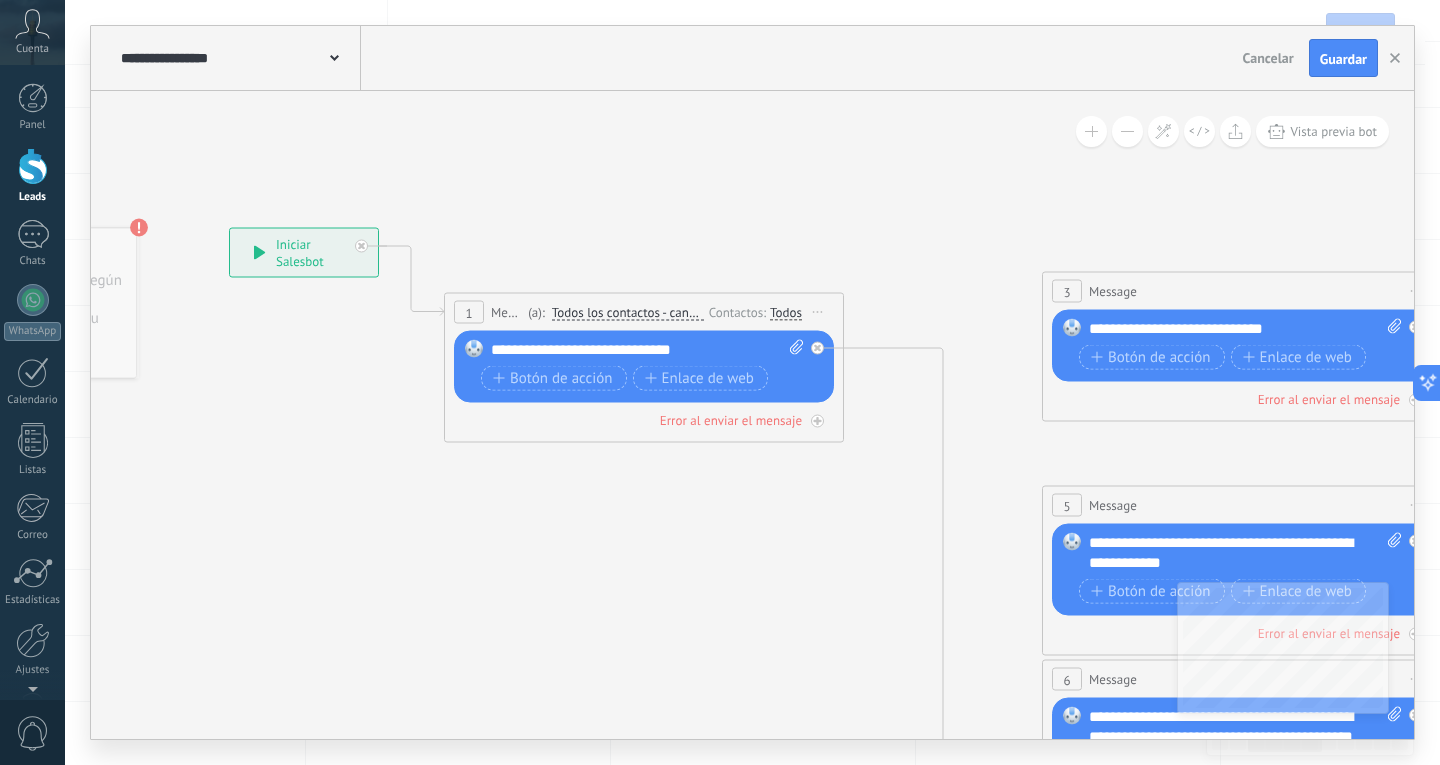 click on "**********" at bounding box center (647, 350) 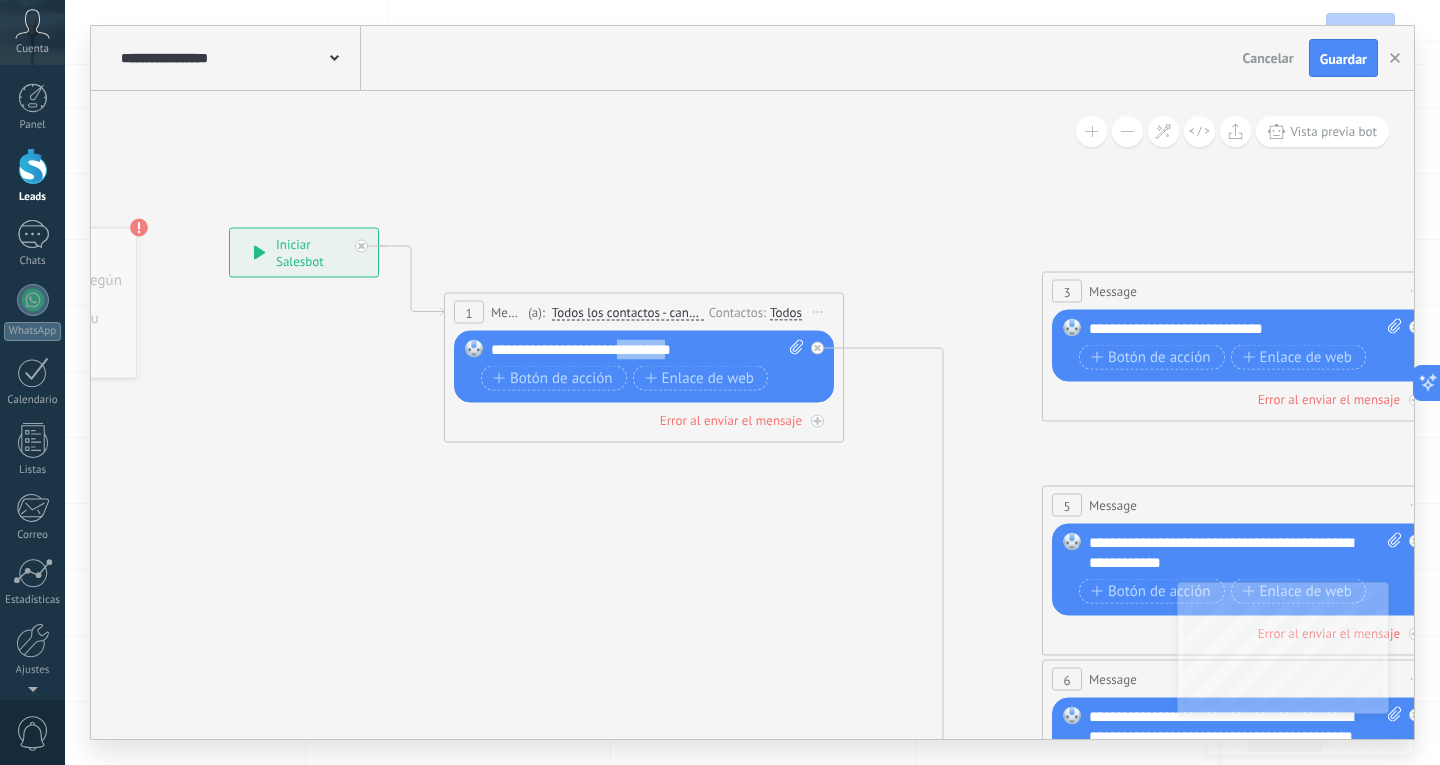 click on "**********" at bounding box center [647, 350] 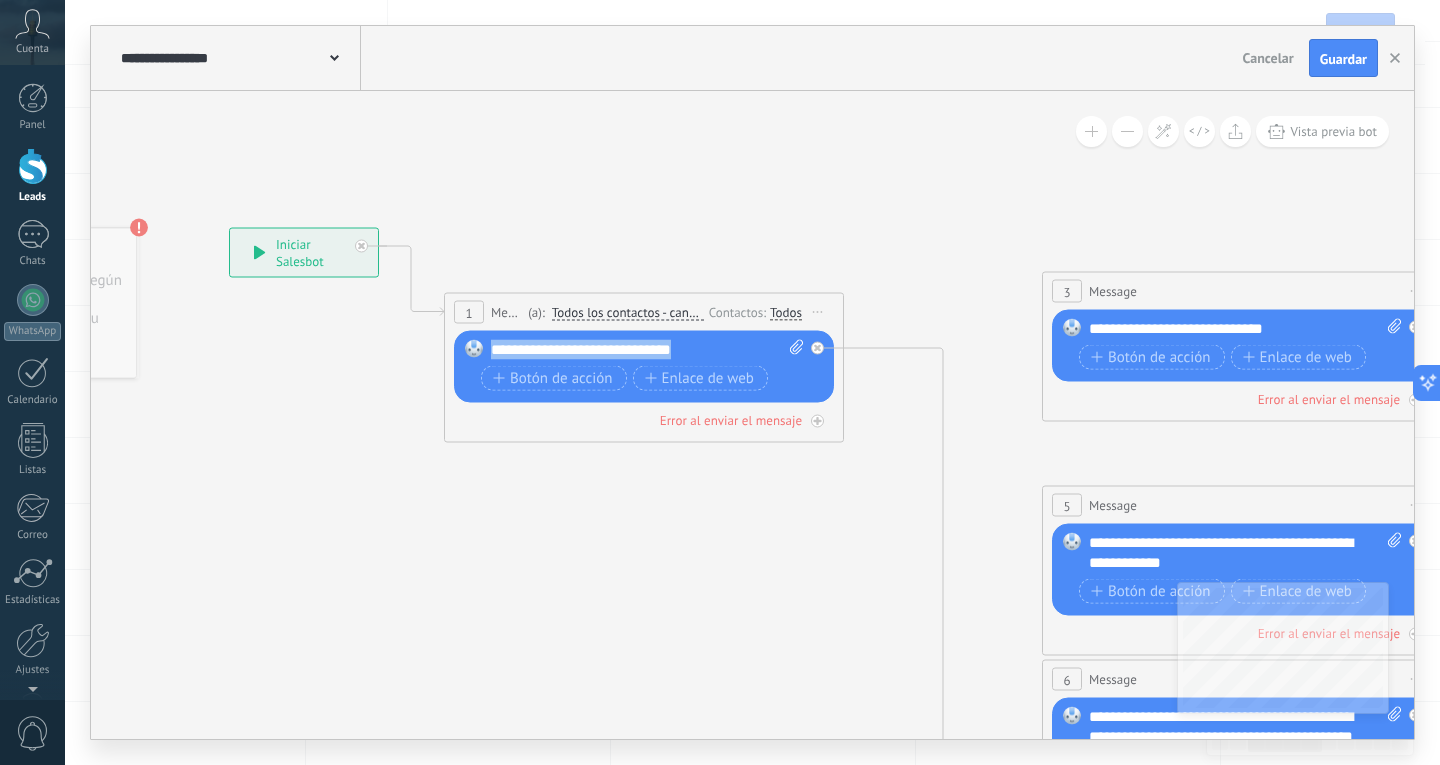 click on "**********" at bounding box center (647, 350) 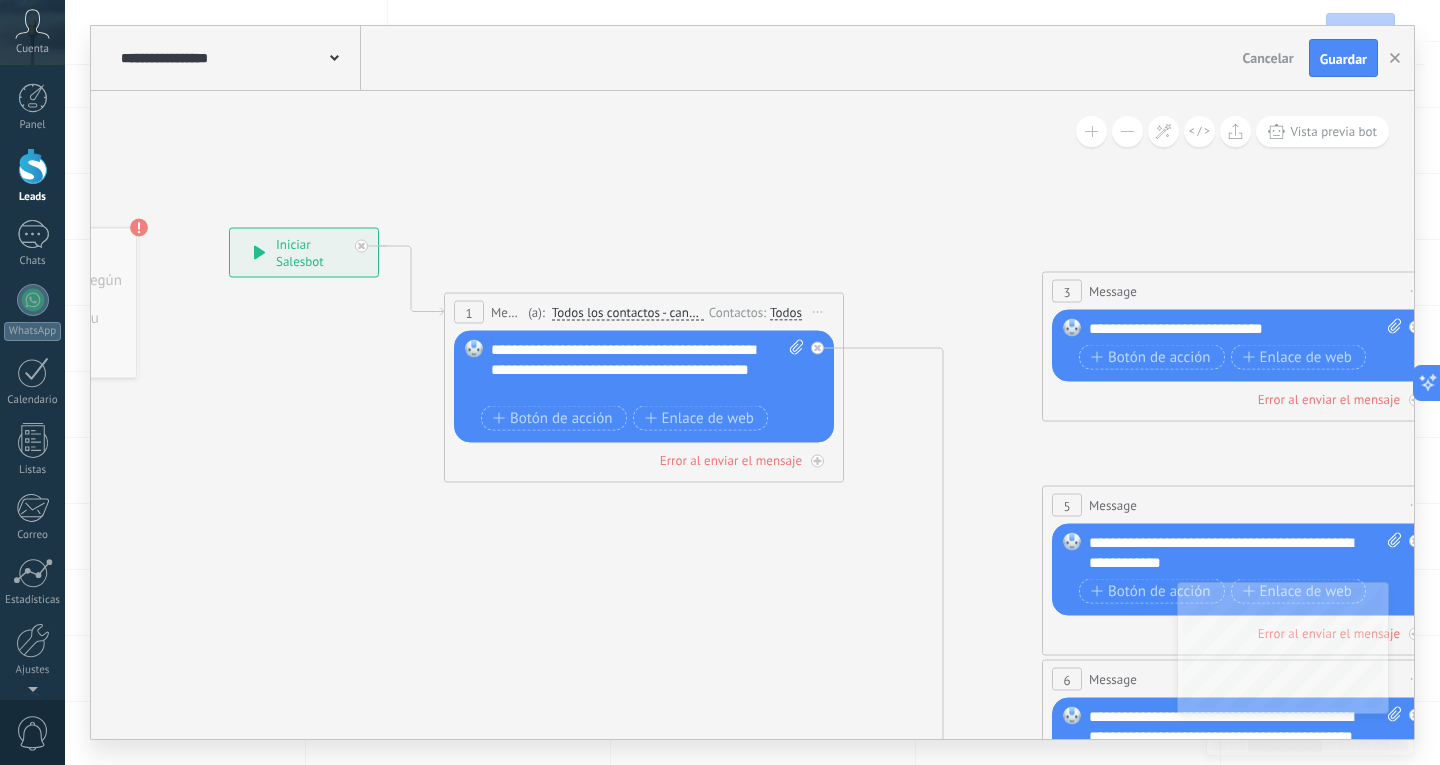 click 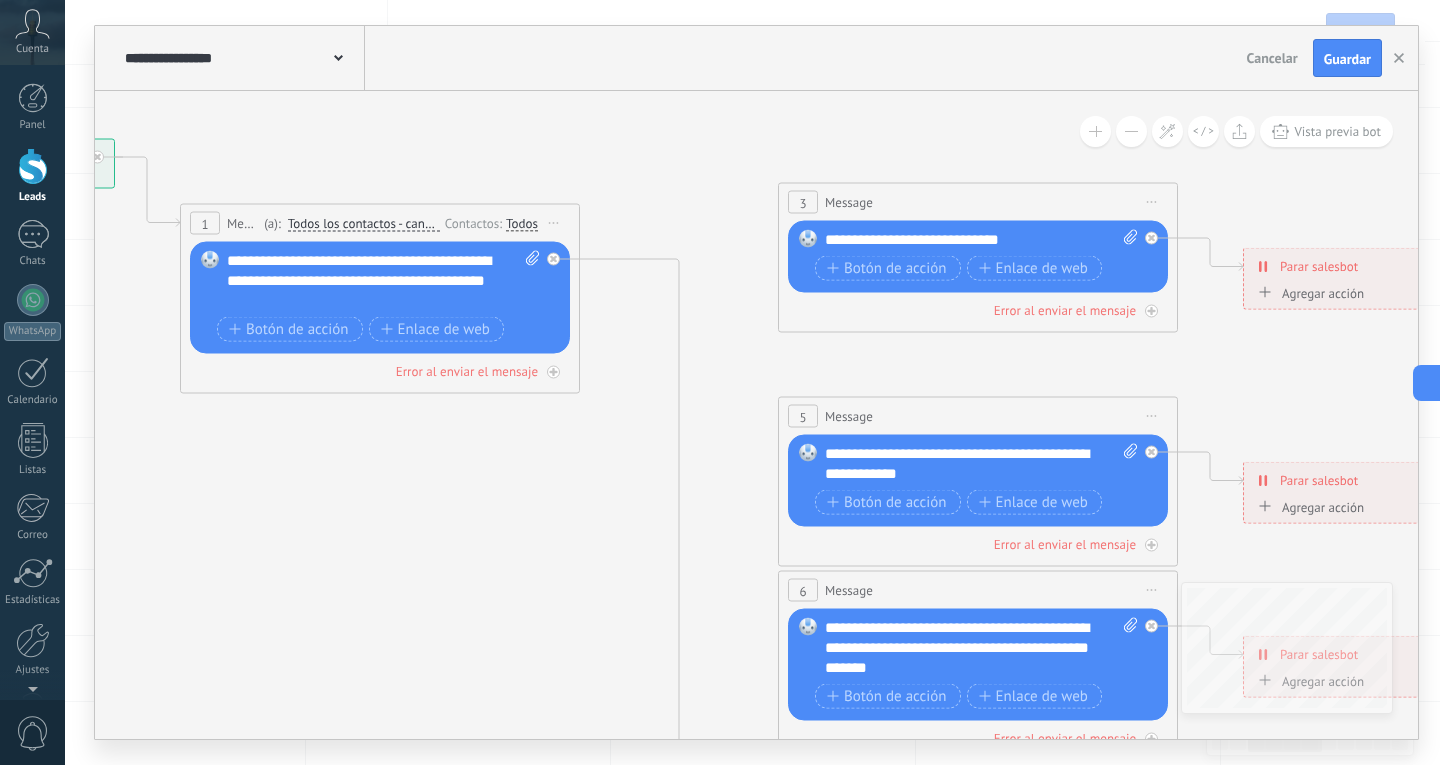 drag, startPoint x: 965, startPoint y: 206, endPoint x: 724, endPoint y: 115, distance: 257.60822 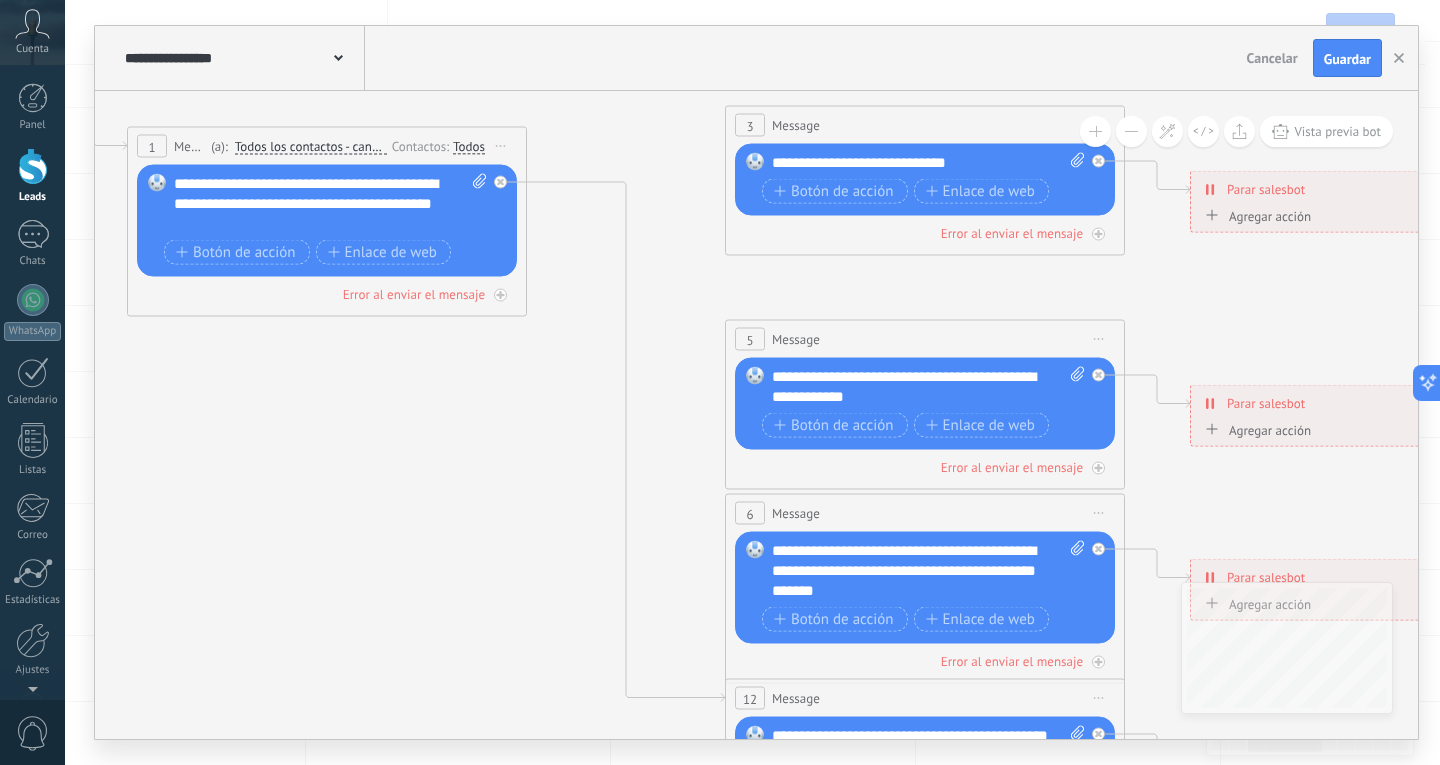 drag, startPoint x: 852, startPoint y: 339, endPoint x: 799, endPoint y: 262, distance: 93.47727 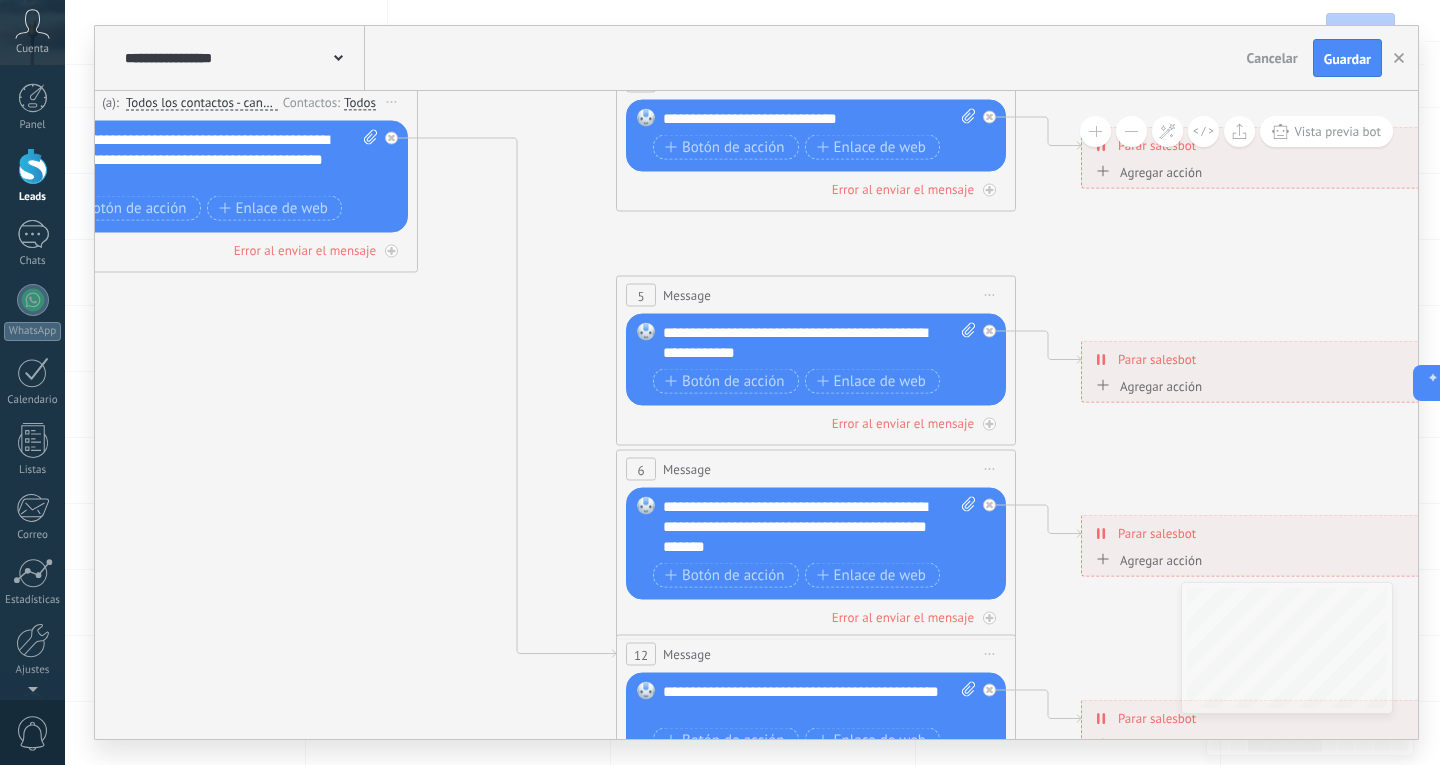 drag, startPoint x: 773, startPoint y: 289, endPoint x: 664, endPoint y: 245, distance: 117.54574 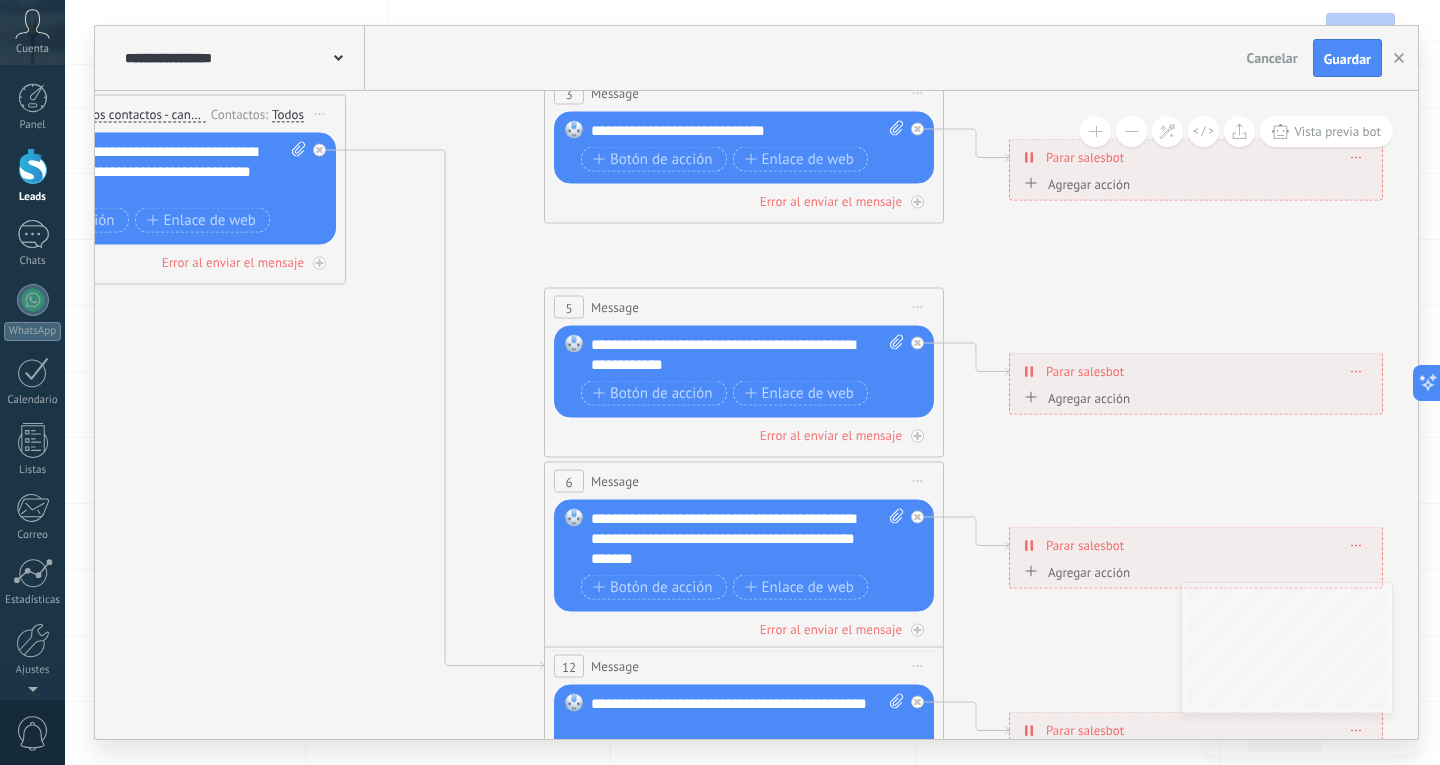 drag, startPoint x: 1050, startPoint y: 280, endPoint x: 978, endPoint y: 292, distance: 72.99315 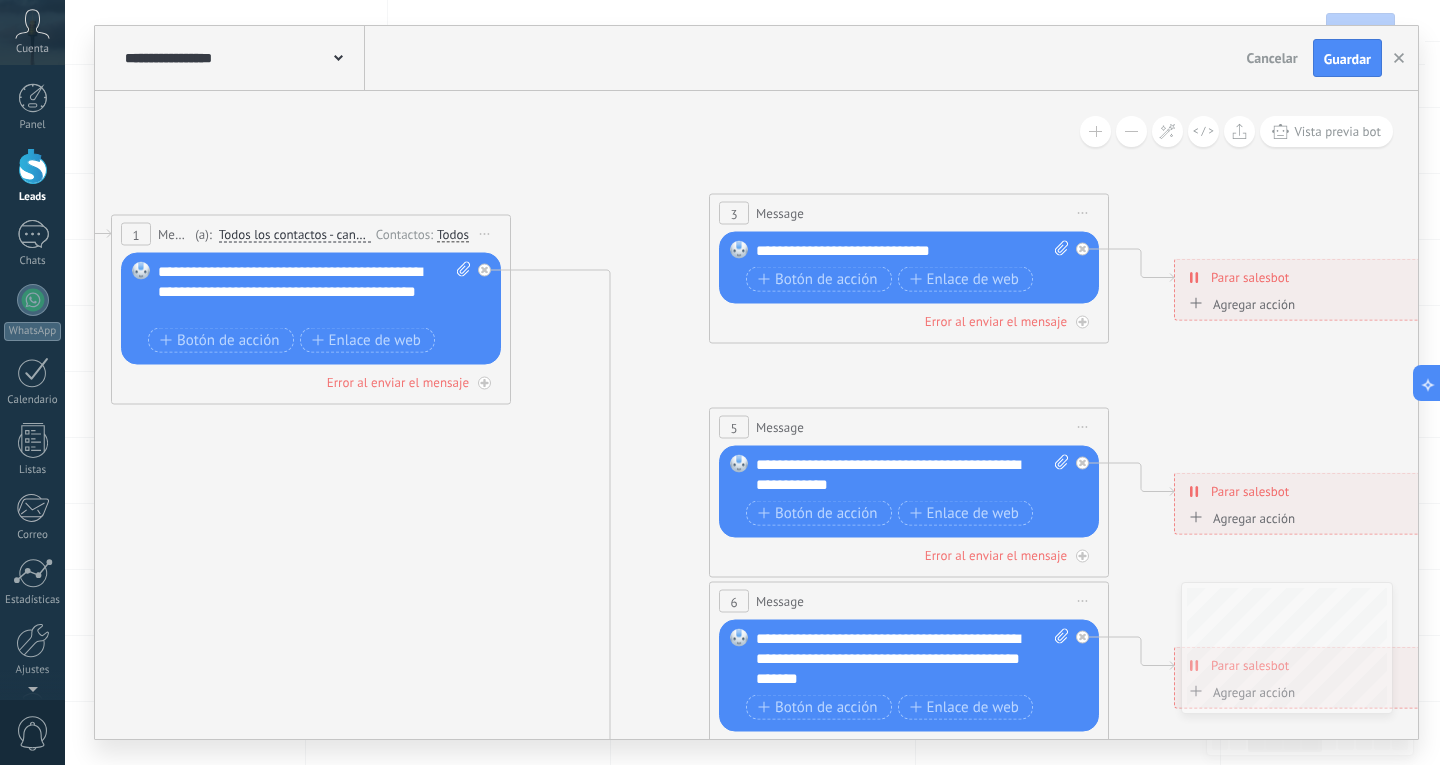 drag, startPoint x: 971, startPoint y: 261, endPoint x: 1136, endPoint y: 381, distance: 204.02206 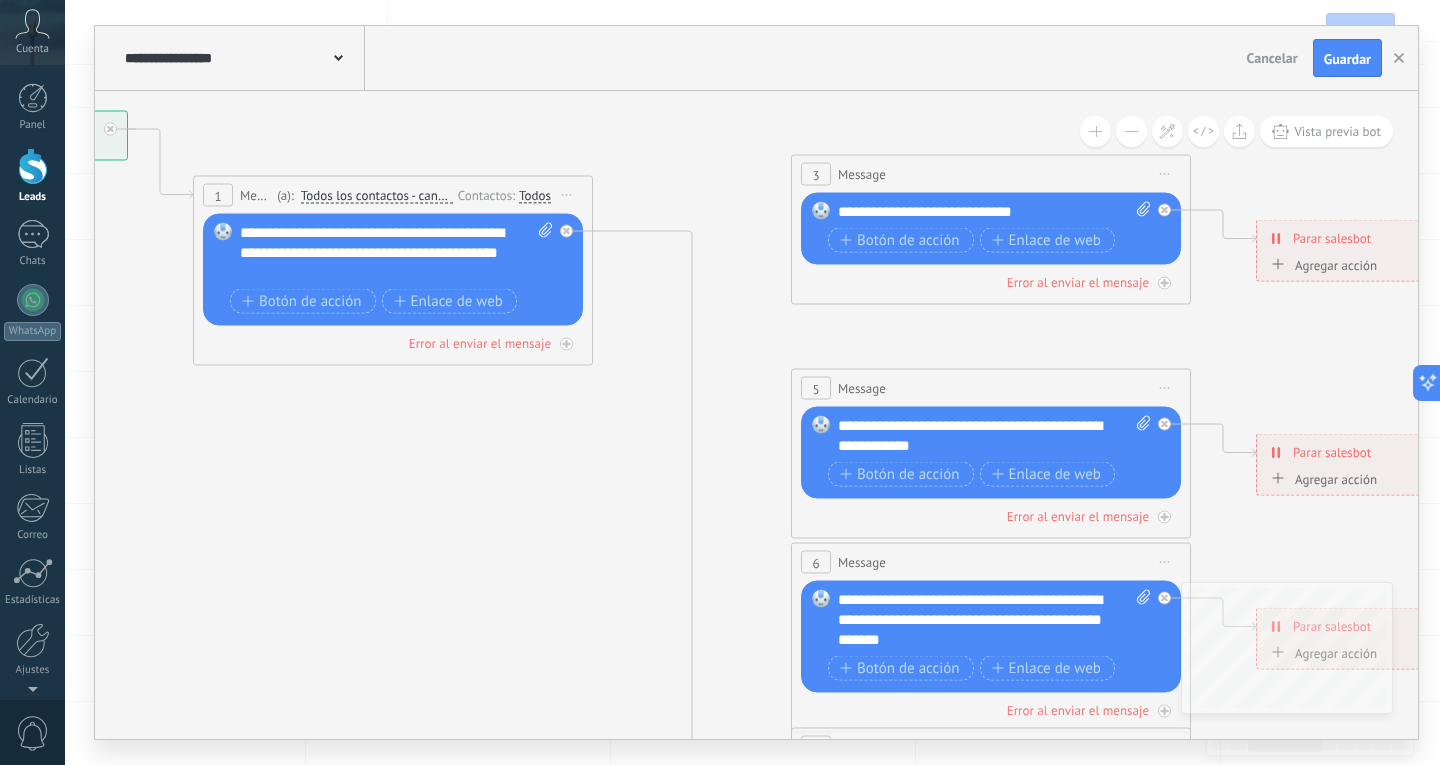 drag, startPoint x: 553, startPoint y: 437, endPoint x: 634, endPoint y: 398, distance: 89.89995 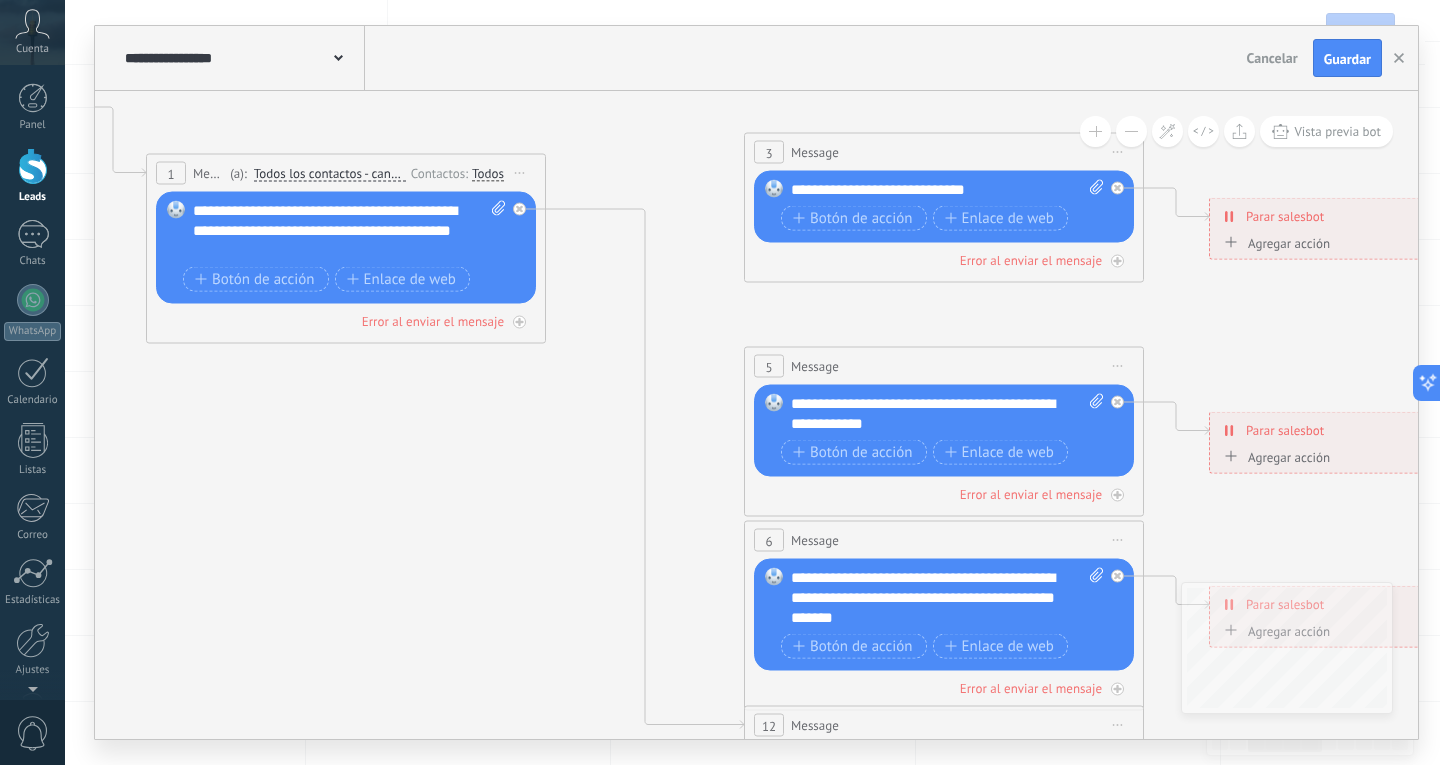 drag, startPoint x: 845, startPoint y: 327, endPoint x: 790, endPoint y: 297, distance: 62.649822 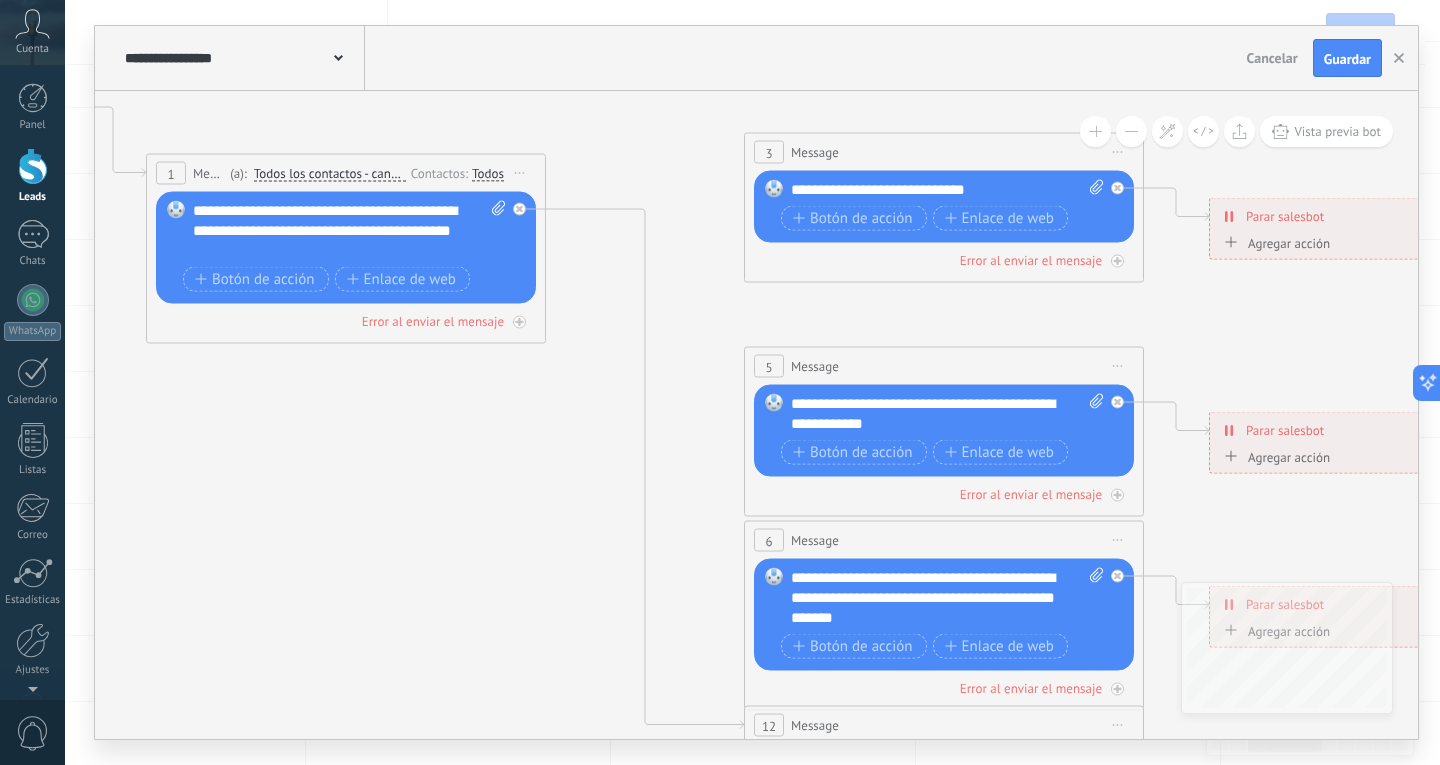 click 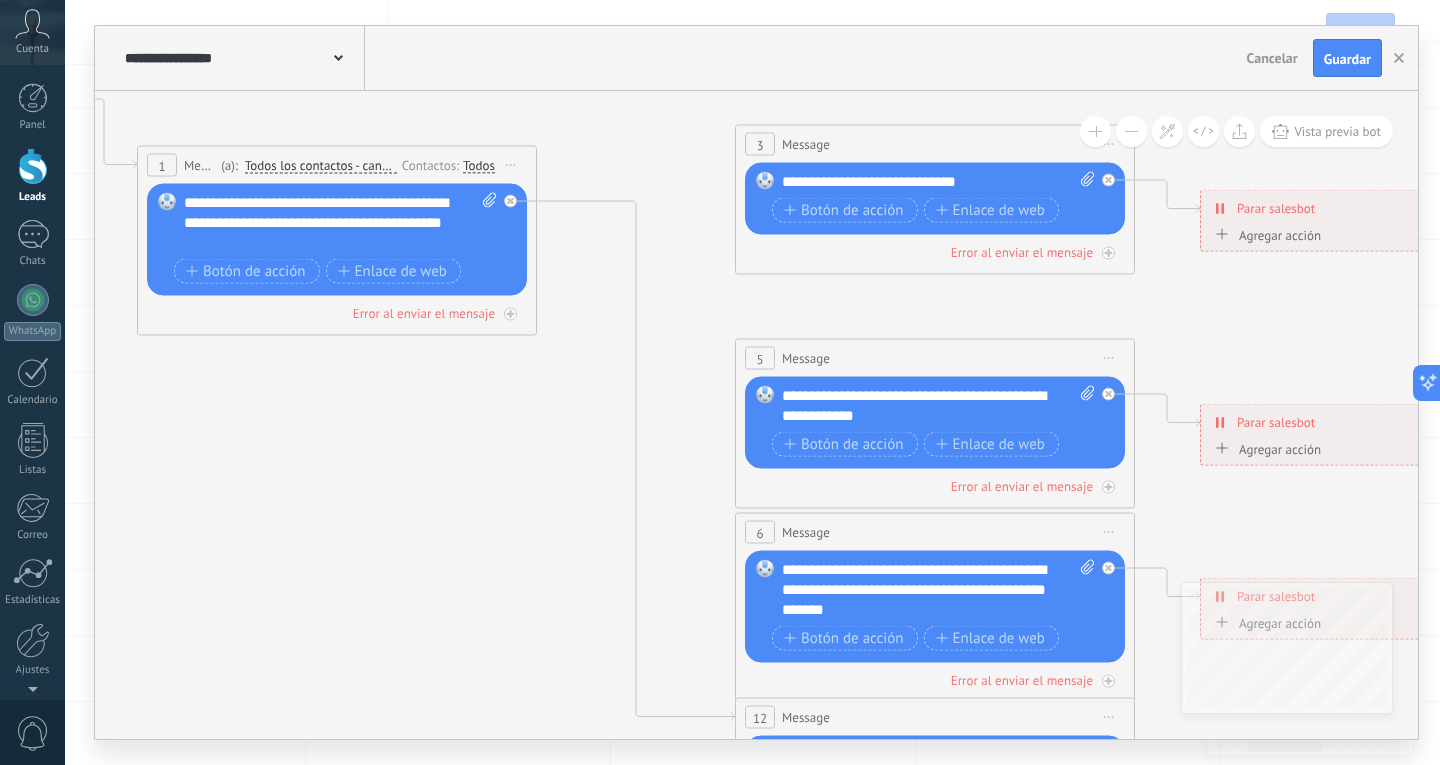 click 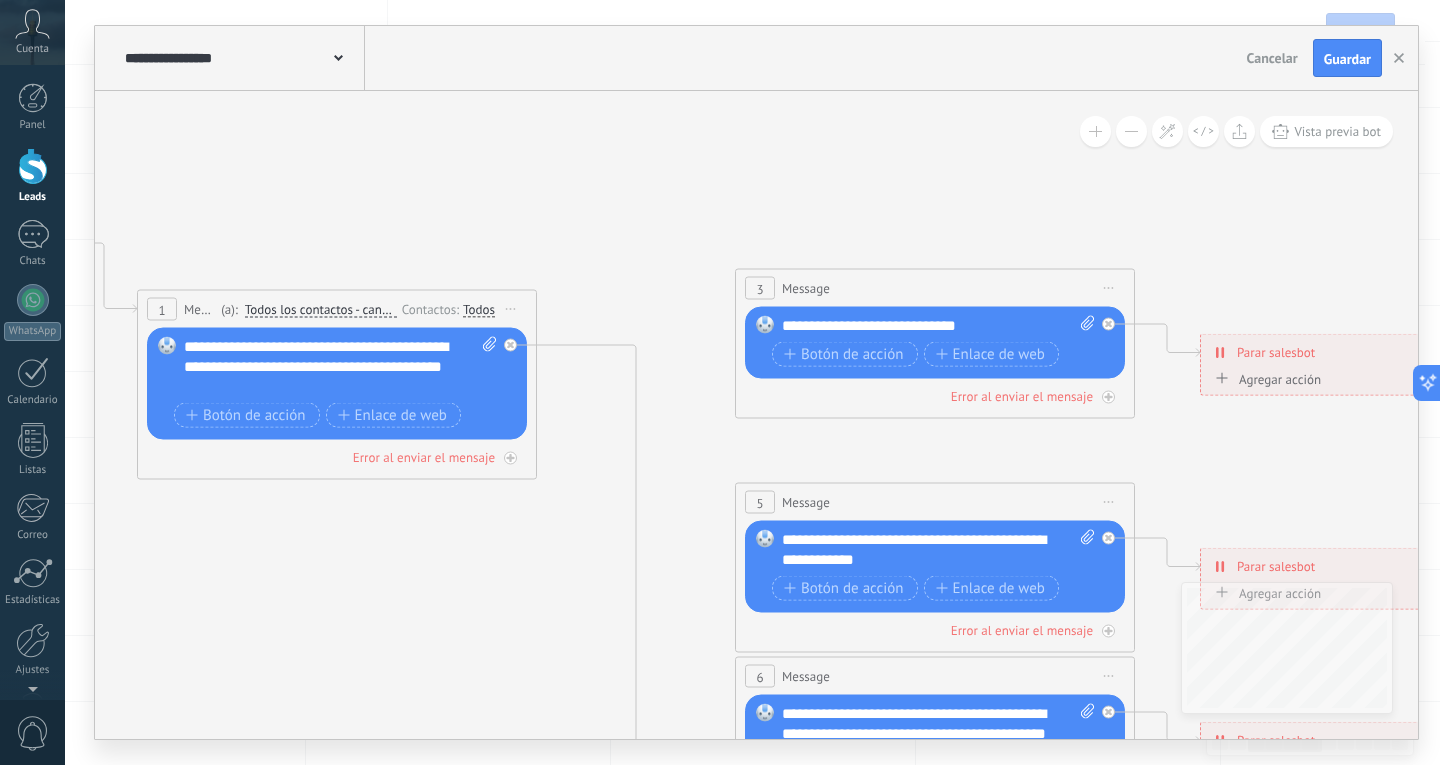 drag, startPoint x: 611, startPoint y: 422, endPoint x: 609, endPoint y: 485, distance: 63.03174 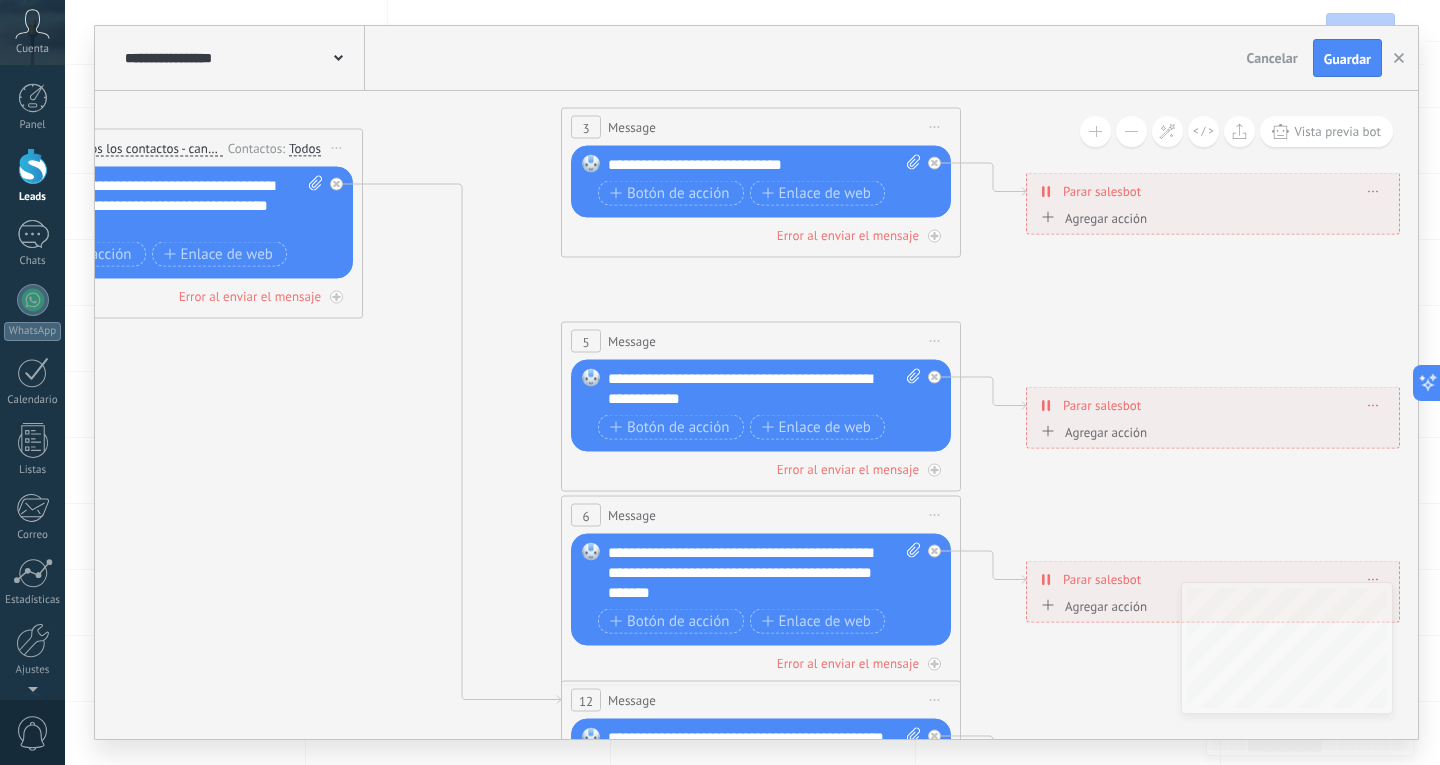 drag, startPoint x: 604, startPoint y: 422, endPoint x: 267, endPoint y: 399, distance: 337.78397 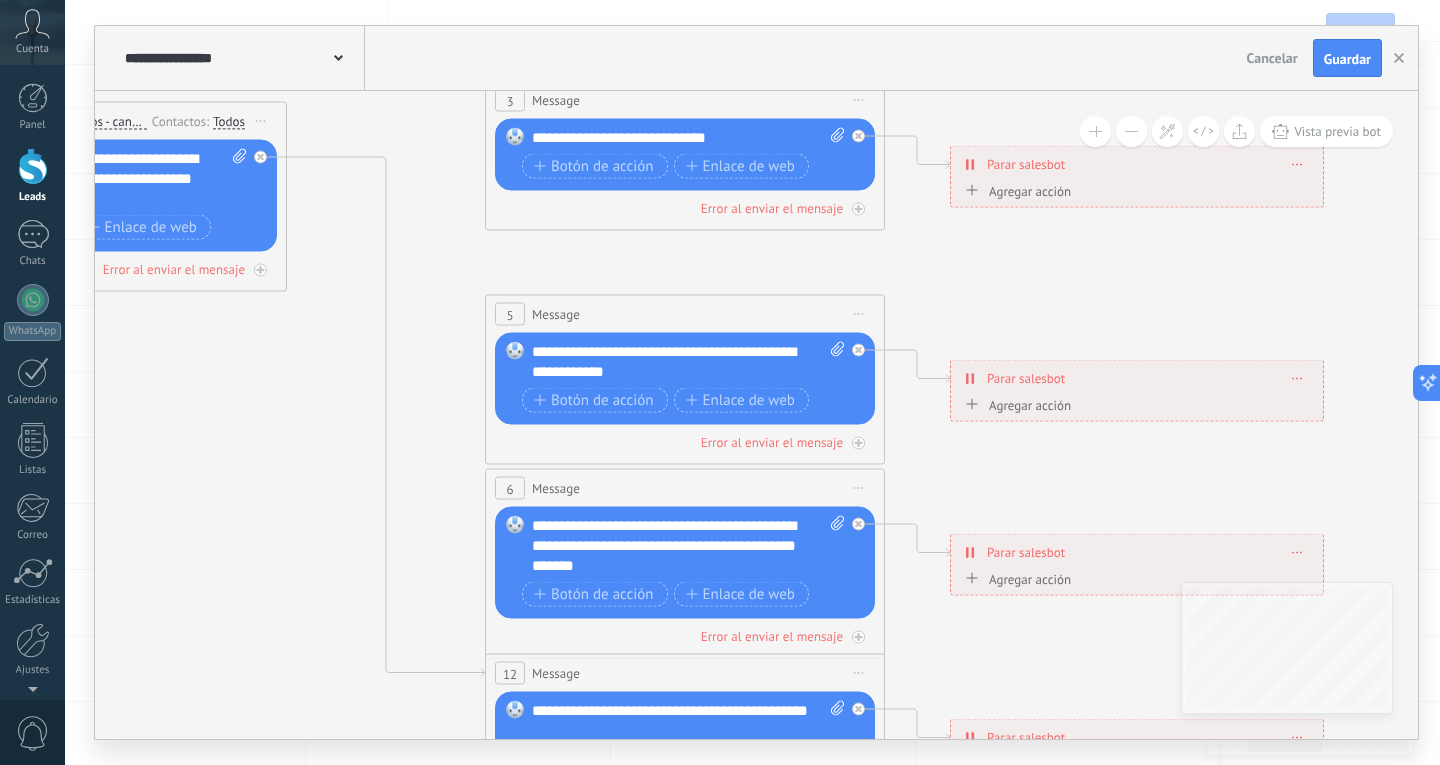 drag, startPoint x: 930, startPoint y: 331, endPoint x: 1048, endPoint y: 317, distance: 118.82761 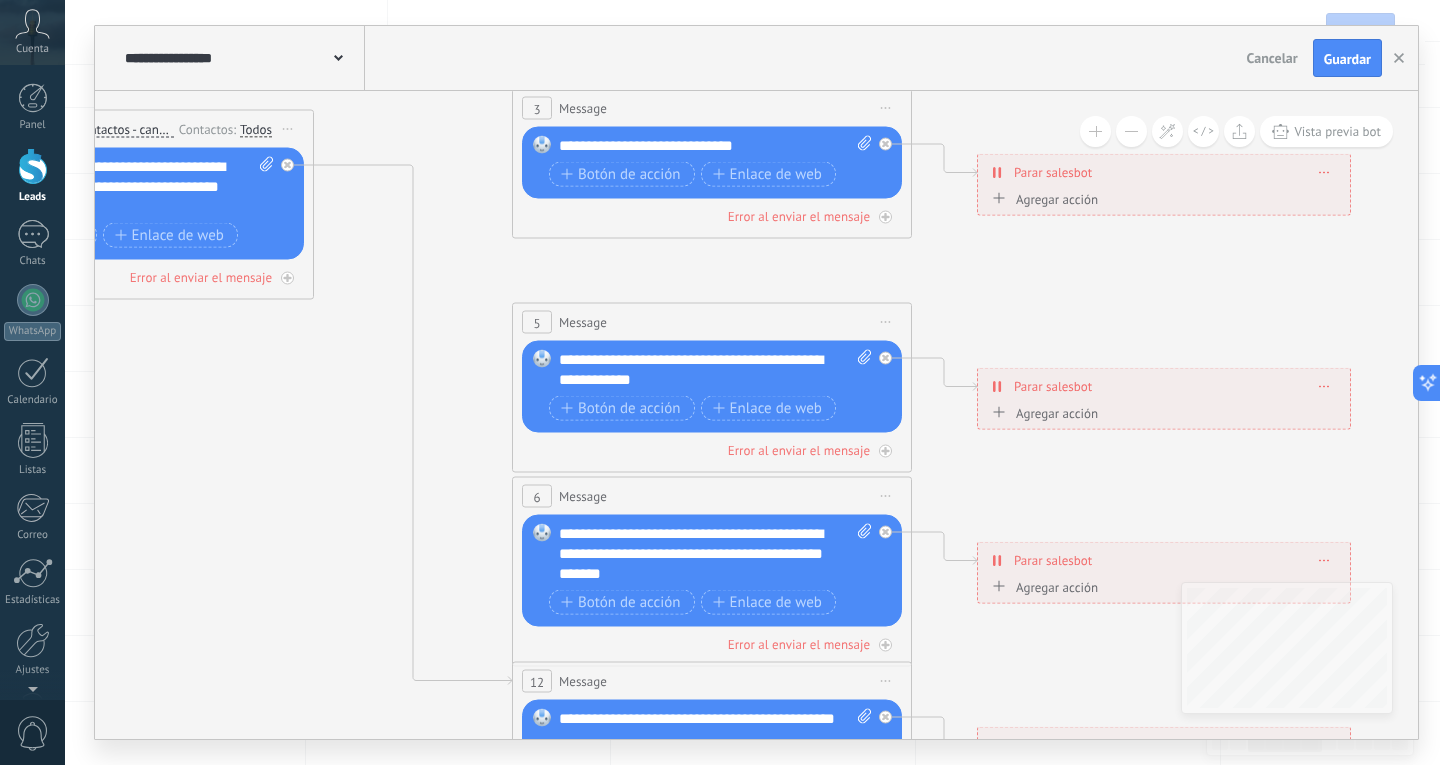 click at bounding box center (1131, 131) 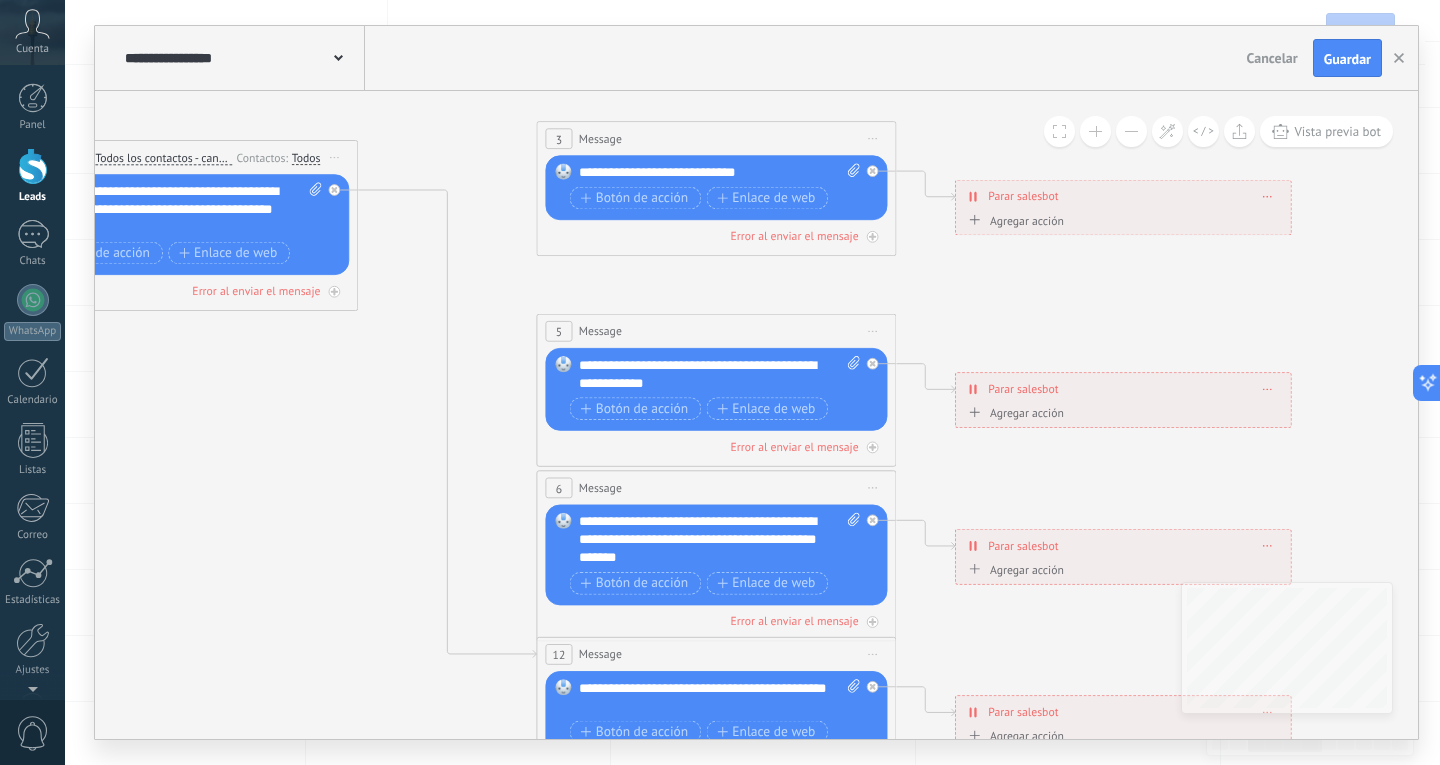 click at bounding box center [1131, 131] 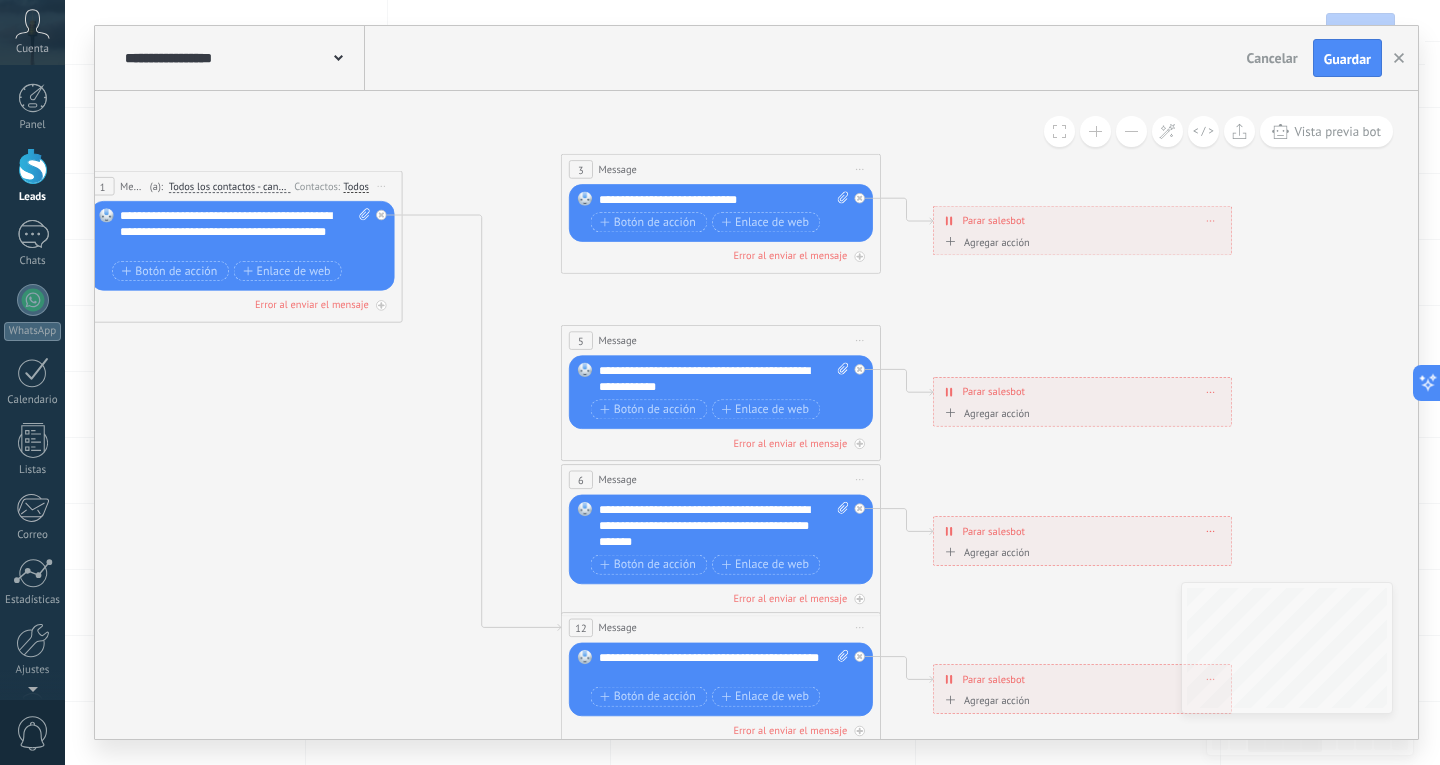 click at bounding box center [1131, 131] 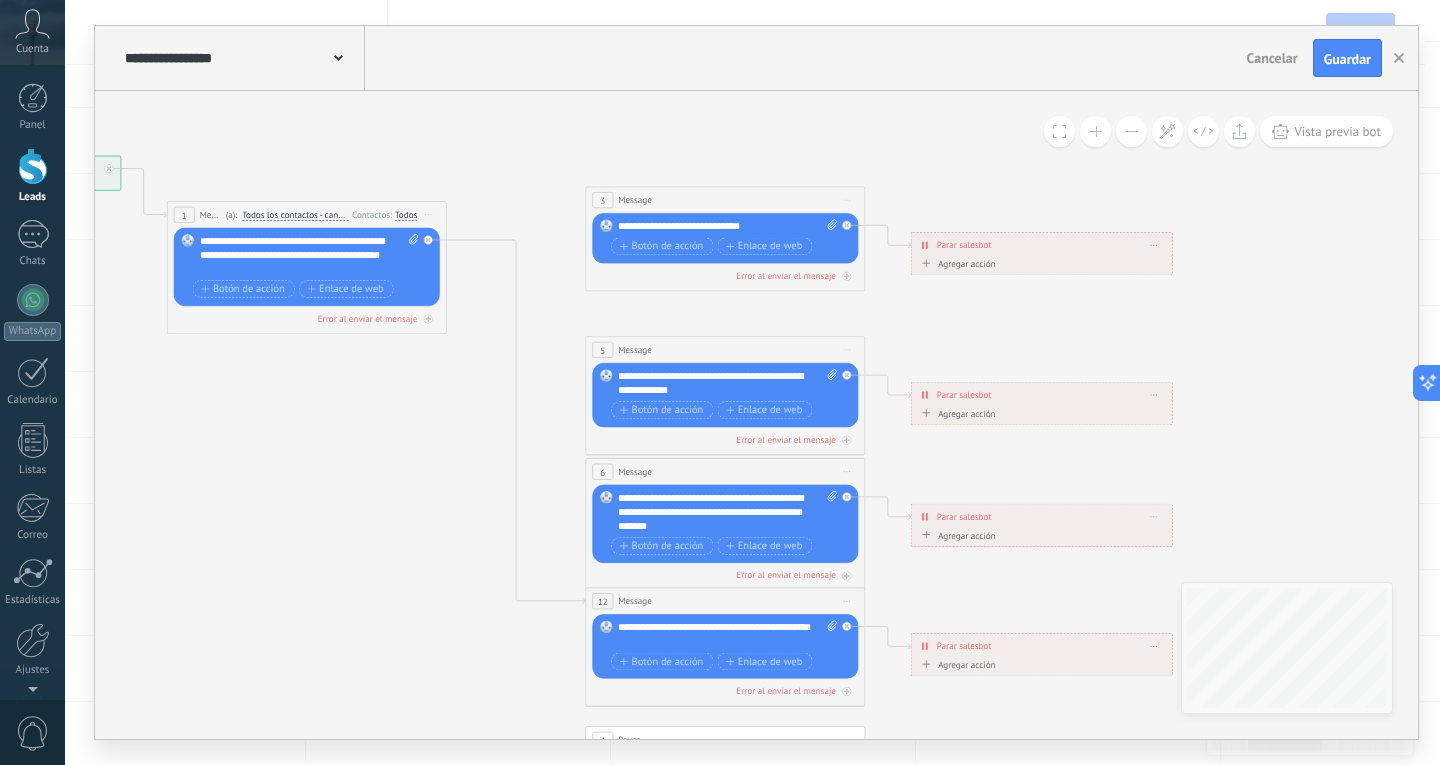click at bounding box center (1131, 131) 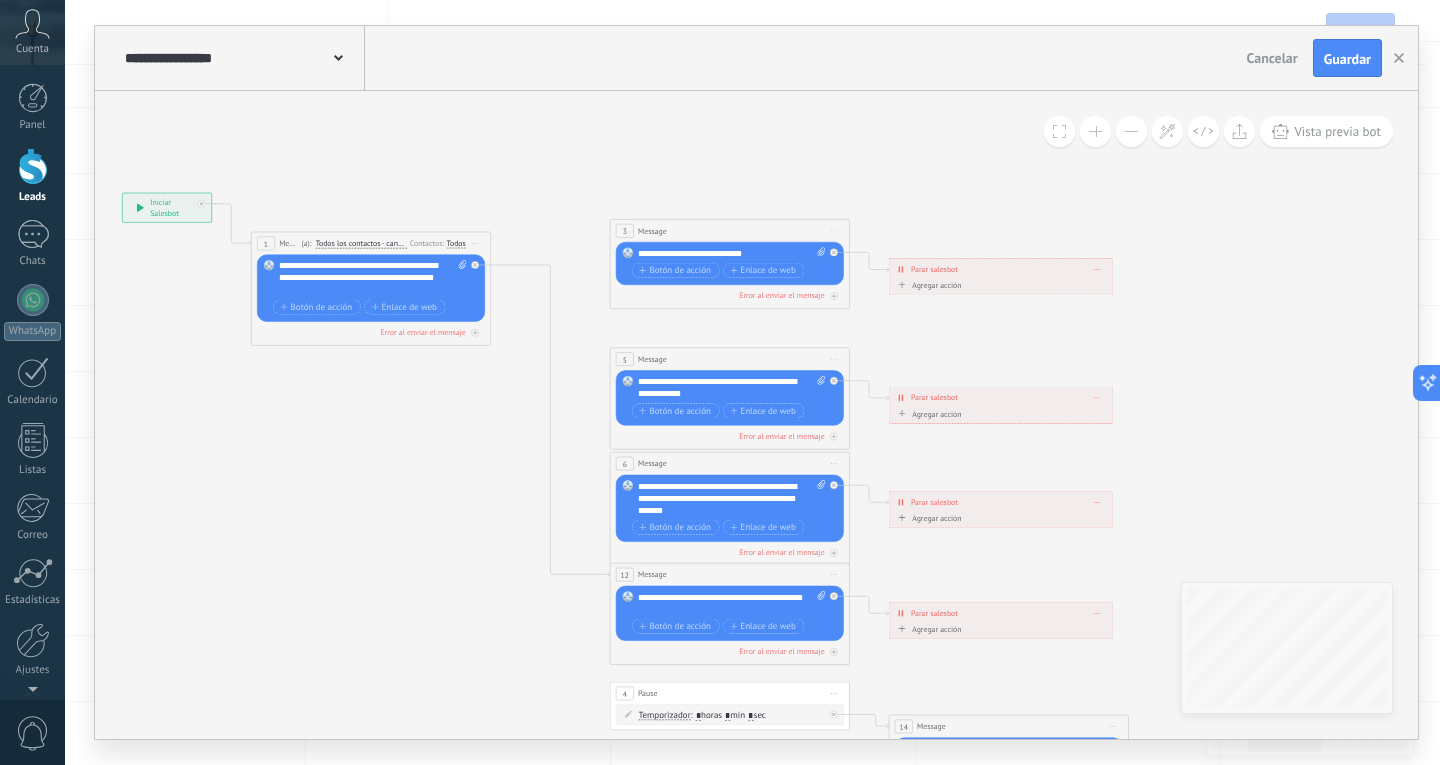 click at bounding box center [1131, 131] 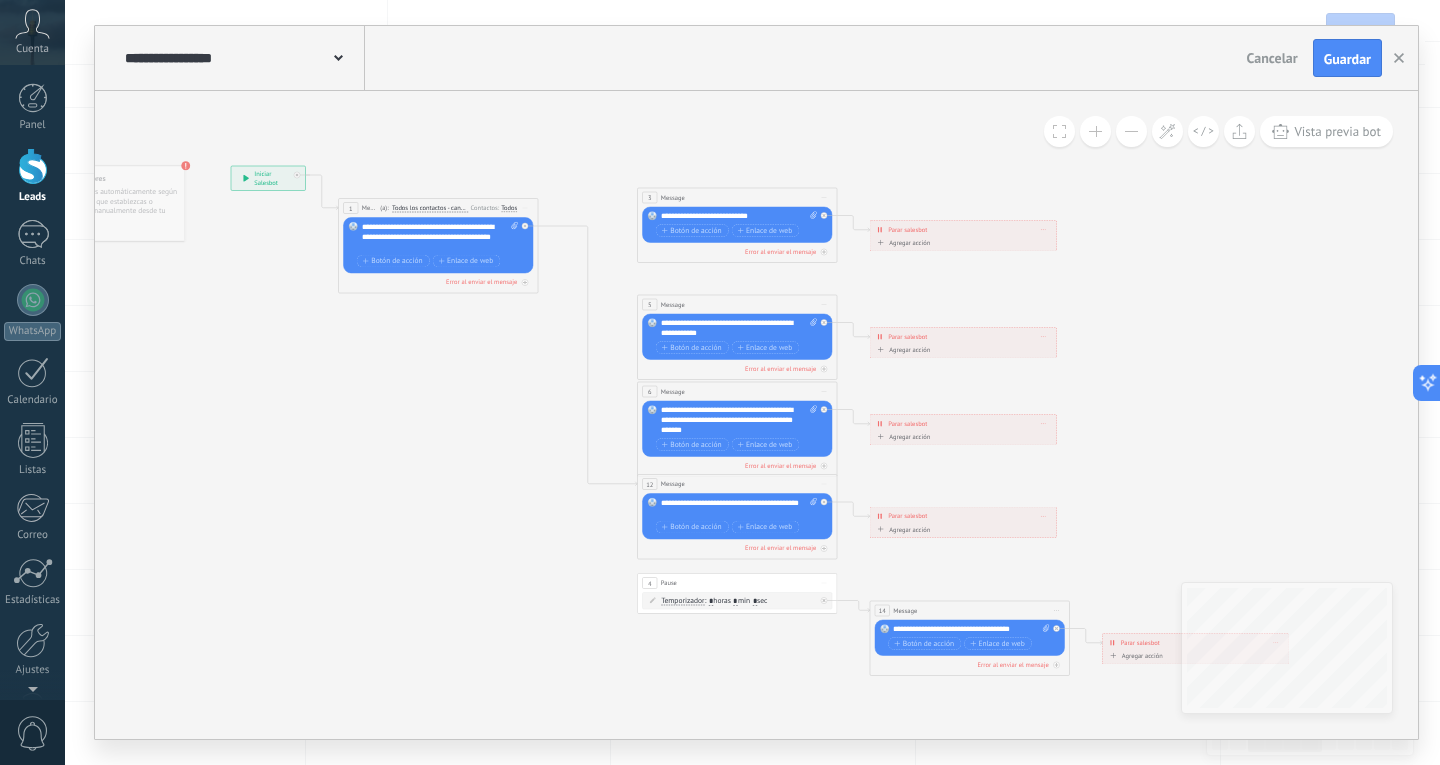 drag, startPoint x: 1170, startPoint y: 308, endPoint x: 1169, endPoint y: 228, distance: 80.00625 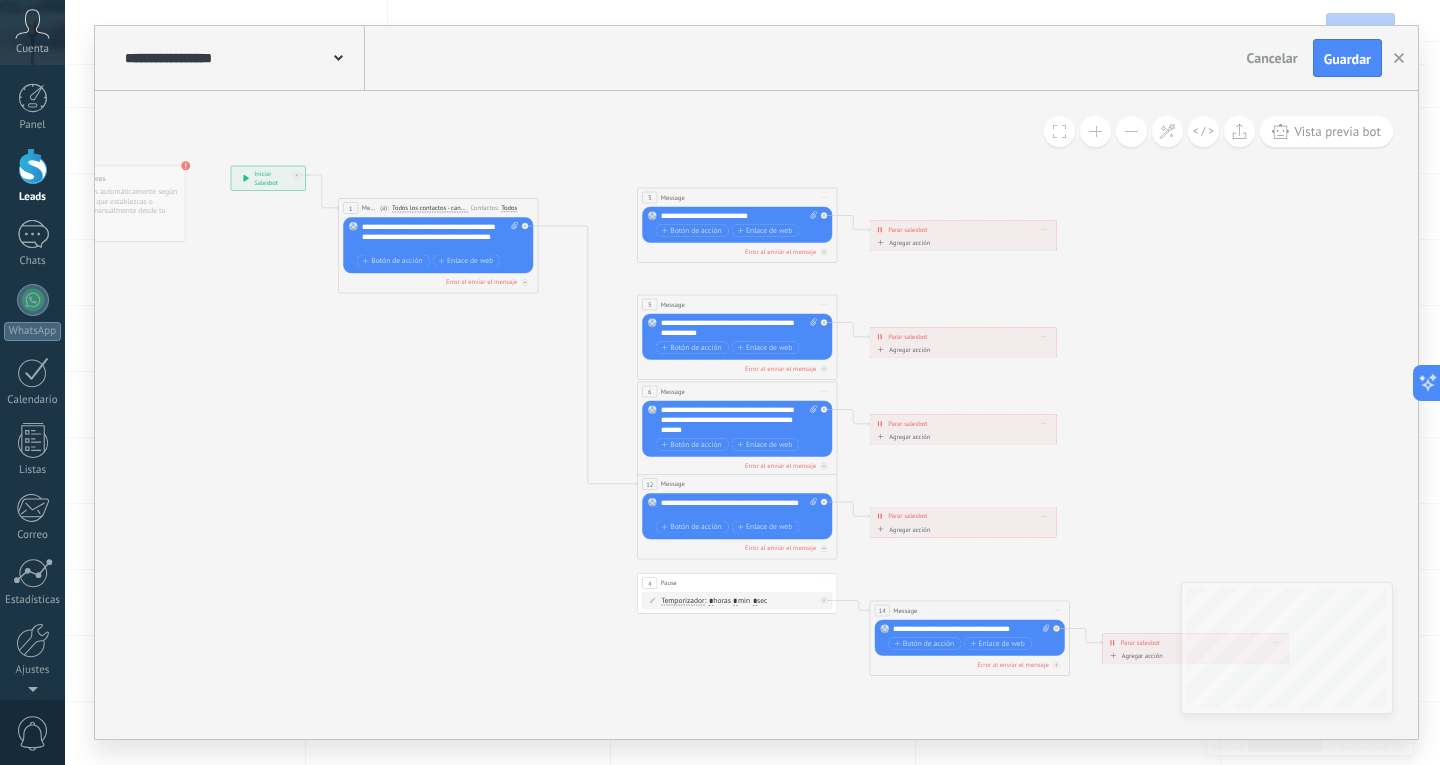 click 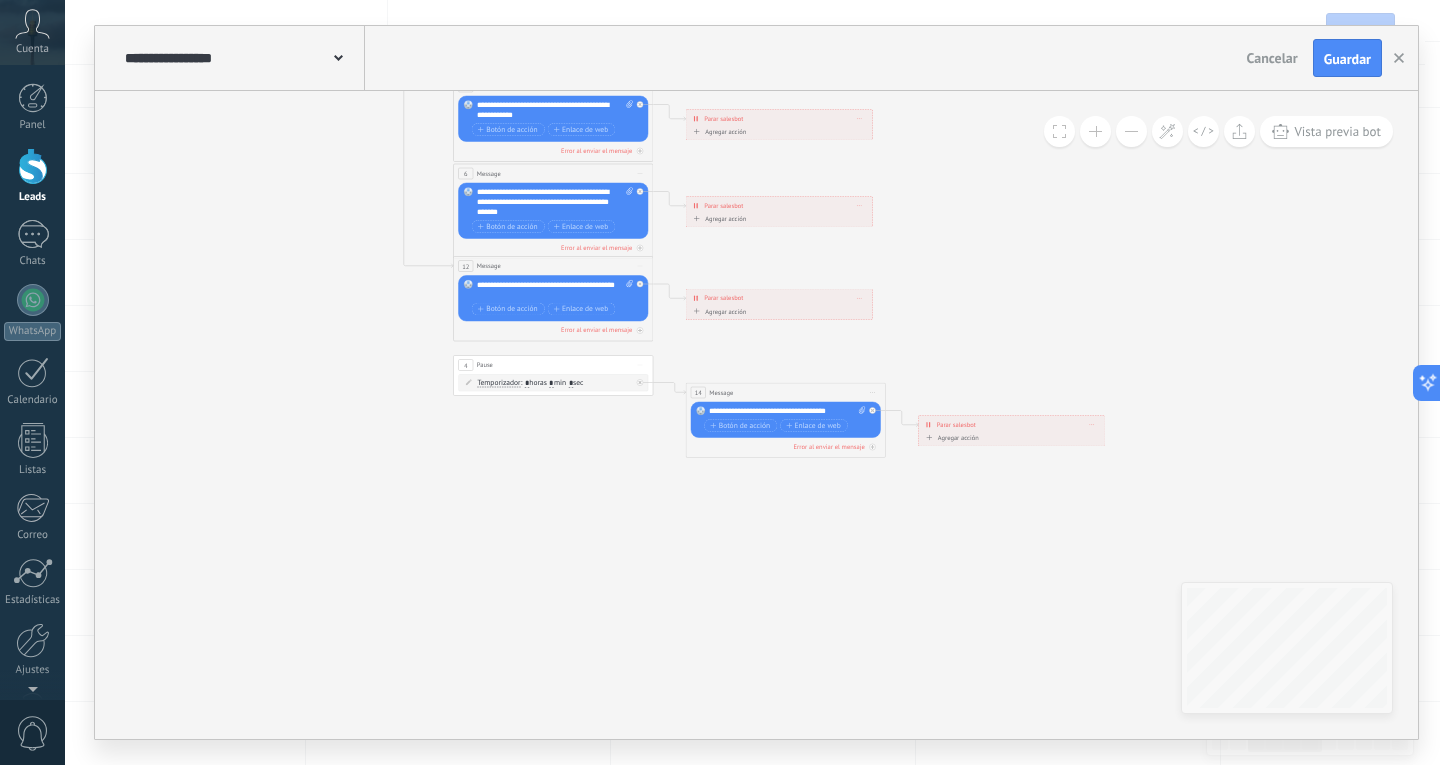 drag, startPoint x: 1203, startPoint y: 433, endPoint x: 1020, endPoint y: 227, distance: 275.54492 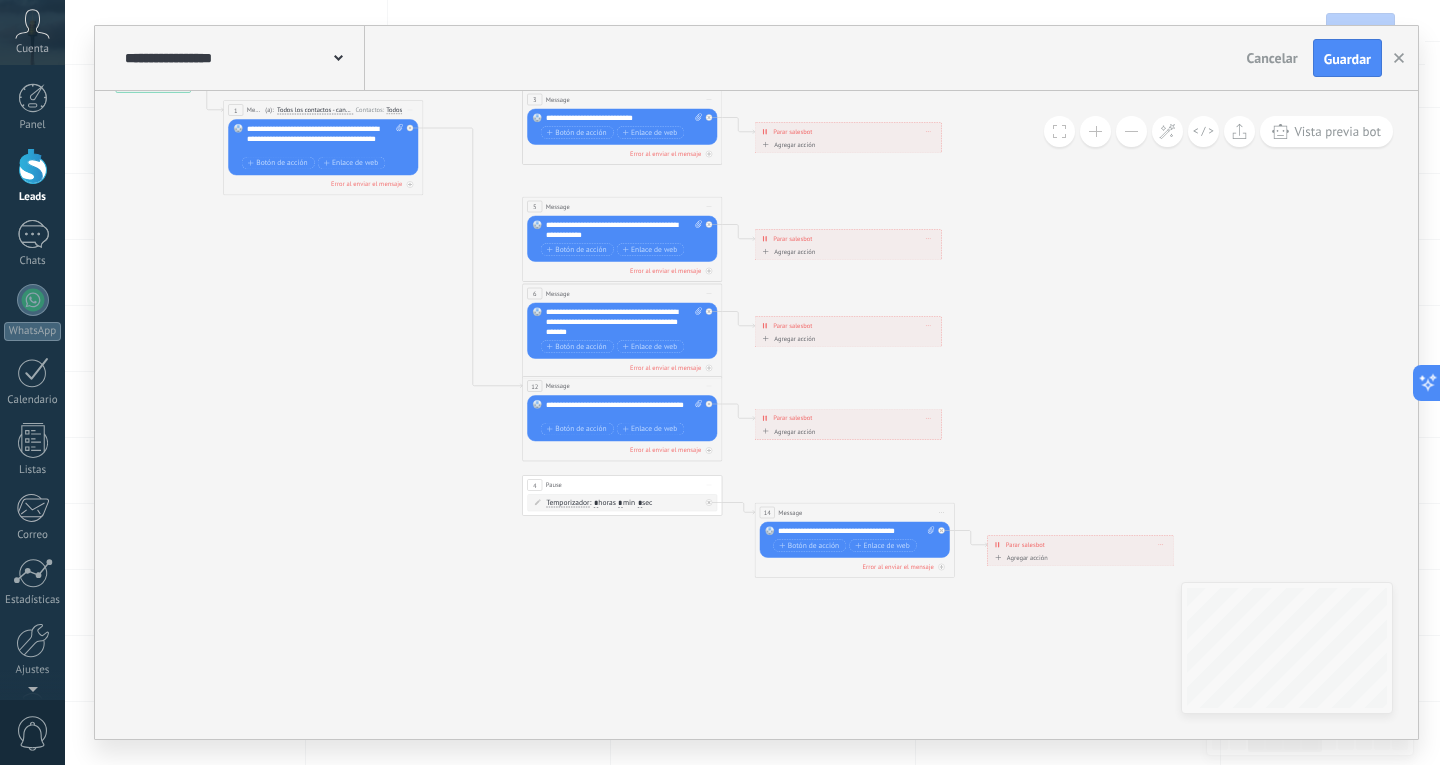drag, startPoint x: 952, startPoint y: 323, endPoint x: 1024, endPoint y: 447, distance: 143.38759 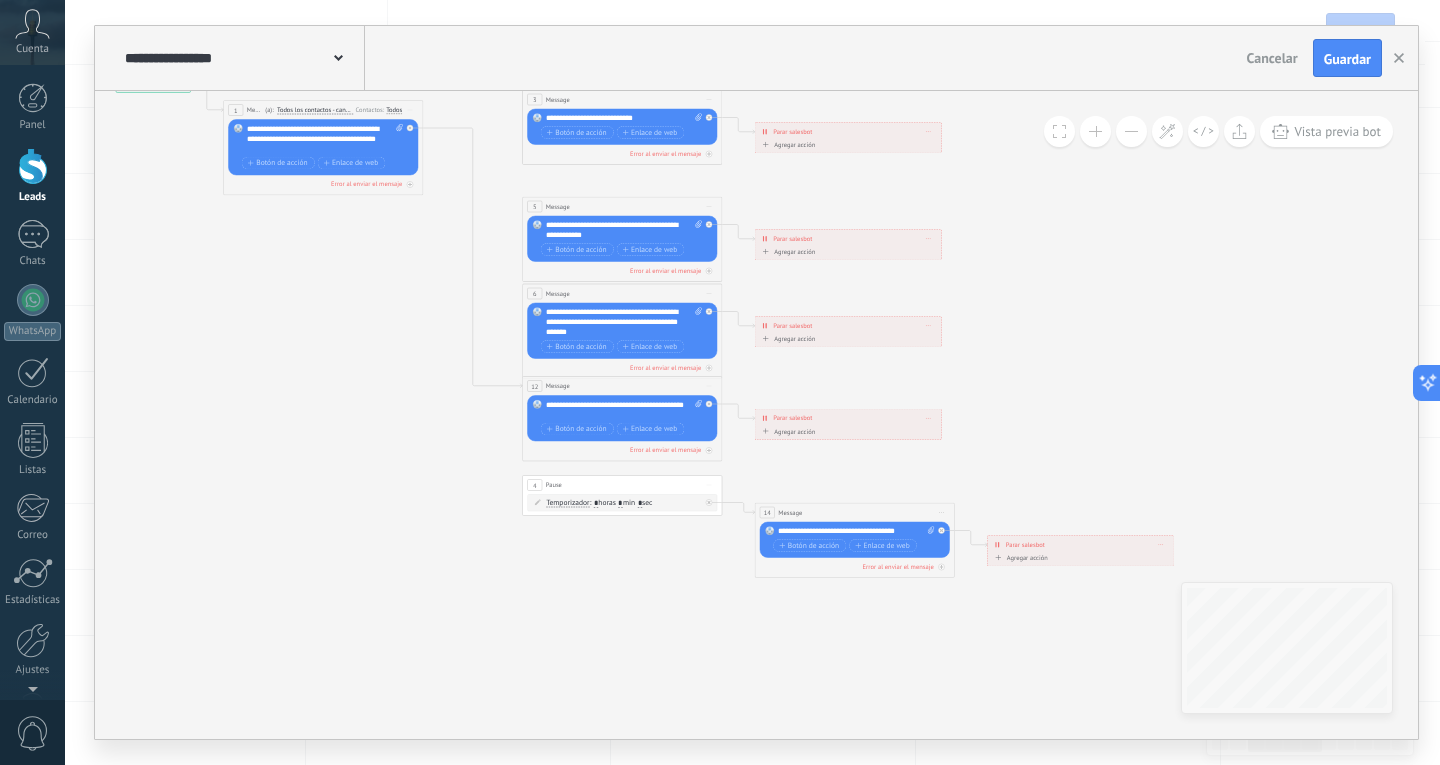 click 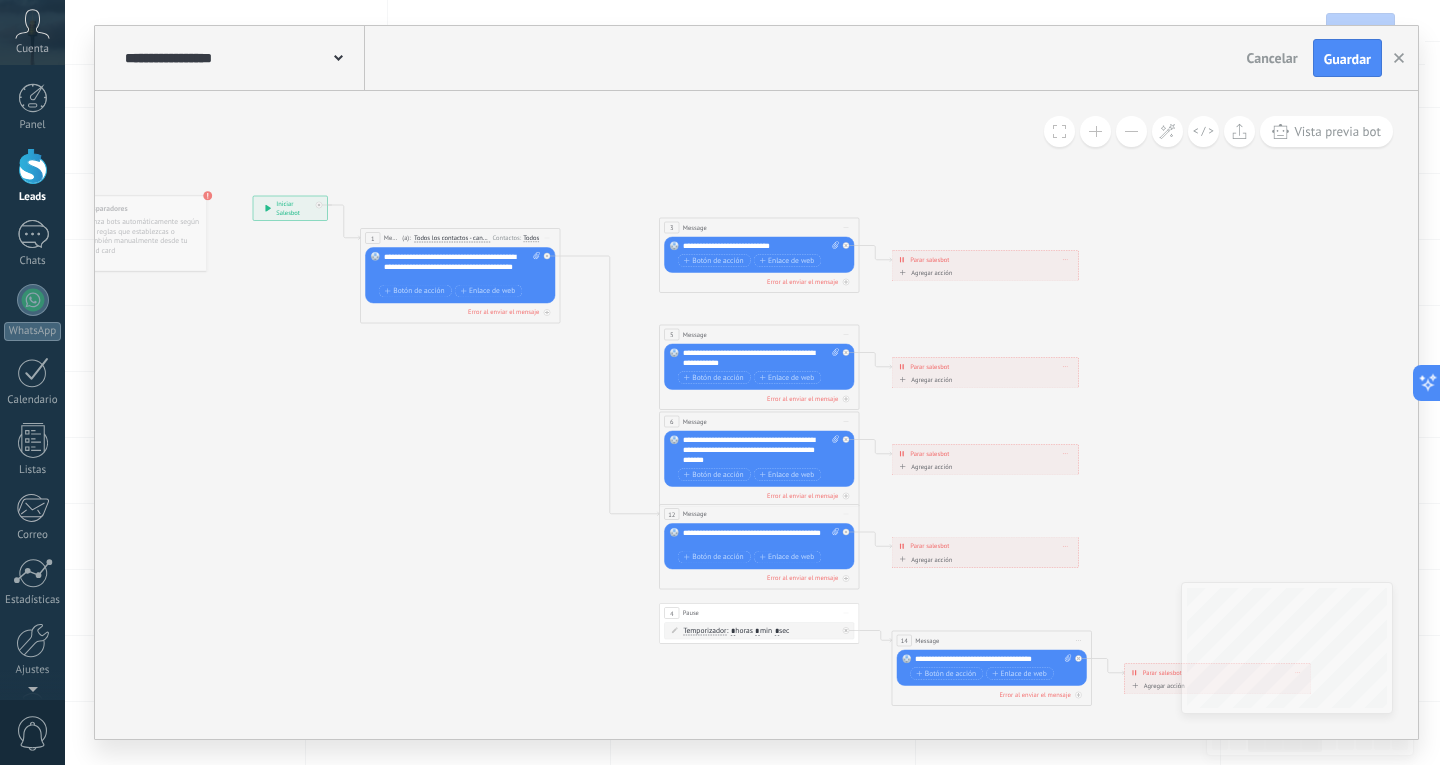 drag, startPoint x: 974, startPoint y: 280, endPoint x: 1185, endPoint y: 424, distance: 255.4545 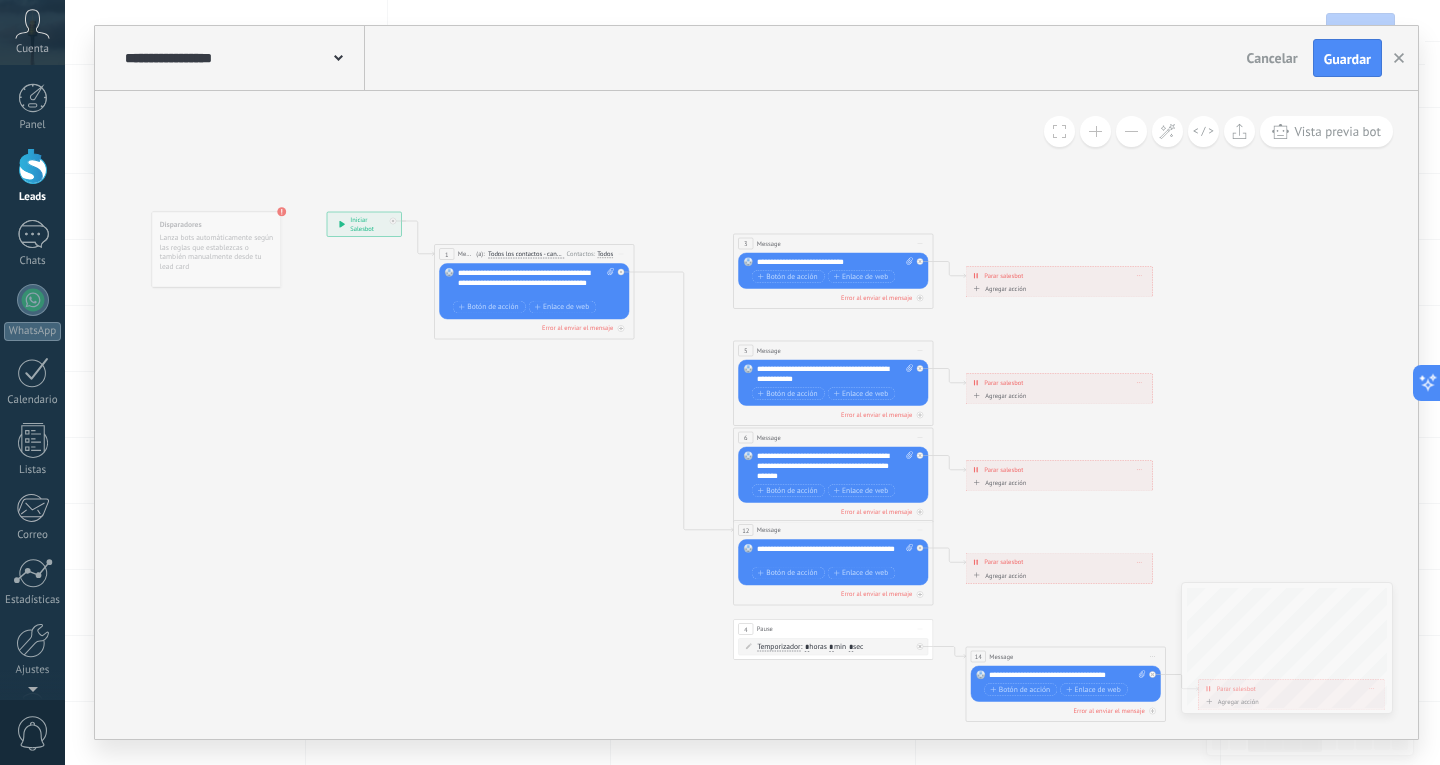 click at bounding box center [1095, 131] 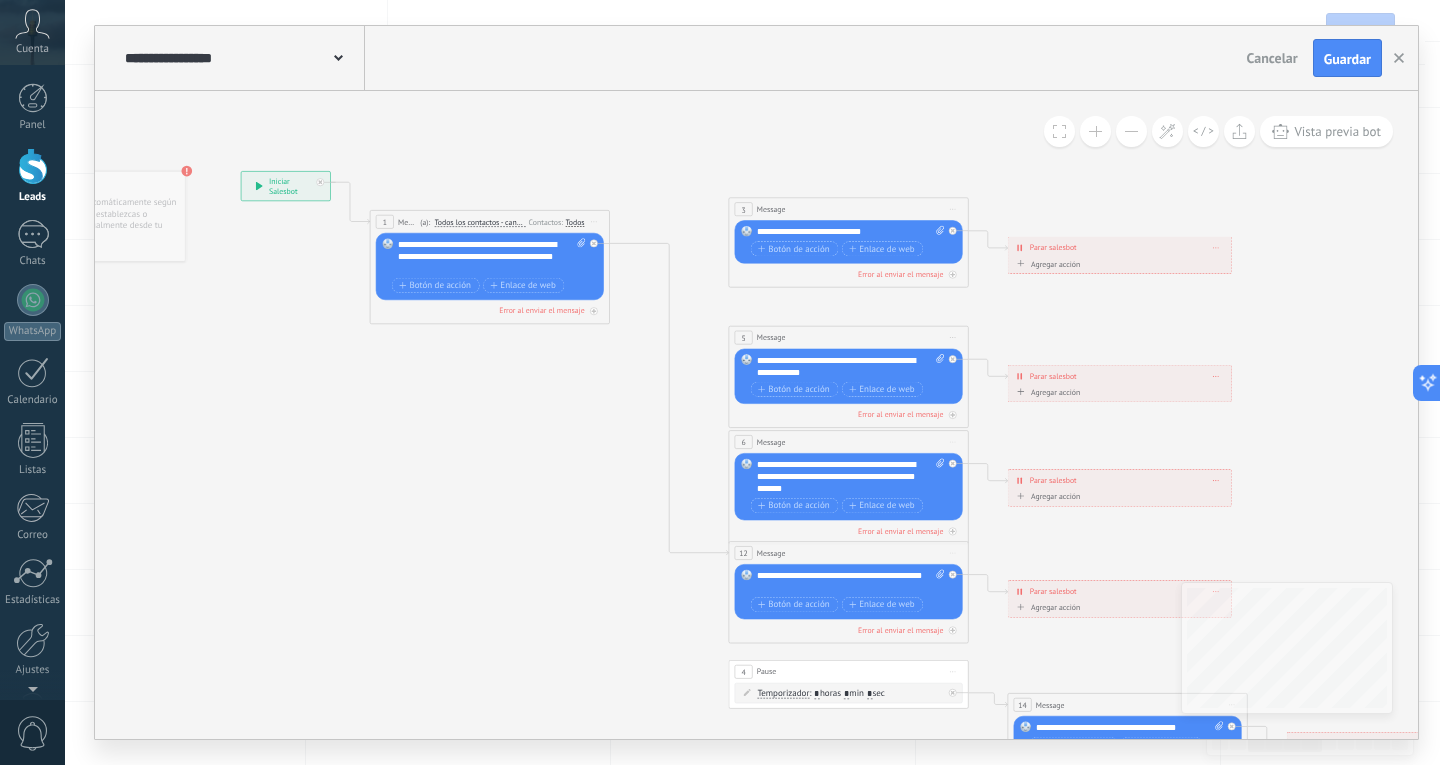 click at bounding box center (1095, 131) 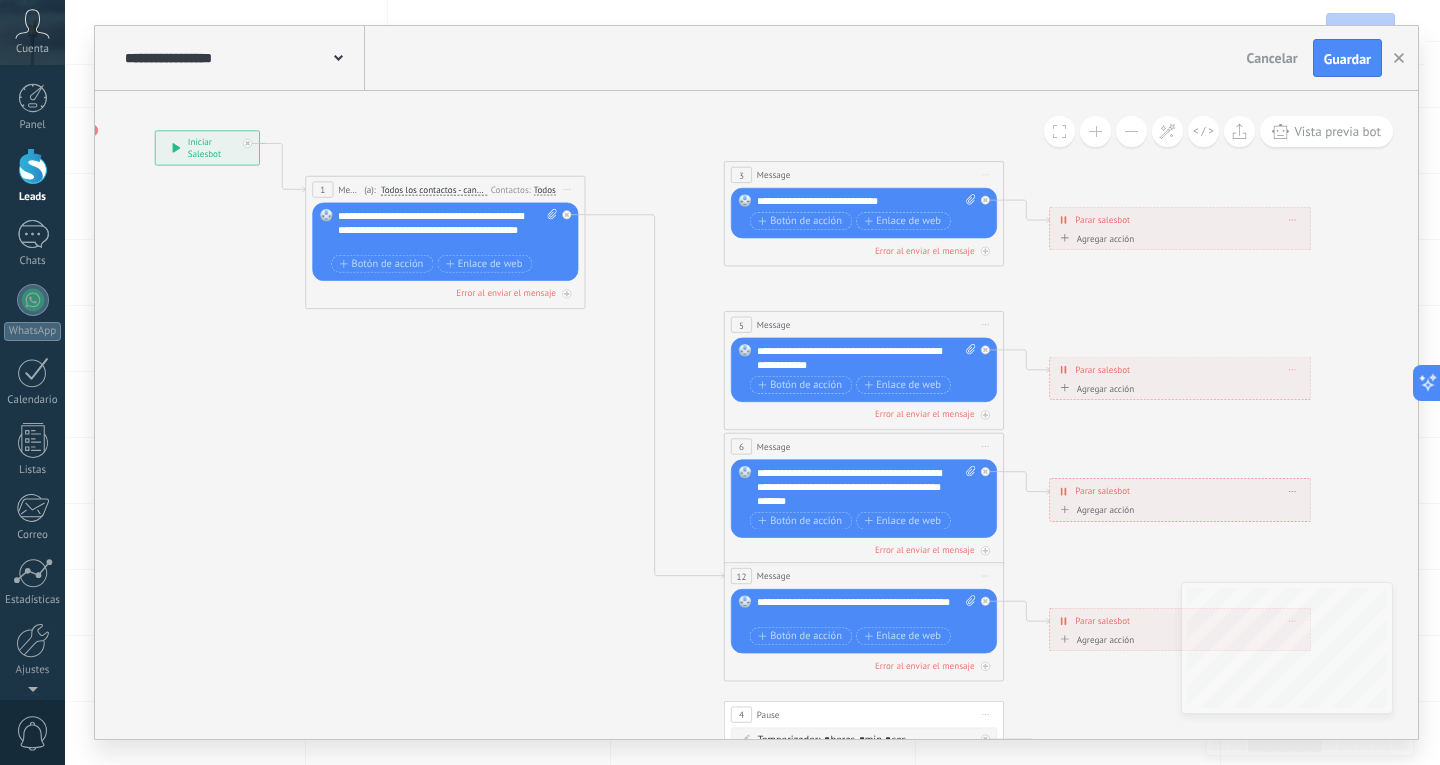 click at bounding box center (1095, 131) 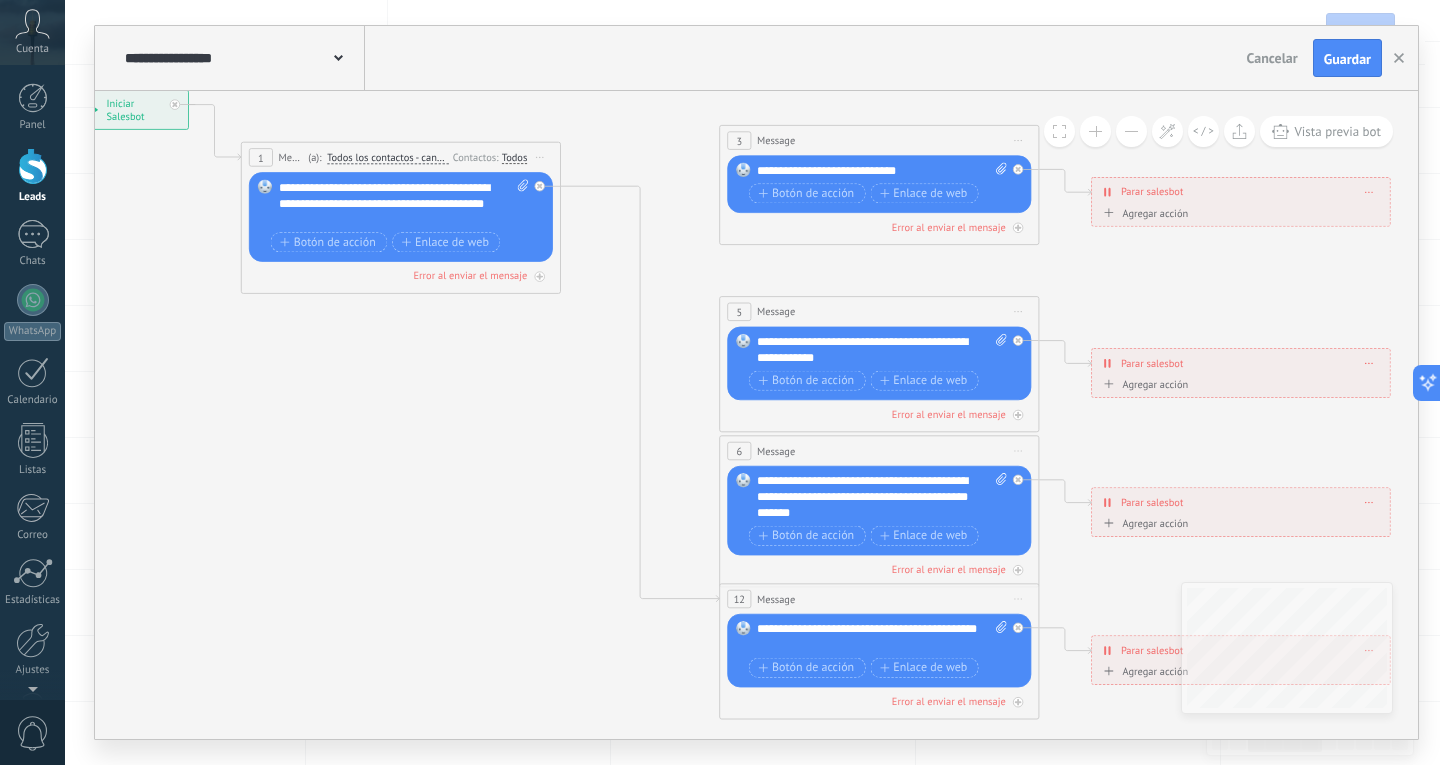 click 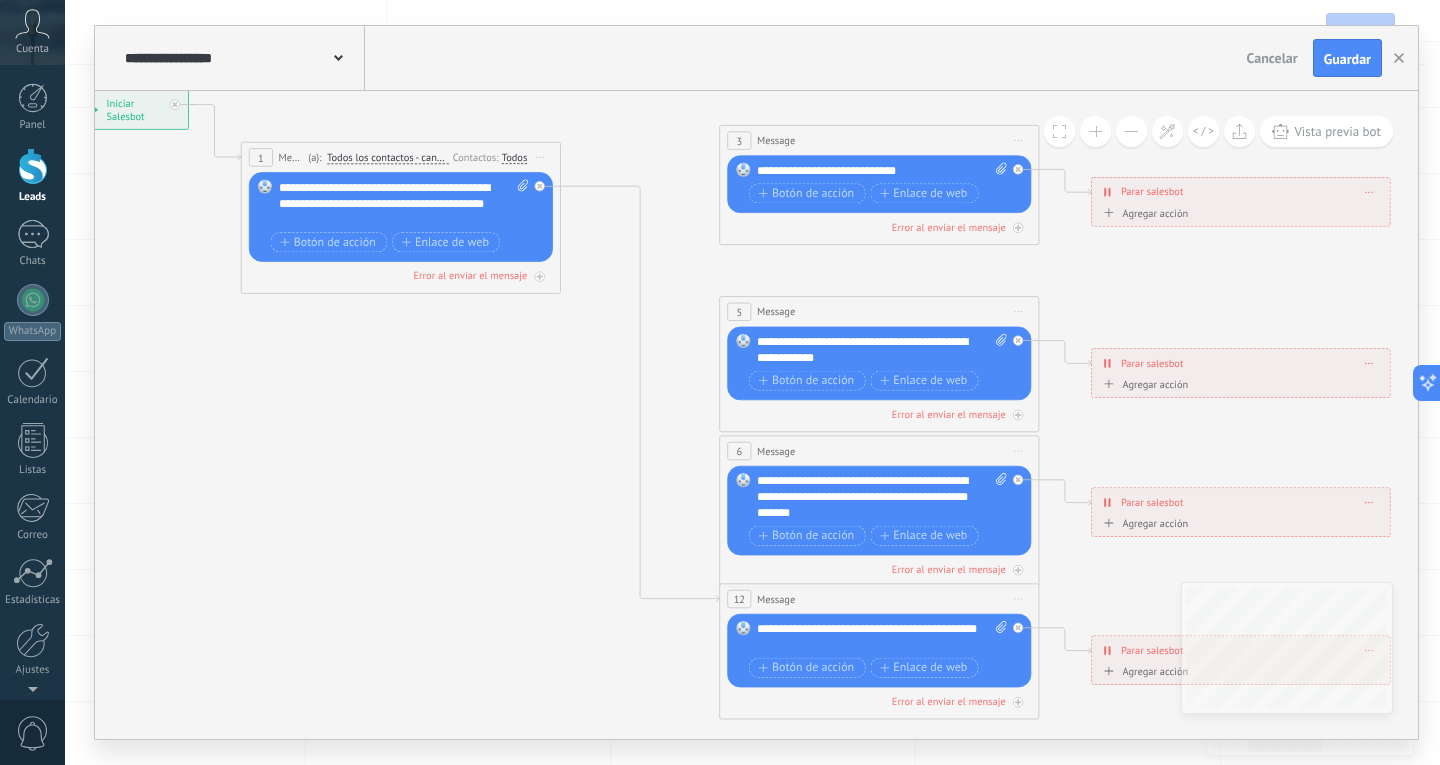 click on "Iniciar vista previa aquí
Cambiar nombre
Duplicar
Borrar" at bounding box center [1019, 140] 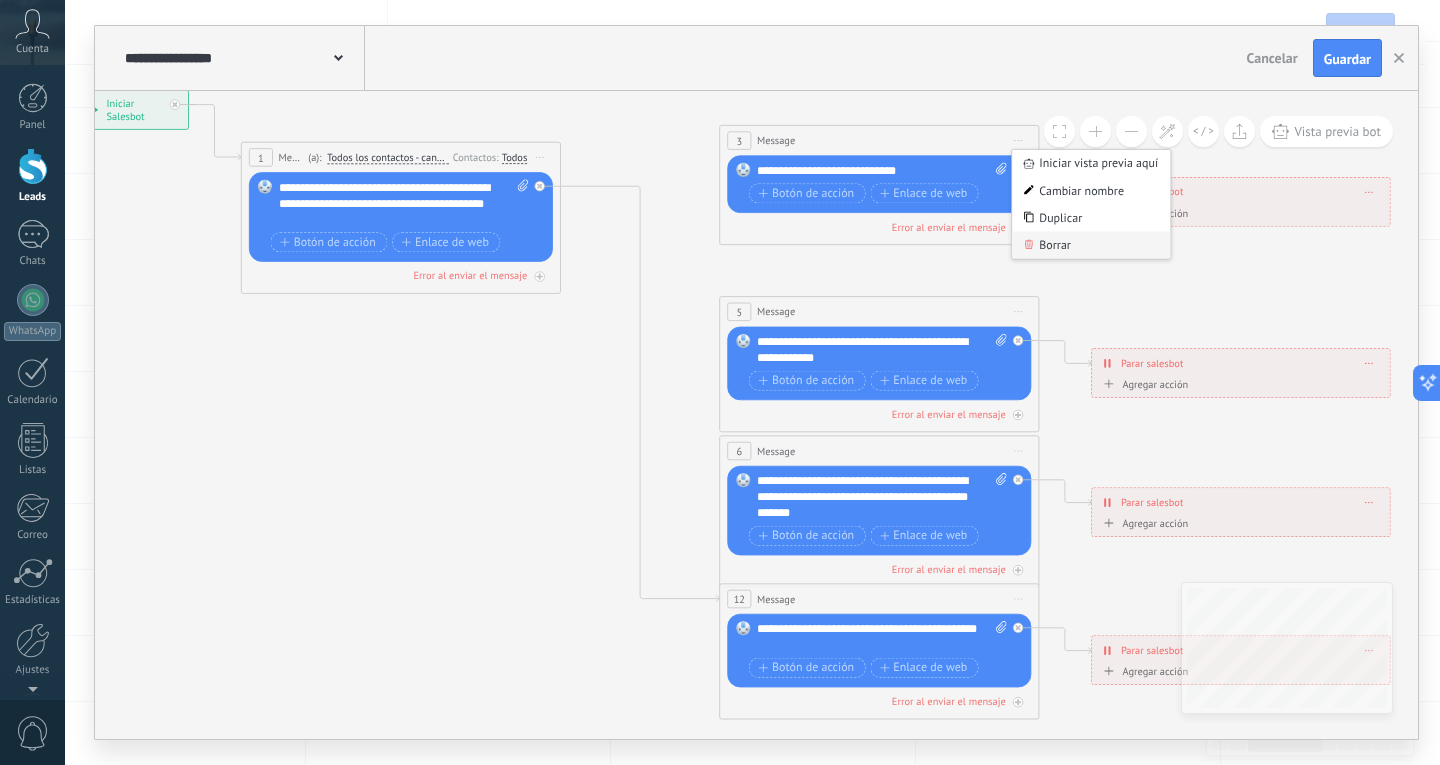 click on "Borrar" at bounding box center (1091, 244) 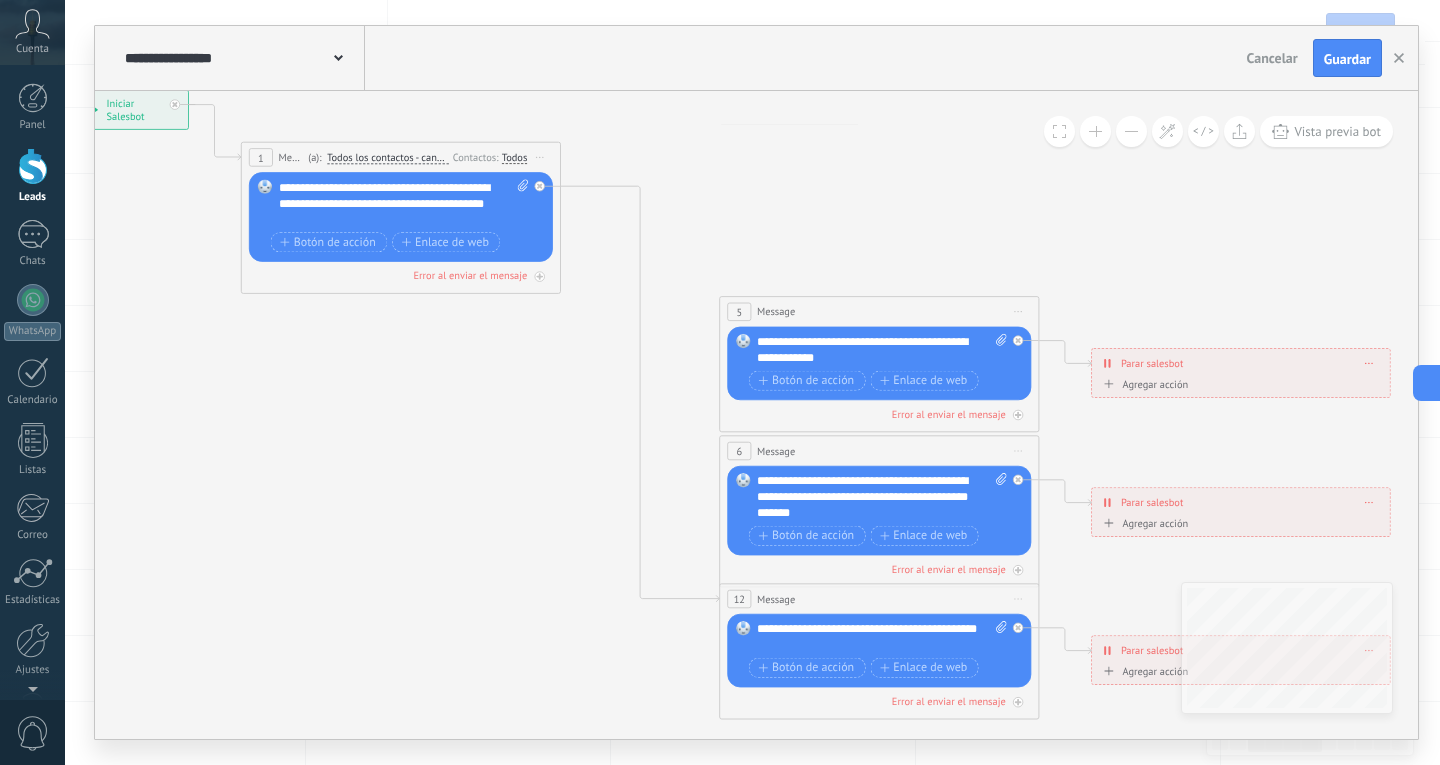 click on "5
Message
*******
(a):
Todos los contactos - canales seleccionados
Todos los contactos - canales seleccionados
Todos los contactos - canal primario
Contacto principal - canales seleccionados
Contacto principal - canal primario
Todos los contactos - canales seleccionados
Todos los contactos - canales seleccionados
Todos los contactos - canal primario
Contacto principal - canales seleccionados" at bounding box center (879, 312) 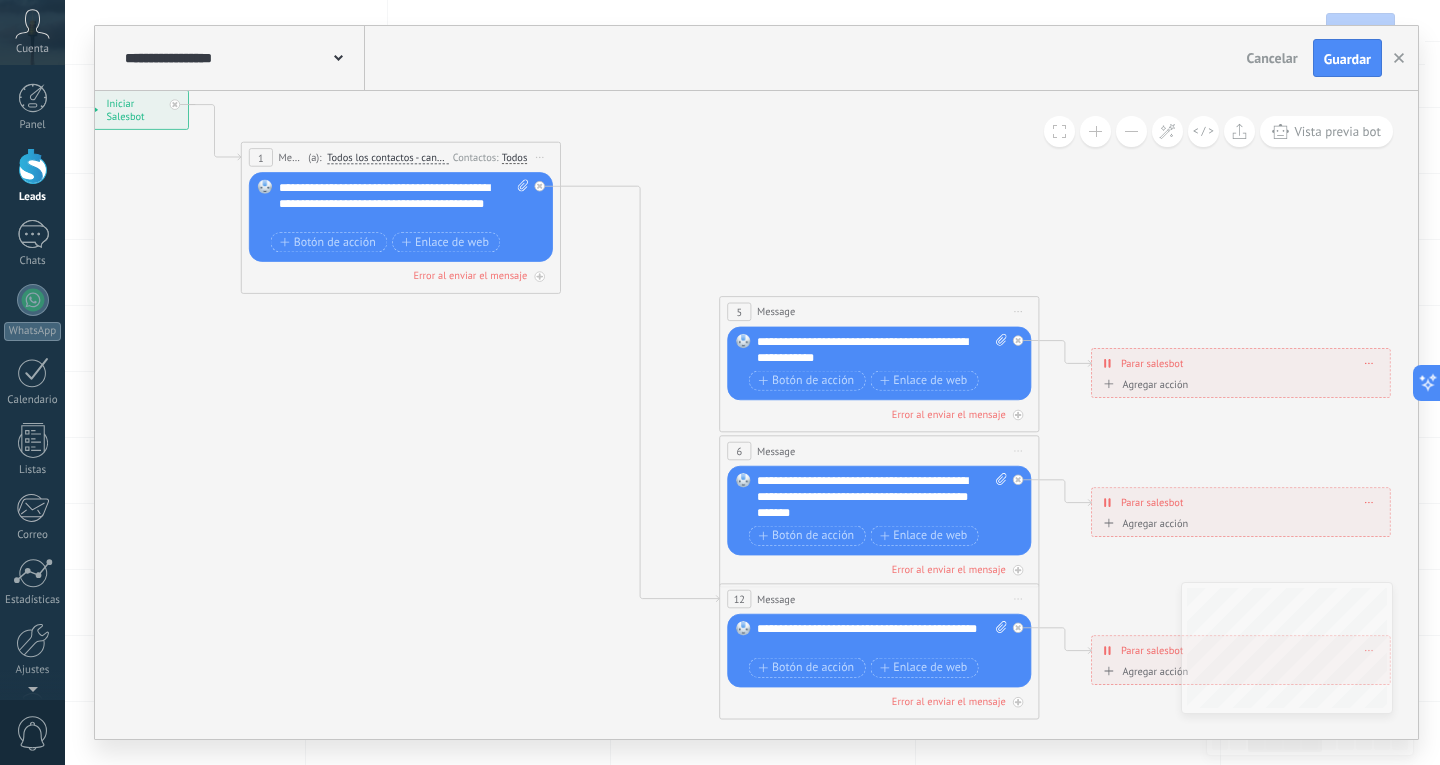 click on "5
Message
*******
(a):
Todos los contactos - canales seleccionados
Todos los contactos - canales seleccionados
Todos los contactos - canal primario
Contacto principal - canales seleccionados
Contacto principal - canal primario
Todos los contactos - canales seleccionados
Todos los contactos - canales seleccionados
Todos los contactos - canal primario
Contacto principal - canales seleccionados" at bounding box center (879, 312) 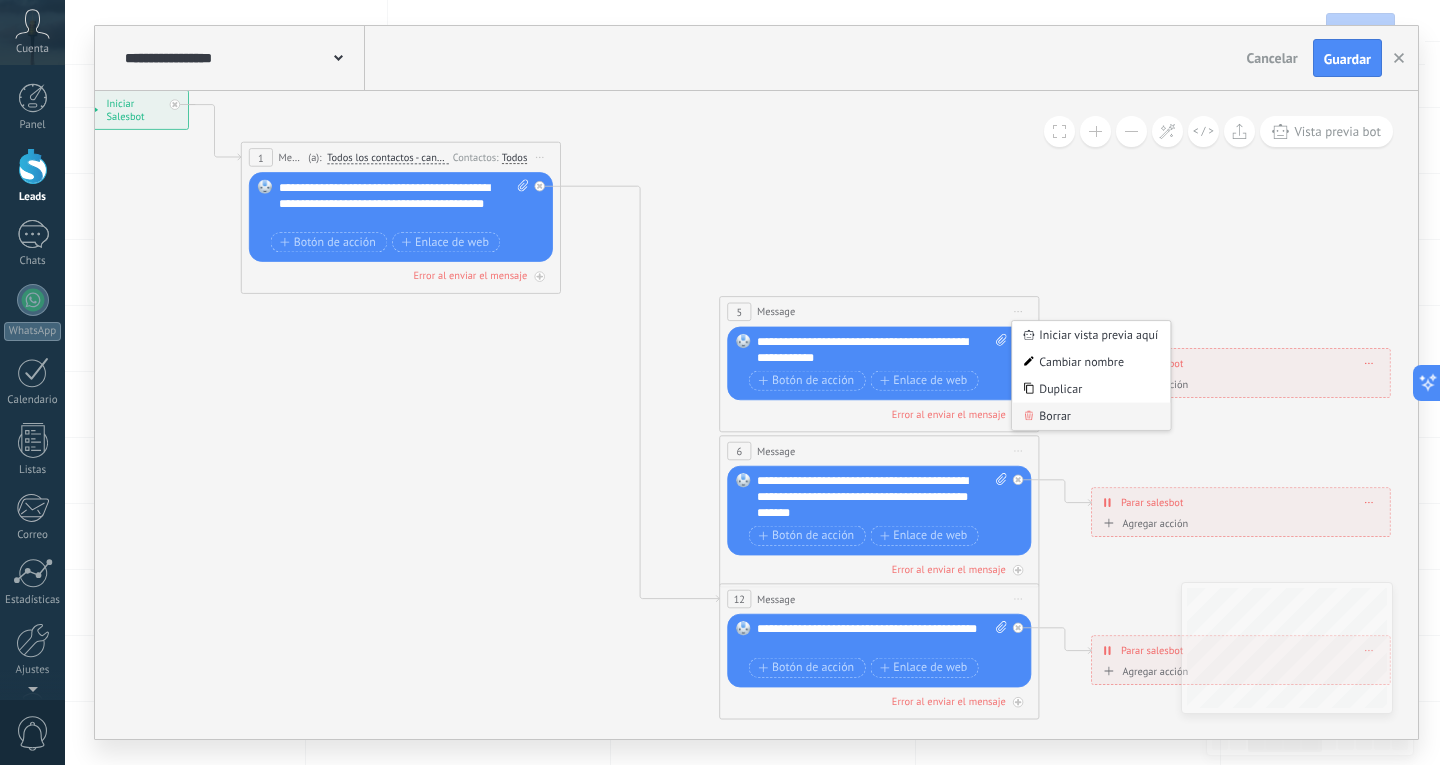 click on "Borrar" at bounding box center (1091, 416) 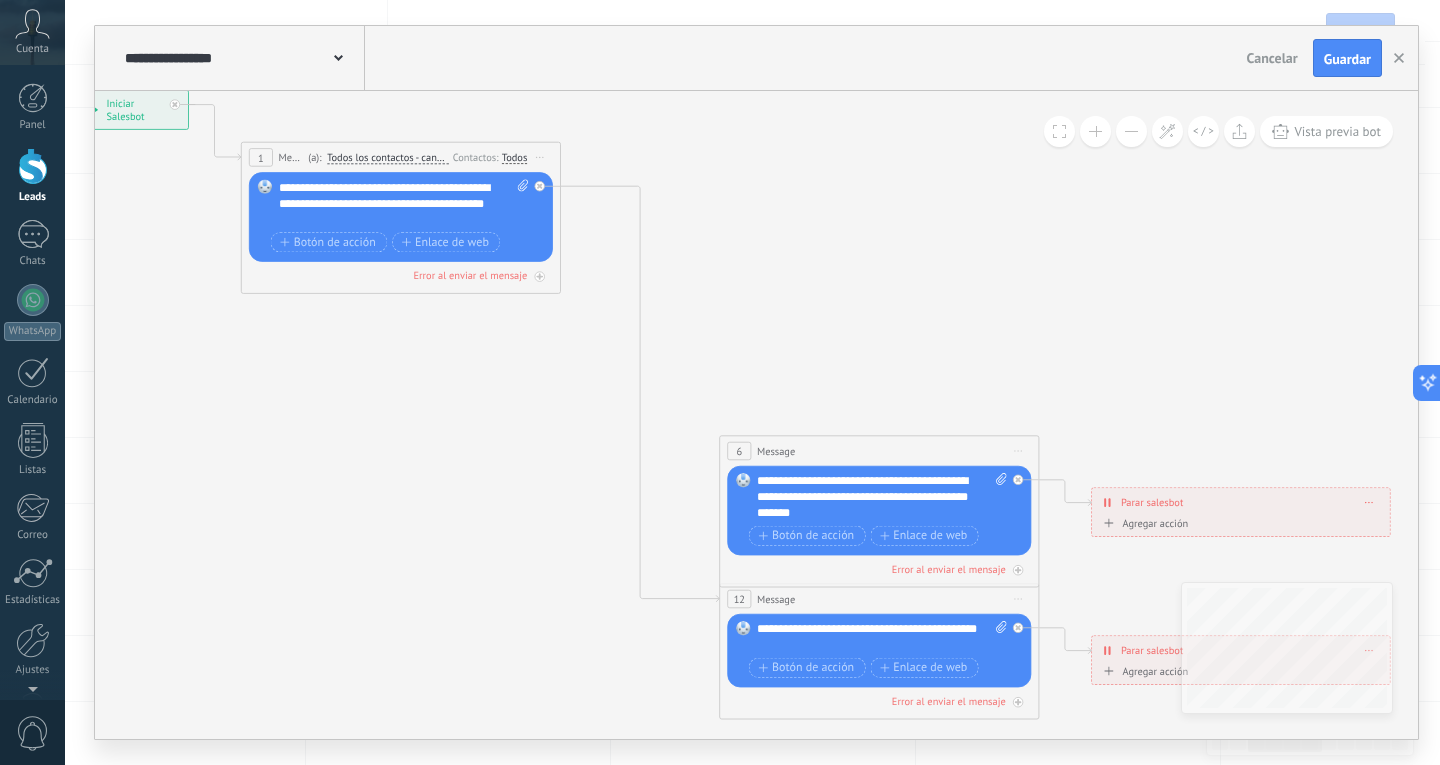 click on "Iniciar vista previa aquí
Cambiar nombre
Duplicar
Borrar" at bounding box center [1019, 450] 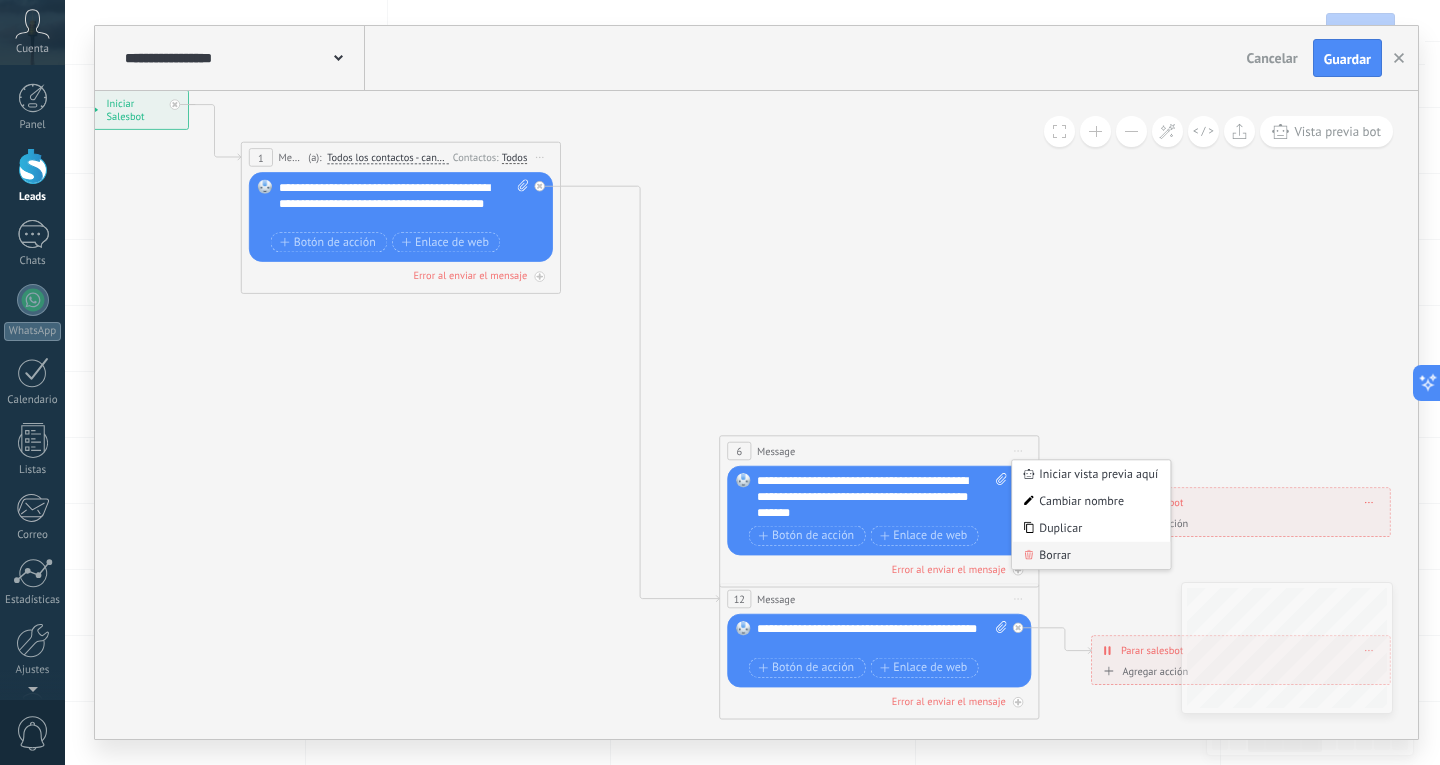 click on "Borrar" at bounding box center (1091, 555) 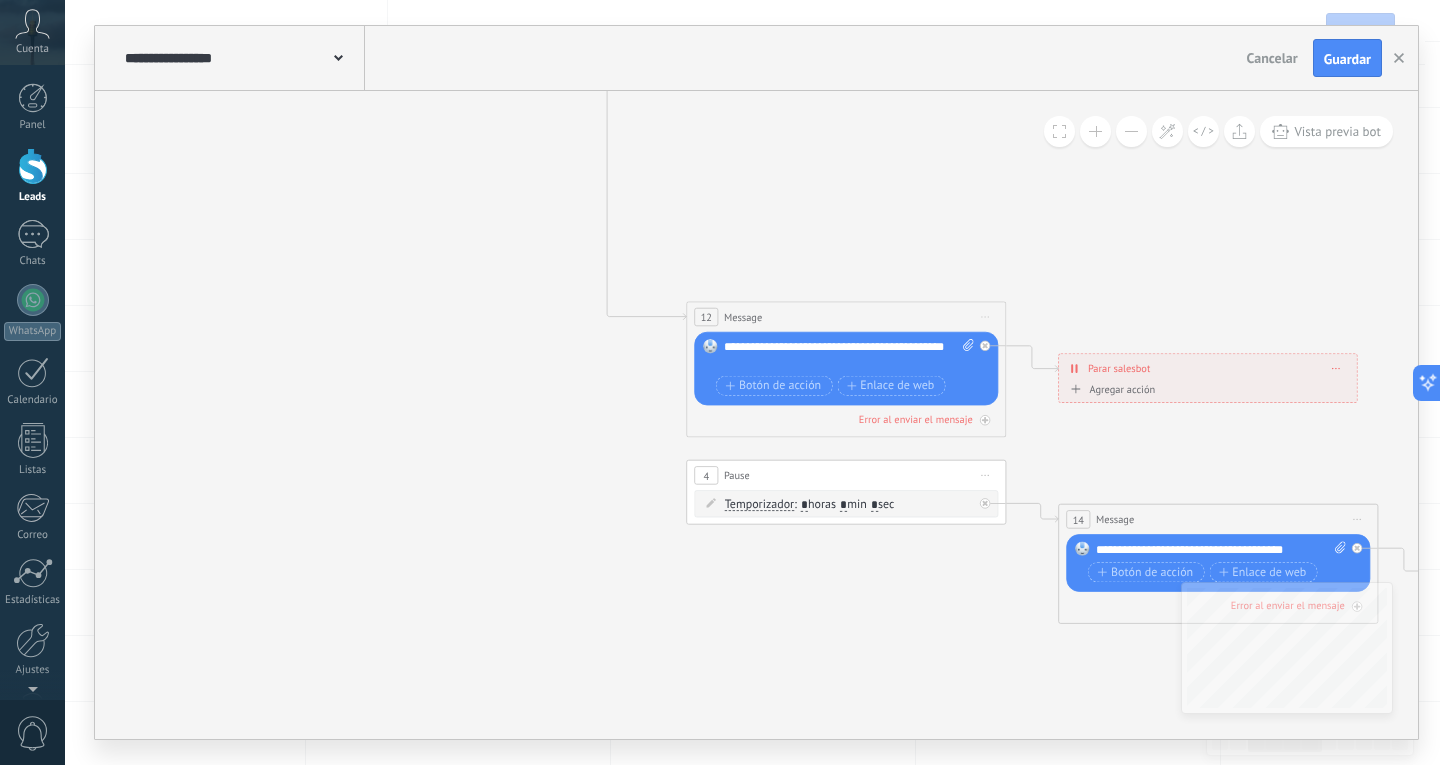 drag, startPoint x: 1061, startPoint y: 409, endPoint x: 1037, endPoint y: 292, distance: 119.43617 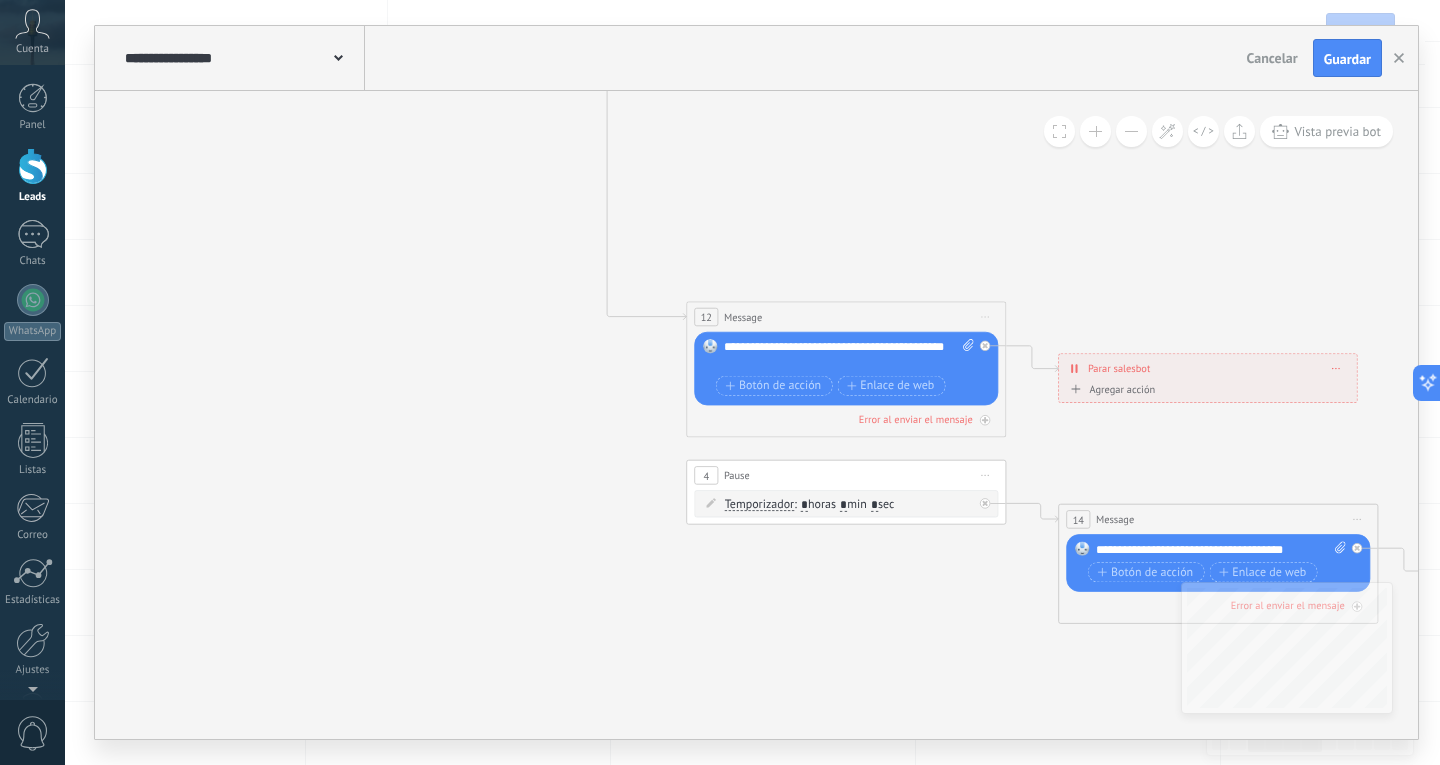 click on "12
Message
*******
(a):
Todos los contactos - canales seleccionados
Todos los contactos - canales seleccionados
Todos los contactos - canal primario
Contacto principal - canales seleccionados
Contacto principal - canal primario
Todos los contactos - canales seleccionados
Todos los contactos - canales seleccionados
Todos los contactos - canal primario
Contacto principal - canales seleccionados" at bounding box center (846, 317) 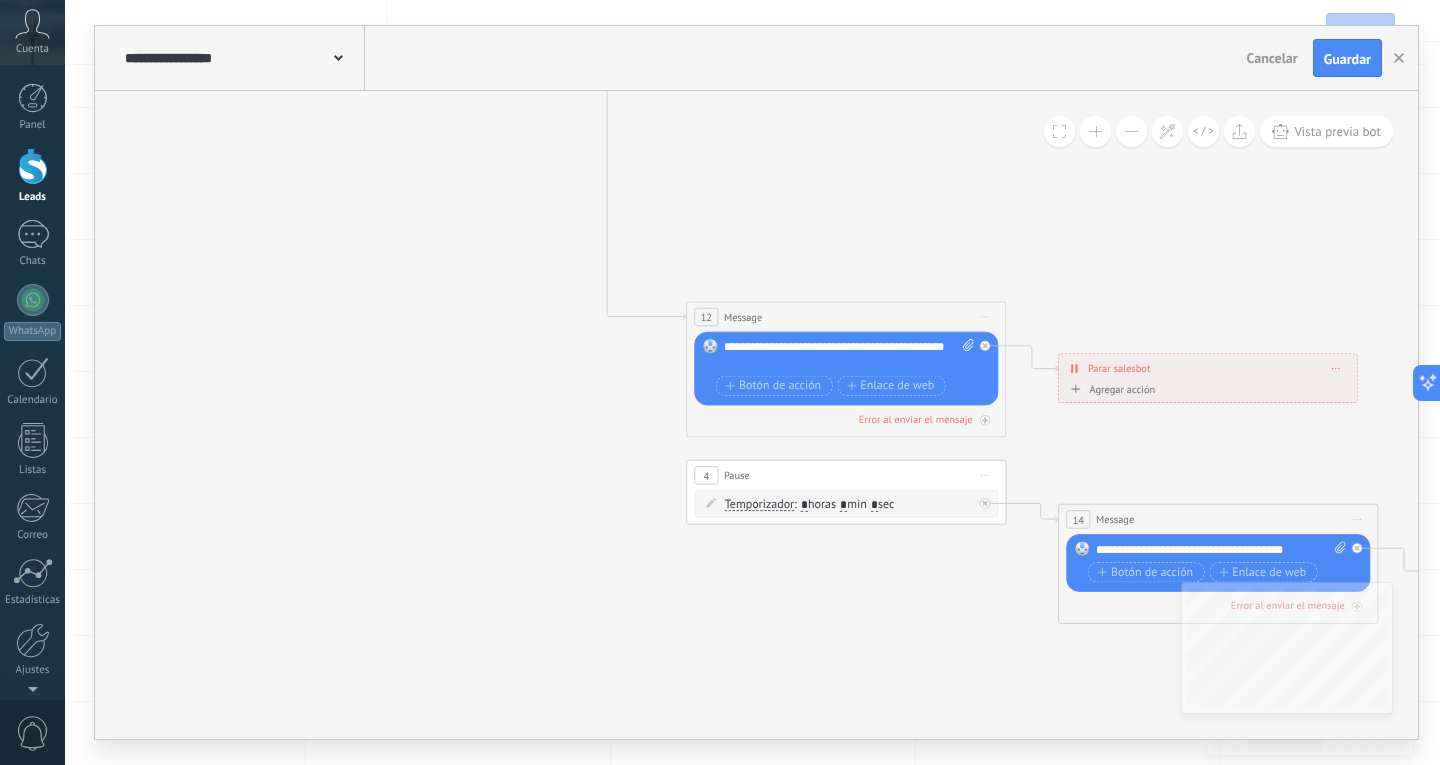 click on "Iniciar vista previa aquí
Cambiar nombre
Duplicar
Borrar" at bounding box center [986, 316] 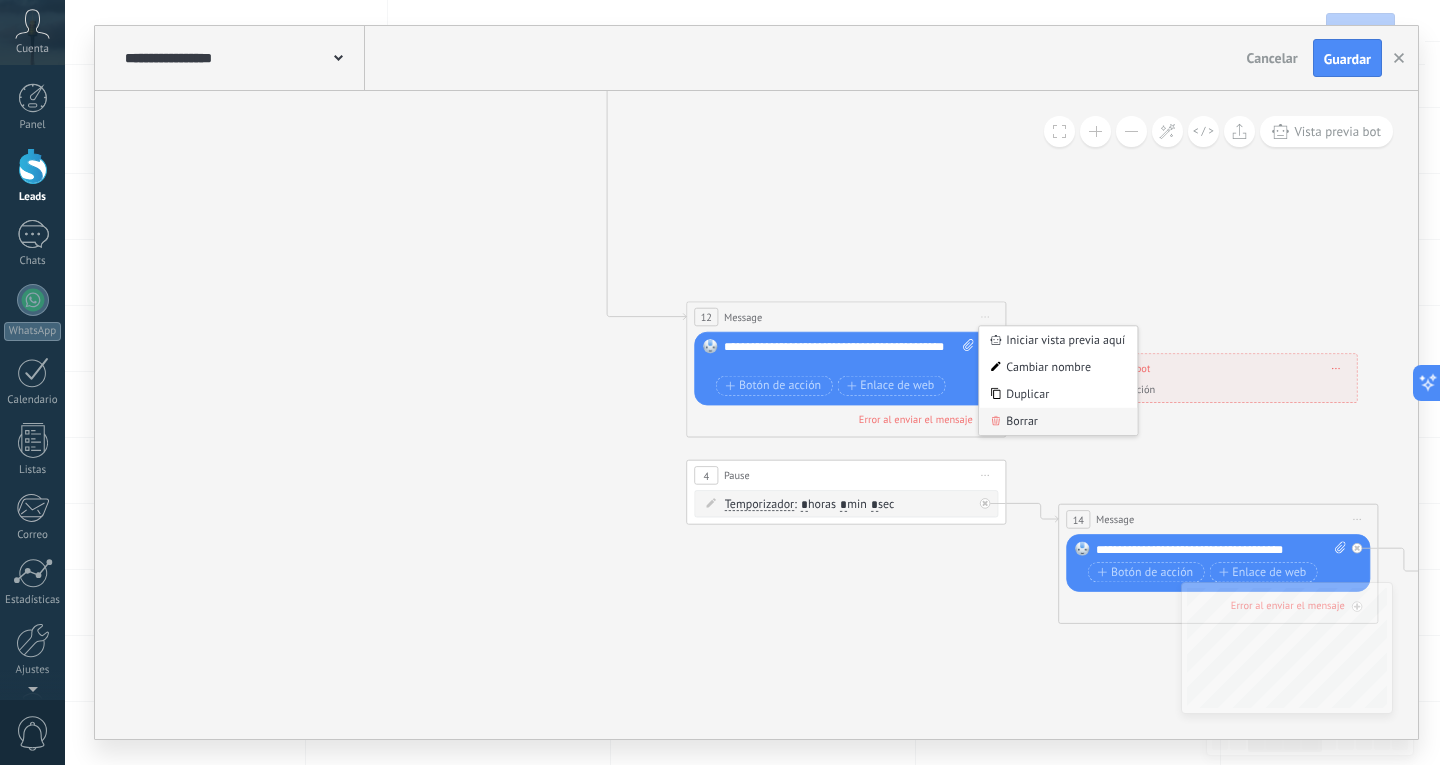 click on "Borrar" at bounding box center [1058, 421] 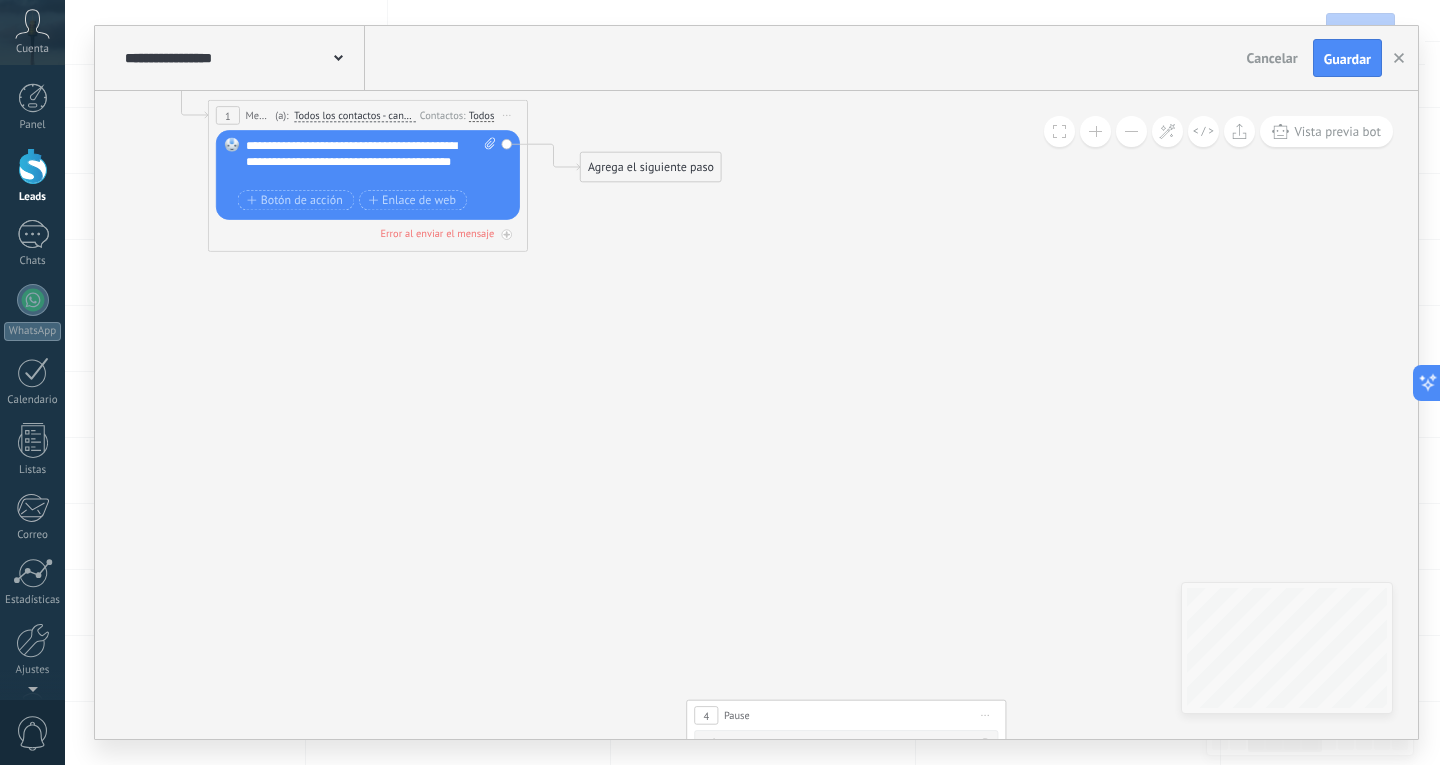click on "Agrega el siguiente paso" at bounding box center (651, 167) 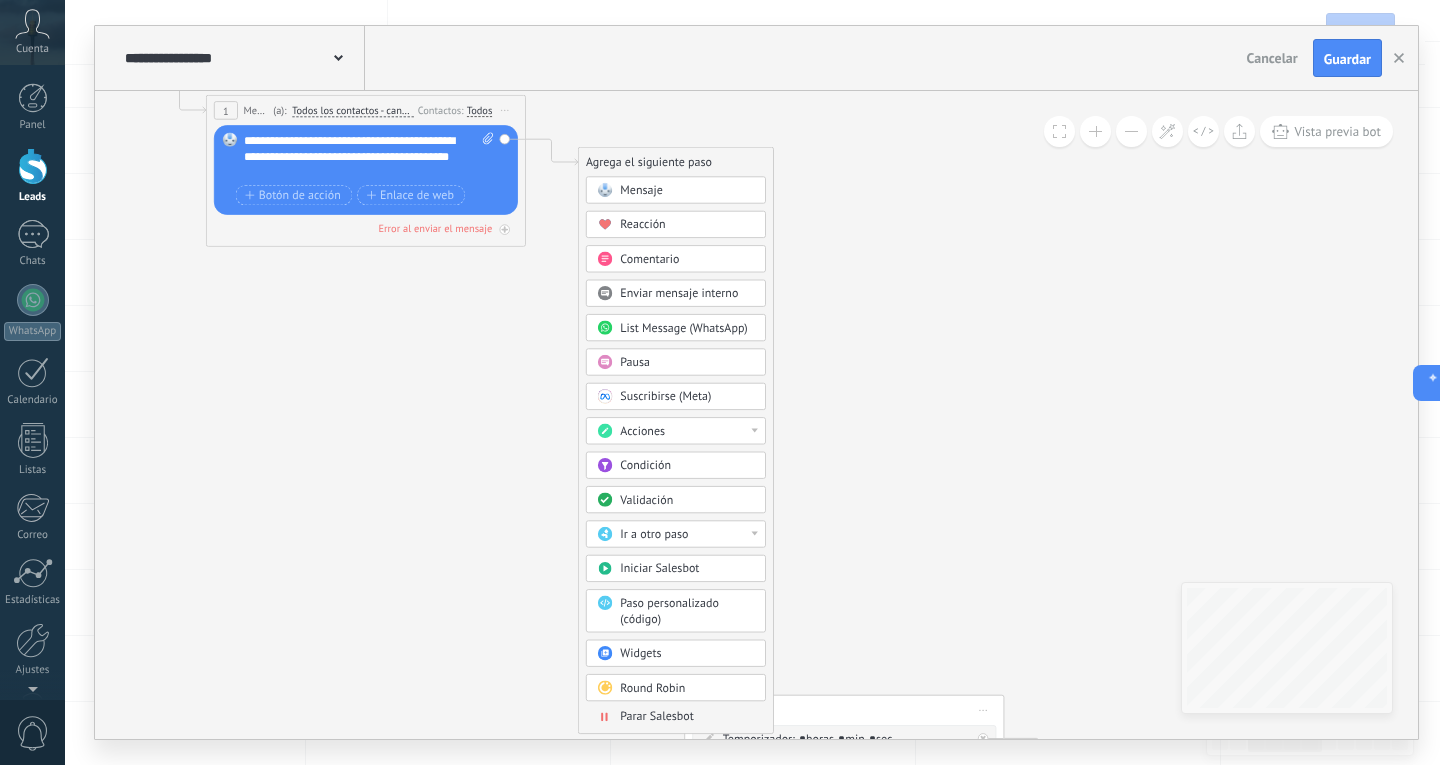 drag, startPoint x: 864, startPoint y: 167, endPoint x: 862, endPoint y: 258, distance: 91.02197 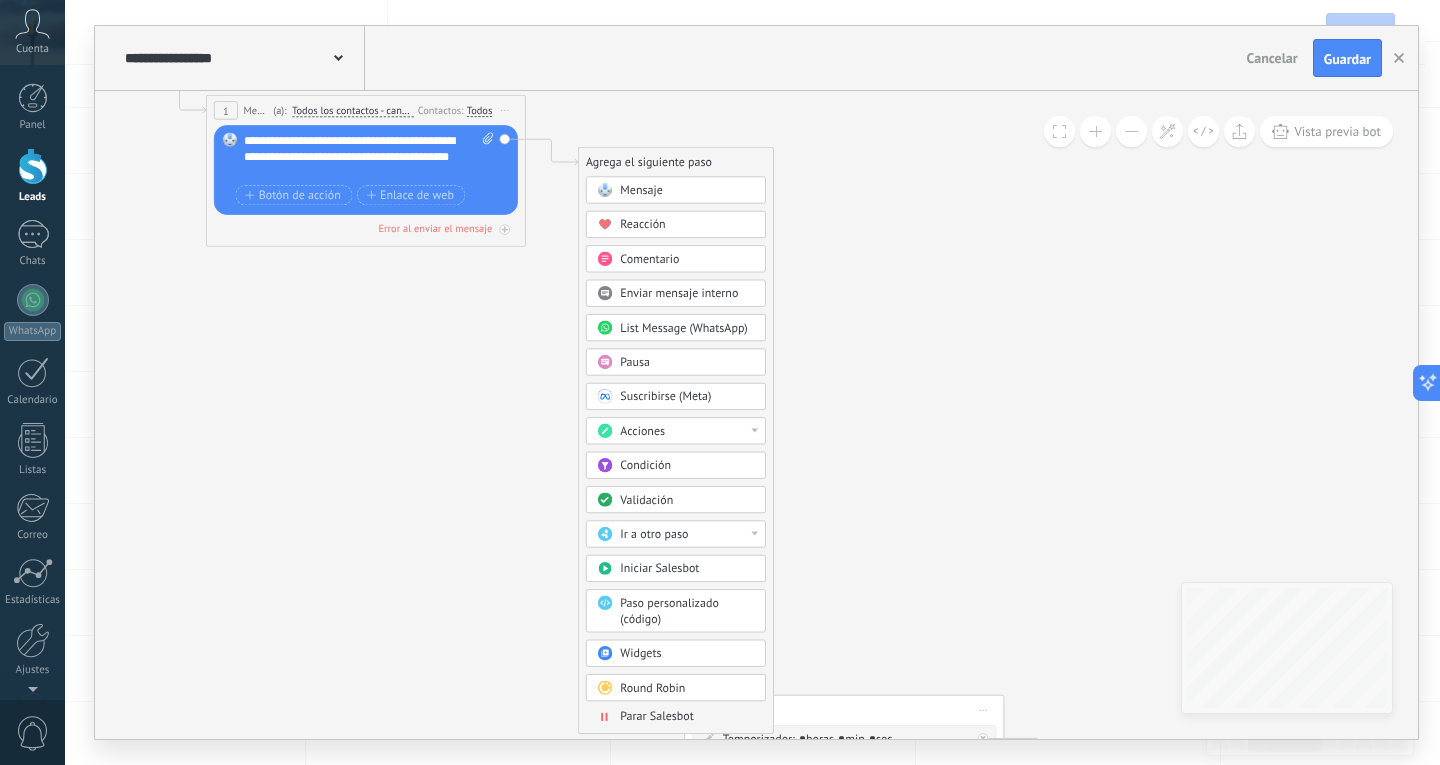 click on "Mensaje" at bounding box center [641, 190] 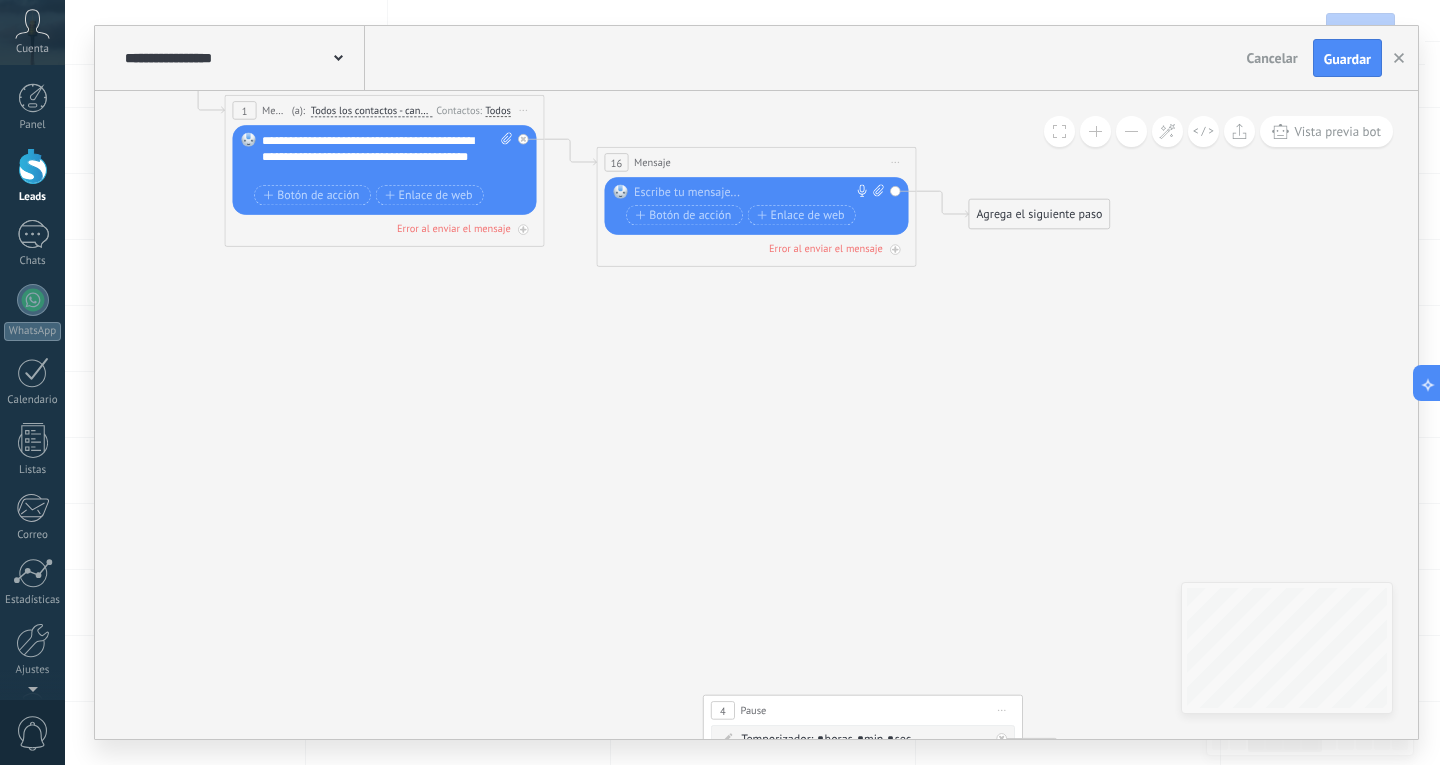 click at bounding box center (753, 192) 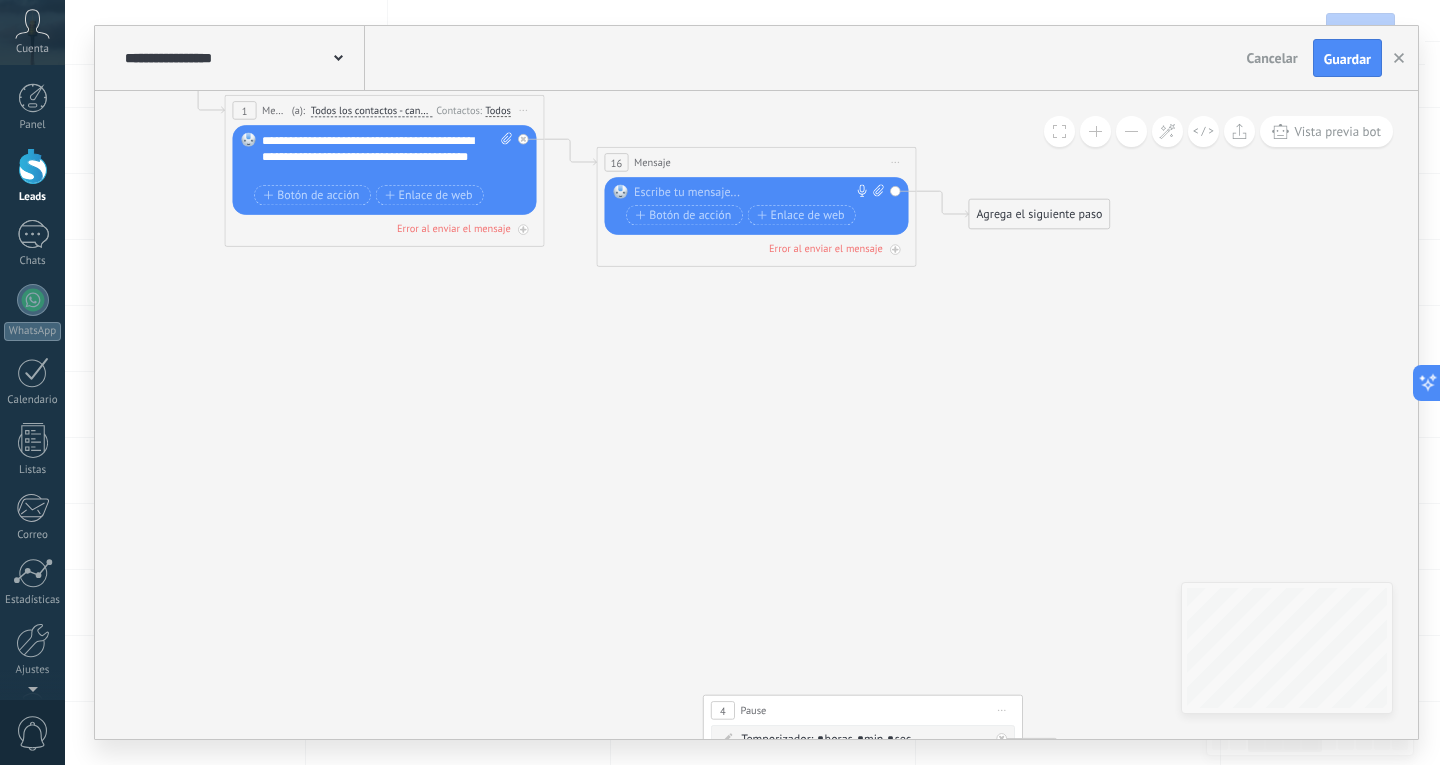 type 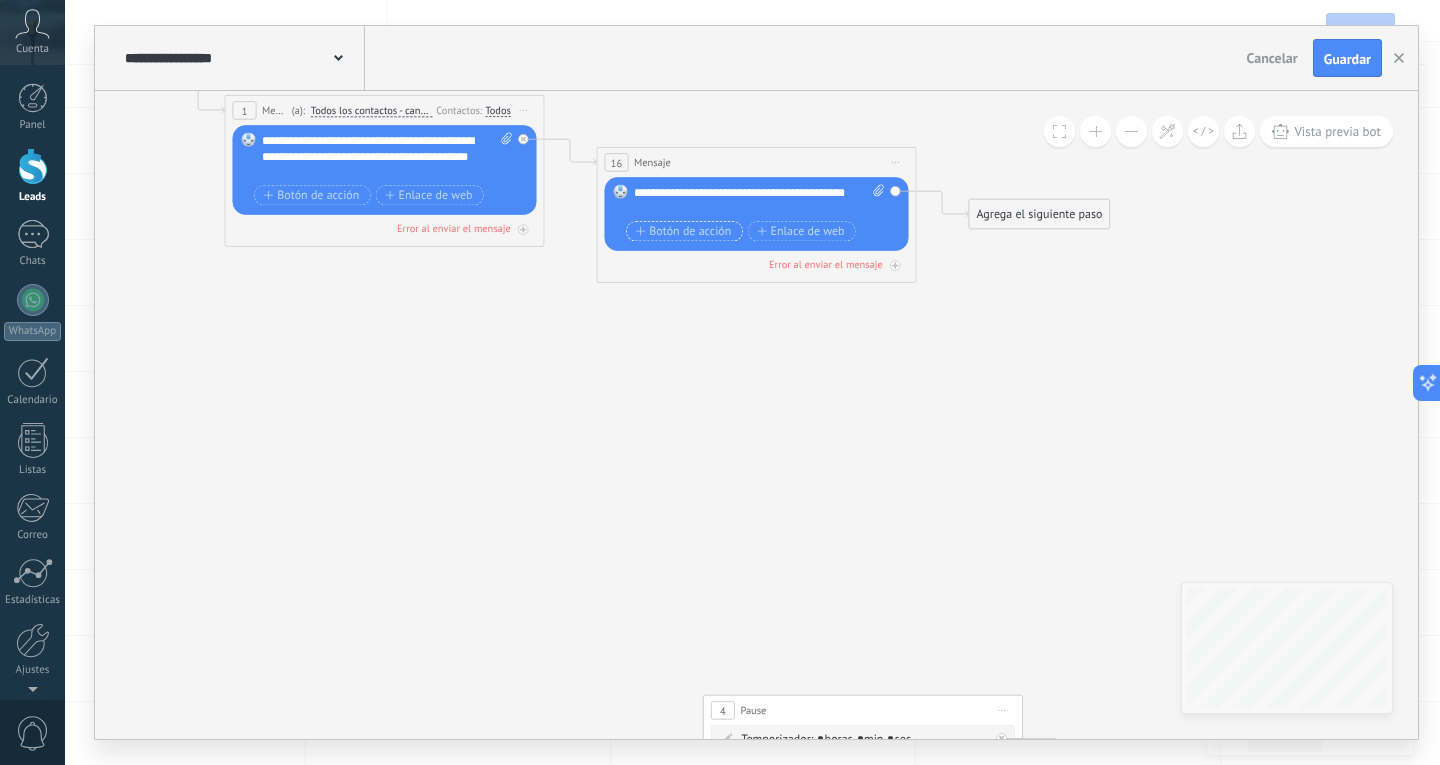 click on "Botón de acción" at bounding box center [684, 231] 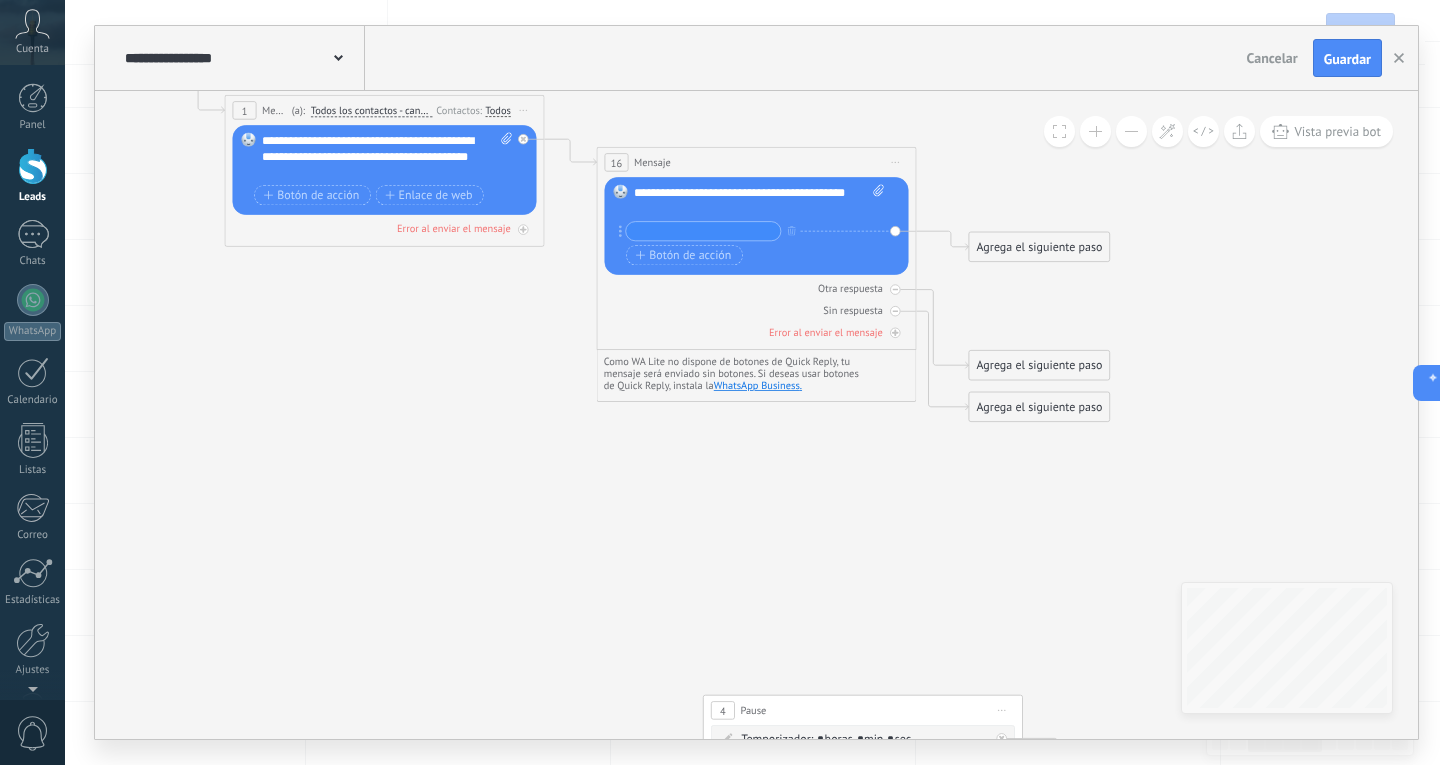 paste on "**********" 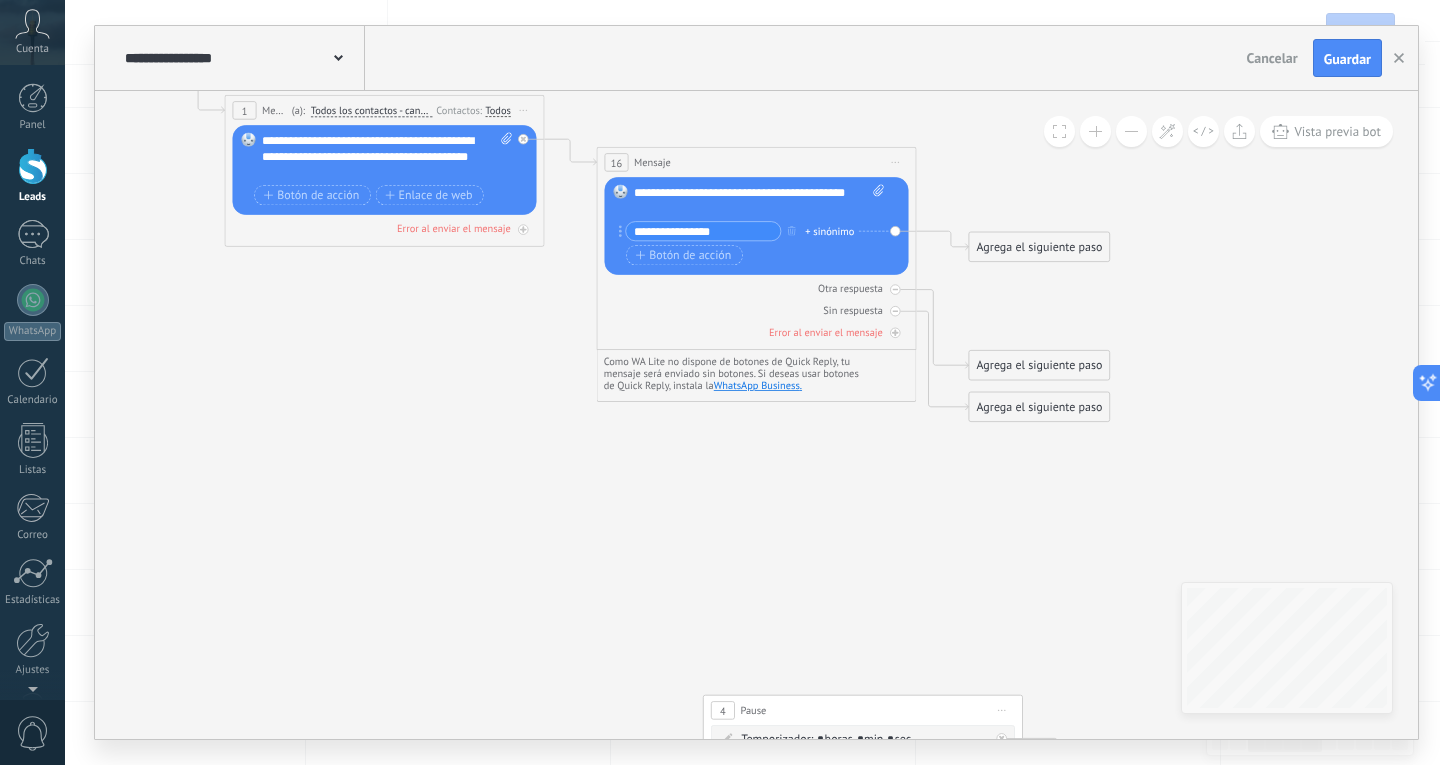 type on "**********" 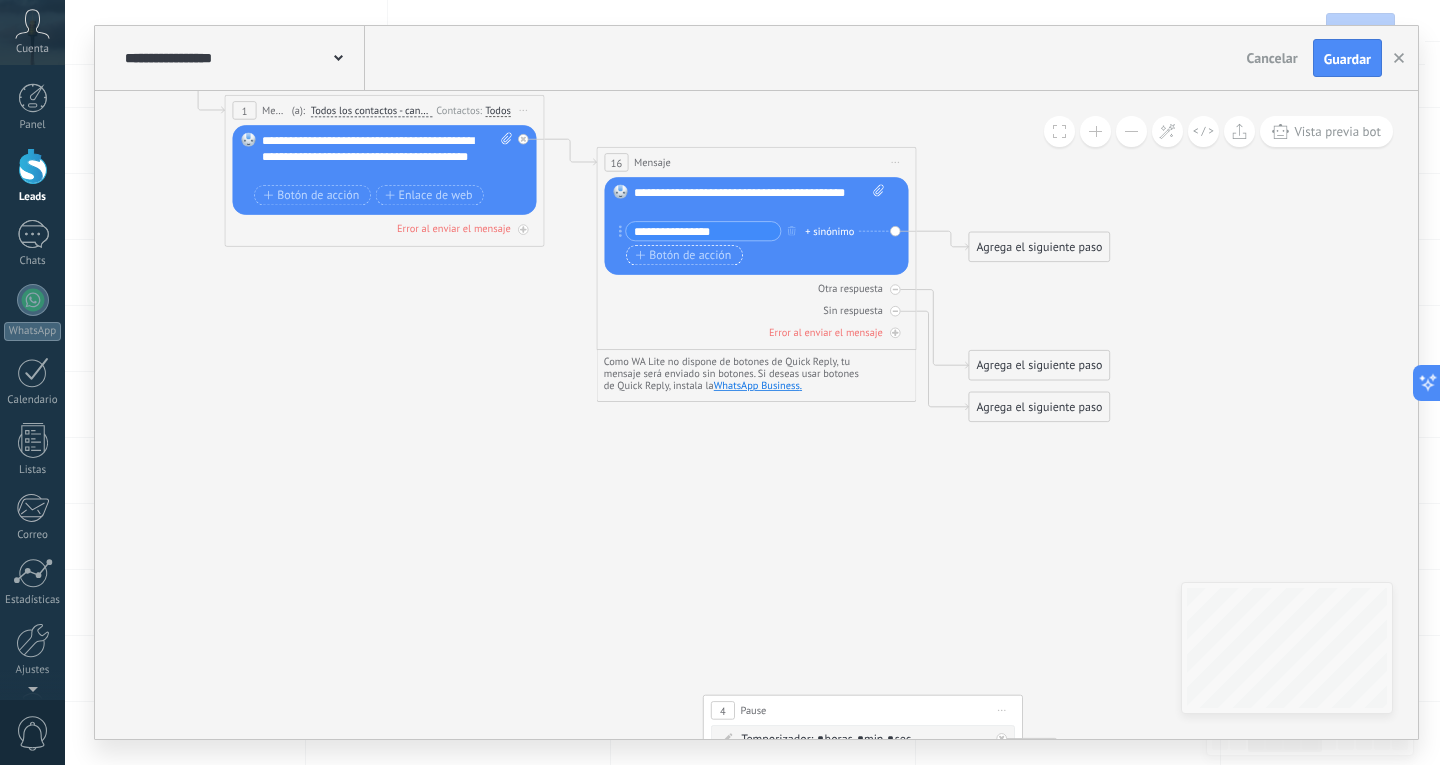 click on "Botón de acción" at bounding box center (684, 255) 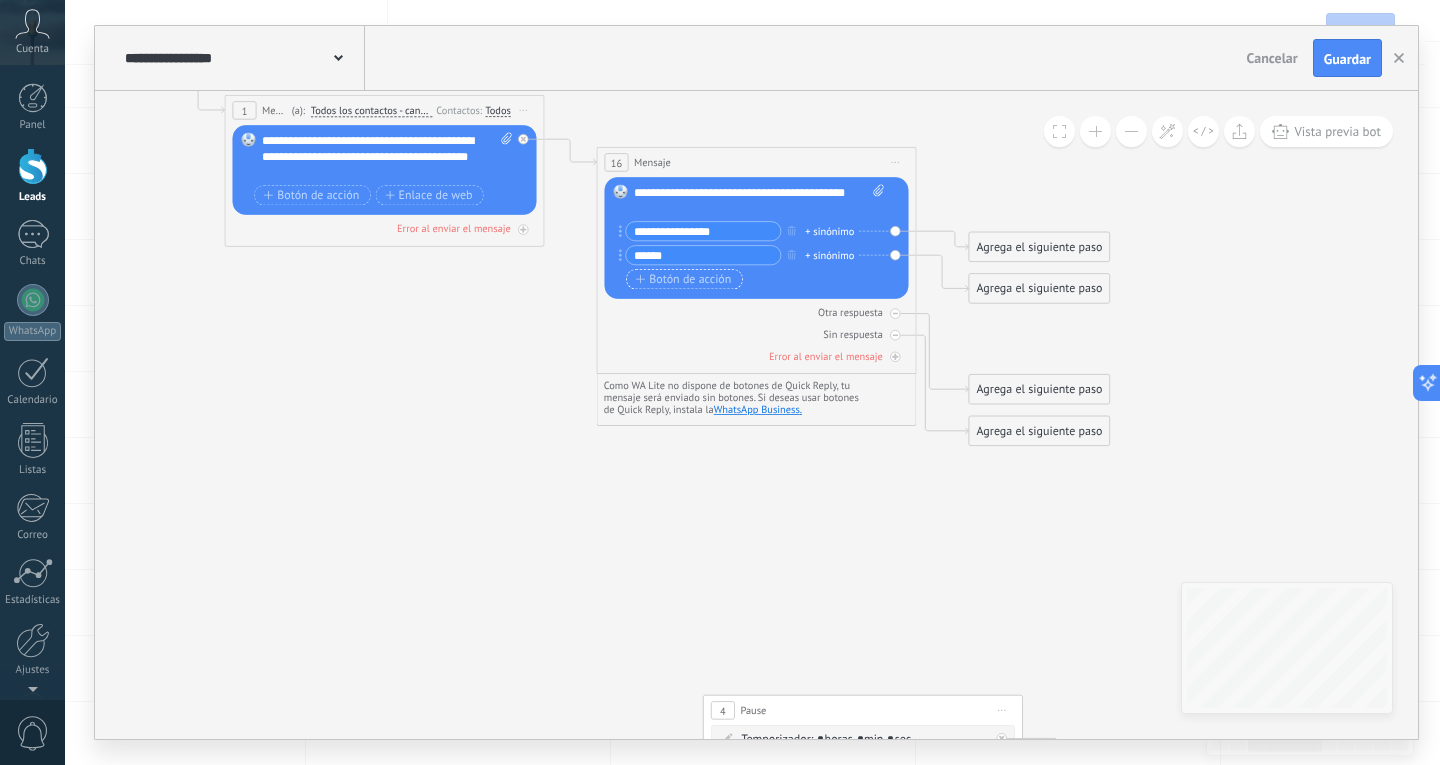 type on "******" 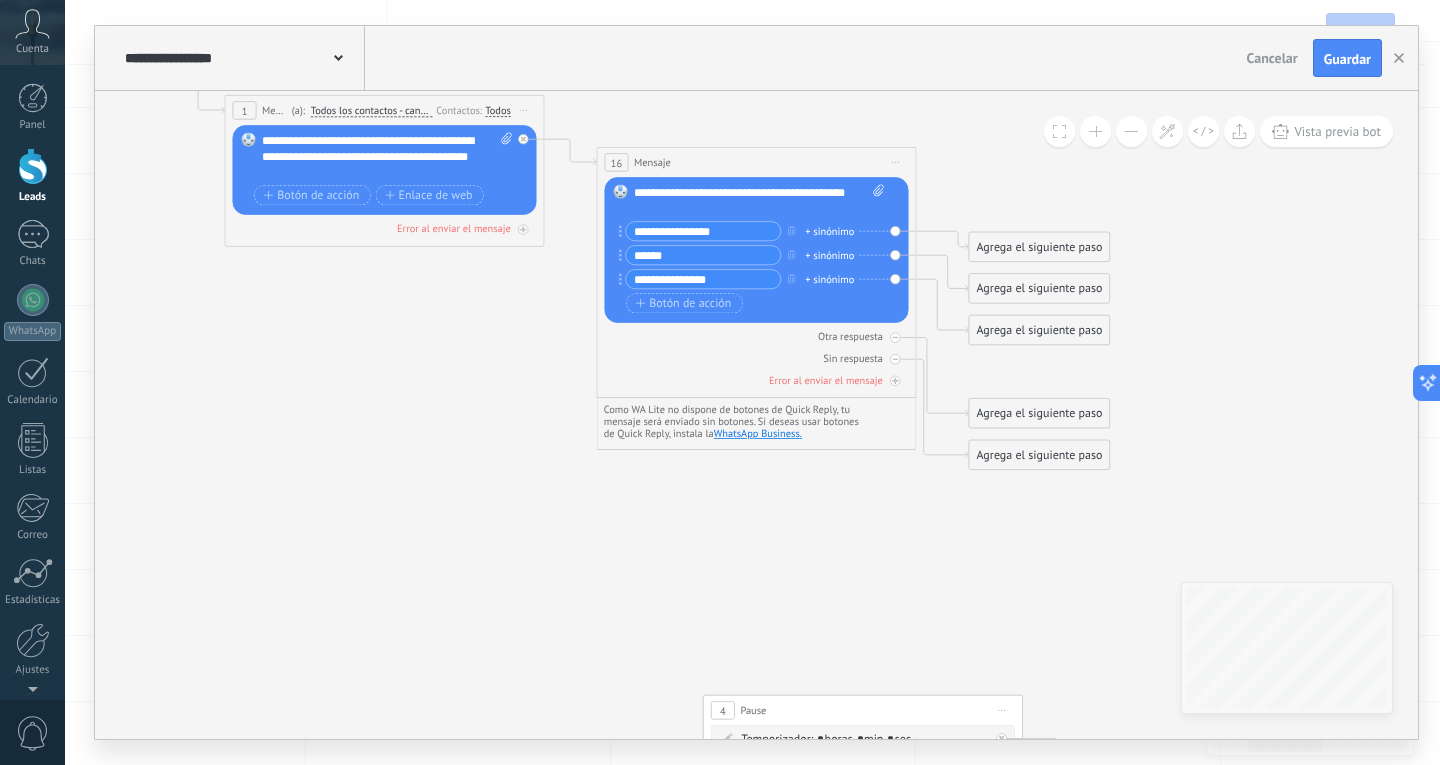 type on "**********" 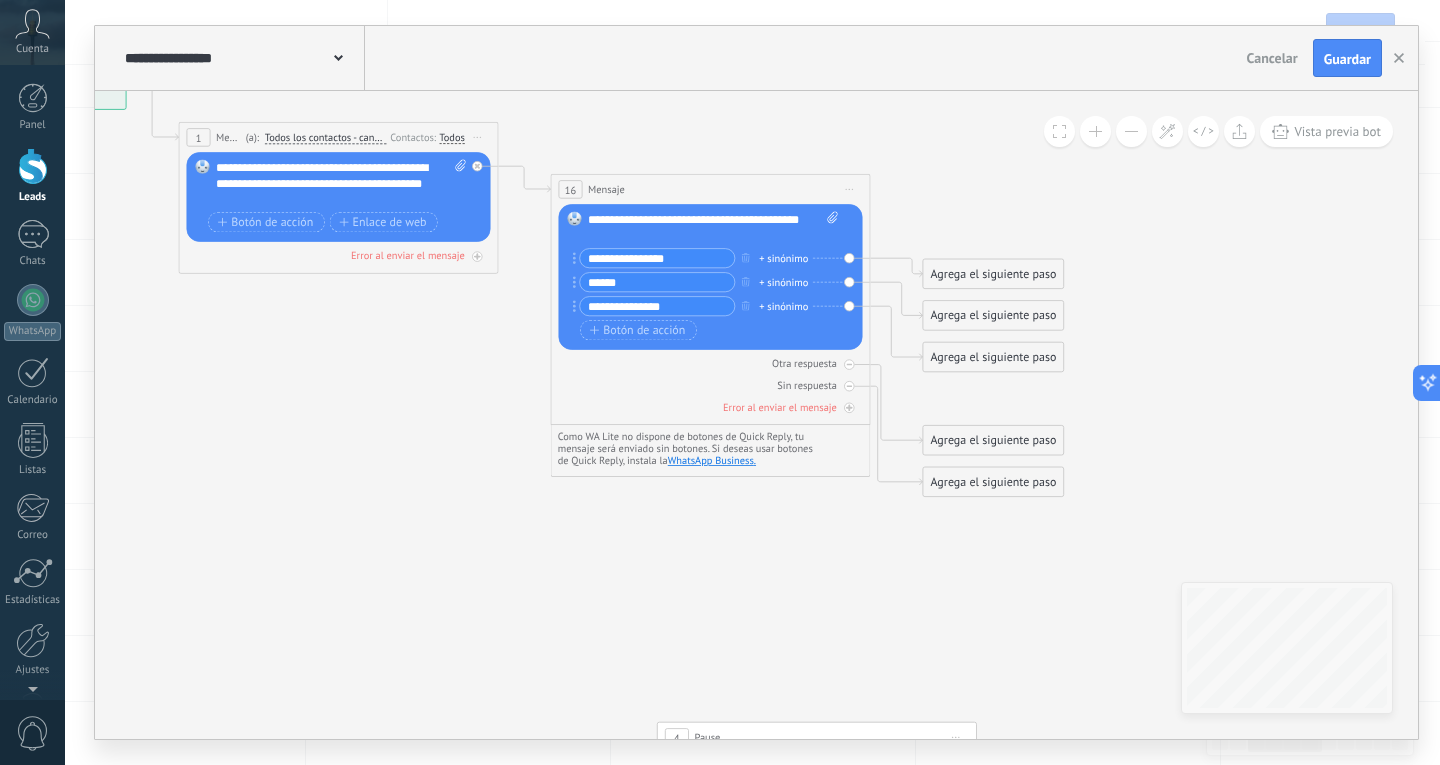 drag, startPoint x: 449, startPoint y: 350, endPoint x: 403, endPoint y: 377, distance: 53.338543 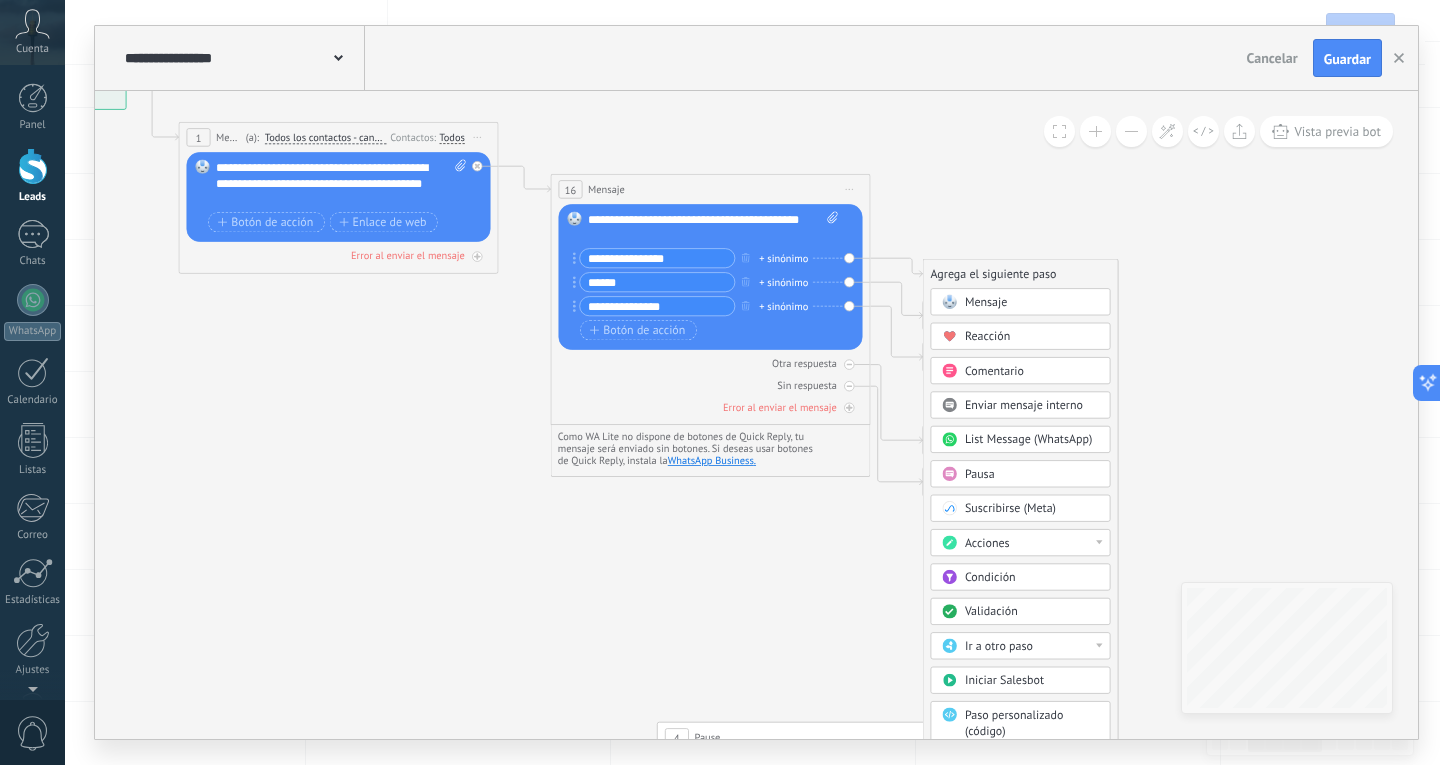 click on "Mensaje" at bounding box center [986, 302] 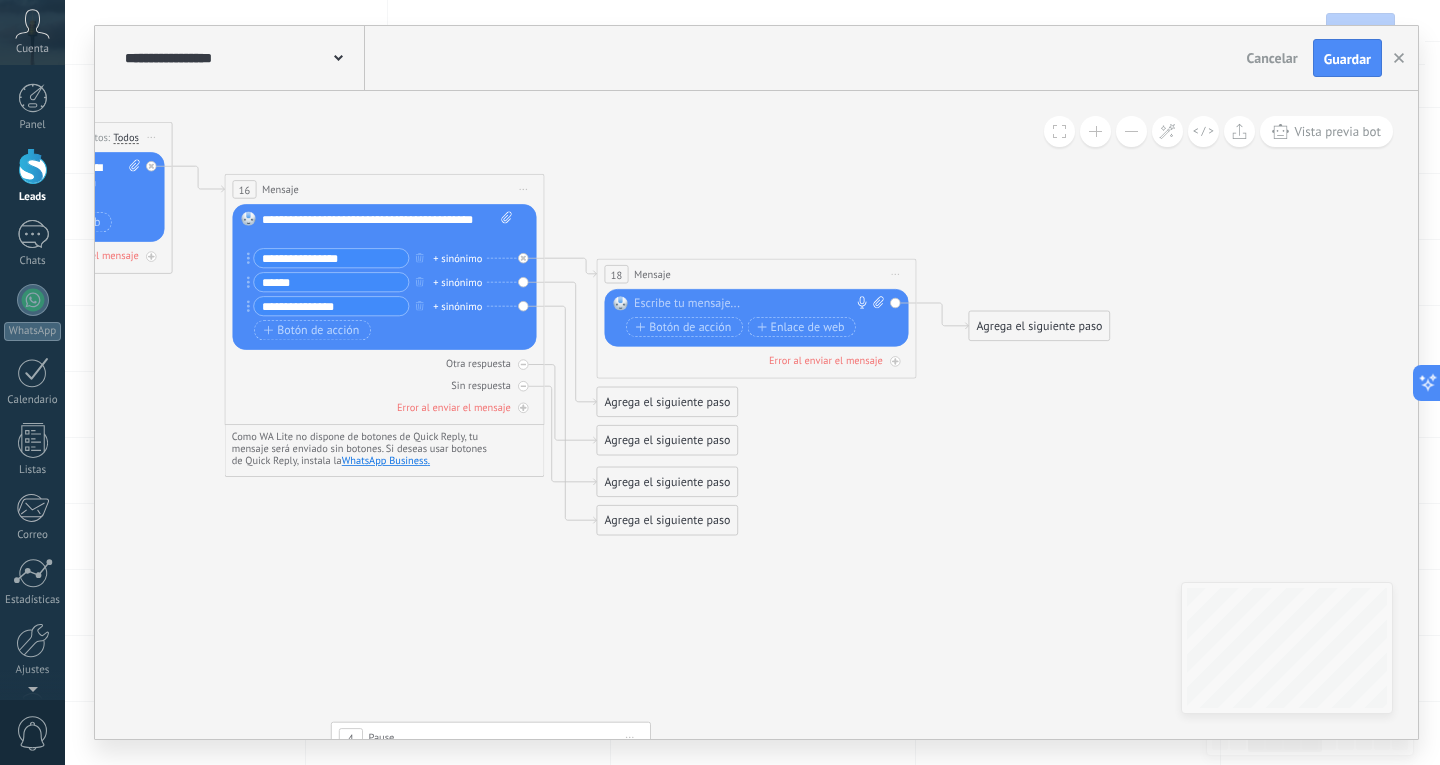click at bounding box center [753, 304] 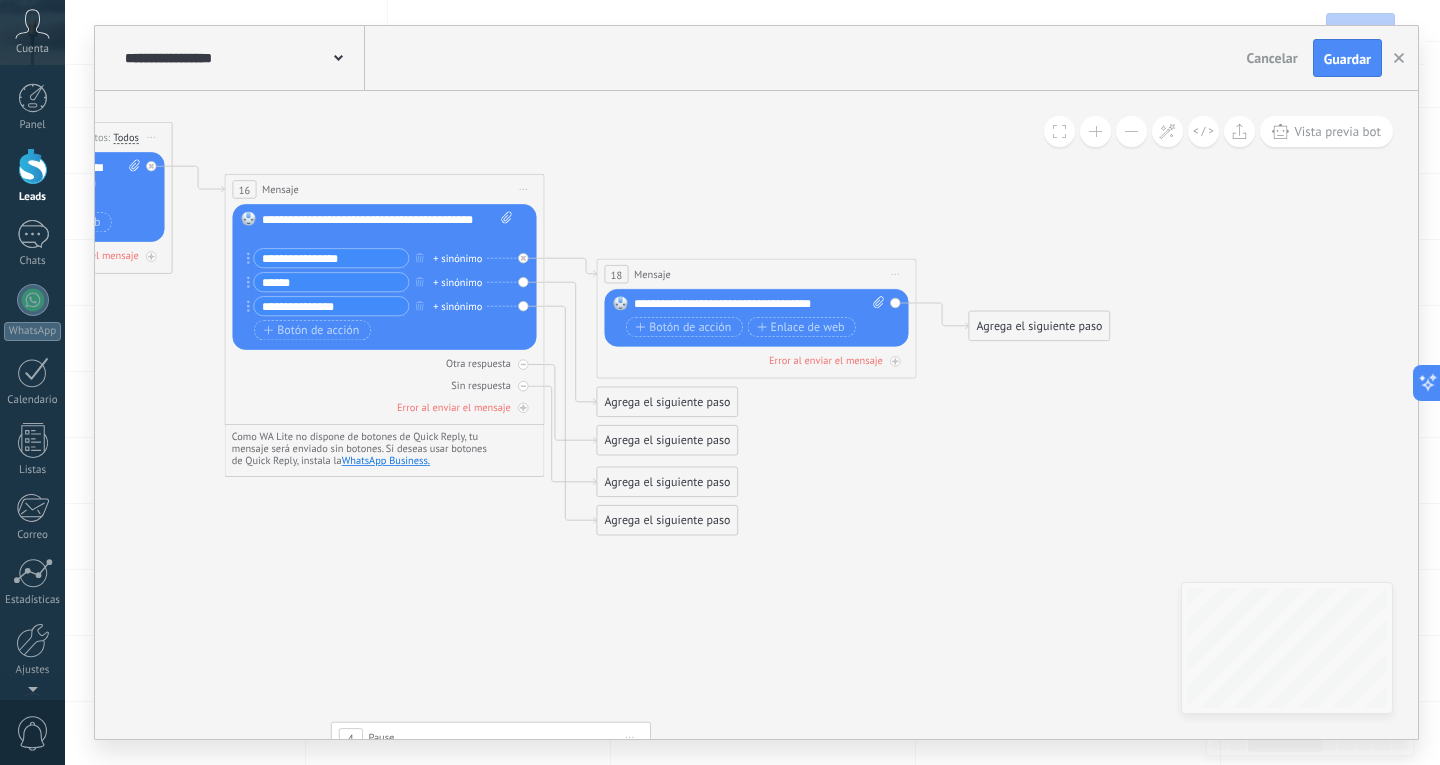 click on "**********" at bounding box center (759, 304) 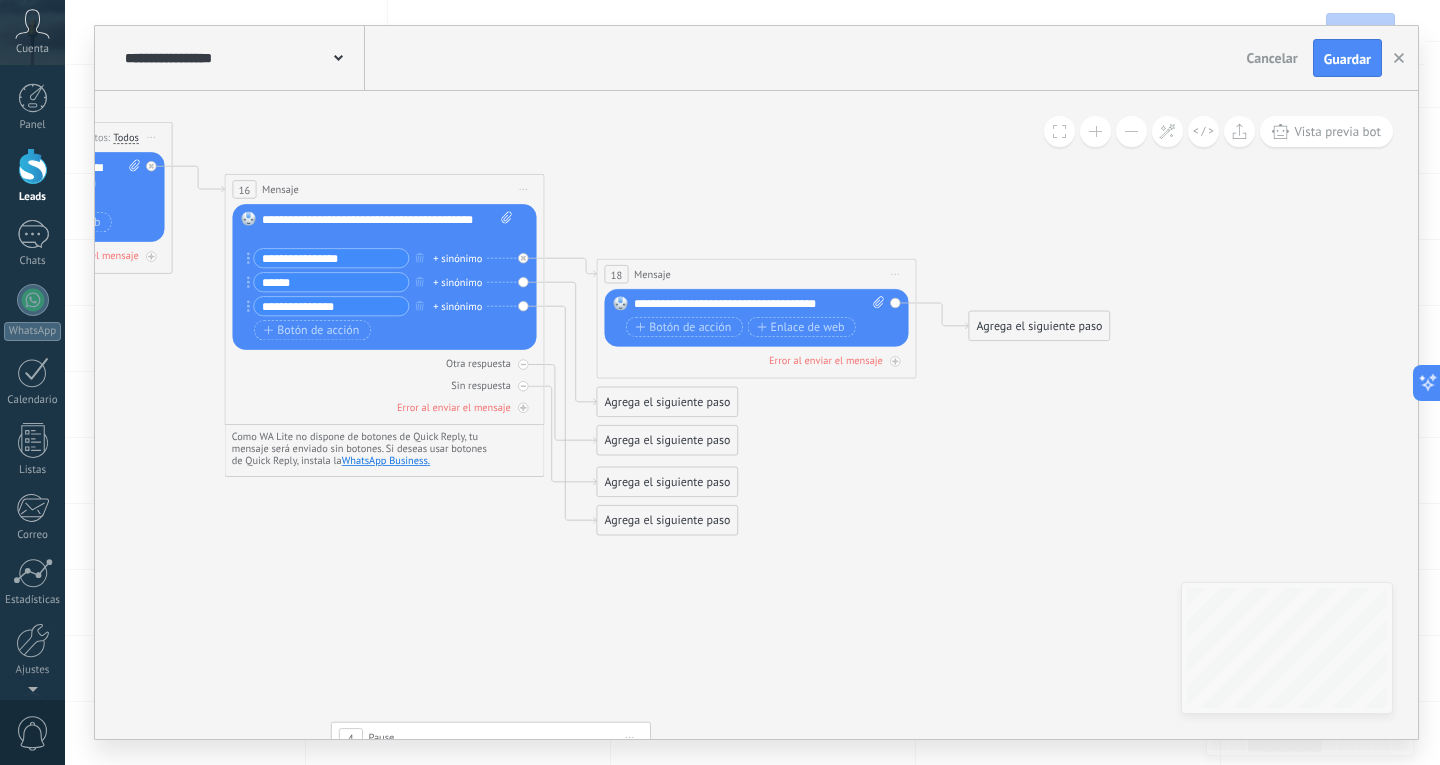 click 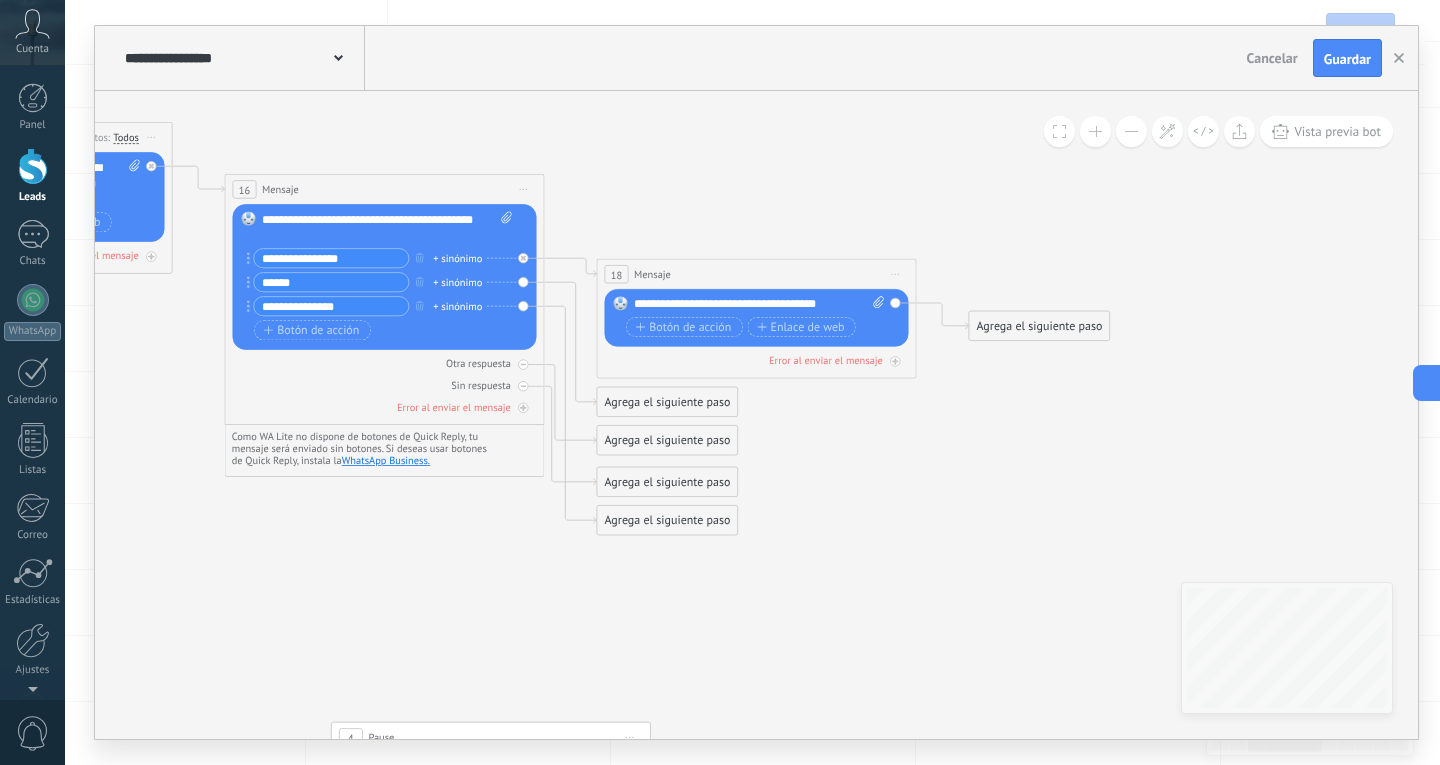 click 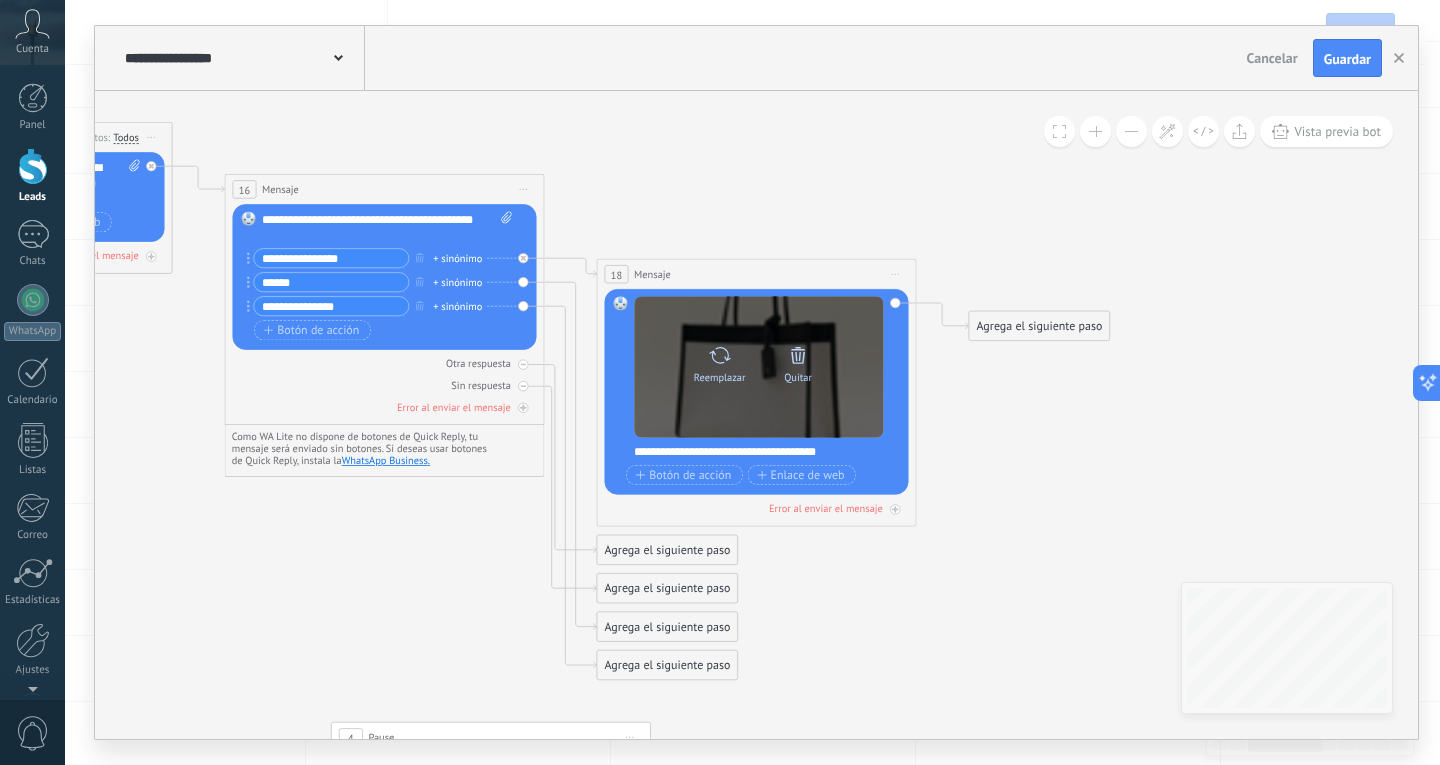 click 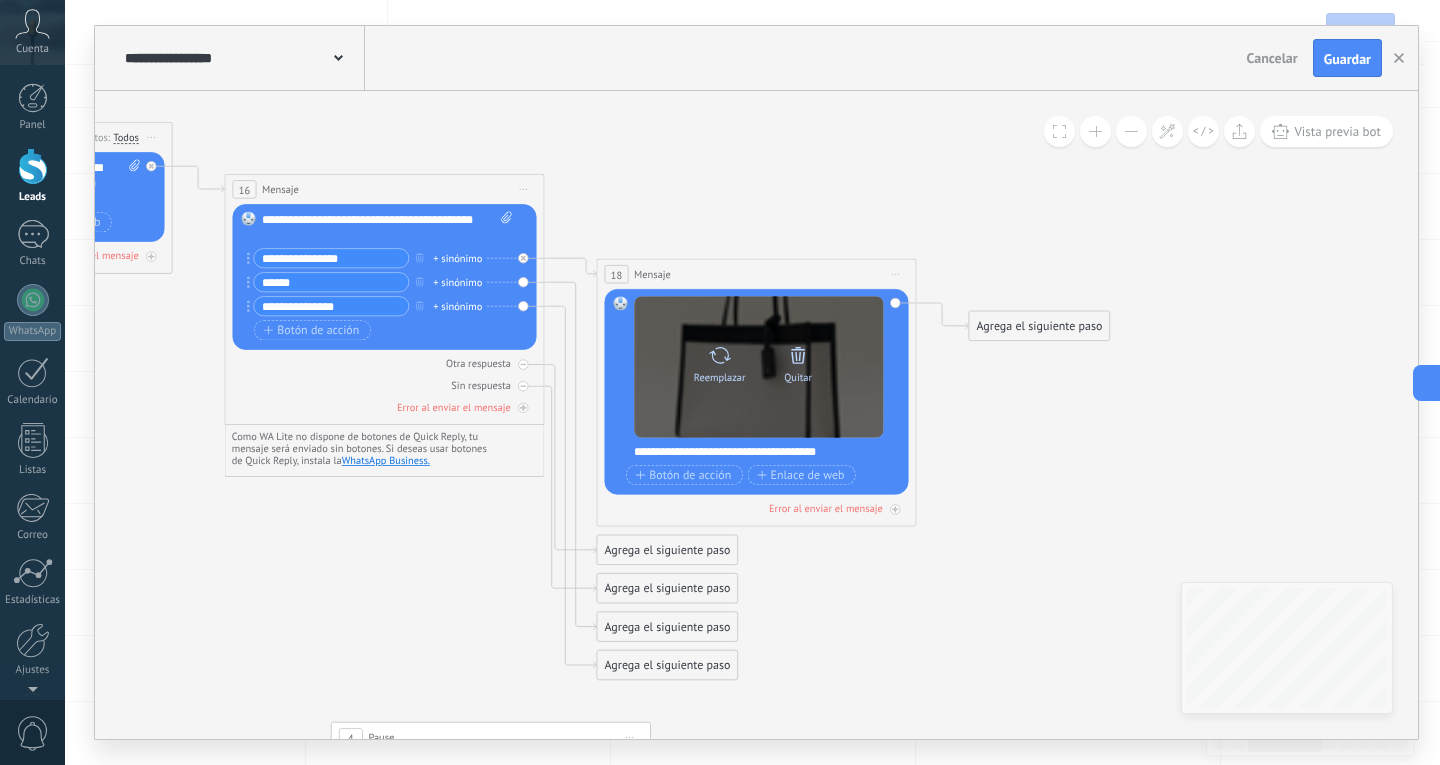 click on "Reemplazar
Quitar
Convertir a mensaje de voz" at bounding box center (759, 367) 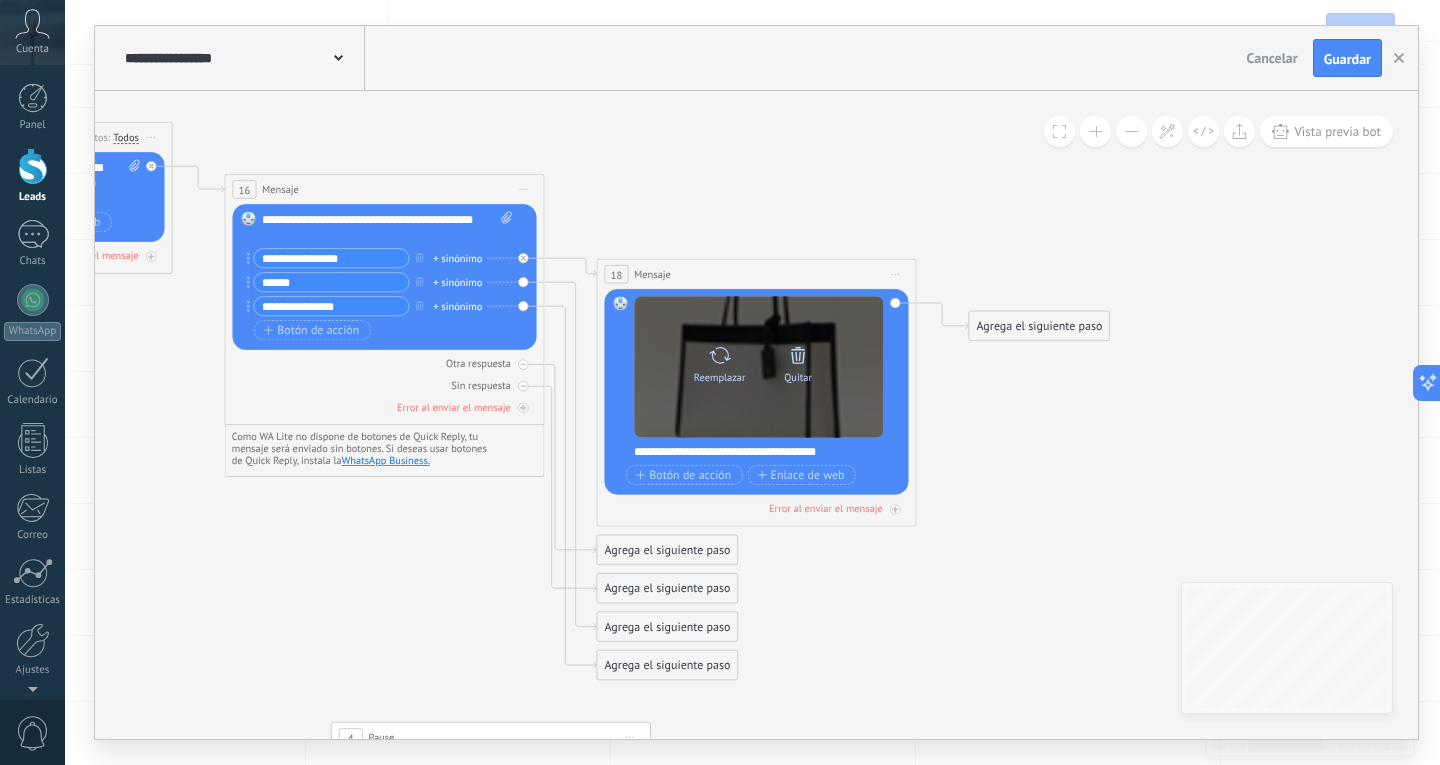 click on "Quitar" at bounding box center [798, 361] 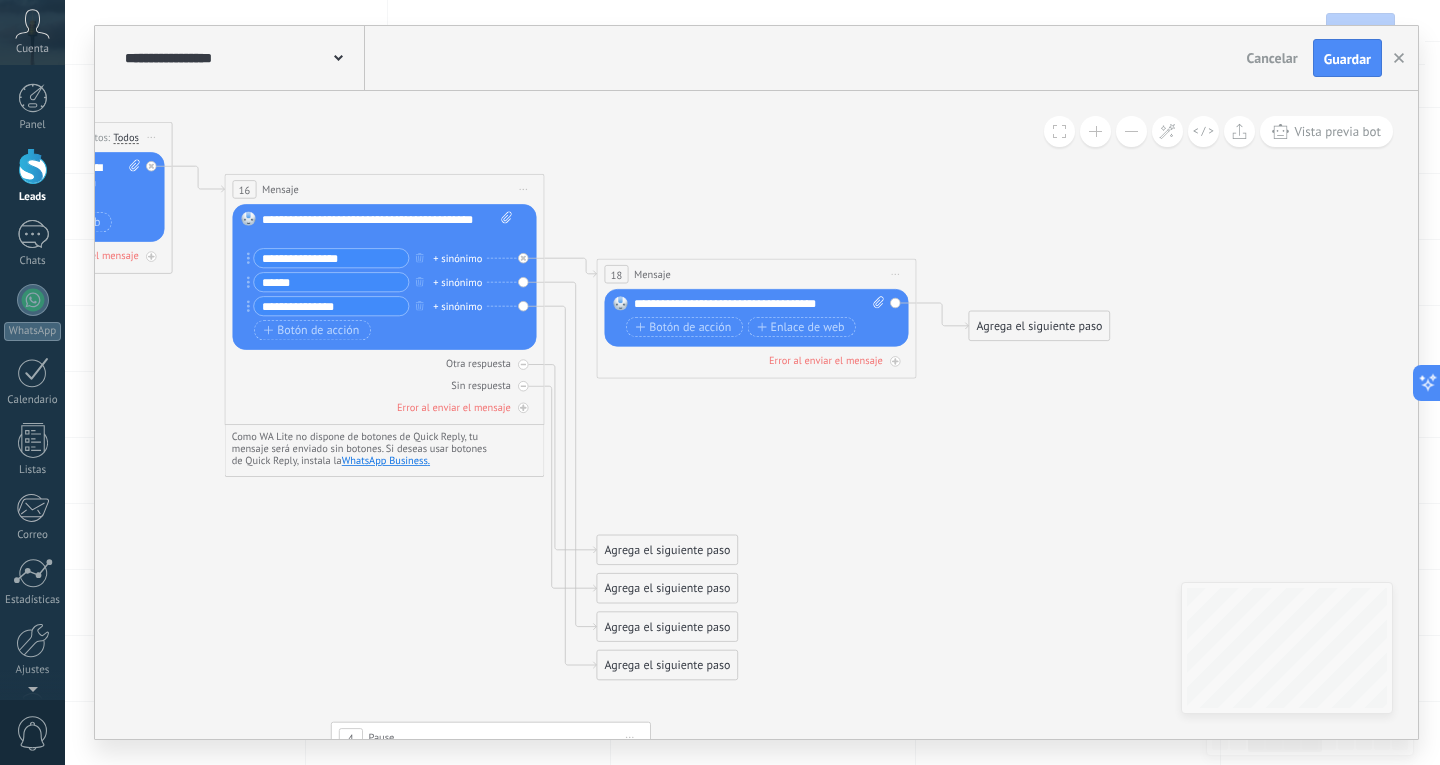 drag, startPoint x: 312, startPoint y: 144, endPoint x: 533, endPoint y: 221, distance: 234.0299 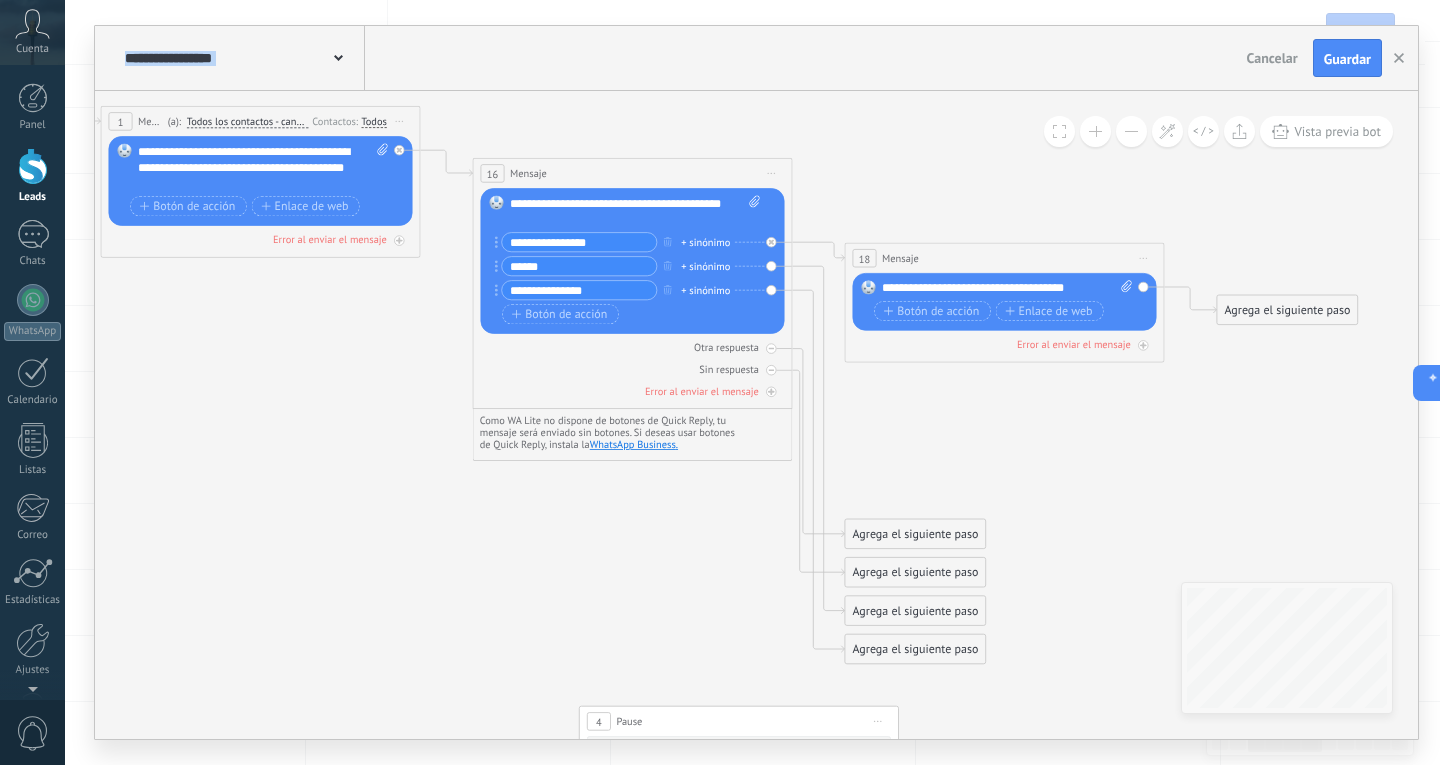 drag, startPoint x: 186, startPoint y: 341, endPoint x: 395, endPoint y: 297, distance: 213.58136 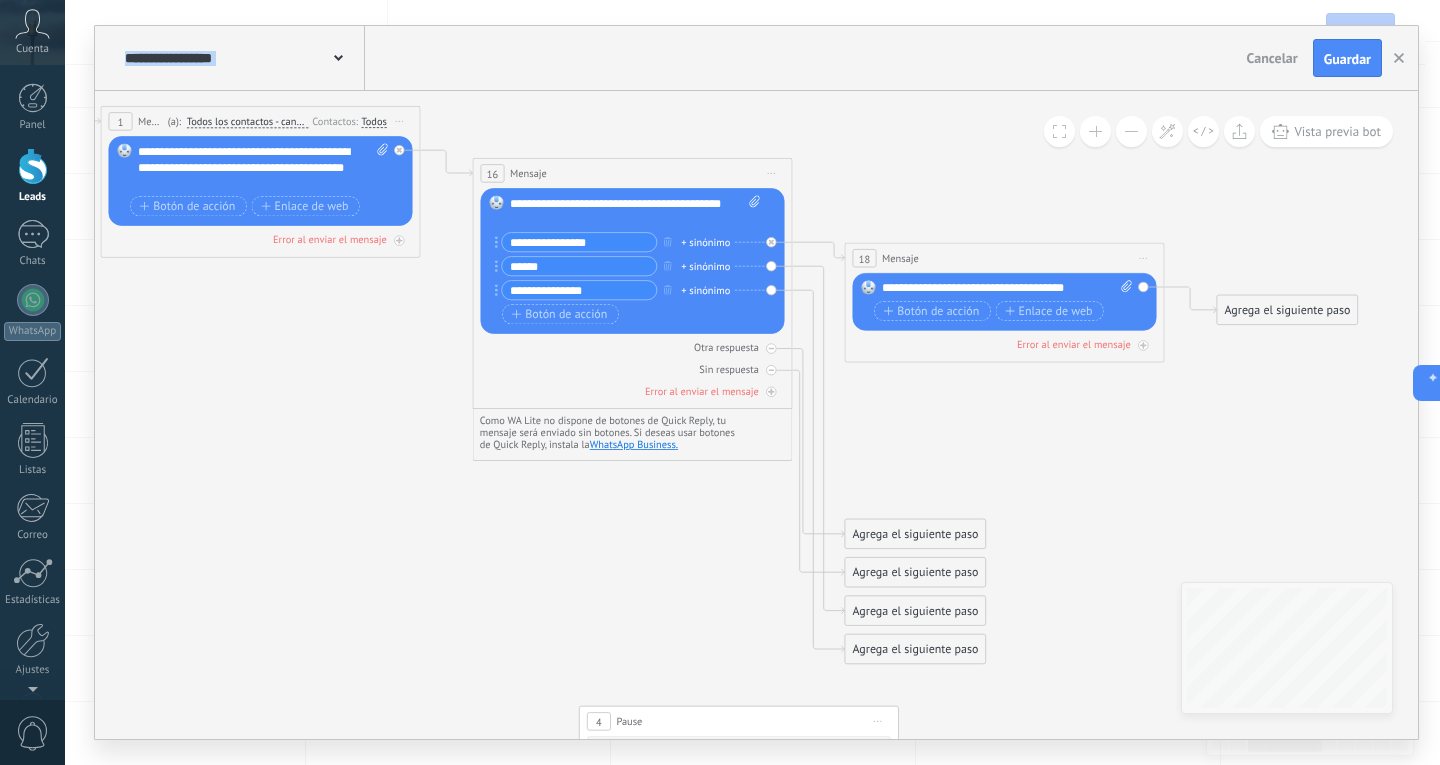 click 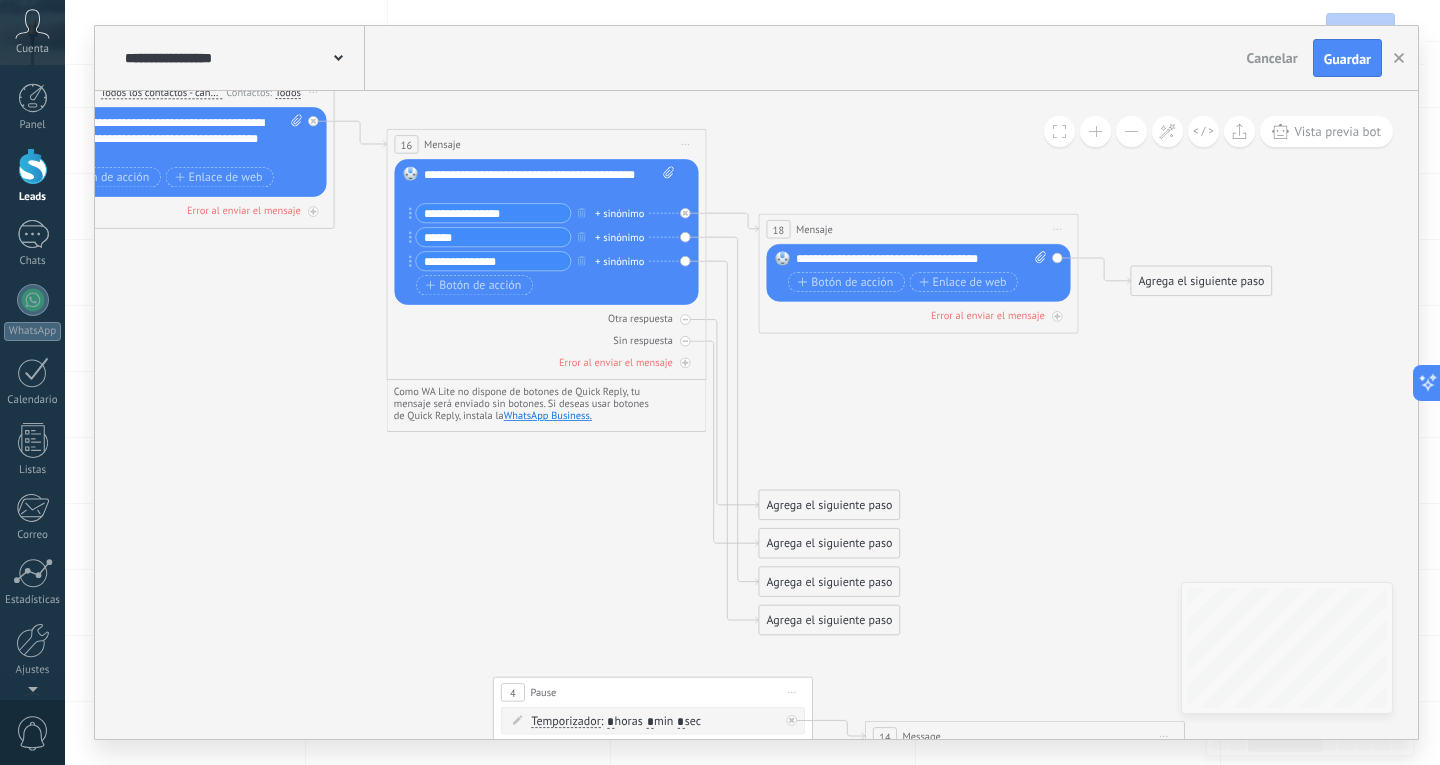 drag, startPoint x: 821, startPoint y: 422, endPoint x: 774, endPoint y: 421, distance: 47.010635 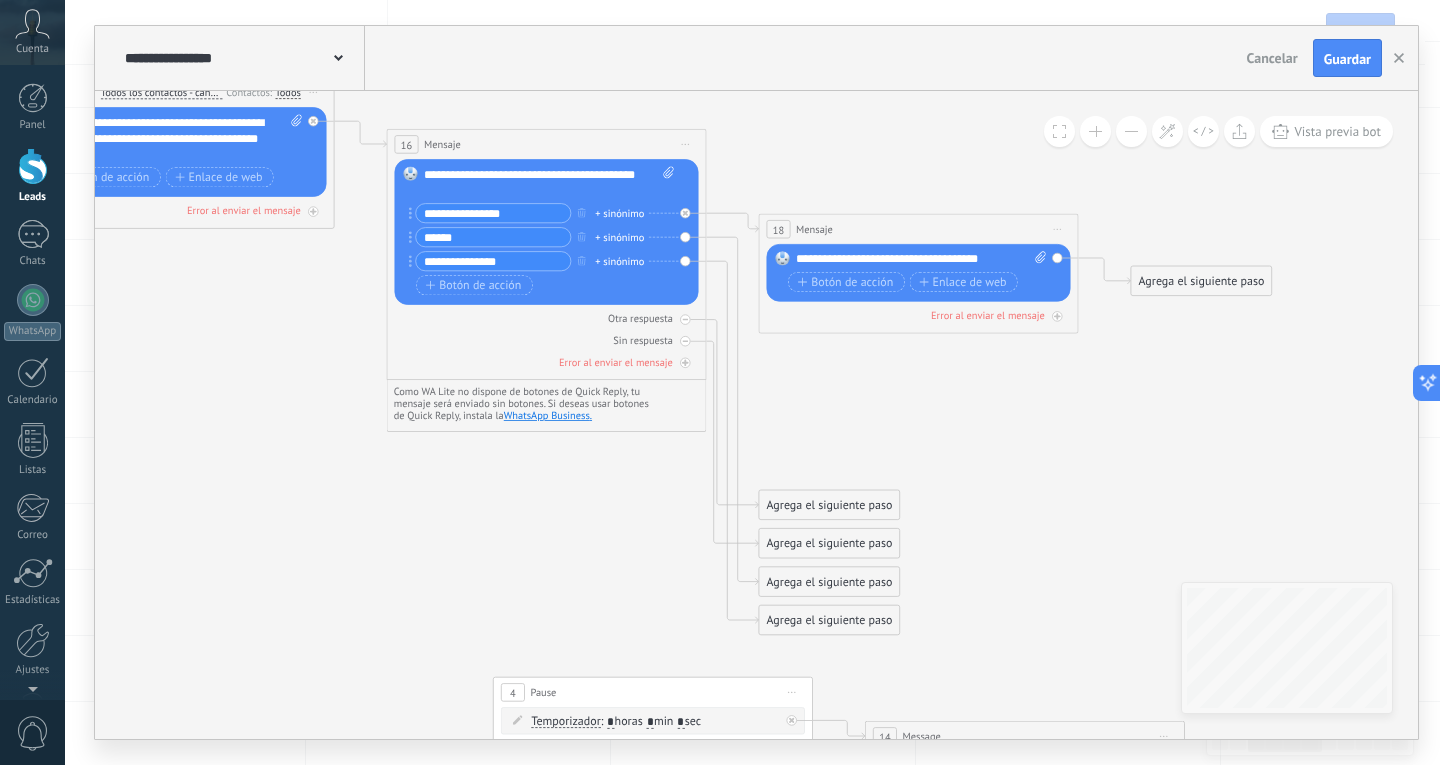 click 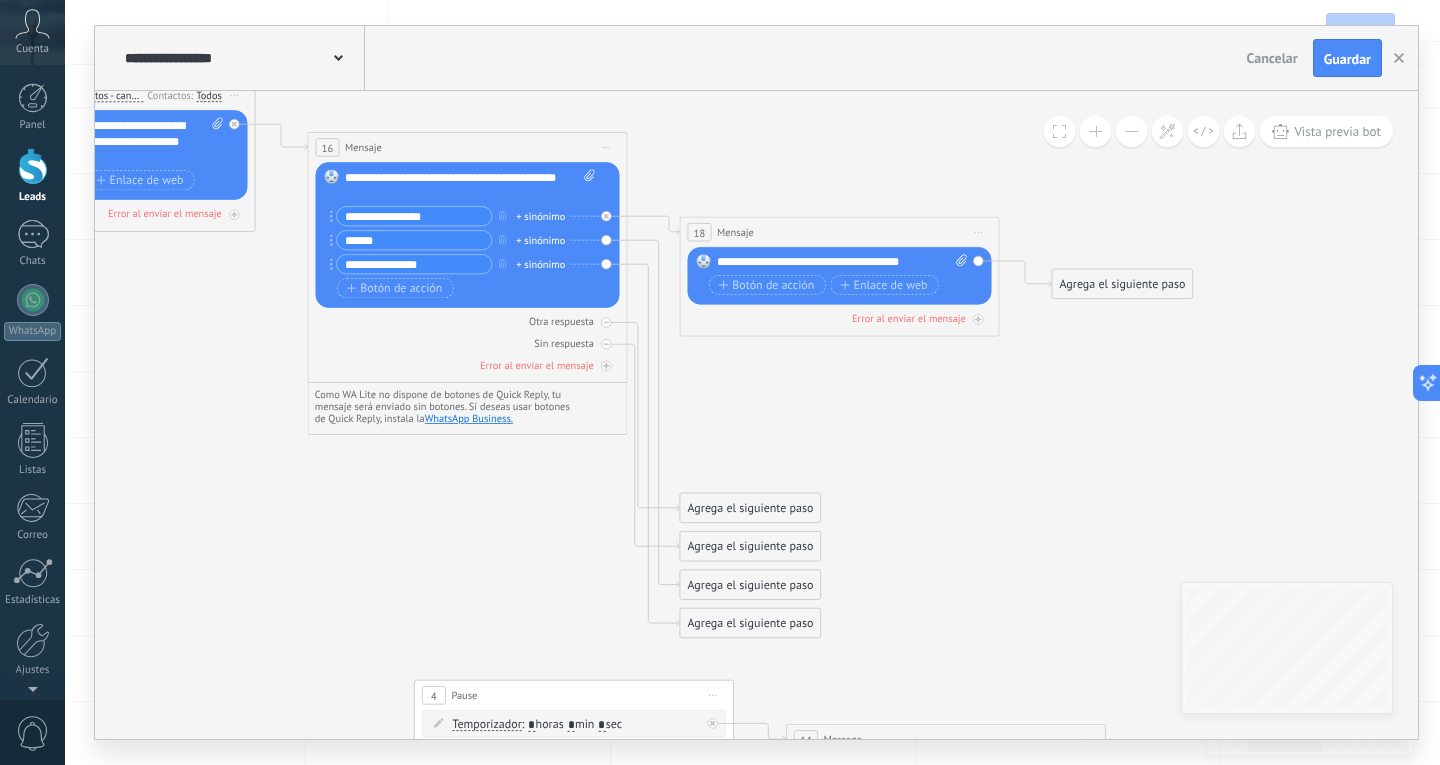 drag, startPoint x: 906, startPoint y: 424, endPoint x: 818, endPoint y: 427, distance: 88.051125 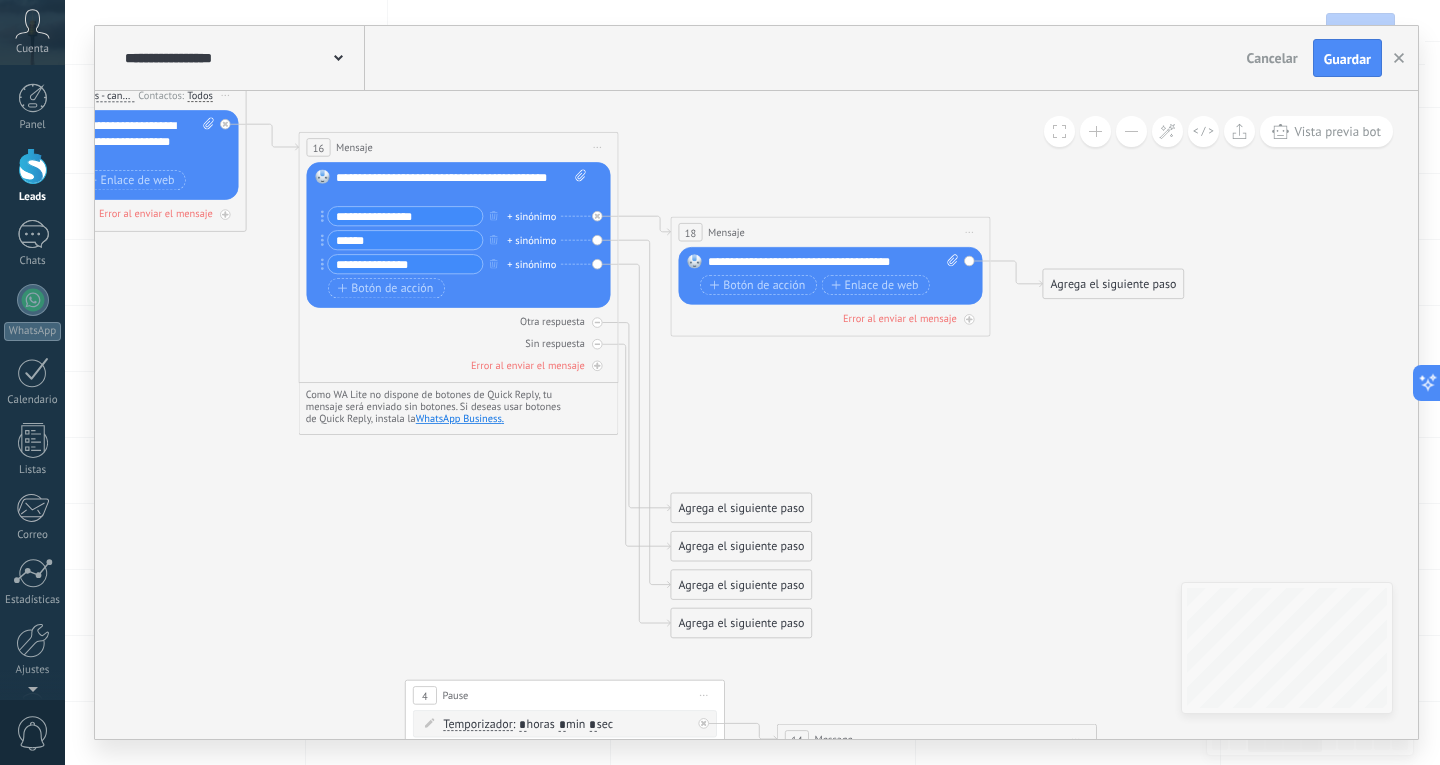 click on "Reemplazar
Quitar
Convertir a mensaje de voz
Arrastre la imagen aquí para adjuntarla.
Añadir imagen
Subir
Arrastrar y soltar
Archivo no encontrado
Escribe tu mensaje..." at bounding box center (831, 276) 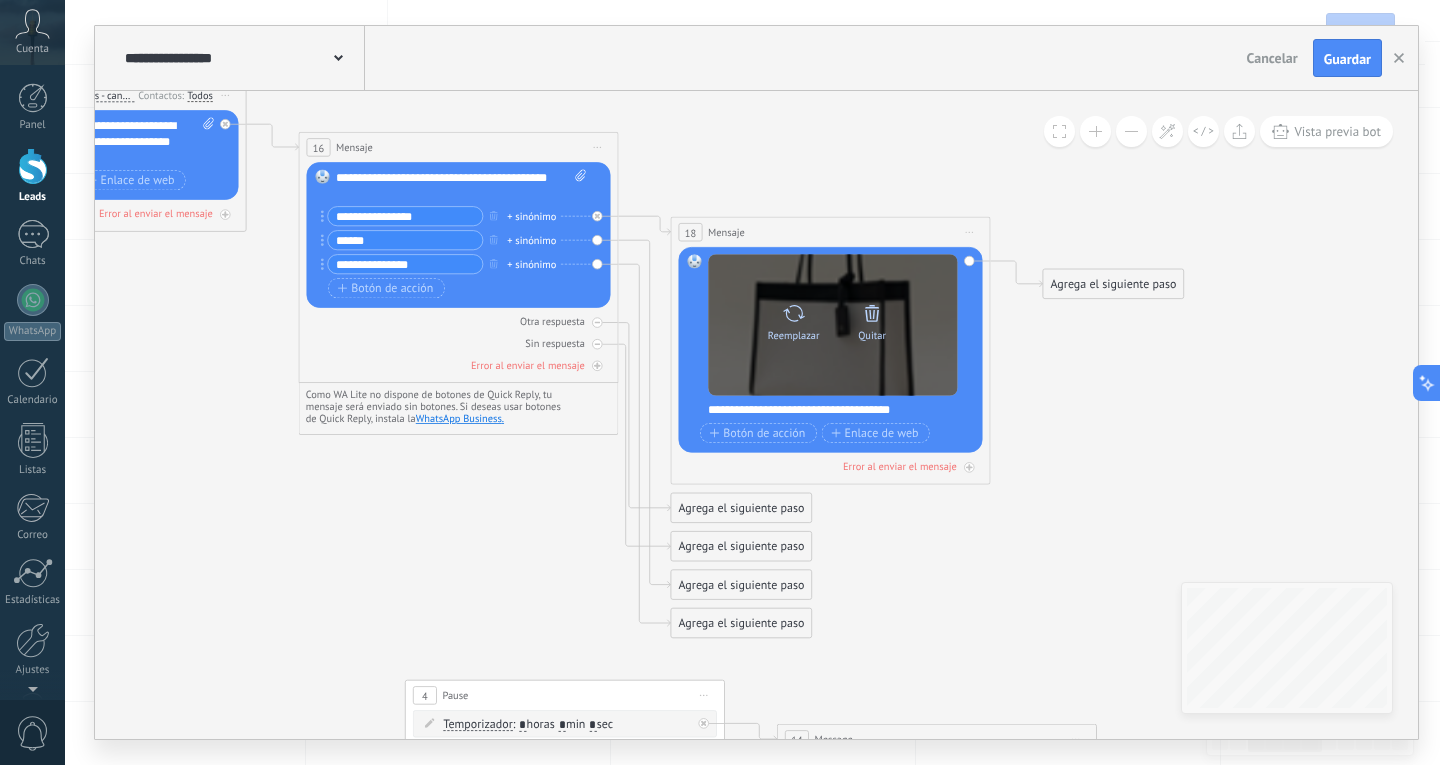 click on "Quitar" at bounding box center (872, 335) 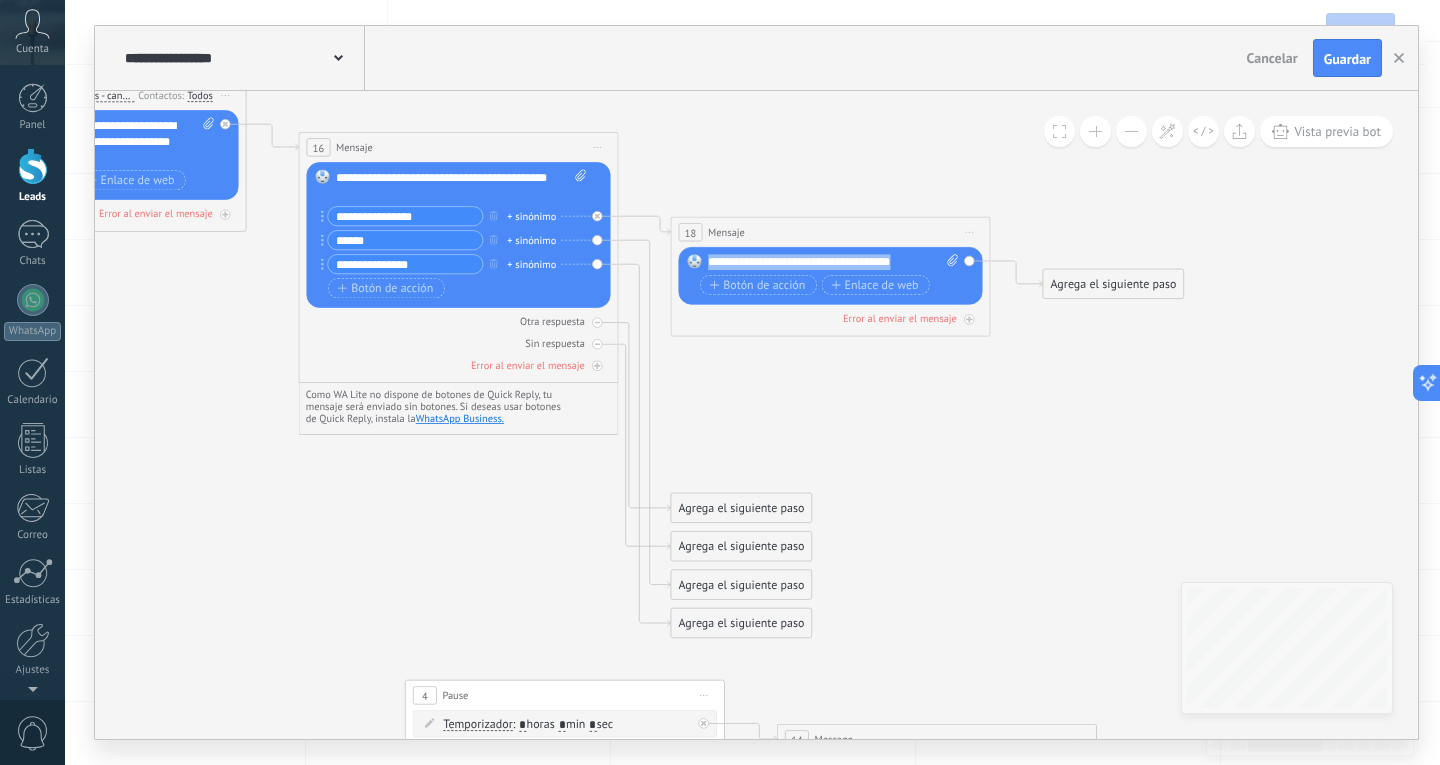 drag, startPoint x: 914, startPoint y: 263, endPoint x: 709, endPoint y: 252, distance: 205.2949 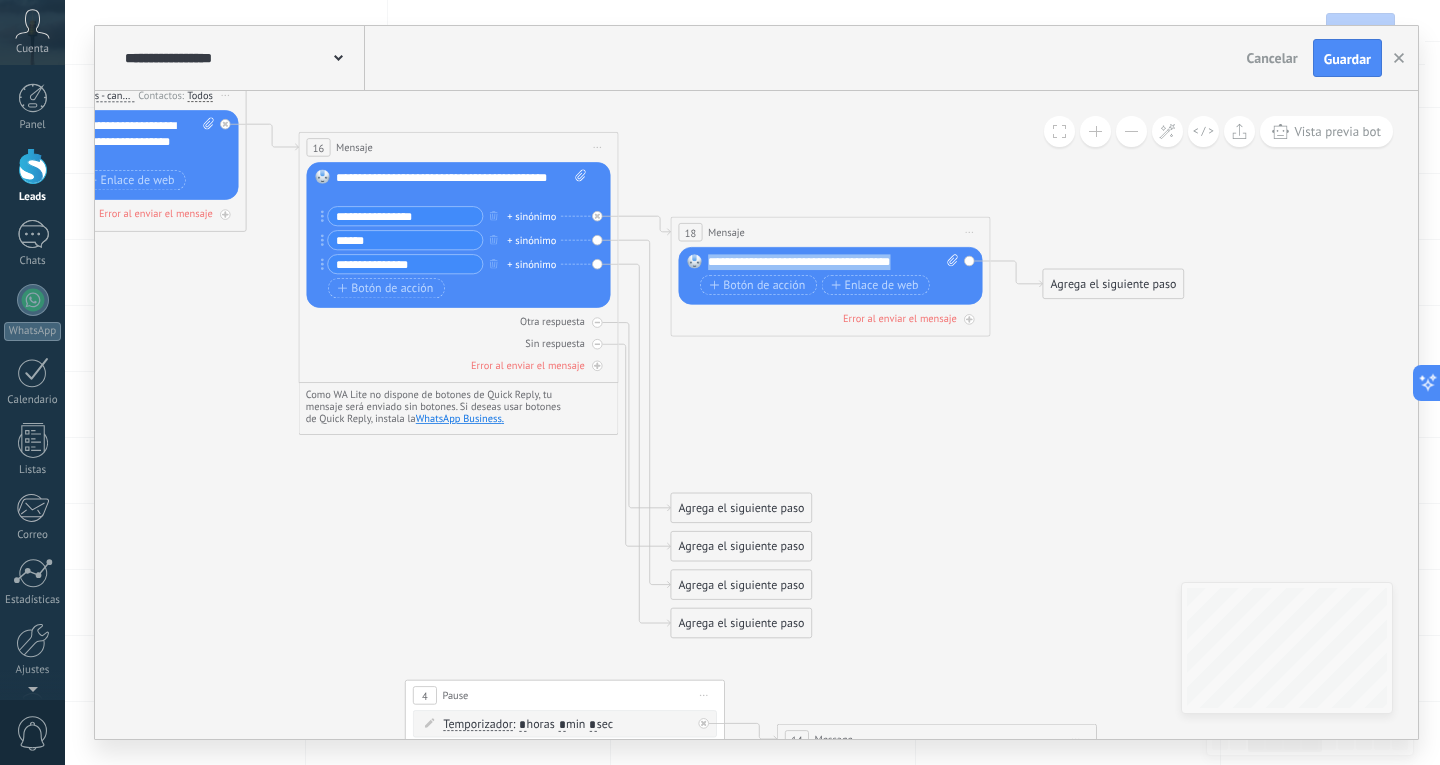 click on "Reemplazar
Quitar
Convertir a mensaje de voz
Arrastre la imagen aquí para adjuntarla.
Añadir imagen
Subir
Arrastrar y soltar
Archivo no encontrado
Escribe tu mensaje..." at bounding box center (831, 276) 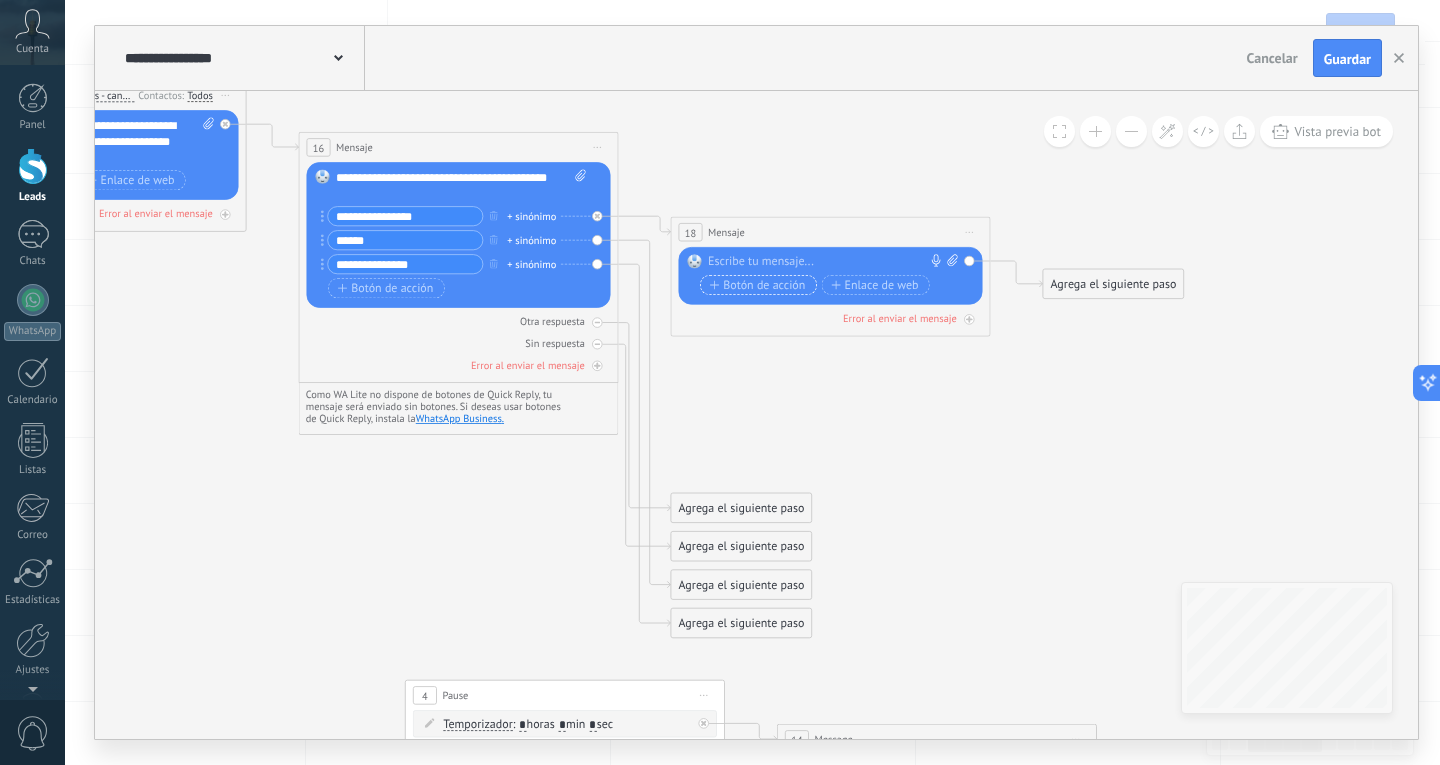 click on "Botón de acción" at bounding box center (758, 285) 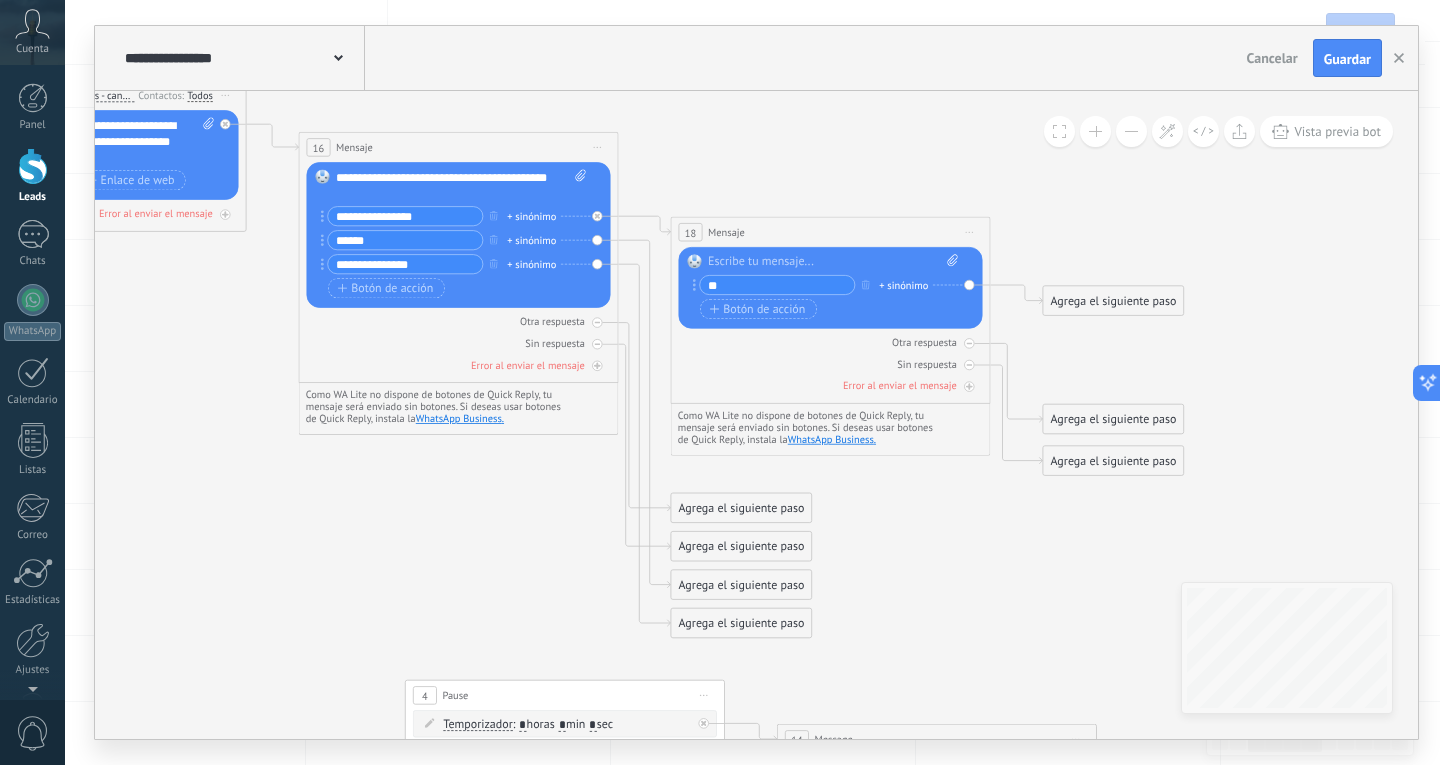 type on "*" 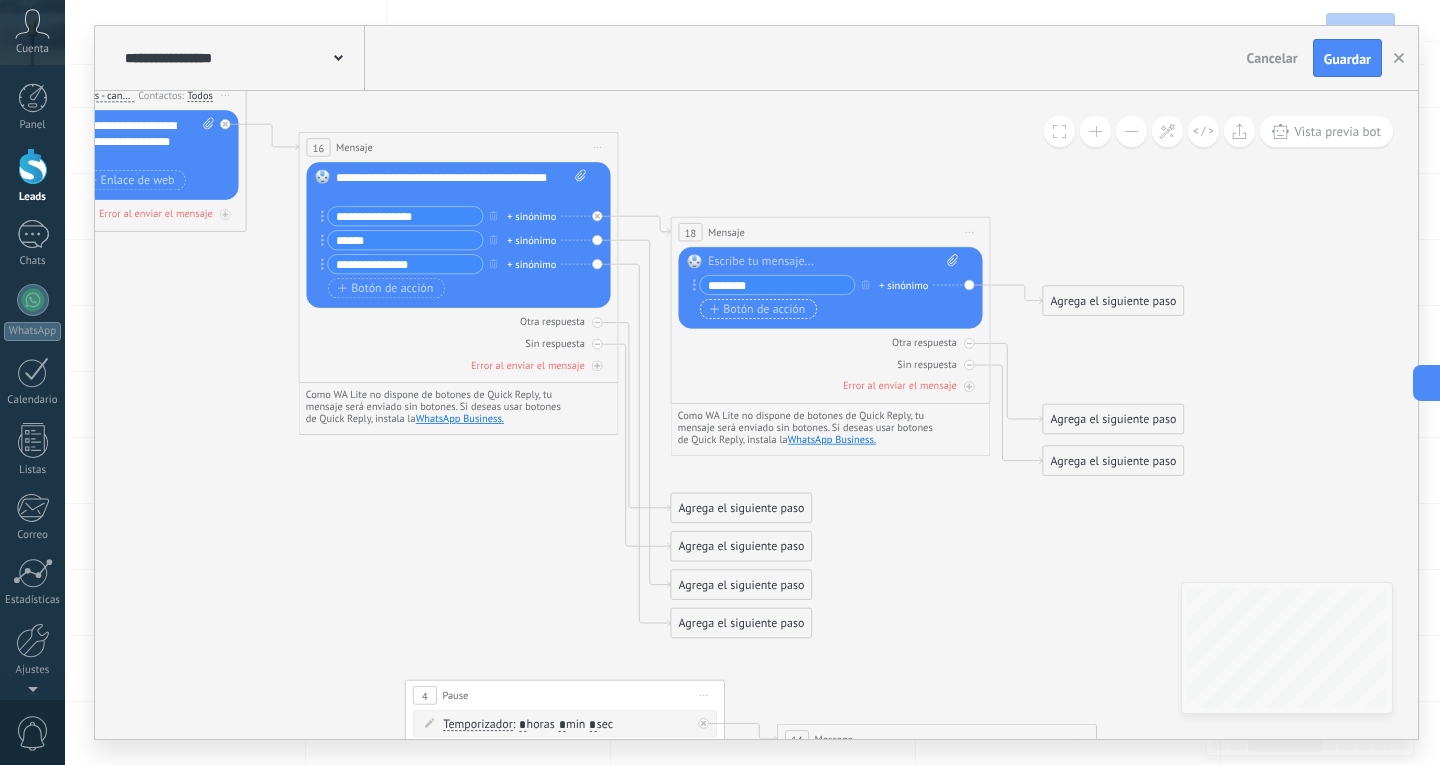 type on "********" 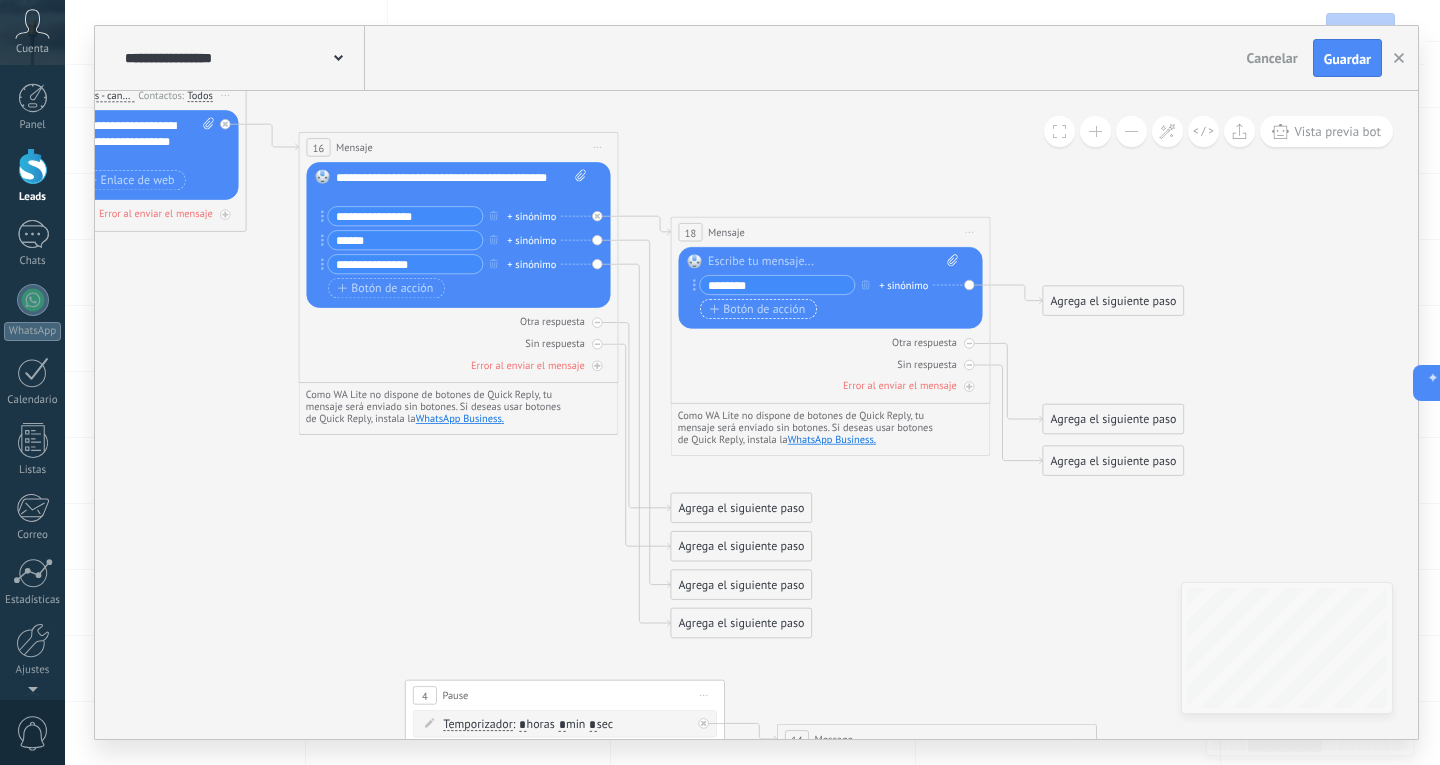 click on "Botón de acción" at bounding box center [758, 309] 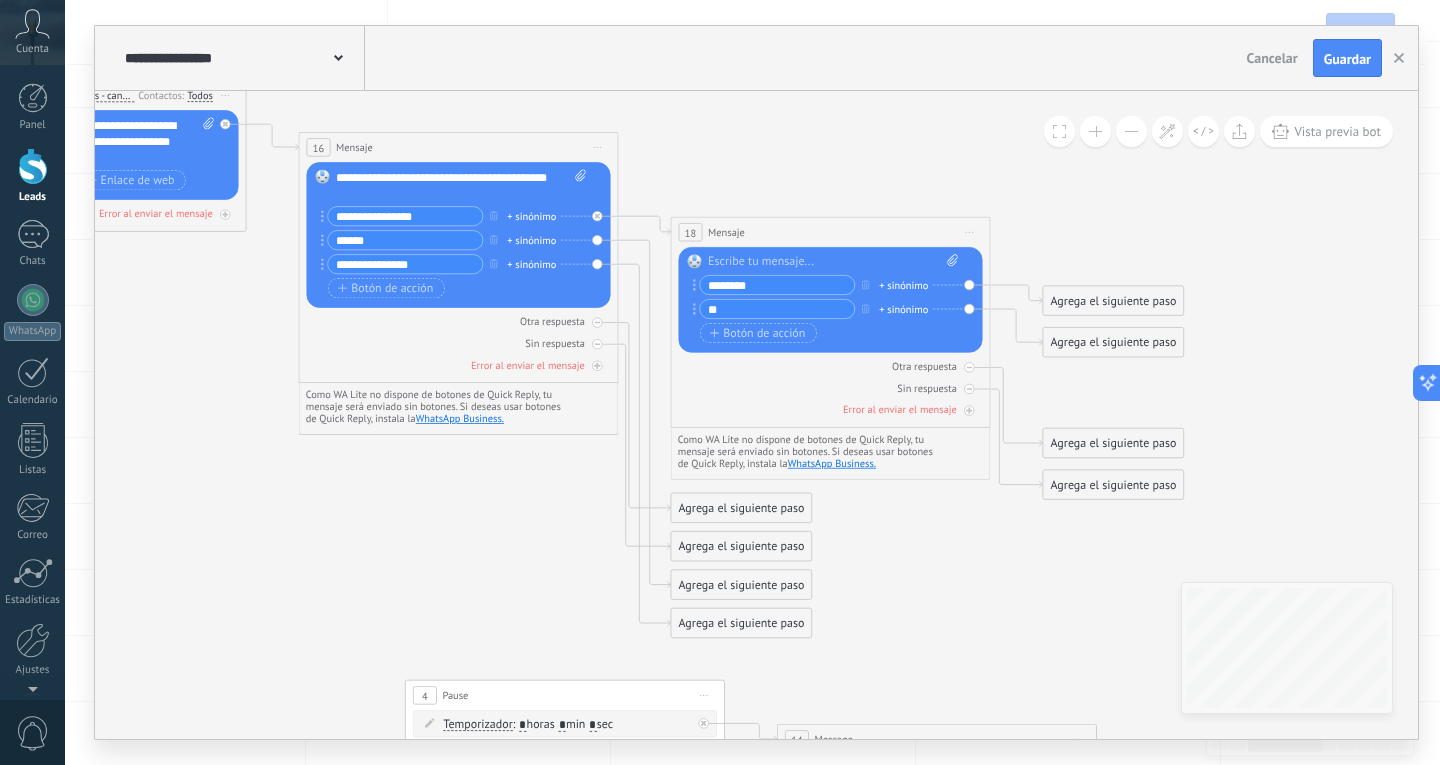 type on "*" 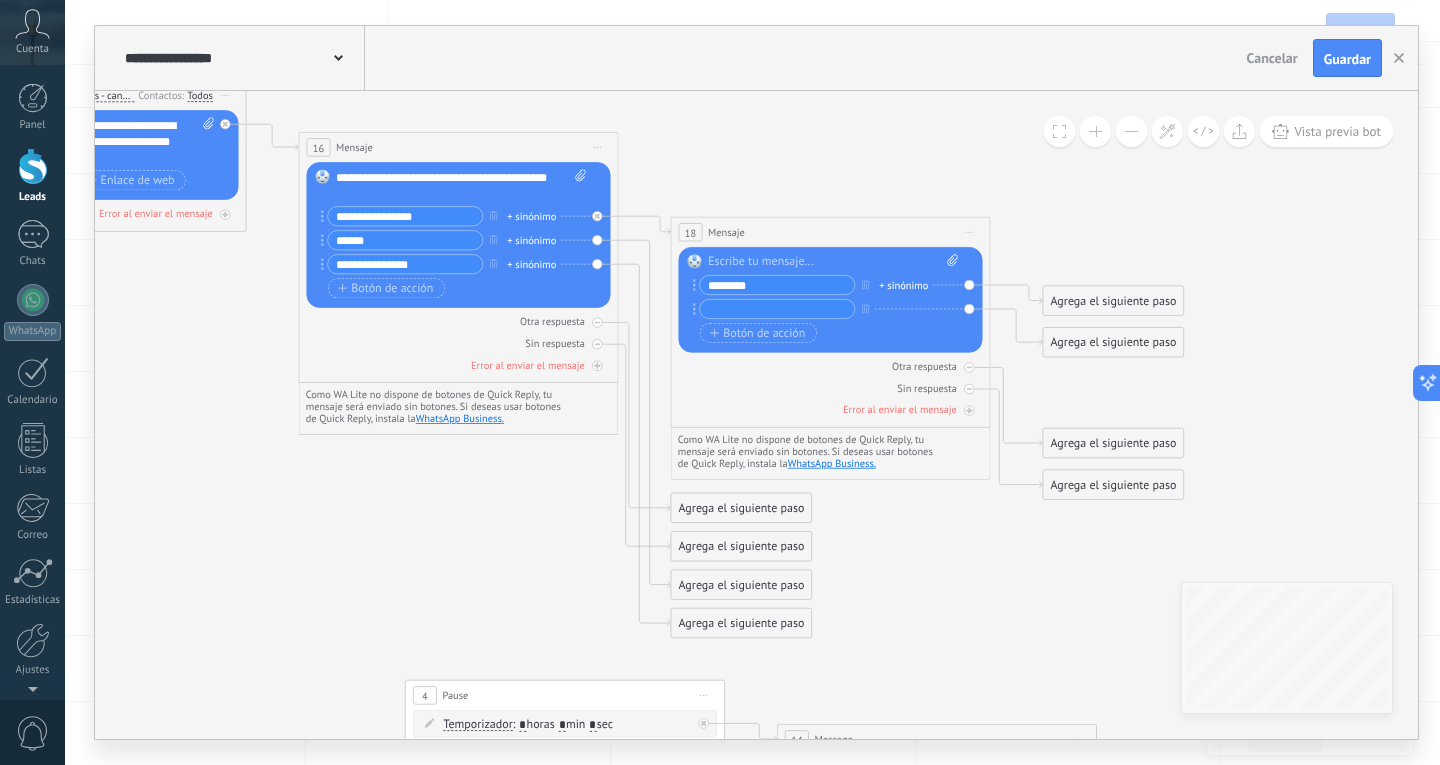 type on "*" 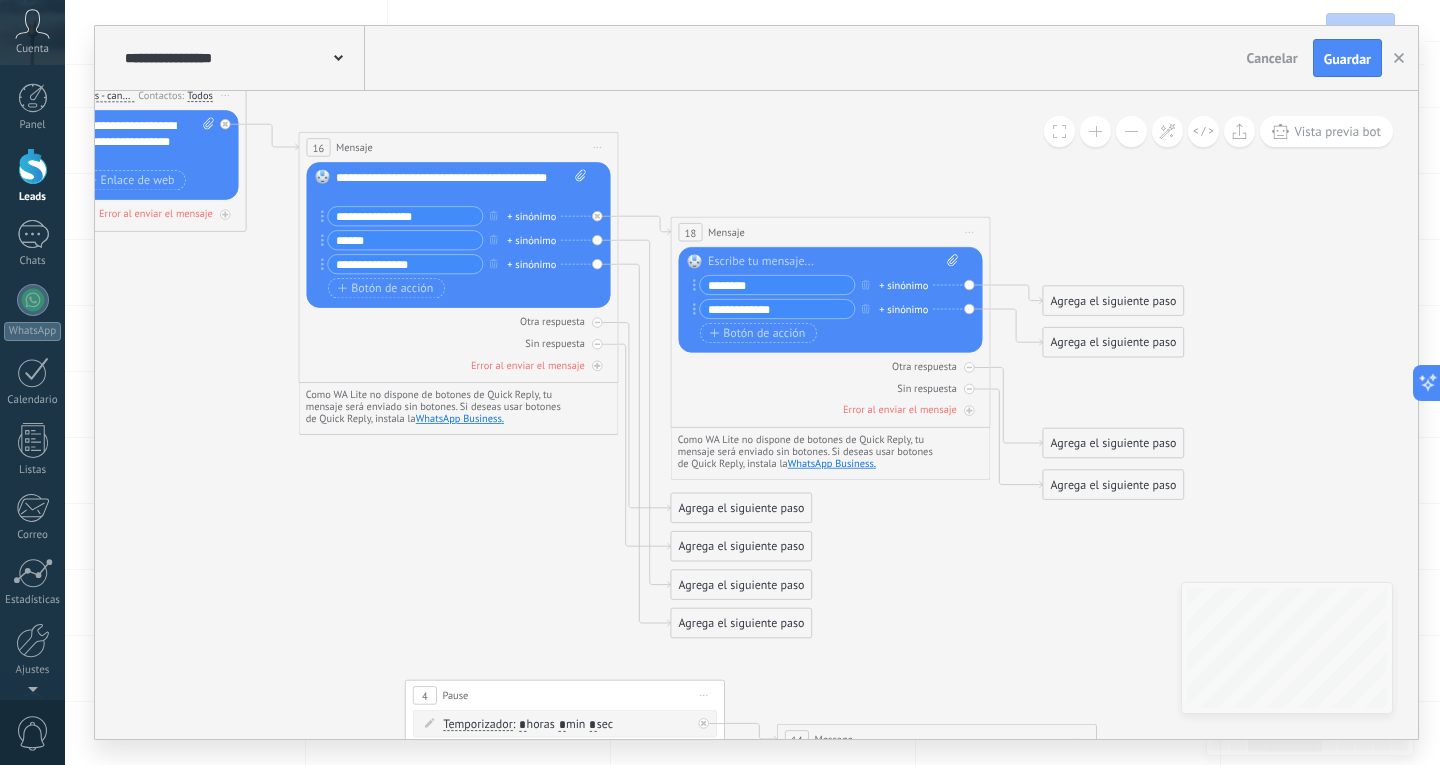 type on "**********" 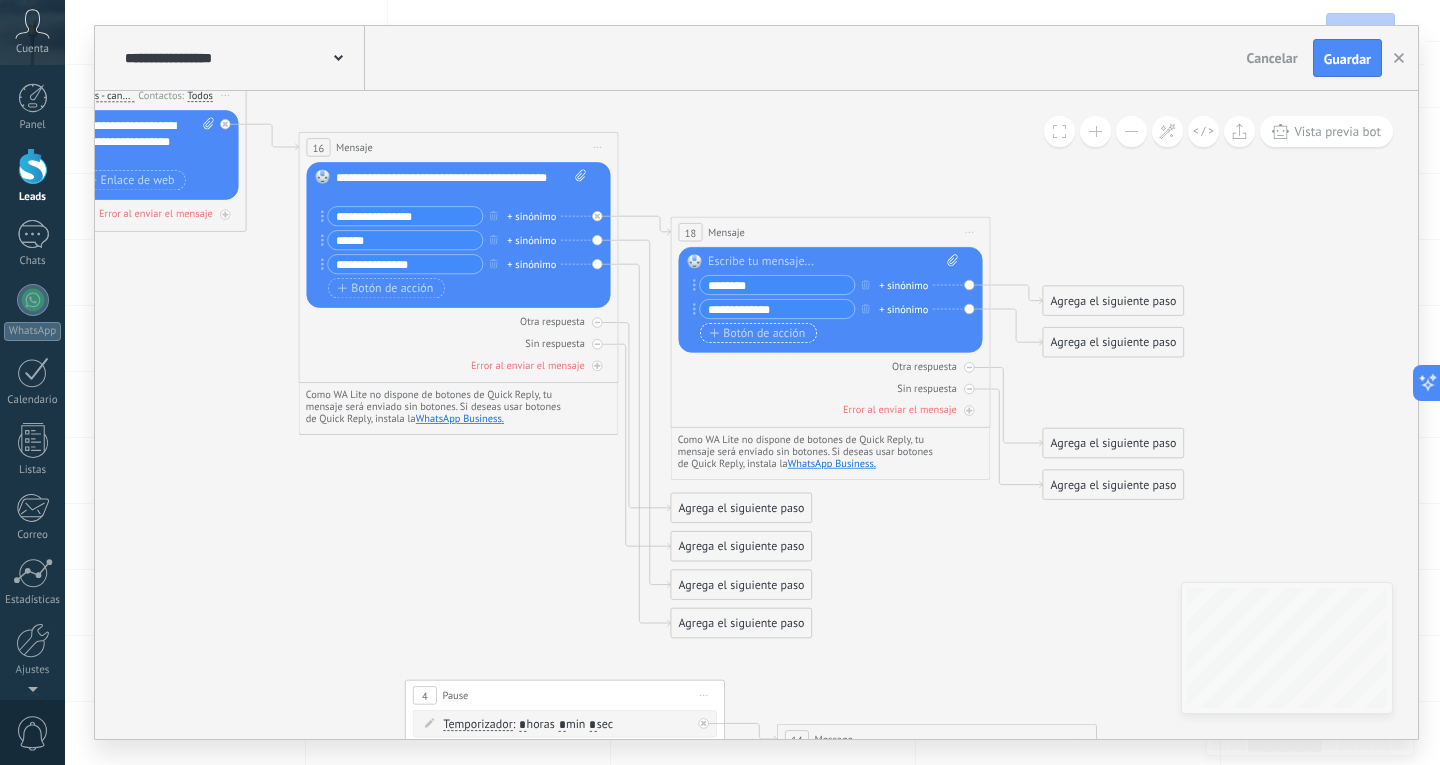 click on "Botón de acción" at bounding box center [758, 333] 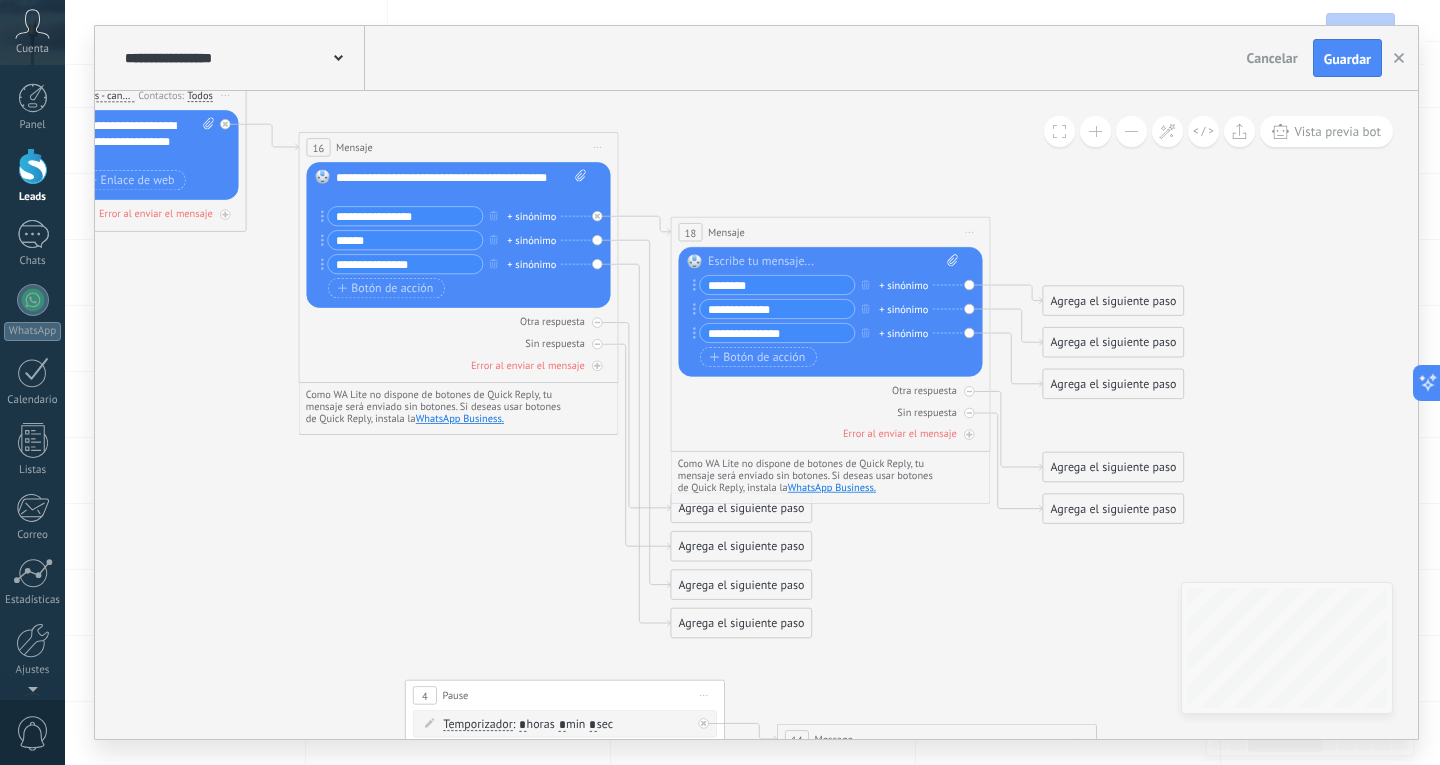 click on "**********" at bounding box center (777, 333) 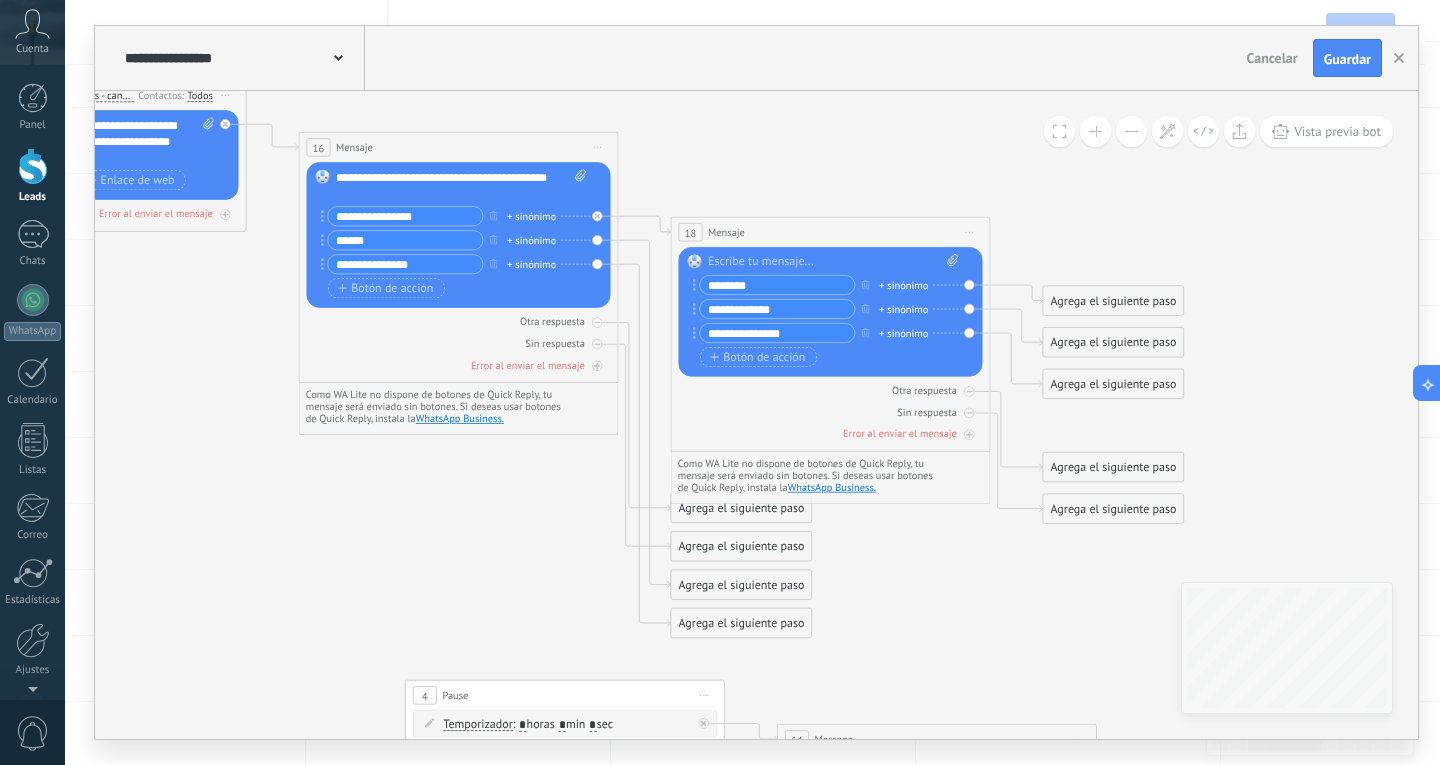 click on "Agrega el siguiente paso" at bounding box center [741, 585] 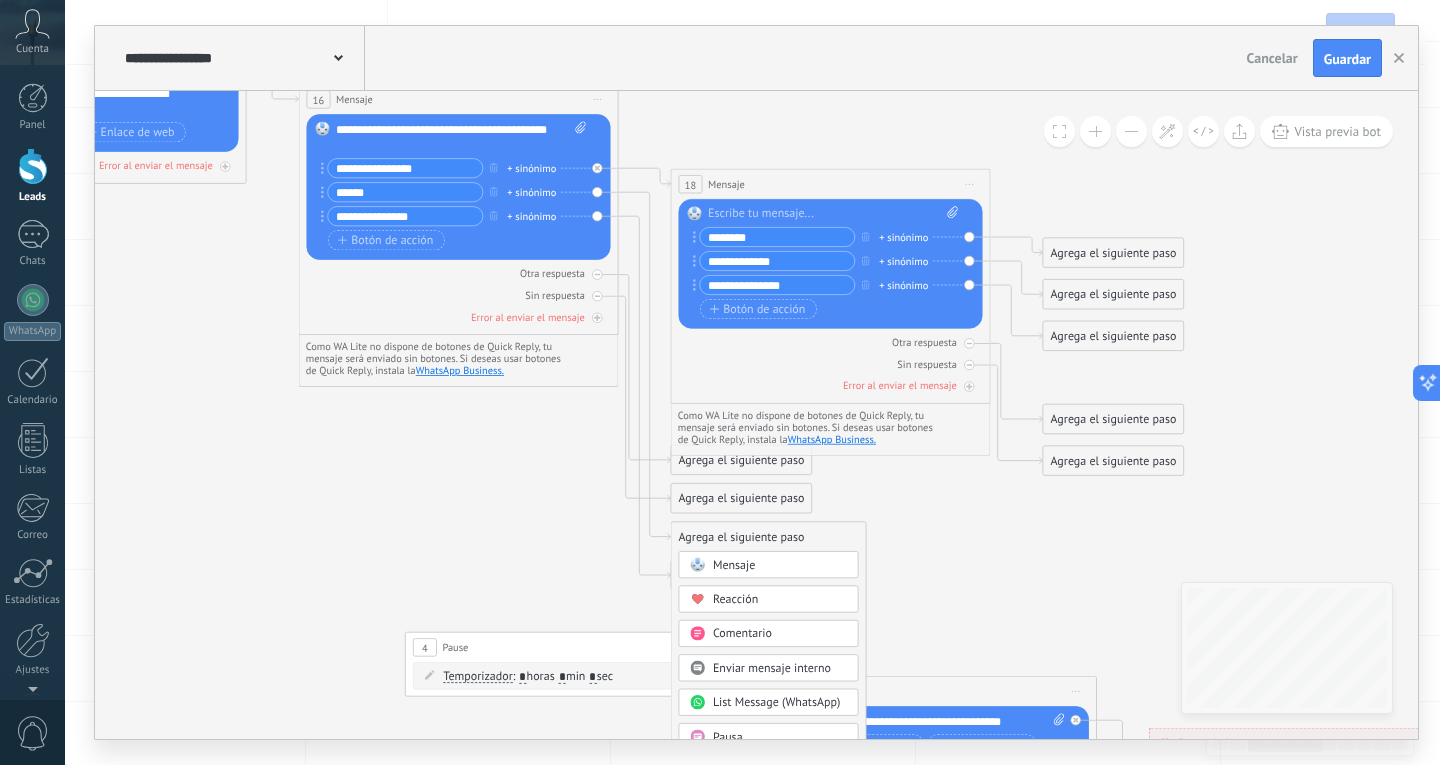click on "Mensaje" at bounding box center (734, 564) 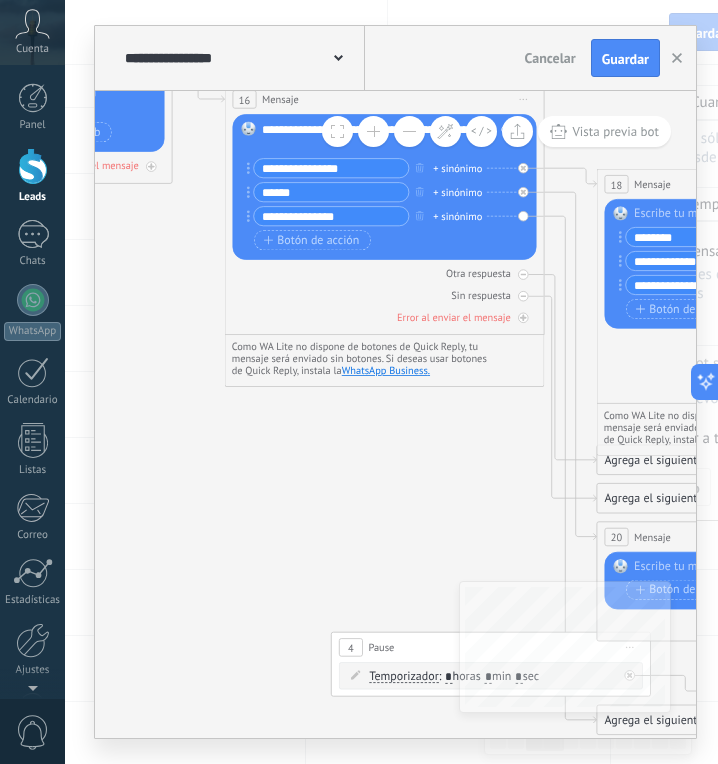 drag, startPoint x: 322, startPoint y: 453, endPoint x: 168, endPoint y: 430, distance: 155.70805 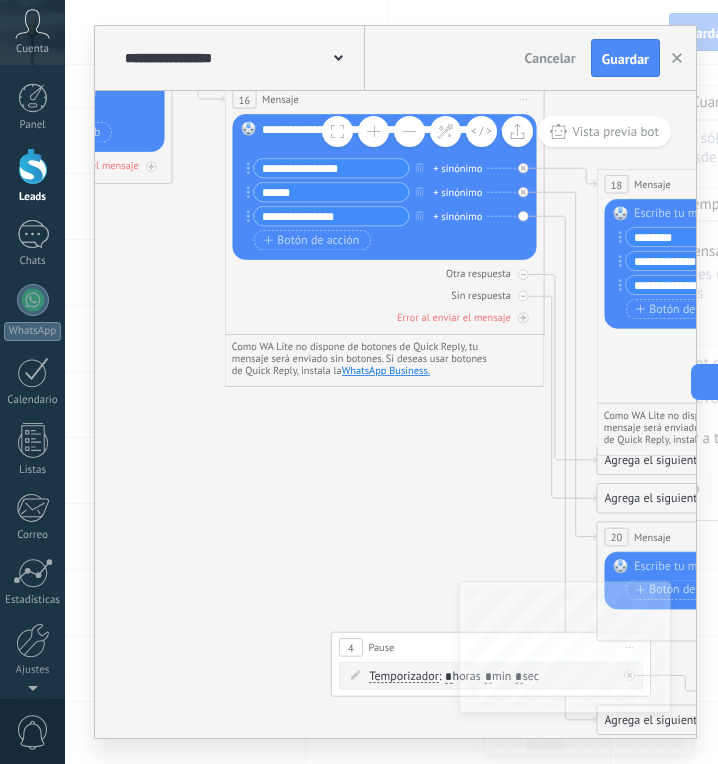 drag, startPoint x: 168, startPoint y: 430, endPoint x: 380, endPoint y: 487, distance: 219.52904 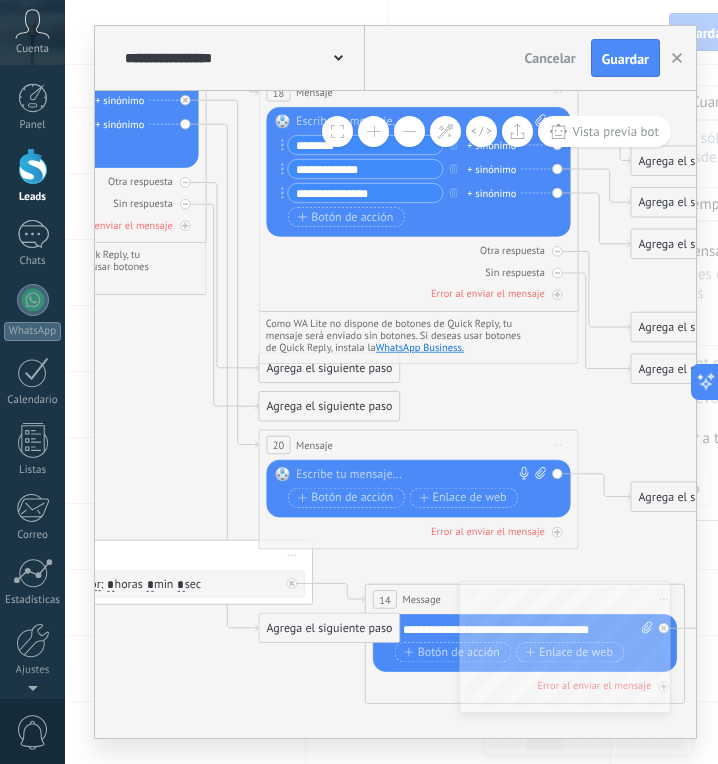 drag, startPoint x: 413, startPoint y: 483, endPoint x: 79, endPoint y: 364, distance: 354.56592 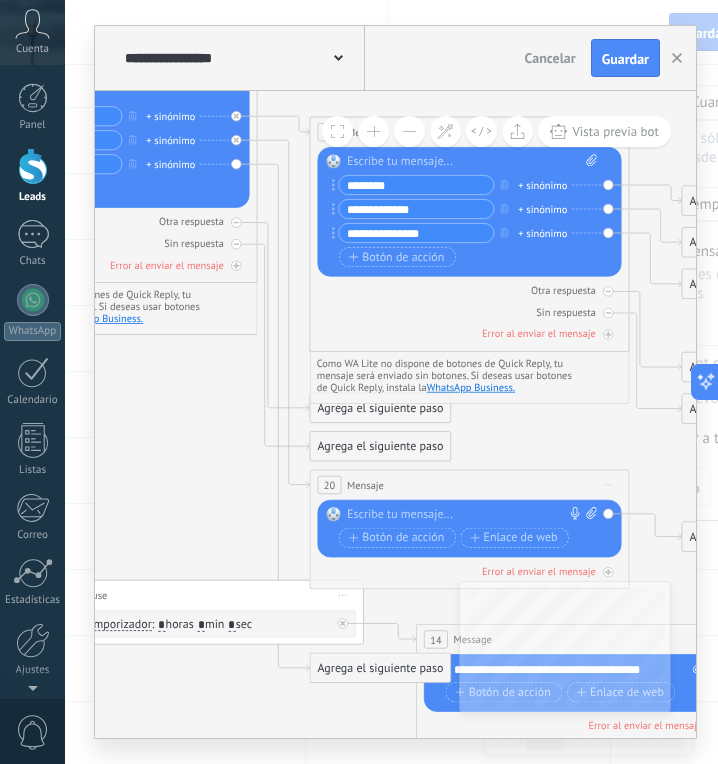 drag, startPoint x: 489, startPoint y: 362, endPoint x: 536, endPoint y: 429, distance: 81.84131 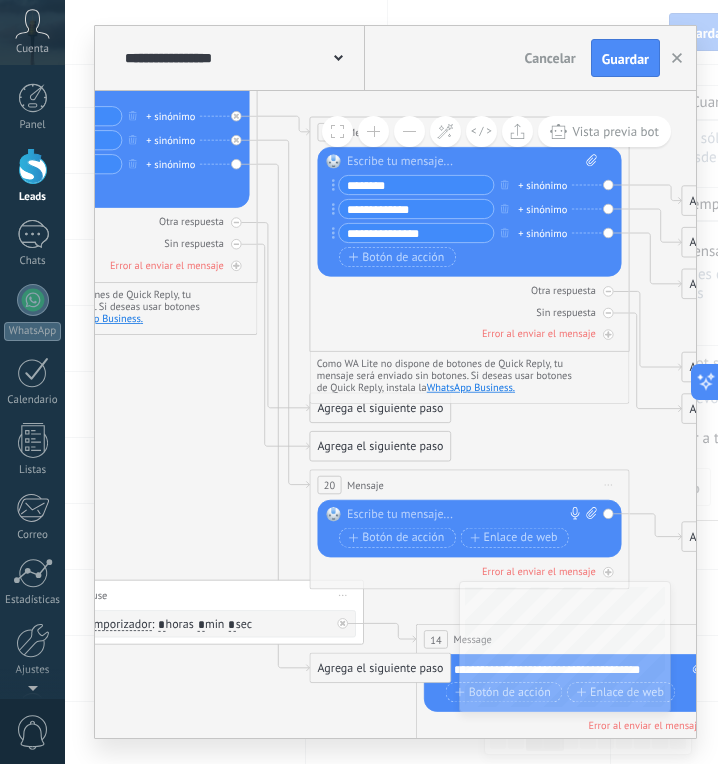 drag, startPoint x: 223, startPoint y: 404, endPoint x: 250, endPoint y: 412, distance: 28.160255 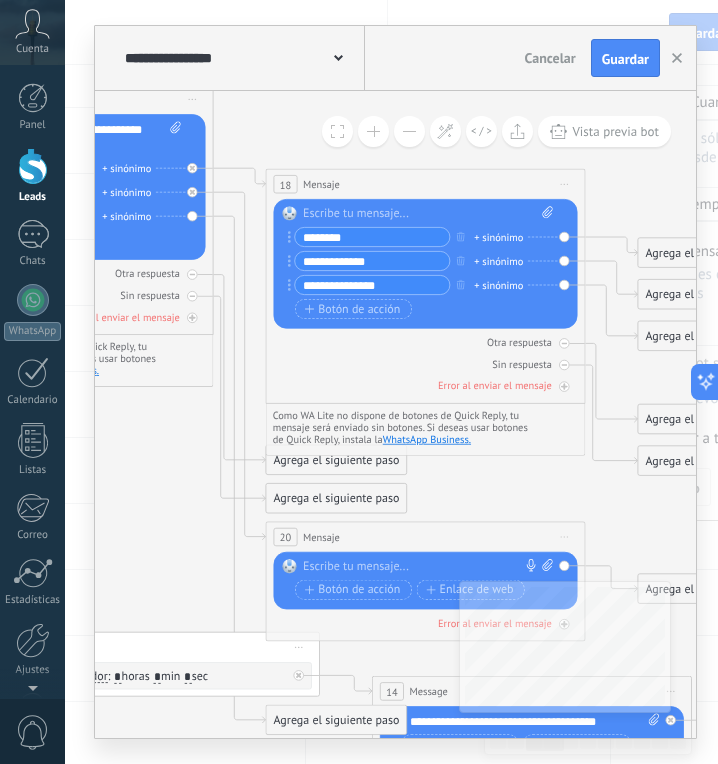 drag, startPoint x: 209, startPoint y: 383, endPoint x: 160, endPoint y: 431, distance: 68.593 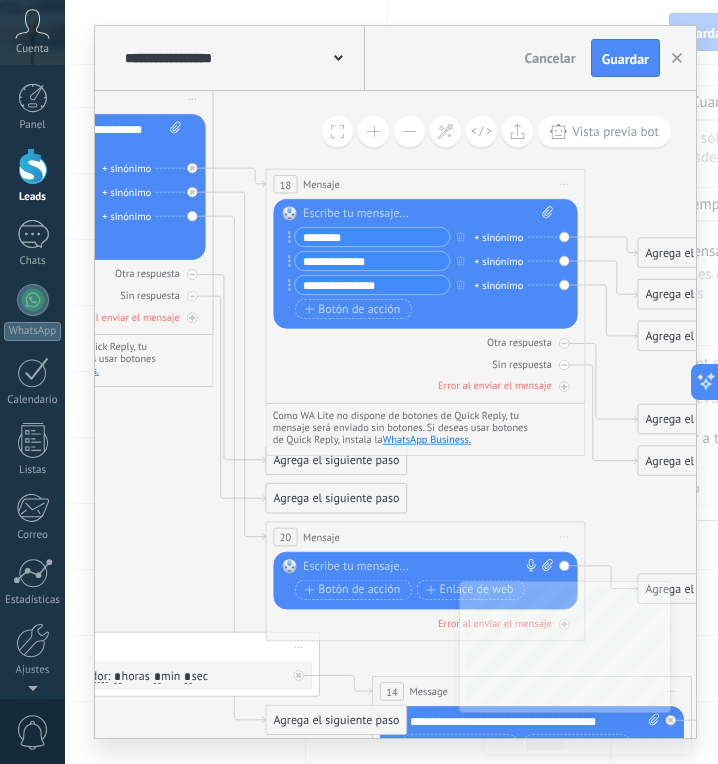 click 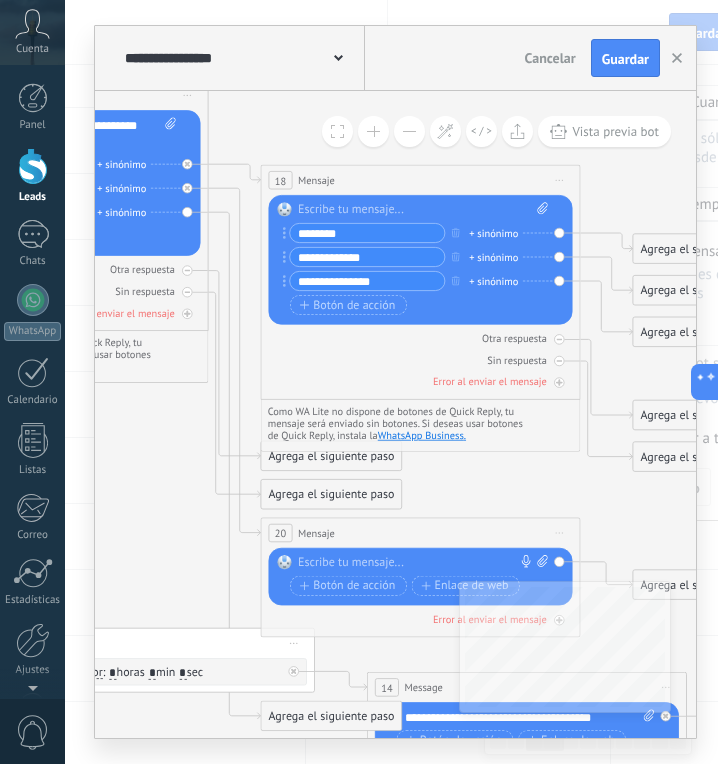 click at bounding box center [423, 210] 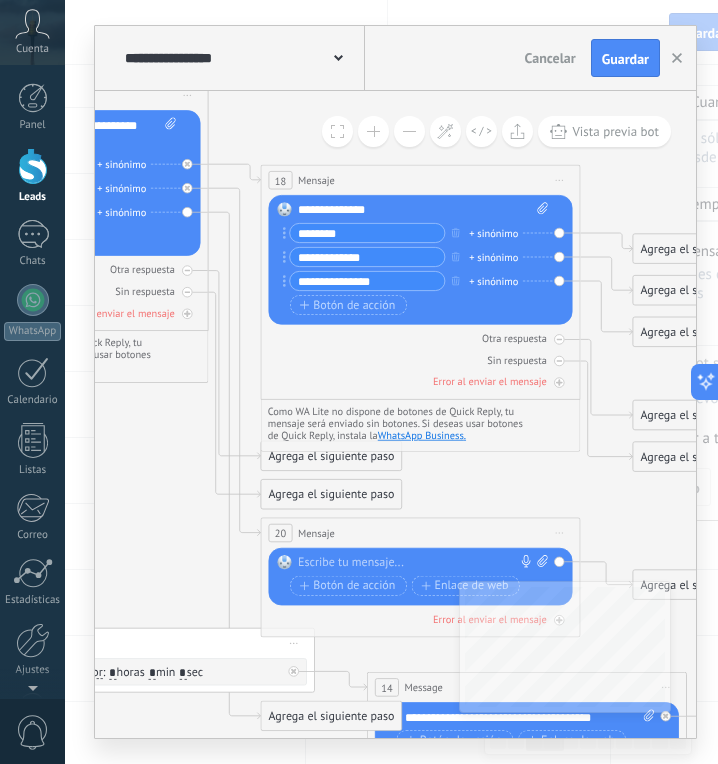 drag, startPoint x: 156, startPoint y: 438, endPoint x: 326, endPoint y: 440, distance: 170.01176 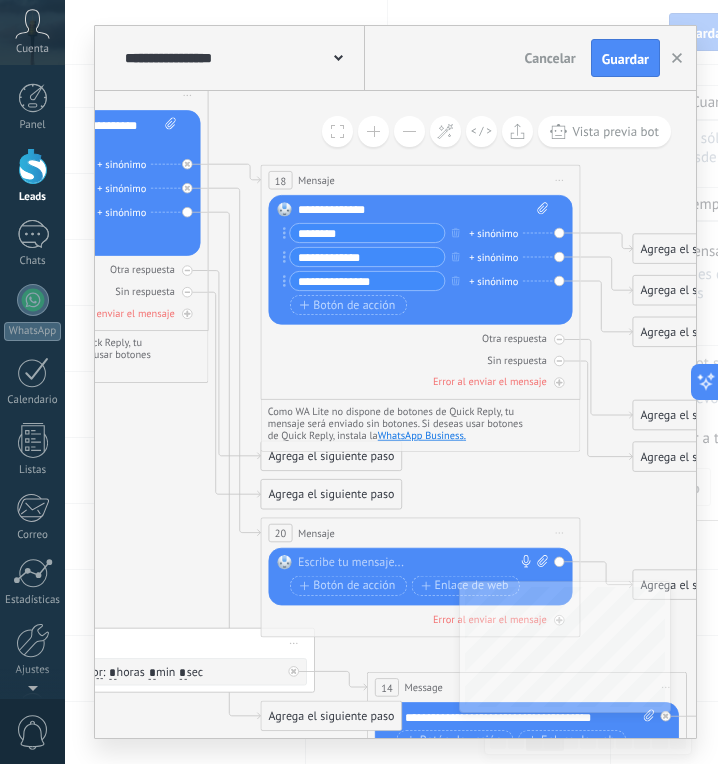 drag, startPoint x: 326, startPoint y: 440, endPoint x: 156, endPoint y: 472, distance: 172.98555 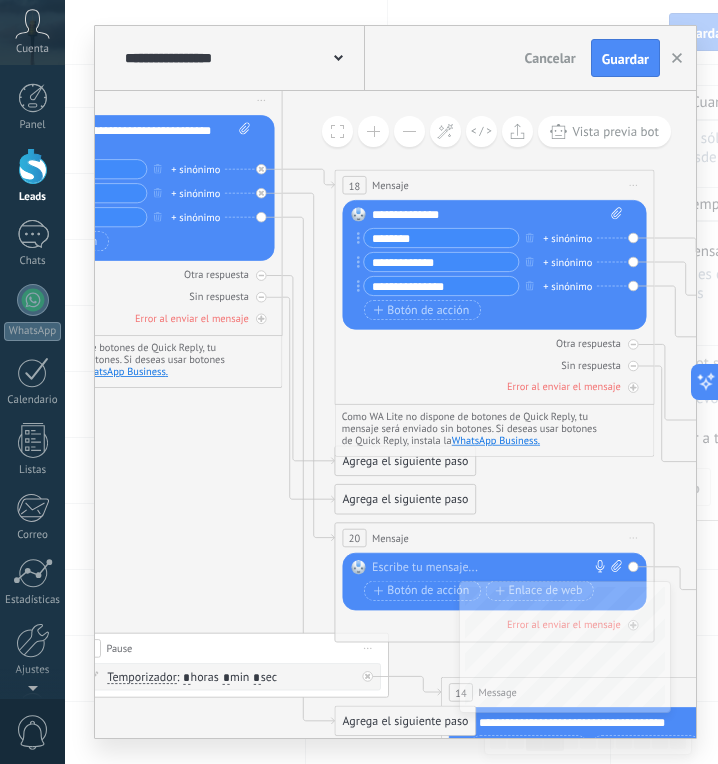 drag, startPoint x: 146, startPoint y: 466, endPoint x: 220, endPoint y: 471, distance: 74.168724 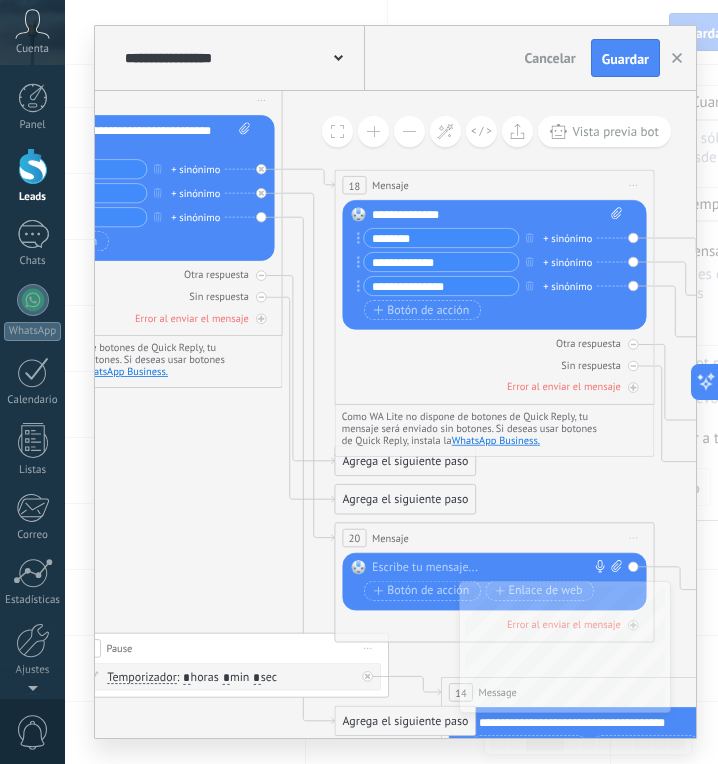 click on "20
Mensaje
*******
(a):
Todos los contactos - canales seleccionados
Todos los contactos - canales seleccionados
Todos los contactos - canal primario
Contacto principal - canales seleccionados
Contacto principal - canal primario
Todos los contactos - canales seleccionados
Todos los contactos - canales seleccionados
Todos los contactos - canal primario
Contacto principal - canales seleccionados" at bounding box center [494, 538] 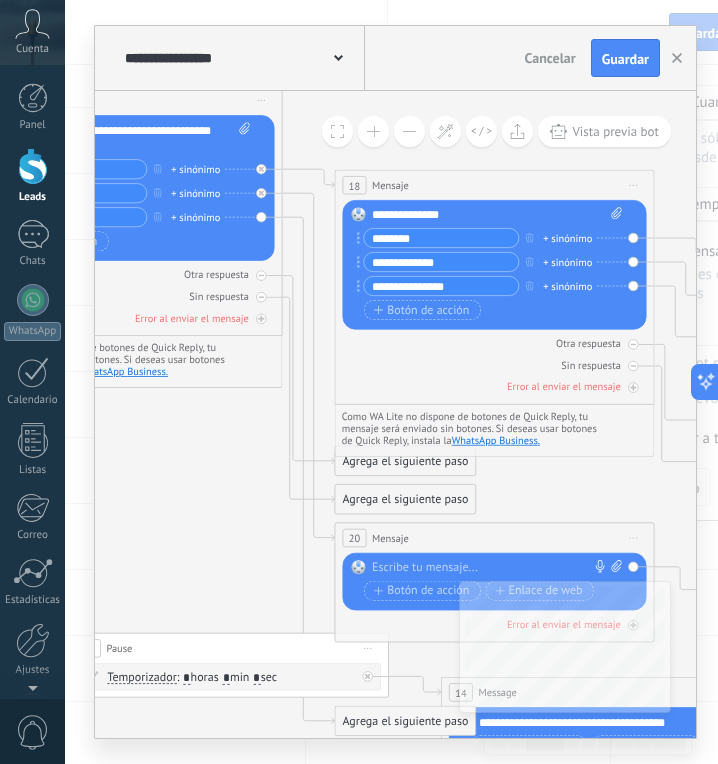 click on "Reemplazar
Quitar
Convertir a mensaje de voz
Arrastre la imagen aquí para adjuntarla.
Añadir imagen
Subir
Arrastrar y soltar
Archivo no encontrado
Escribe tu mensaje..." at bounding box center [495, 582] 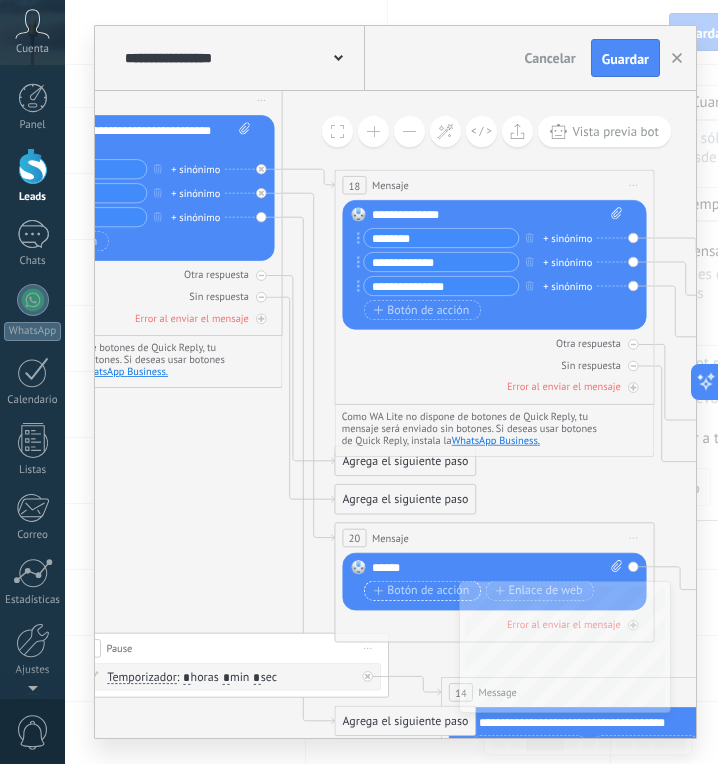 click on "Botón de acción" at bounding box center [422, 590] 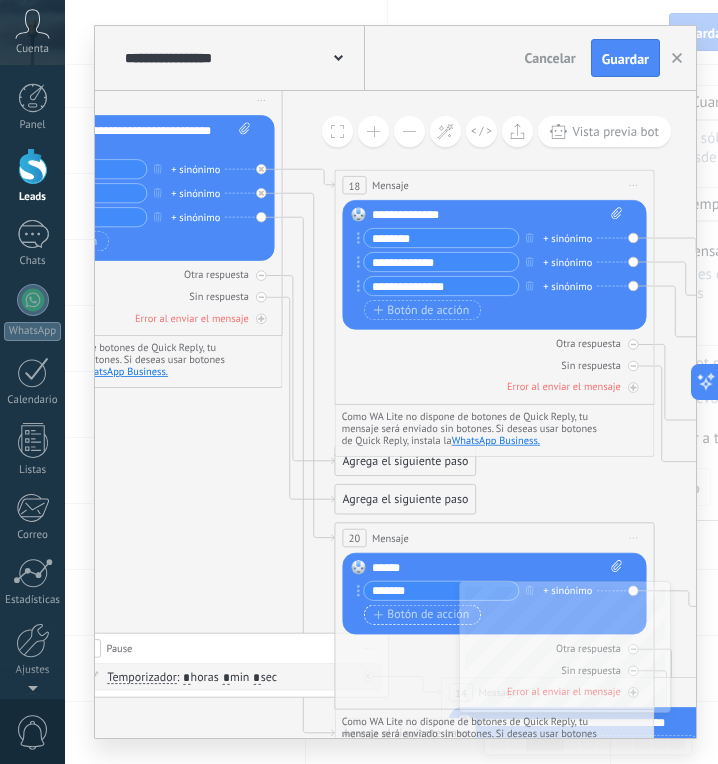 type on "*******" 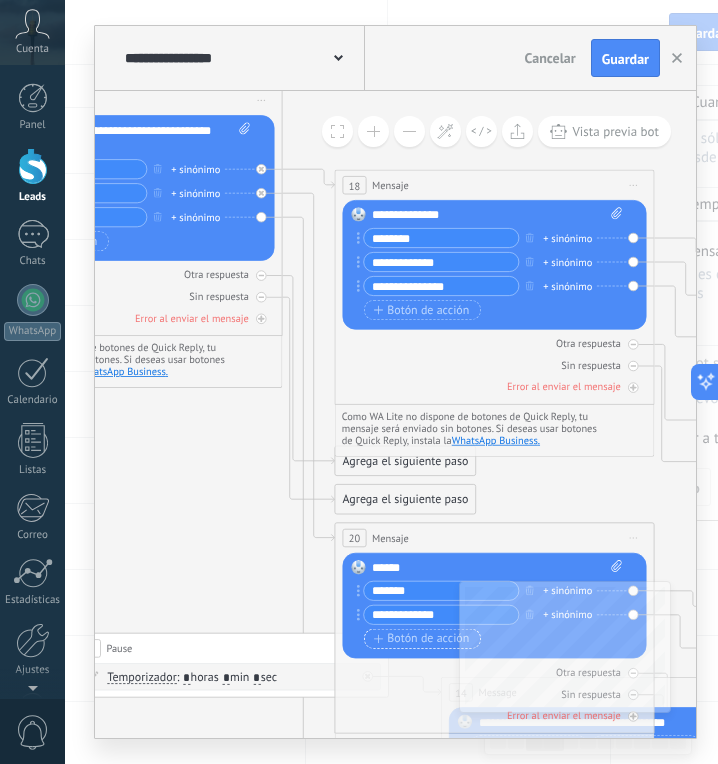 type on "**********" 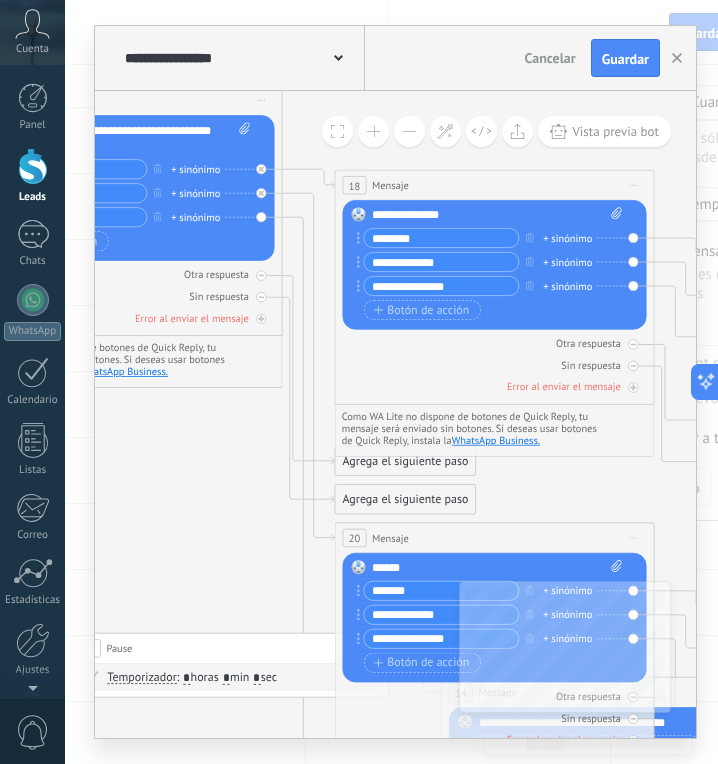 click on "**********" at bounding box center [441, 639] 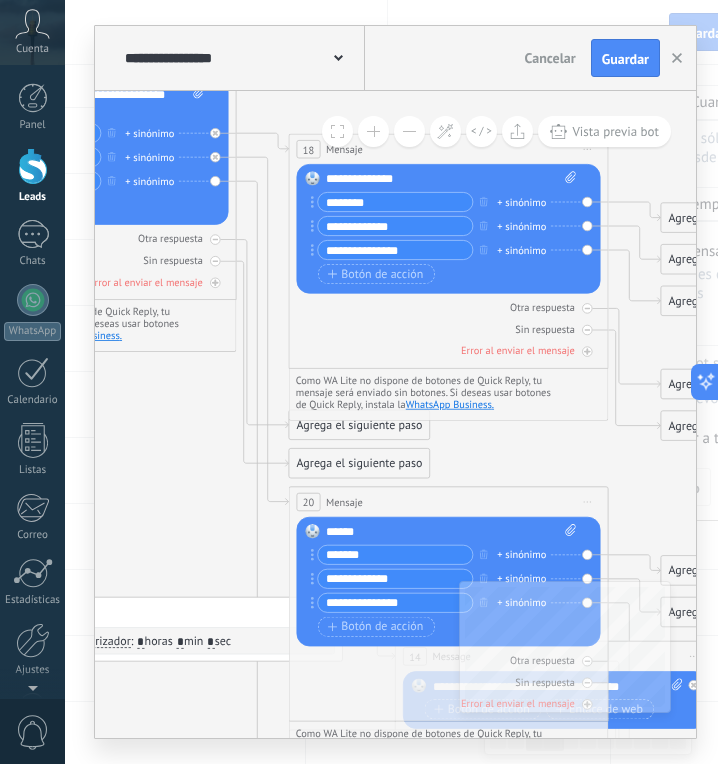 drag, startPoint x: 244, startPoint y: 540, endPoint x: 198, endPoint y: 504, distance: 58.412327 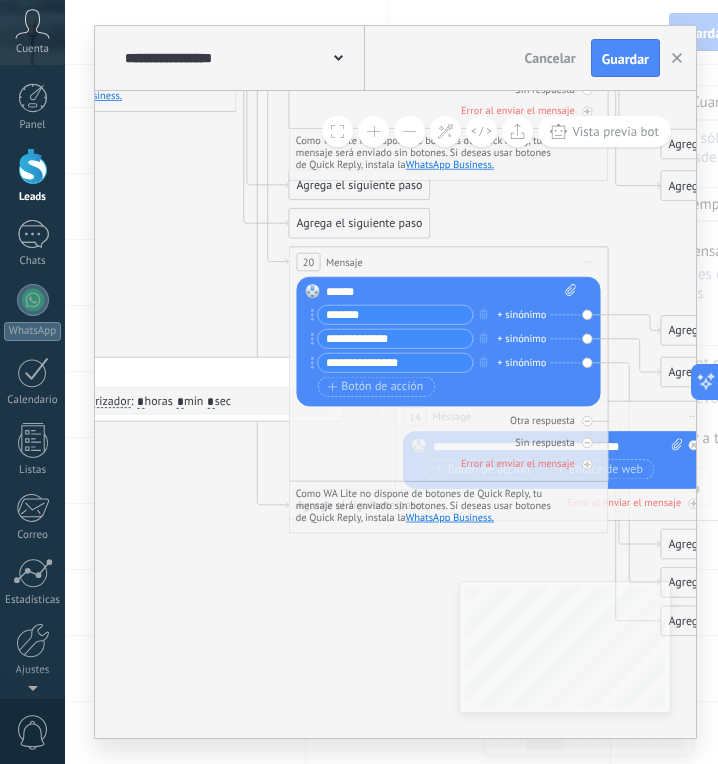 click 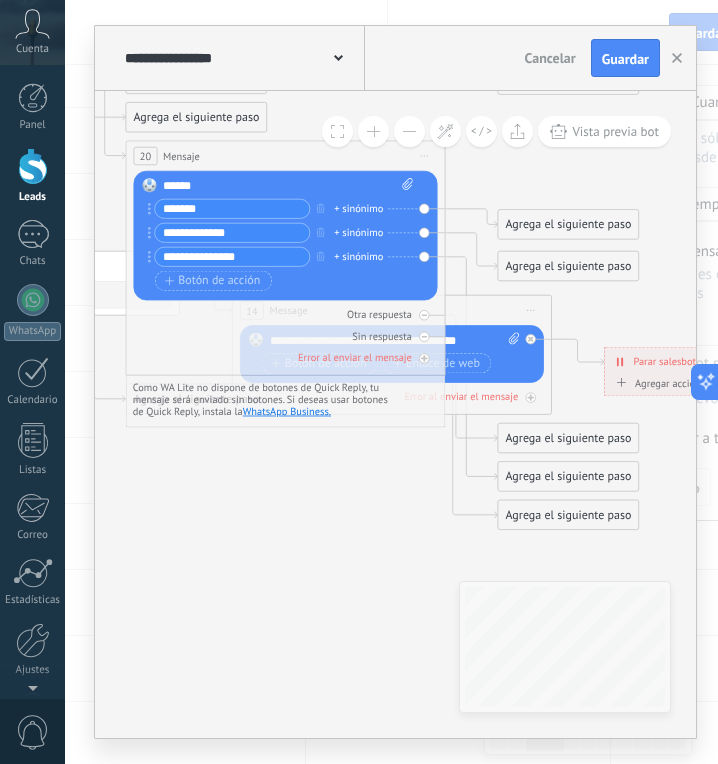drag, startPoint x: 342, startPoint y: 585, endPoint x: 204, endPoint y: 490, distance: 167.53806 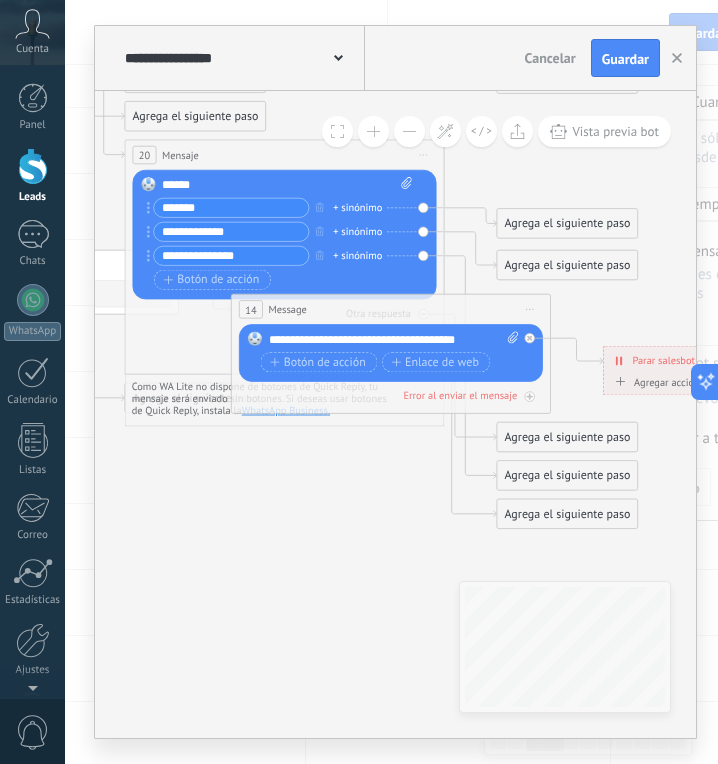 click on "Iniciar vista previa aquí
Cambiar nombre
Duplicar
Borrar" at bounding box center [530, 309] 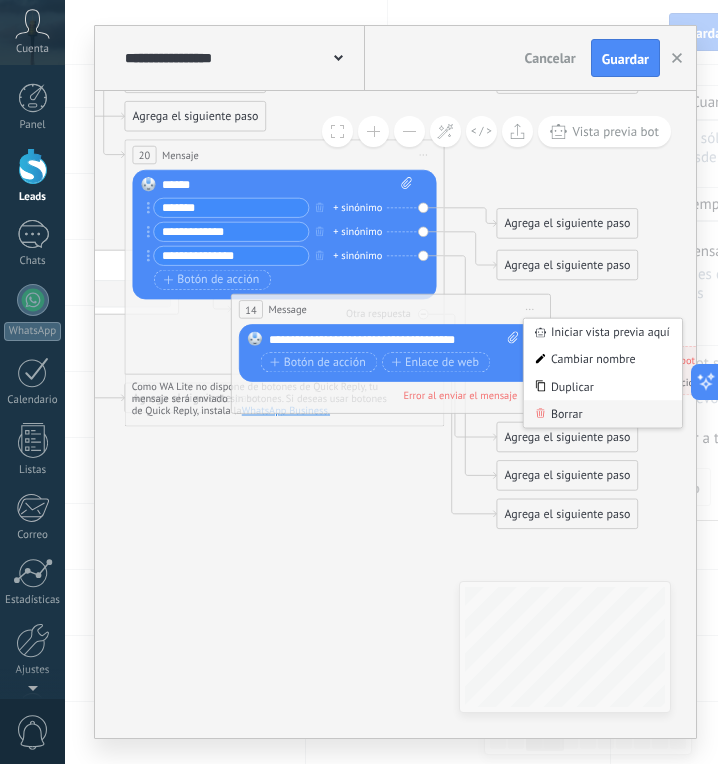 click on "Borrar" at bounding box center (603, 413) 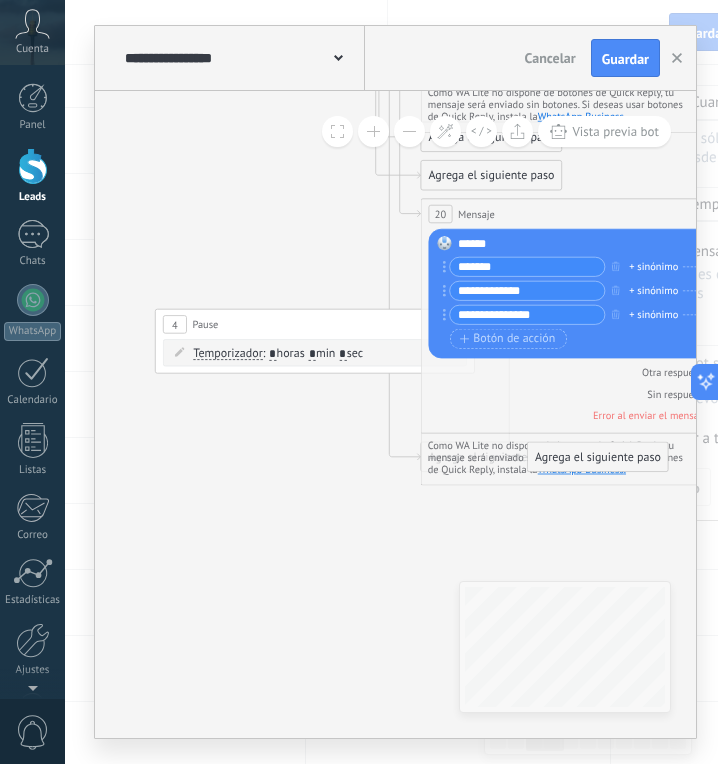 drag, startPoint x: 317, startPoint y: 495, endPoint x: 583, endPoint y: 544, distance: 270.4755 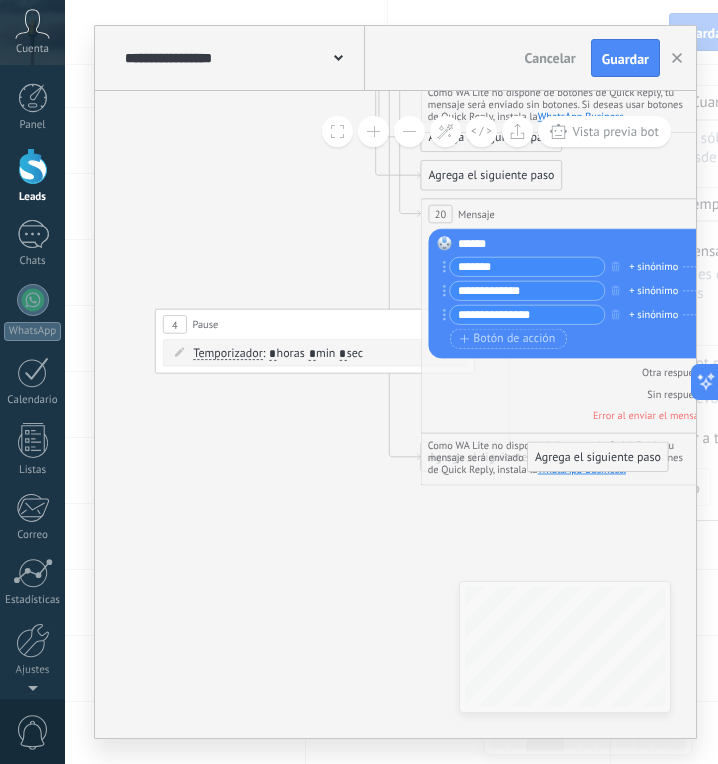click 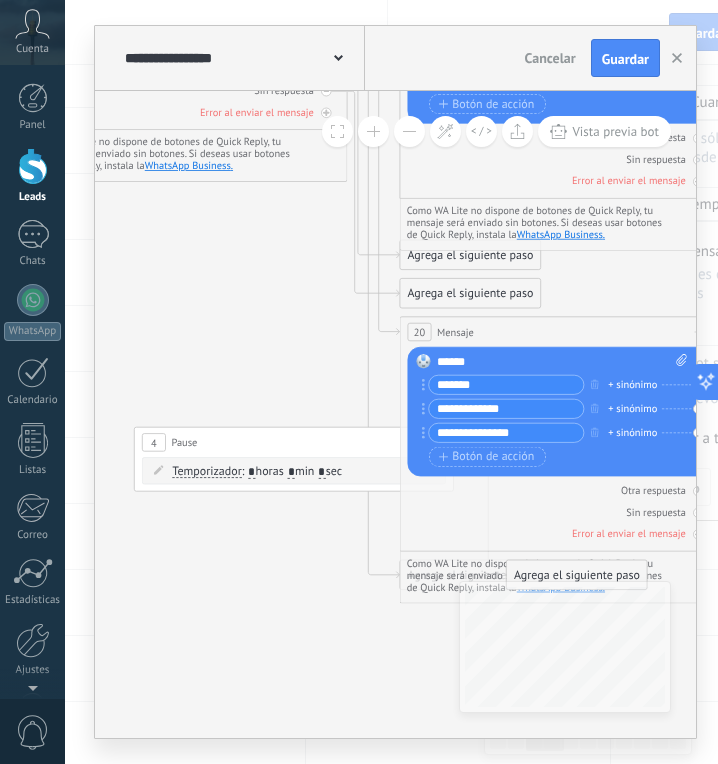 drag, startPoint x: 366, startPoint y: 476, endPoint x: 344, endPoint y: 595, distance: 121.016525 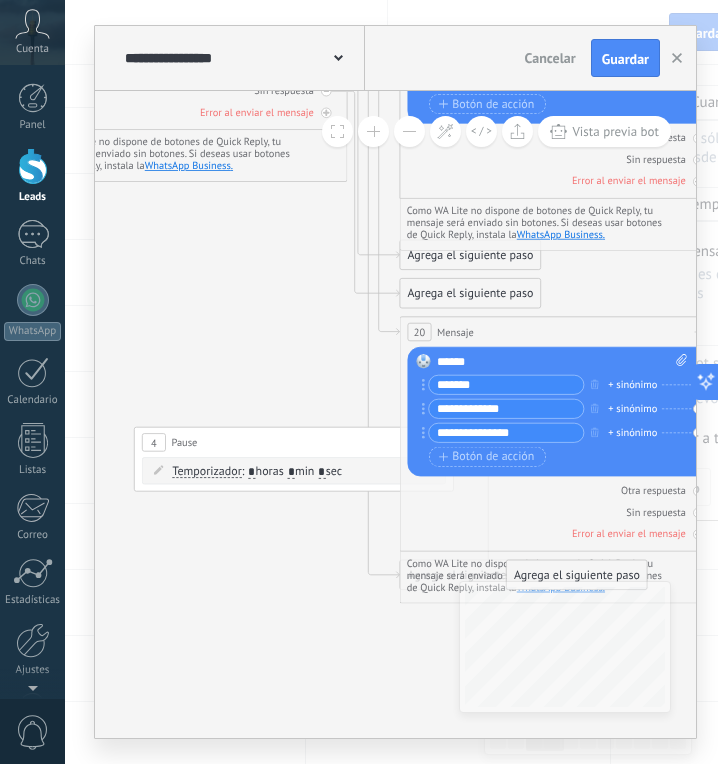 click 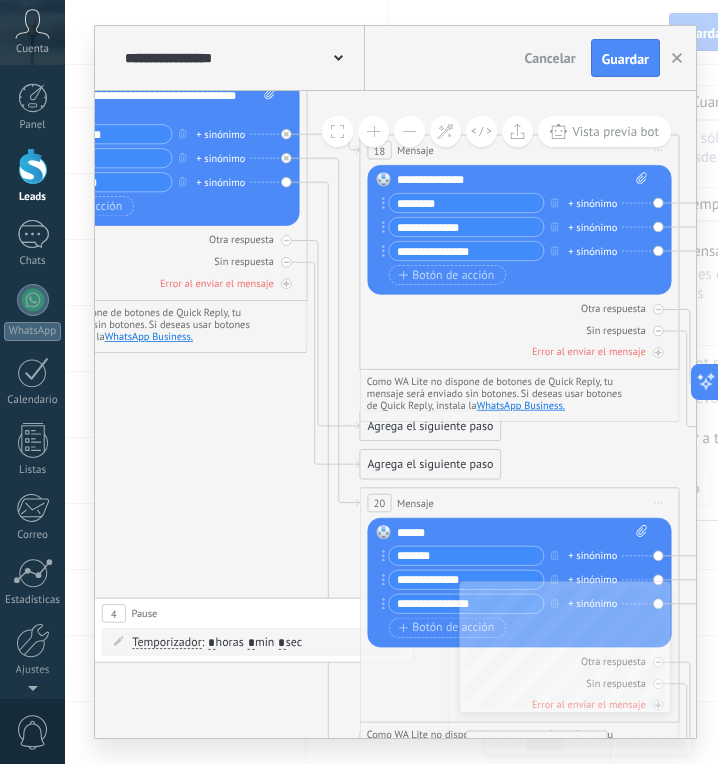 drag, startPoint x: 284, startPoint y: 383, endPoint x: 244, endPoint y: 554, distance: 175.61606 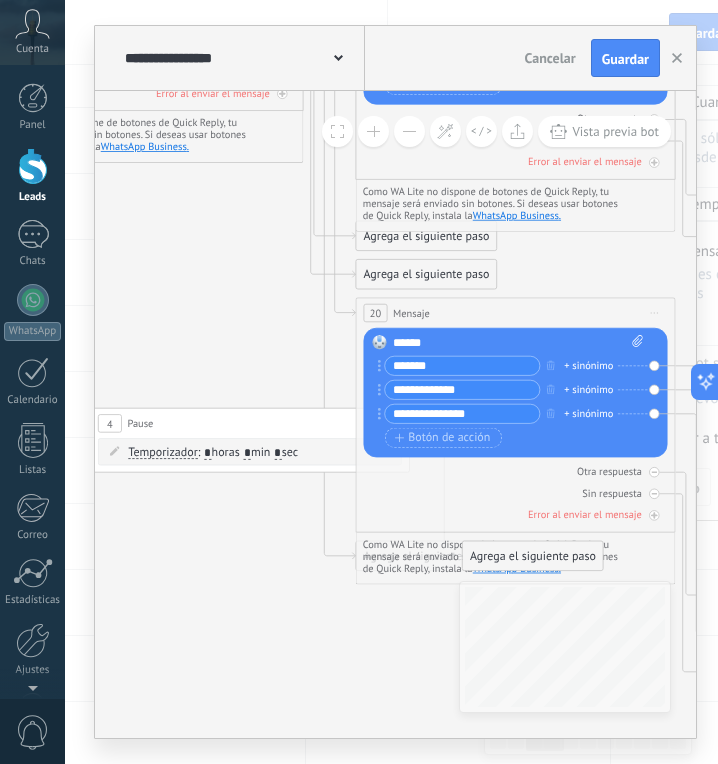 drag, startPoint x: 275, startPoint y: 497, endPoint x: 271, endPoint y: 313, distance: 184.04347 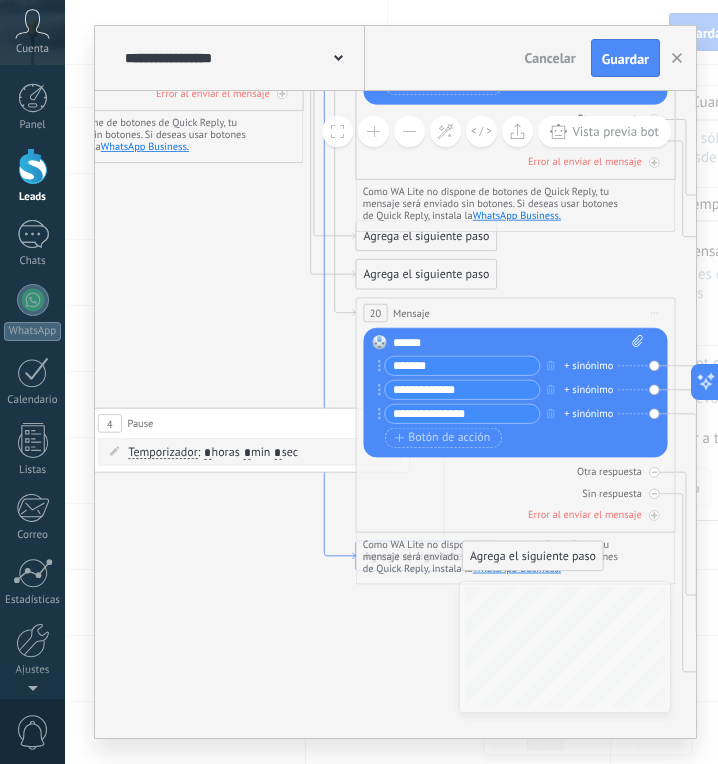 click 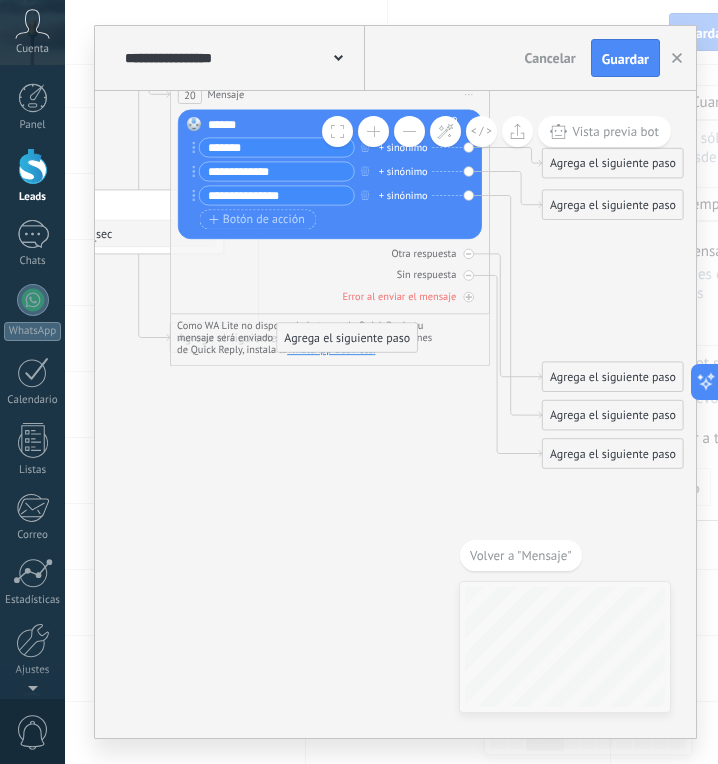drag, startPoint x: 328, startPoint y: 575, endPoint x: 140, endPoint y: 499, distance: 202.78067 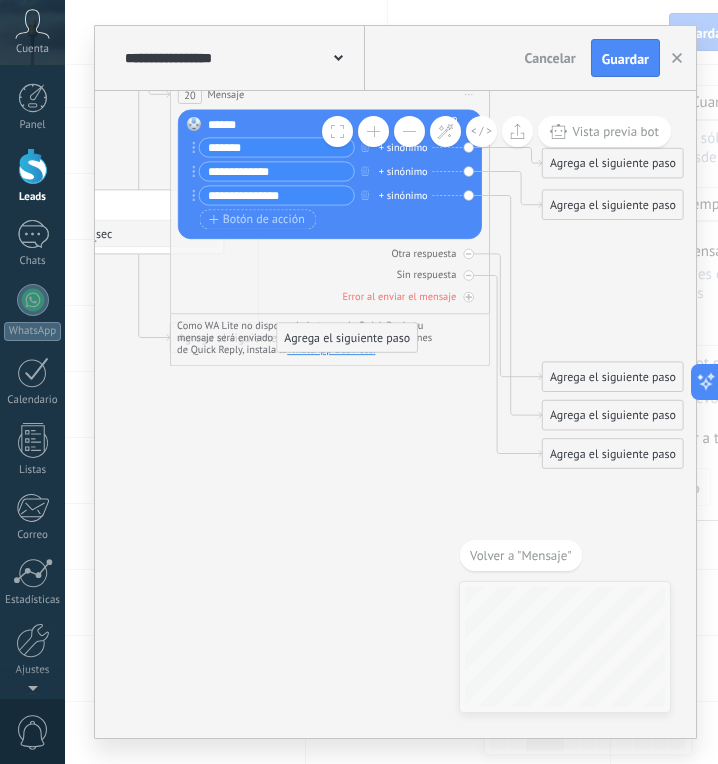 click 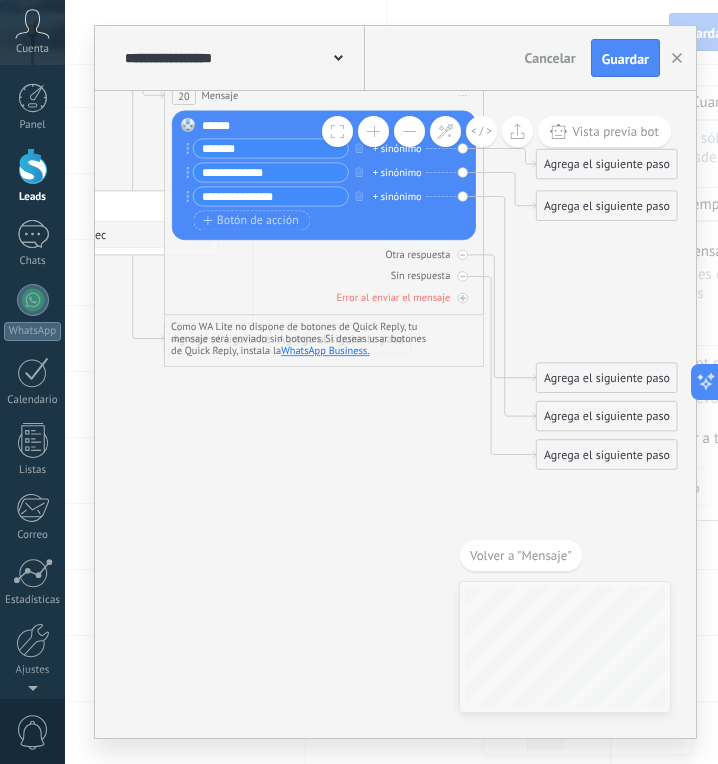 click on "Como WA Lite no dispone de botones de Quick Reply, tu mensaje será enviado sin botones. Si deseas usar botones de Quick Reply, instala la  WhatsApp Business ." at bounding box center (324, 339) 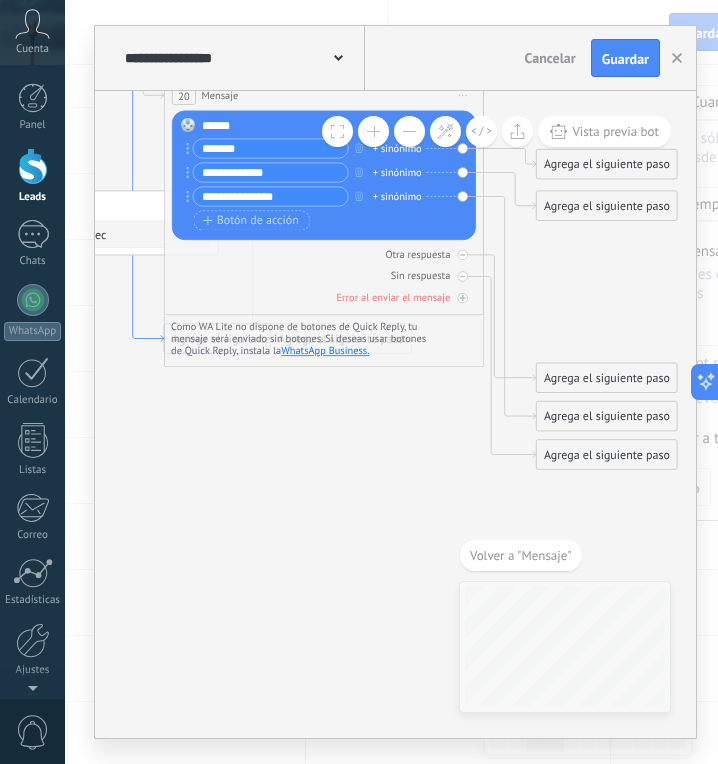 click 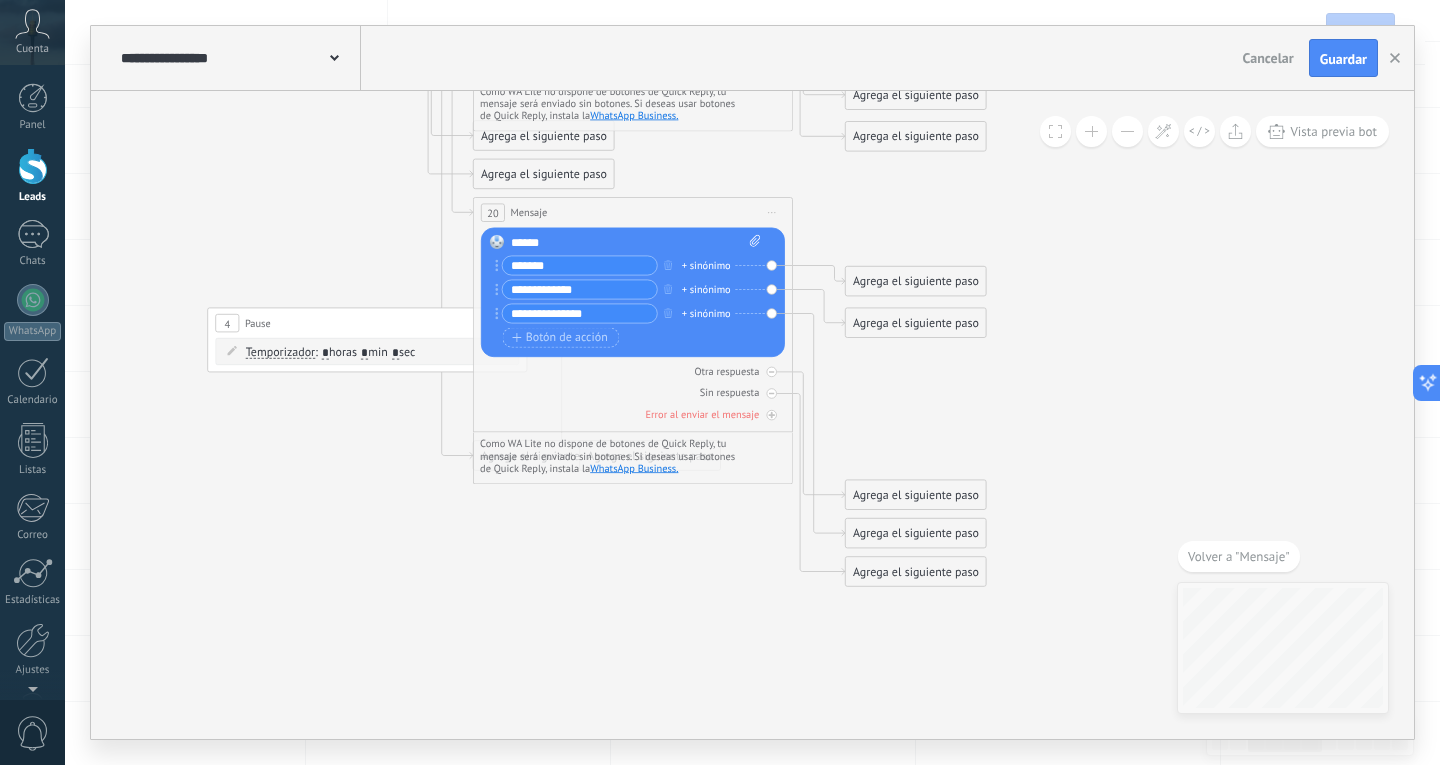 drag, startPoint x: 1002, startPoint y: 329, endPoint x: 1127, endPoint y: 371, distance: 131.86736 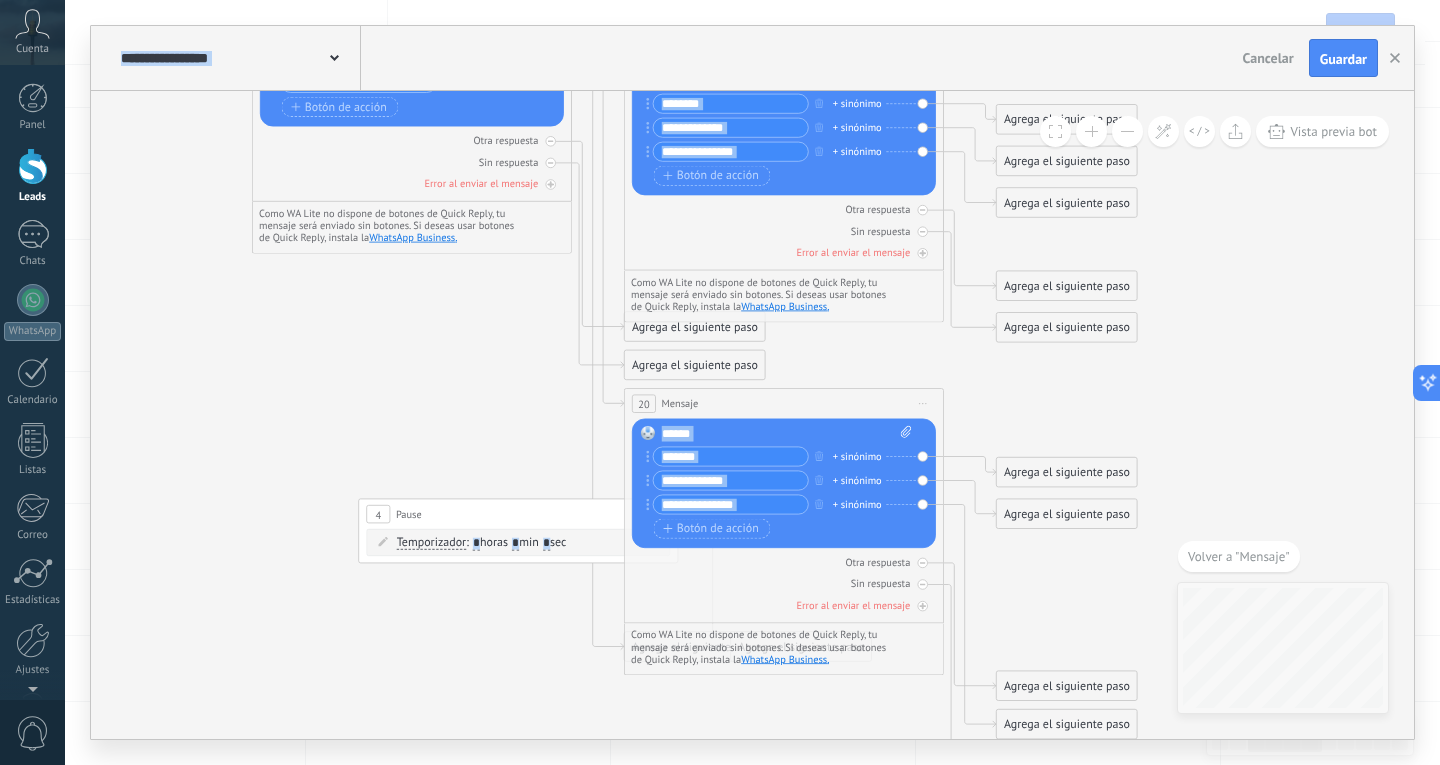 drag, startPoint x: 1089, startPoint y: 368, endPoint x: 1241, endPoint y: 558, distance: 243.31873 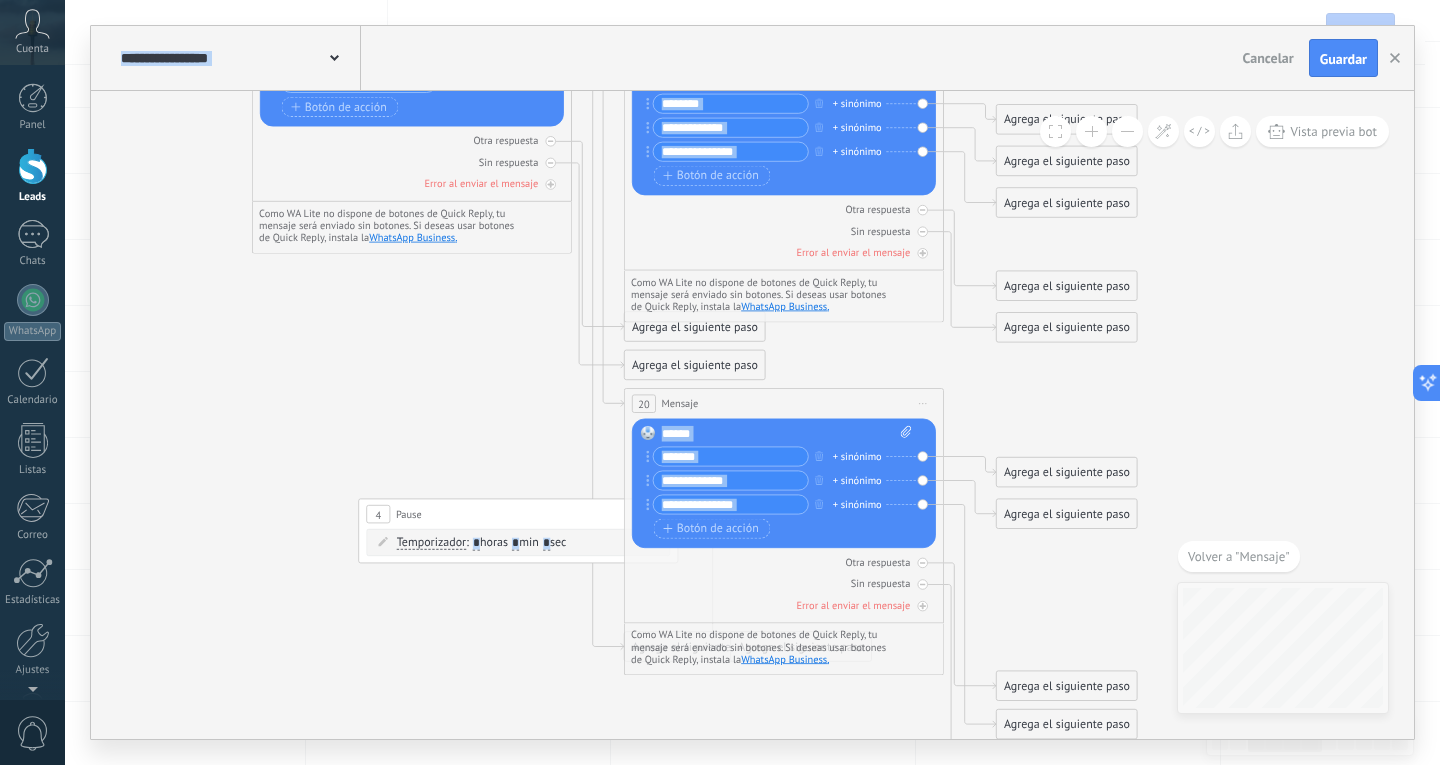 click on "*******" at bounding box center (731, 456) 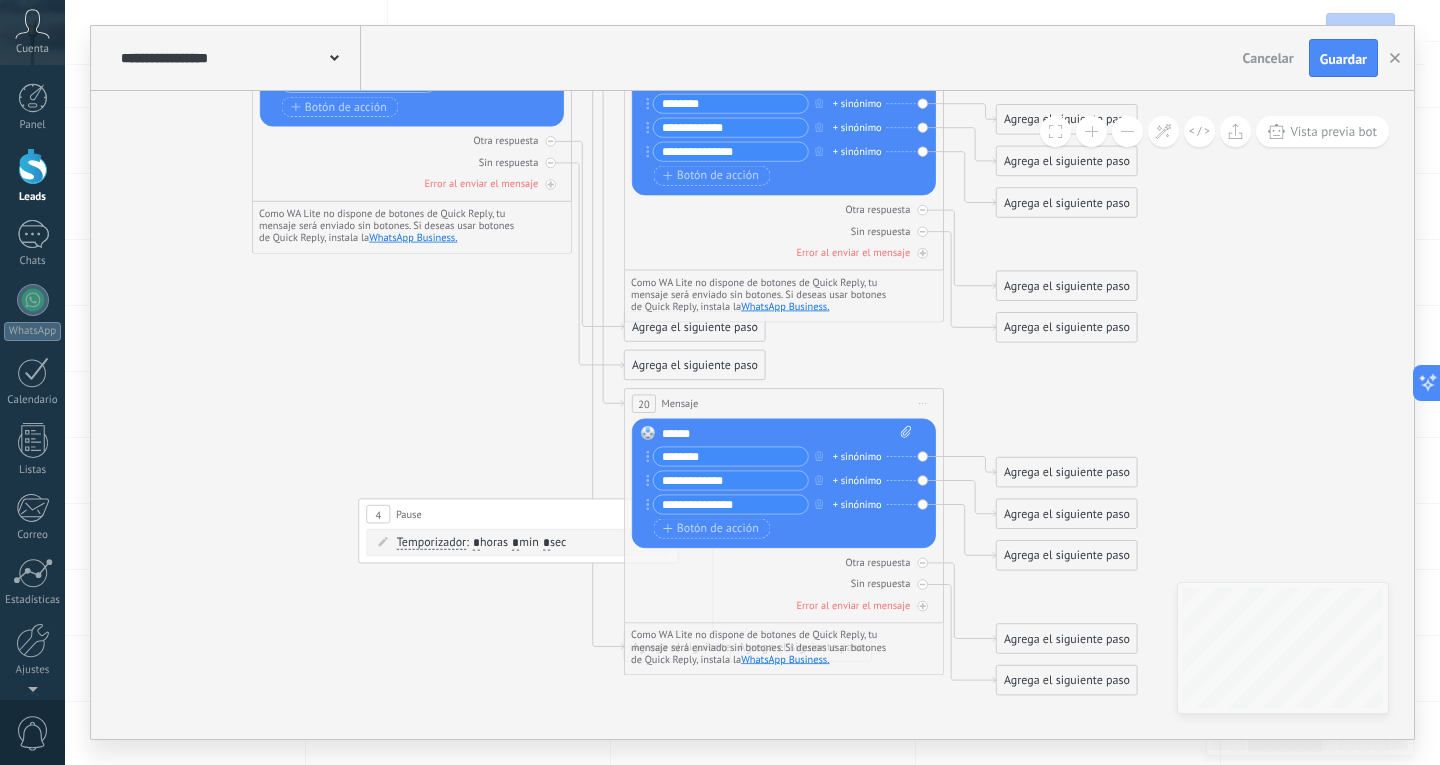 type on "********" 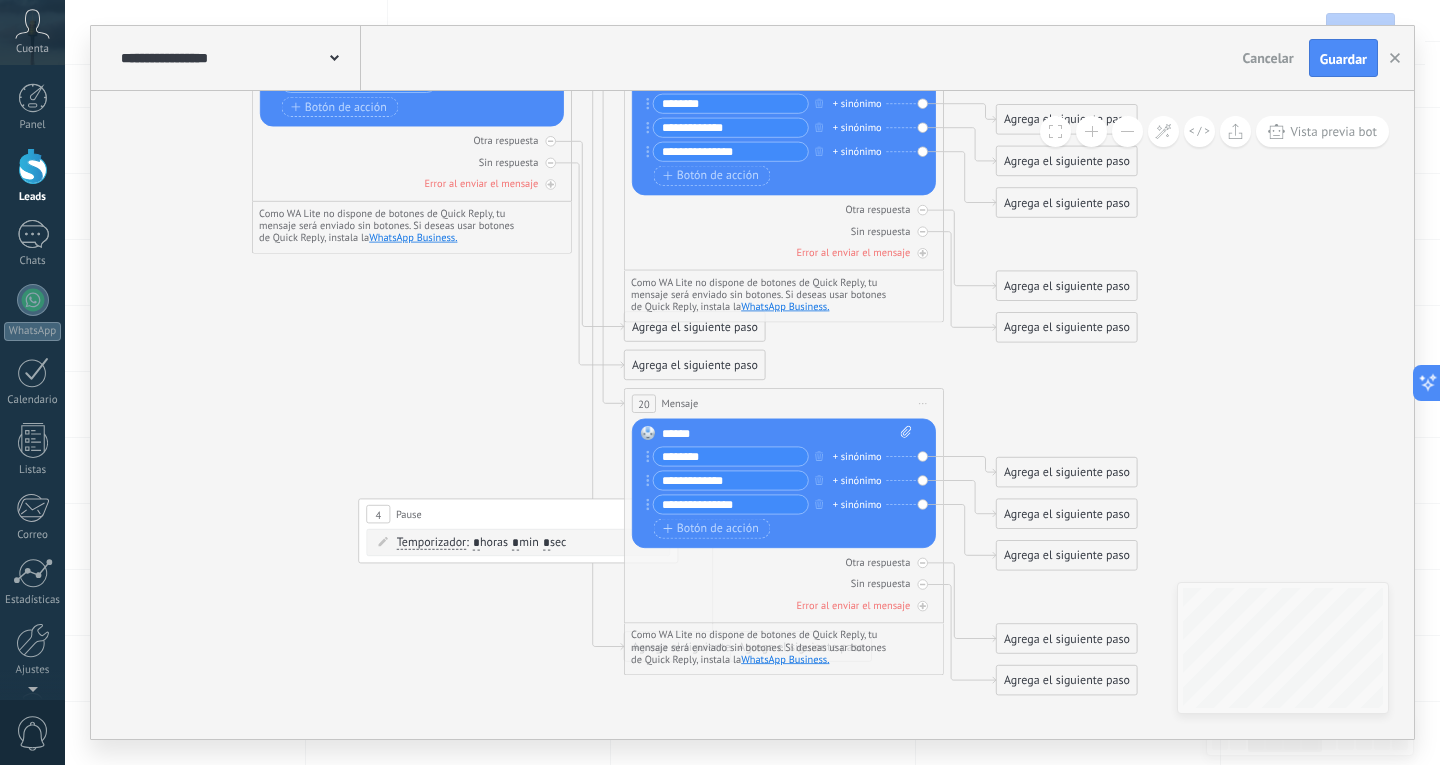 click 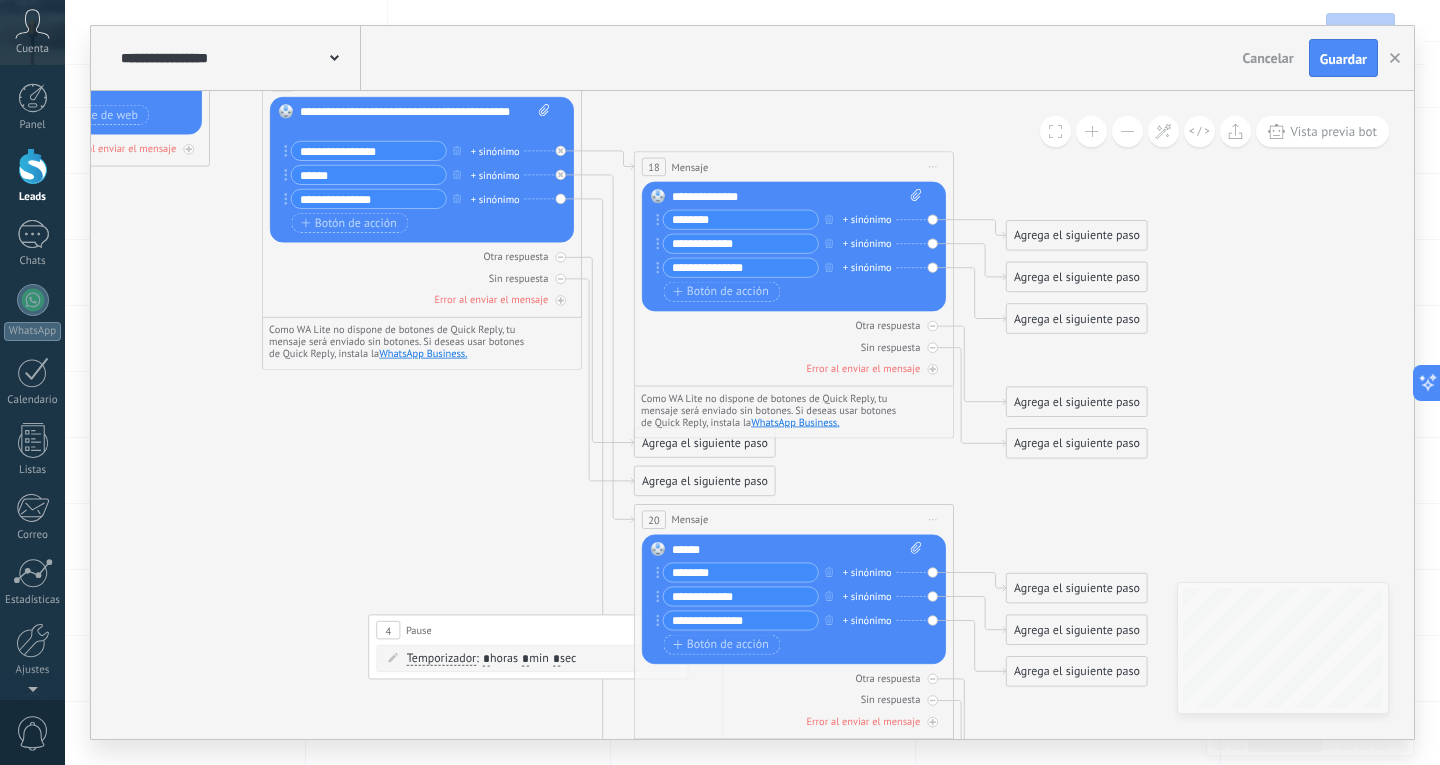 drag, startPoint x: 487, startPoint y: 380, endPoint x: 497, endPoint y: 492, distance: 112.44554 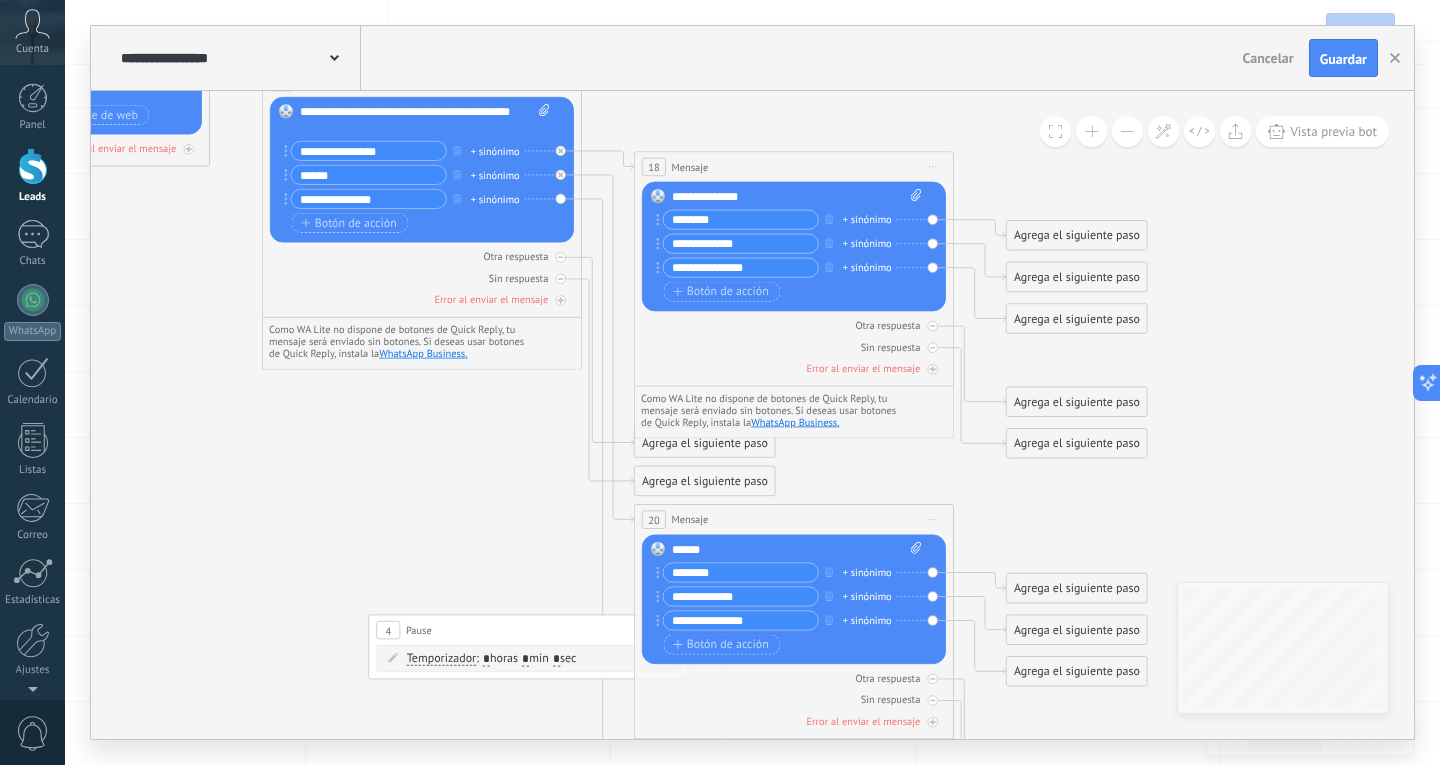 click 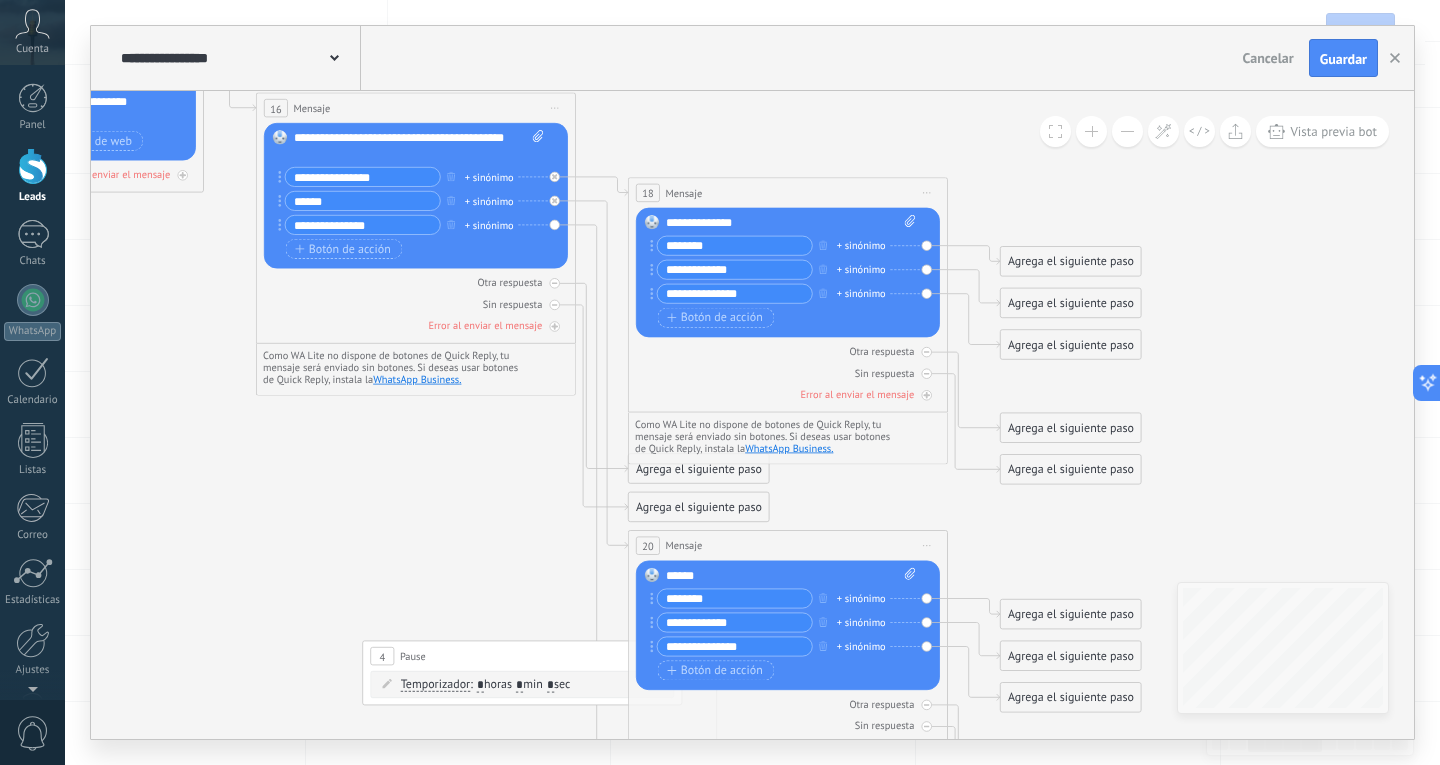drag, startPoint x: 495, startPoint y: 465, endPoint x: 486, endPoint y: 489, distance: 25.632011 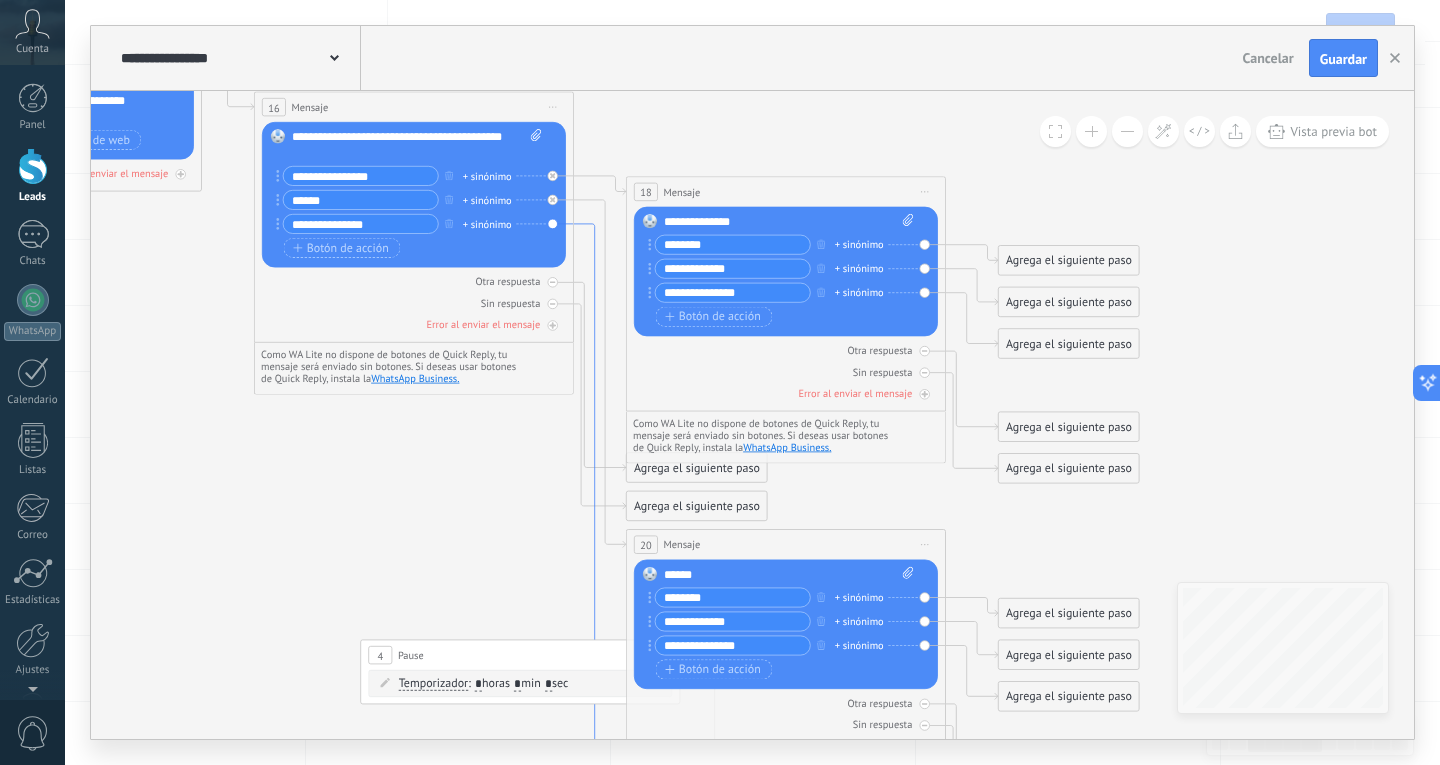 click 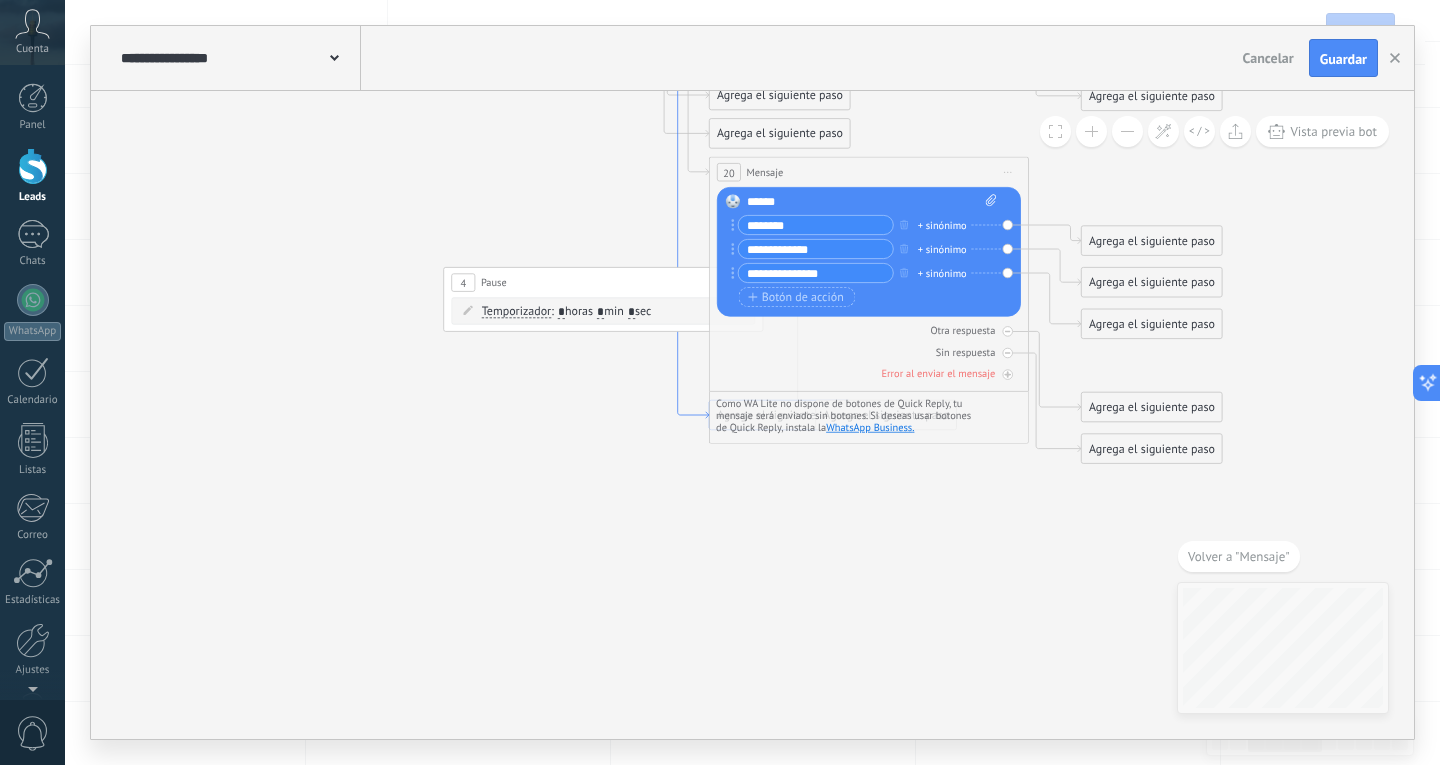 click 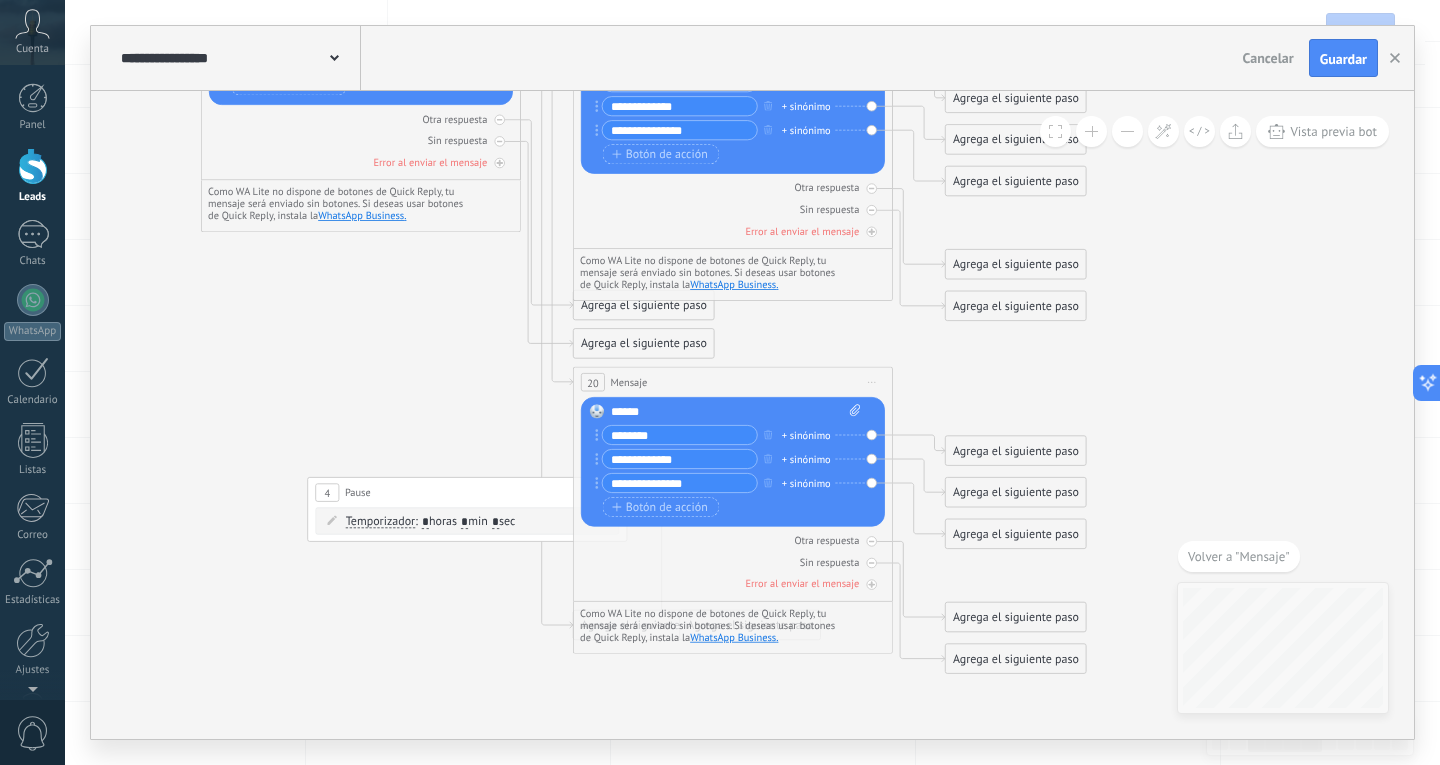 drag, startPoint x: 887, startPoint y: 480, endPoint x: 751, endPoint y: 689, distance: 249.35316 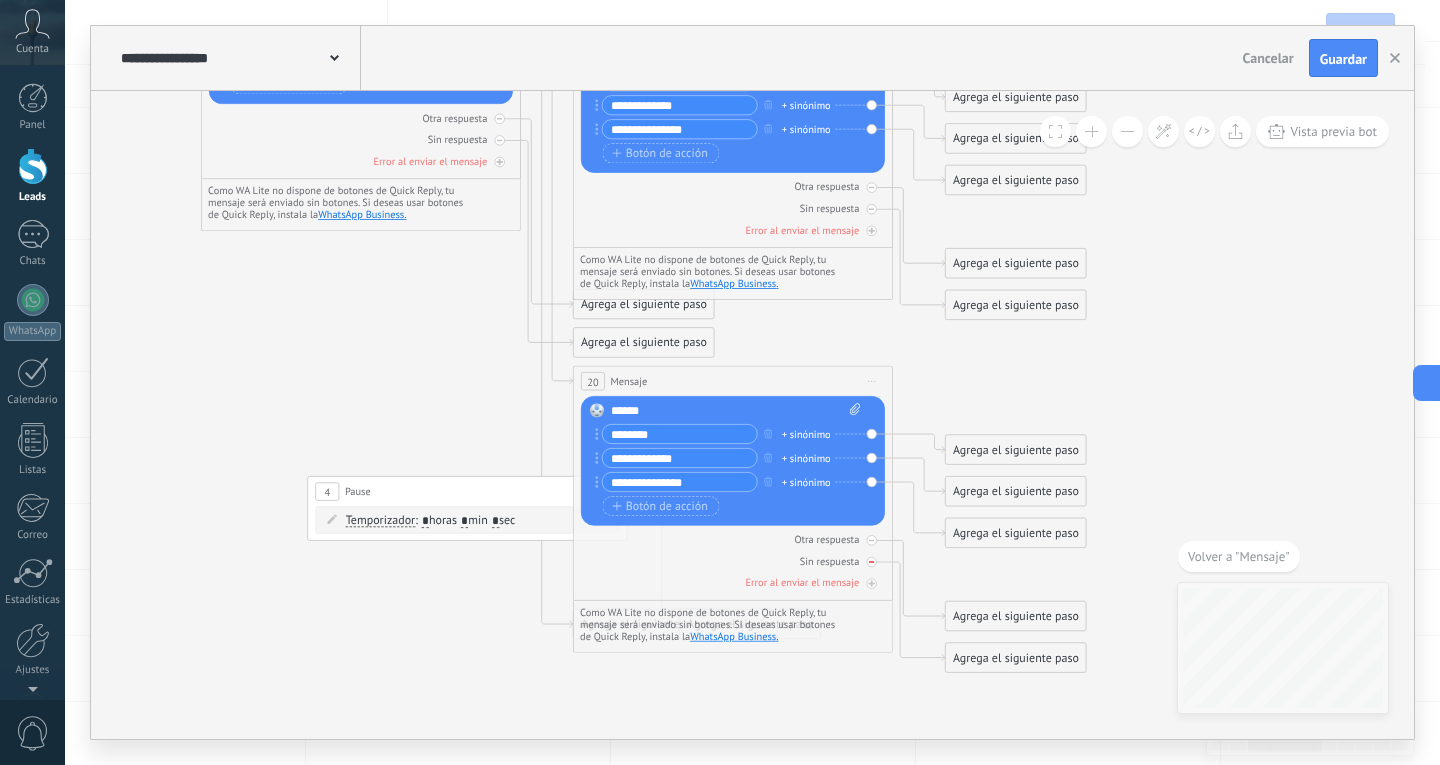 drag, startPoint x: 649, startPoint y: 566, endPoint x: 680, endPoint y: 556, distance: 32.572994 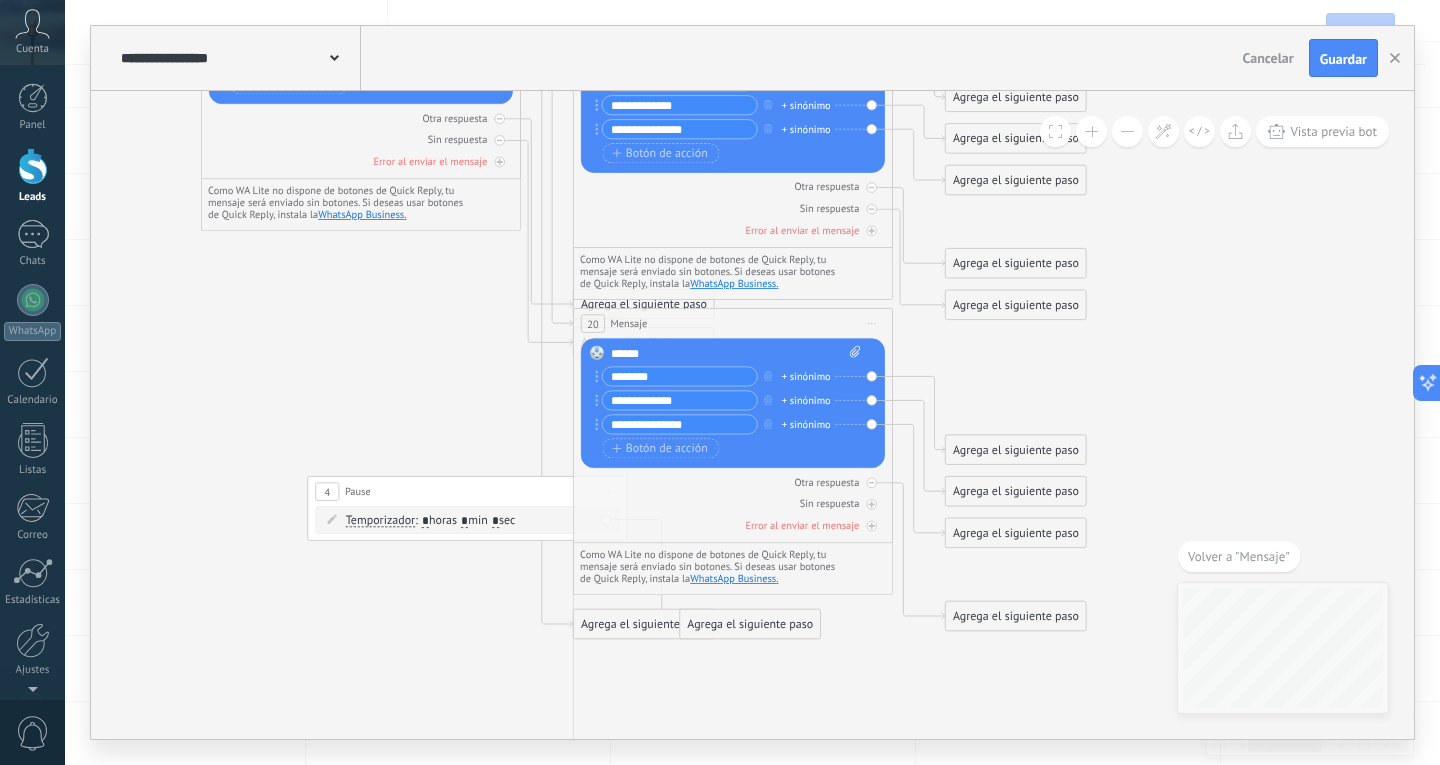 drag, startPoint x: 704, startPoint y: 377, endPoint x: 700, endPoint y: 323, distance: 54.147945 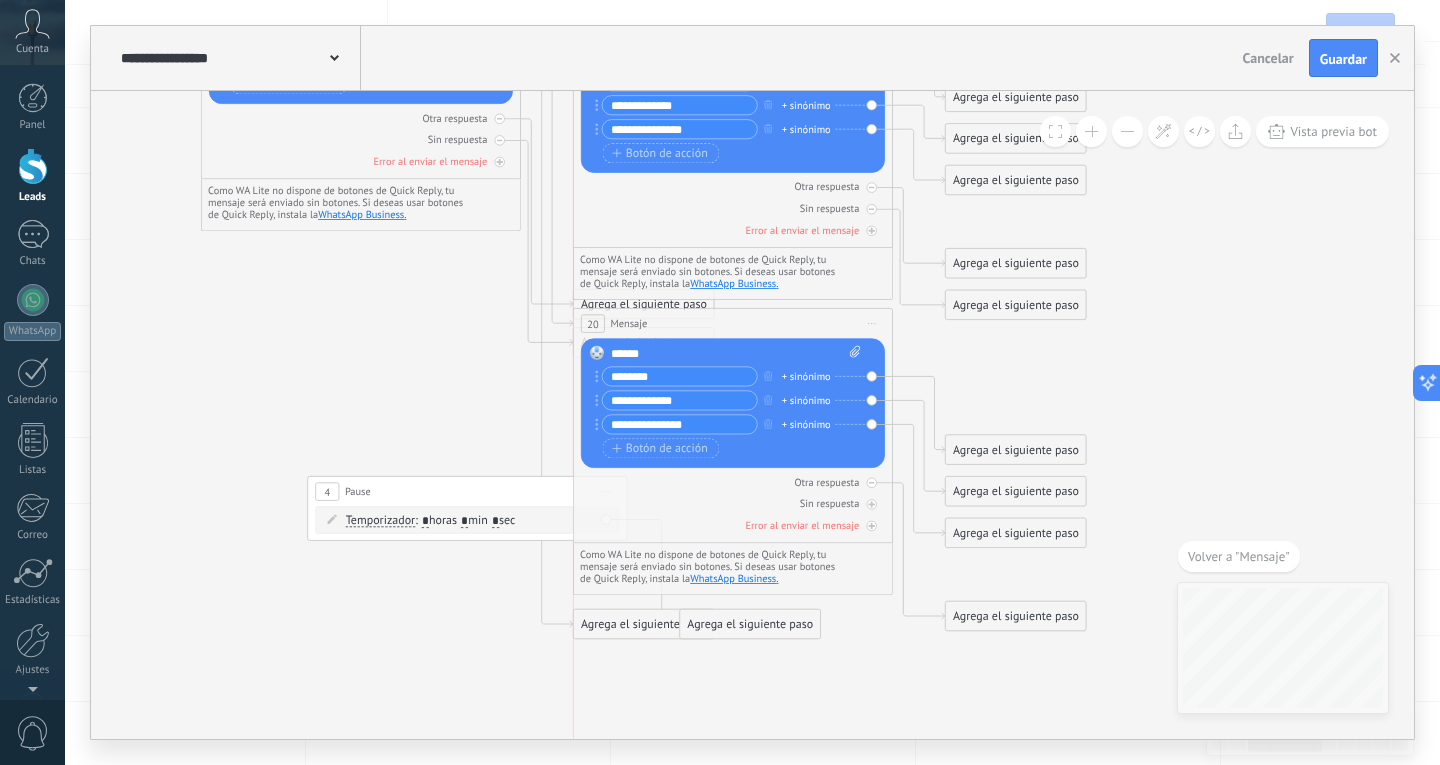 click on "20
Mensaje
*******
(a):
Todos los contactos - canales seleccionados
Todos los contactos - canales seleccionados
Todos los contactos - canal primario
Contacto principal - canales seleccionados
Contacto principal - canal primario
Todos los contactos - canales seleccionados
Todos los contactos - canales seleccionados
Todos los contactos - canal primario
Contacto principal - canales seleccionados" at bounding box center (733, 324) 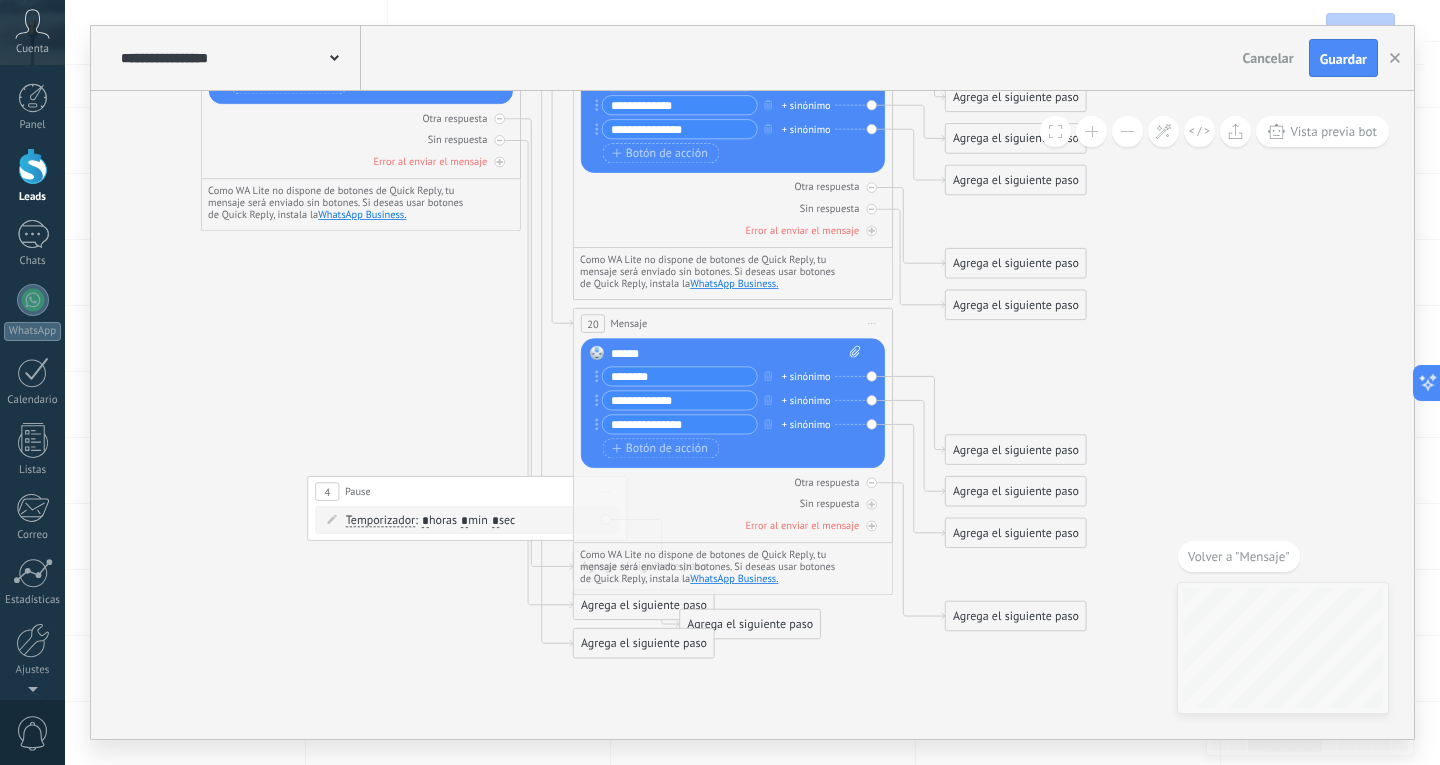 click on "Agrega el siguiente paso" at bounding box center (644, 643) 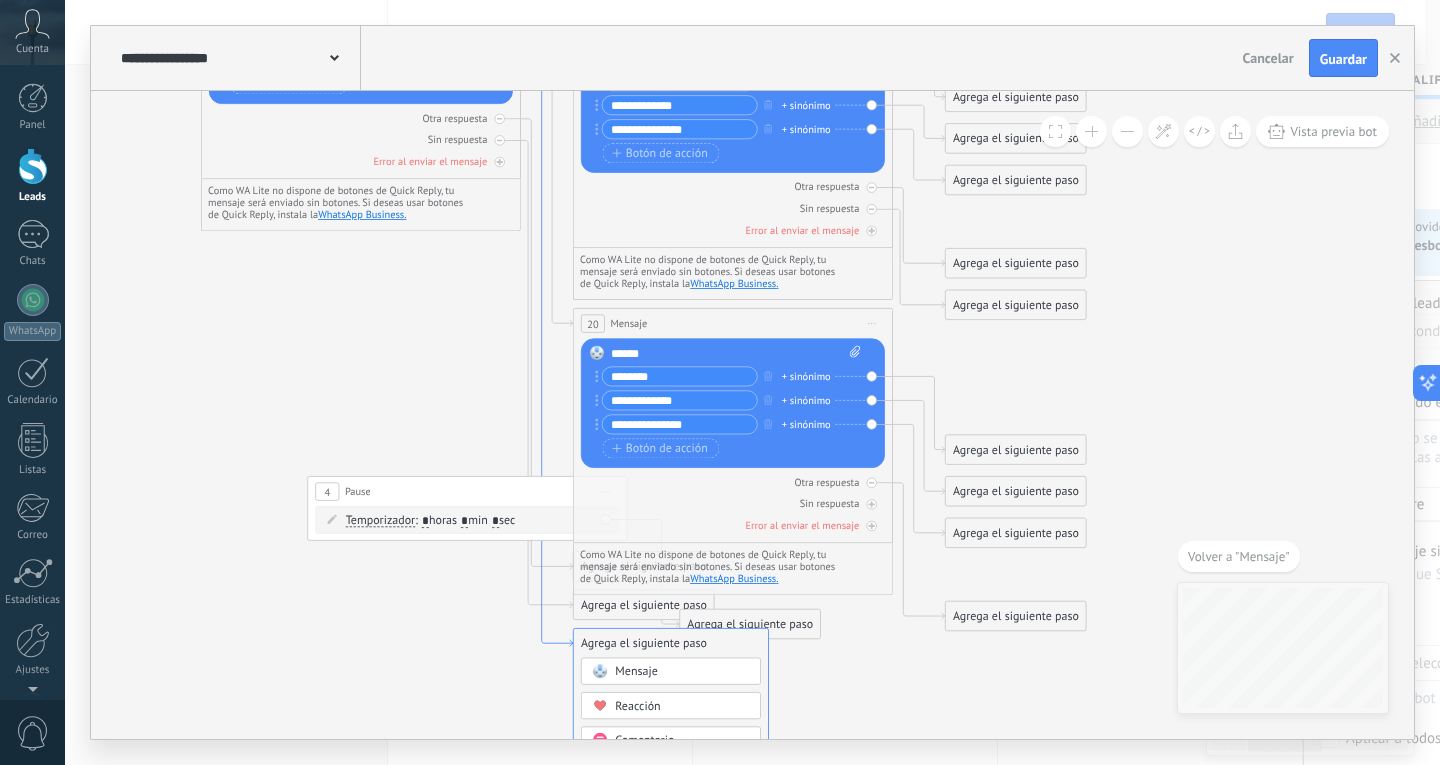 scroll, scrollTop: 300, scrollLeft: 0, axis: vertical 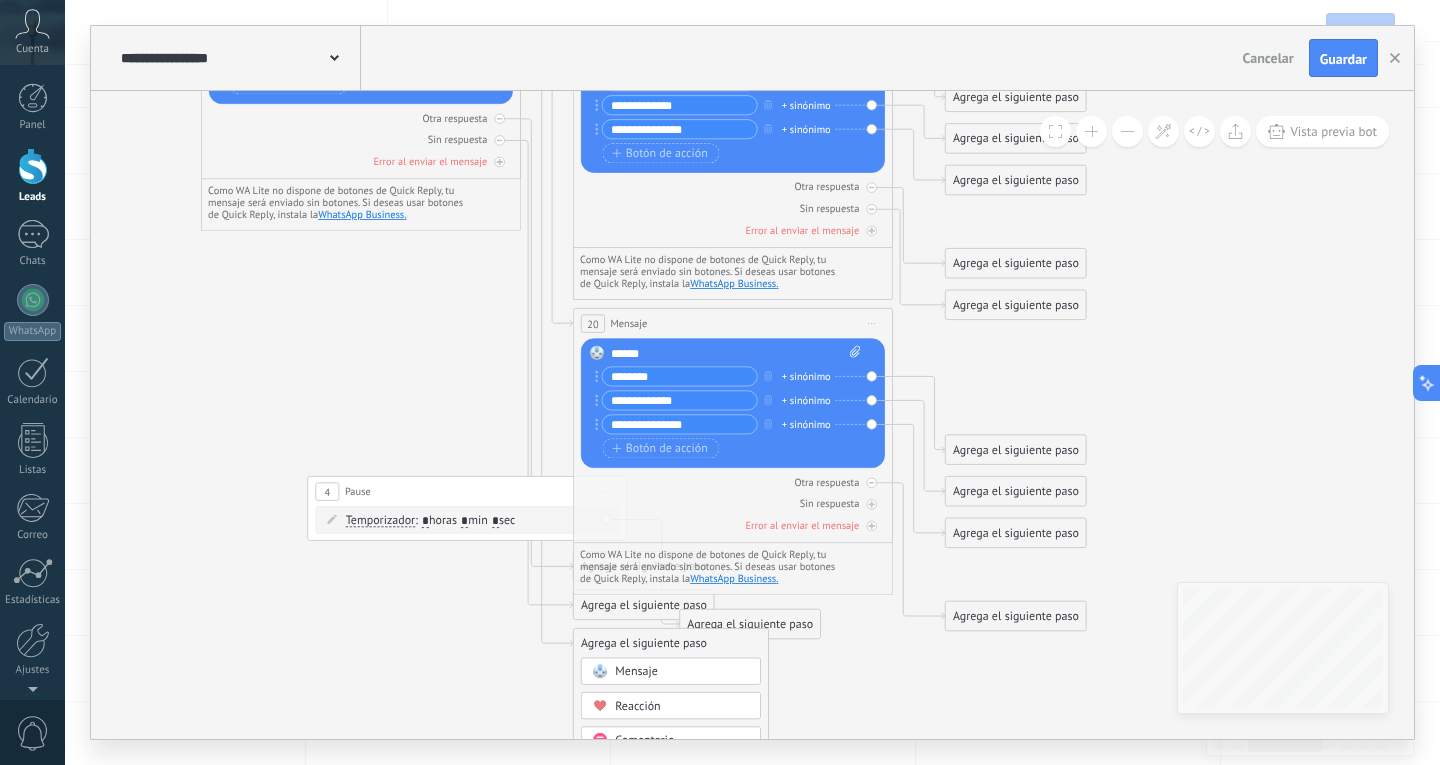 click on "Mensaje" at bounding box center (671, 671) 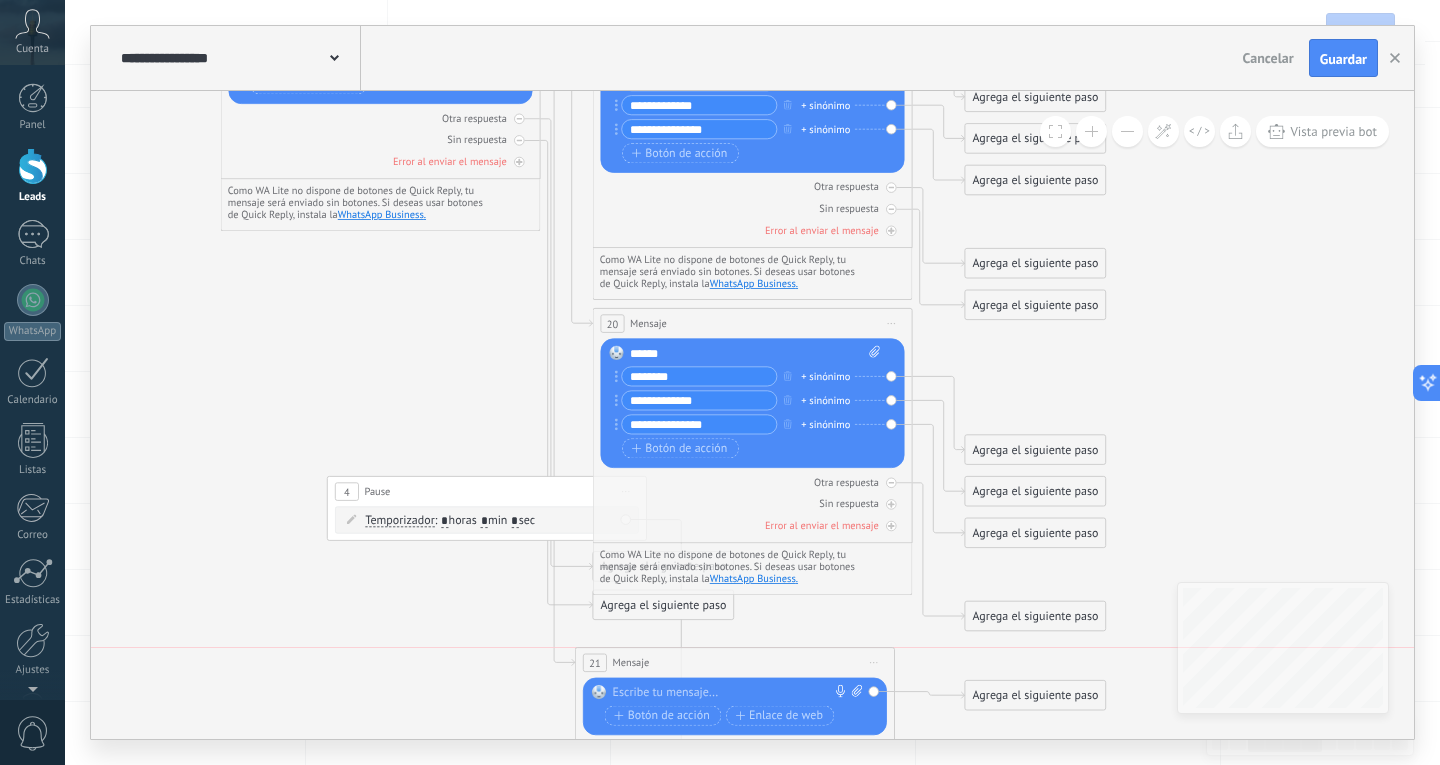 drag, startPoint x: 732, startPoint y: 640, endPoint x: 715, endPoint y: 663, distance: 28.600698 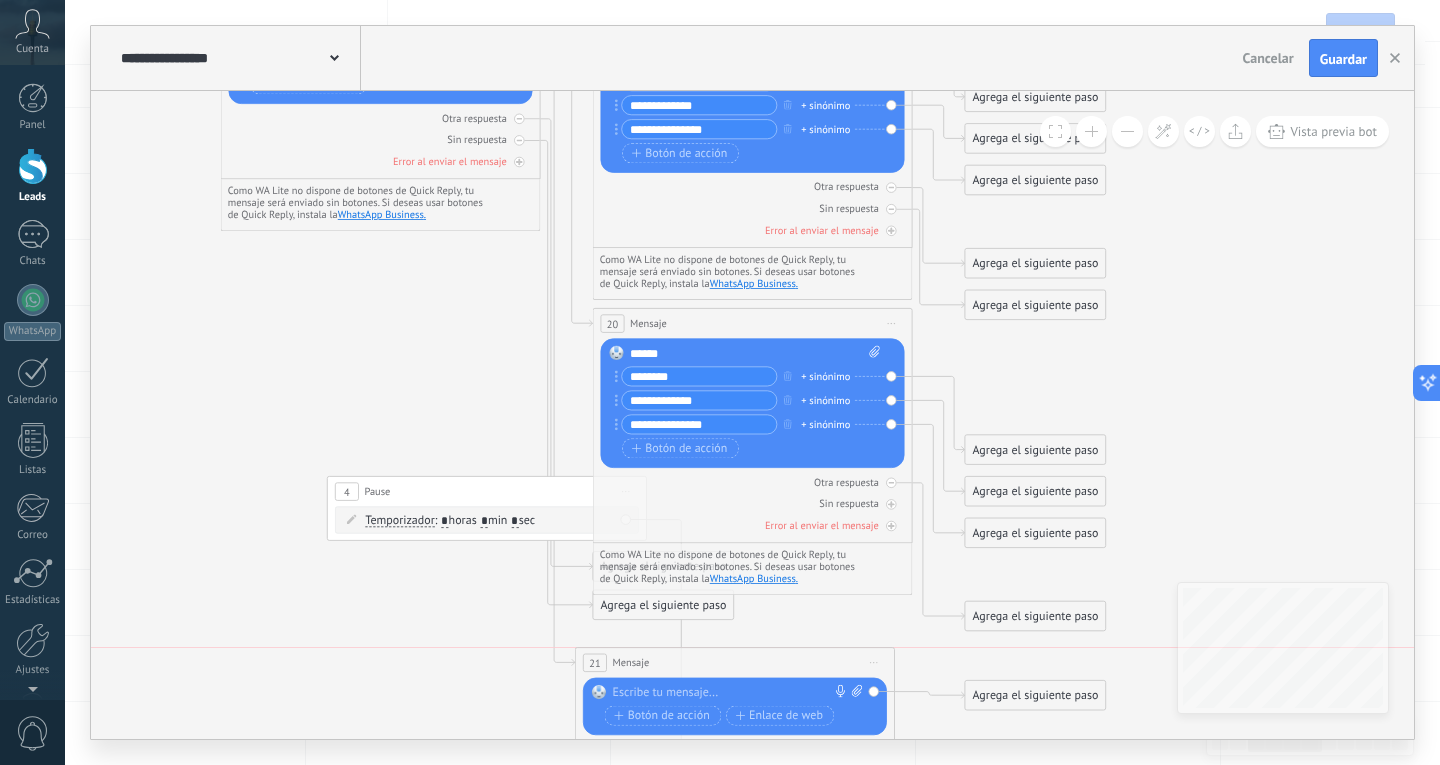 click on "21
Mensaje
*******
(a):
Todos los contactos - canales seleccionados
Todos los contactos - canales seleccionados
Todos los contactos - canal primario
Contacto principal - canales seleccionados
Contacto principal - canal primario
Todos los contactos - canales seleccionados
Todos los contactos - canales seleccionados
Todos los contactos - canal primario
Contacto principal - canales seleccionados" at bounding box center (735, 663) 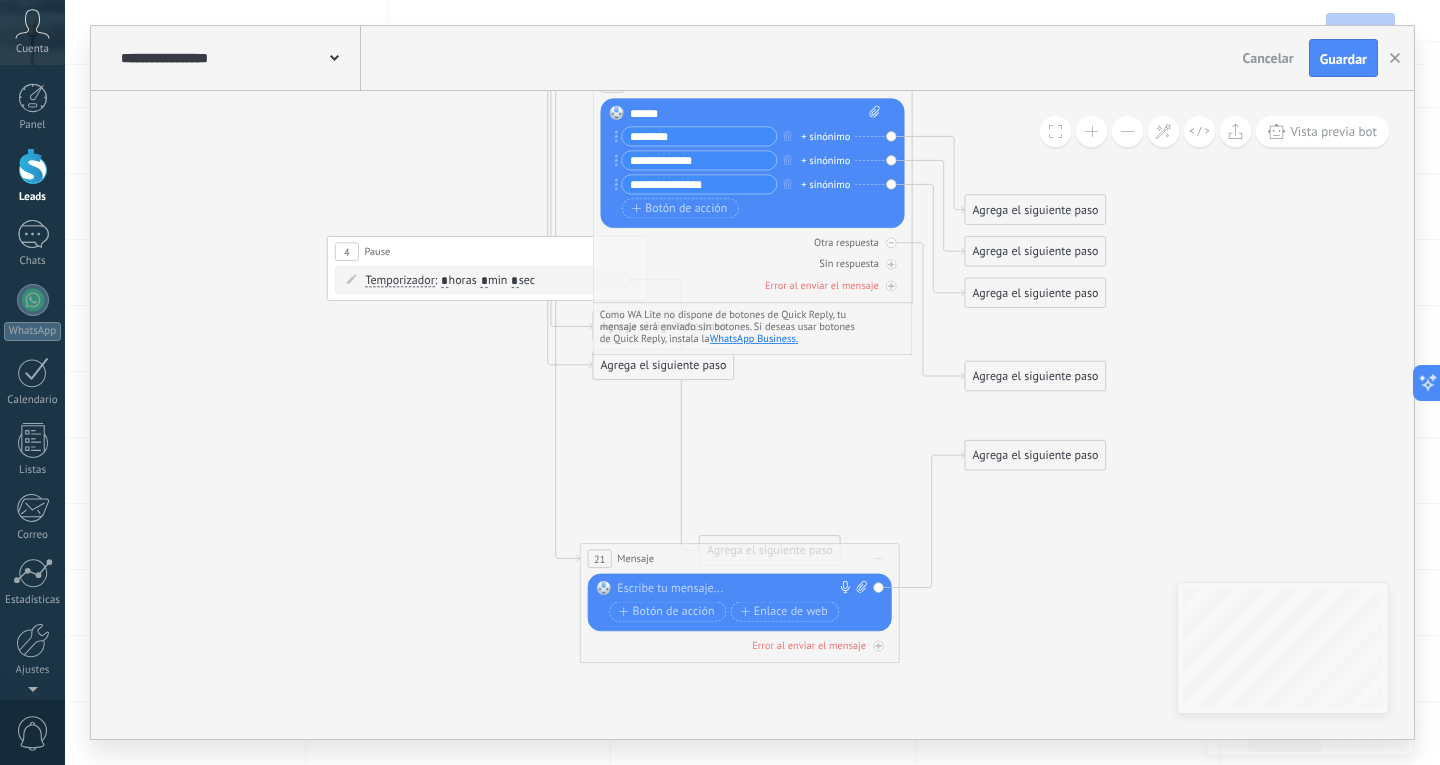 drag, startPoint x: 718, startPoint y: 422, endPoint x: 723, endPoint y: 558, distance: 136.09187 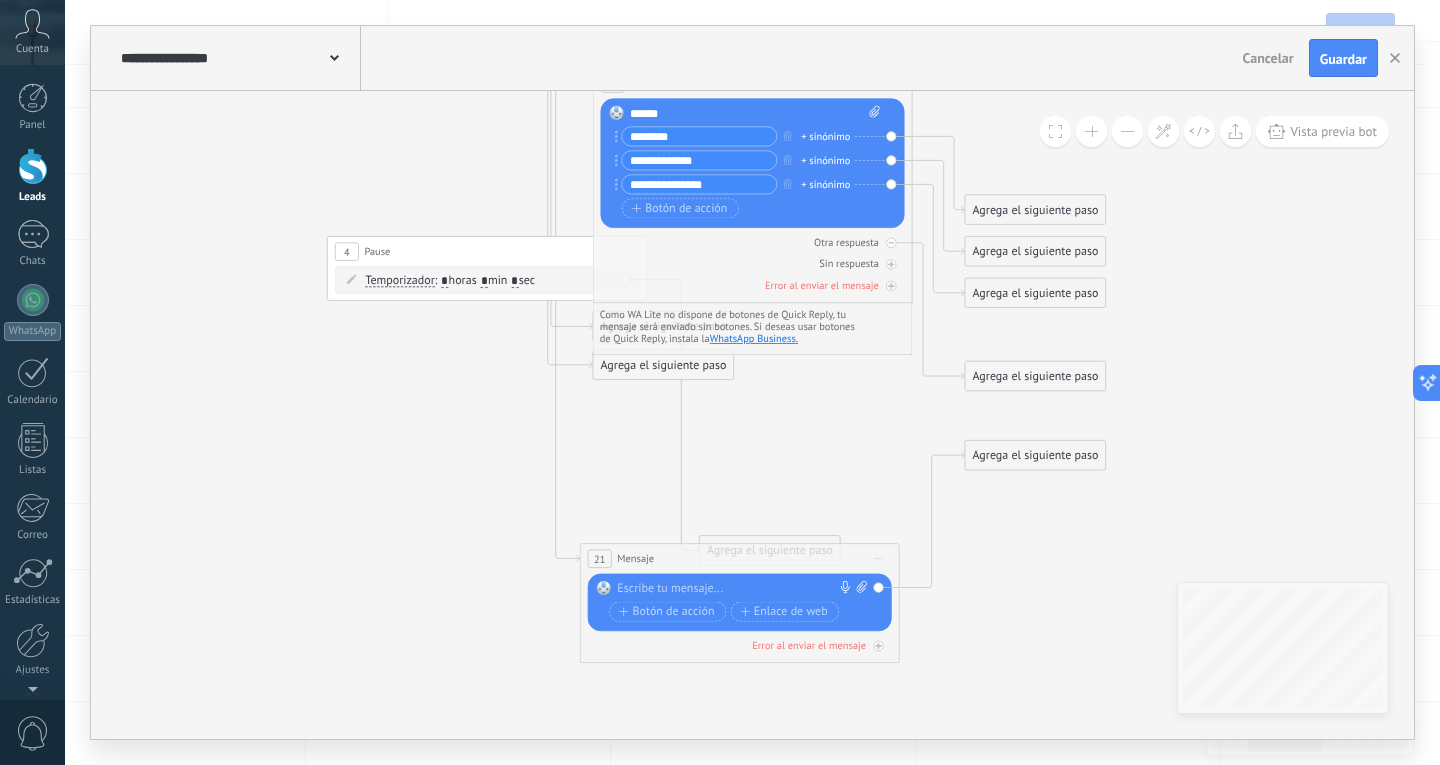click on "21
Mensaje
*******
(a):
Todos los contactos - canales seleccionados
Todos los contactos - canales seleccionados
Todos los contactos - canal primario
Contacto principal - canales seleccionados
Contacto principal - canal primario
Todos los contactos - canales seleccionados
Todos los contactos - canales seleccionados
Todos los contactos - canal primario
Contacto principal - canales seleccionados" at bounding box center (740, 559) 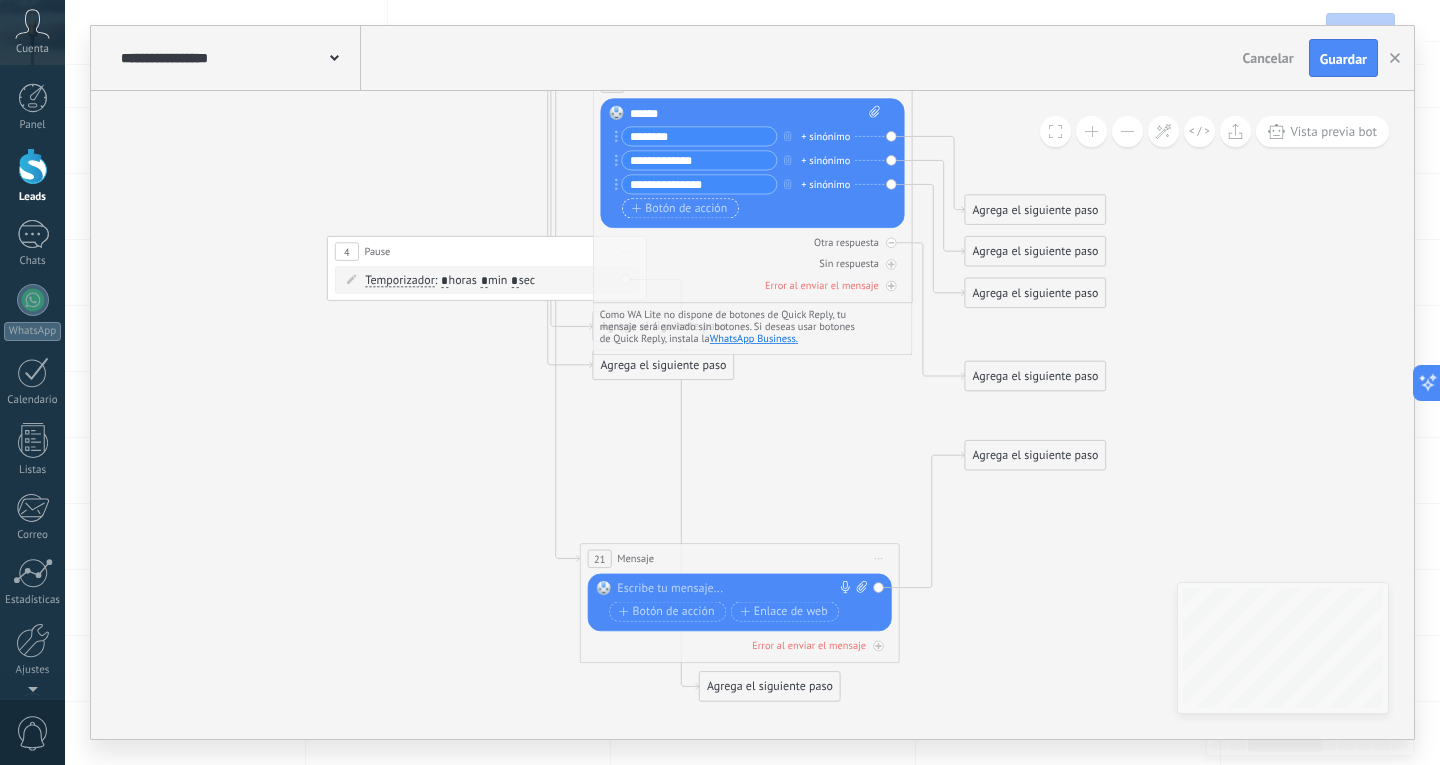 click on "Botón de acción" at bounding box center (680, 208) 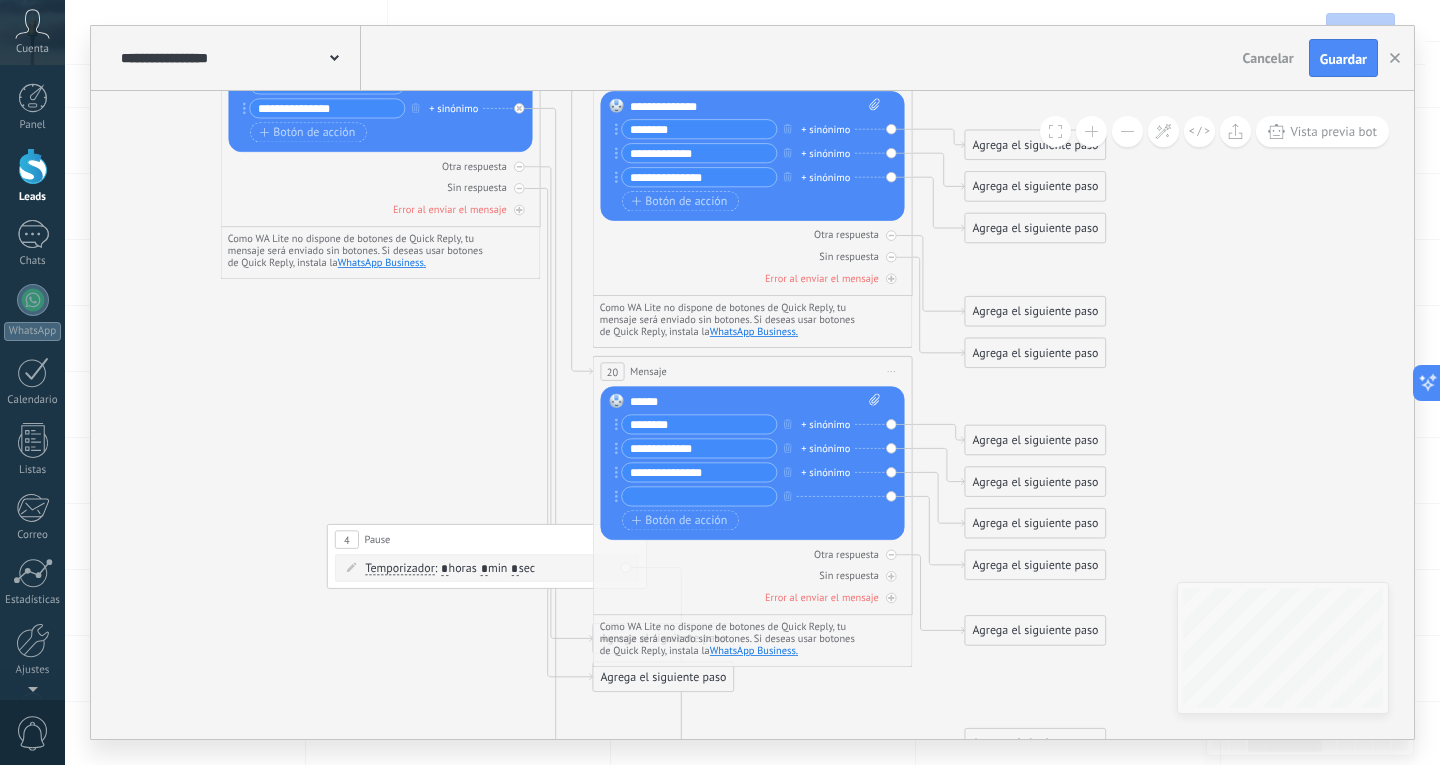 click on "********" at bounding box center [699, 424] 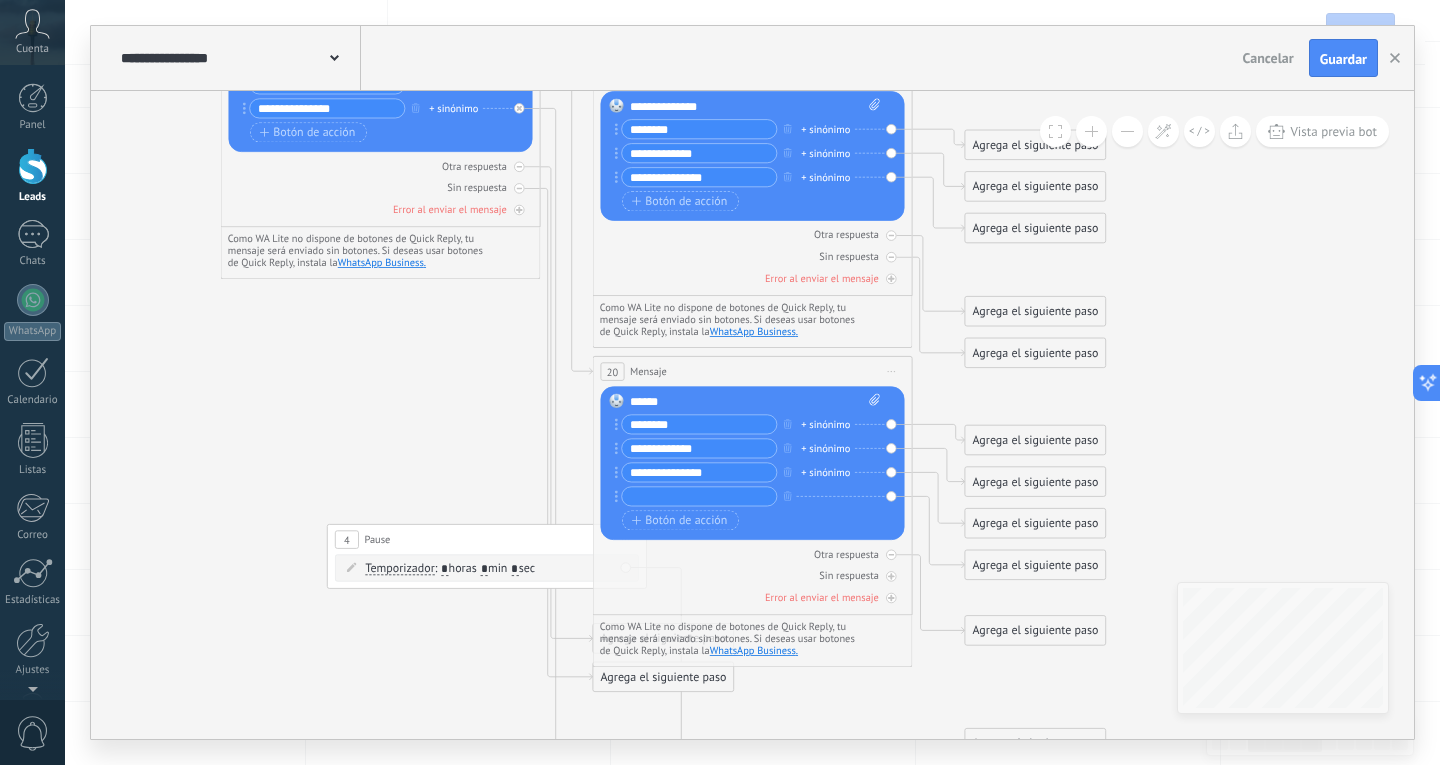 click at bounding box center [699, 496] 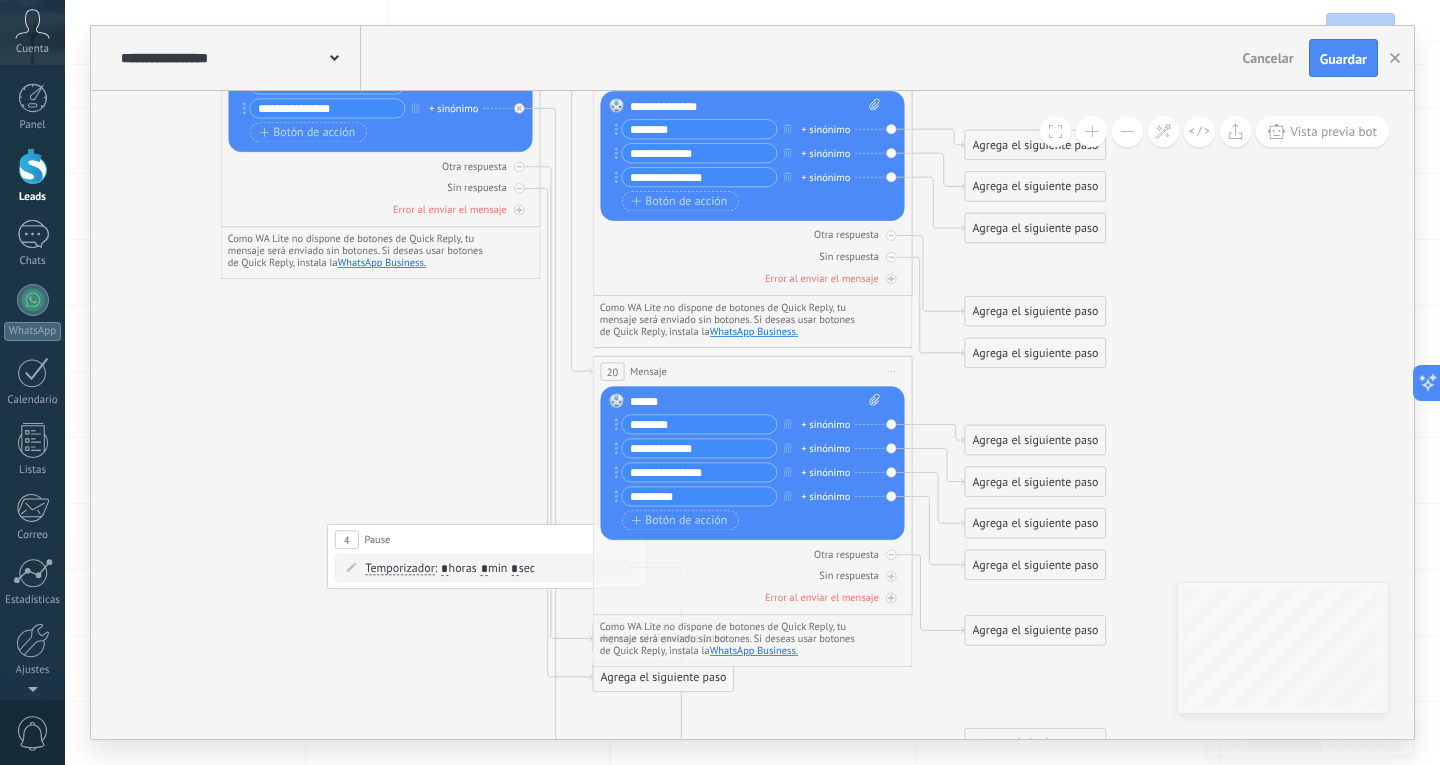 type on "*********" 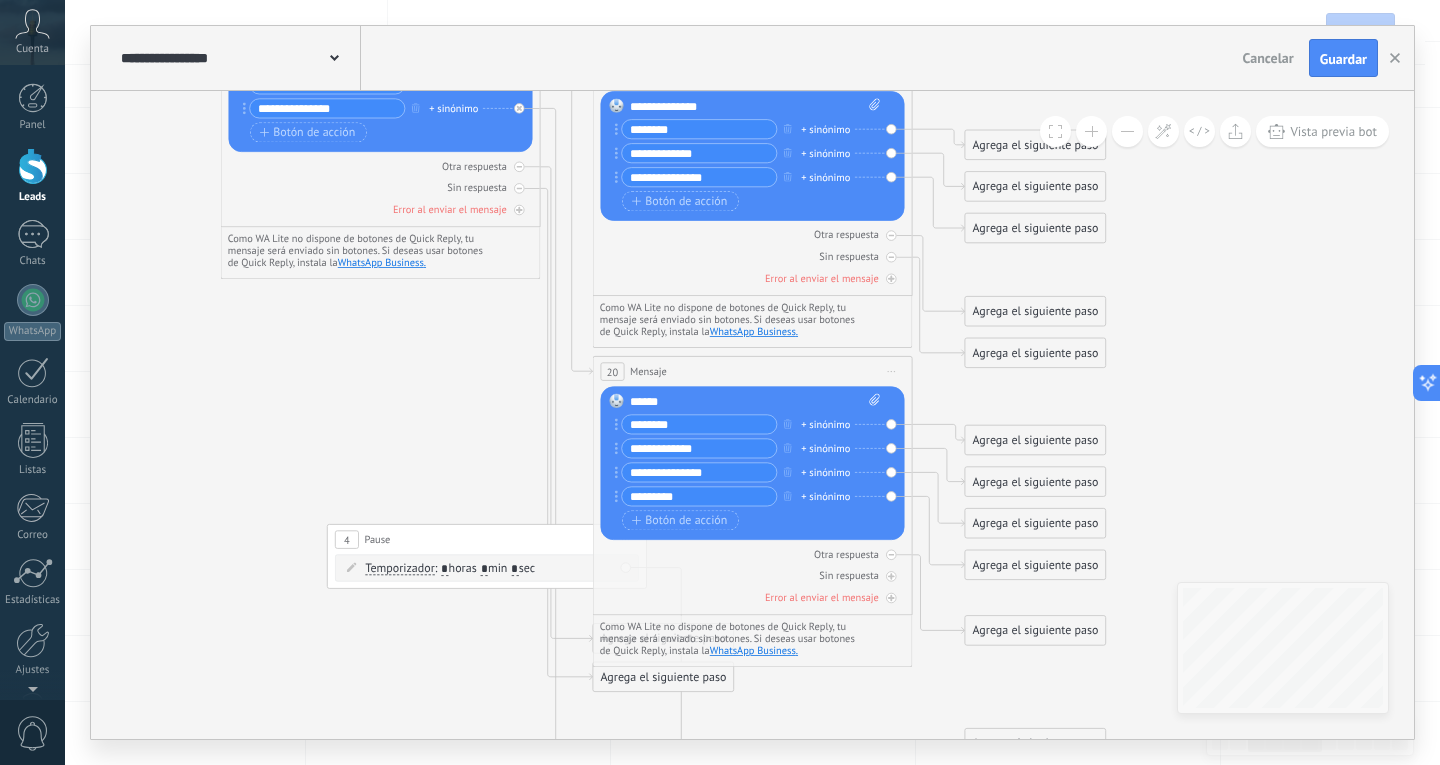 click on "*********" at bounding box center (699, 496) 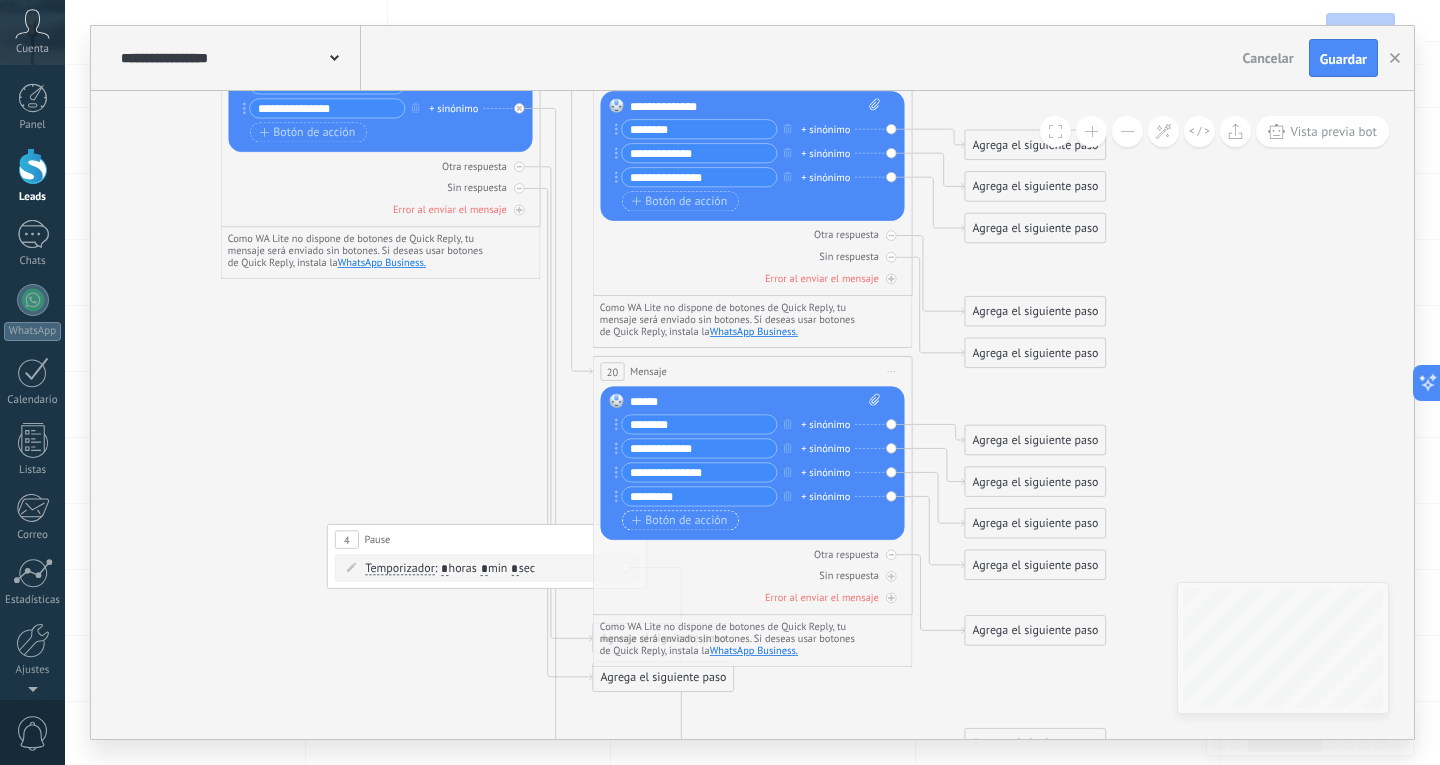 click on "Botón de acción" at bounding box center (680, 520) 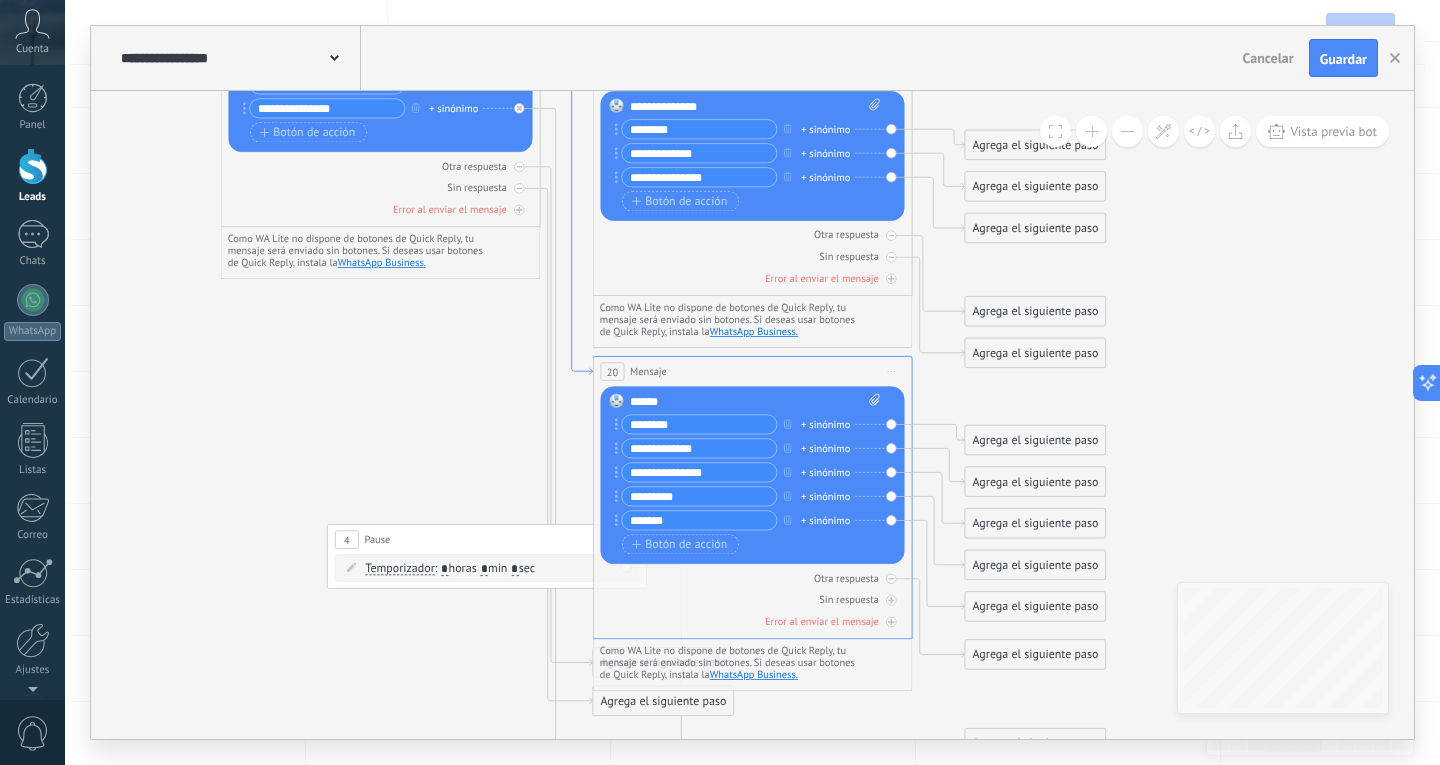 type on "*******" 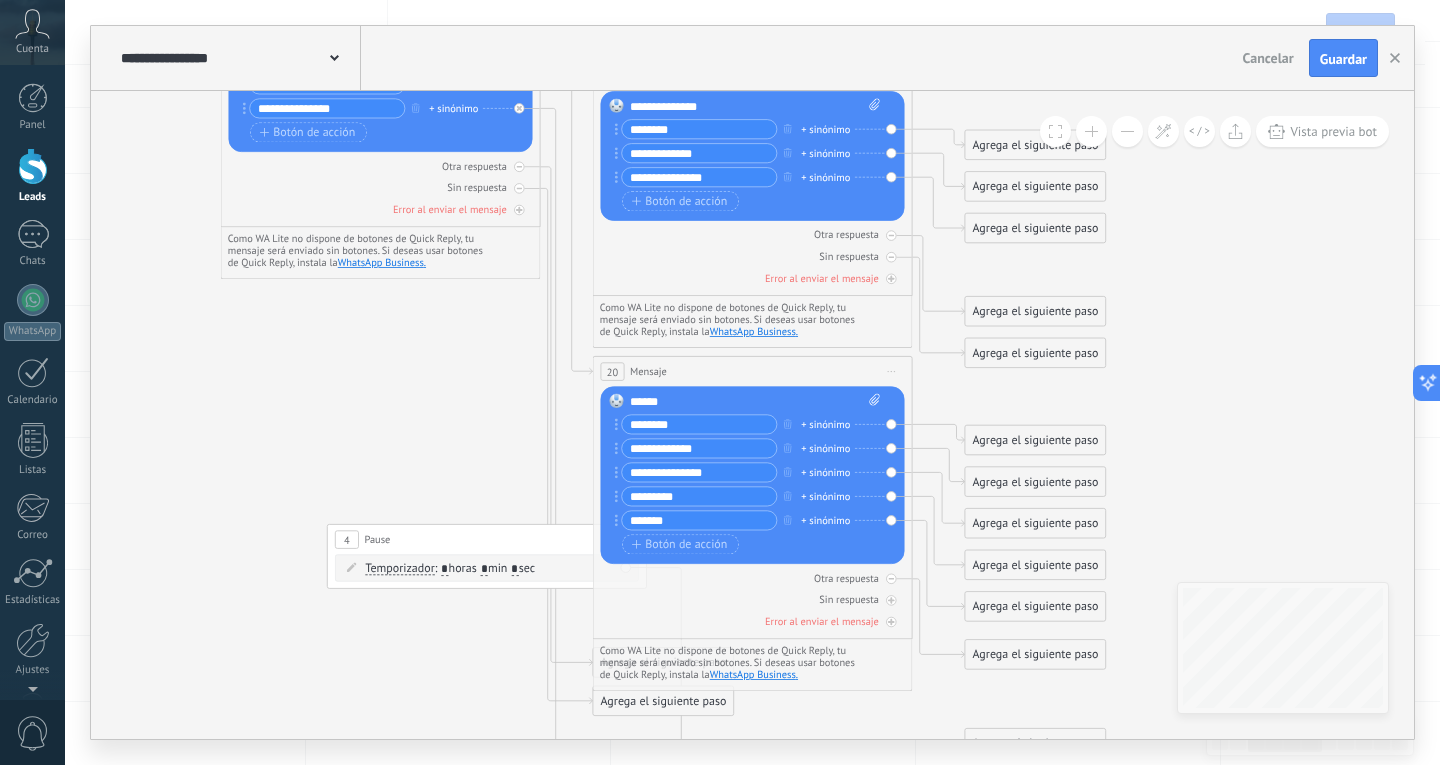 click on "*******" at bounding box center [699, 520] 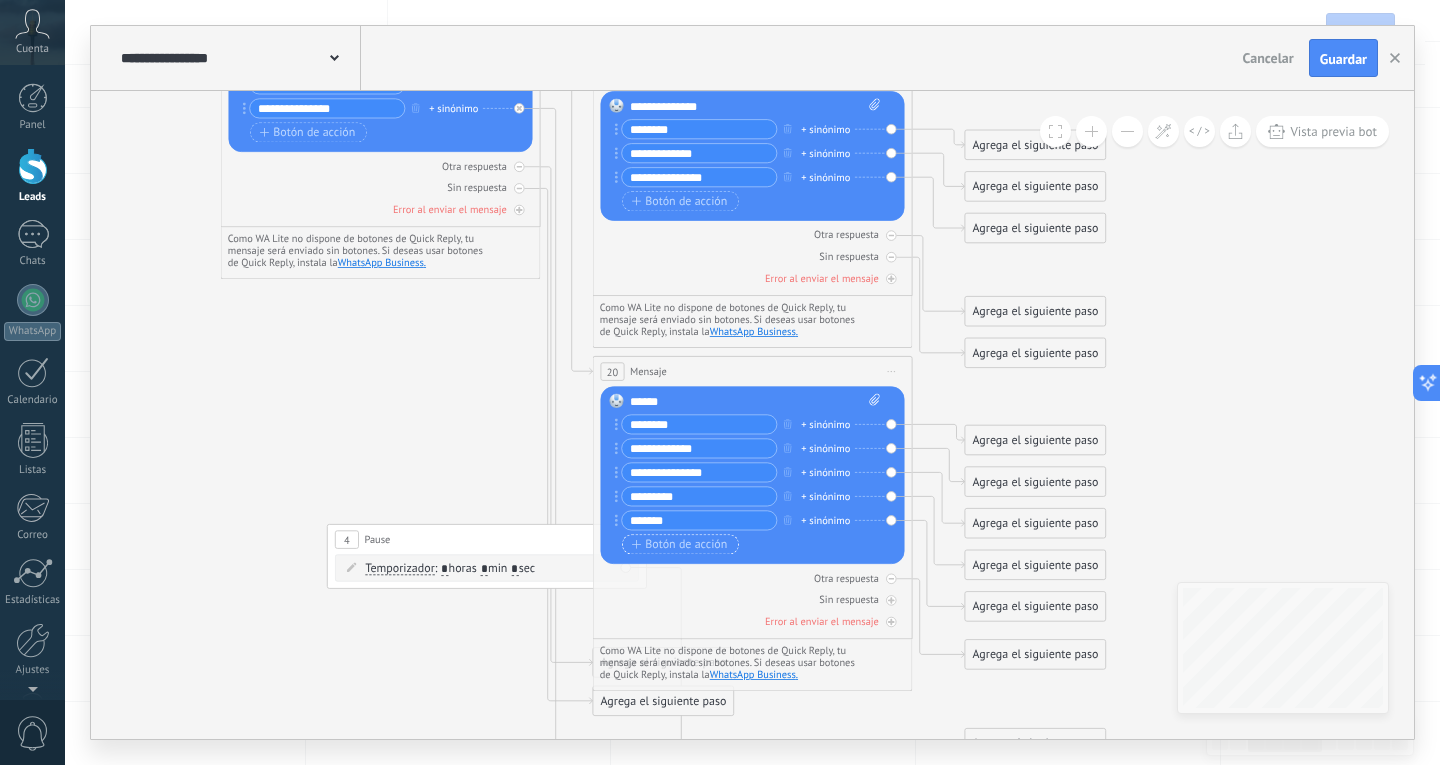 click on "Botón de acción" at bounding box center (680, 544) 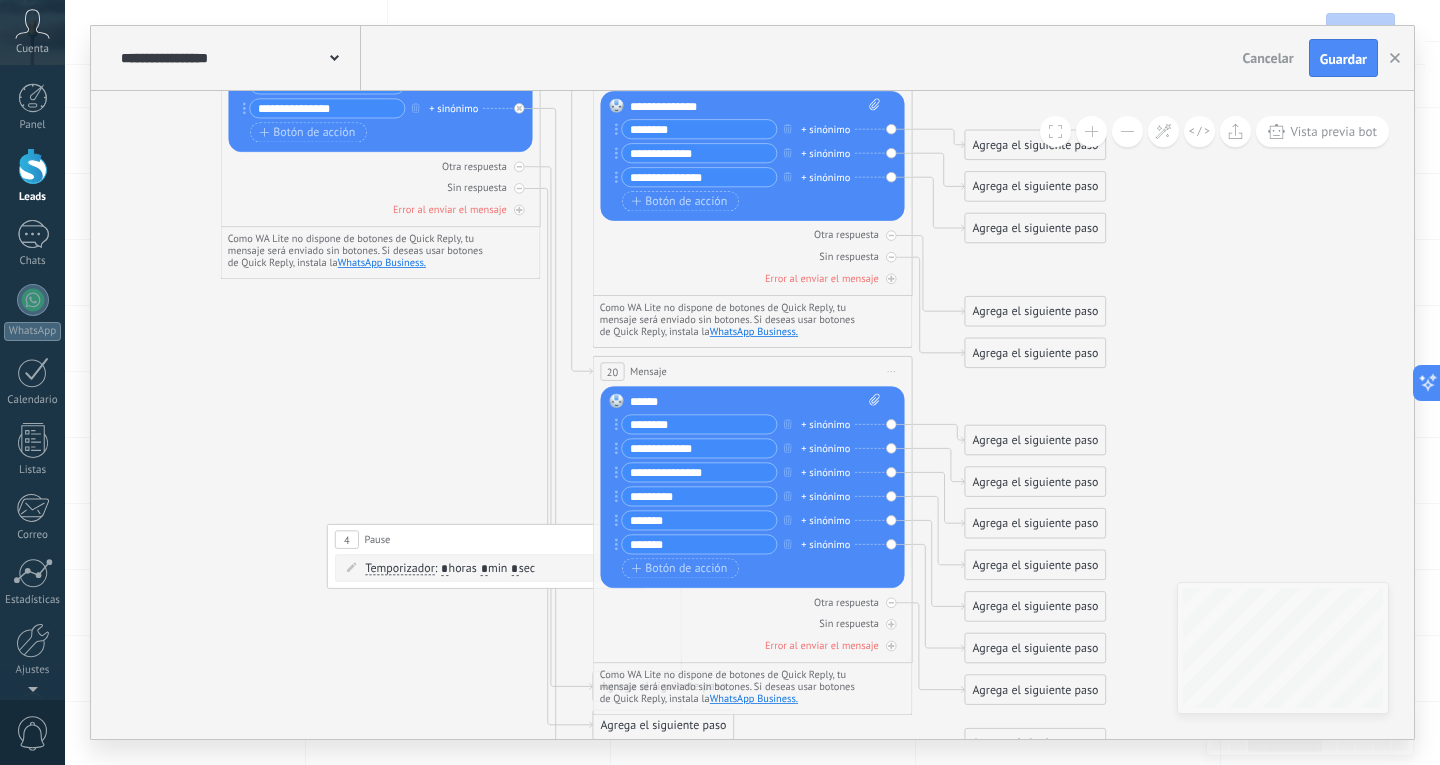type on "*******" 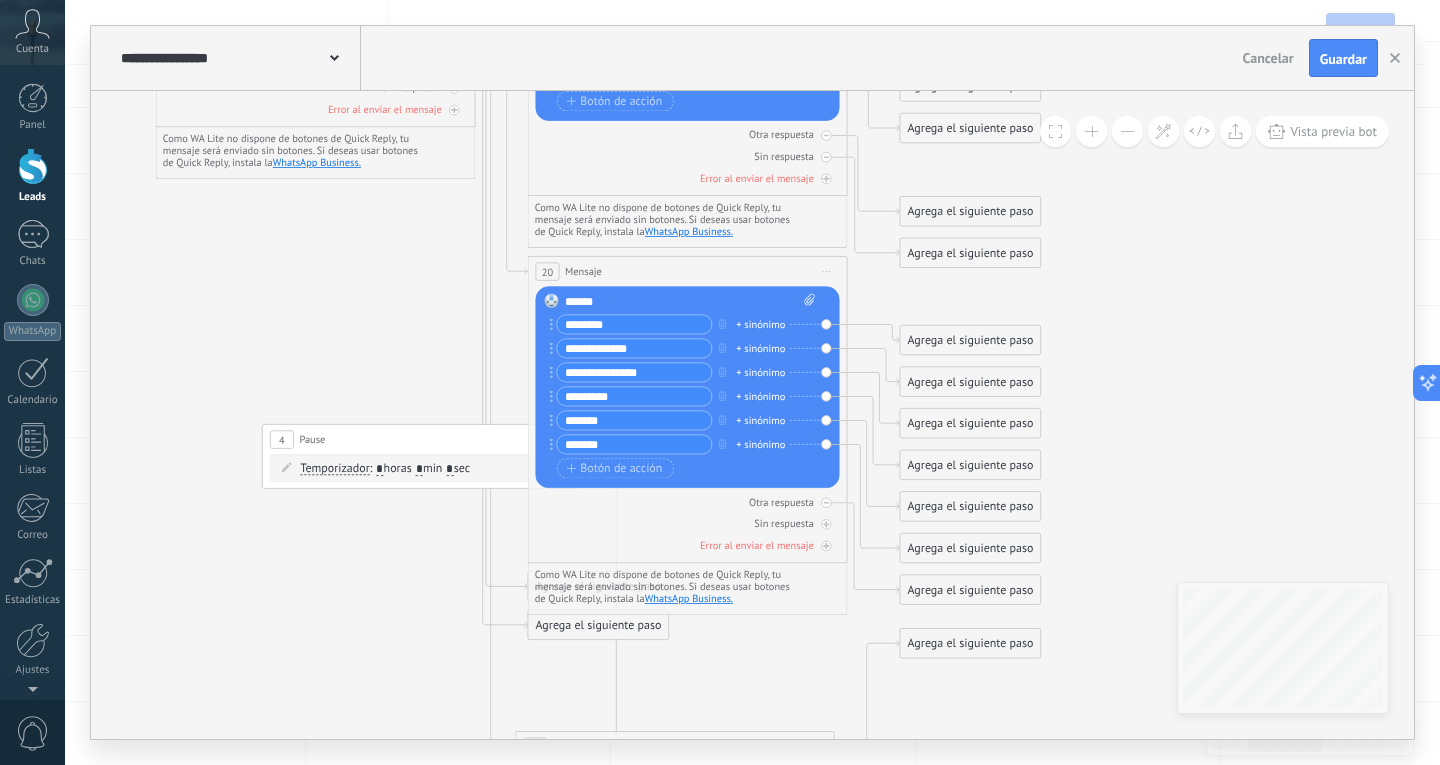 drag, startPoint x: 1153, startPoint y: 468, endPoint x: 1105, endPoint y: 291, distance: 183.39302 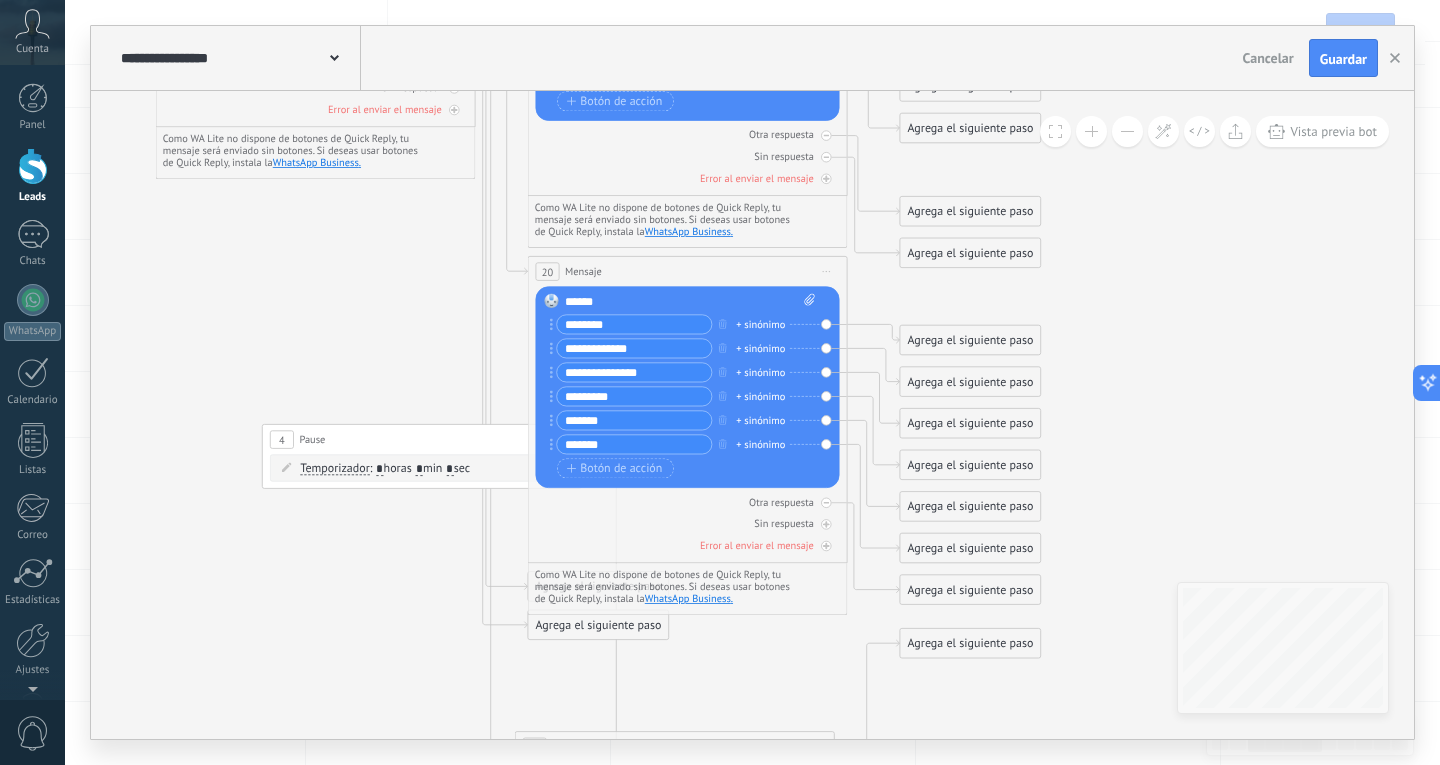 click 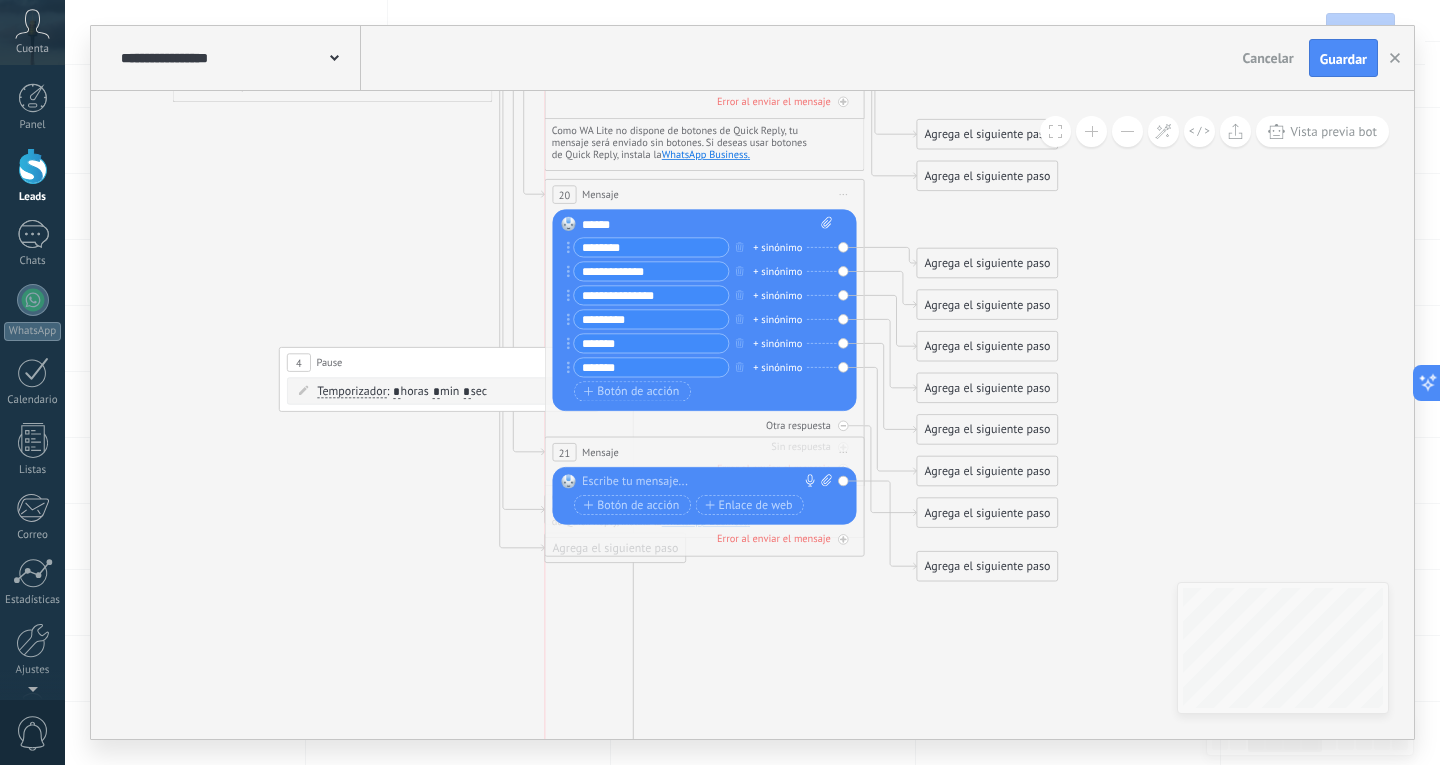 drag, startPoint x: 705, startPoint y: 666, endPoint x: 725, endPoint y: 449, distance: 217.91971 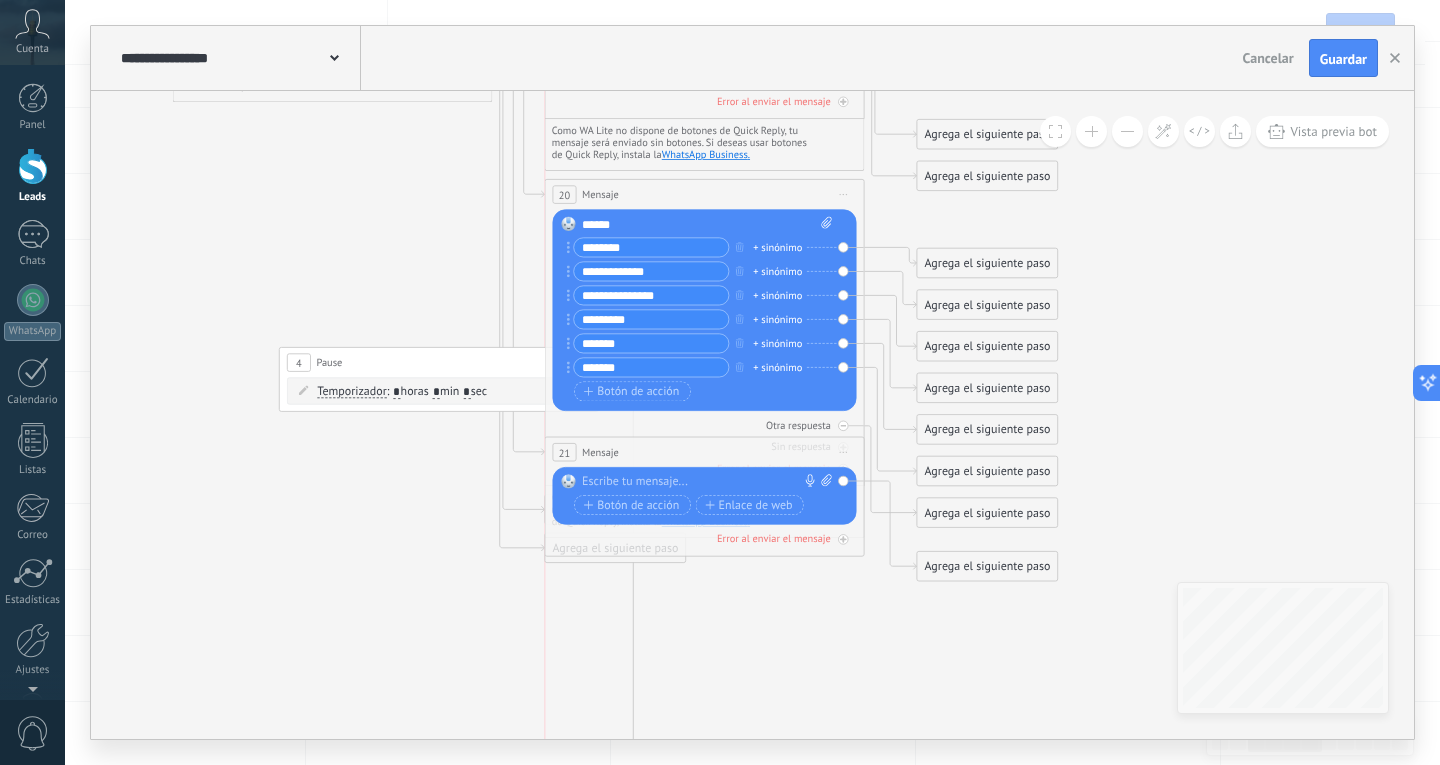 click on "21
Mensaje
*******
(a):
Todos los contactos - canales seleccionados
Todos los contactos - canales seleccionados
Todos los contactos - canal primario
Contacto principal - canales seleccionados
Contacto principal - canal primario
Todos los contactos - canales seleccionados
Todos los contactos - canales seleccionados
Todos los contactos - canal primario
Contacto principal - canales seleccionados" at bounding box center (704, 452) 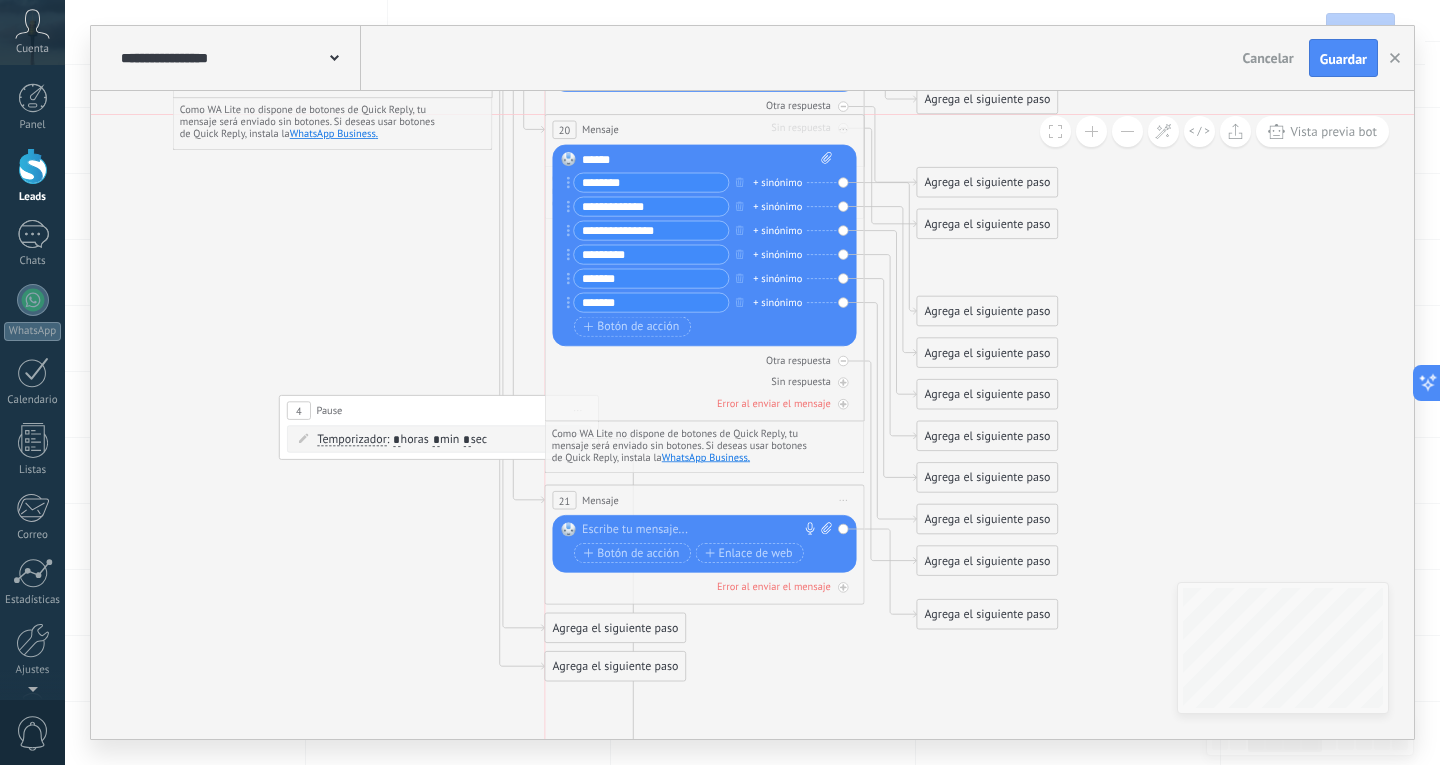 drag, startPoint x: 718, startPoint y: 244, endPoint x: 721, endPoint y: 129, distance: 115.03912 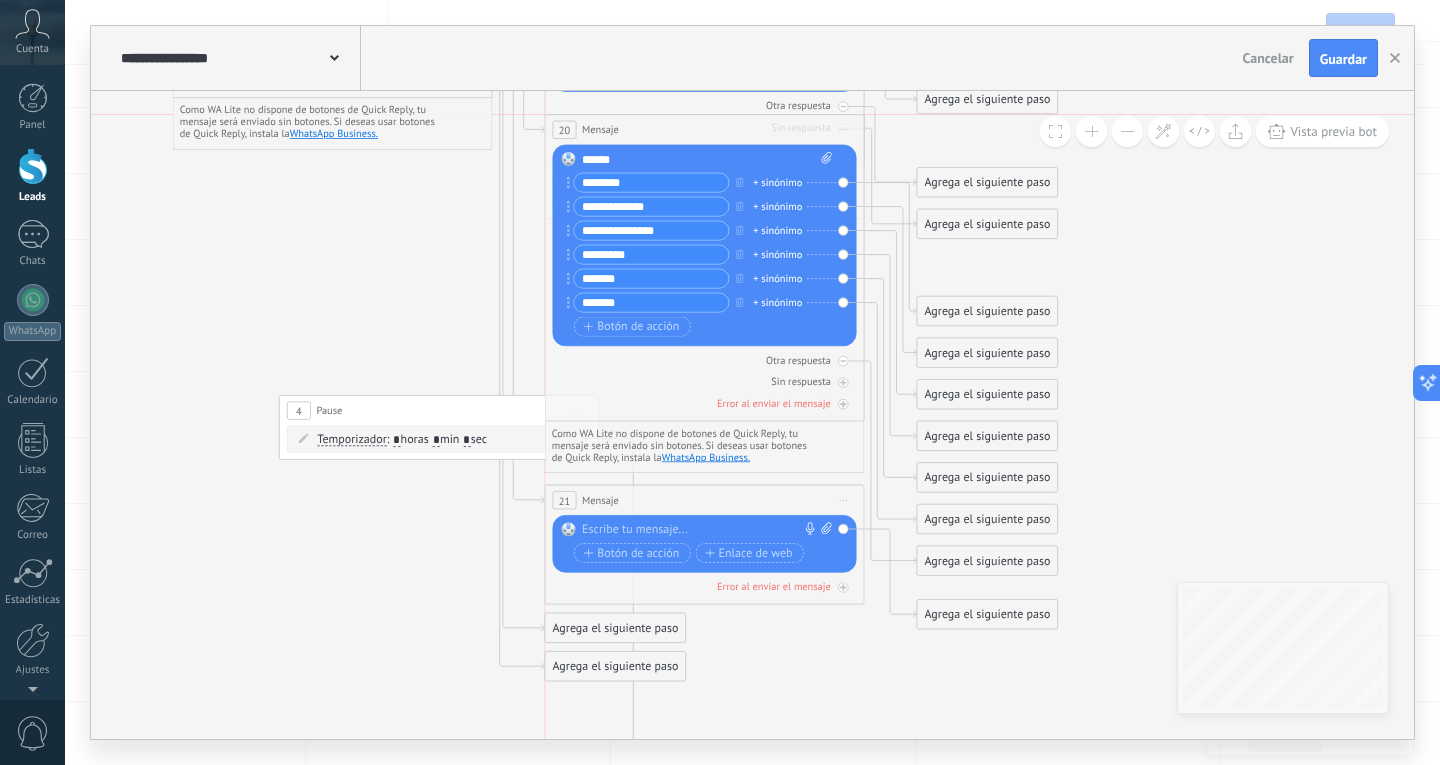 click on "20
Mensaje
*******
(a):
Todos los contactos - canales seleccionados
Todos los contactos - canales seleccionados
Todos los contactos - canal primario
Contacto principal - canales seleccionados
Contacto principal - canal primario
Todos los contactos - canales seleccionados
Todos los contactos - canales seleccionados
Todos los contactos - canal primario
Contacto principal - canales seleccionados" at bounding box center (704, 130) 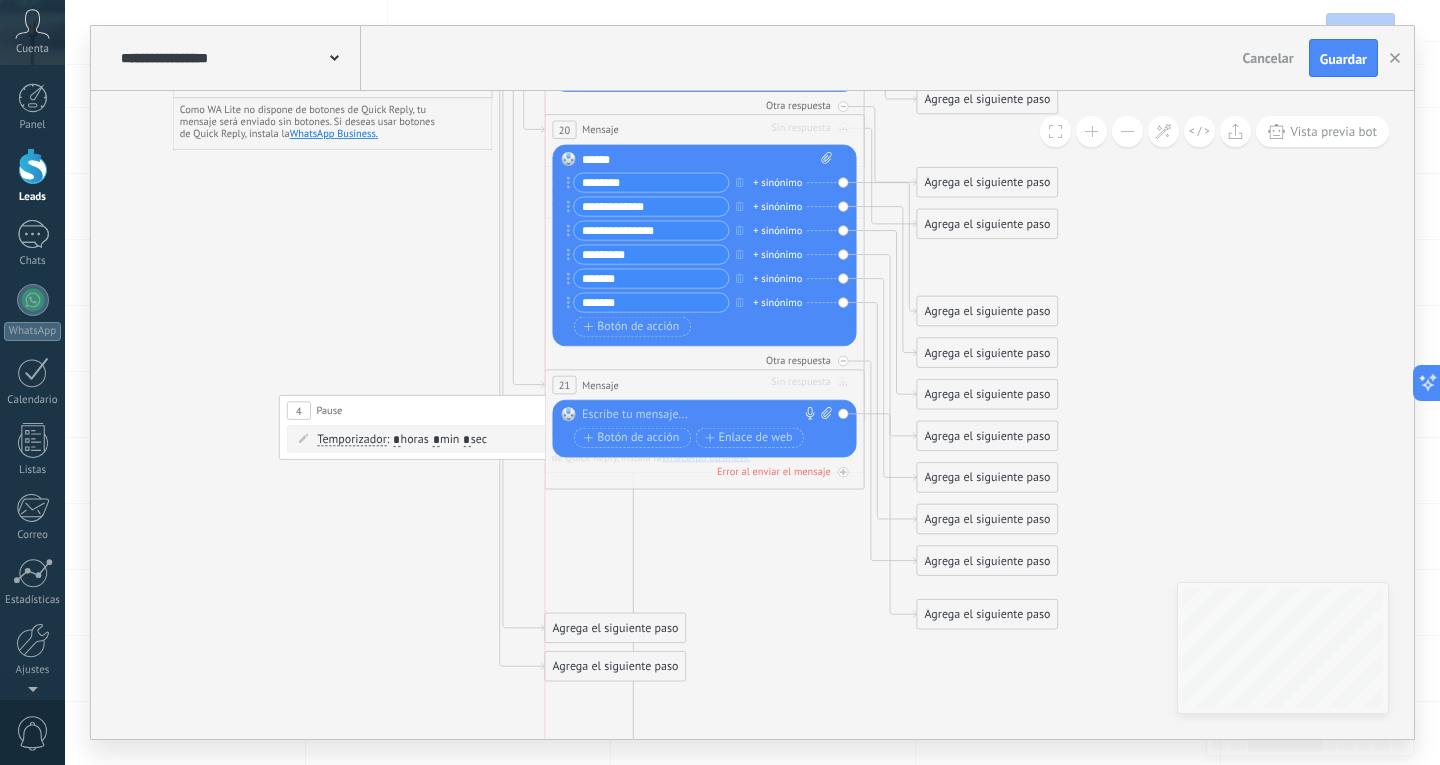 drag, startPoint x: 711, startPoint y: 499, endPoint x: 712, endPoint y: 384, distance: 115.00435 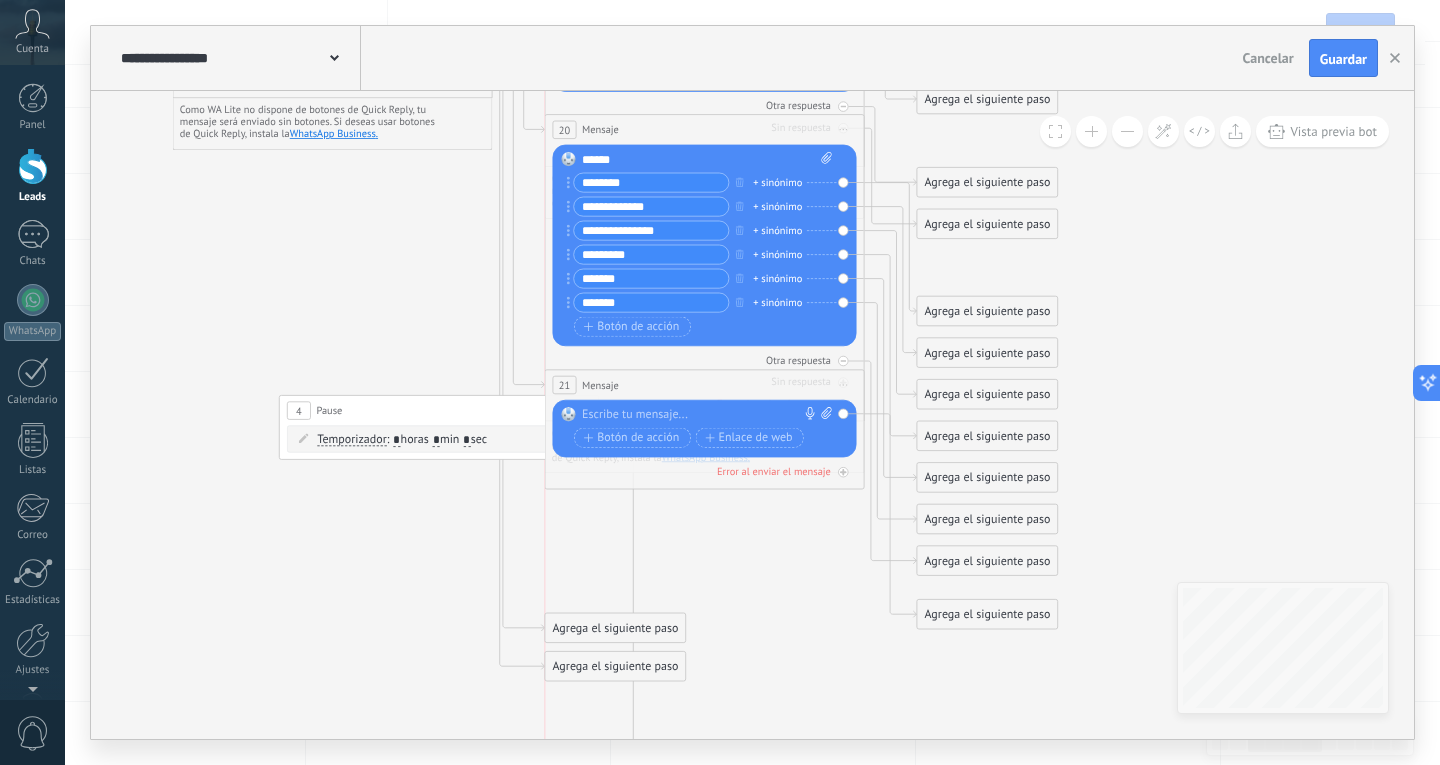 click on "21
Mensaje
*******
(a):
Todos los contactos - canales seleccionados
Todos los contactos - canales seleccionados
Todos los contactos - canal primario
Contacto principal - canales seleccionados
Contacto principal - canal primario
Todos los contactos - canales seleccionados
Todos los contactos - canales seleccionados
Todos los contactos - canal primario
Contacto principal - canales seleccionados" at bounding box center [704, 385] 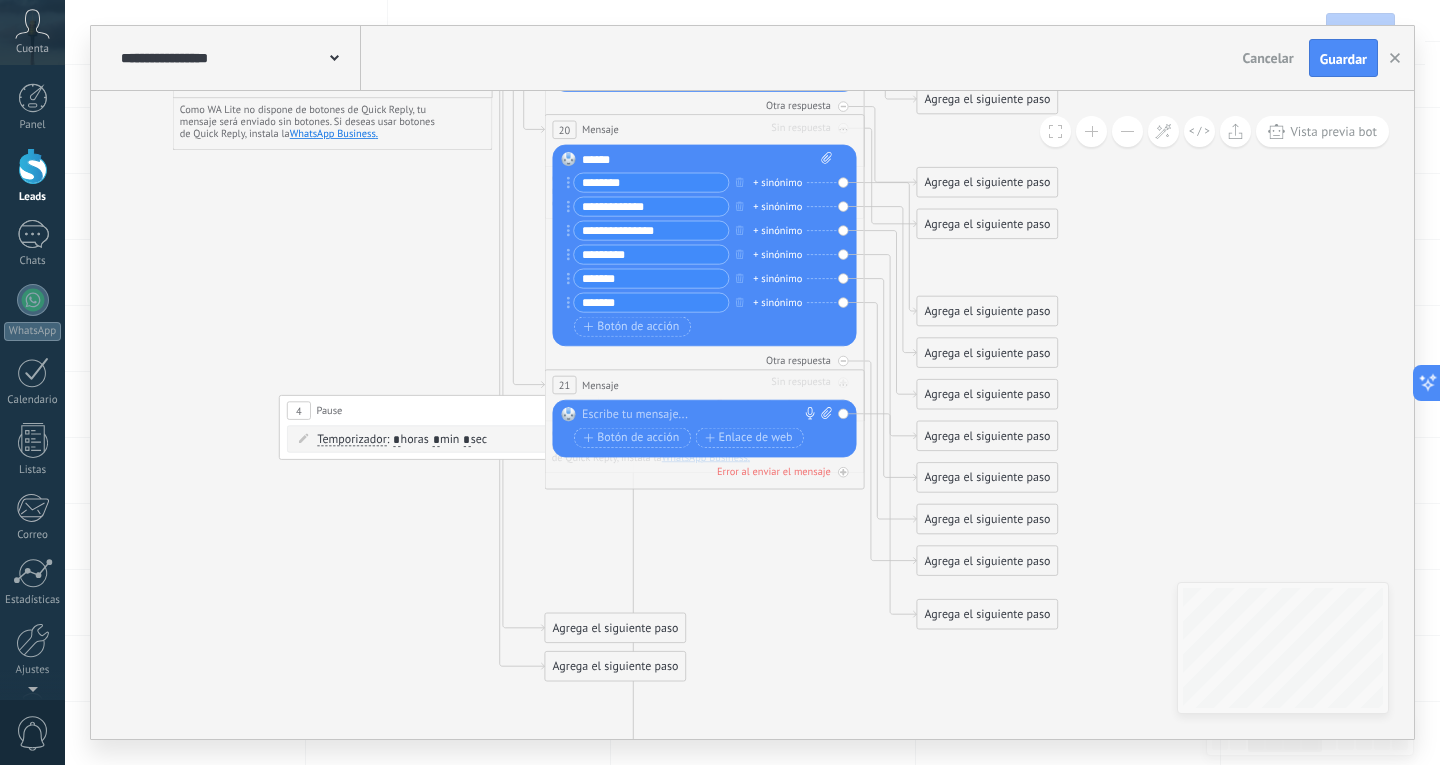 click at bounding box center (701, 415) 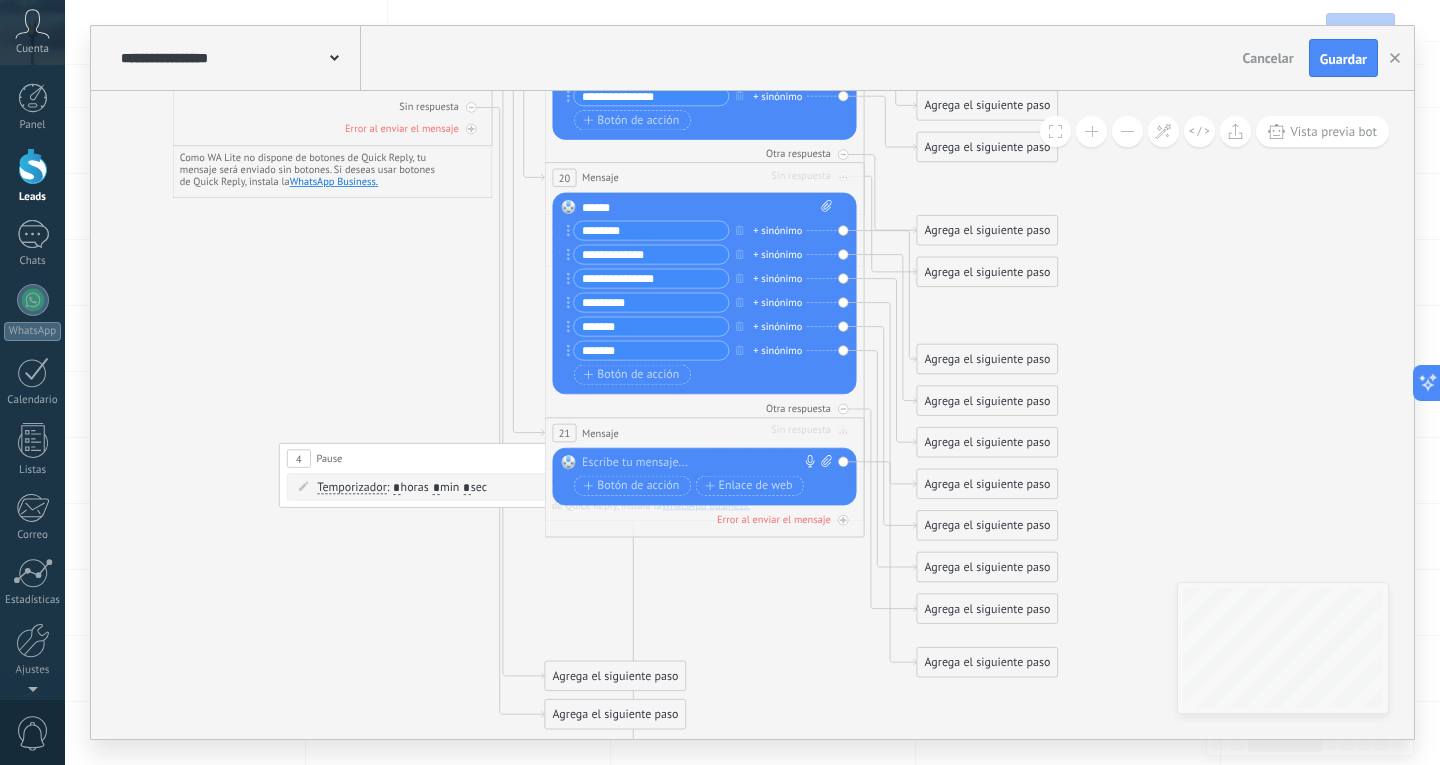 type 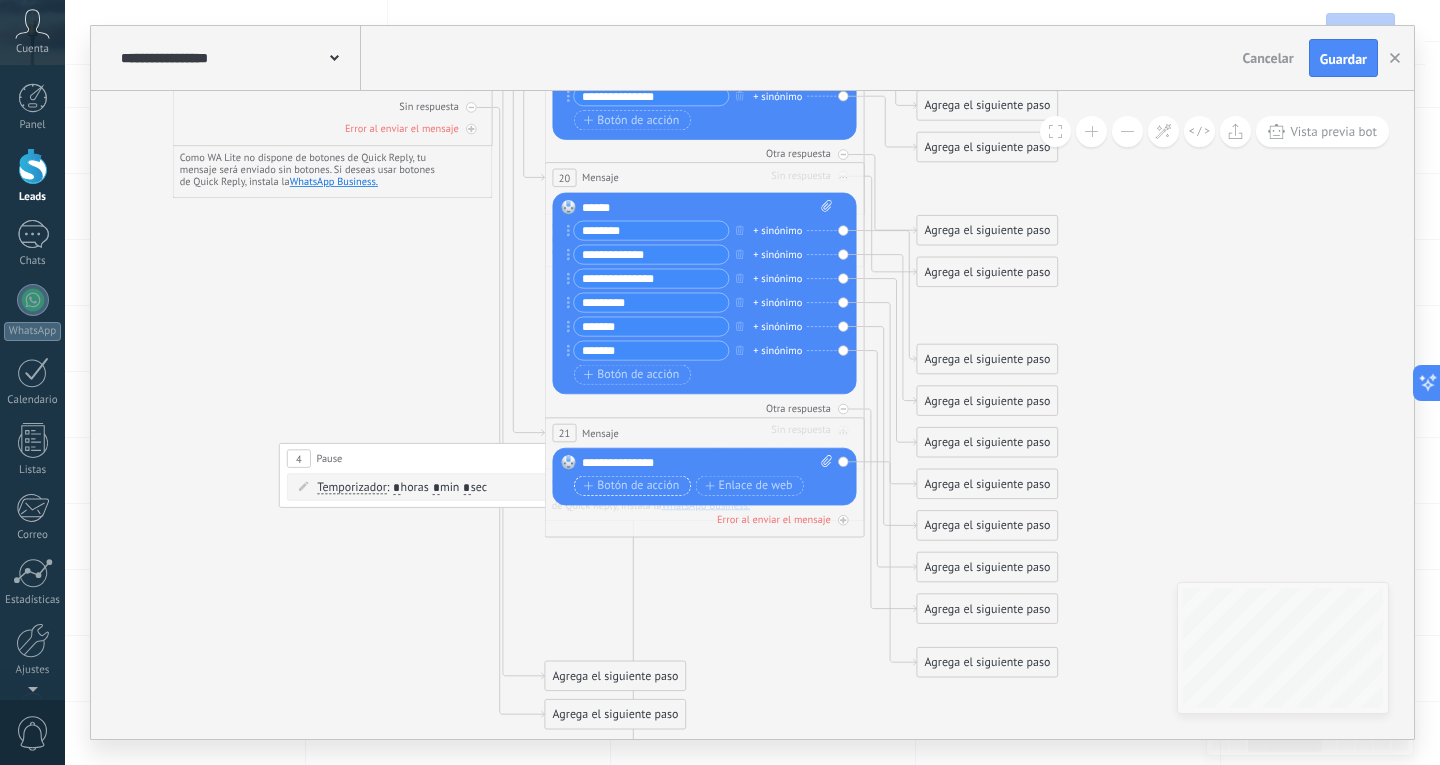 click on "Botón de acción" at bounding box center [632, 485] 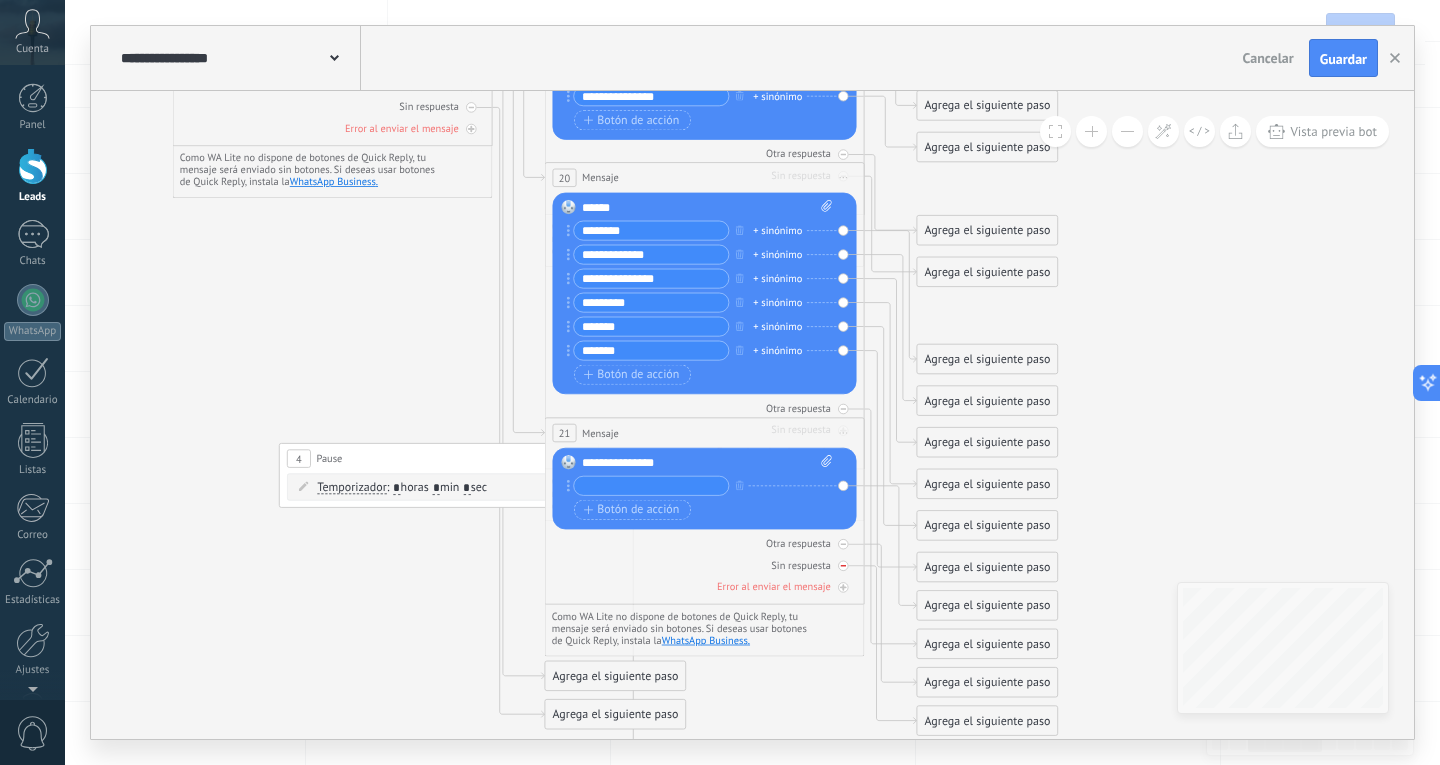 click on "Sin respuesta" at bounding box center (705, 564) 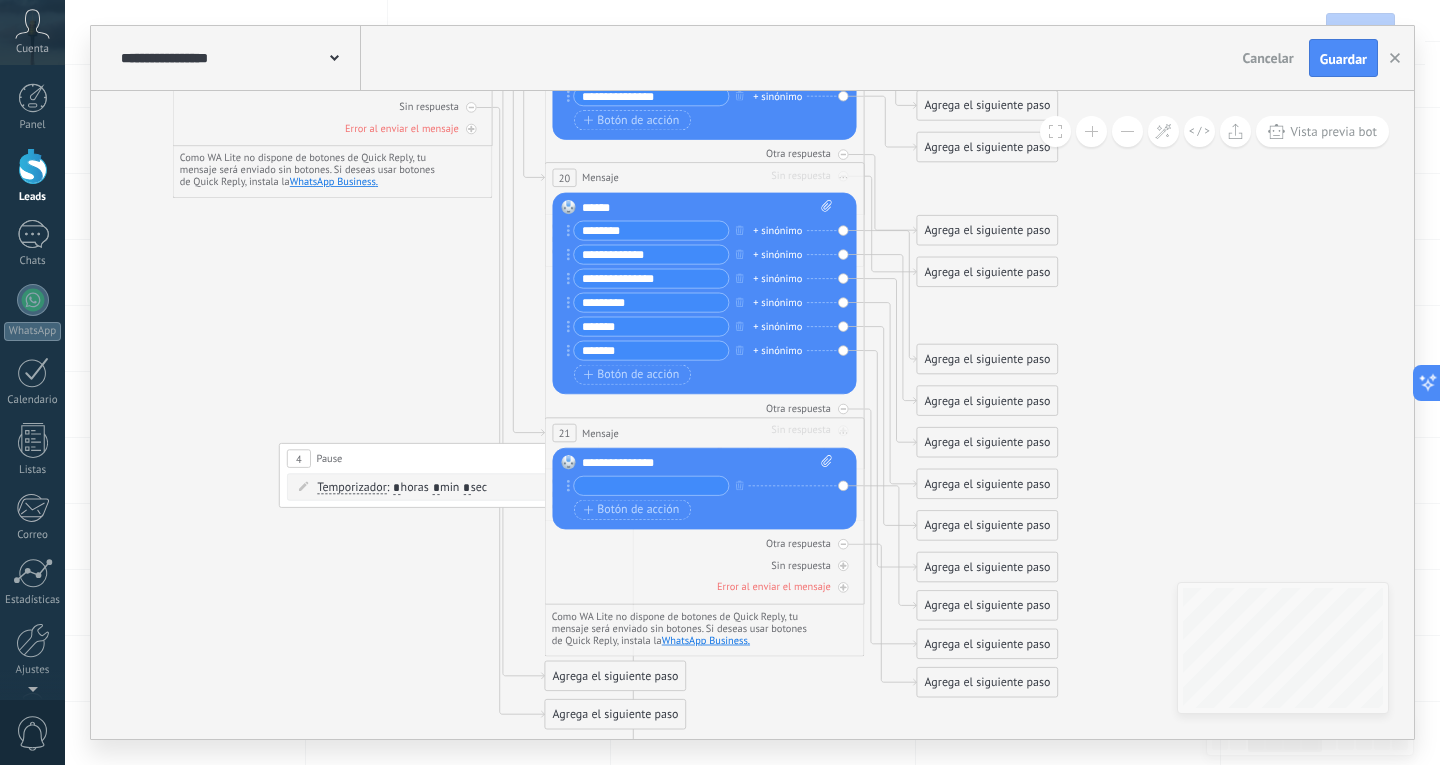 click at bounding box center (651, 486) 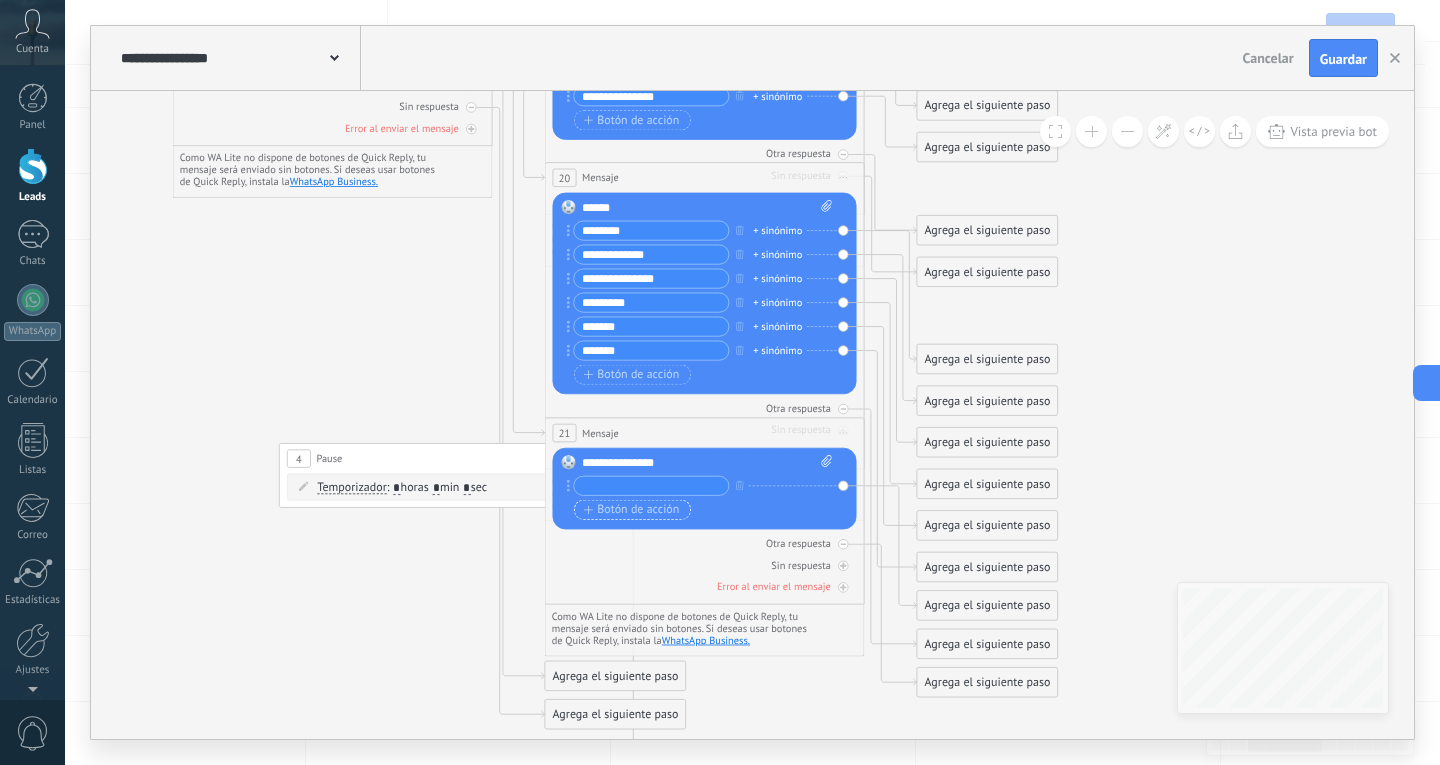 paste on "*********" 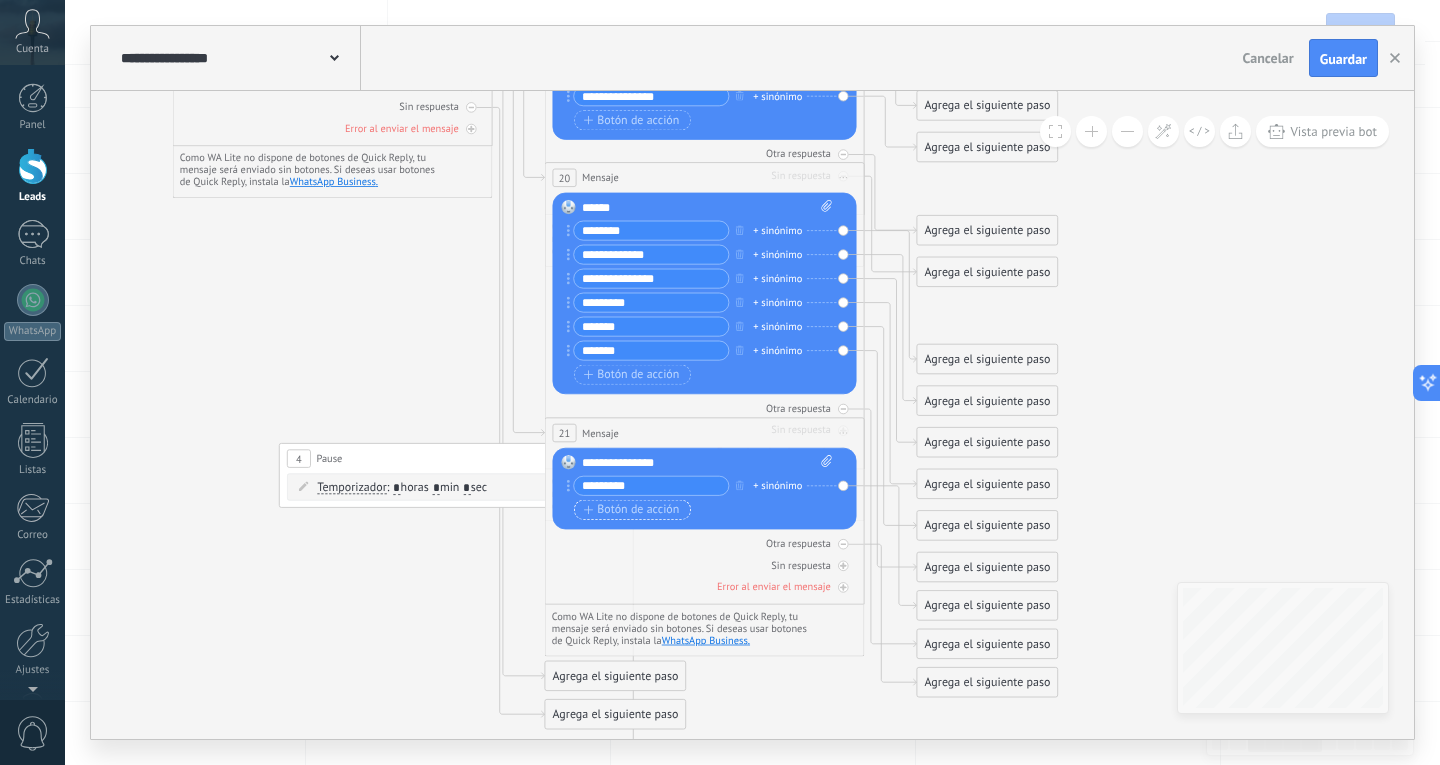 type on "*********" 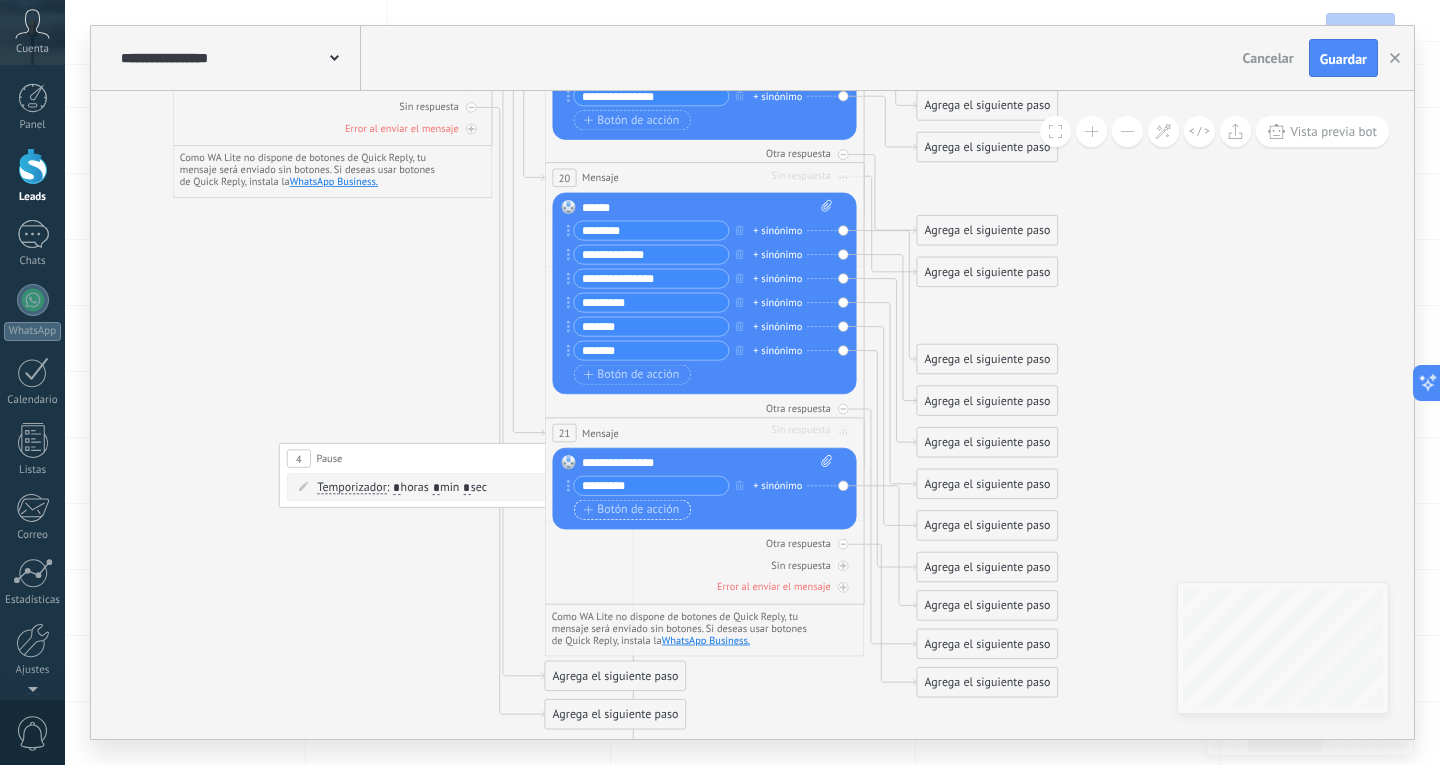 click on "Botón de acción" at bounding box center [632, 509] 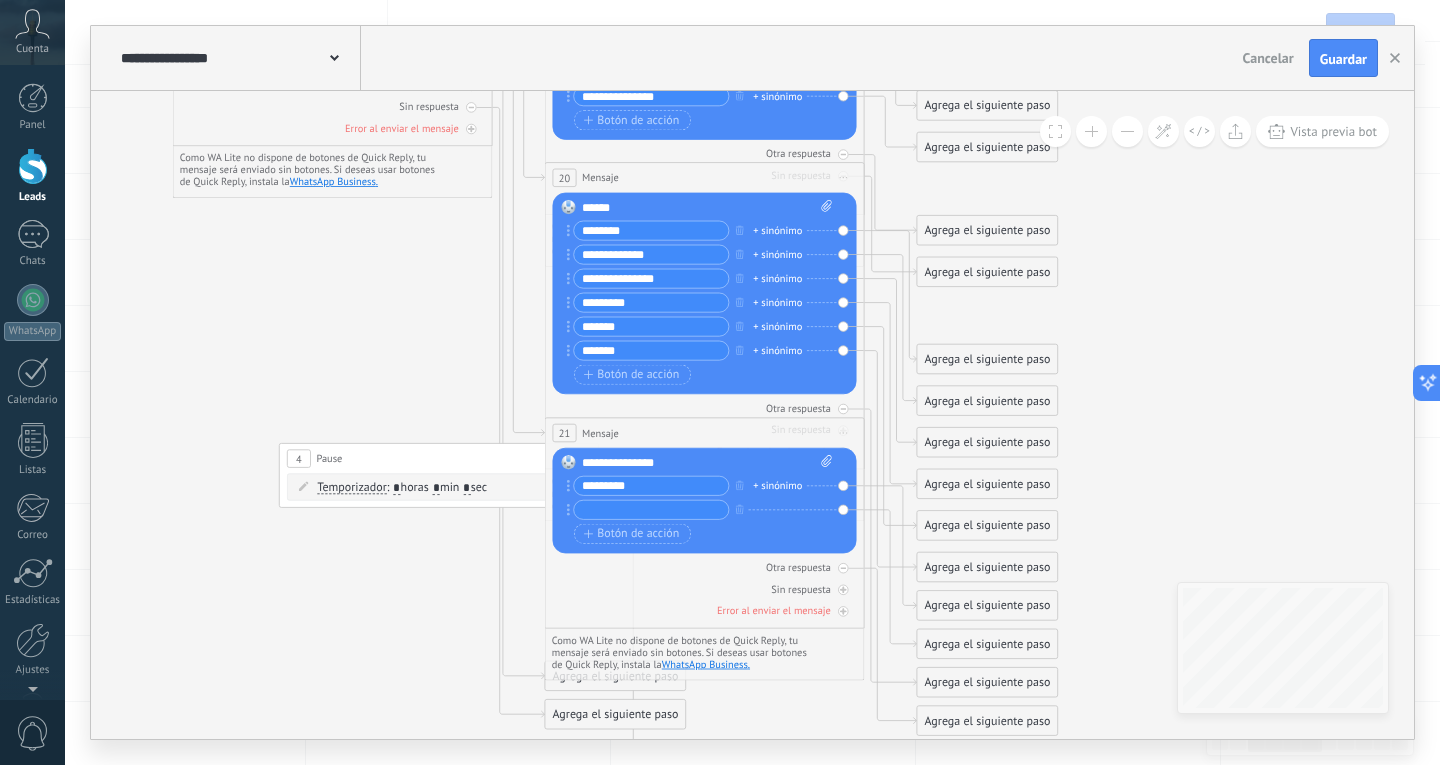 click at bounding box center [651, 510] 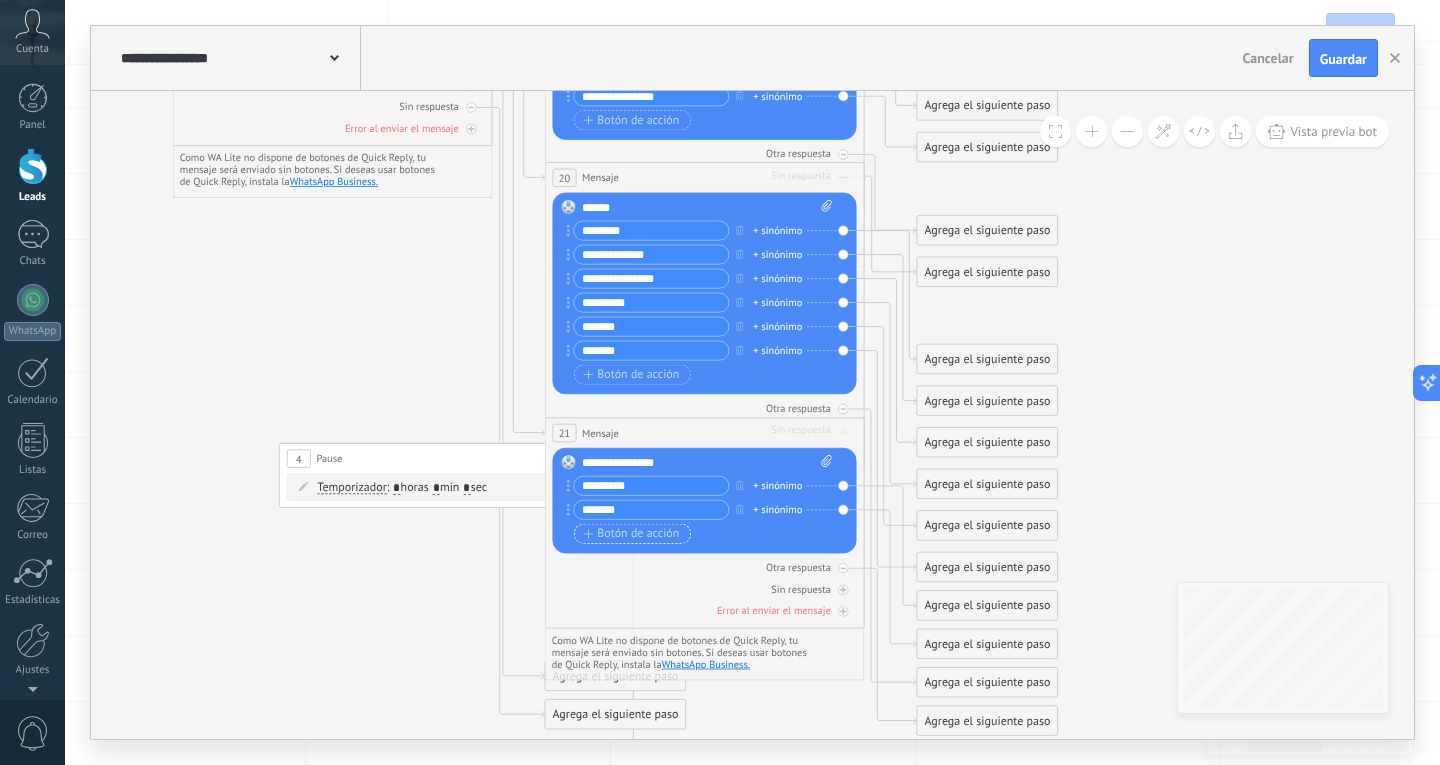 type on "*******" 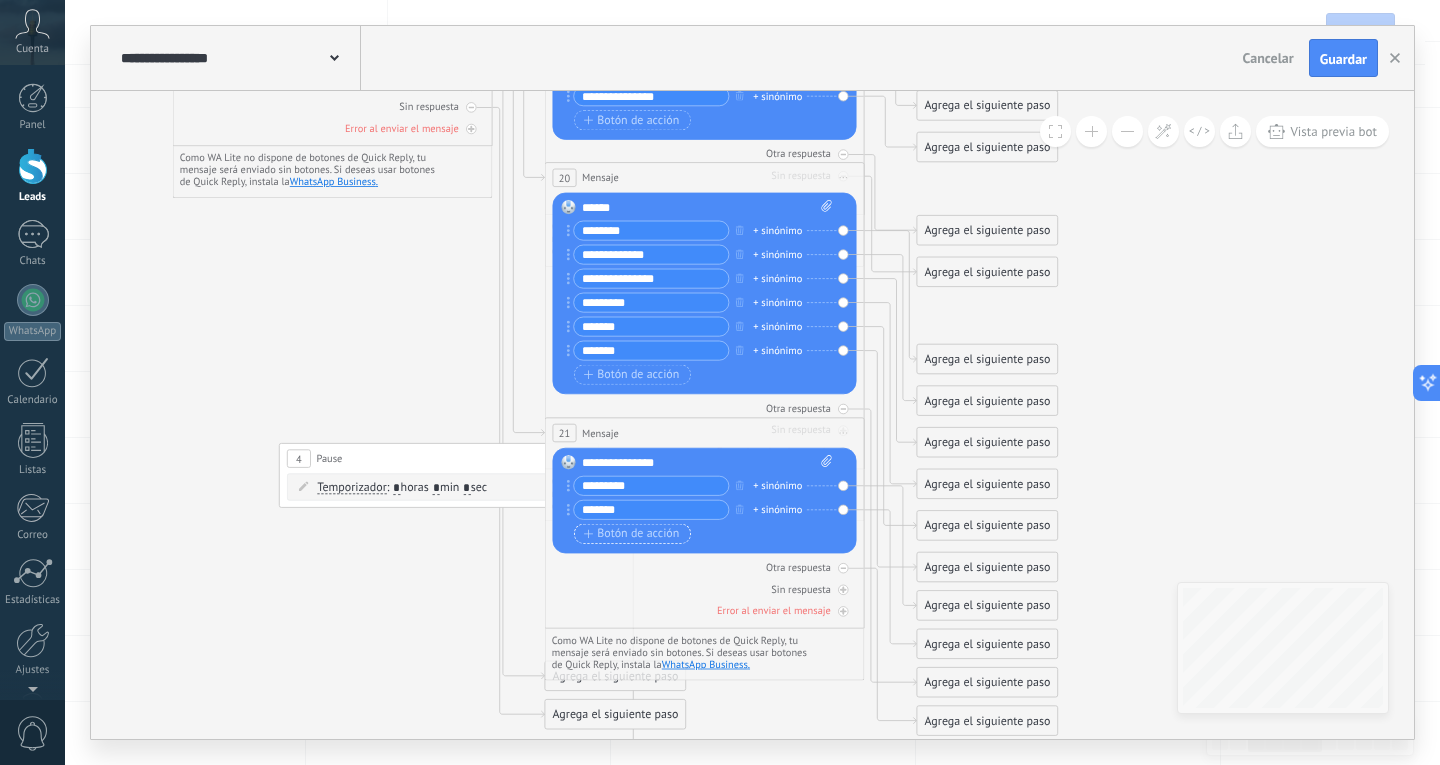 click on "Botón de acción" at bounding box center [632, 533] 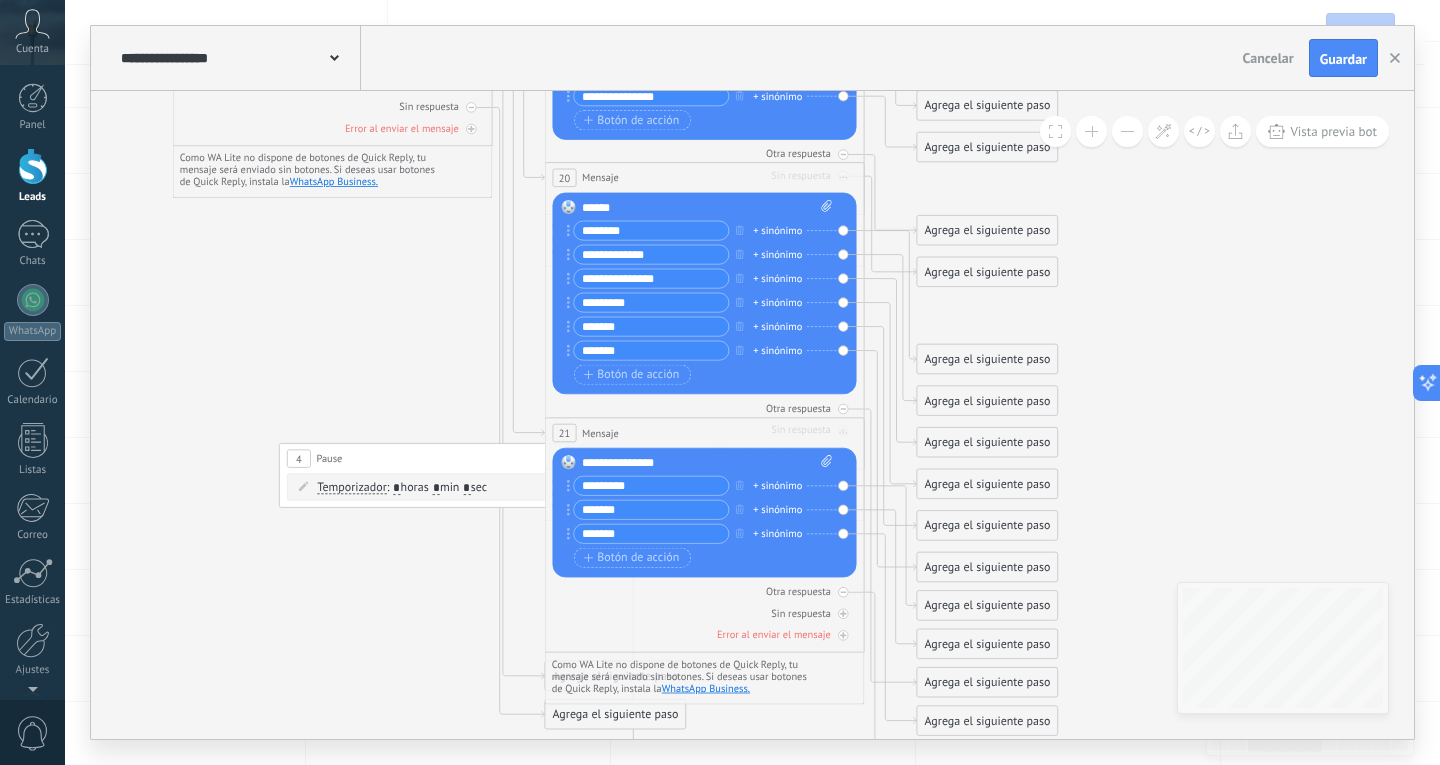 type on "*******" 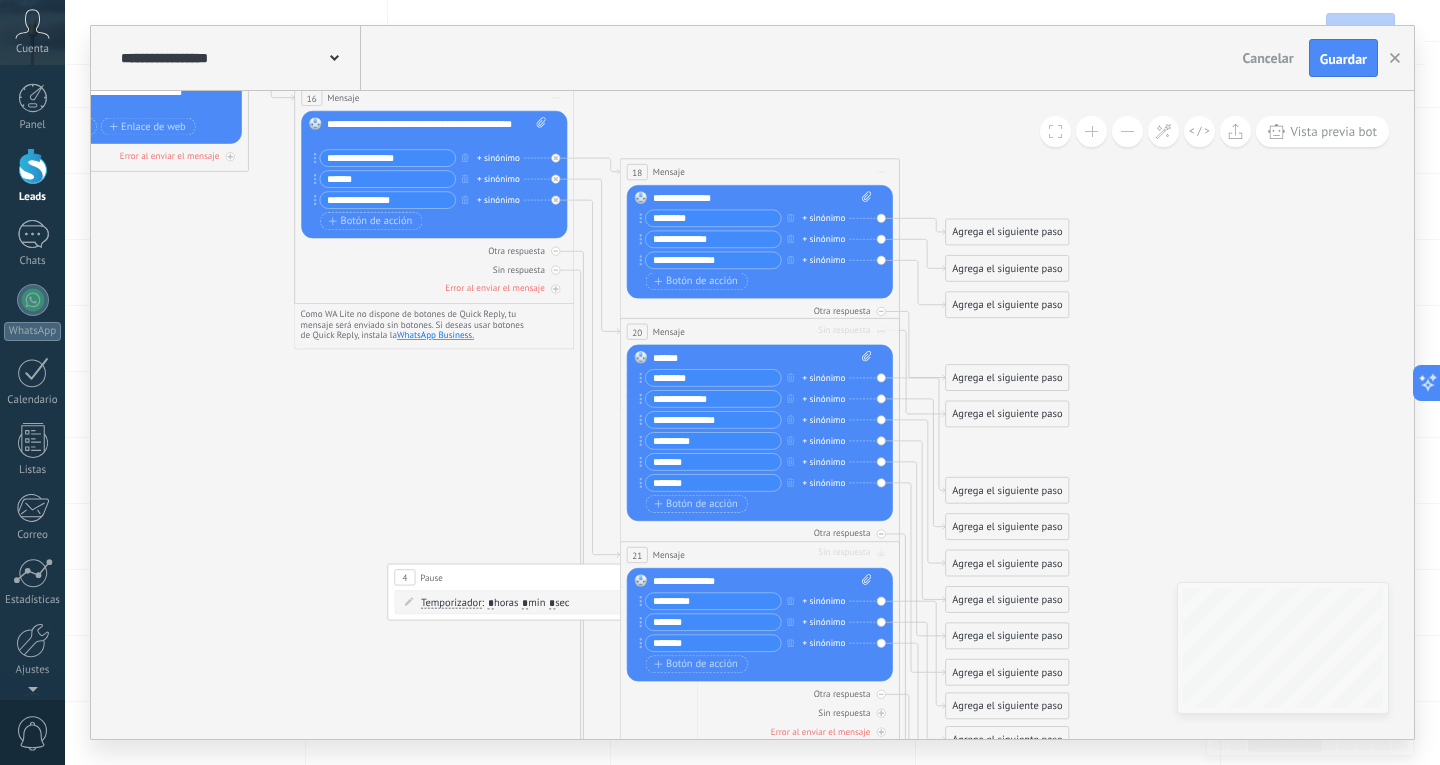 click 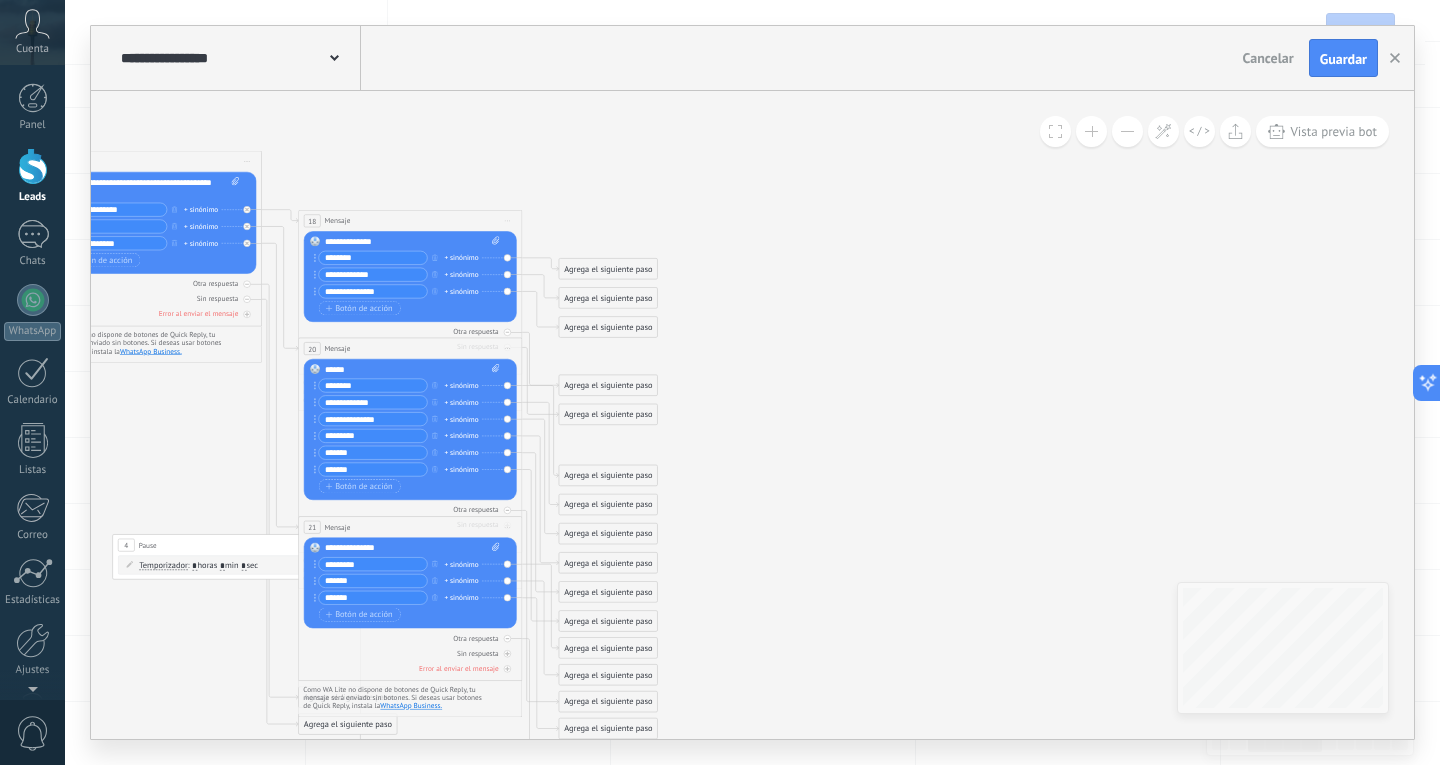 drag, startPoint x: 1178, startPoint y: 401, endPoint x: 871, endPoint y: 392, distance: 307.1319 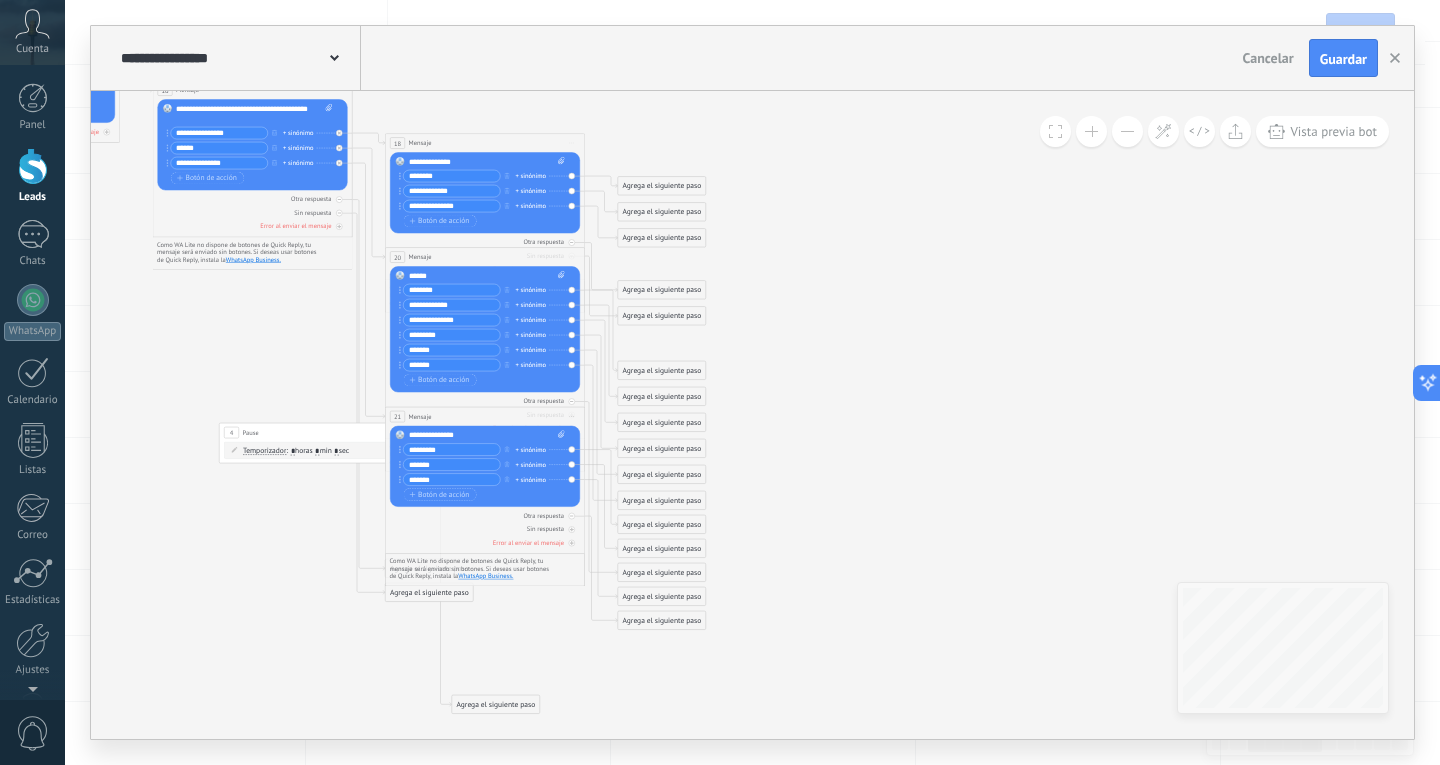 drag, startPoint x: 961, startPoint y: 389, endPoint x: 1116, endPoint y: 443, distance: 164.13713 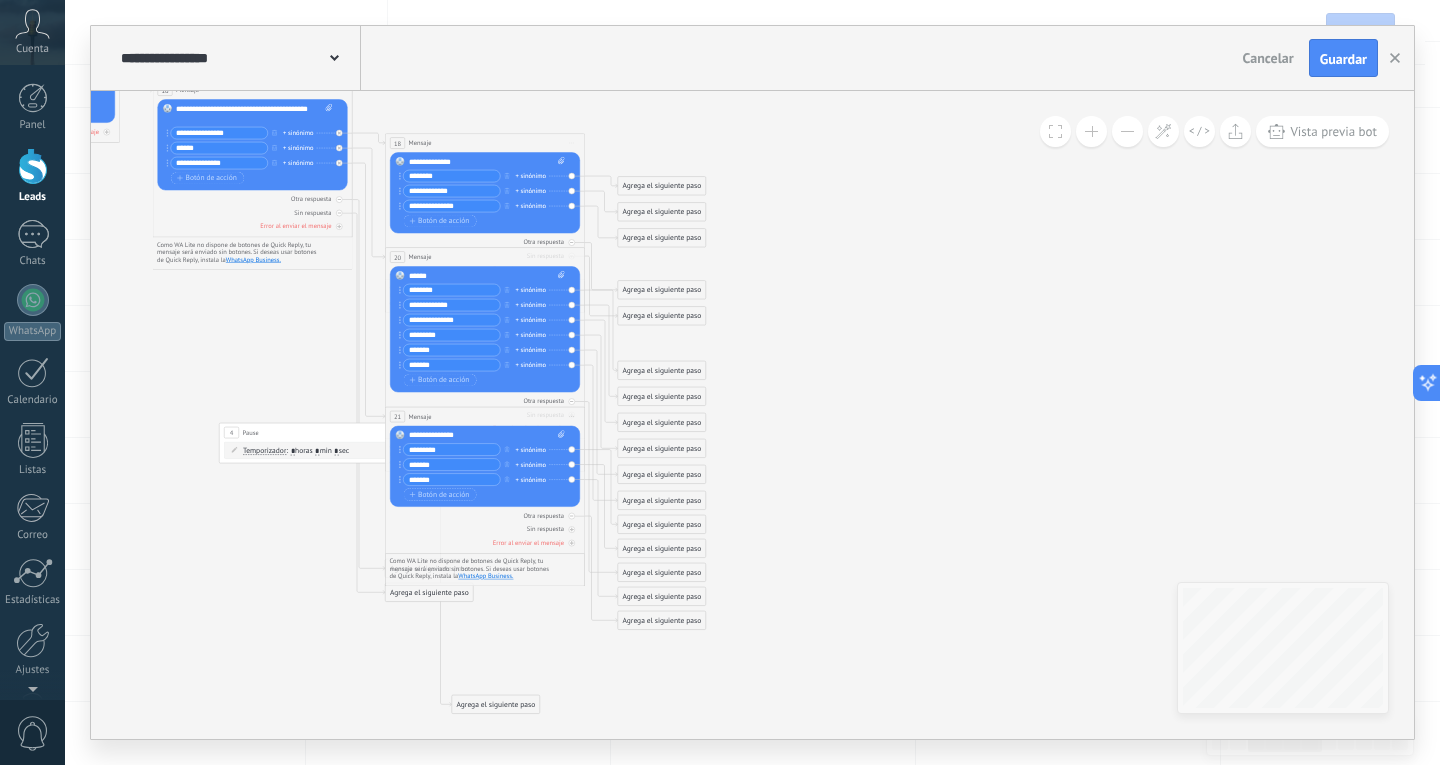 click on "**********" at bounding box center [752, 415] 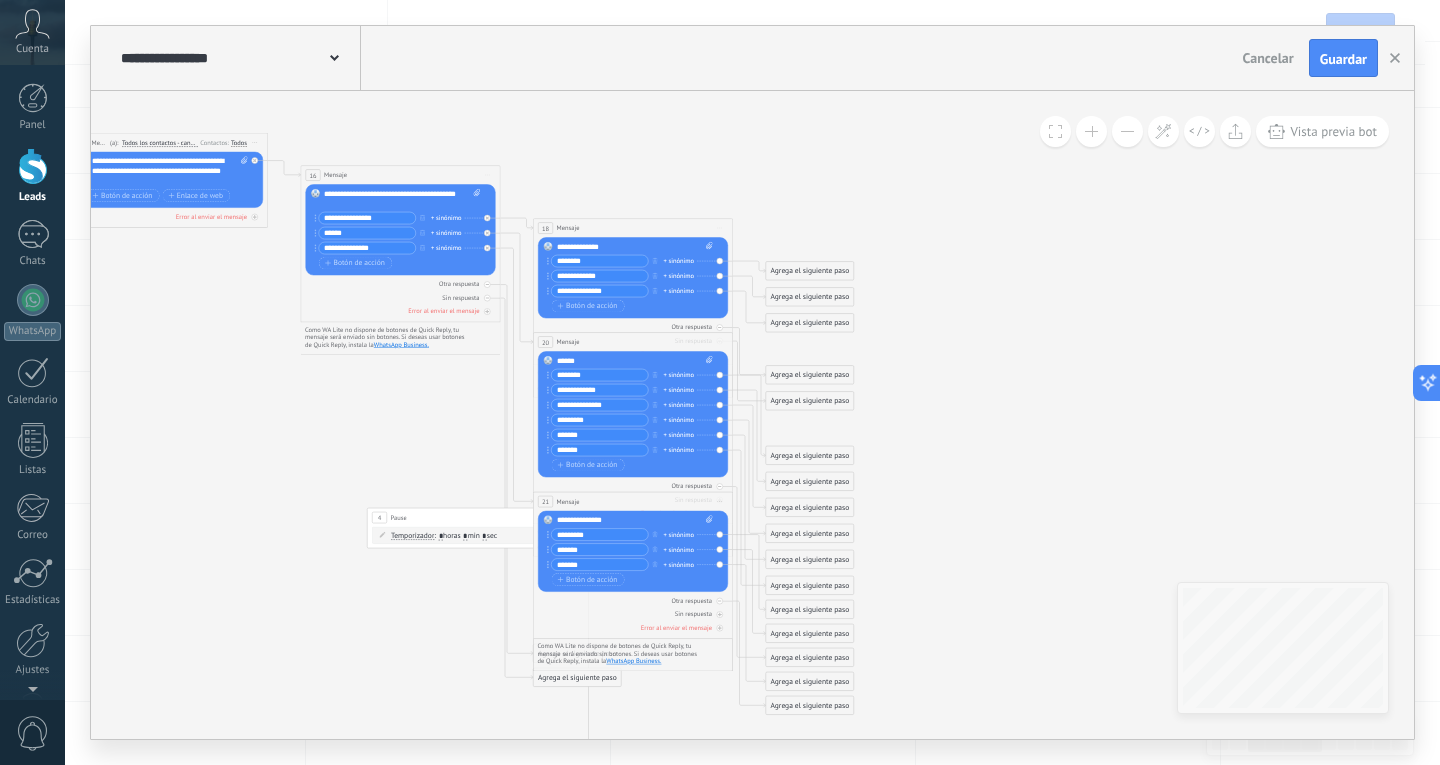 drag, startPoint x: 816, startPoint y: 256, endPoint x: 964, endPoint y: 341, distance: 170.6722 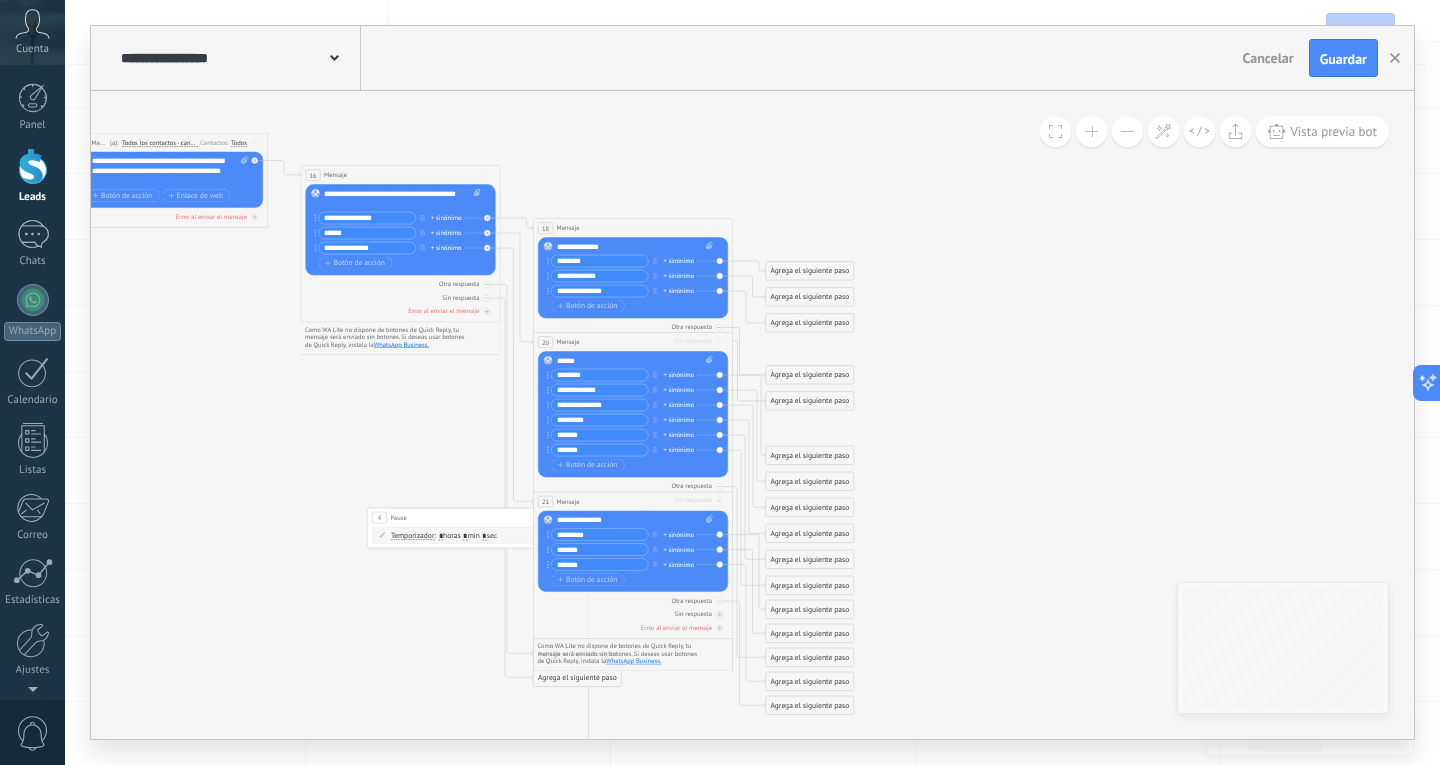 click 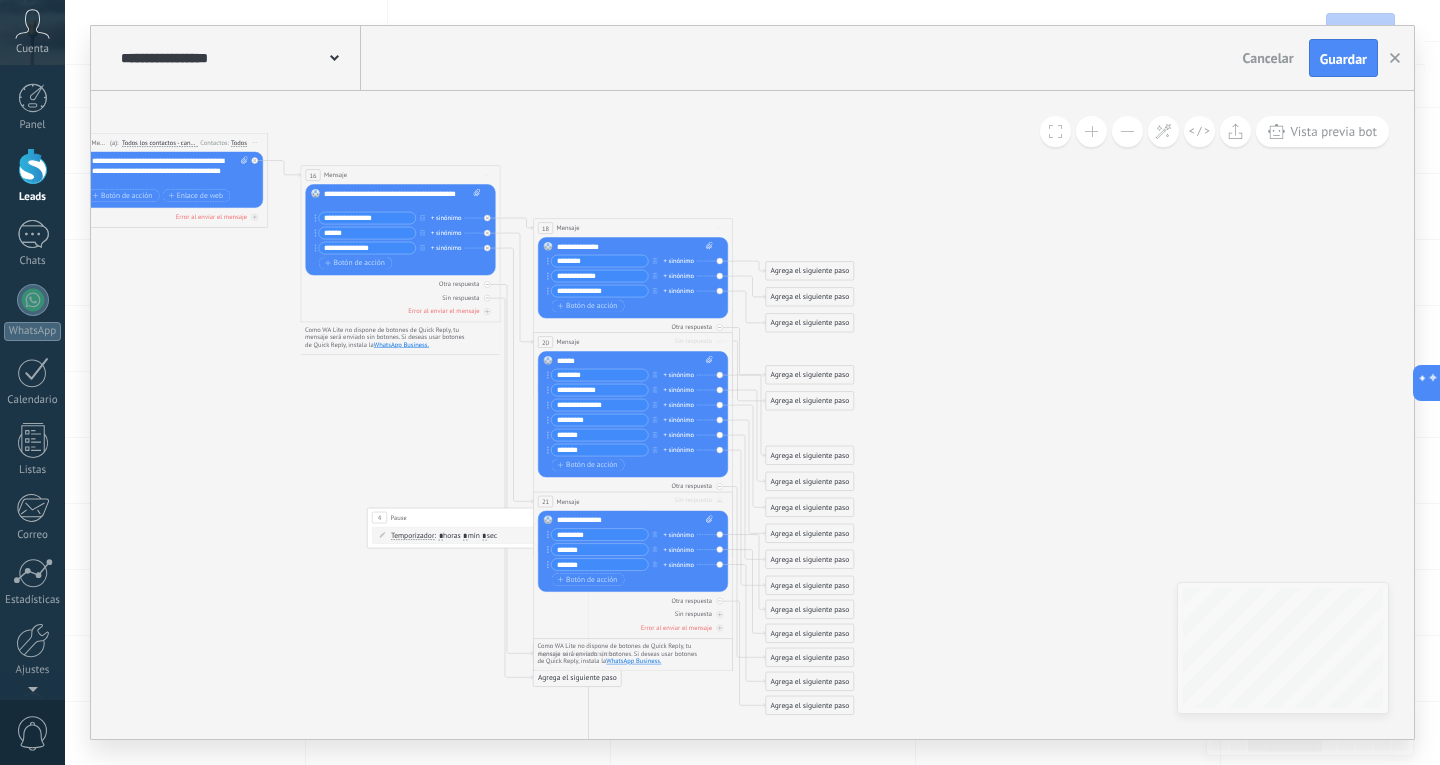 click on "Agrega el siguiente paso" at bounding box center (810, 271) 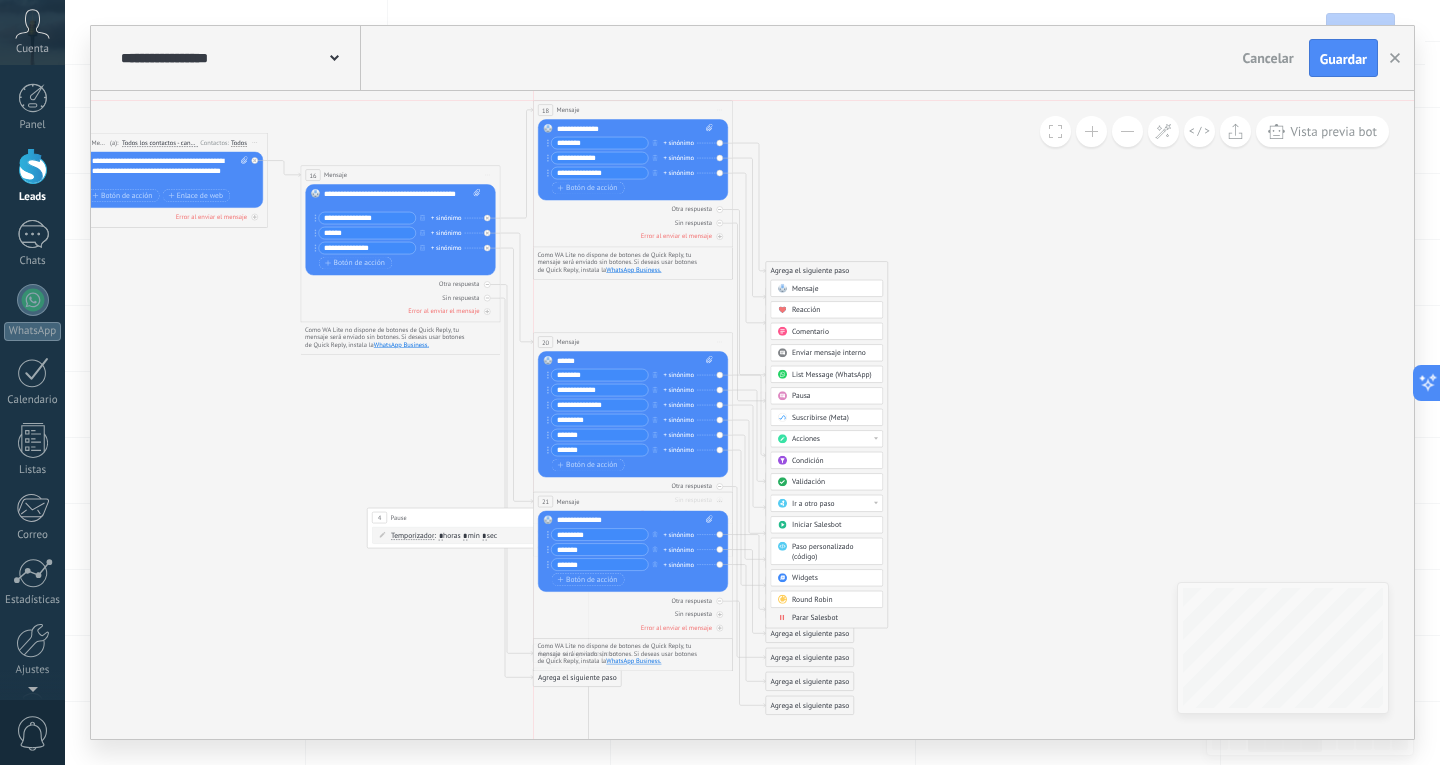 drag, startPoint x: 674, startPoint y: 221, endPoint x: 676, endPoint y: 103, distance: 118.016945 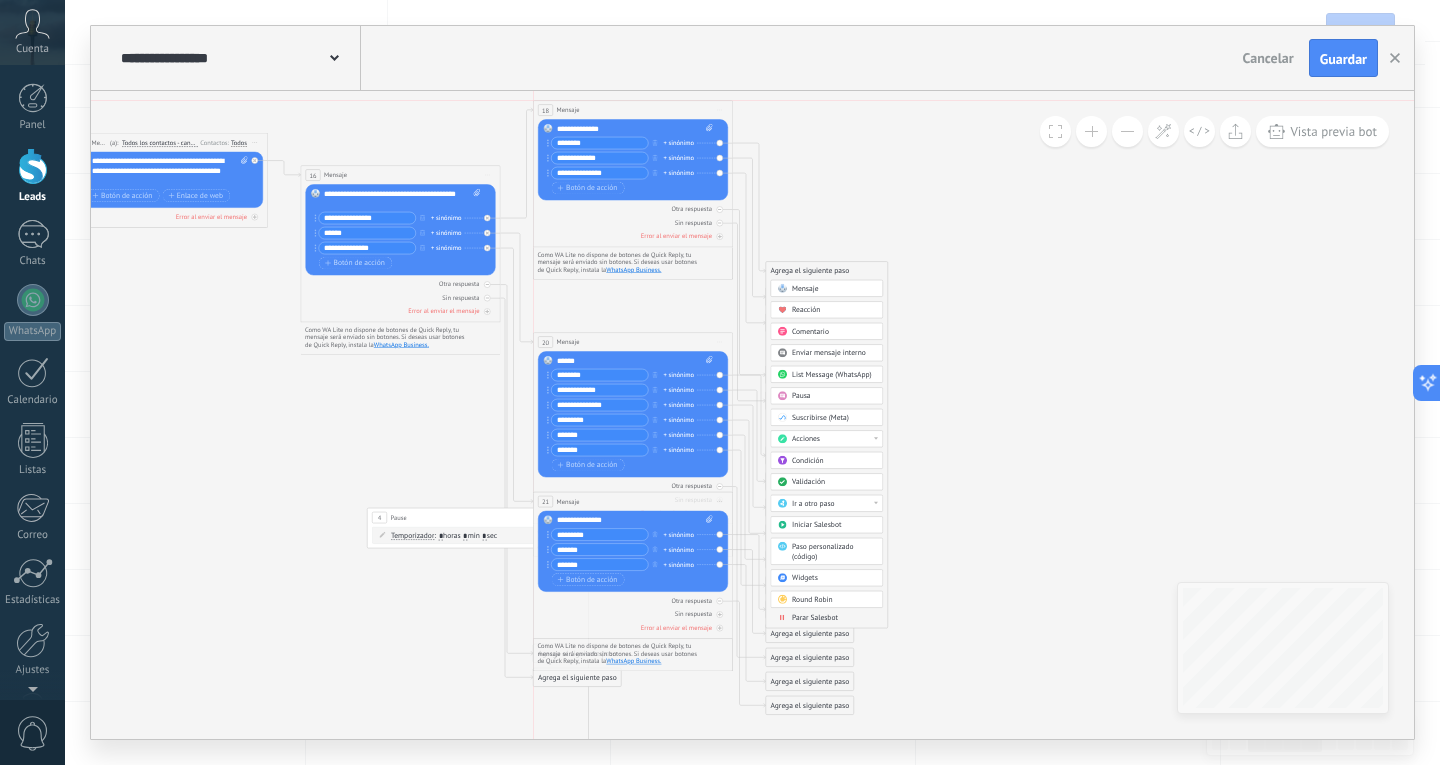 click on "18
Mensaje
*******
(a):
Todos los contactos - canales seleccionados
Todos los contactos - canales seleccionados
Todos los contactos - canal primario
Contacto principal - canales seleccionados
Contacto principal - canal primario
Todos los contactos - canales seleccionados
Todos los contactos - canales seleccionados
Todos los contactos - canal primario
Contacto principal - canales seleccionados" at bounding box center (633, 110) 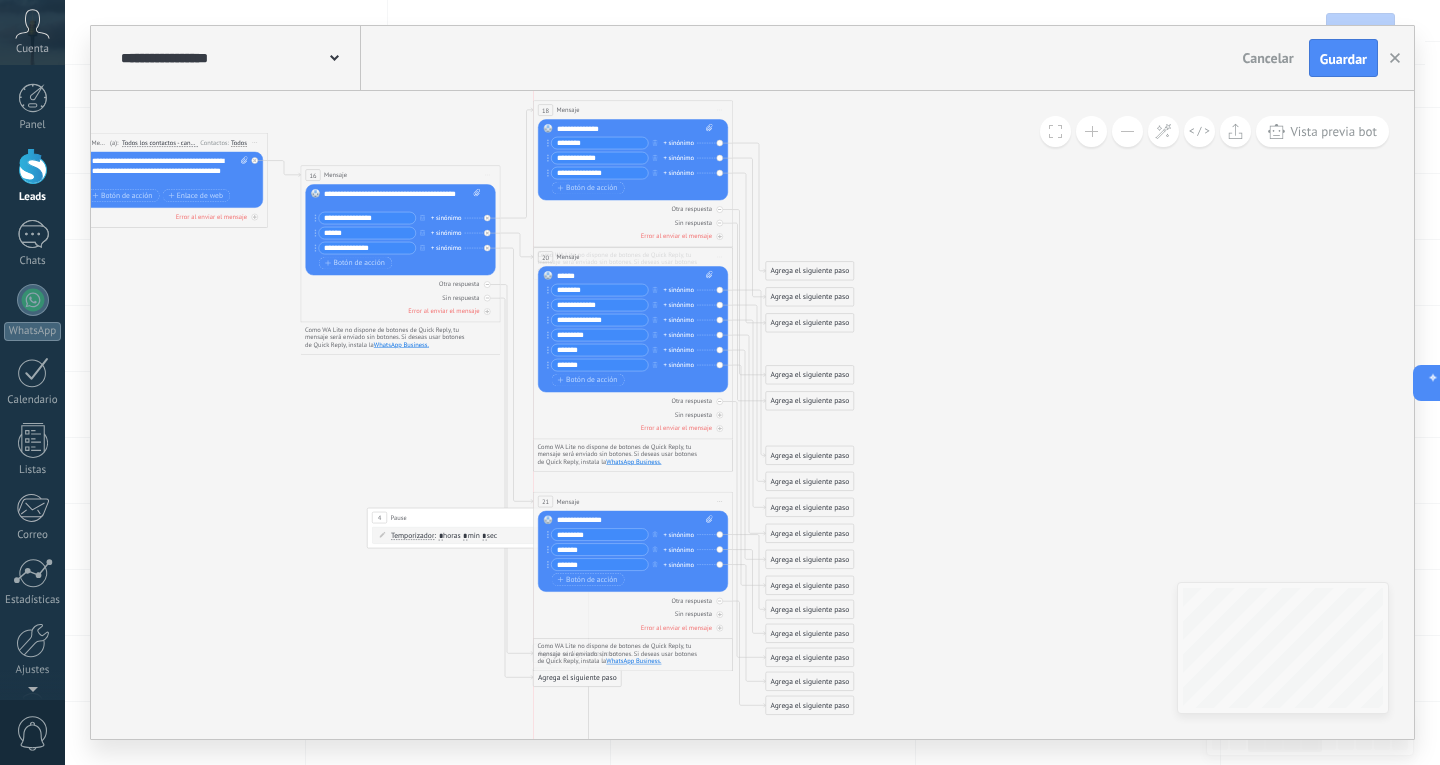 drag, startPoint x: 632, startPoint y: 316, endPoint x: 628, endPoint y: 252, distance: 64.12488 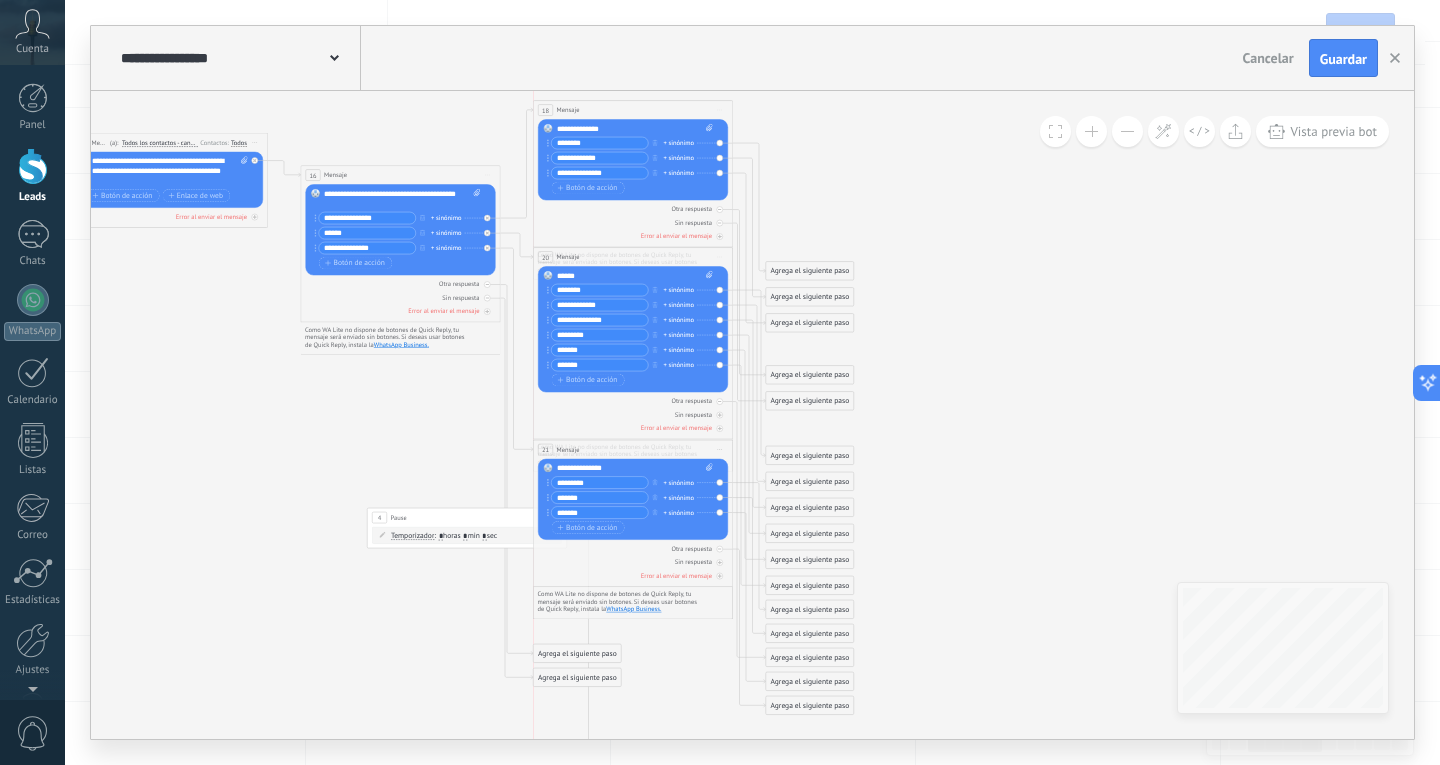 drag, startPoint x: 603, startPoint y: 502, endPoint x: 602, endPoint y: 451, distance: 51.009804 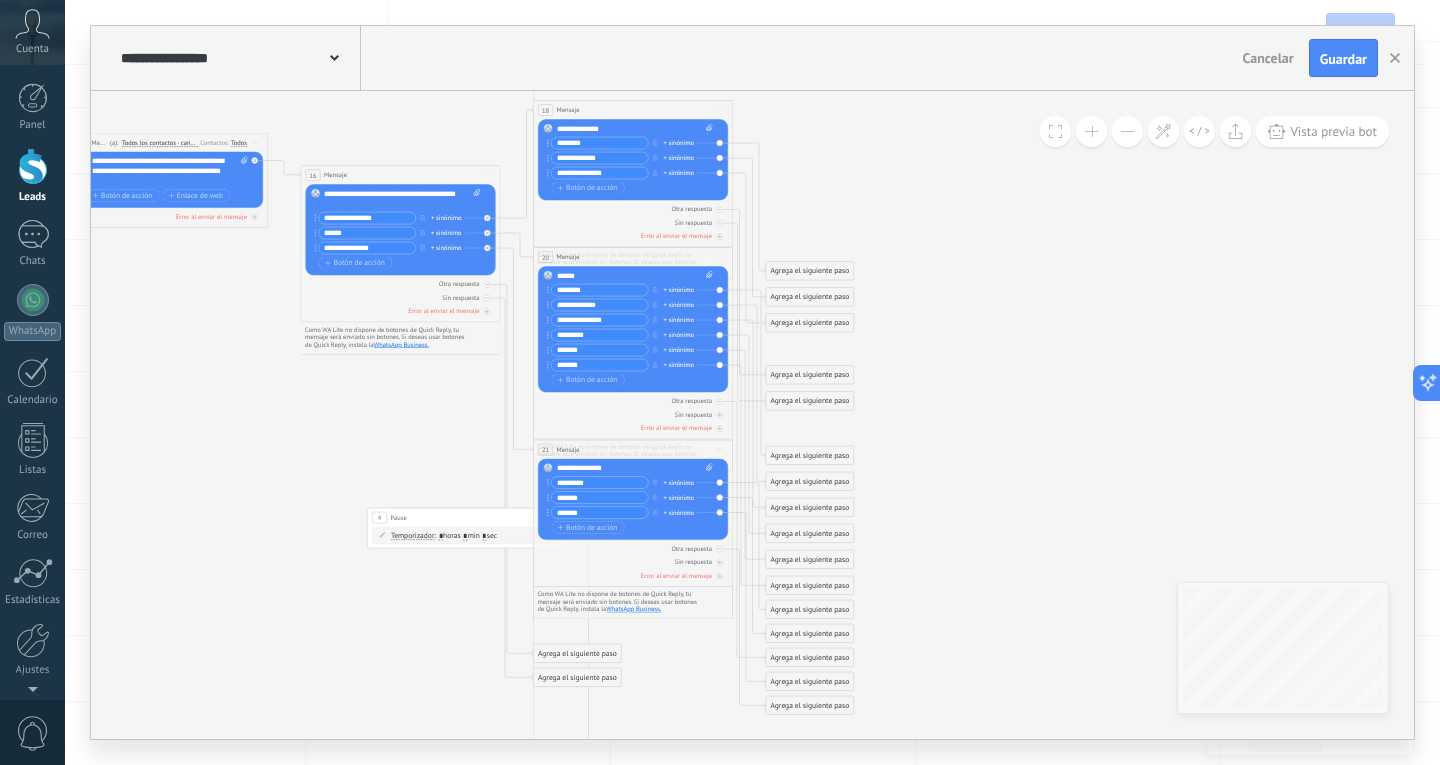 click on "21
Mensaje
*******
(a):
Todos los contactos - canales seleccionados
Todos los contactos - canales seleccionados
Todos los contactos - canal primario
Contacto principal - canales seleccionados
Contacto principal - canal primario
Todos los contactos - canales seleccionados
Todos los contactos - canales seleccionados
Todos los contactos - canal primario
Contacto principal - canales seleccionados" at bounding box center (633, 449) 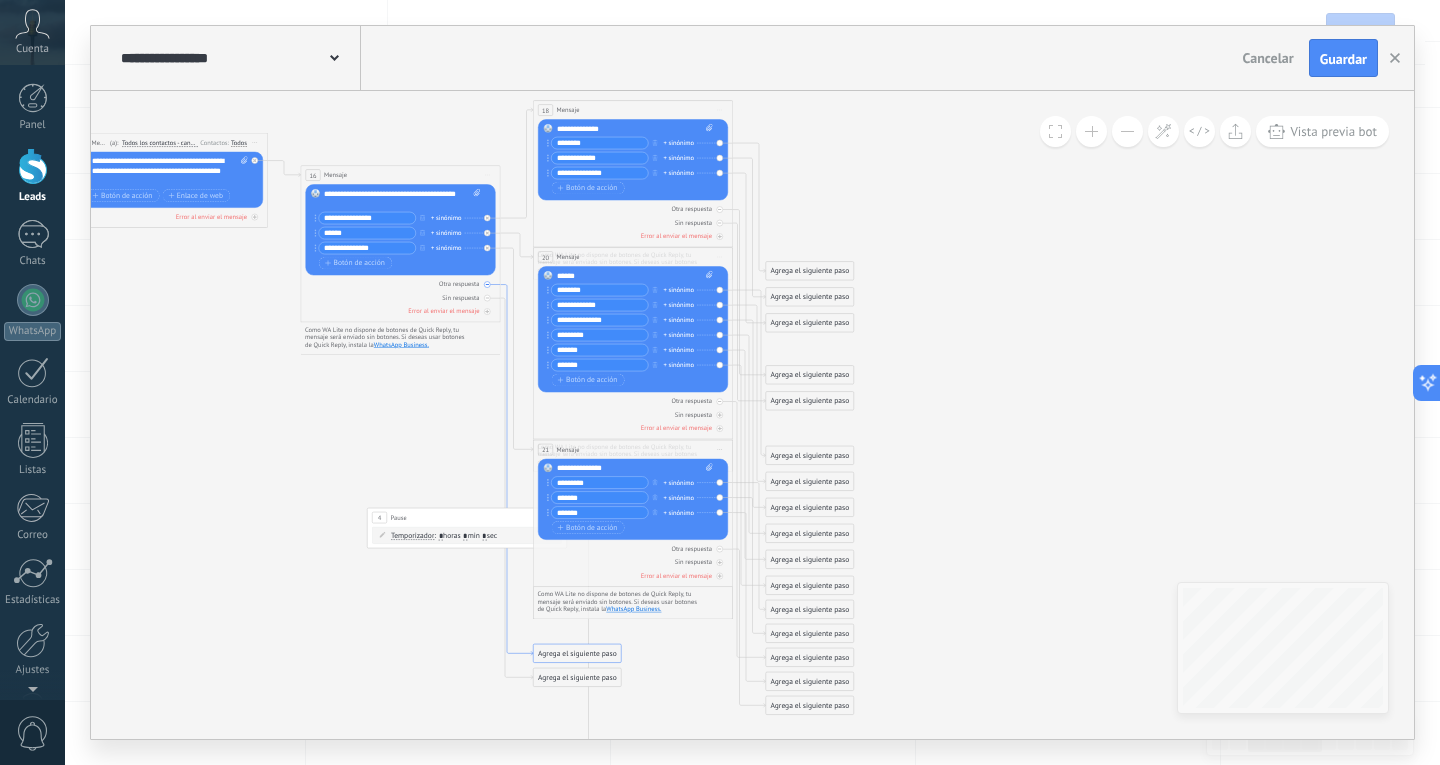 click 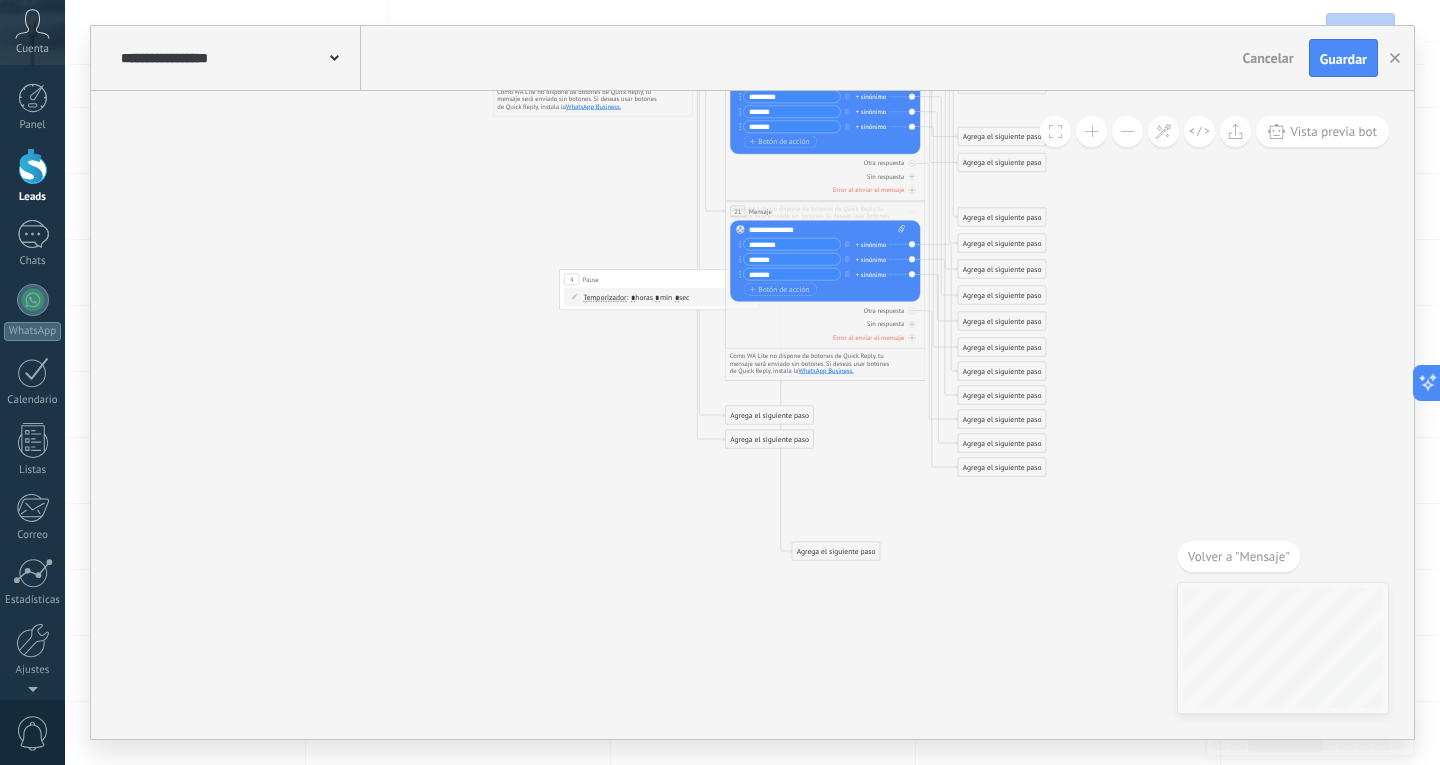 click 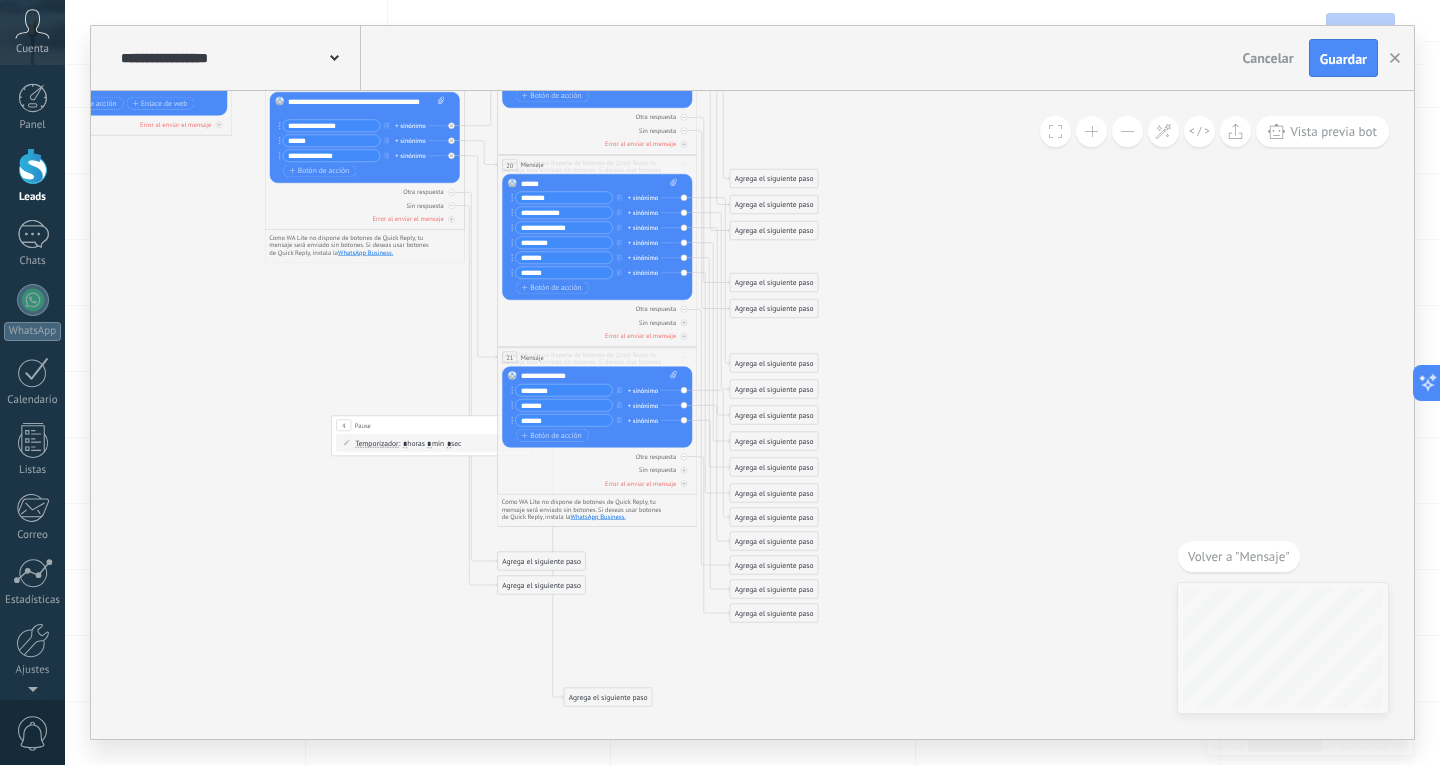 drag, startPoint x: 674, startPoint y: 522, endPoint x: 446, endPoint y: 668, distance: 270.73972 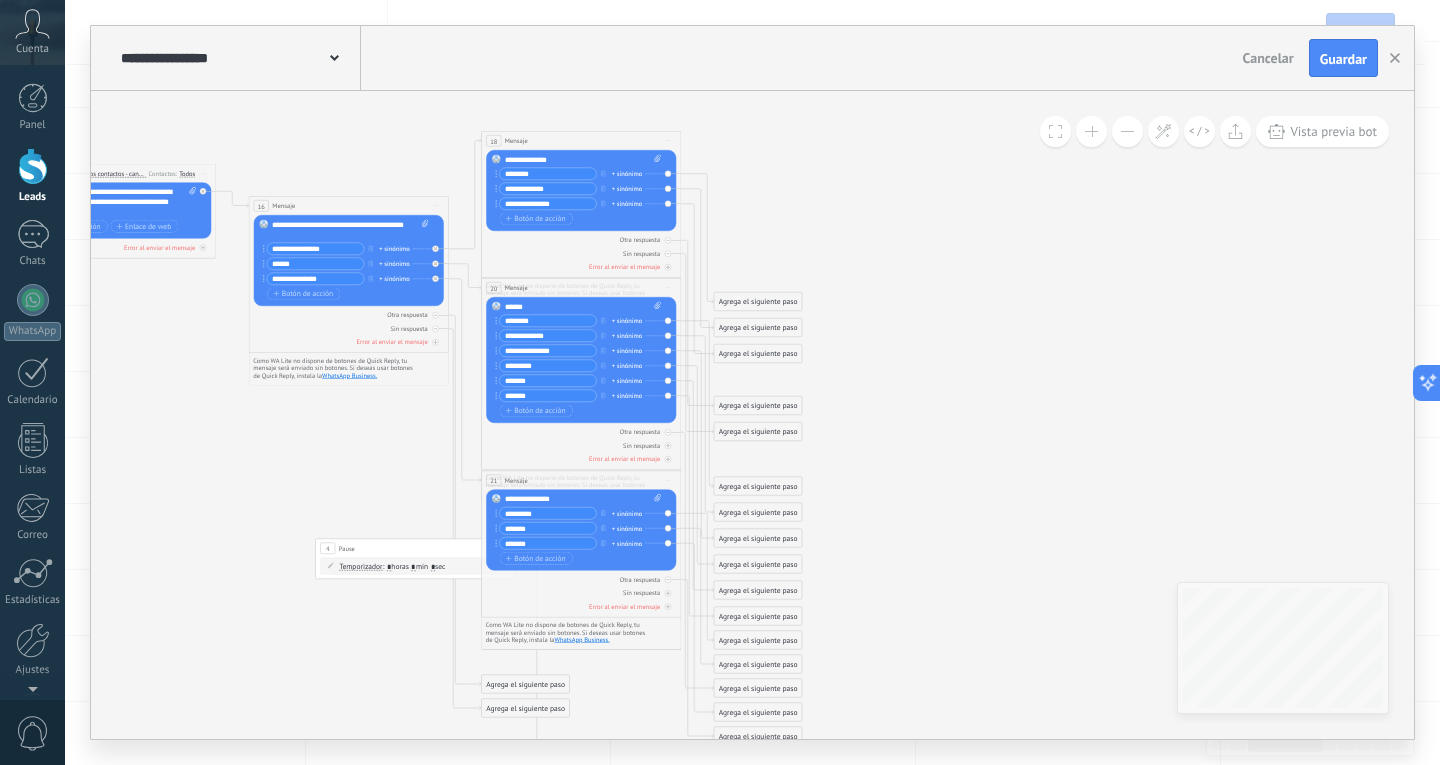 drag, startPoint x: 952, startPoint y: 430, endPoint x: 936, endPoint y: 553, distance: 124.036285 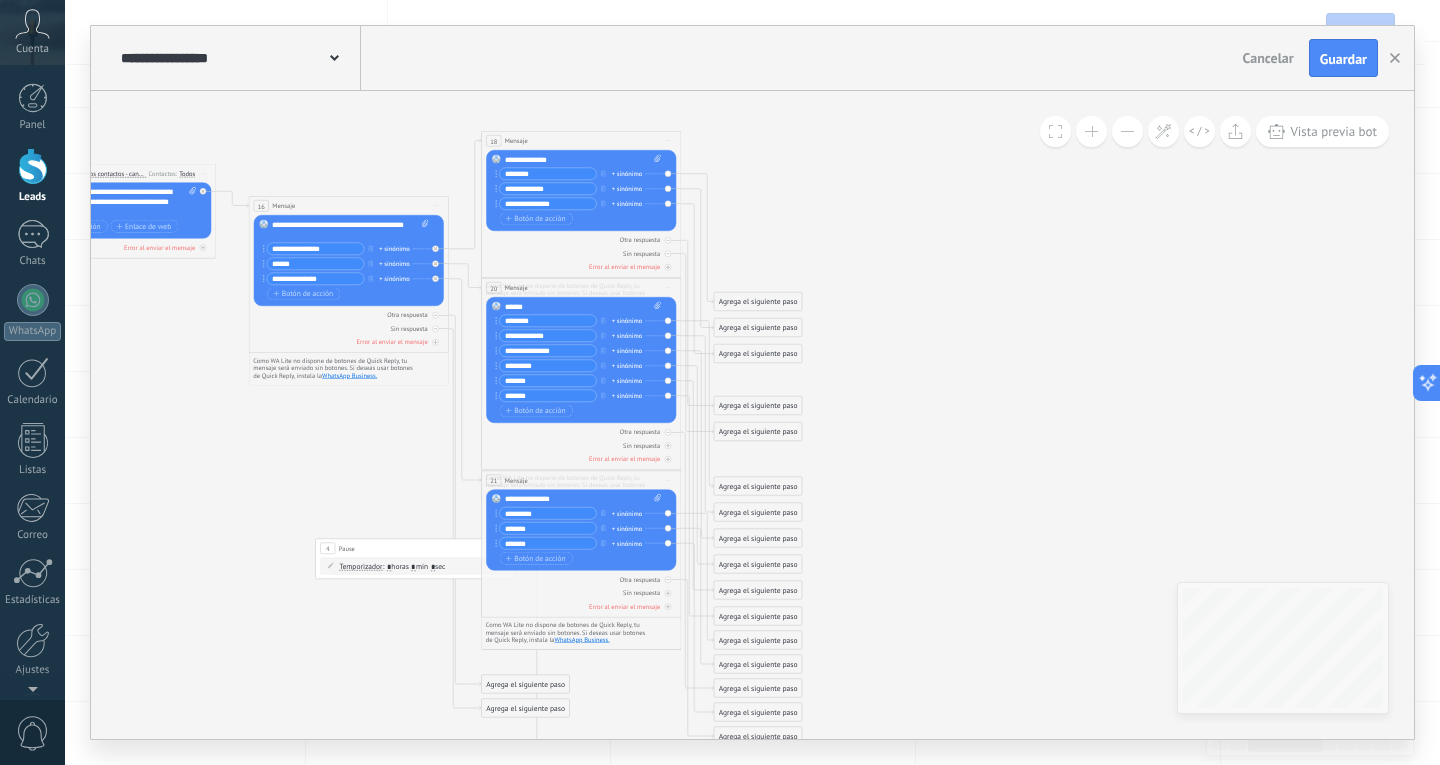 click 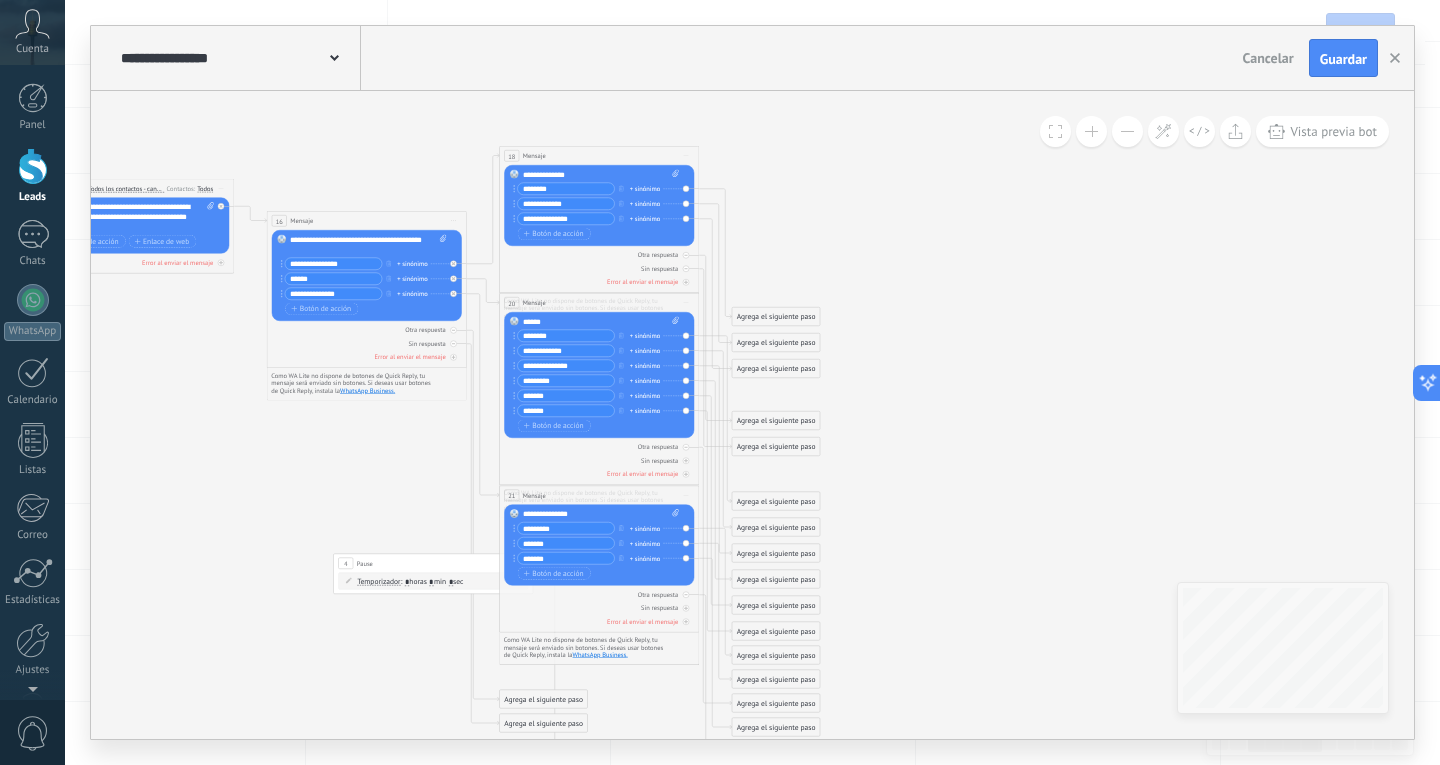 drag, startPoint x: 864, startPoint y: 276, endPoint x: 882, endPoint y: 291, distance: 23.43075 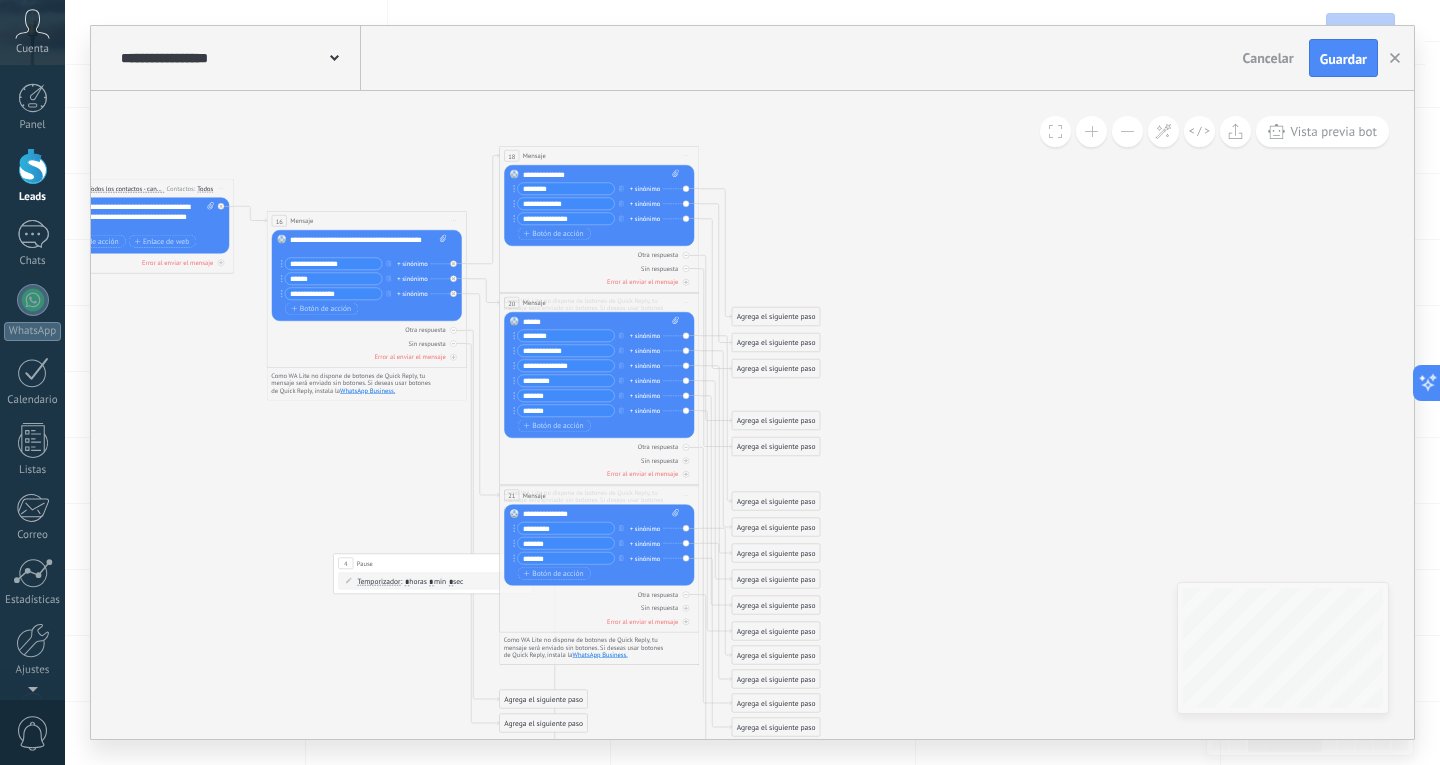 click 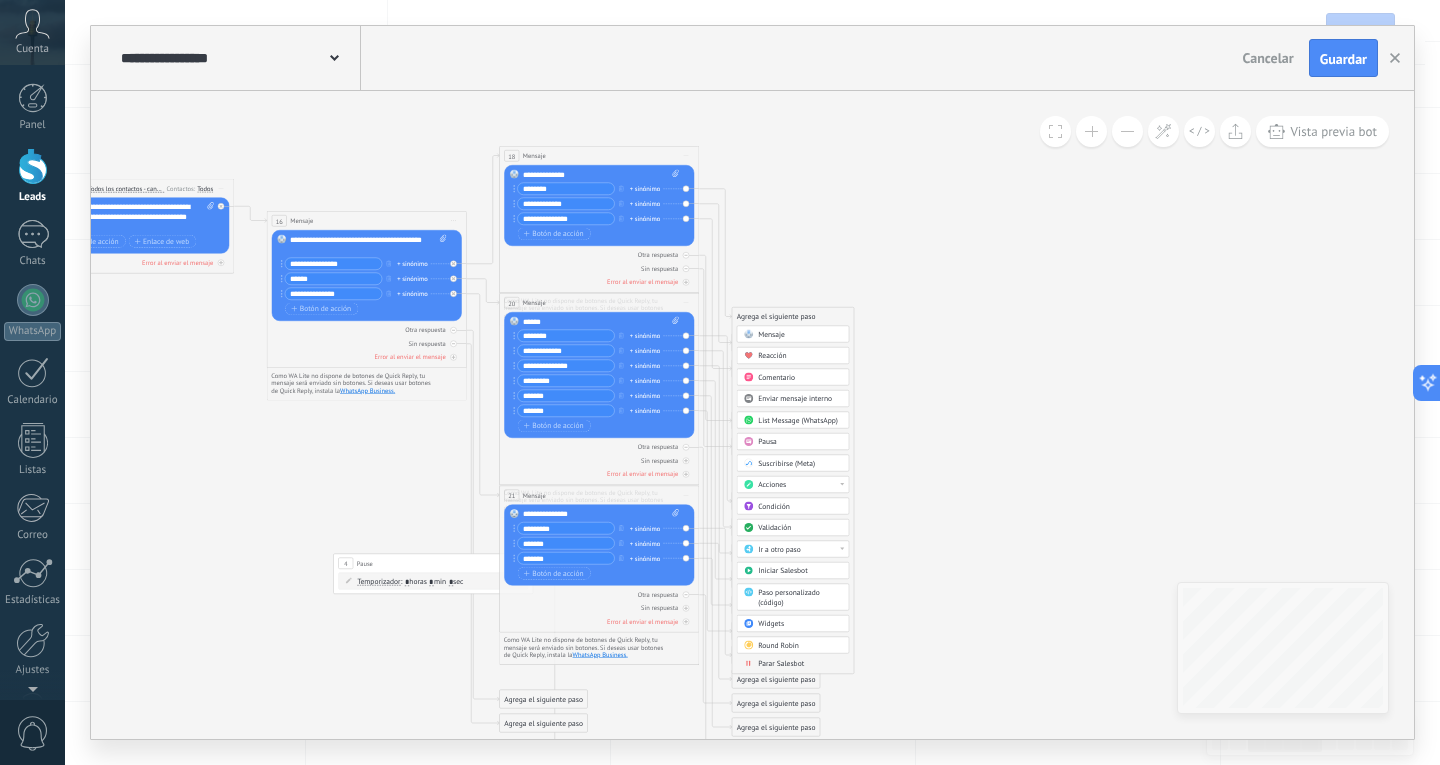 click on "Mensaje" at bounding box center (800, 335) 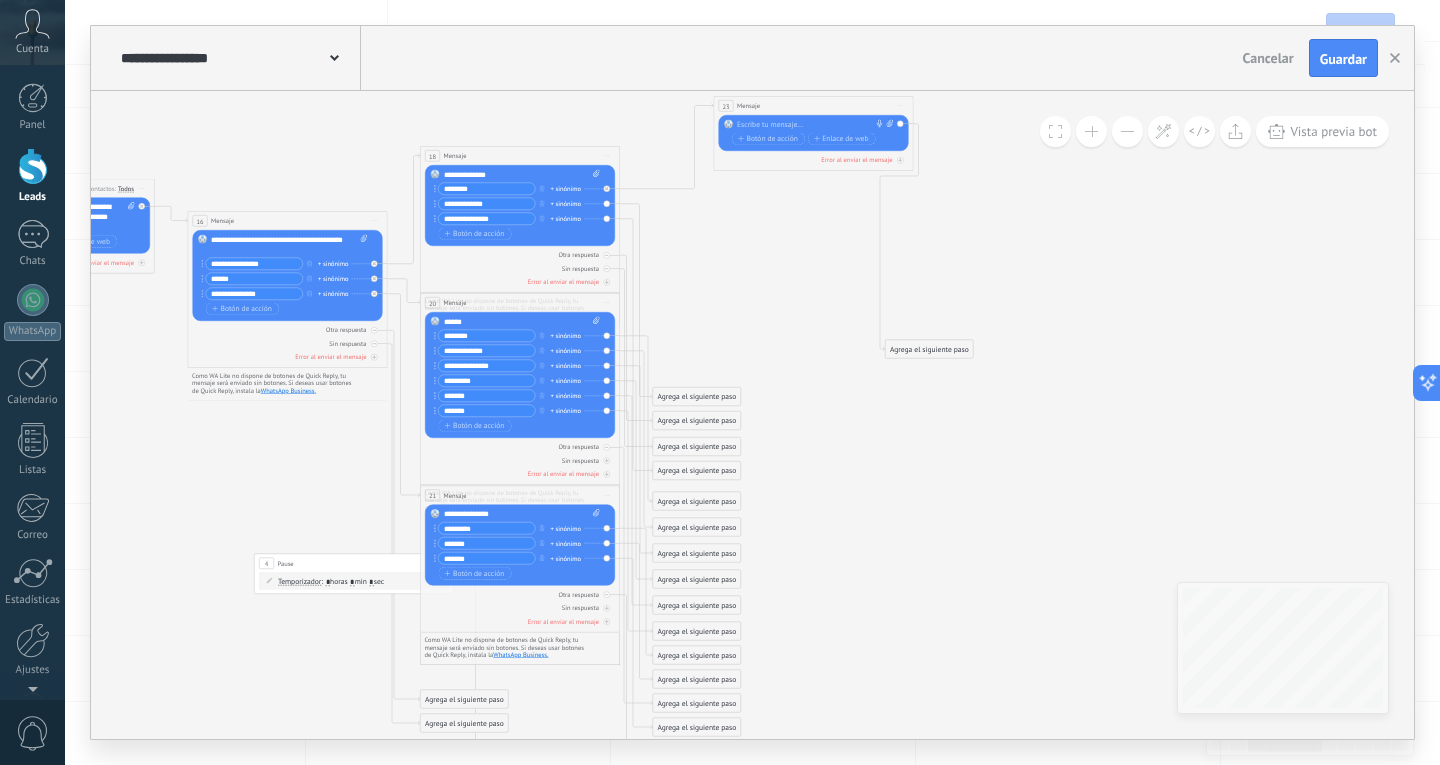 drag, startPoint x: 801, startPoint y: 317, endPoint x: 862, endPoint y: 106, distance: 219.64061 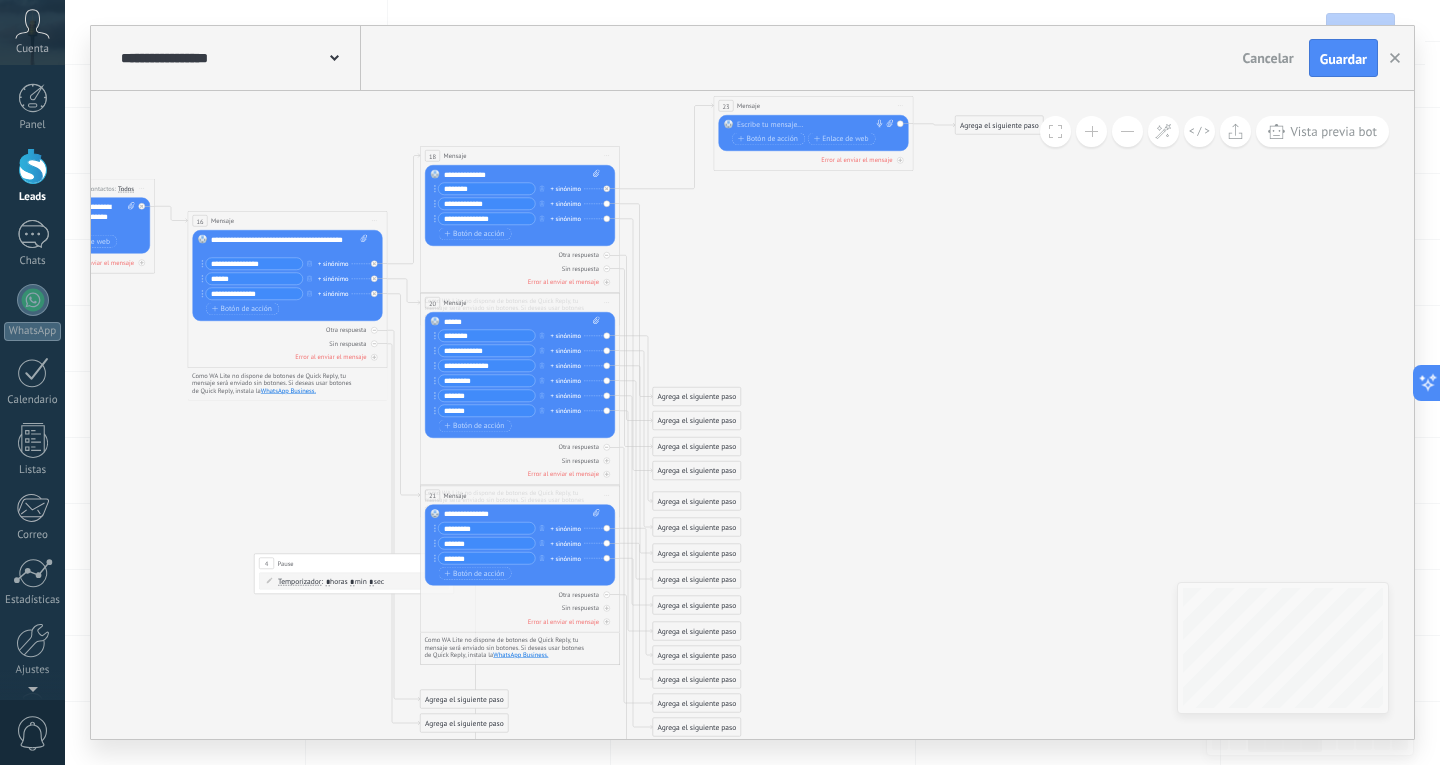 drag, startPoint x: 909, startPoint y: 349, endPoint x: 979, endPoint y: 125, distance: 234.68277 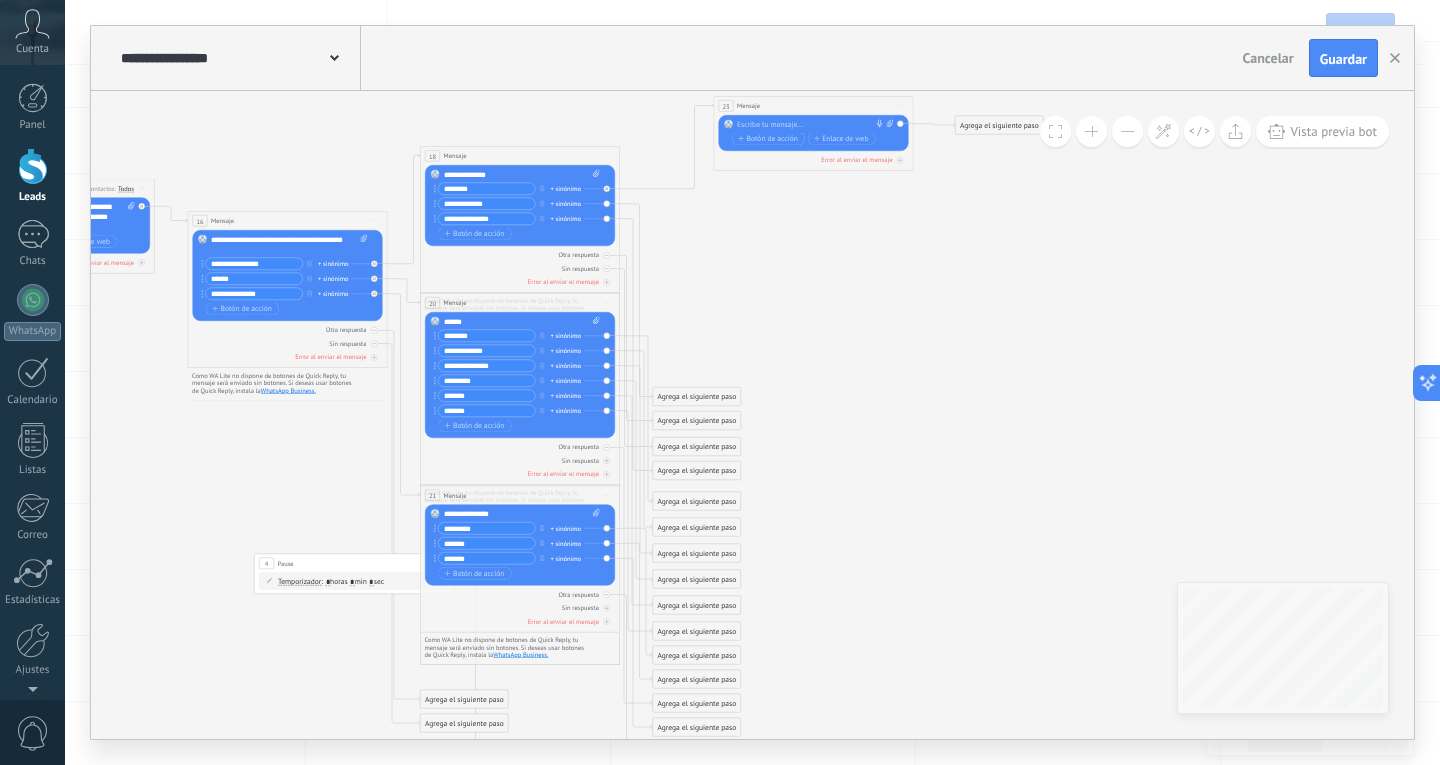 click on "Agrega el siguiente paso" at bounding box center (1000, 125) 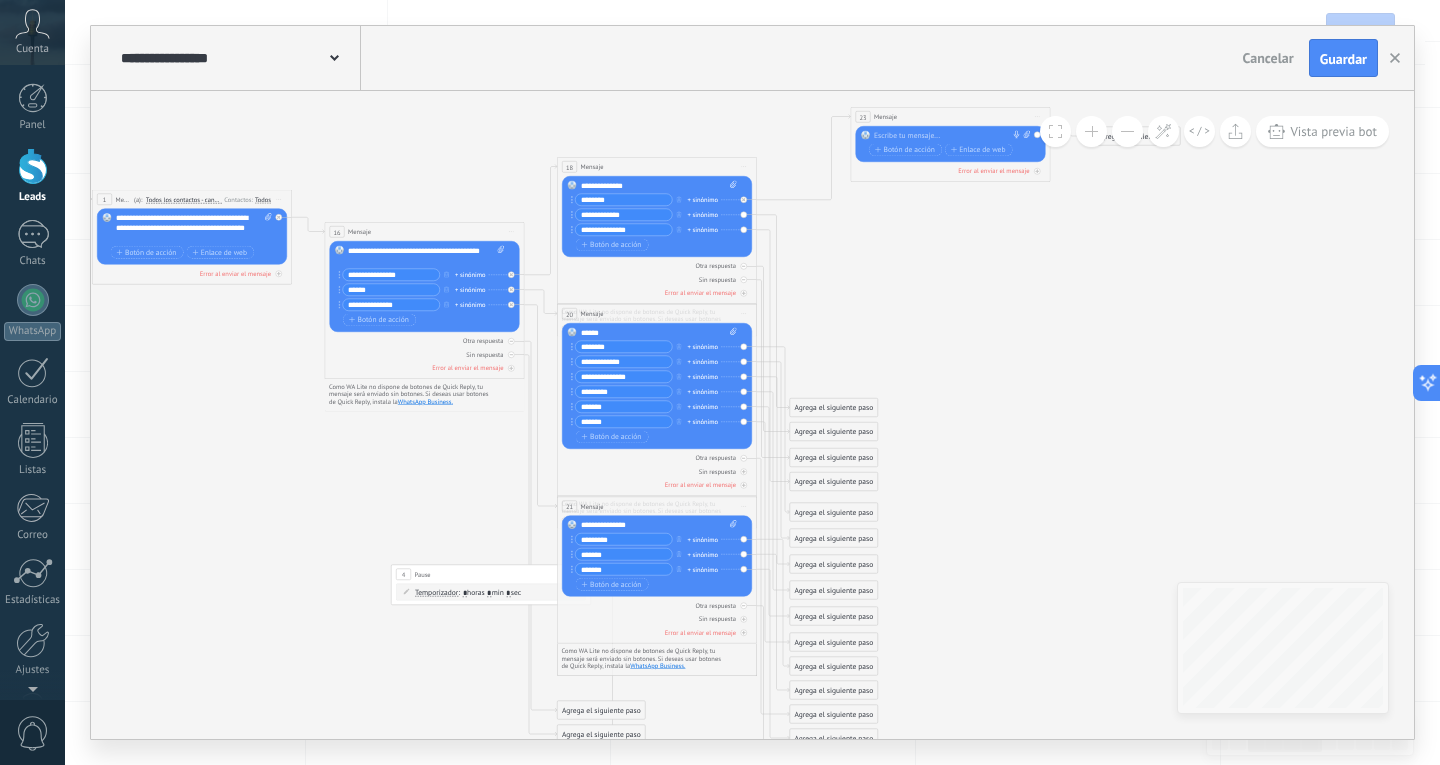 drag, startPoint x: 963, startPoint y: 269, endPoint x: 1038, endPoint y: 279, distance: 75.66373 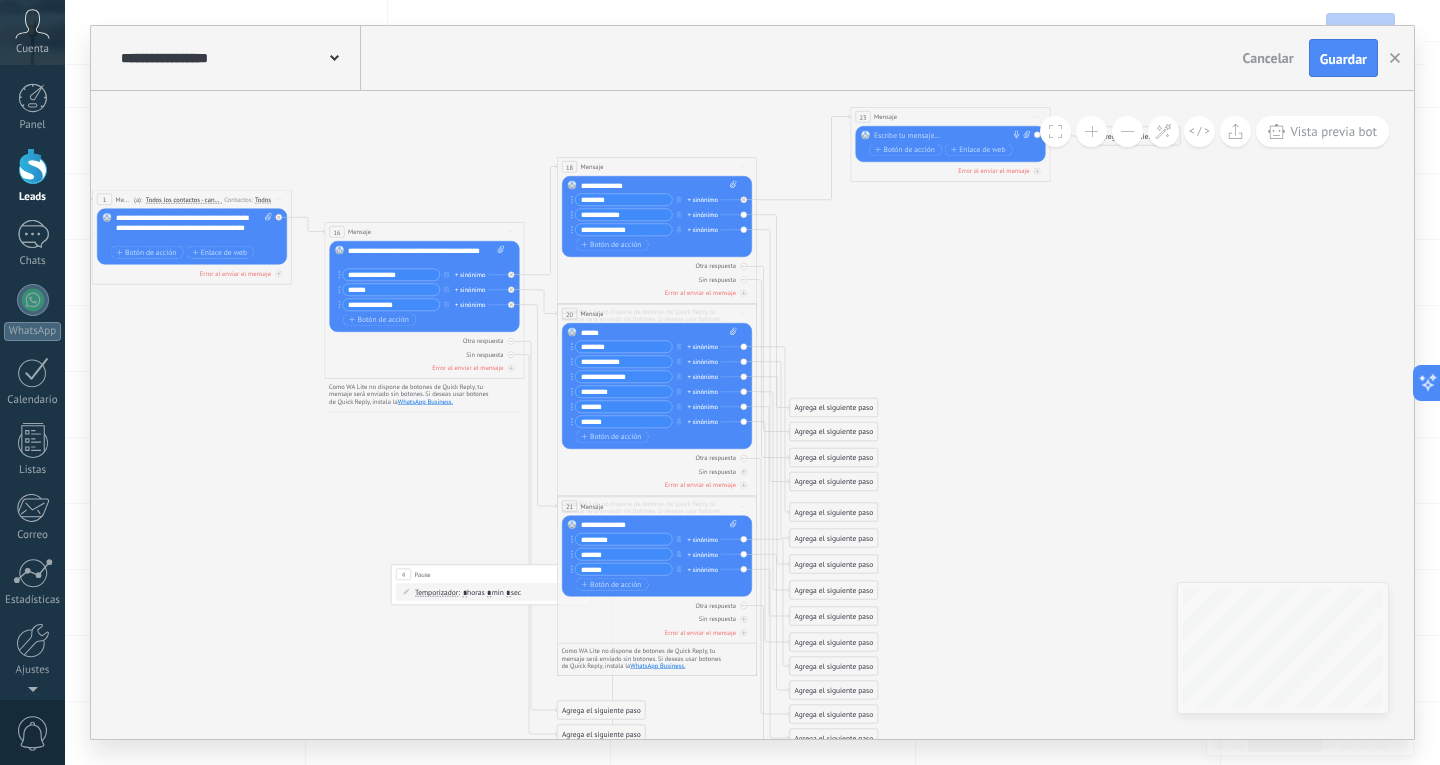 click 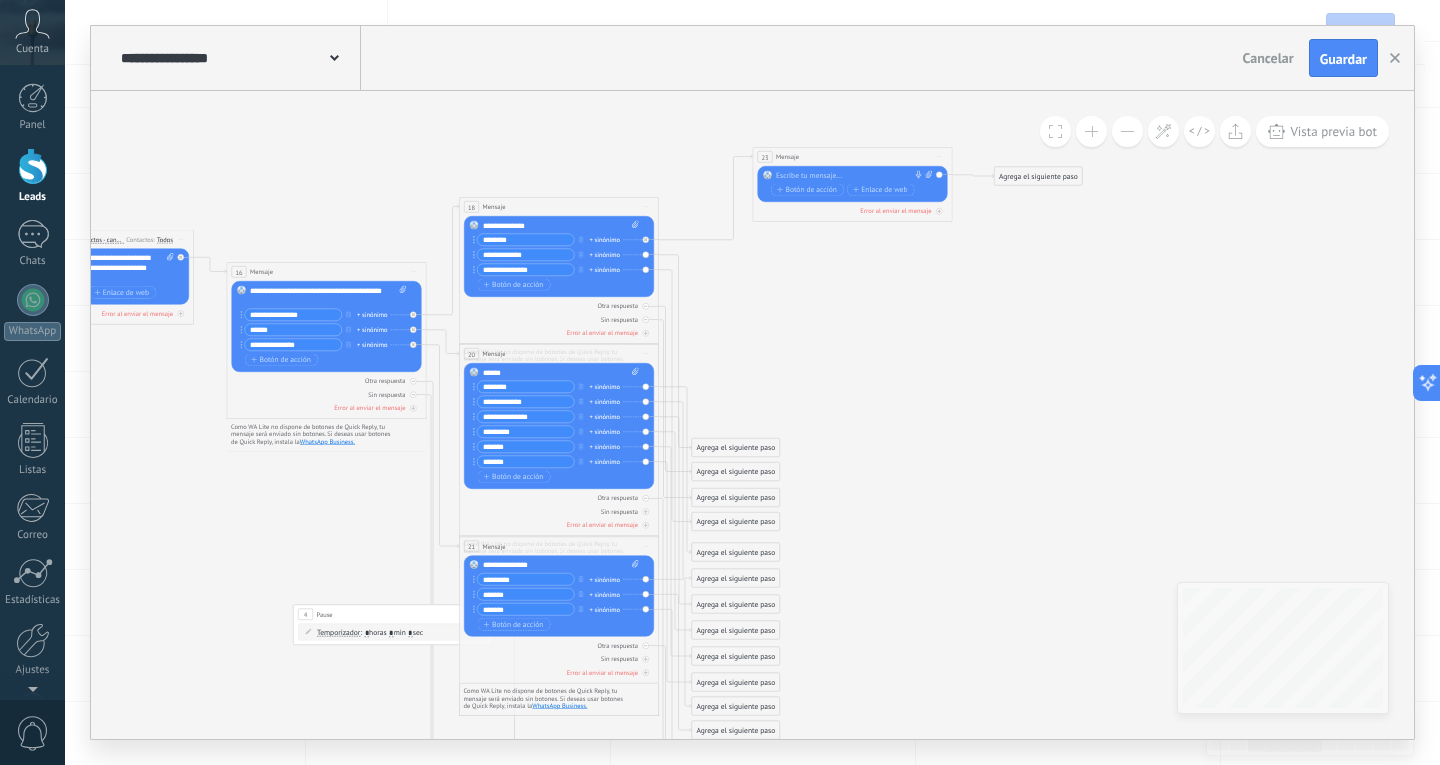 drag, startPoint x: 1074, startPoint y: 323, endPoint x: 975, endPoint y: 364, distance: 107.15409 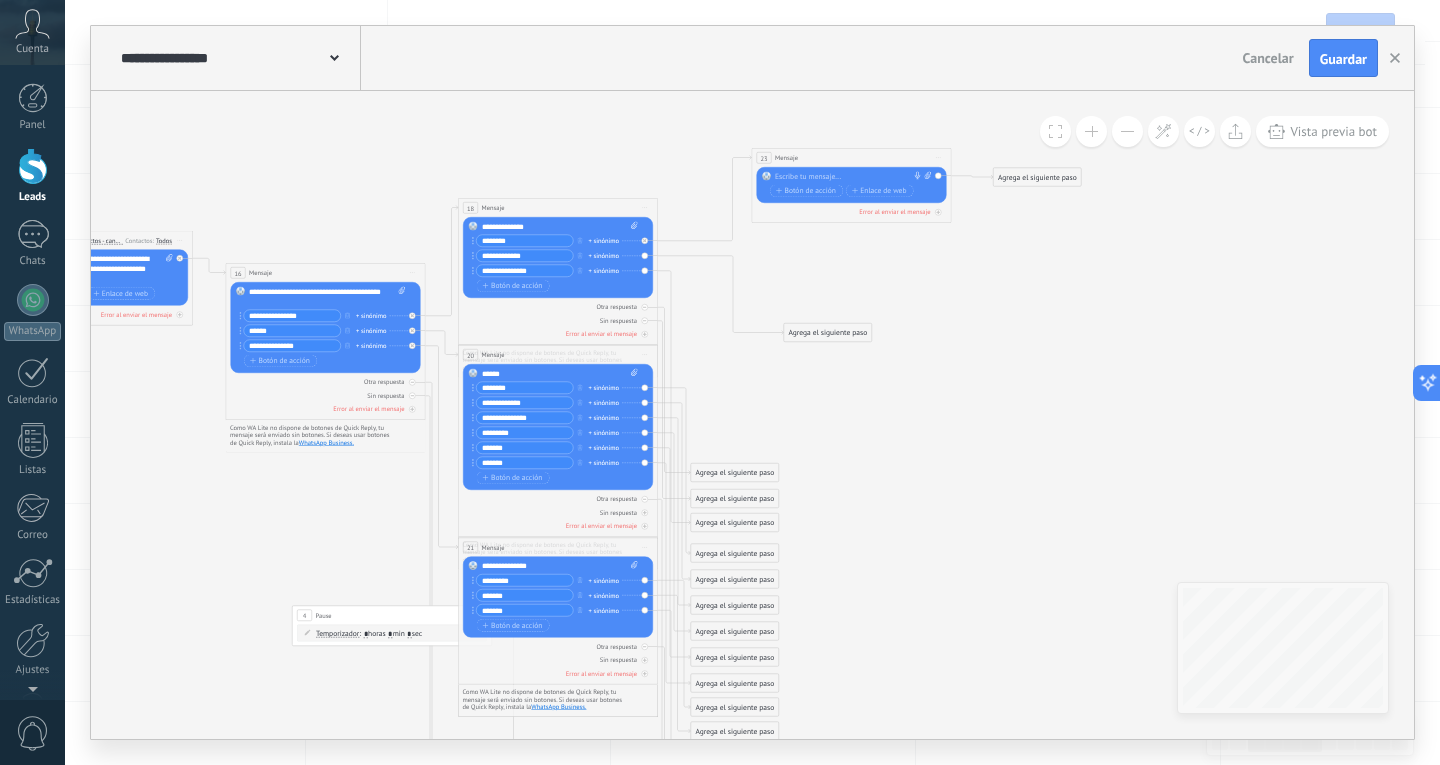 drag, startPoint x: 741, startPoint y: 448, endPoint x: 834, endPoint y: 332, distance: 148.6775 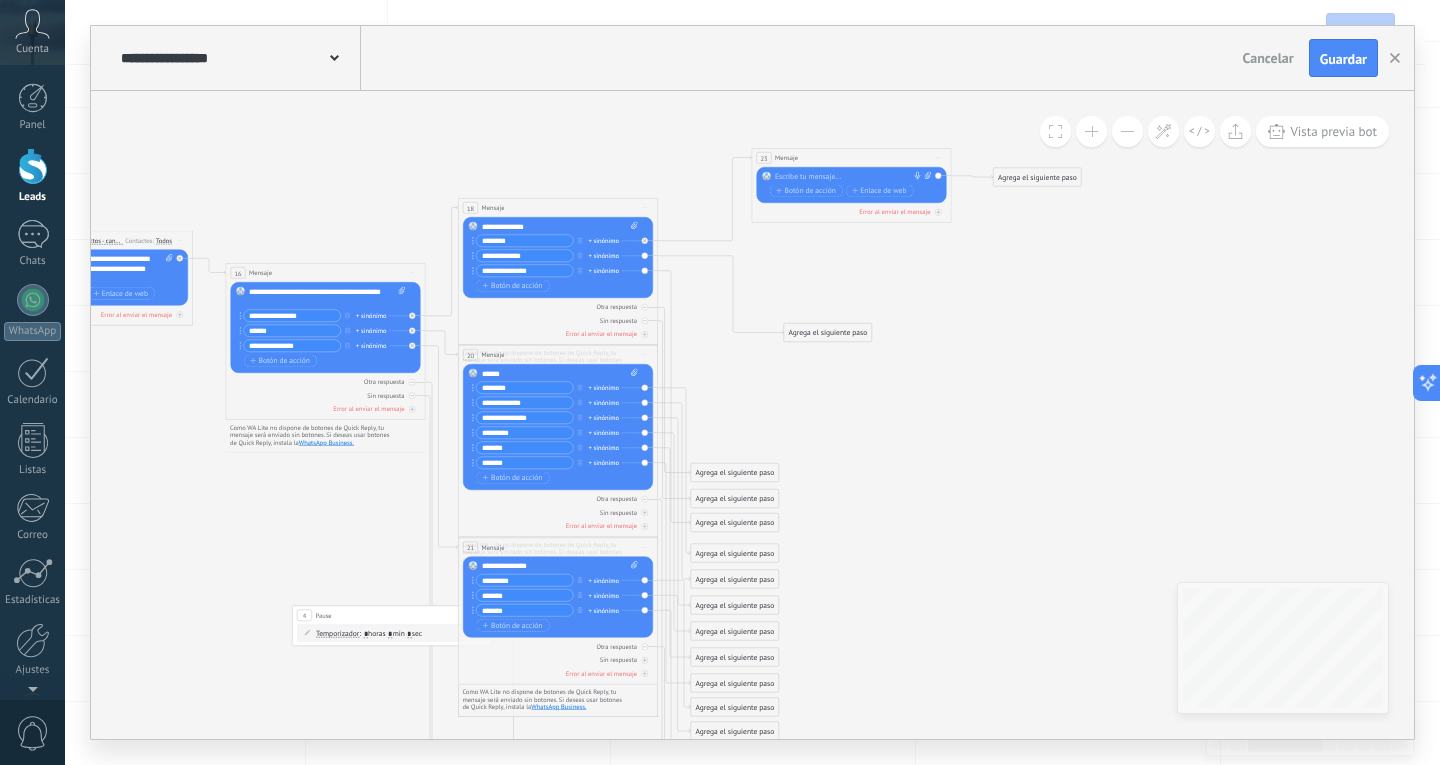 click on "Agrega el siguiente paso" at bounding box center (828, 333) 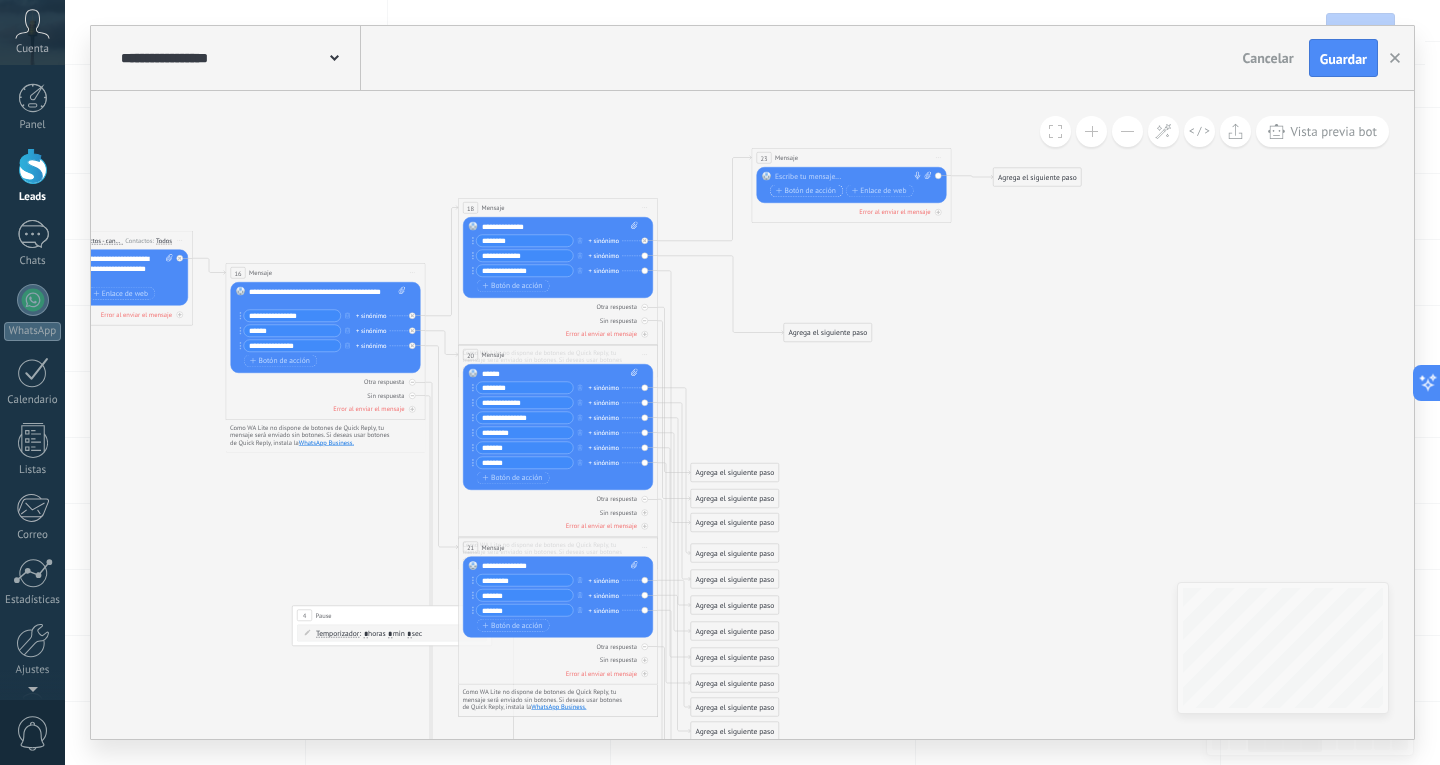 click on "Botón de acción" at bounding box center [806, 191] 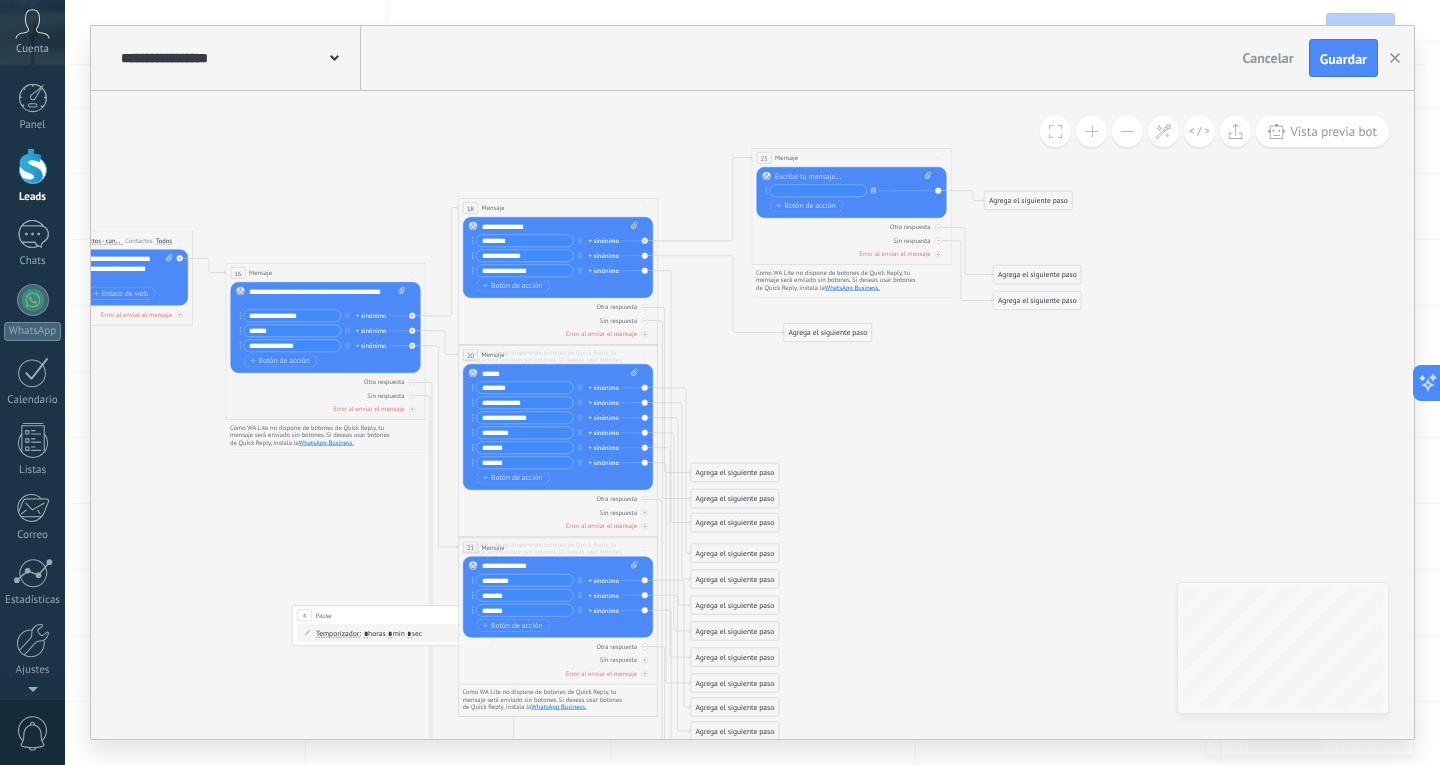 click 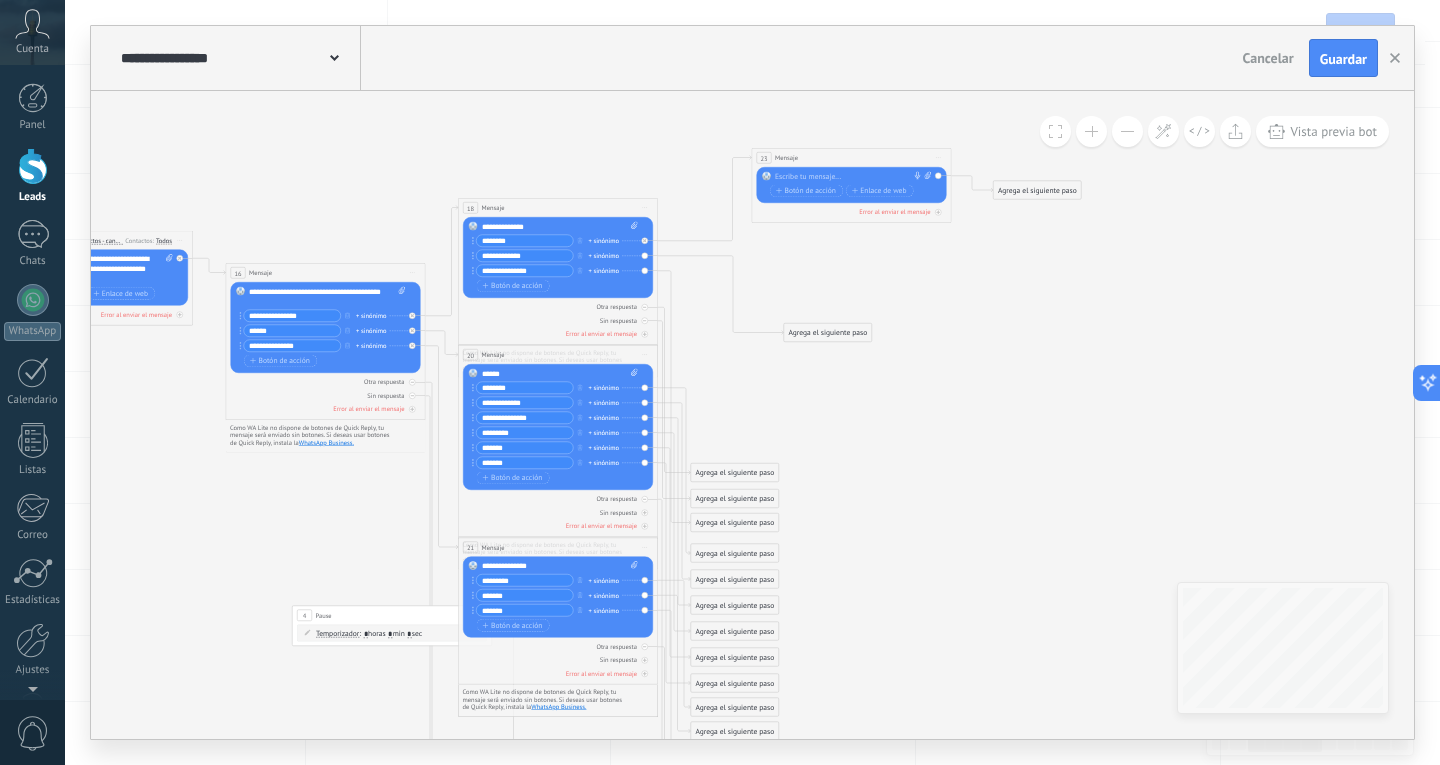 click at bounding box center (849, 177) 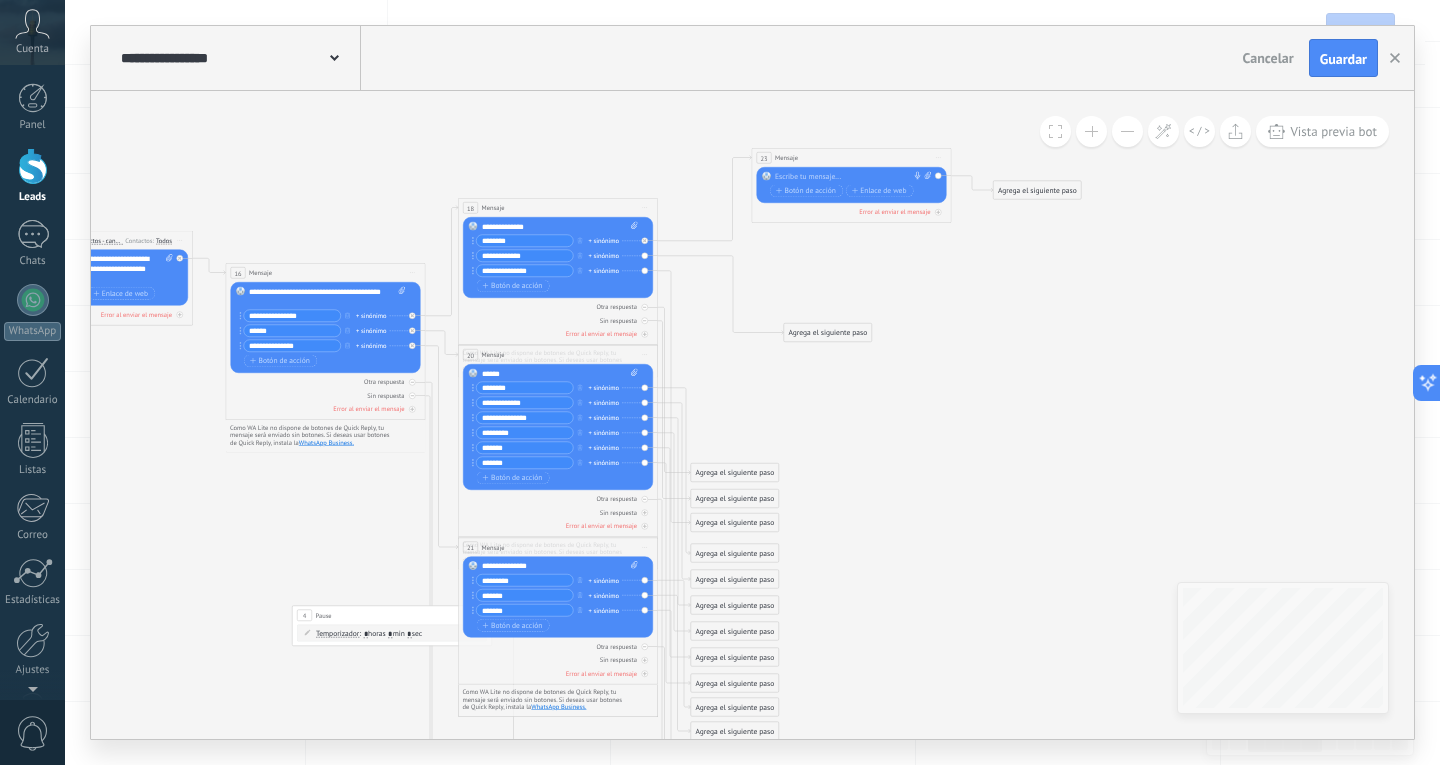 type 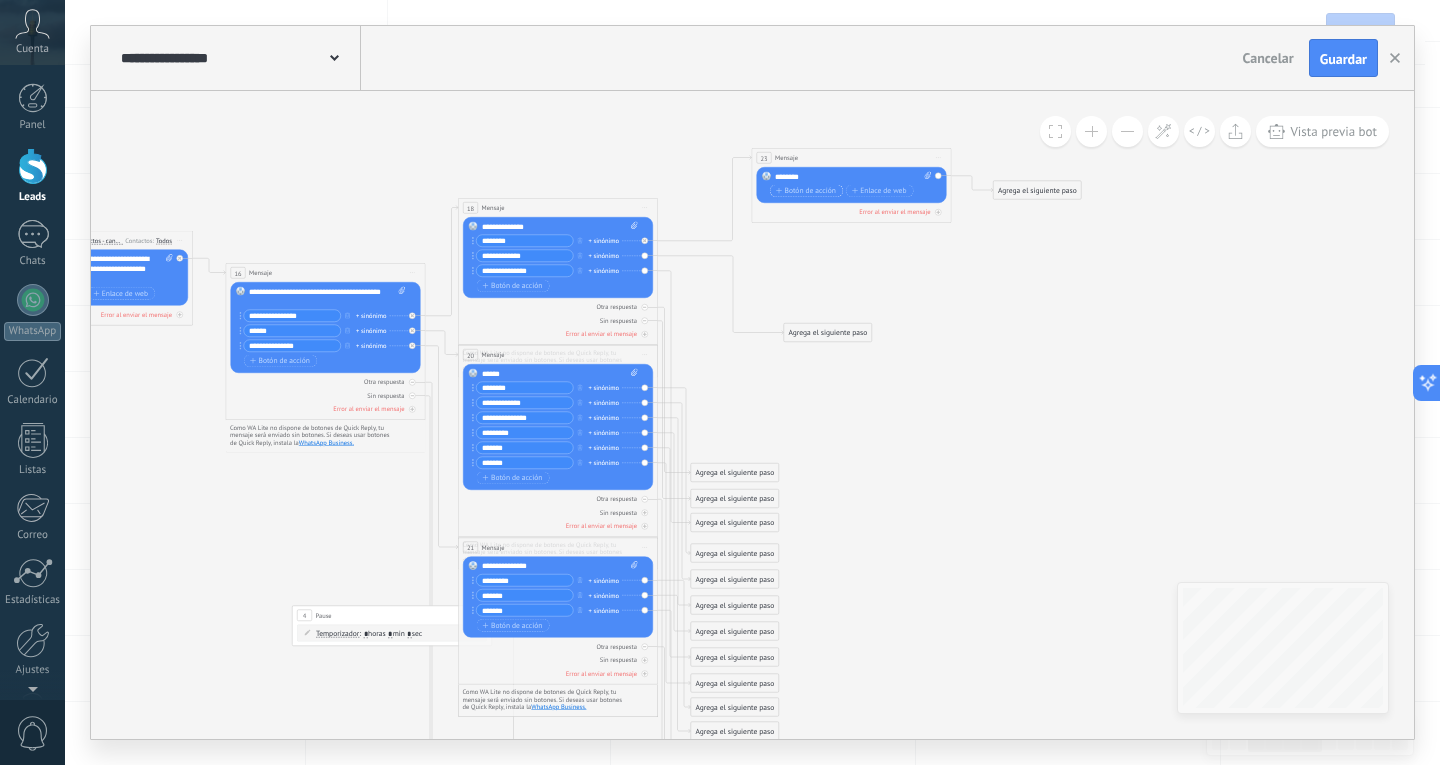type 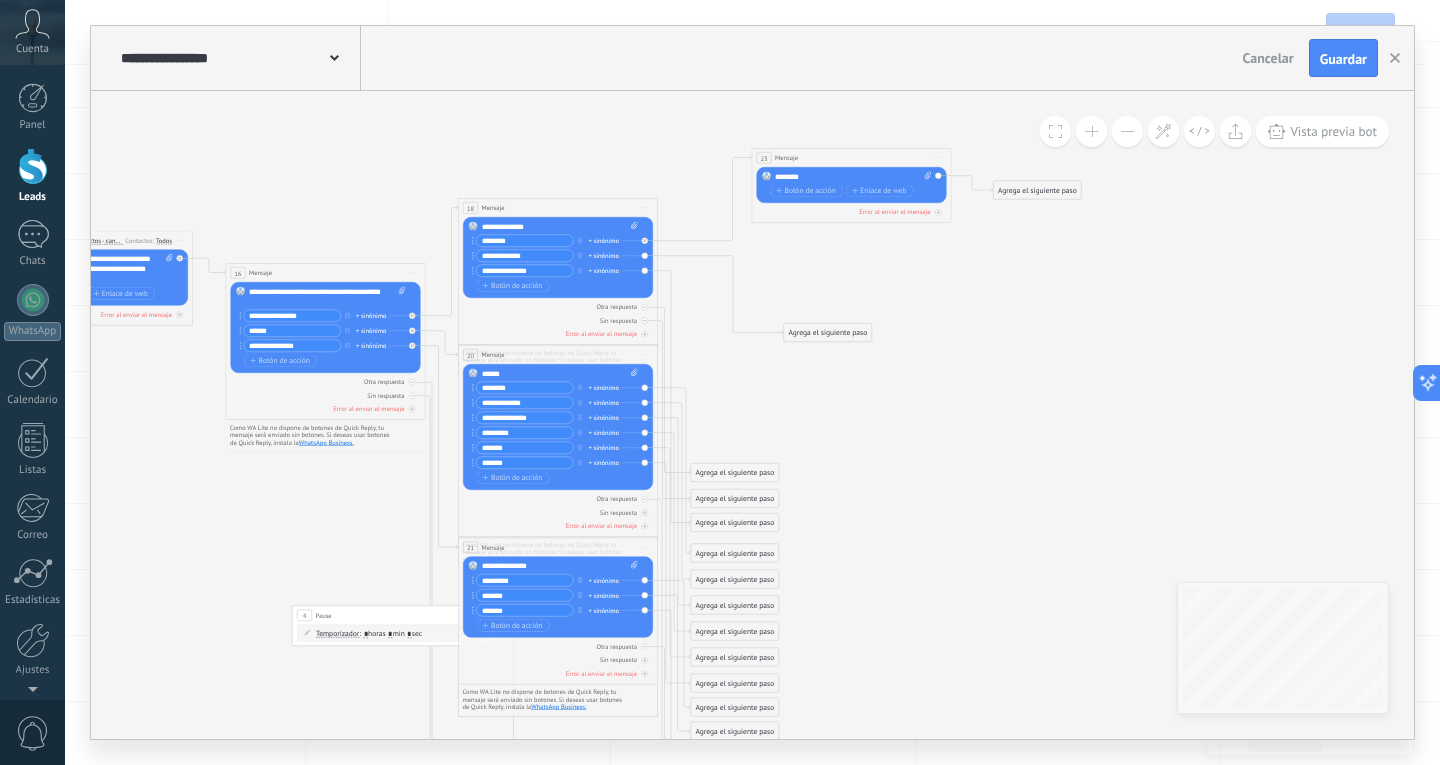 drag, startPoint x: 836, startPoint y: 56, endPoint x: 817, endPoint y: 47, distance: 21.023796 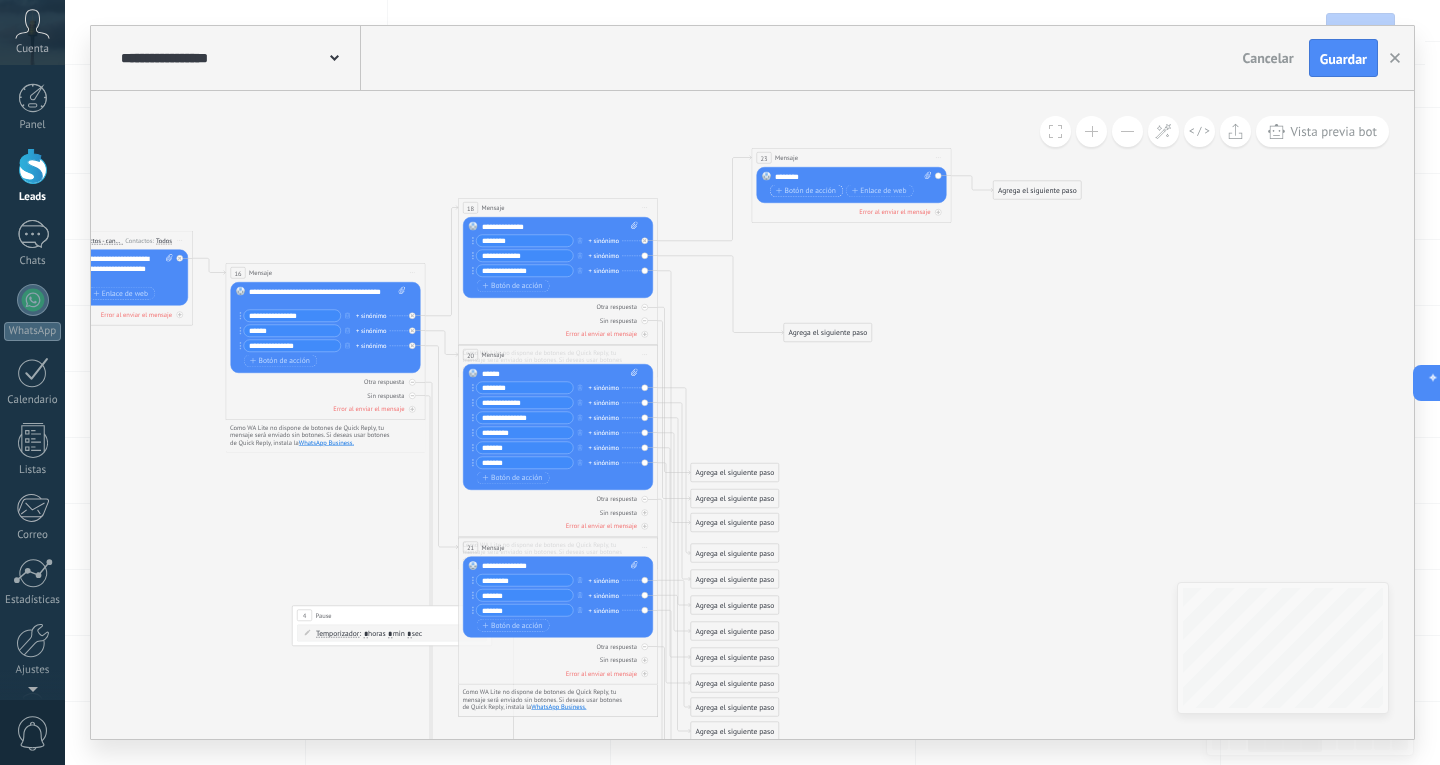 click on "Botón de acción" at bounding box center [806, 191] 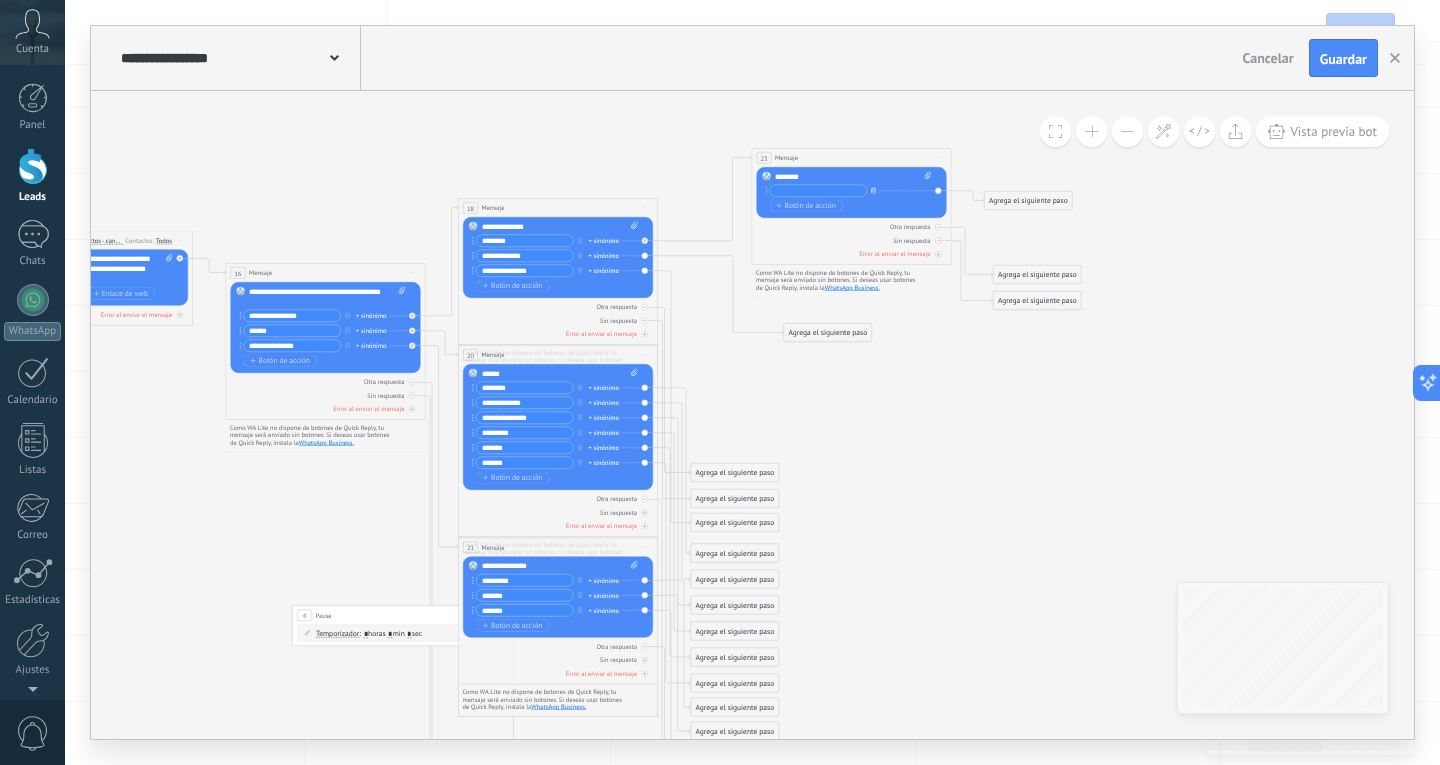 click 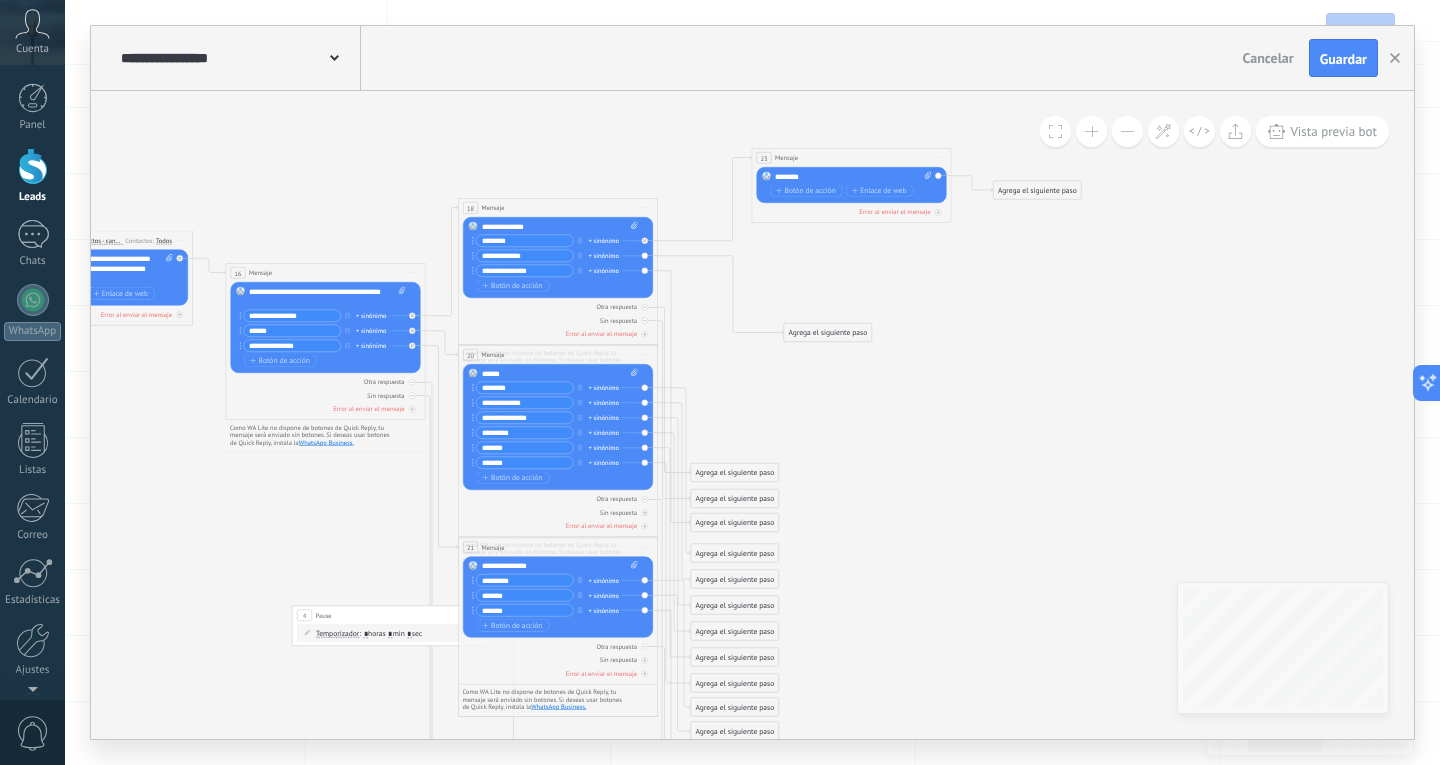 click 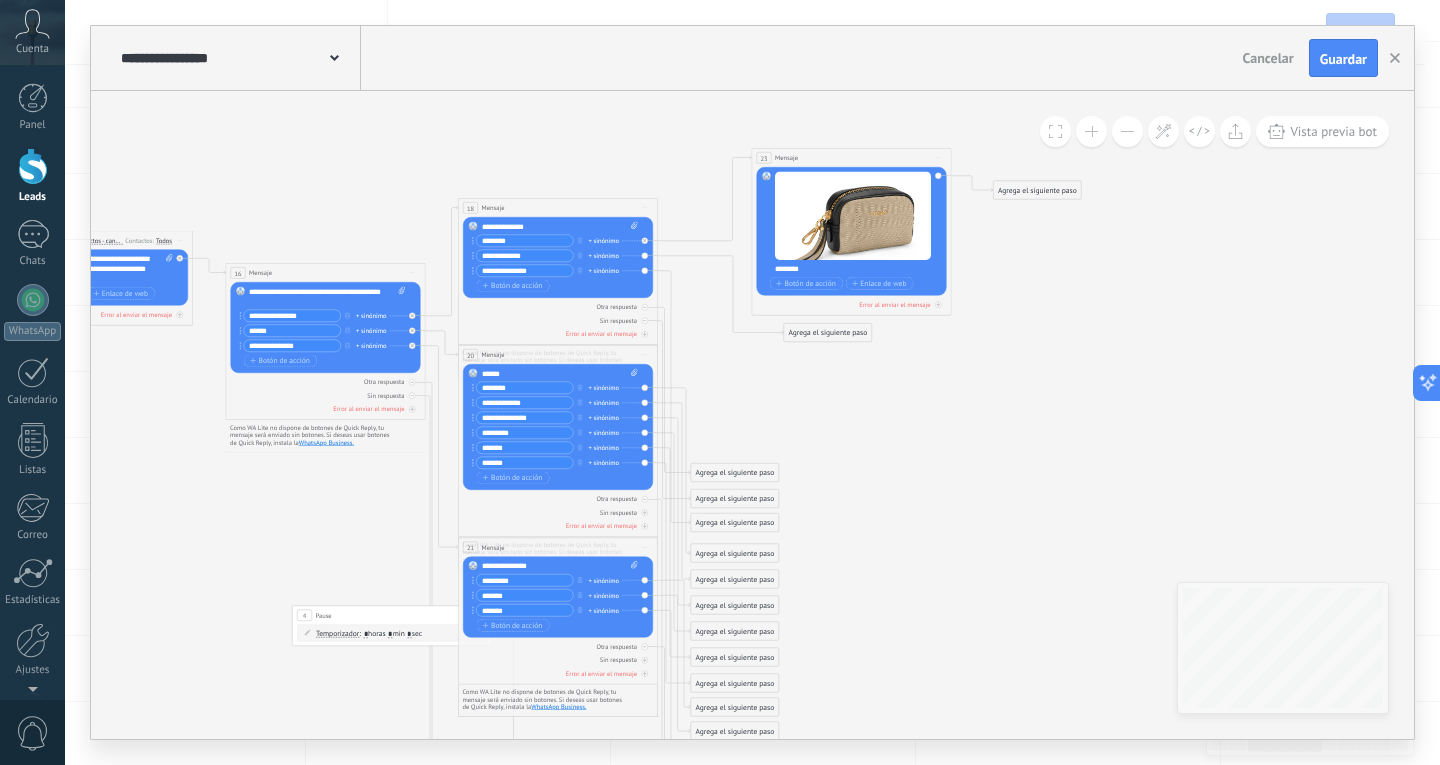 click 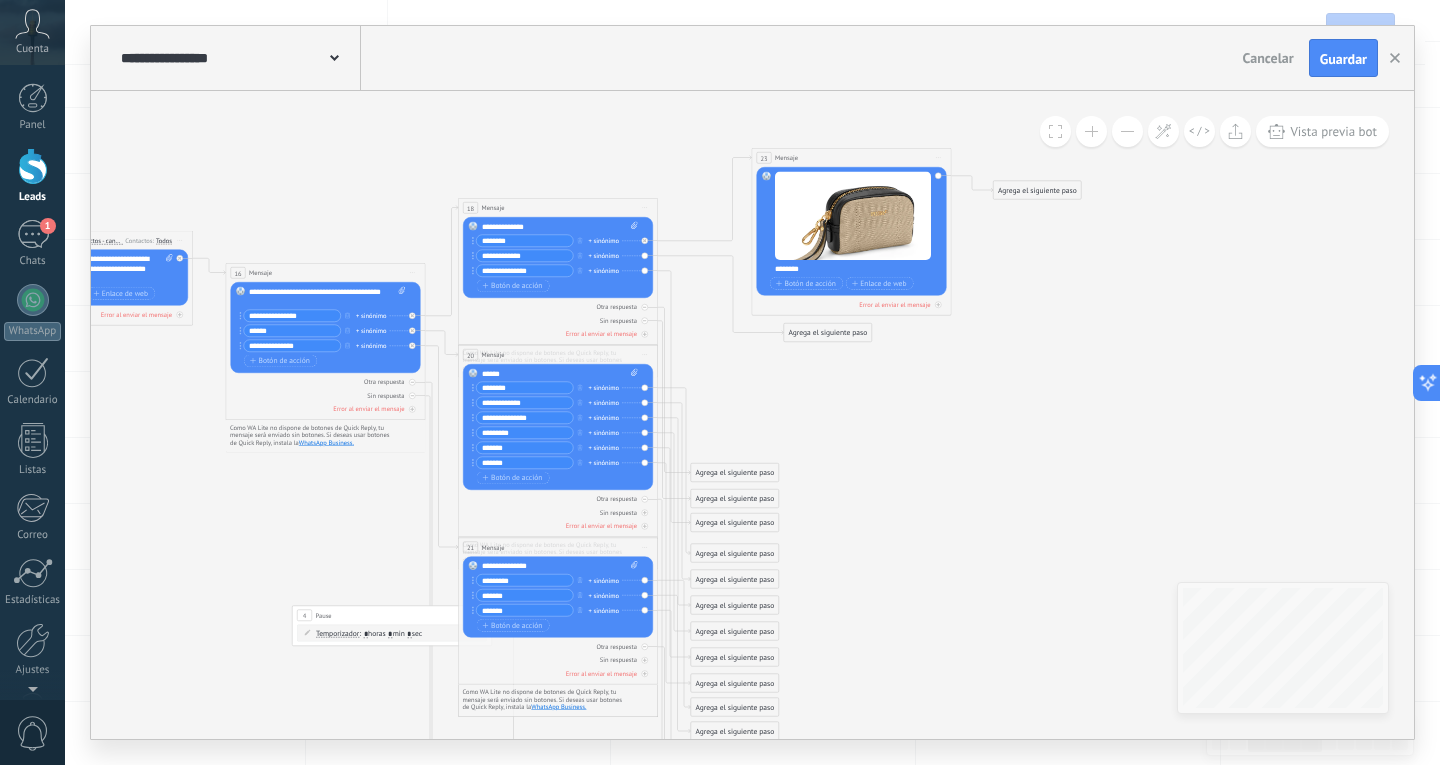 click on "********" at bounding box center (858, 269) 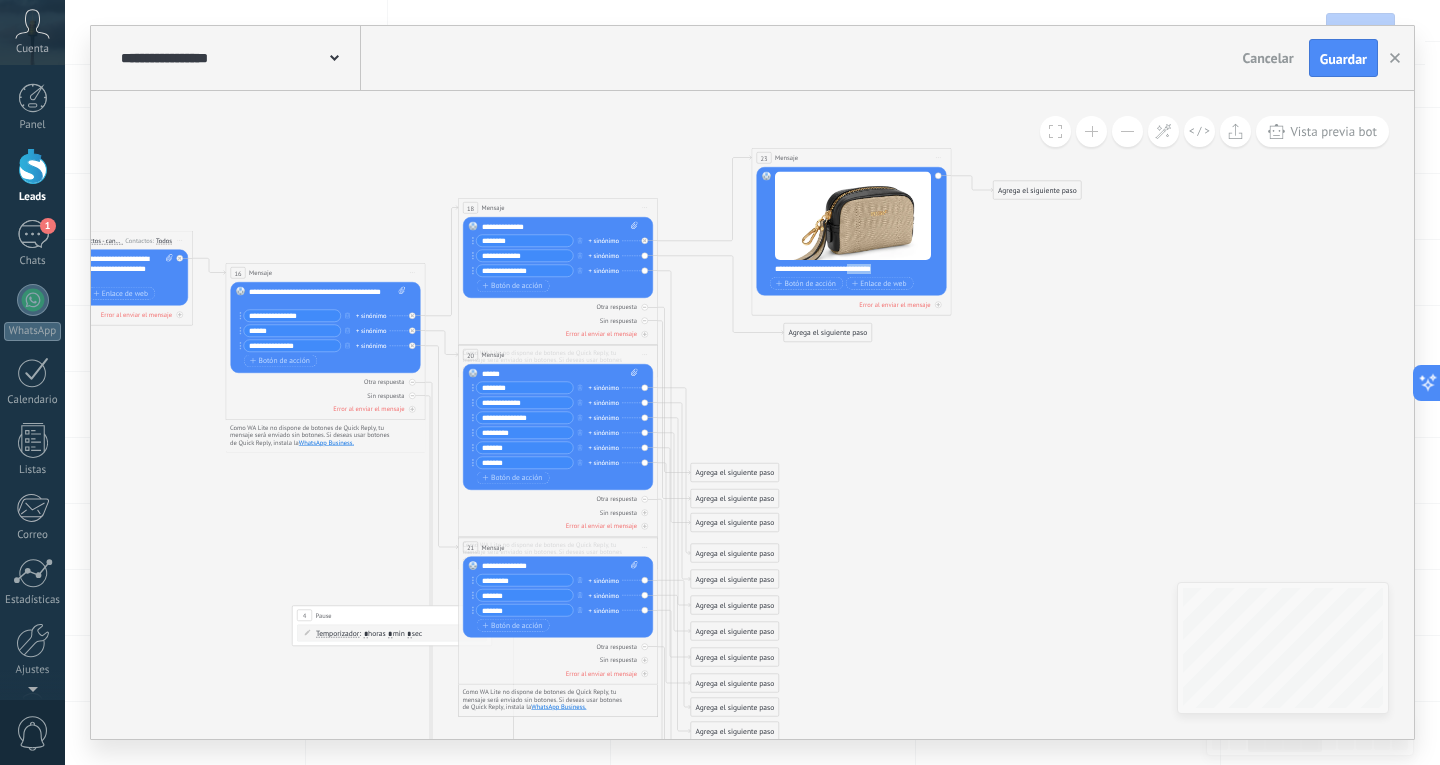 drag, startPoint x: 898, startPoint y: 267, endPoint x: 856, endPoint y: 270, distance: 42.107006 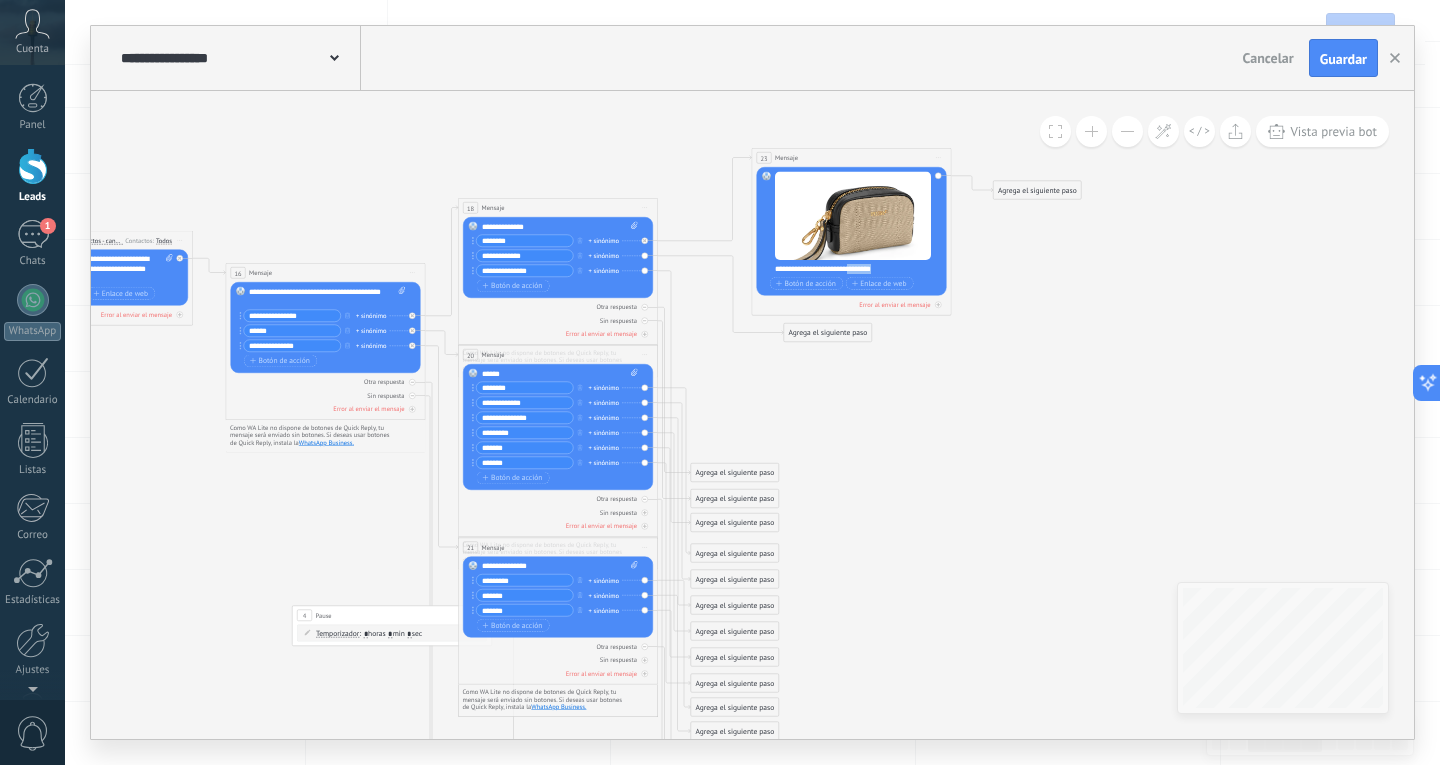click on "**********" at bounding box center [858, 269] 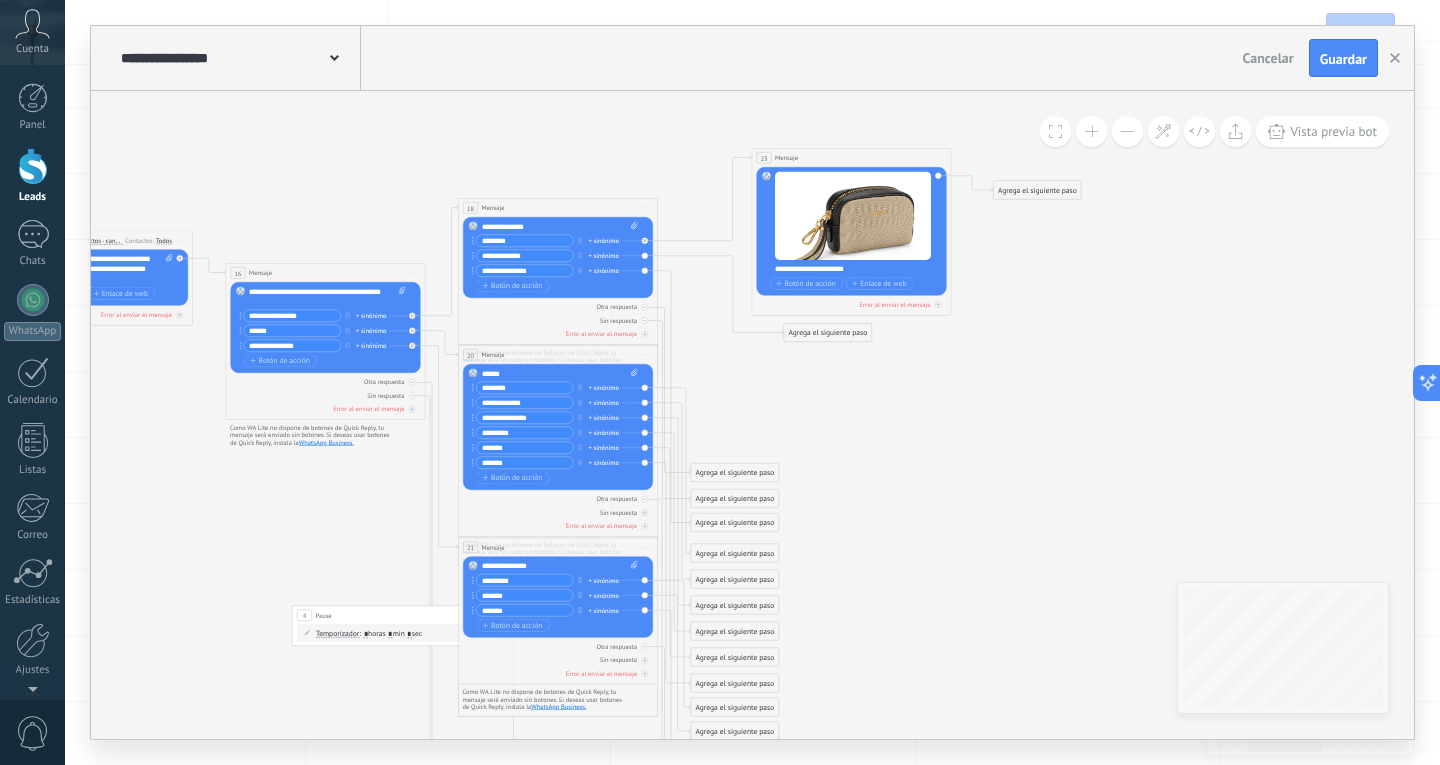 click on "Agrega el siguiente paso" at bounding box center [828, 333] 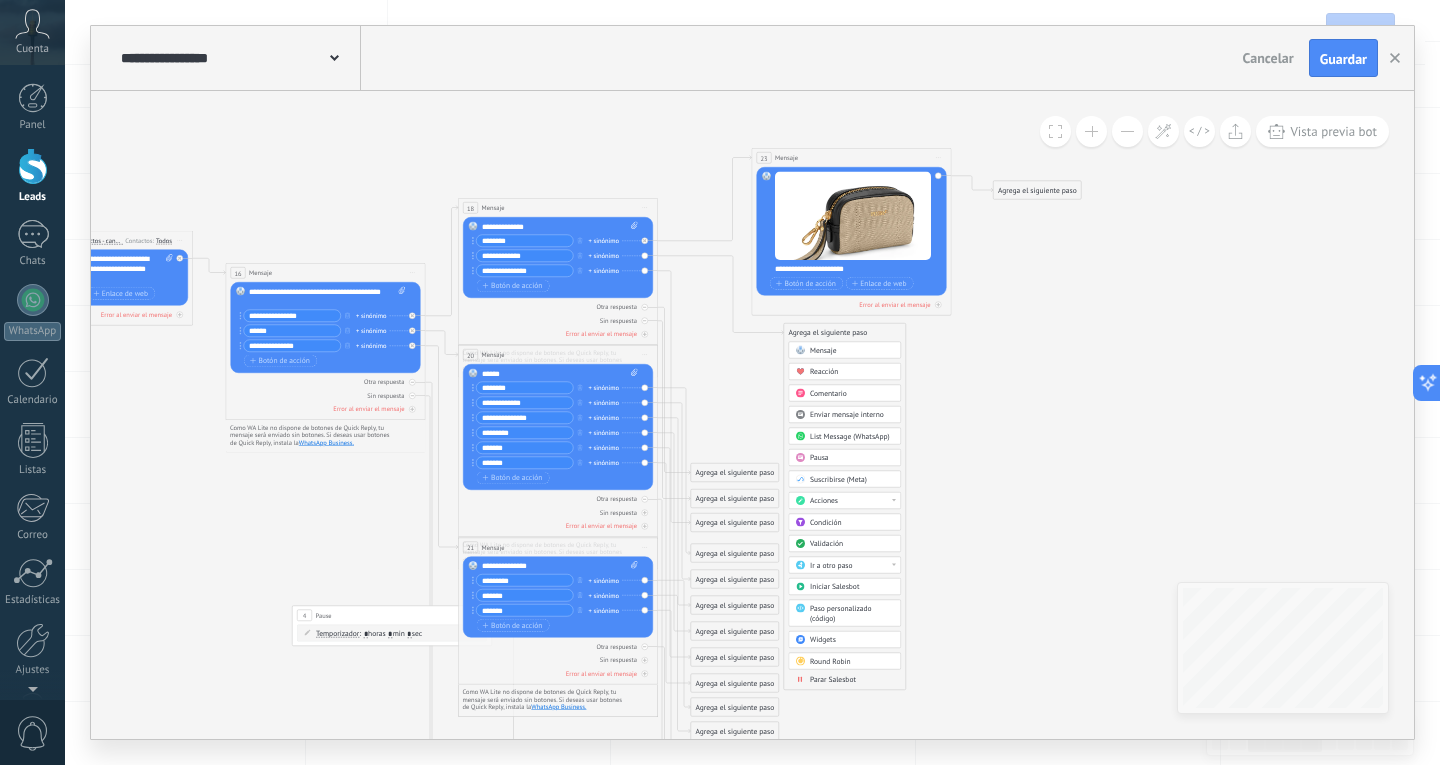 click on "Mensaje" at bounding box center (845, 350) 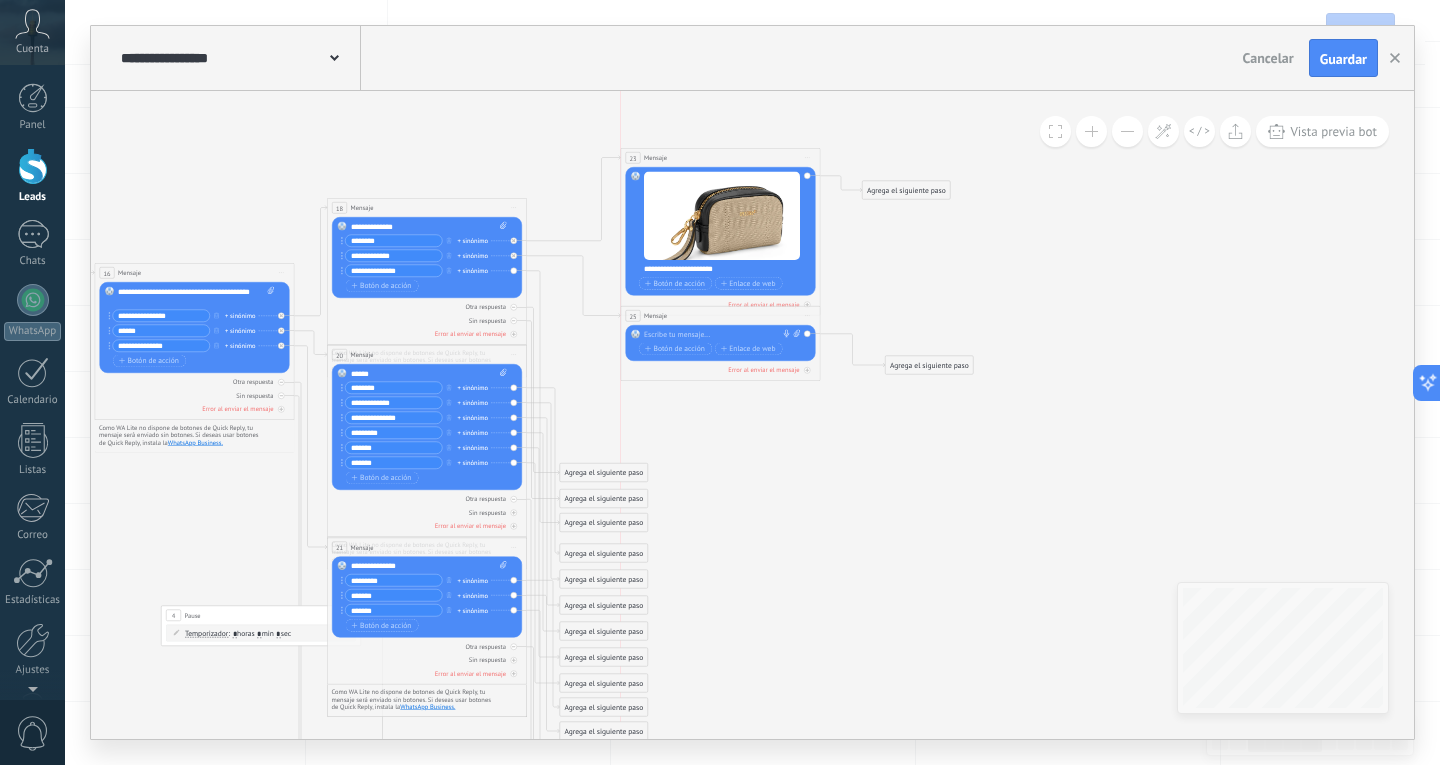 drag, startPoint x: 790, startPoint y: 326, endPoint x: 754, endPoint y: 309, distance: 39.812057 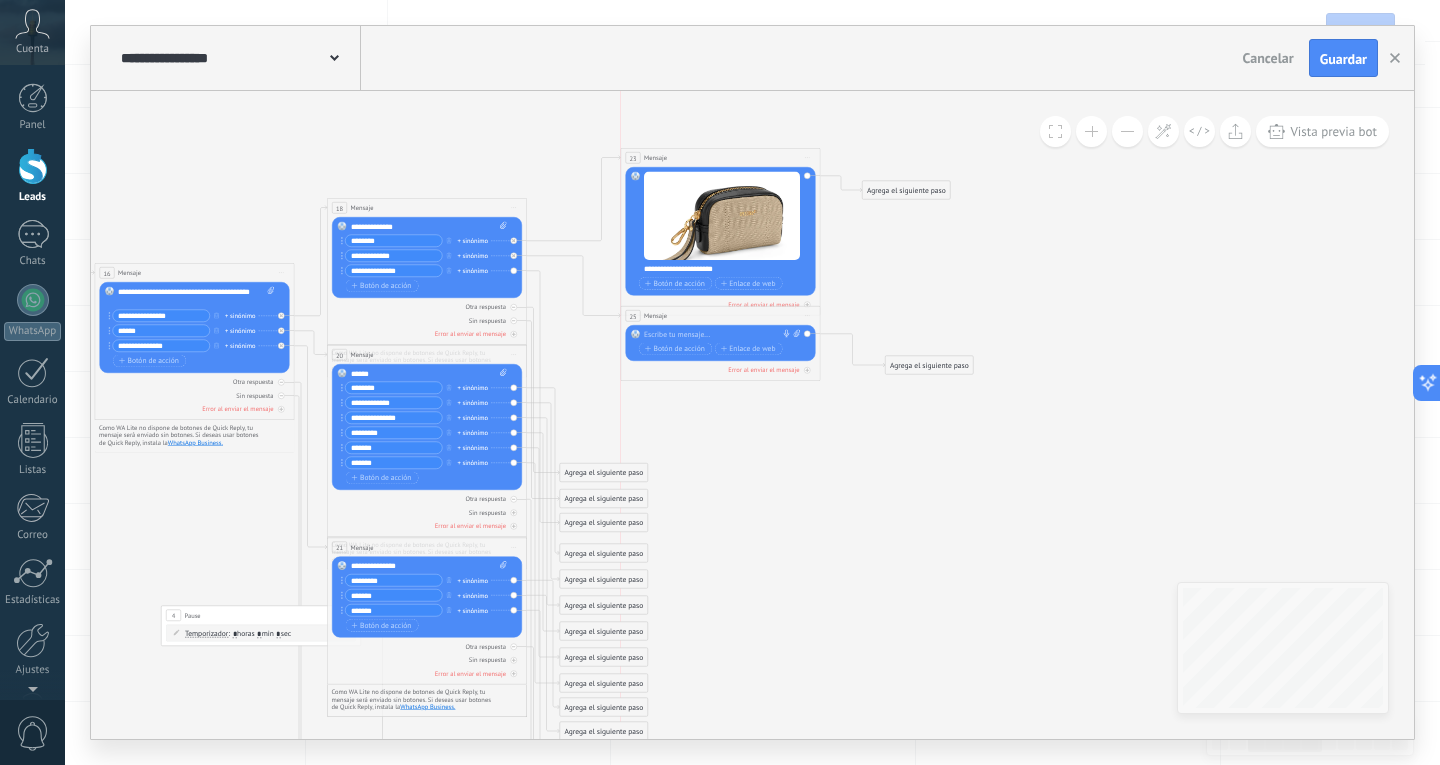click on "25
Mensaje
*******
(a):
Todos los contactos - canales seleccionados
Todos los contactos - canales seleccionados
Todos los contactos - canal primario
Contacto principal - canales seleccionados
Contacto principal - canal primario
Todos los contactos - canales seleccionados
Todos los contactos - canales seleccionados
Todos los contactos - canal primario
Contacto principal - canales seleccionados" at bounding box center (720, 316) 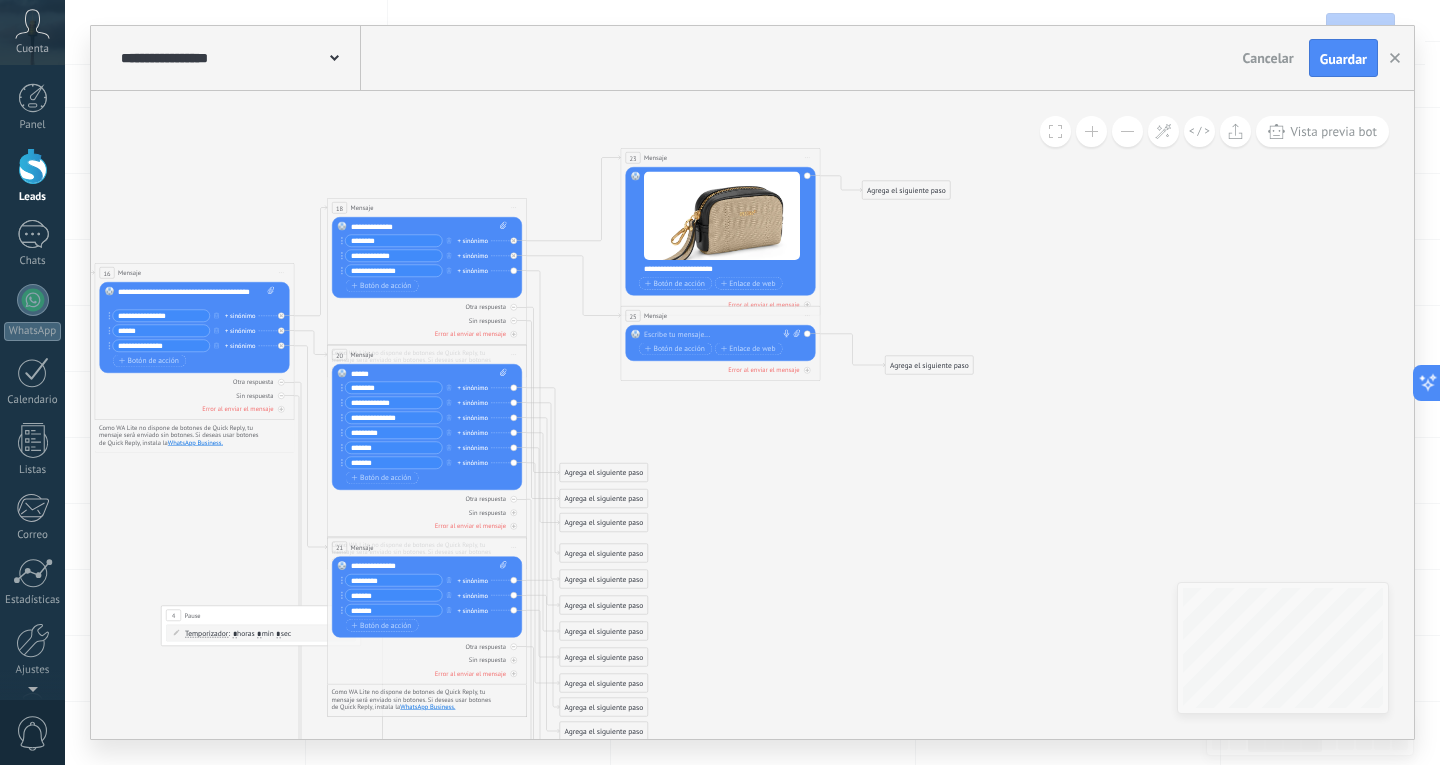 click at bounding box center [718, 335] 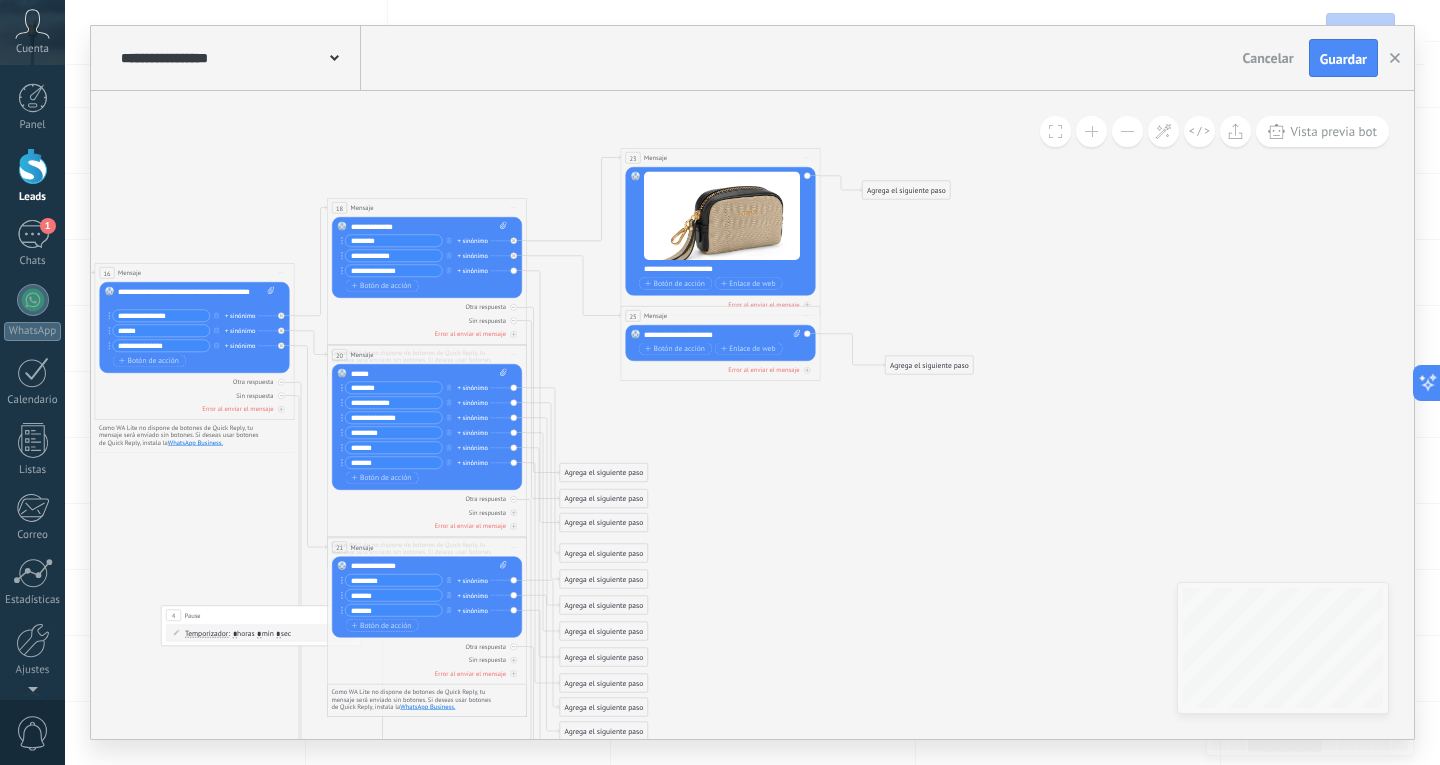 click at bounding box center [796, 335] 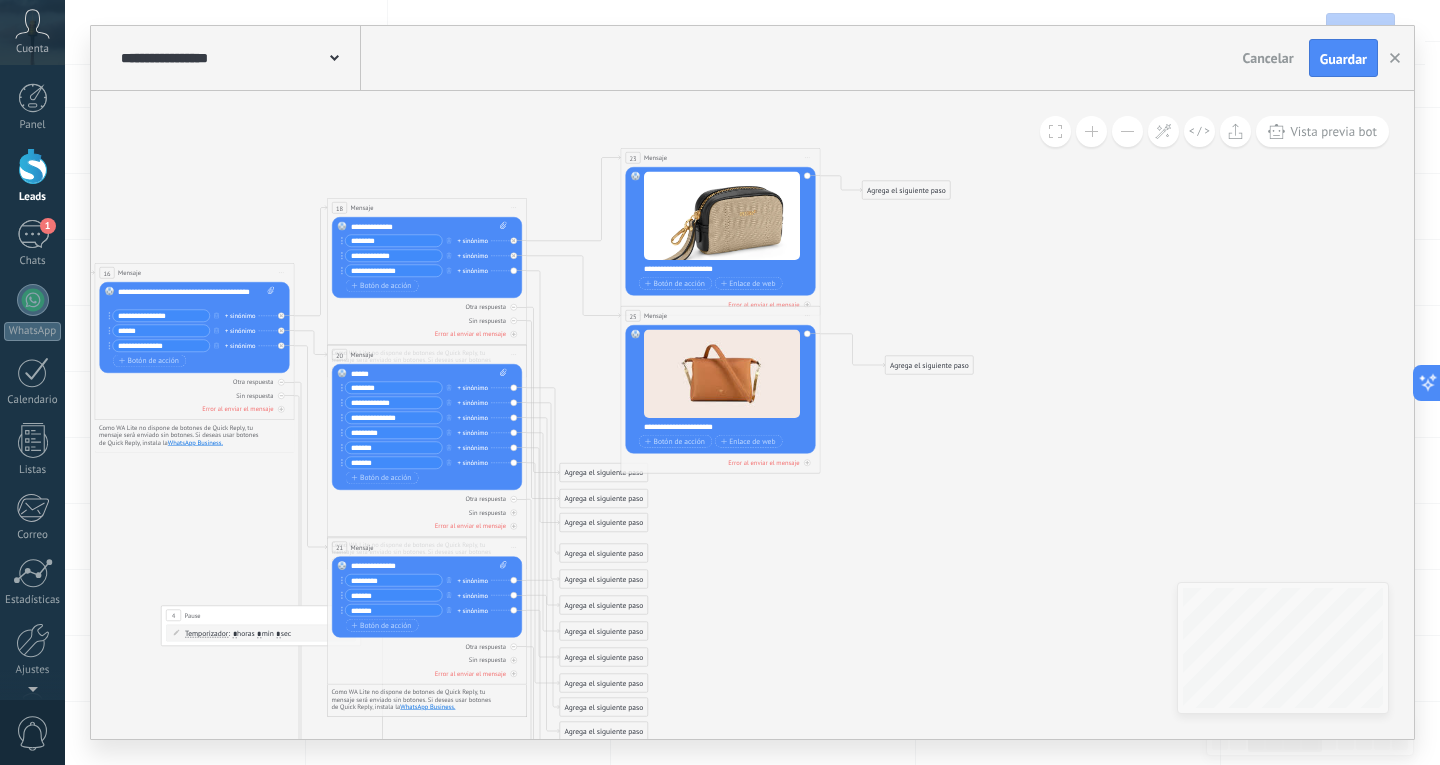 click on "Agrega el siguiente paso" at bounding box center [604, 523] 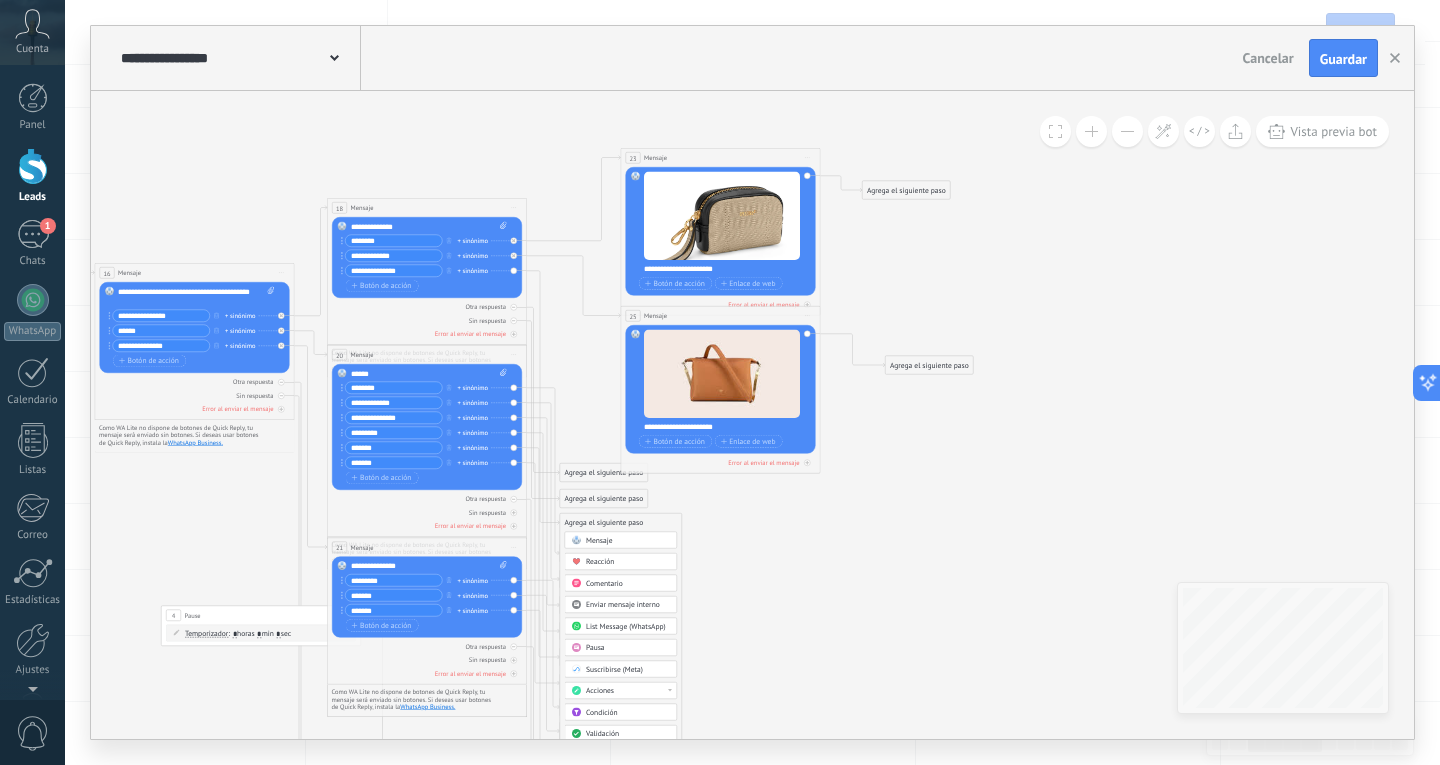 click on "Mensaje" at bounding box center (628, 541) 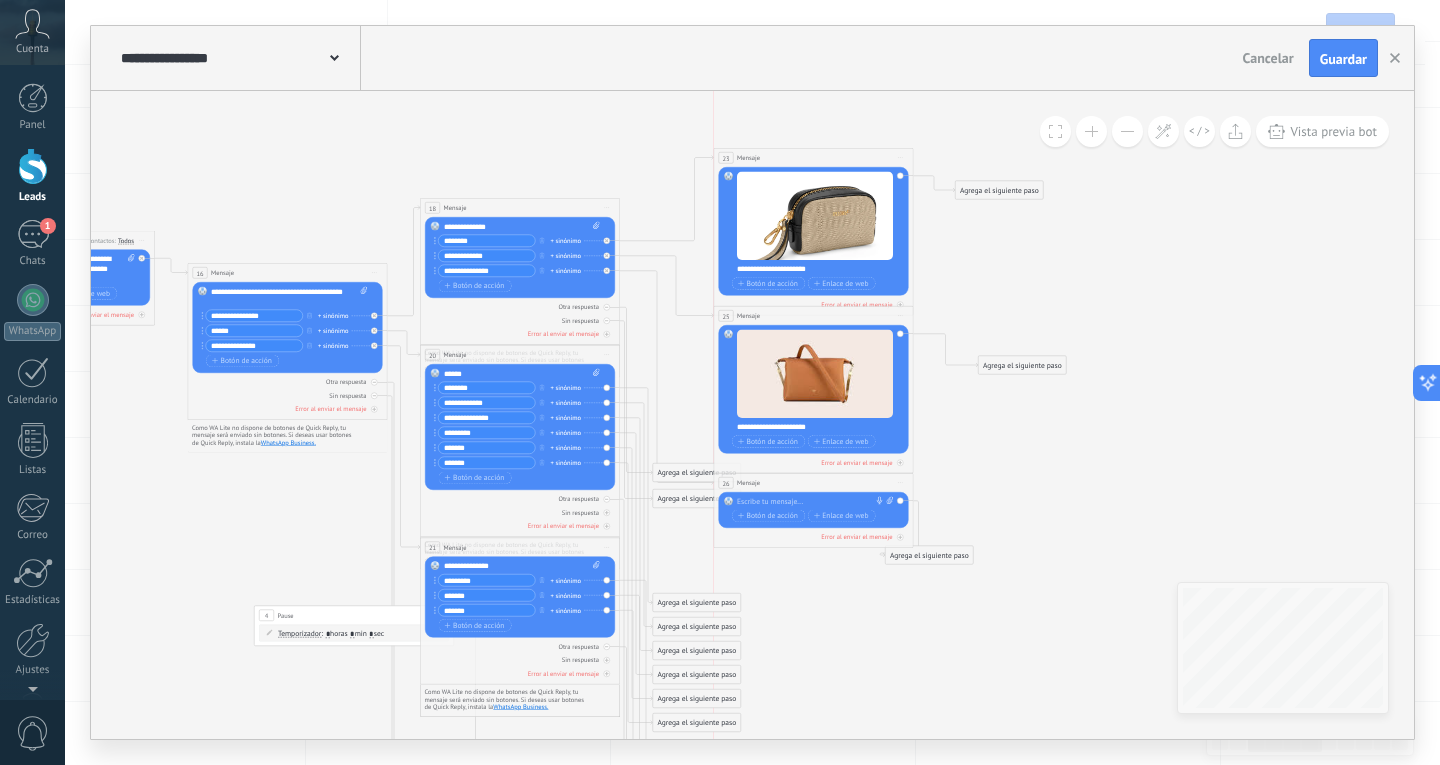 drag, startPoint x: 802, startPoint y: 525, endPoint x: 862, endPoint y: 485, distance: 72.11102 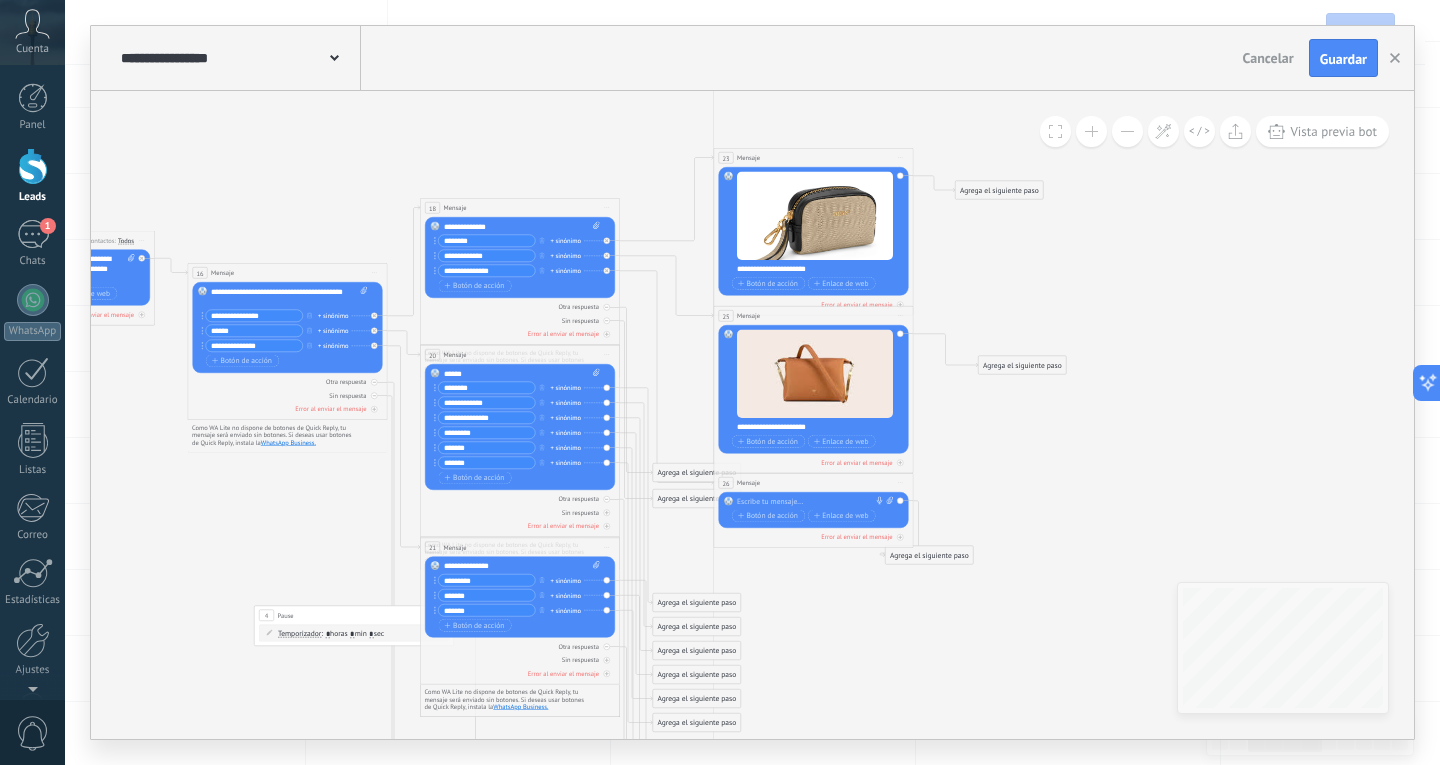 click on "26
Mensaje
*******
(a):
Todos los contactos - canales seleccionados
Todos los contactos - canales seleccionados
Todos los contactos - canal primario
Contacto principal - canales seleccionados
Contacto principal - canal primario
Todos los contactos - canales seleccionados
Todos los contactos - canales seleccionados
Todos los contactos - canal primario
Contacto principal - canales seleccionados" at bounding box center [813, 483] 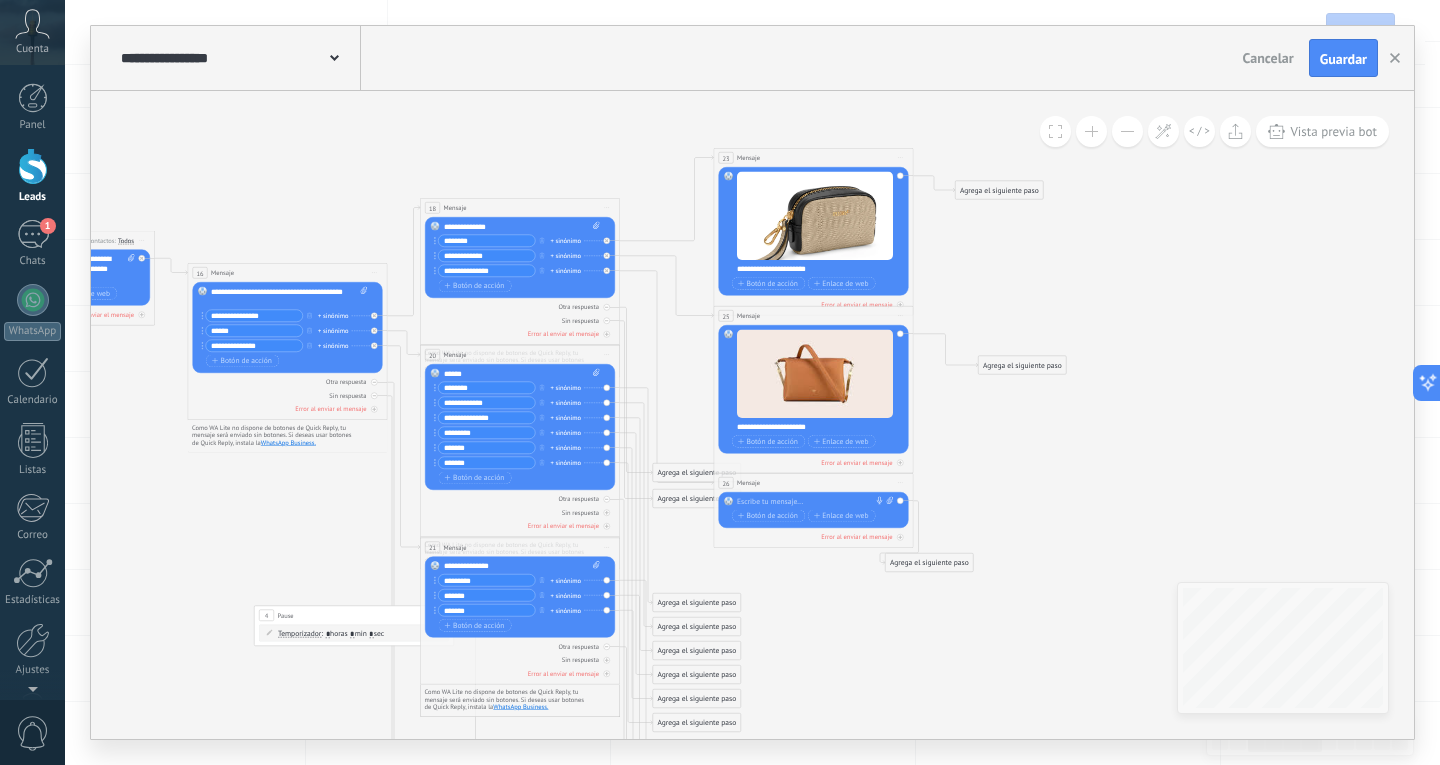 click at bounding box center [811, 502] 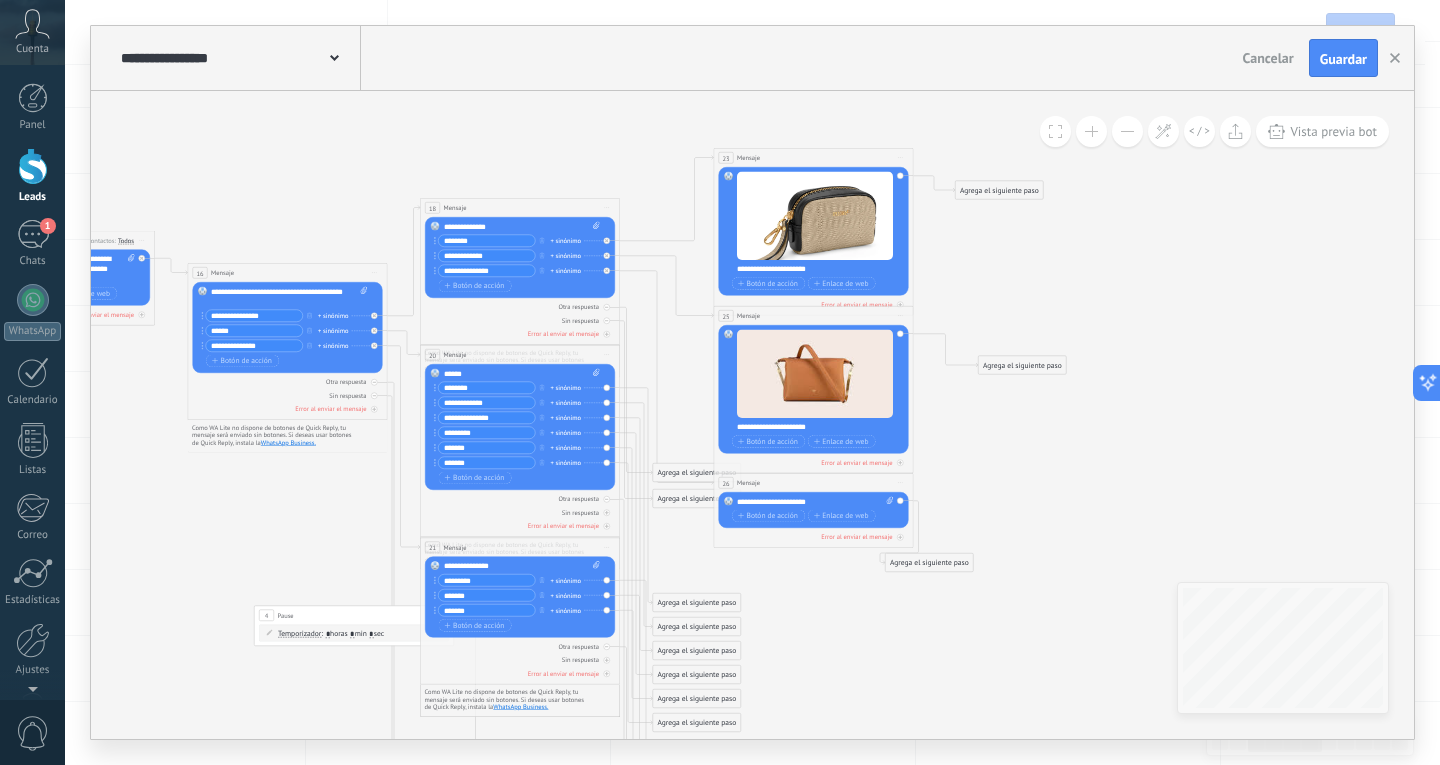 click 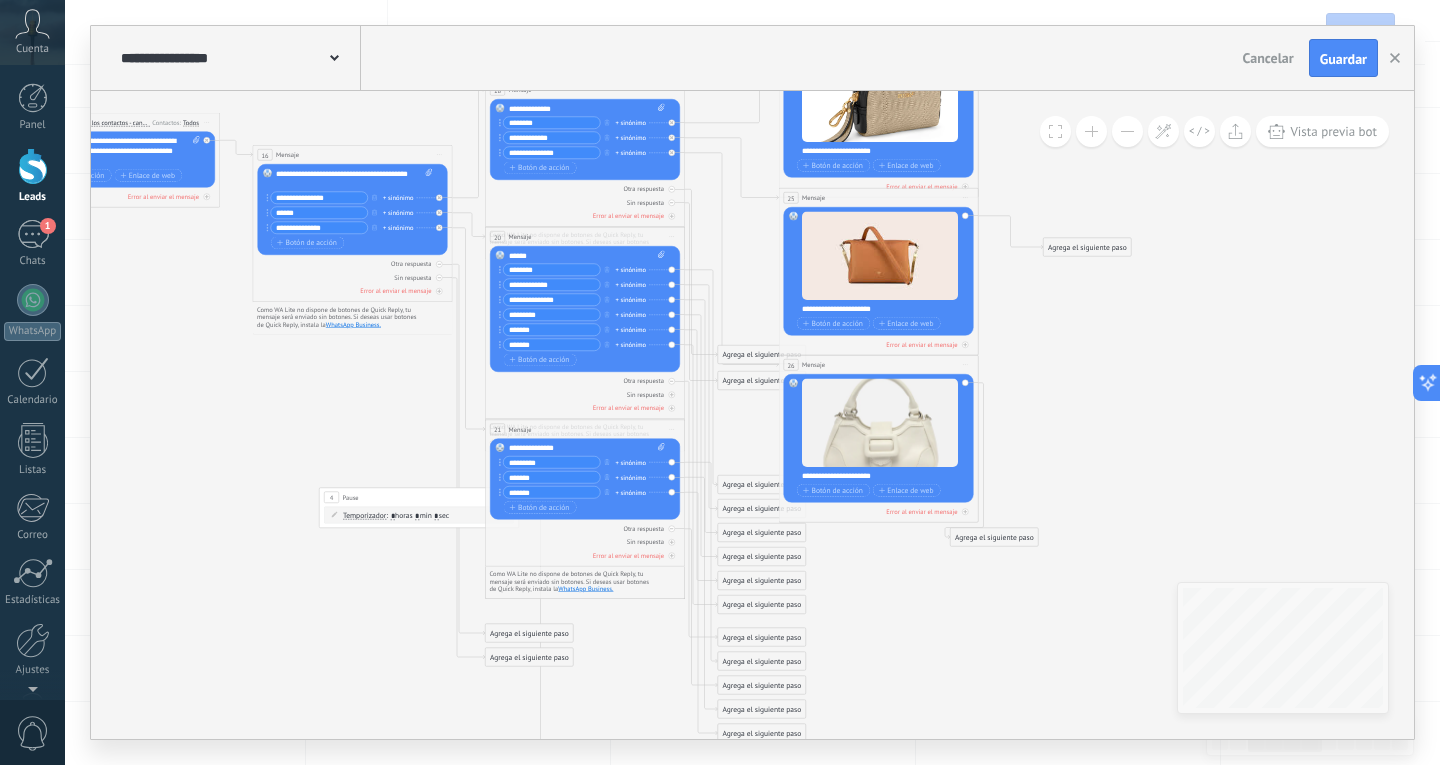 drag, startPoint x: 1003, startPoint y: 524, endPoint x: 1063, endPoint y: 413, distance: 126.178444 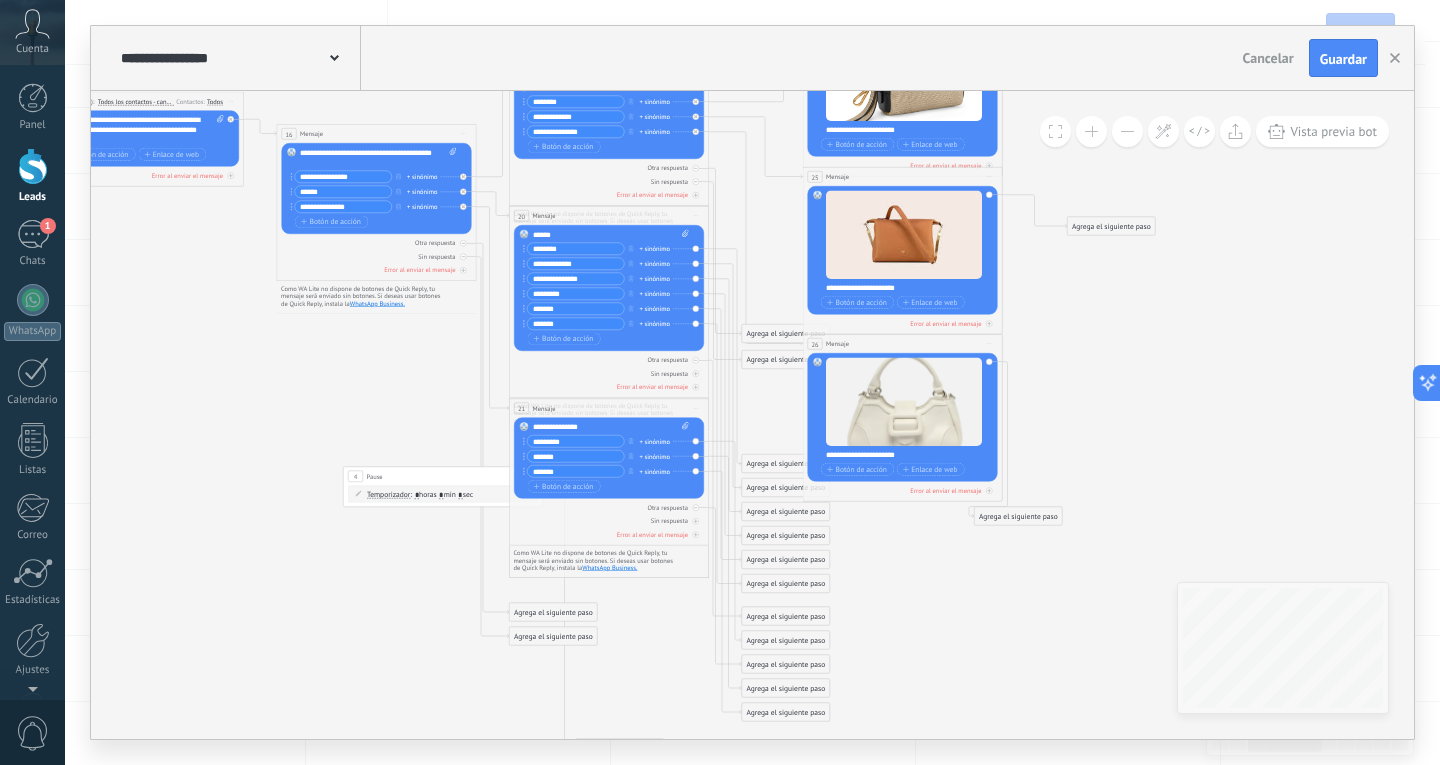 drag, startPoint x: 1041, startPoint y: 337, endPoint x: 1067, endPoint y: 315, distance: 34.058773 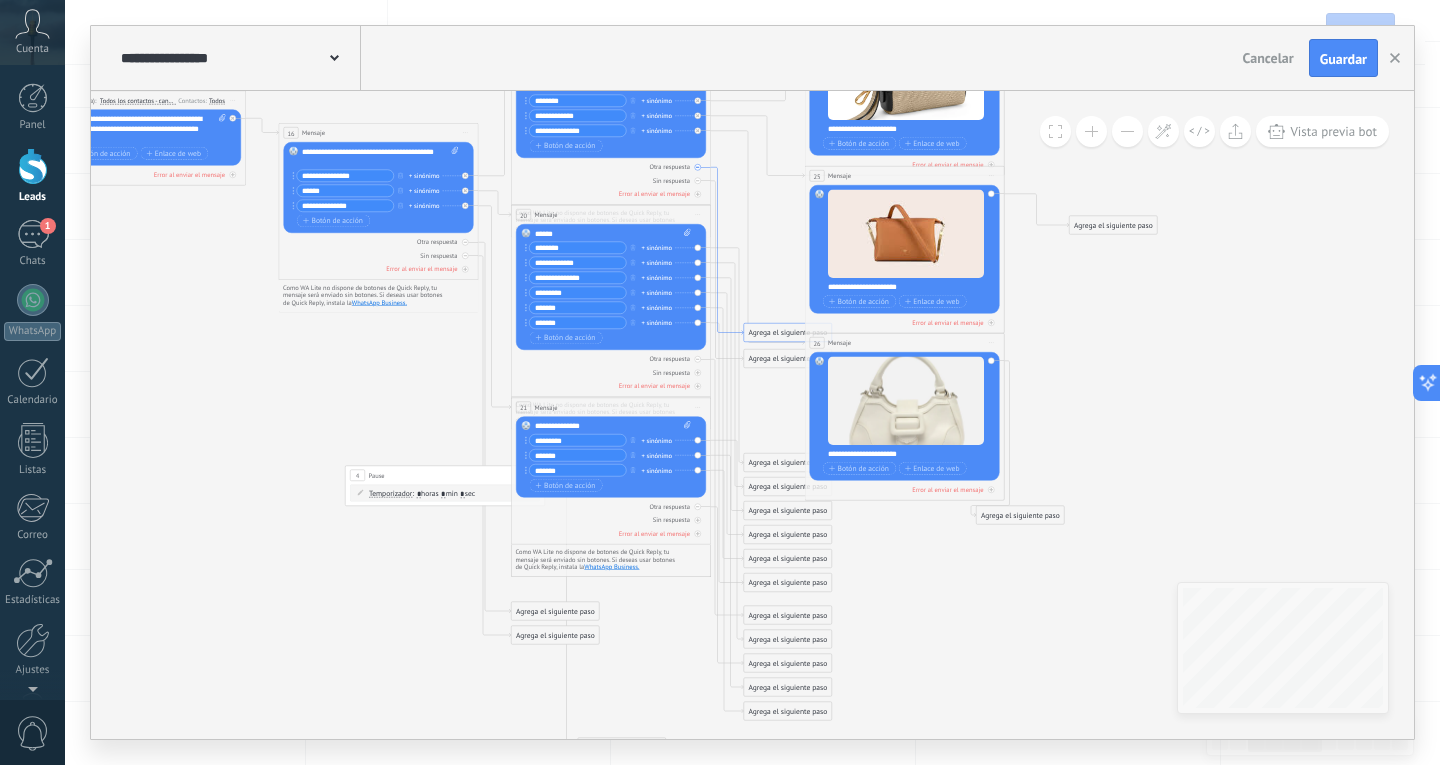 click 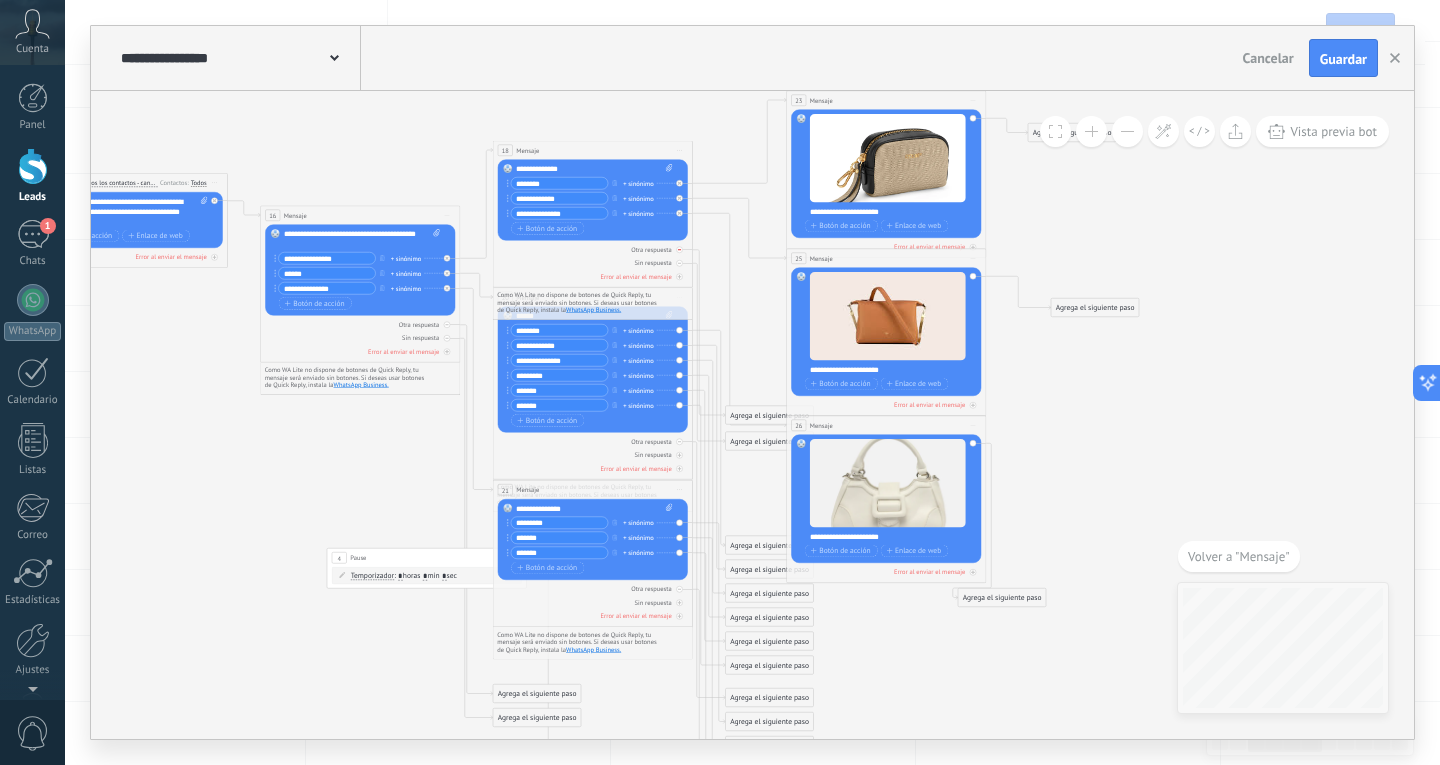 click 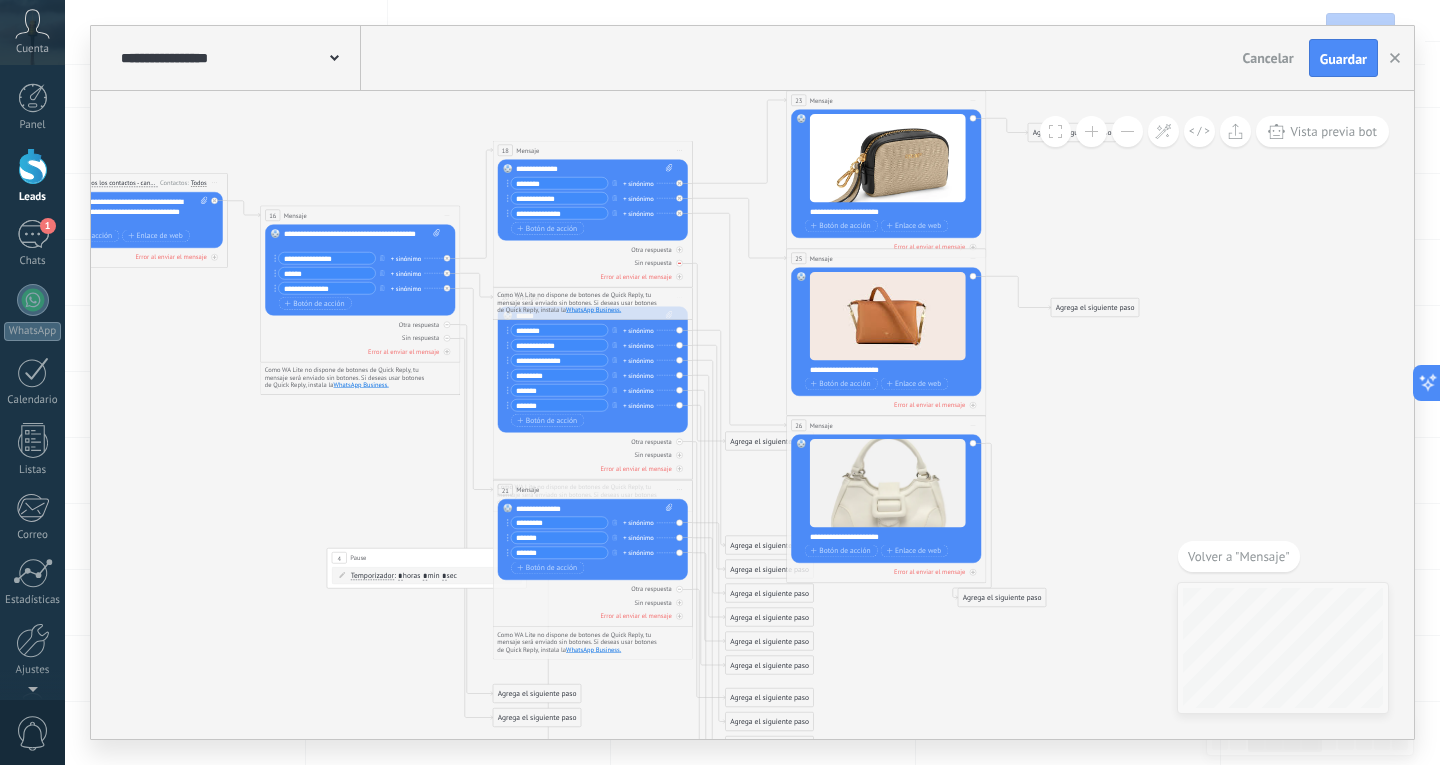 click 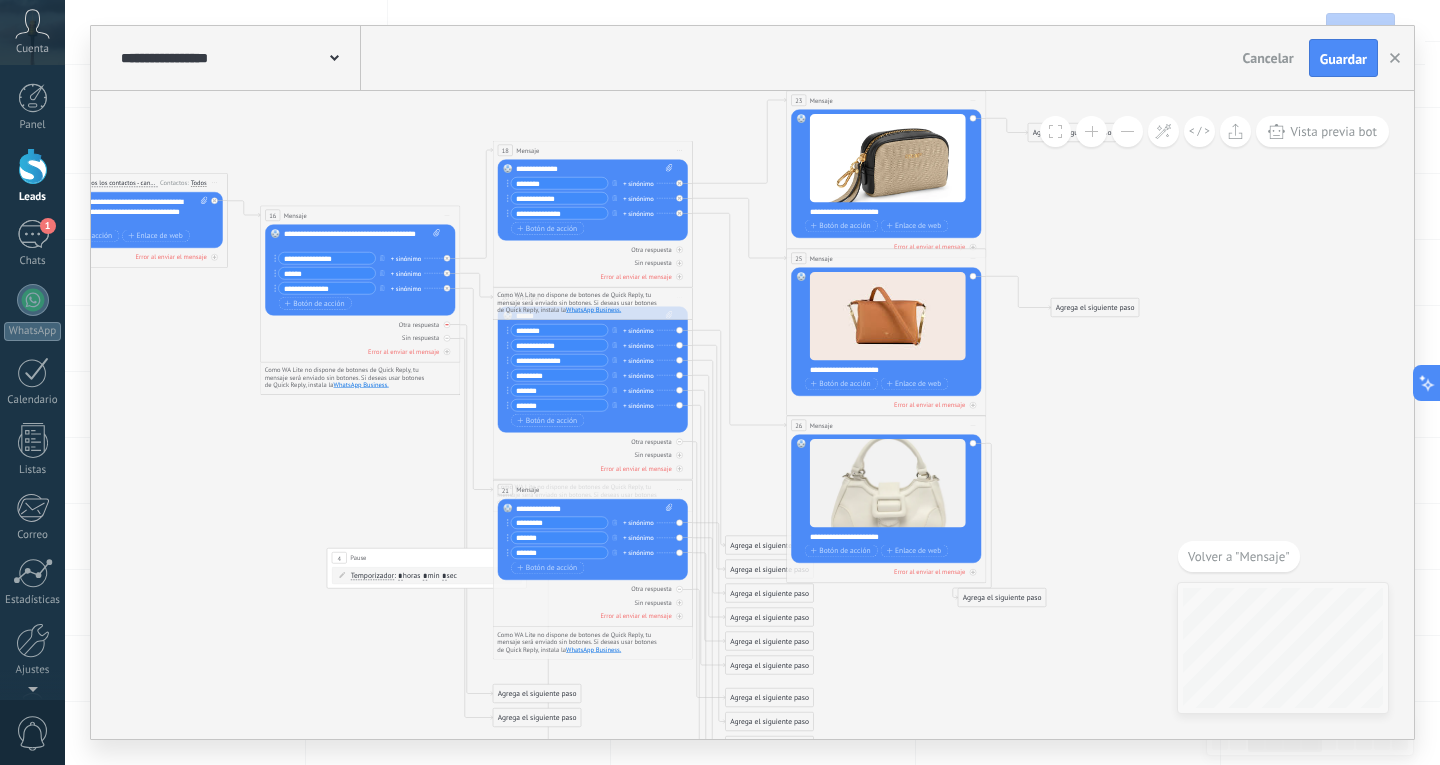 click at bounding box center [447, 325] 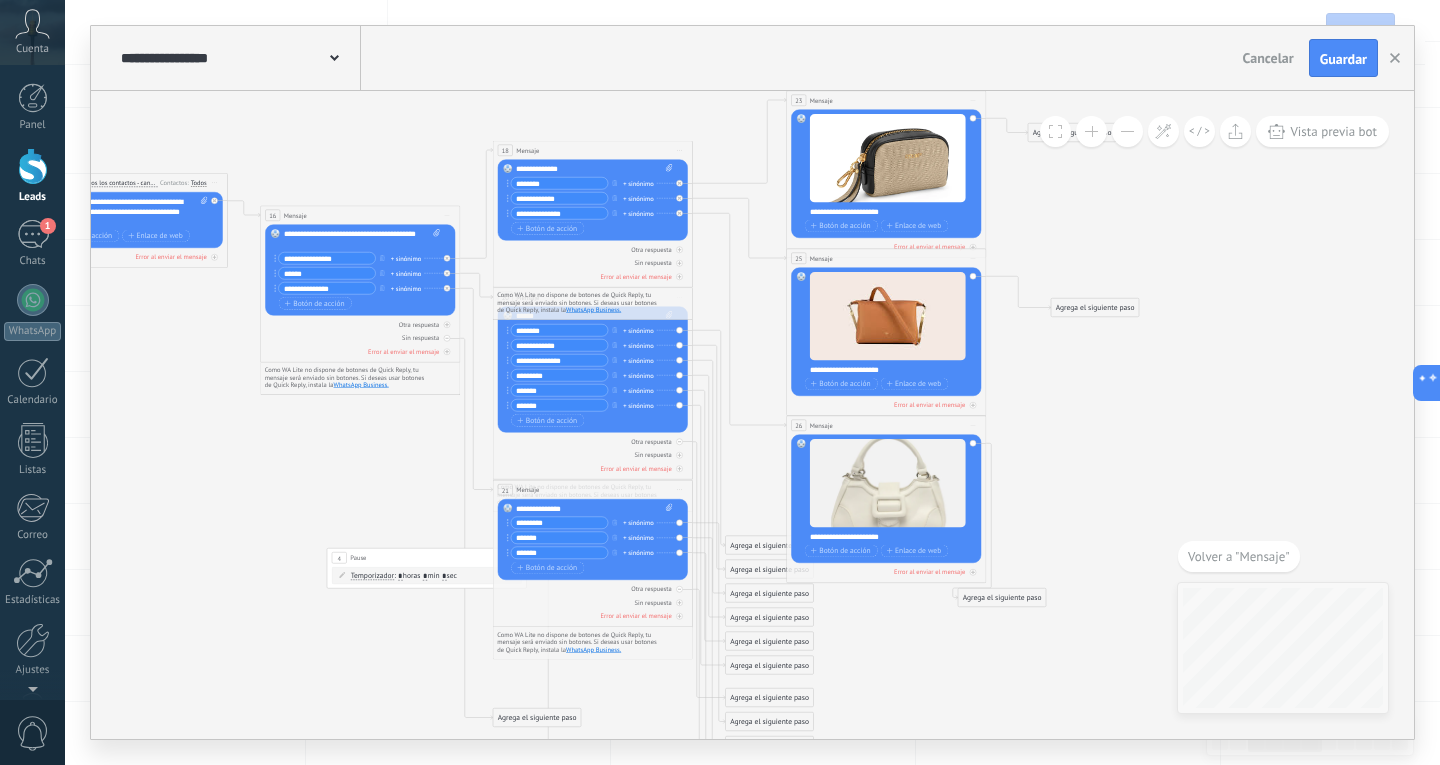 click at bounding box center [447, 338] 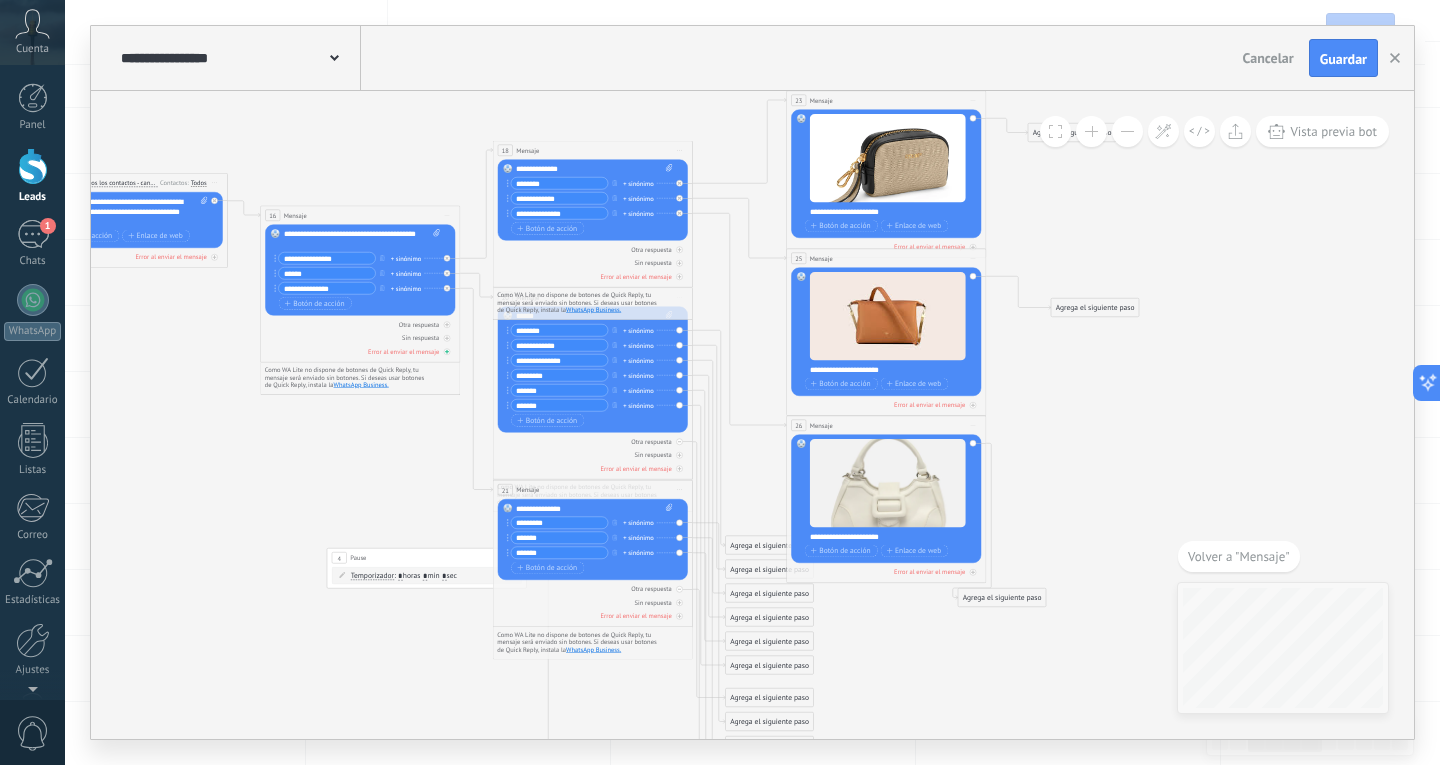 click at bounding box center (447, 352) 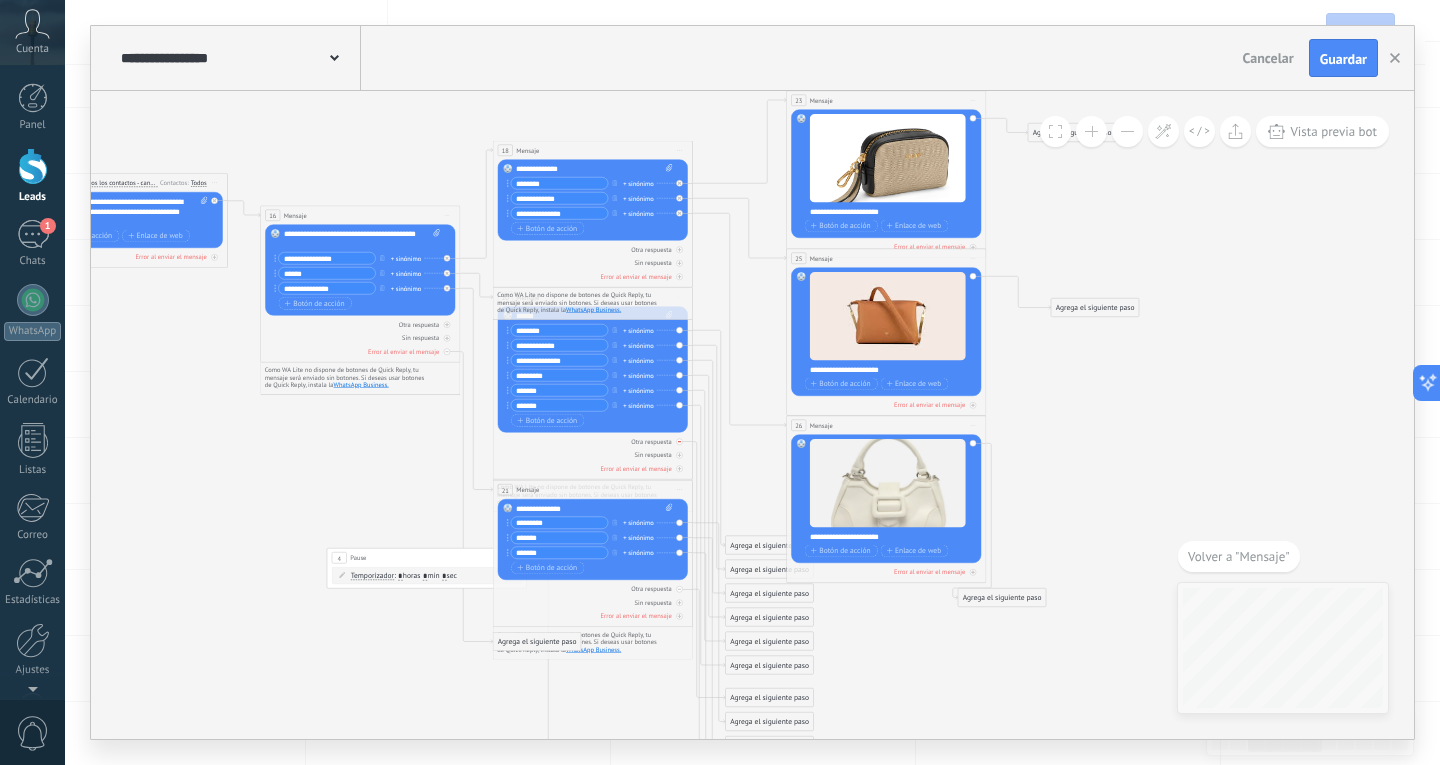 click 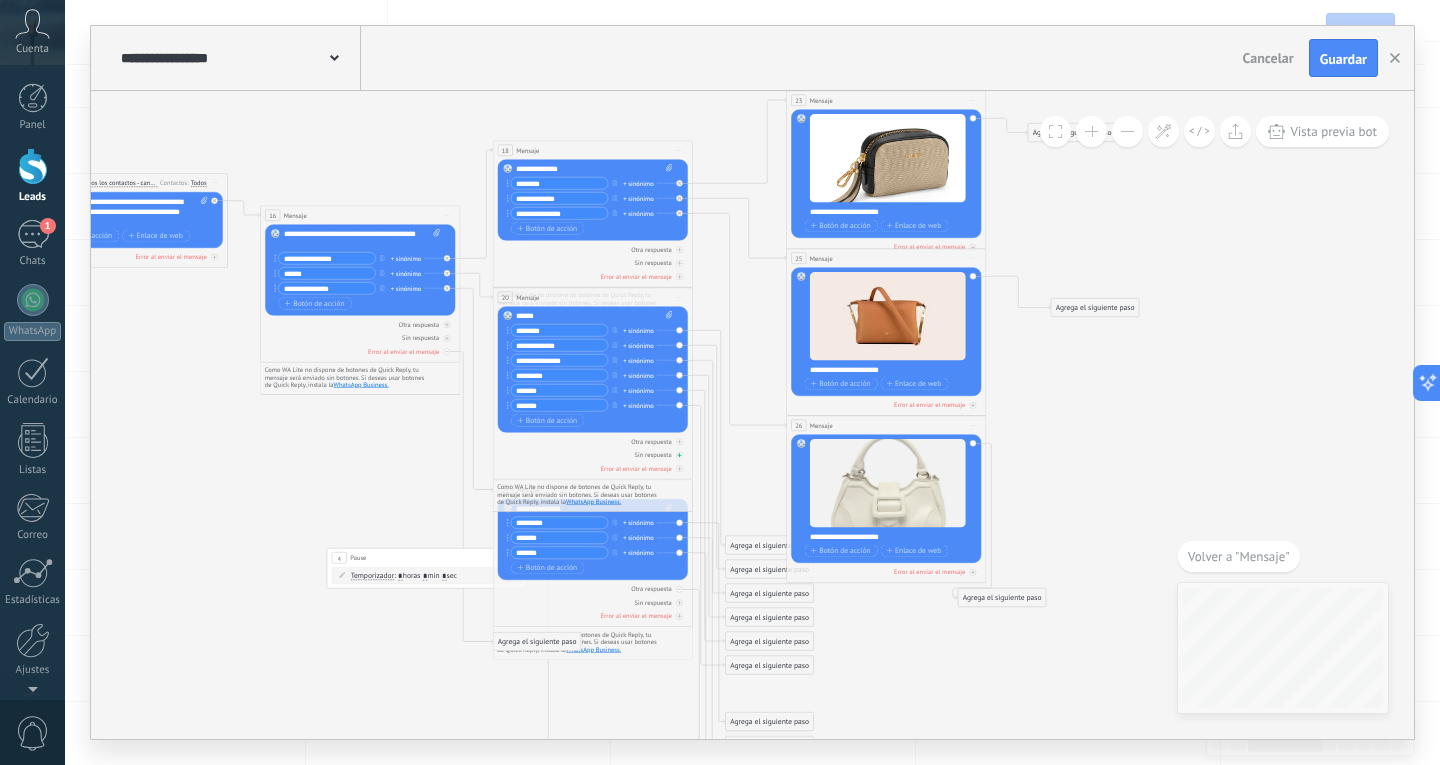 click at bounding box center (679, 455) 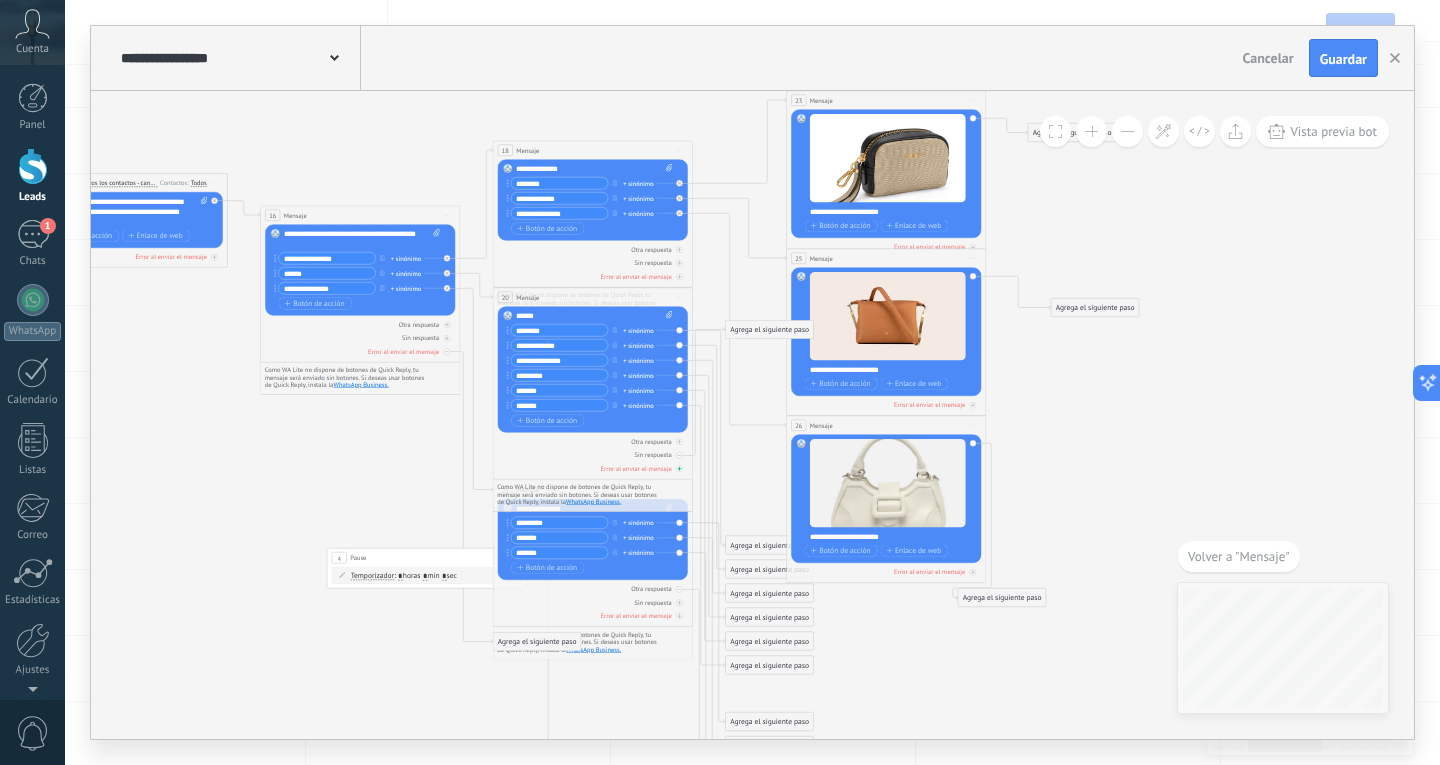 click on "Error al enviar el mensaje" at bounding box center [593, 469] 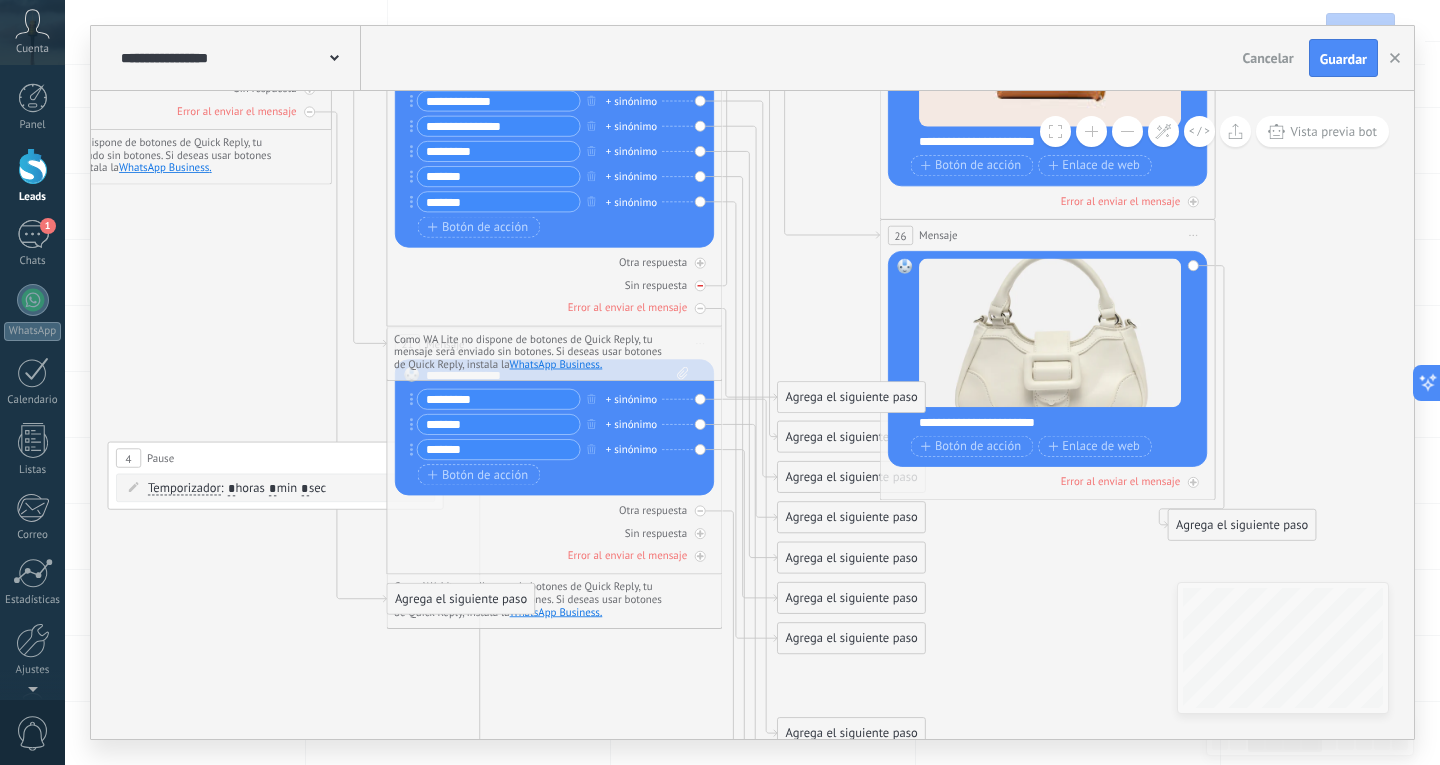 click 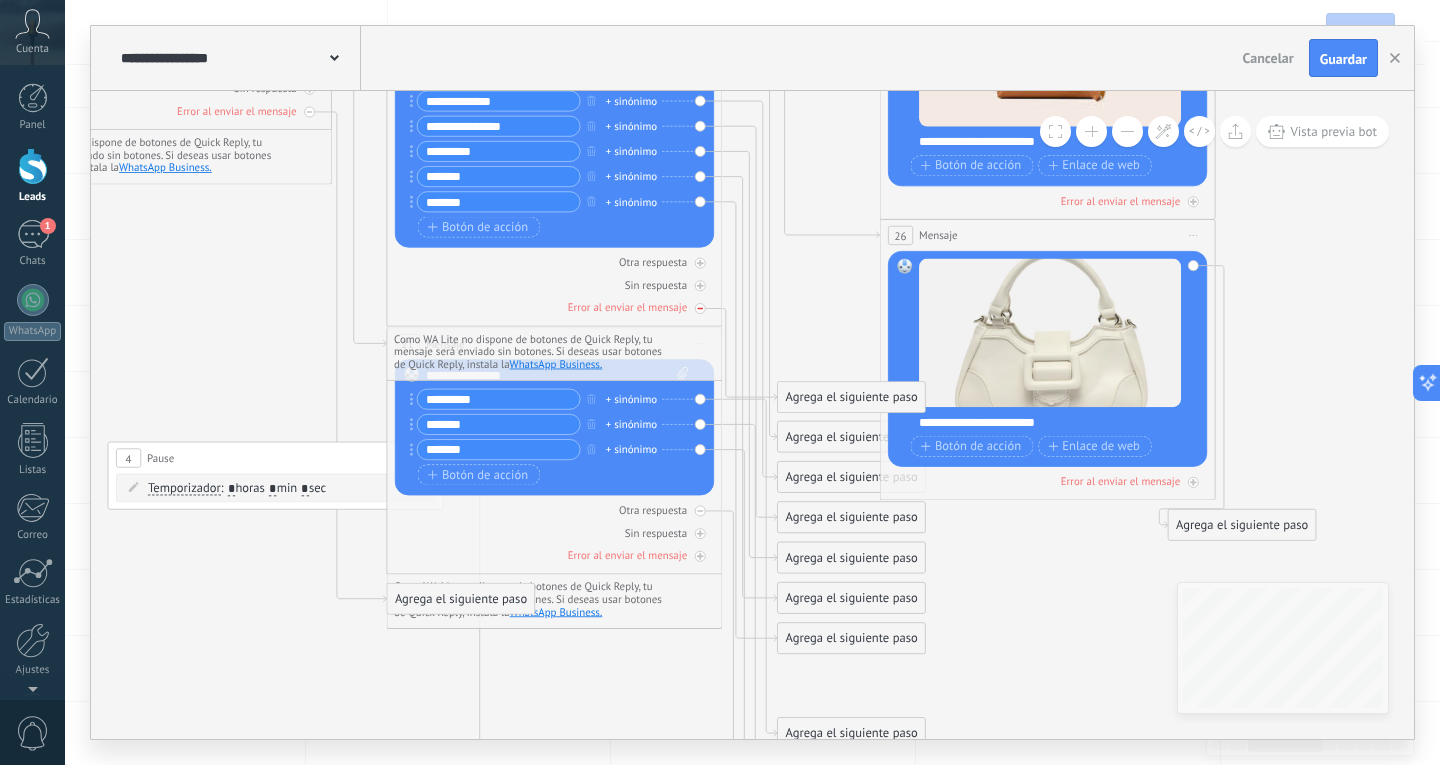 click at bounding box center [700, 308] 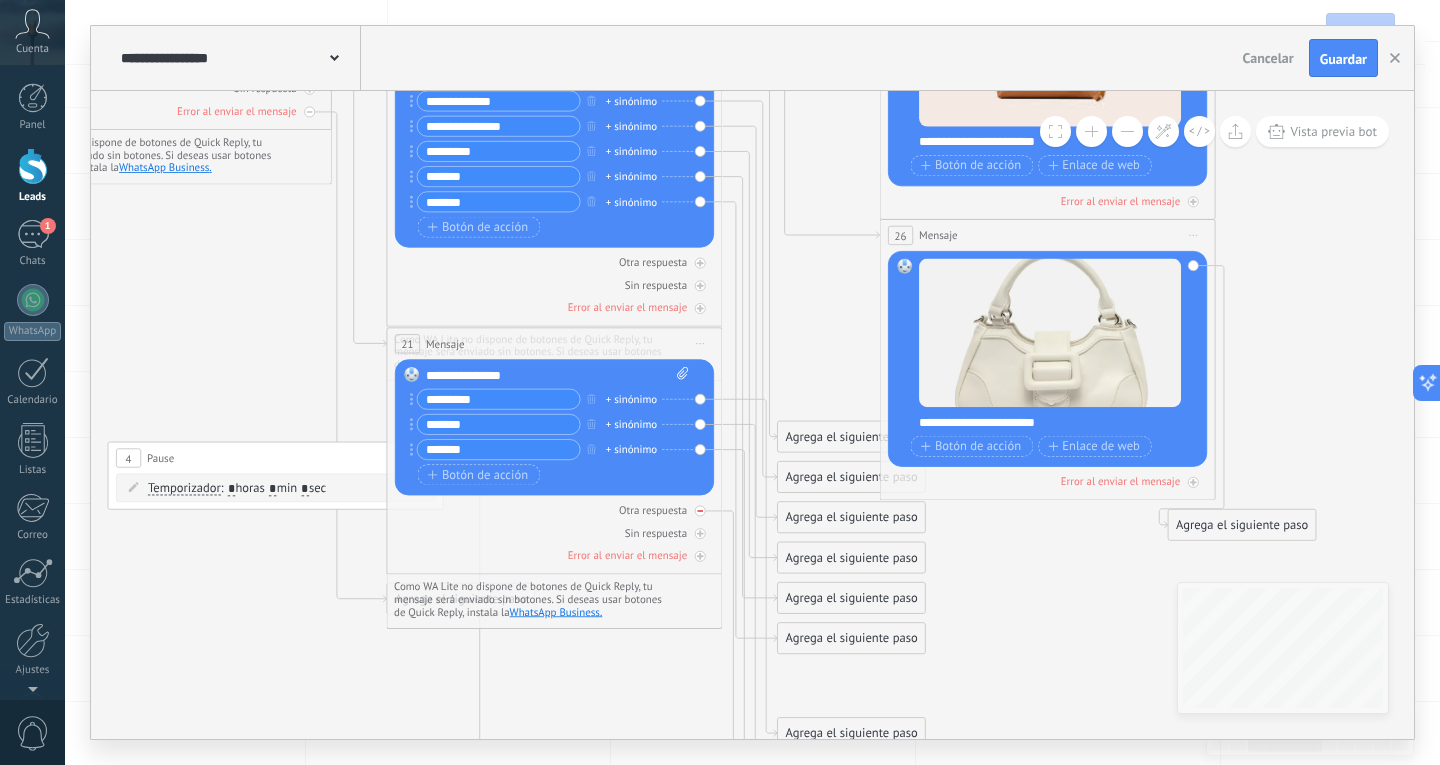 click at bounding box center [700, 510] 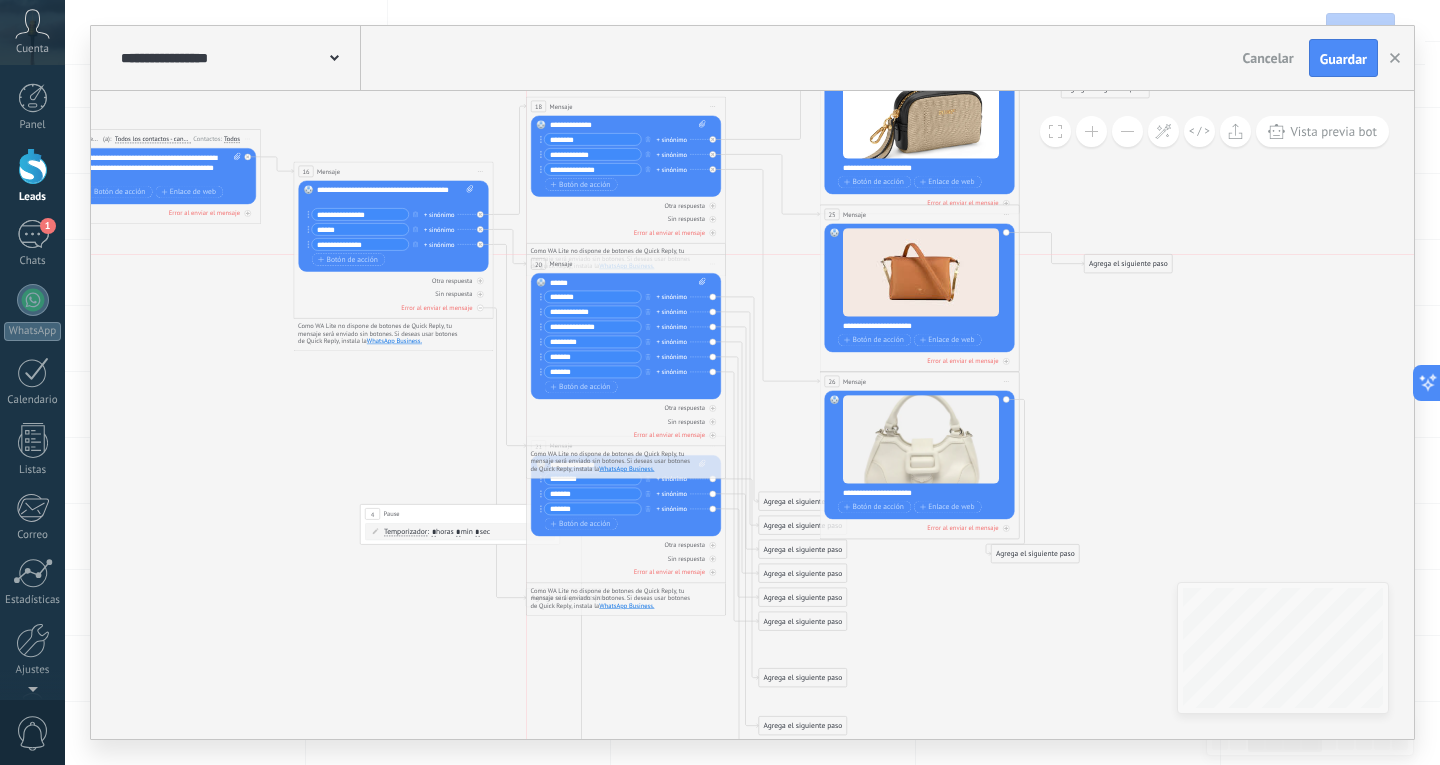 click on "20
Mensaje
*******
(a):
Todos los contactos - canales seleccionados
Todos los contactos - canales seleccionados
Todos los contactos - canal primario
Contacto principal - canales seleccionados
Contacto principal - canal primario
Todos los contactos - canales seleccionados
Todos los contactos - canales seleccionados
Todos los contactos - canal primario
Contacto principal - canales seleccionados" at bounding box center [626, 264] 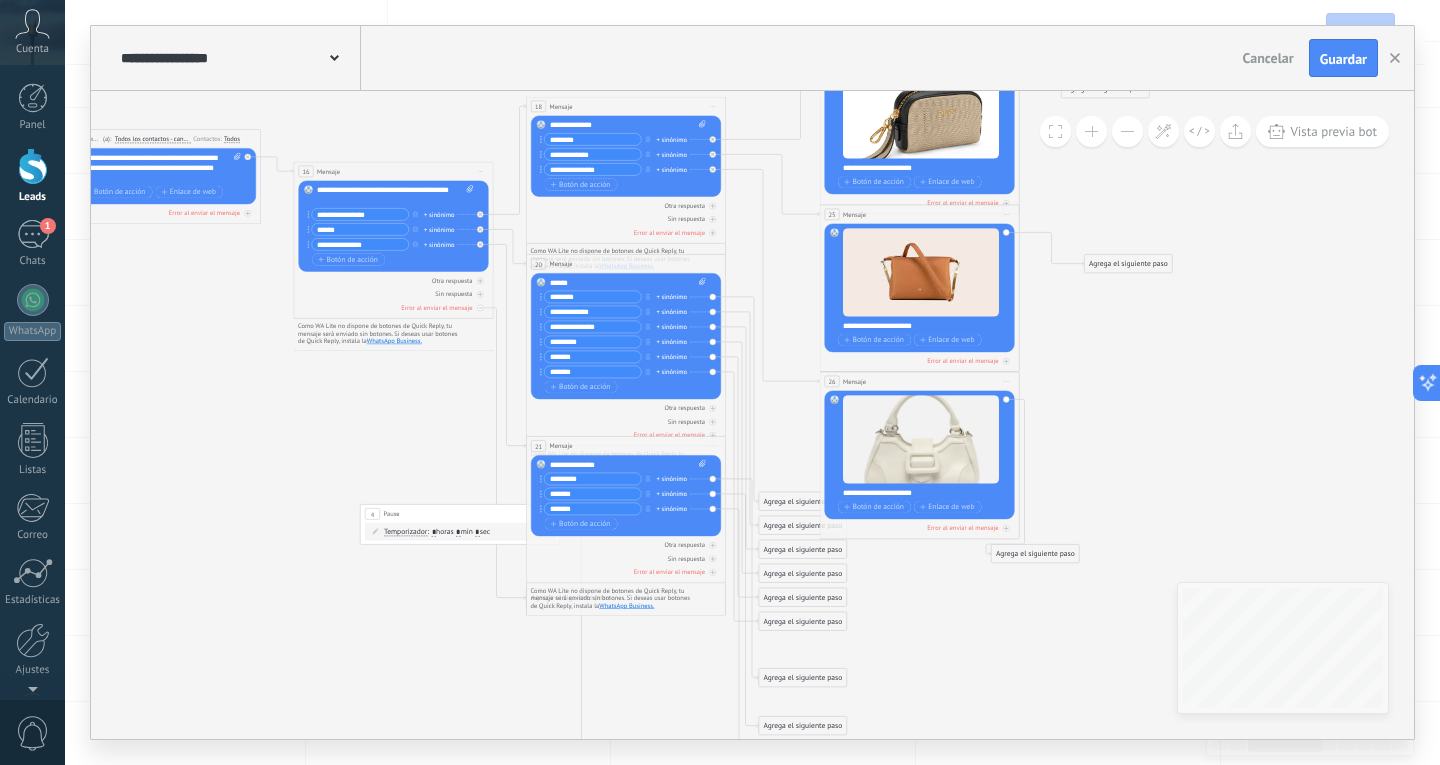 drag, startPoint x: 602, startPoint y: 552, endPoint x: 603, endPoint y: 564, distance: 12.0415945 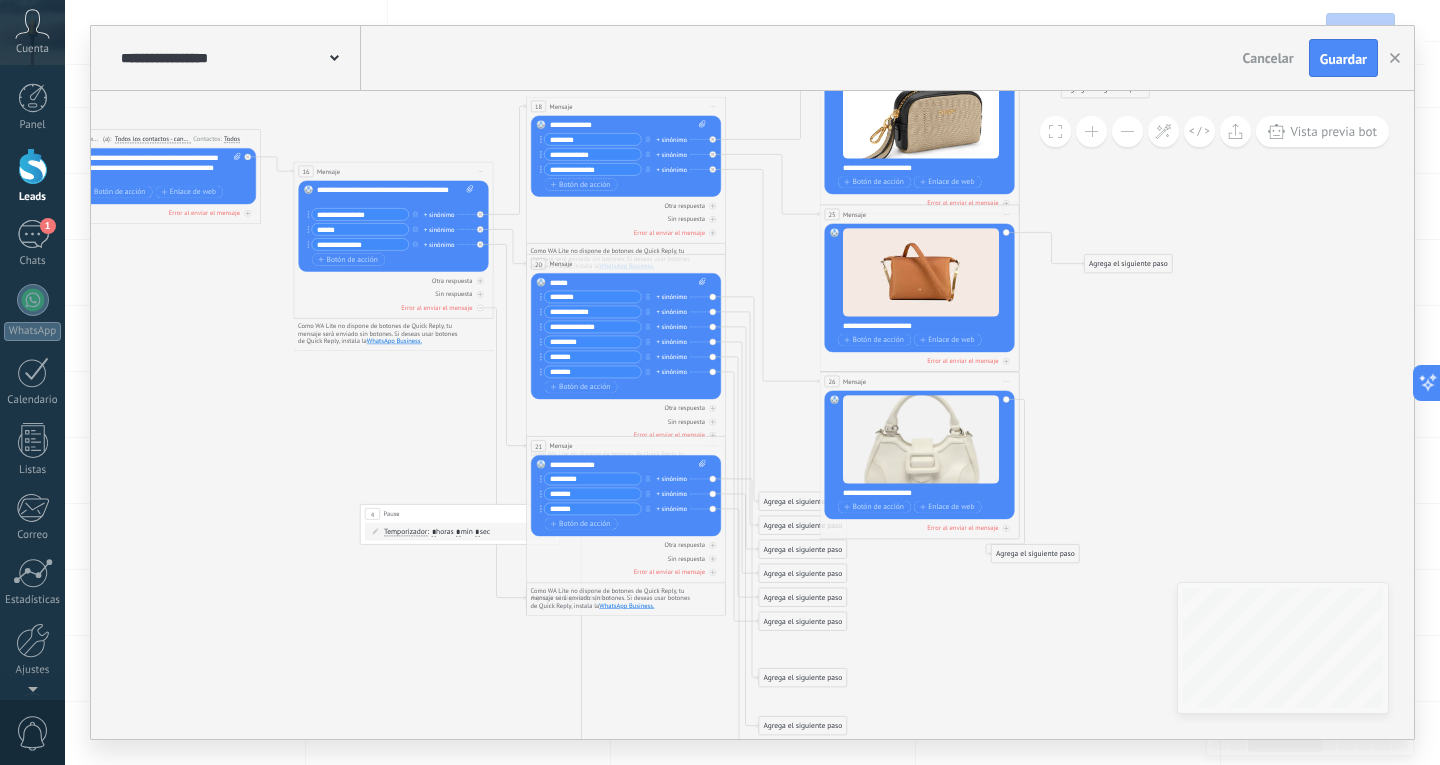 click on "Otra respuesta
Sin respuesta
Error al enviar el mensaje" at bounding box center [626, 556] 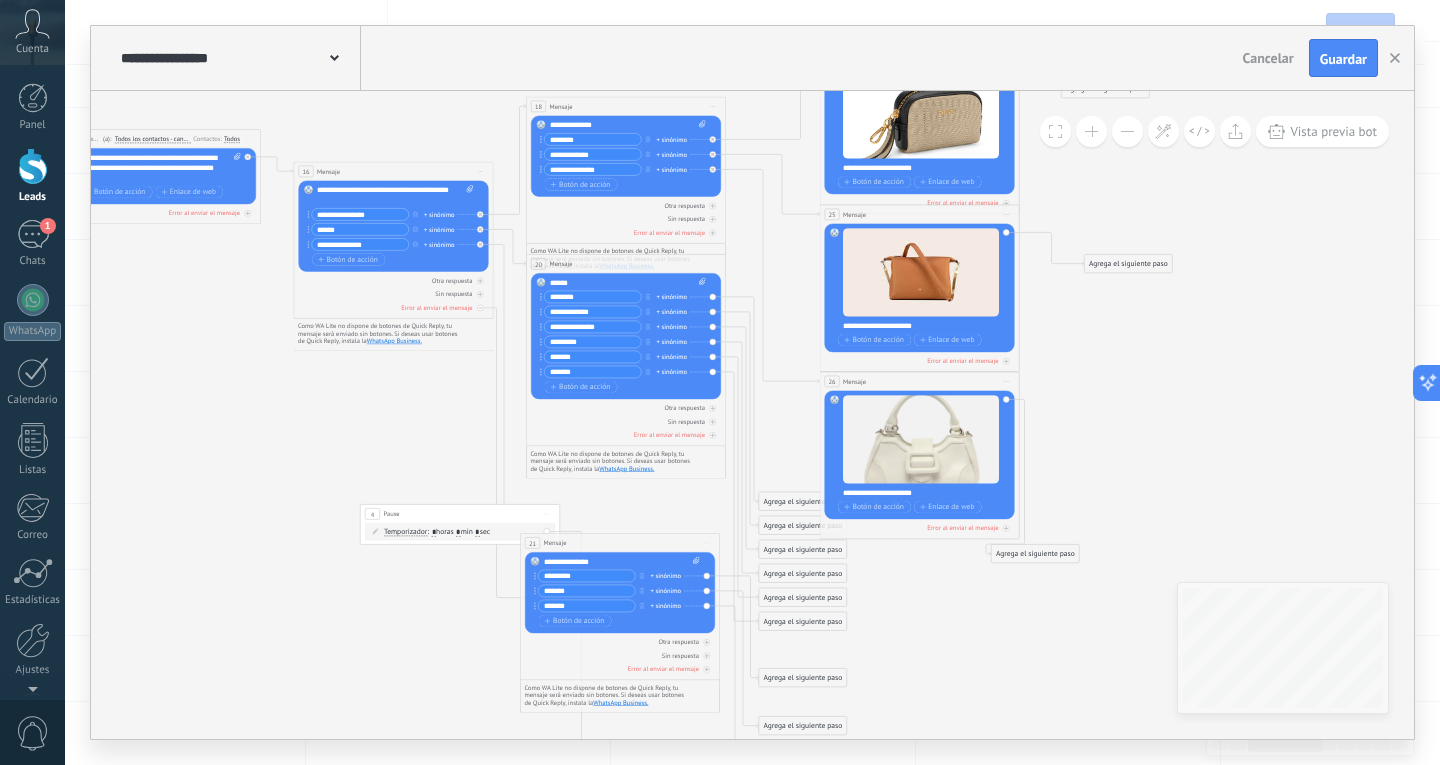 drag, startPoint x: 615, startPoint y: 443, endPoint x: 609, endPoint y: 540, distance: 97.18539 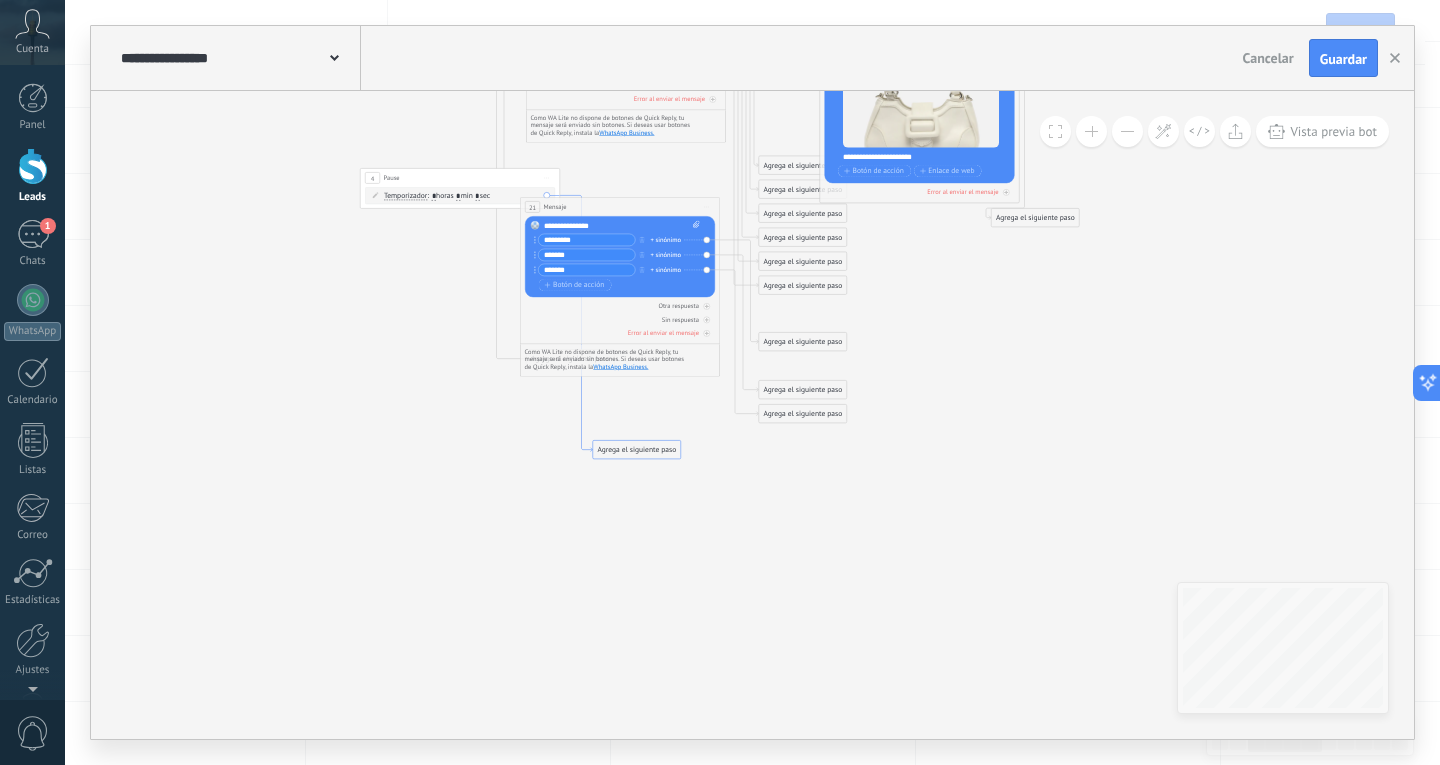 click 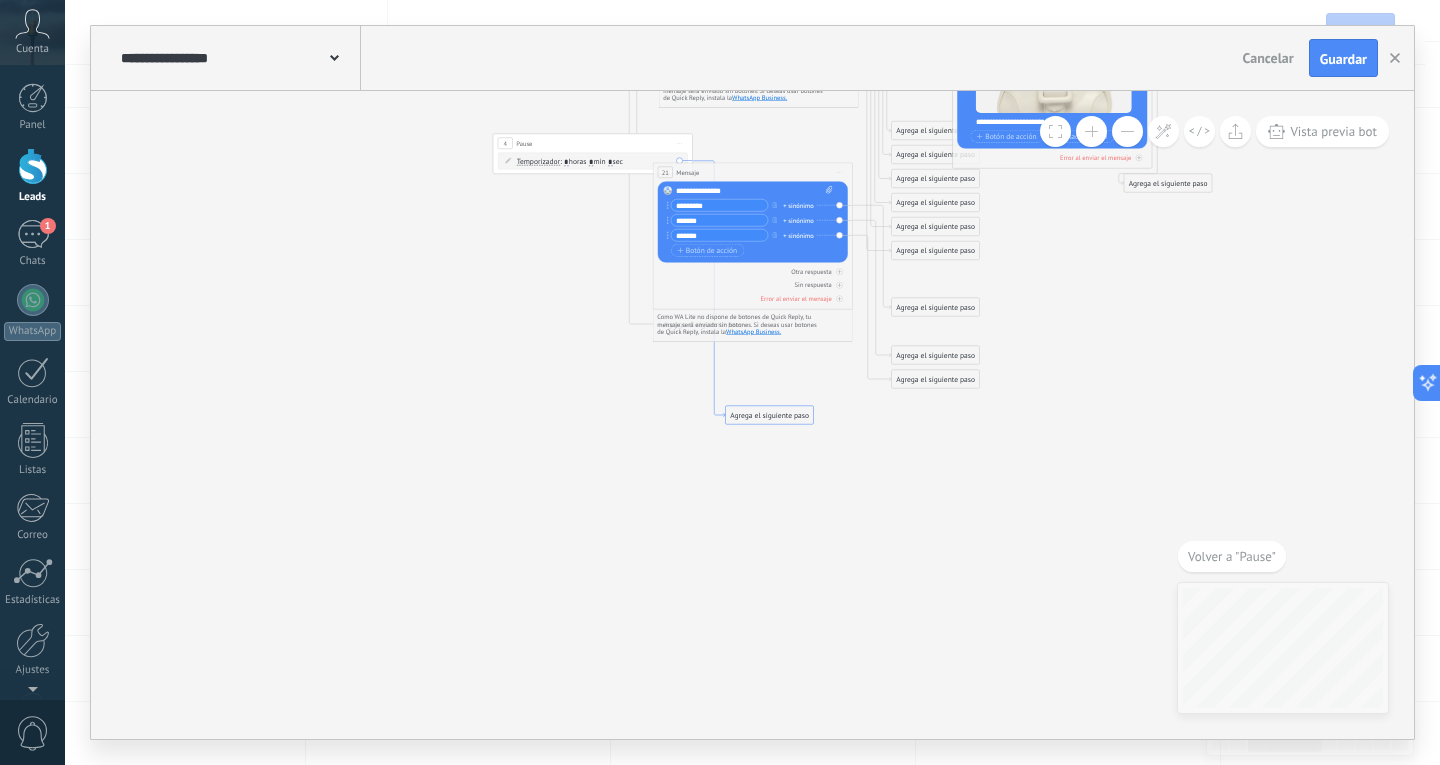 click 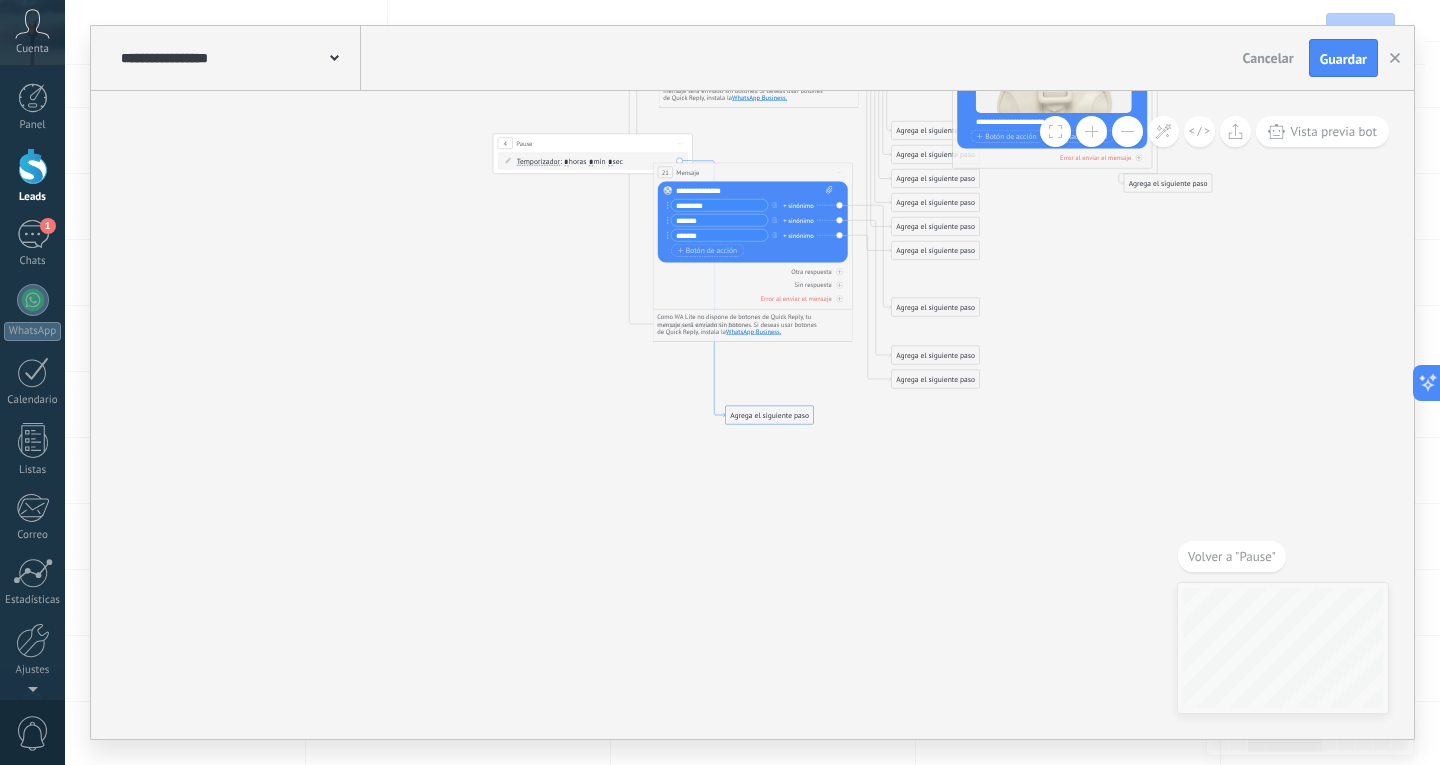 click 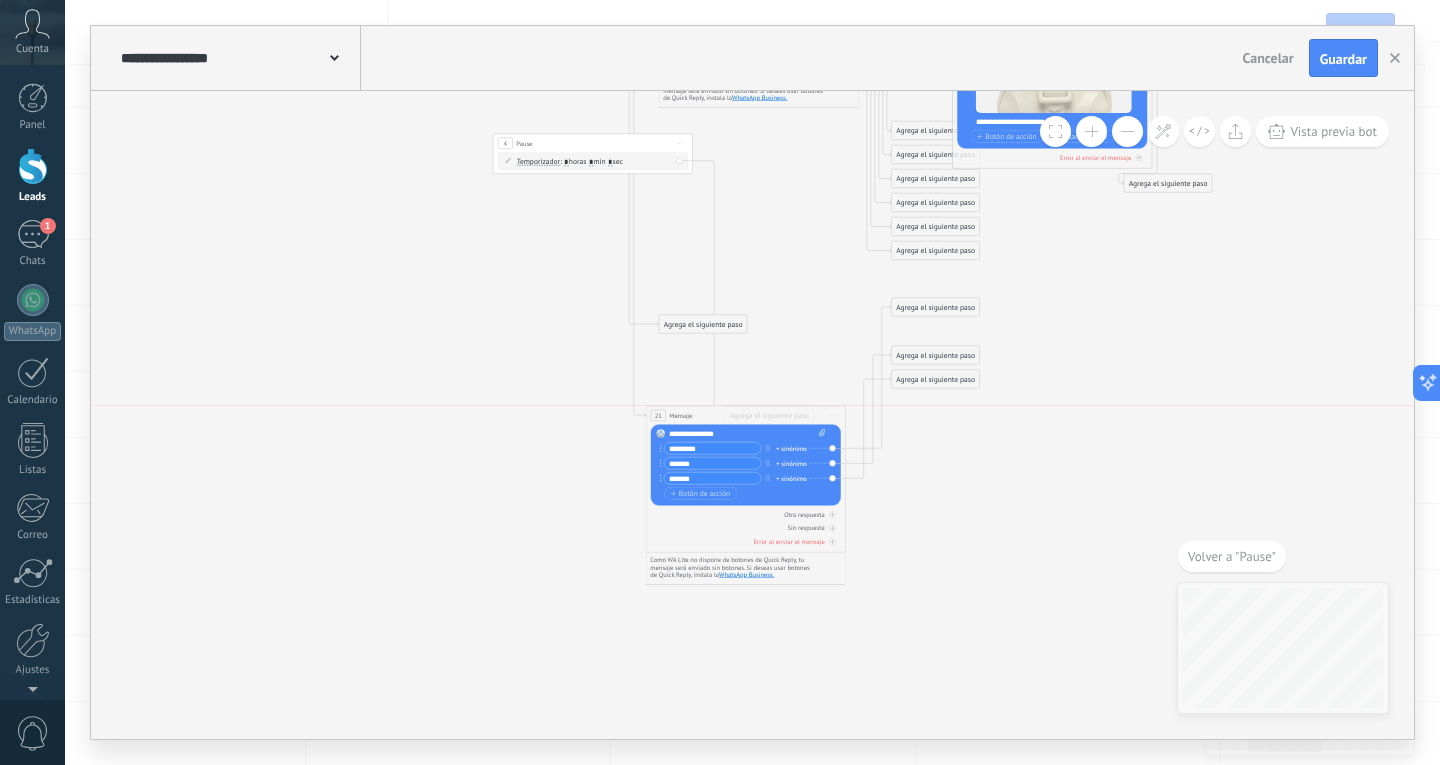 drag, startPoint x: 770, startPoint y: 166, endPoint x: 759, endPoint y: 385, distance: 219.27608 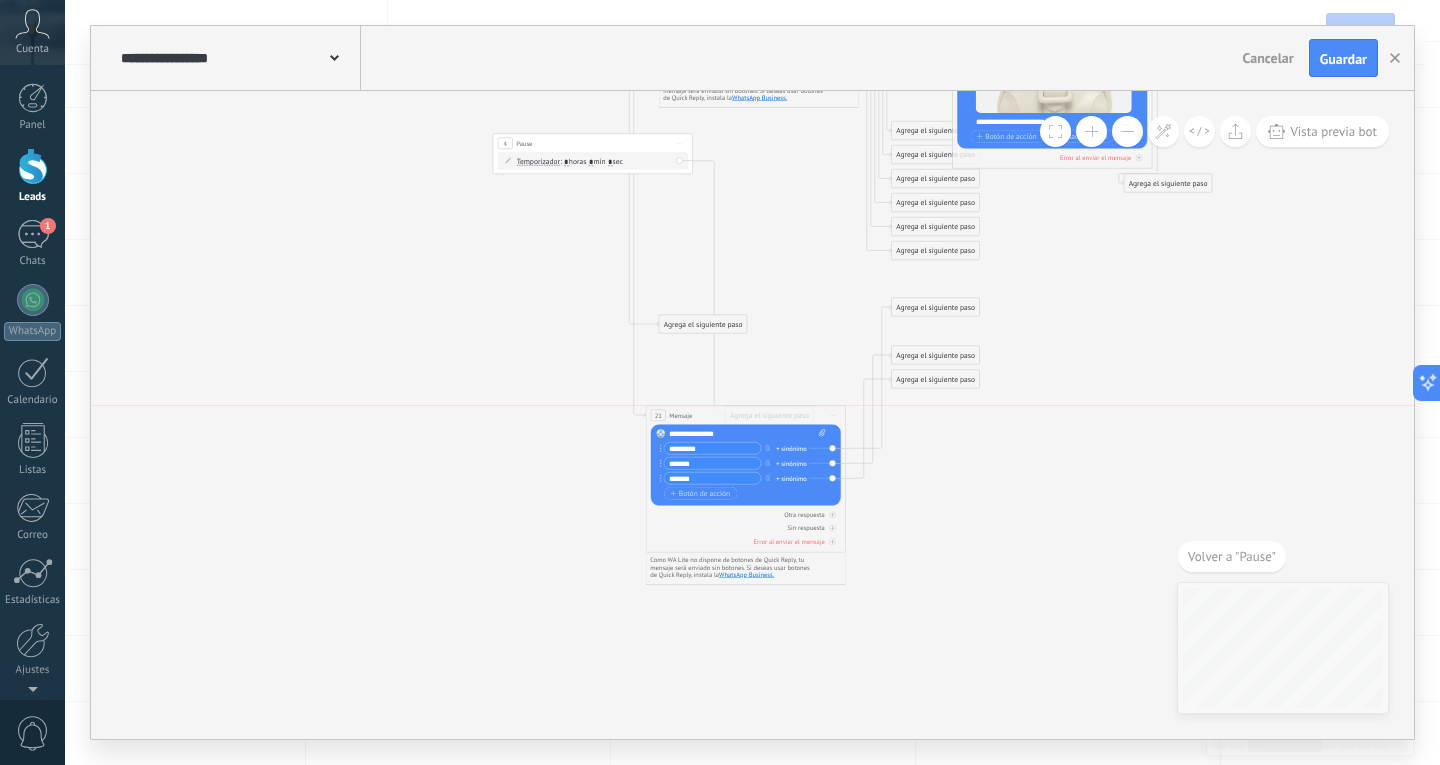 click on "21
Mensaje
*******
(a):
Todos los contactos - canales seleccionados
Todos los contactos - canales seleccionados
Todos los contactos - canal primario
Contacto principal - canales seleccionados
Contacto principal - canal primario
Todos los contactos - canales seleccionados
Todos los contactos - canales seleccionados
Todos los contactos - canal primario
Contacto principal - canales seleccionados" at bounding box center [745, 415] 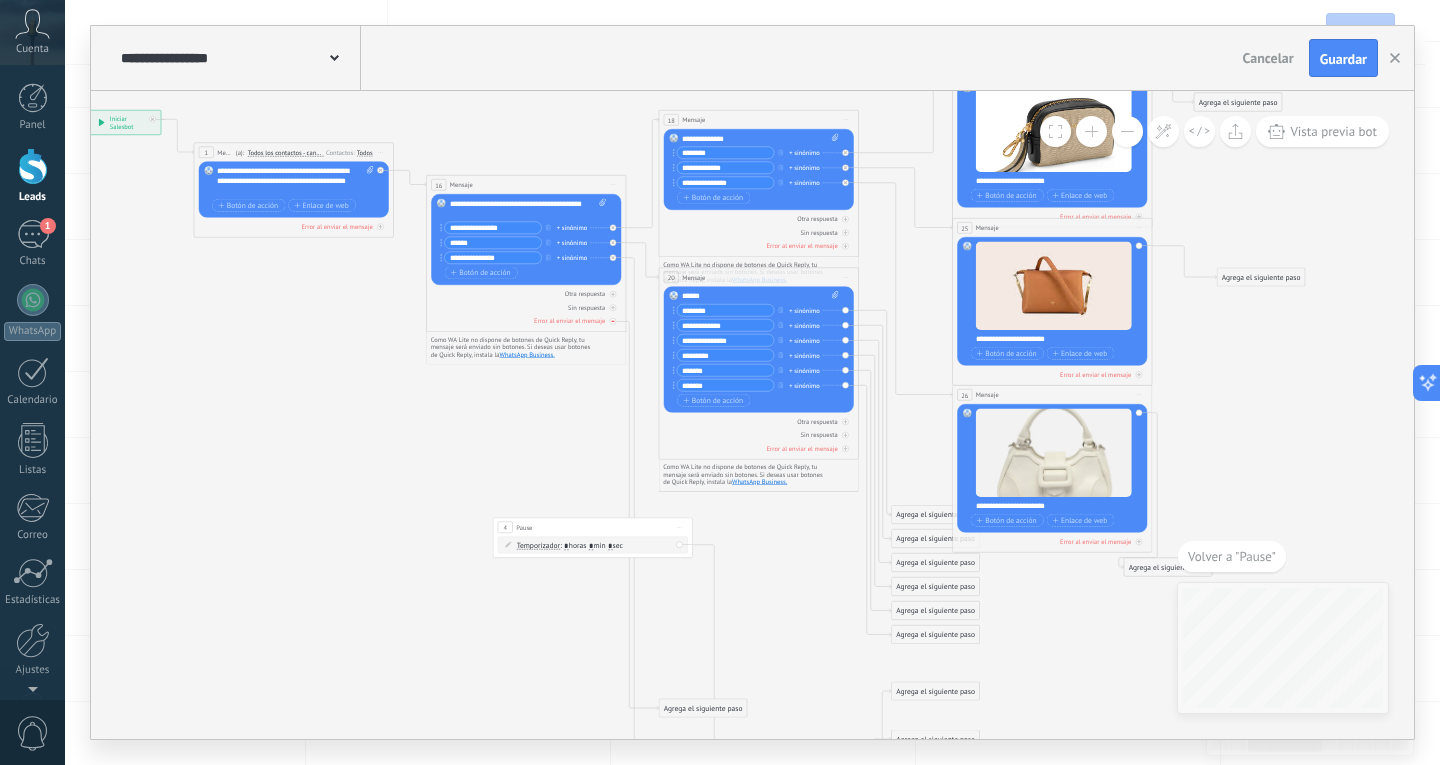 click on "Error al enviar el mensaje" at bounding box center [526, 321] 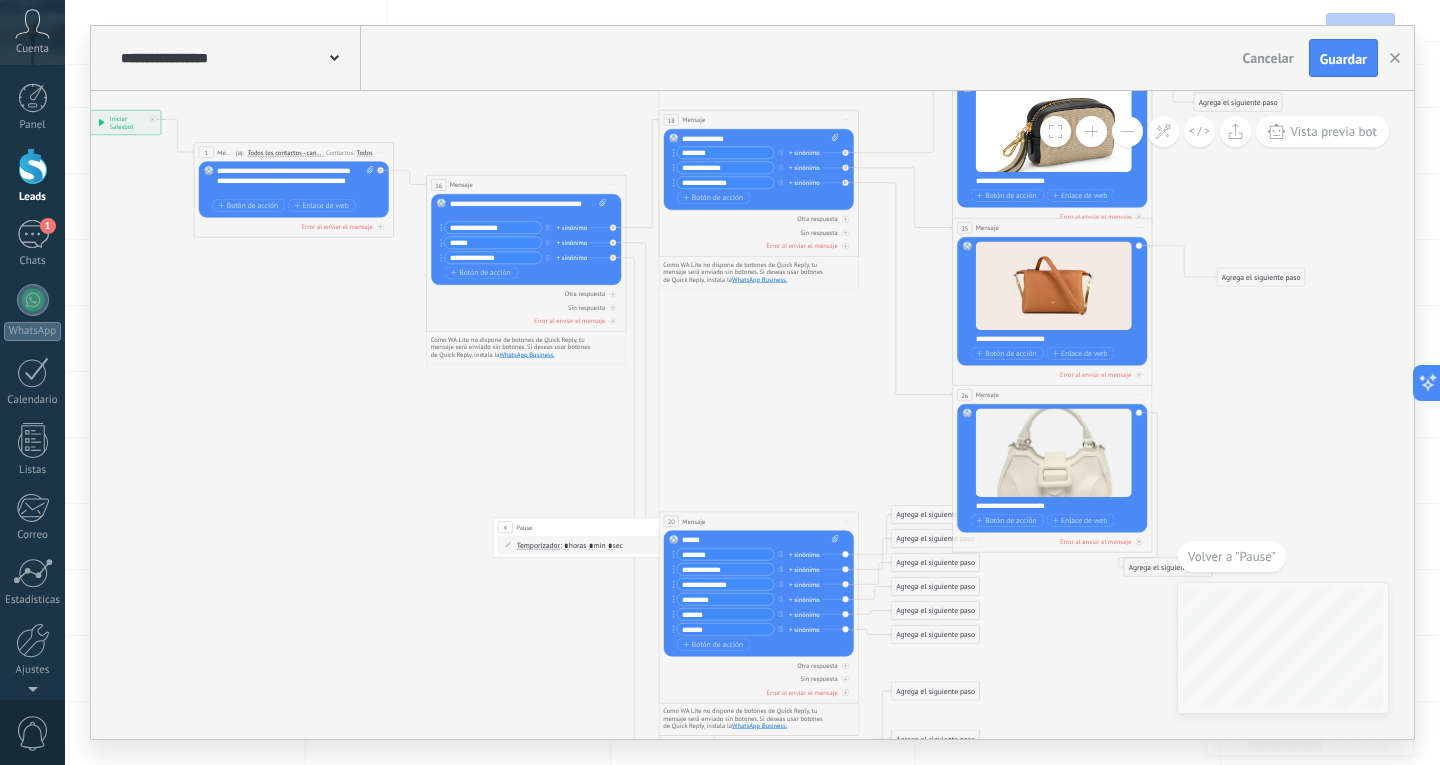 drag, startPoint x: 729, startPoint y: 273, endPoint x: 728, endPoint y: 517, distance: 244.00204 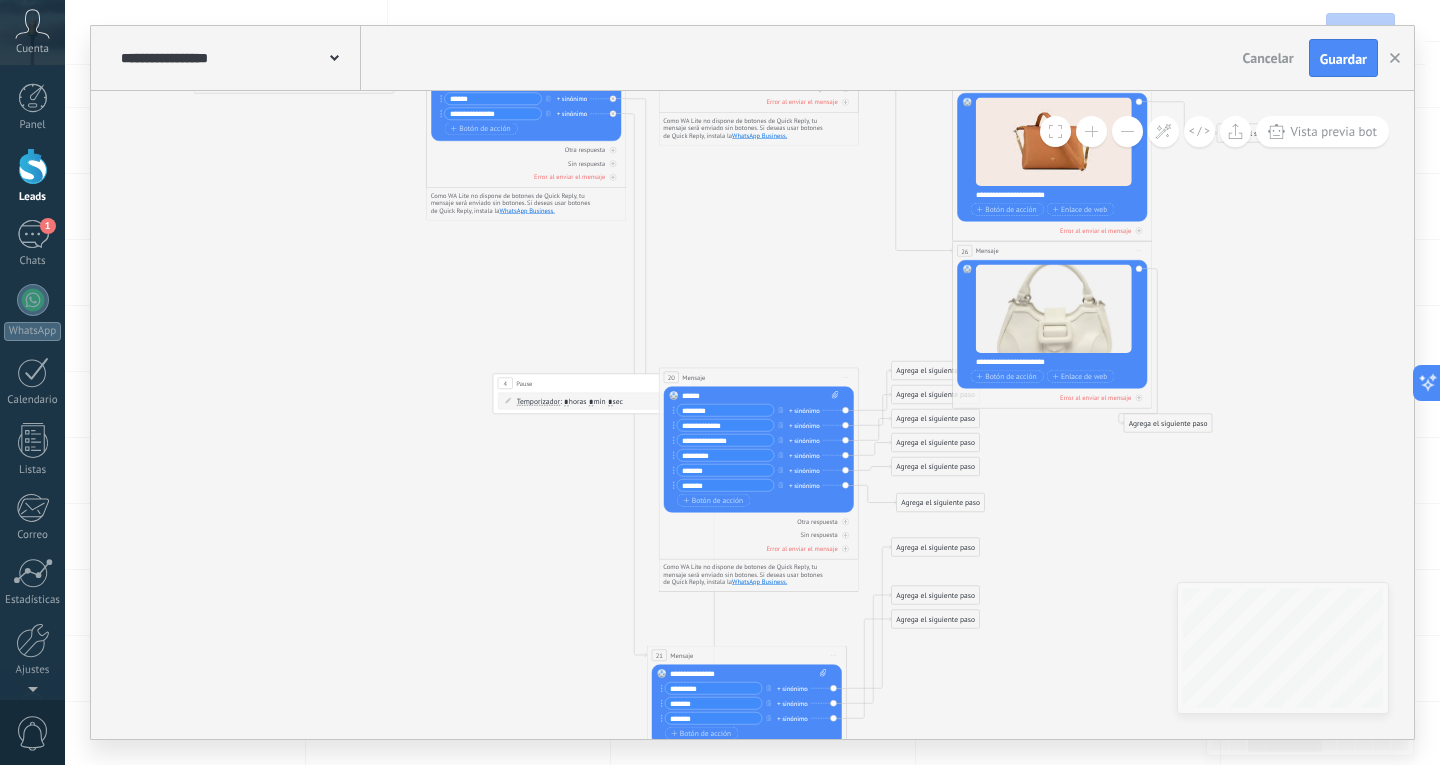 drag, startPoint x: 939, startPoint y: 488, endPoint x: 944, endPoint y: 499, distance: 12.083046 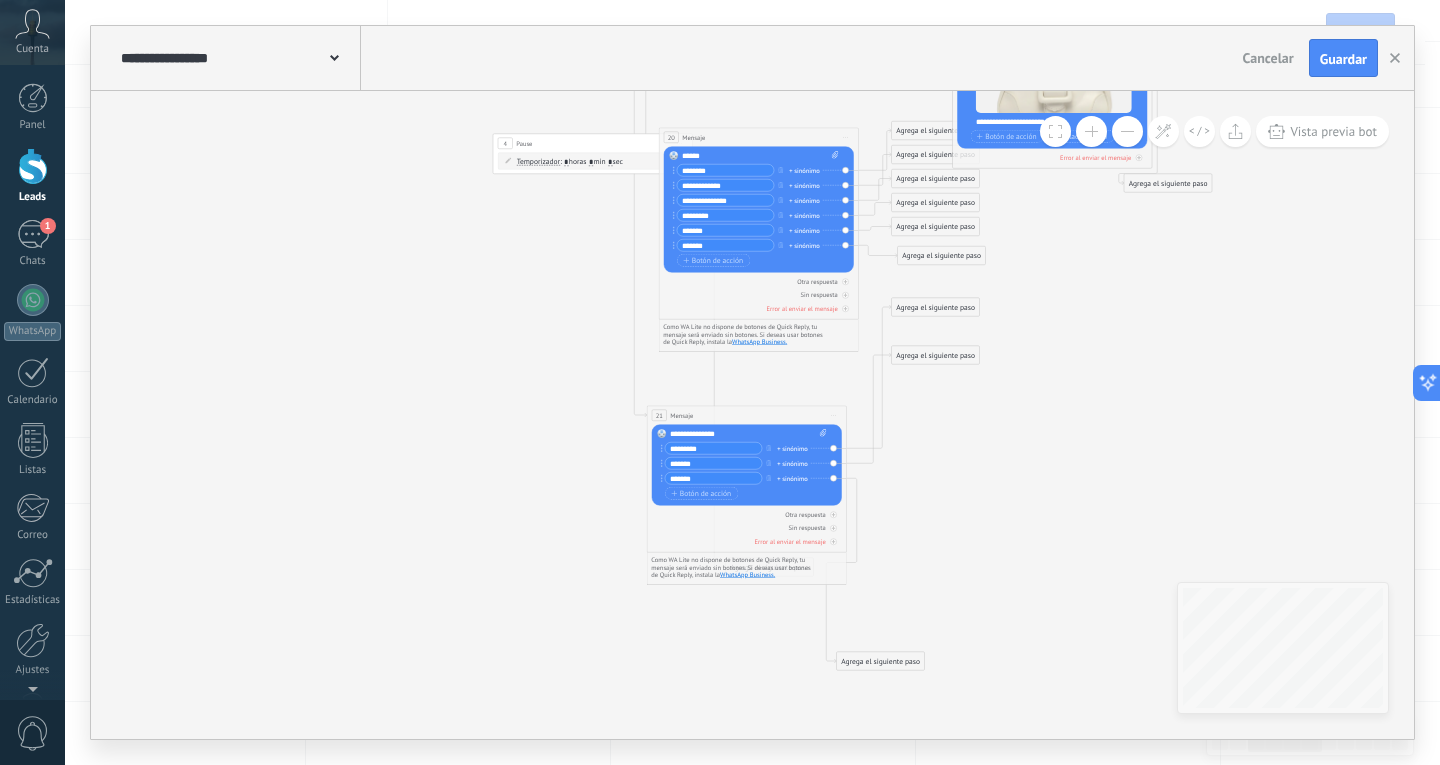 drag, startPoint x: 955, startPoint y: 382, endPoint x: 900, endPoint y: 664, distance: 287.31342 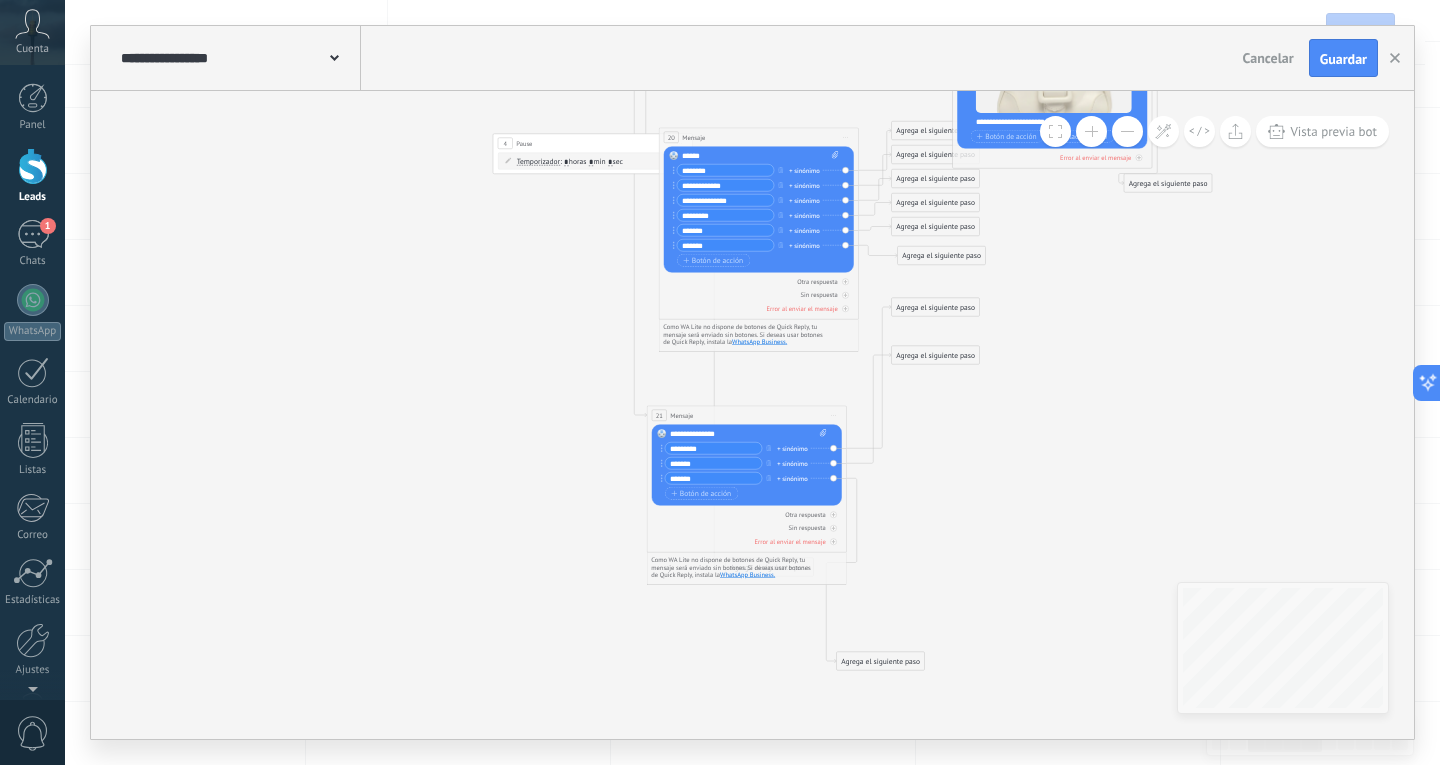 click on "Agrega el siguiente paso" at bounding box center (881, 661) 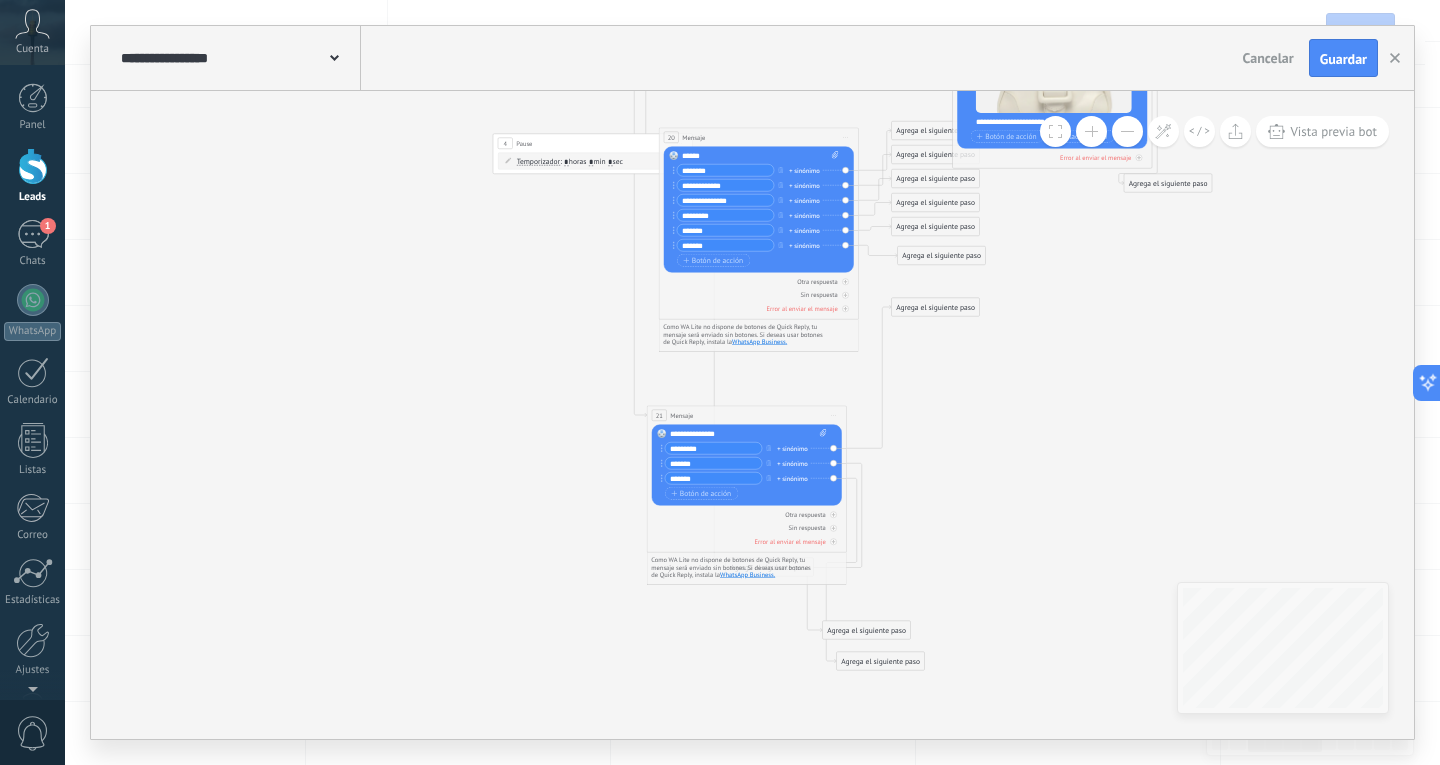 drag, startPoint x: 941, startPoint y: 354, endPoint x: 872, endPoint y: 630, distance: 284.4943 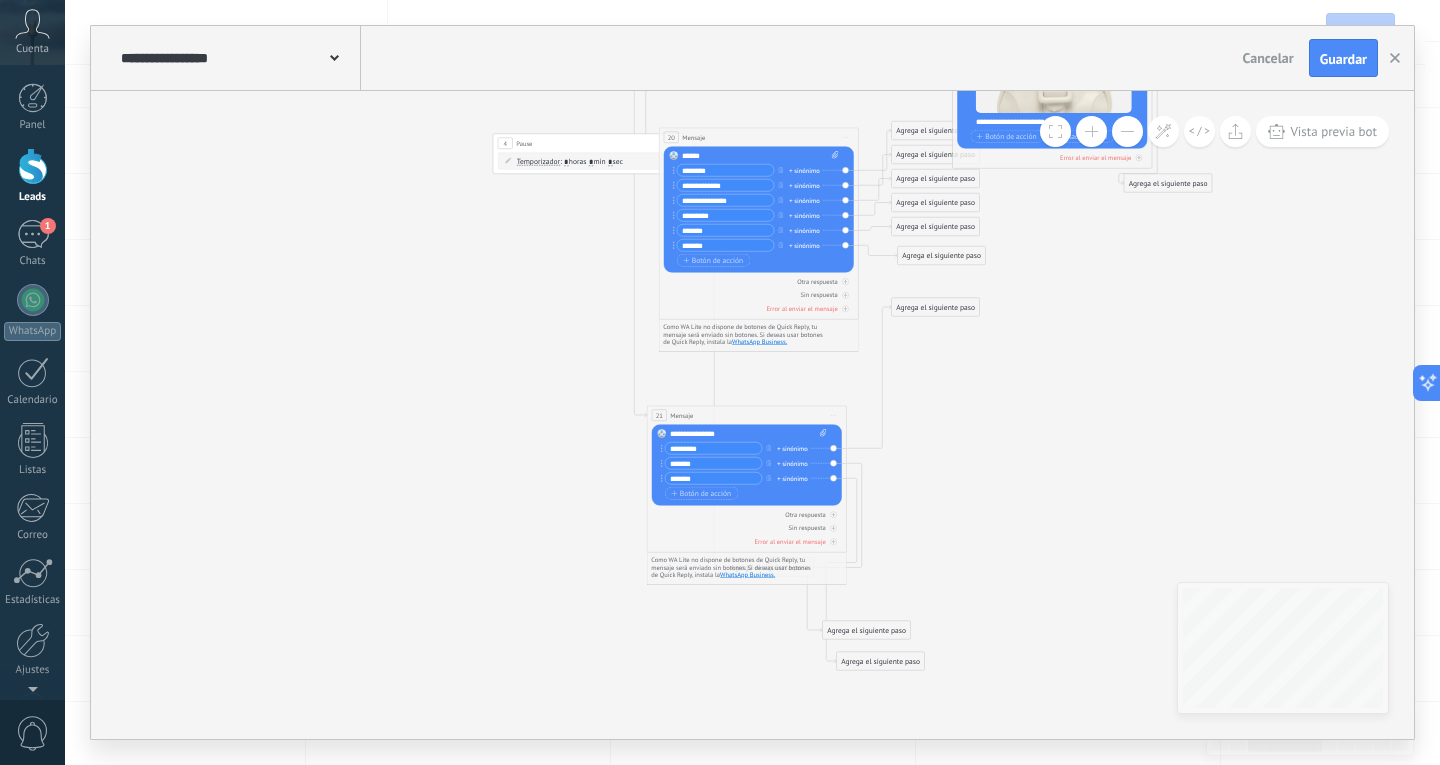 click on "Agrega el siguiente paso" at bounding box center [867, 630] 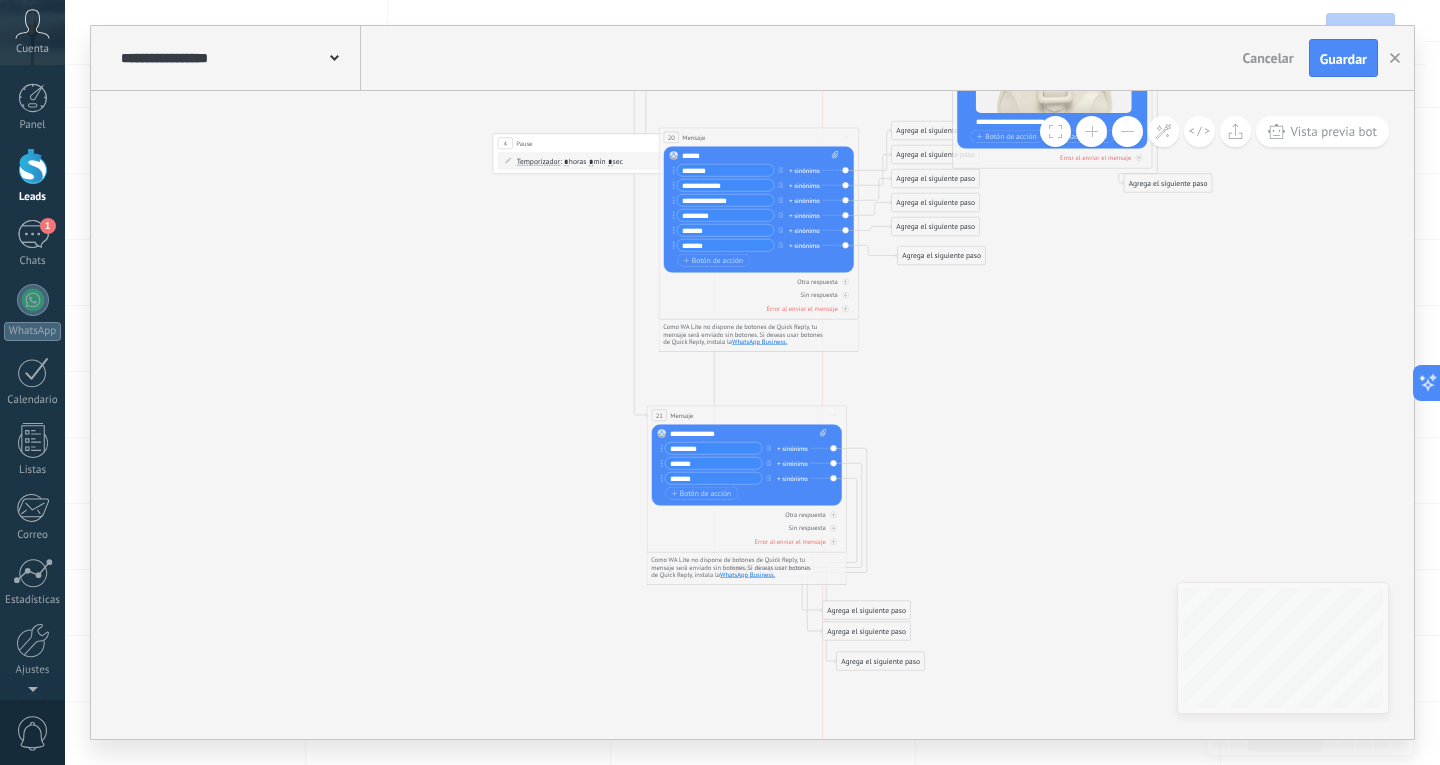 drag, startPoint x: 945, startPoint y: 308, endPoint x: 879, endPoint y: 611, distance: 310.10483 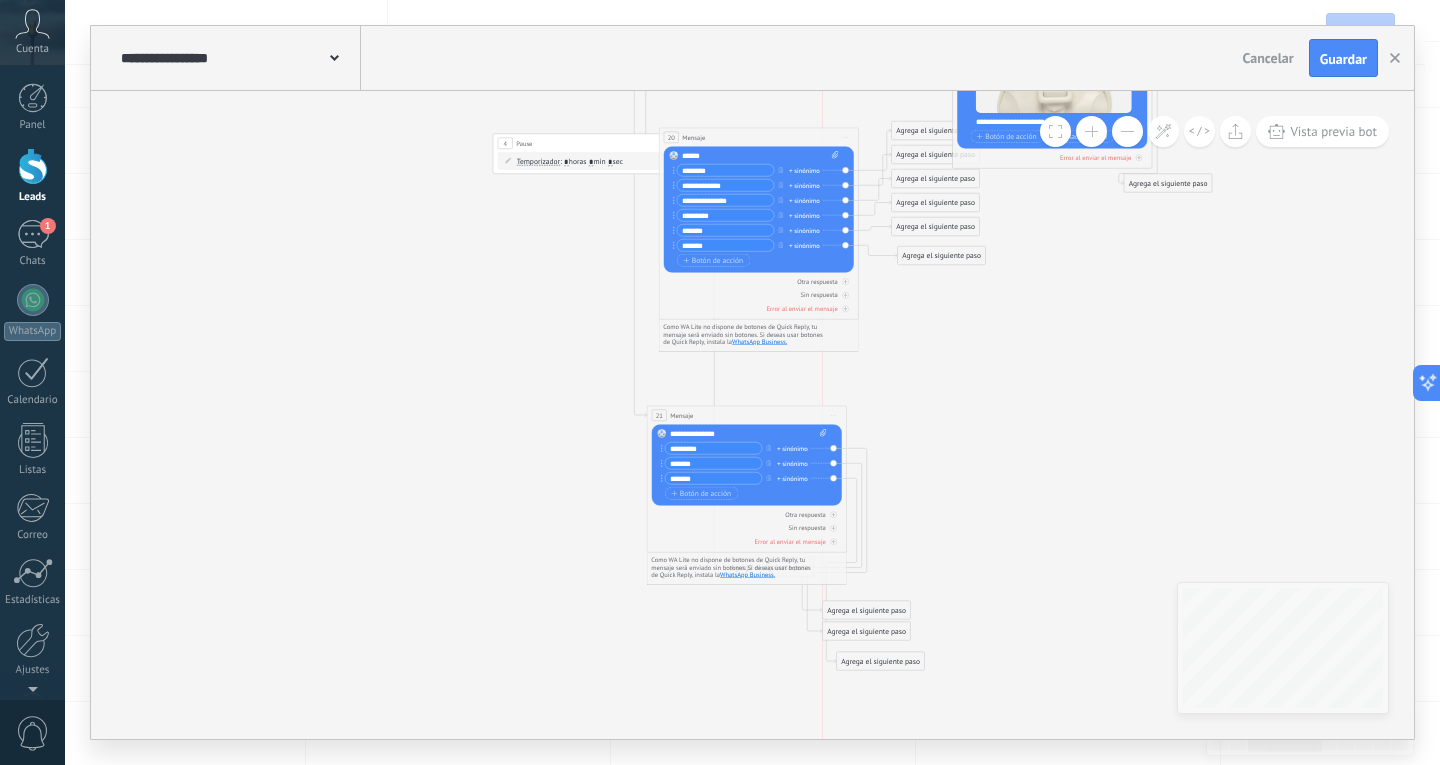 click on "Agrega el siguiente paso" at bounding box center (867, 610) 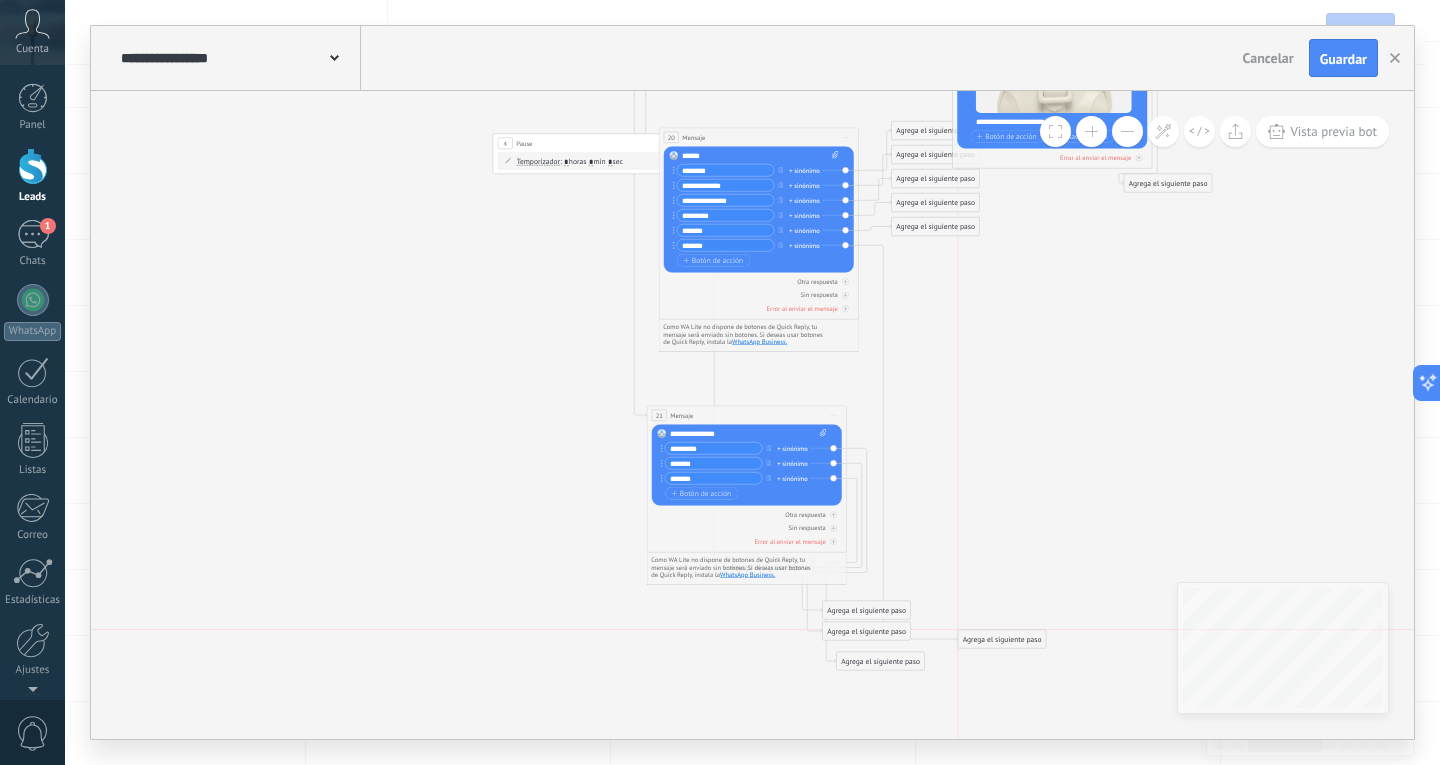 drag, startPoint x: 968, startPoint y: 251, endPoint x: 1026, endPoint y: 637, distance: 390.3332 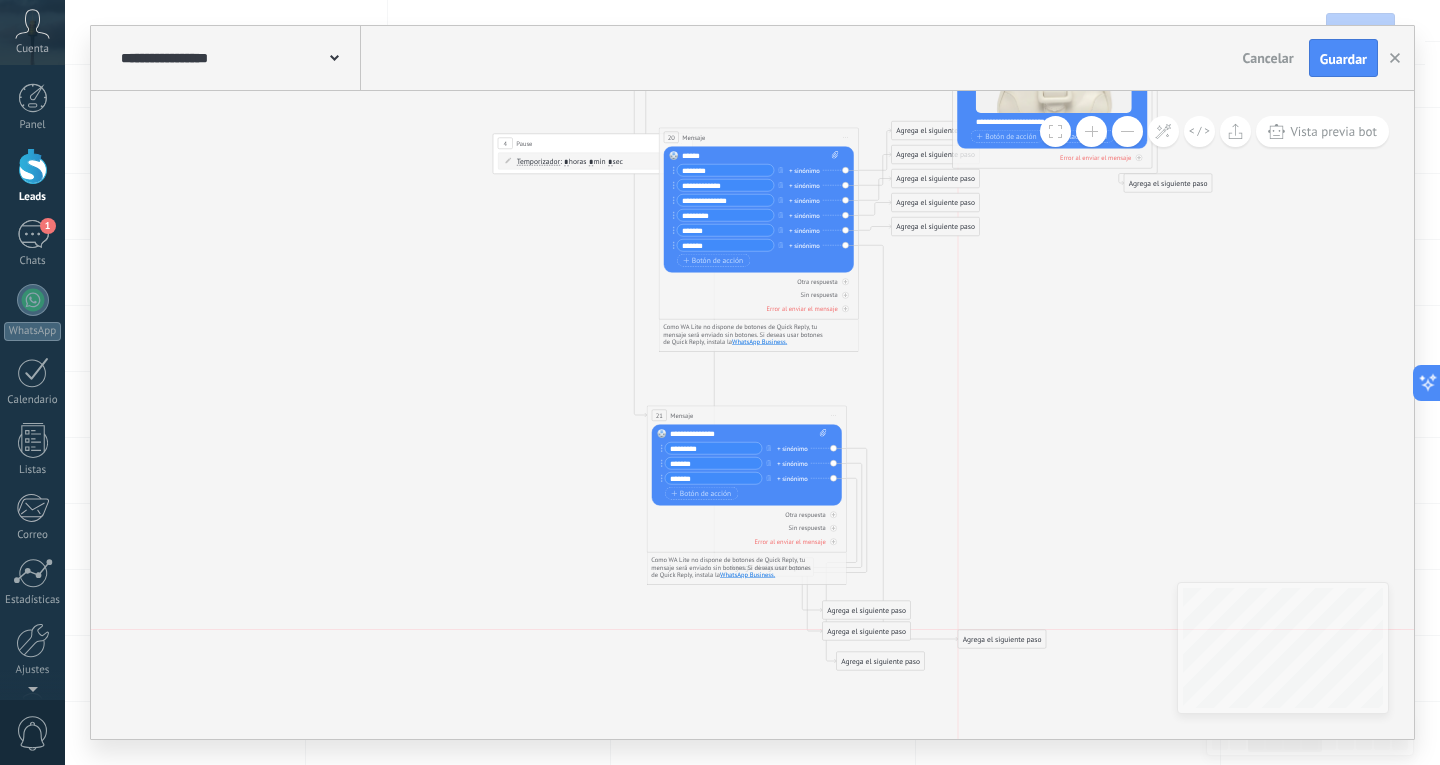click on "Agrega el siguiente paso" at bounding box center (1002, 639) 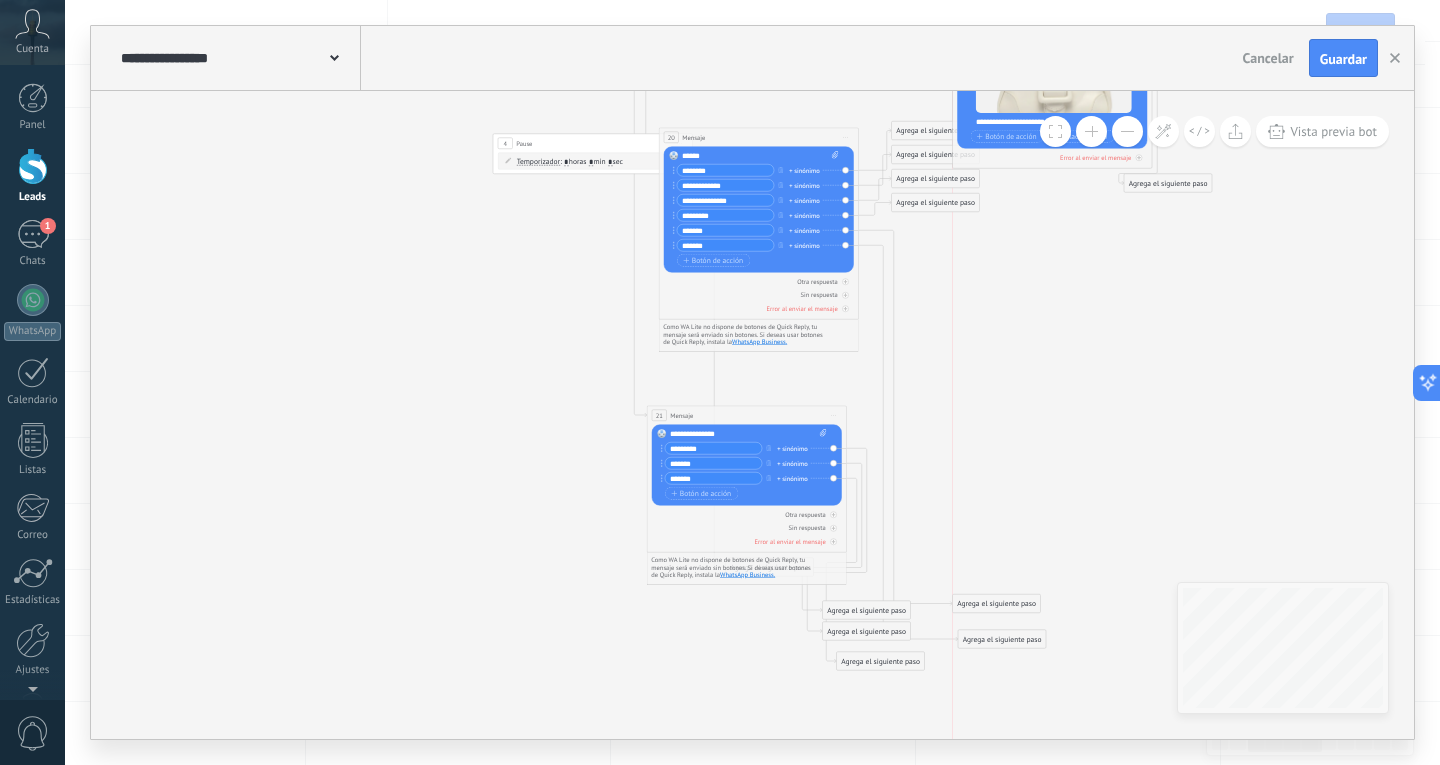 drag, startPoint x: 946, startPoint y: 219, endPoint x: 1005, endPoint y: 612, distance: 397.40408 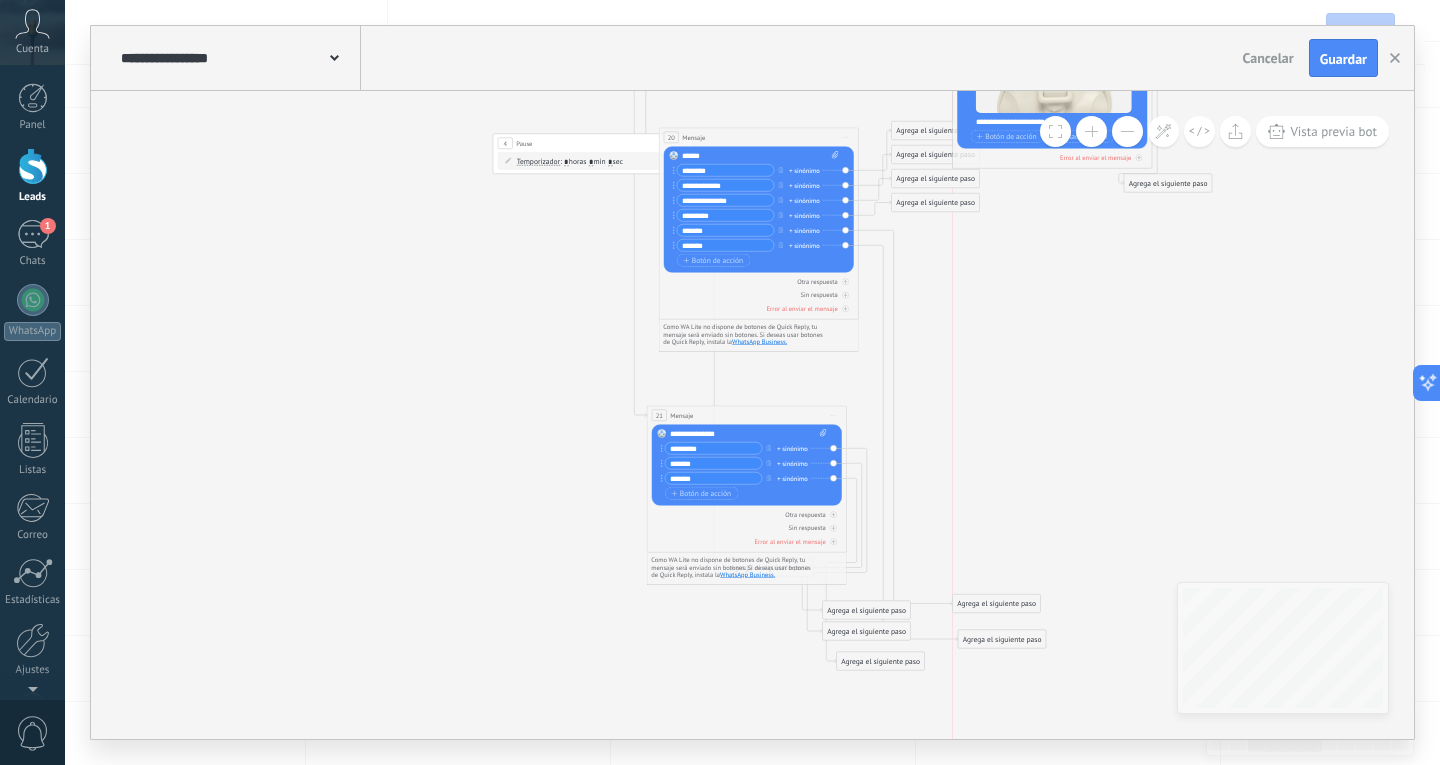 click on "Agrega el siguiente paso" at bounding box center (997, 604) 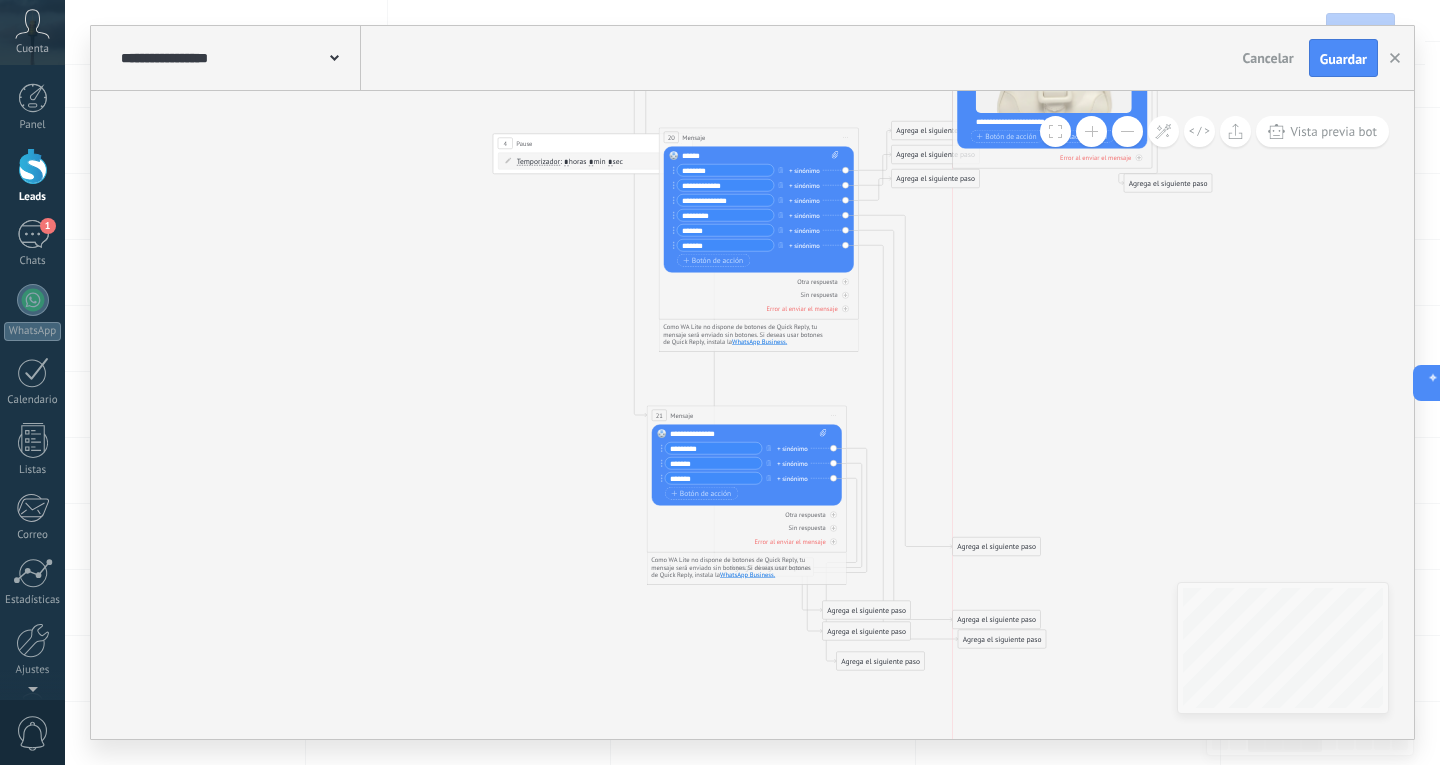 drag, startPoint x: 962, startPoint y: 203, endPoint x: 1027, endPoint y: 588, distance: 390.44846 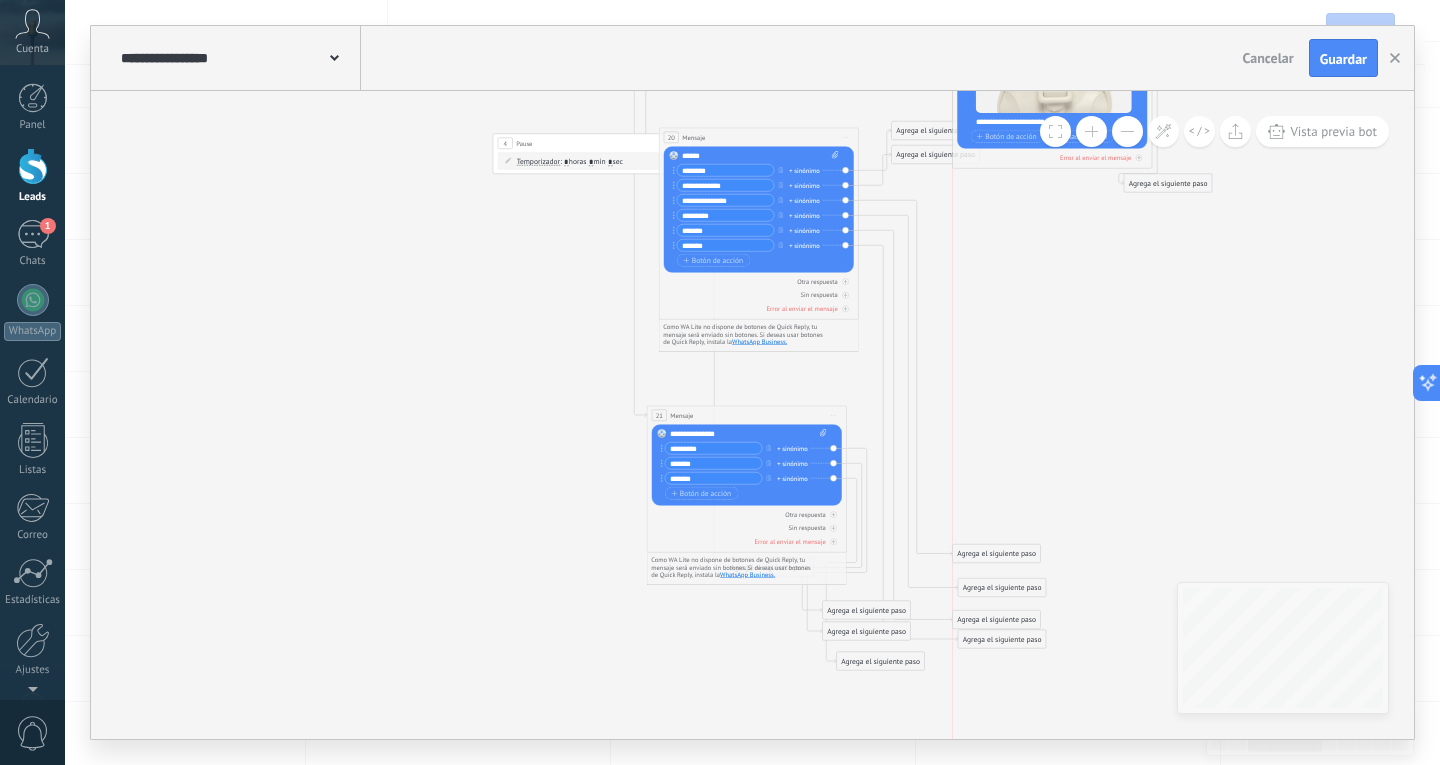 drag, startPoint x: 951, startPoint y: 181, endPoint x: 1009, endPoint y: 561, distance: 384.40082 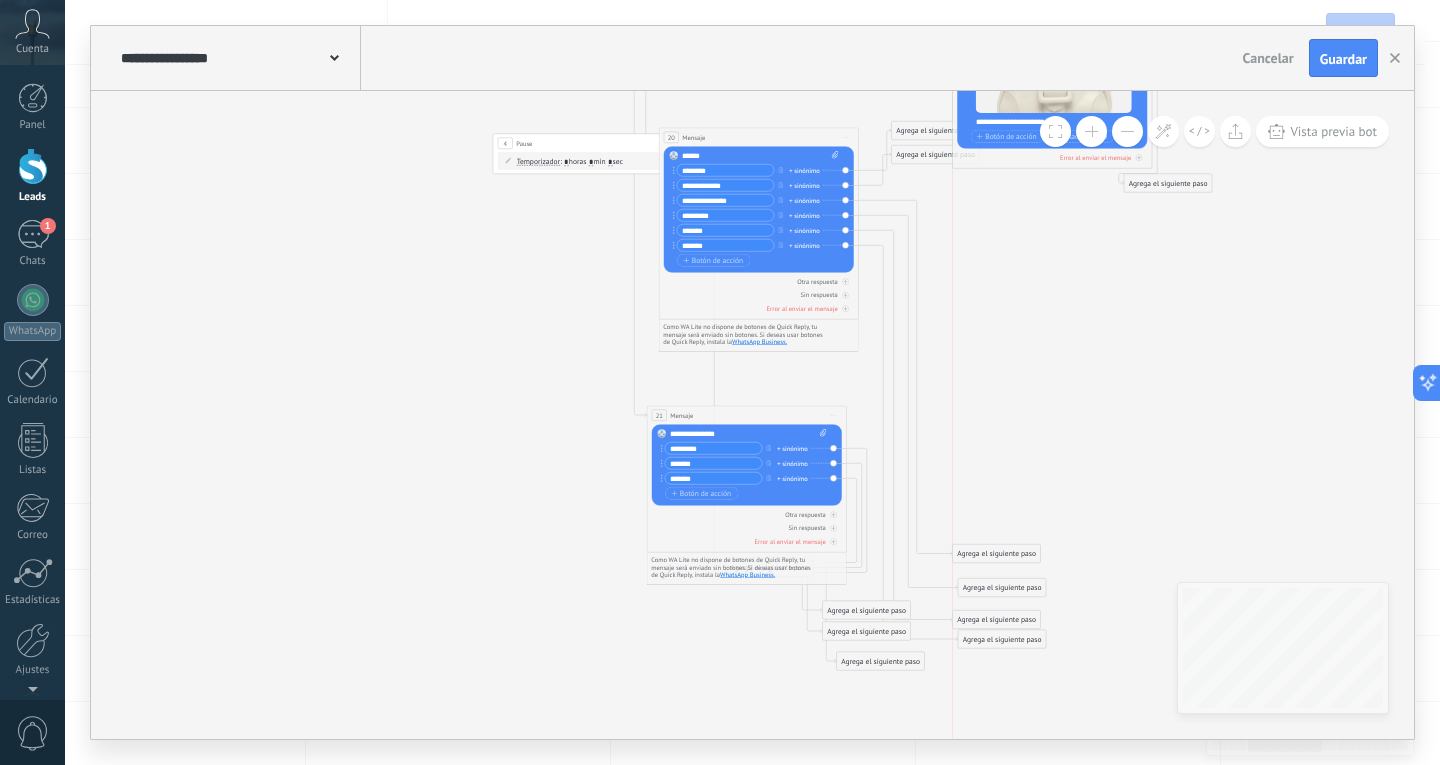 click on "Agrega el siguiente paso" at bounding box center [997, 554] 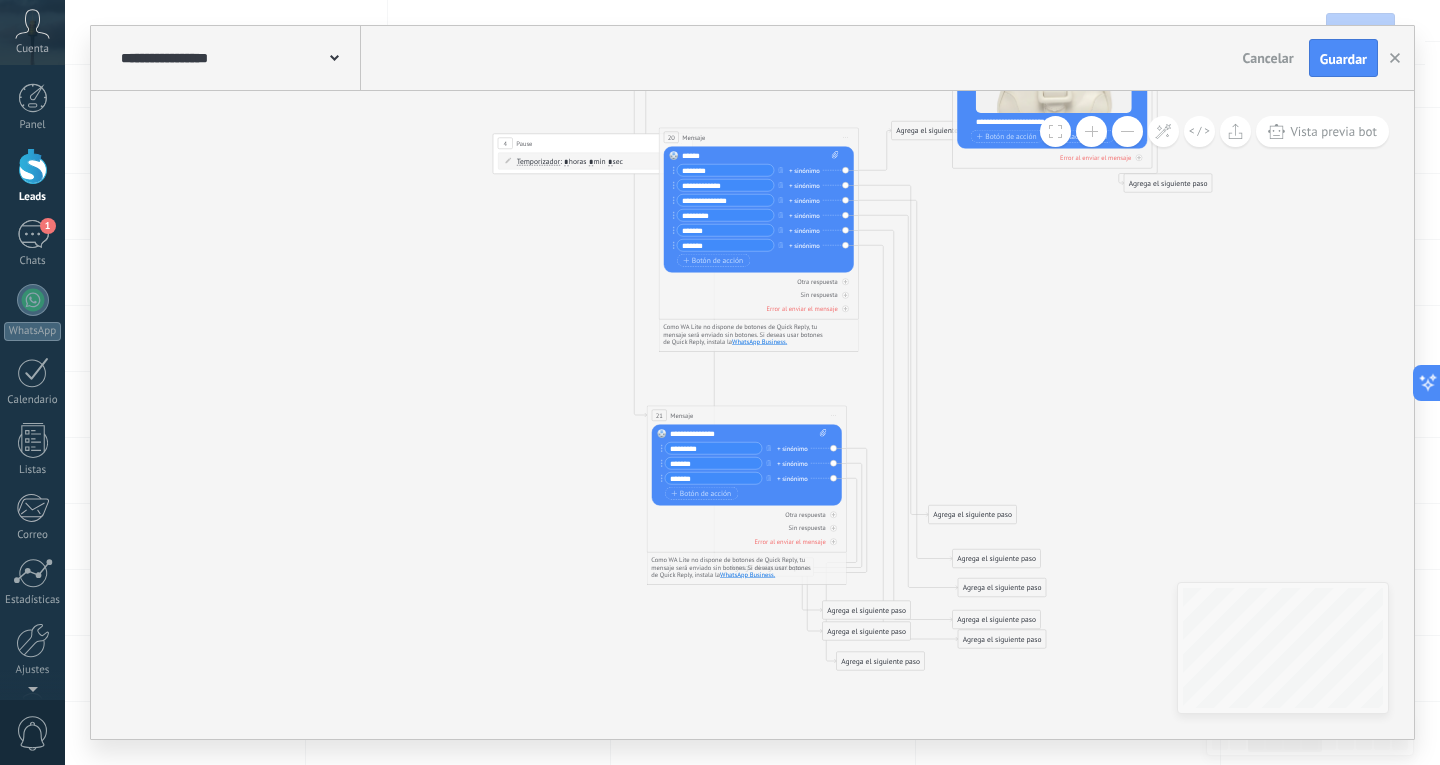 drag, startPoint x: 938, startPoint y: 161, endPoint x: 986, endPoint y: 535, distance: 377.06763 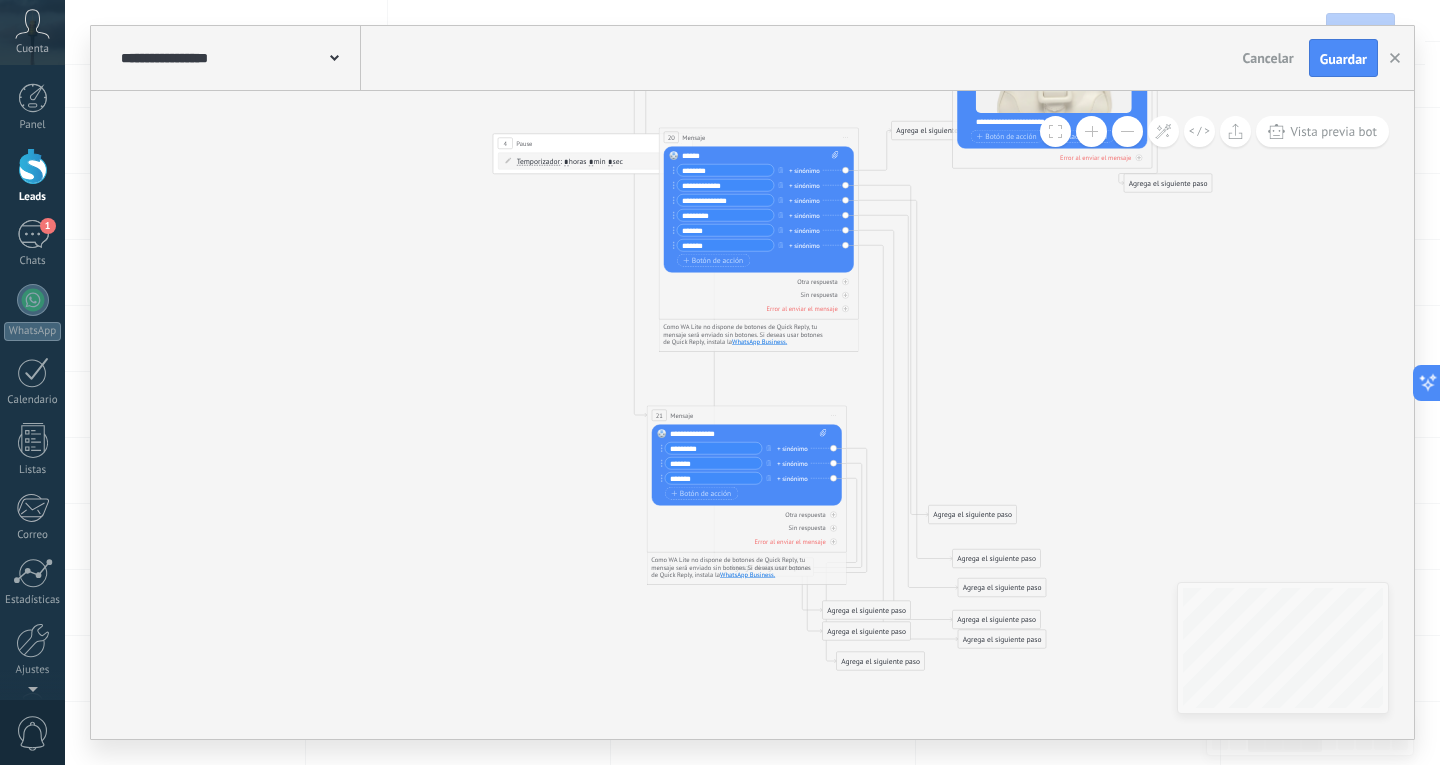click on "Agrega el siguiente paso" at bounding box center [973, 515] 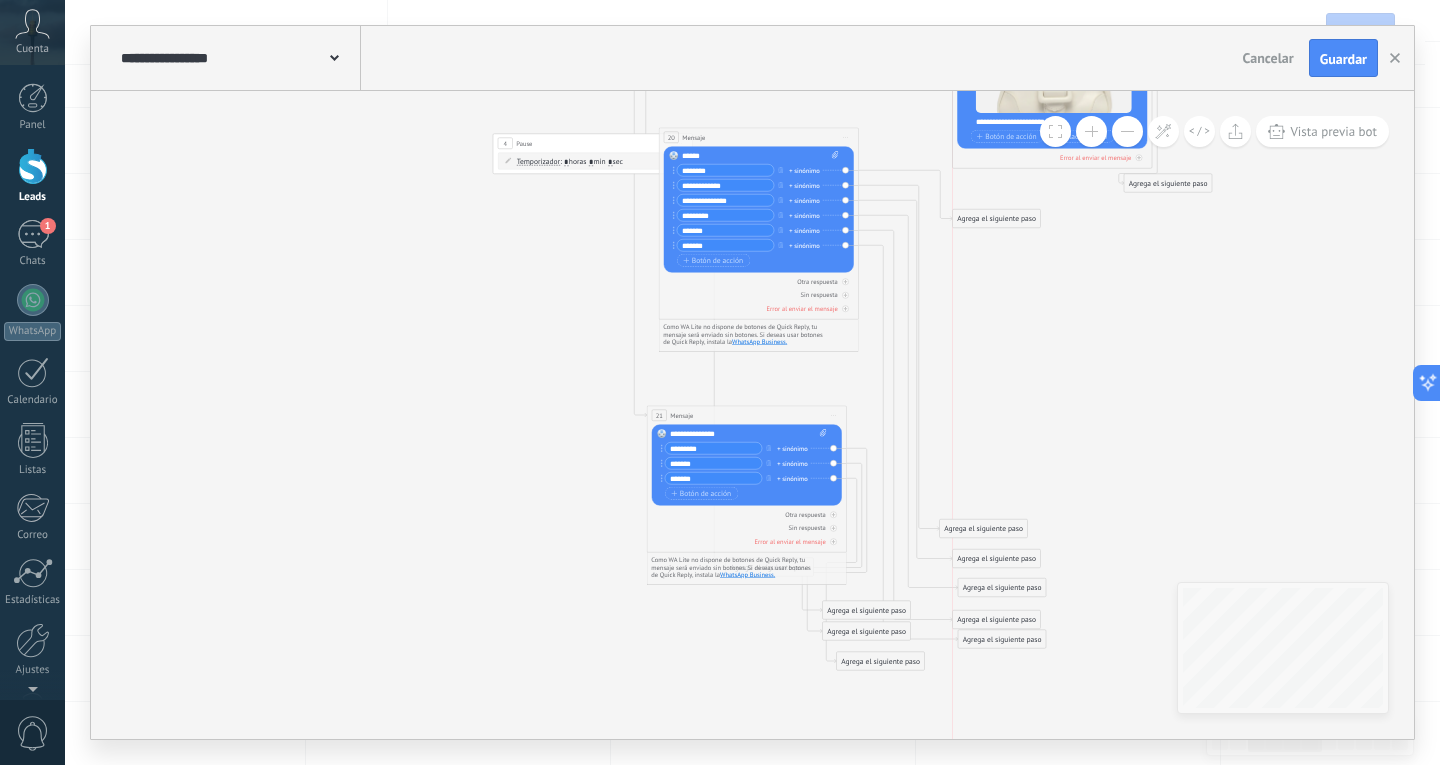 drag, startPoint x: 926, startPoint y: 130, endPoint x: 986, endPoint y: 218, distance: 106.50822 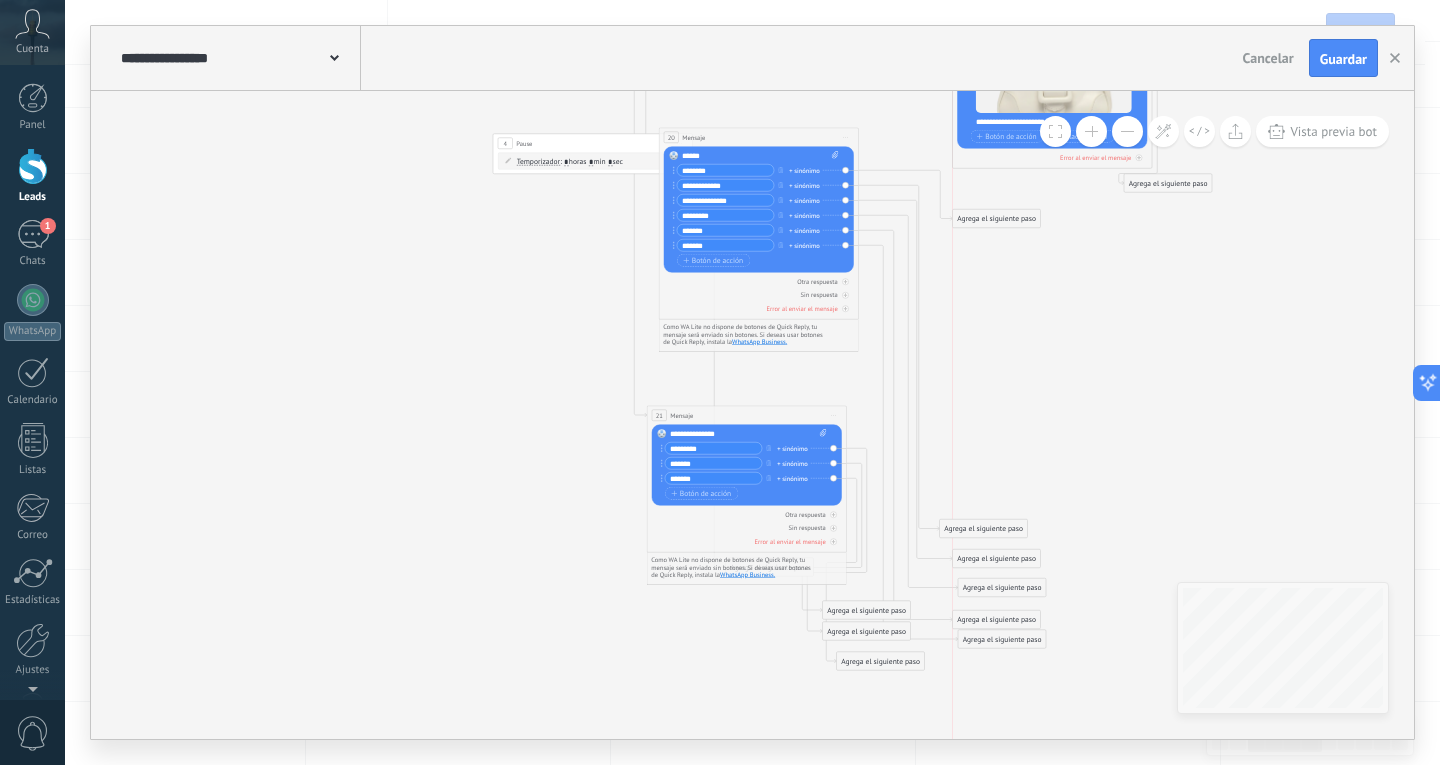 click on "Agrega el siguiente paso" at bounding box center [997, 219] 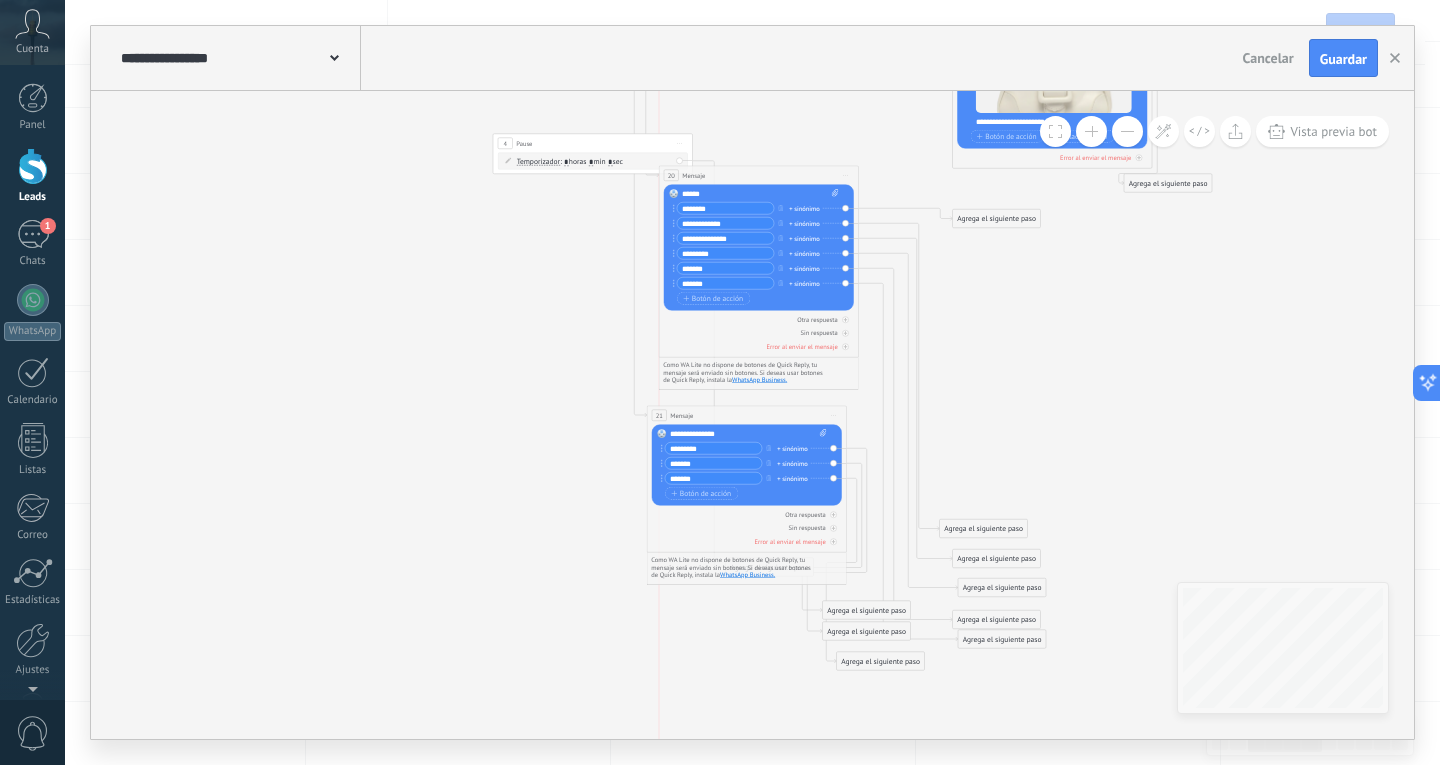 drag, startPoint x: 803, startPoint y: 140, endPoint x: 807, endPoint y: 178, distance: 38.209946 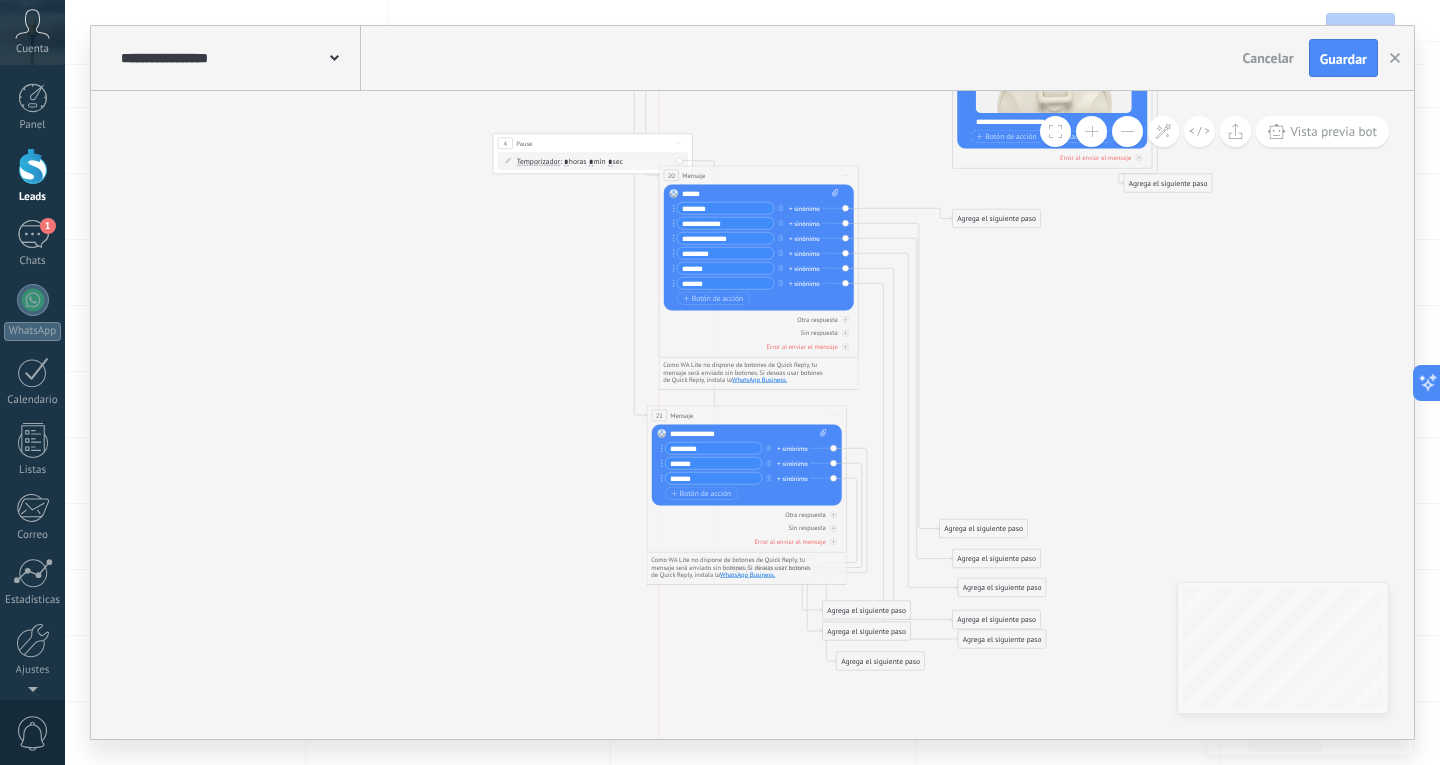 click on "20
Mensaje
*******
(a):
Todos los contactos - canales seleccionados
Todos los contactos - canales seleccionados
Todos los contactos - canal primario
Contacto principal - canales seleccionados
Contacto principal - canal primario
Todos los contactos - canales seleccionados
Todos los contactos - canales seleccionados
Todos los contactos - canal primario
Contacto principal - canales seleccionados" at bounding box center [758, 175] 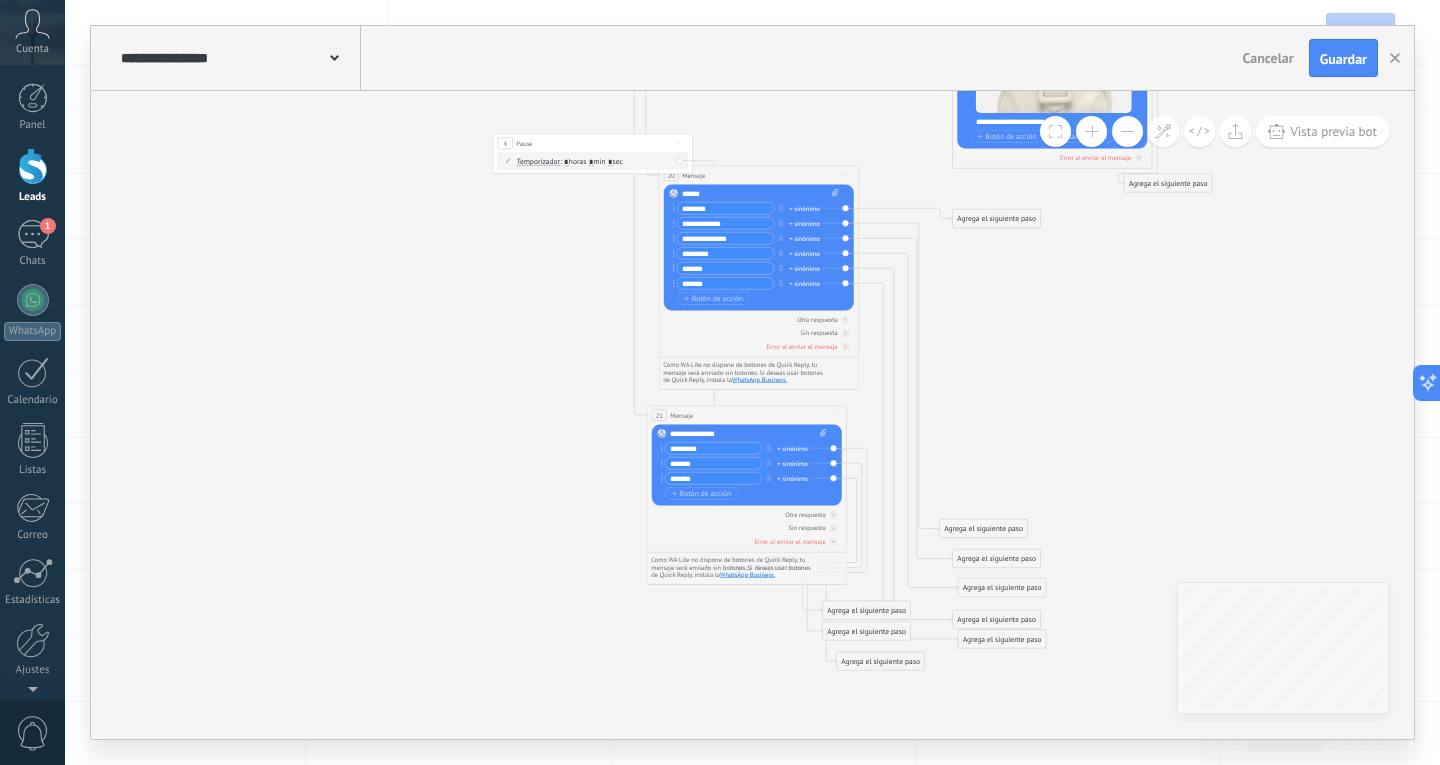 click 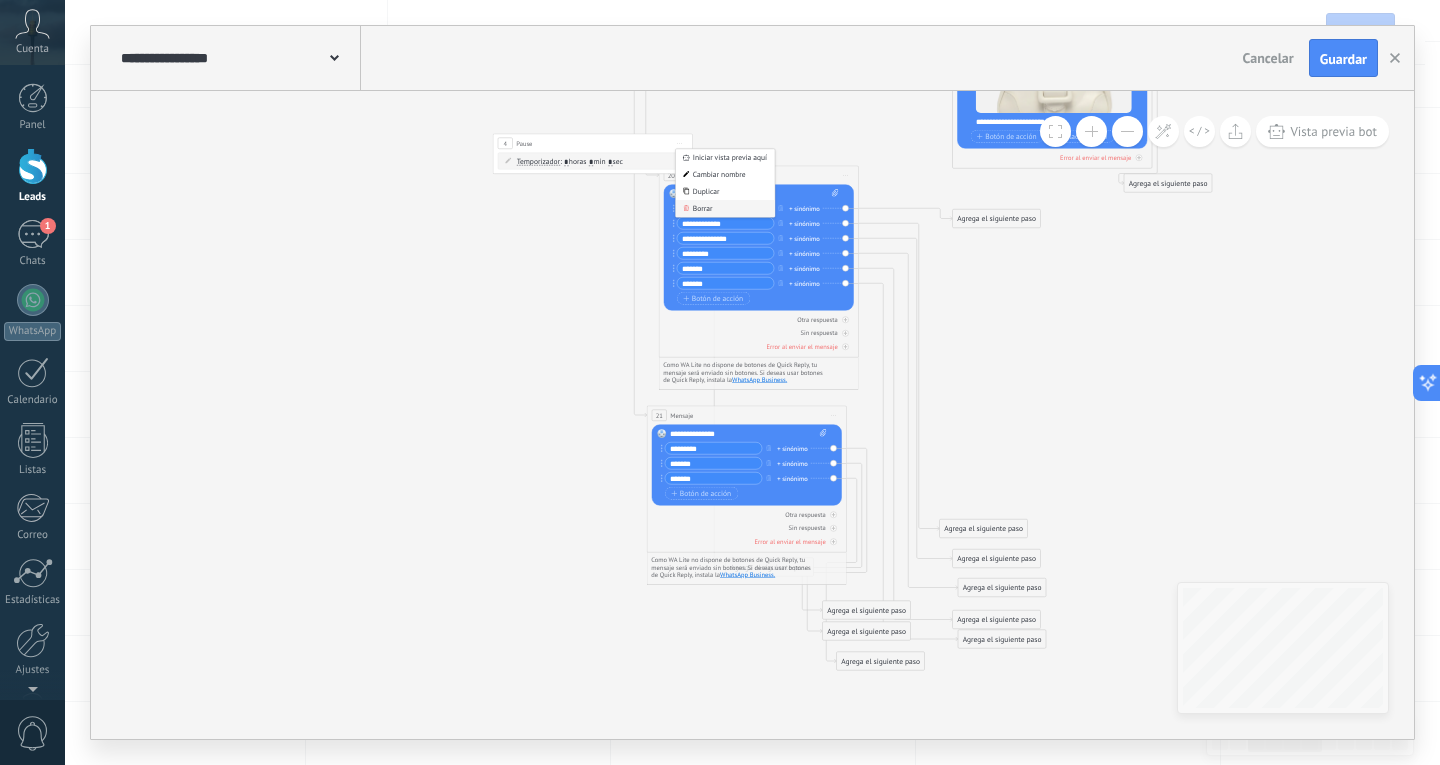 click on "Borrar" at bounding box center (725, 208) 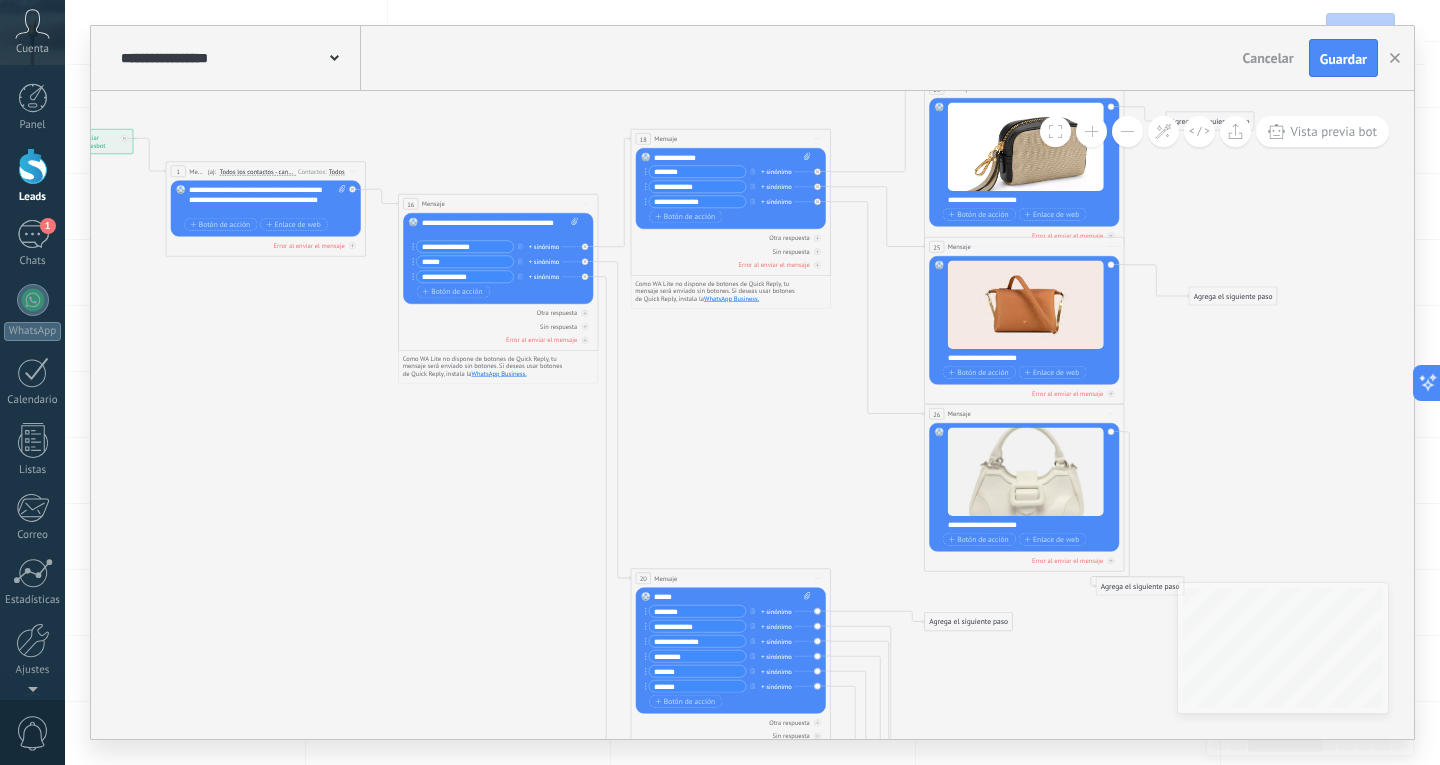 drag, startPoint x: 792, startPoint y: 150, endPoint x: 768, endPoint y: 541, distance: 391.73587 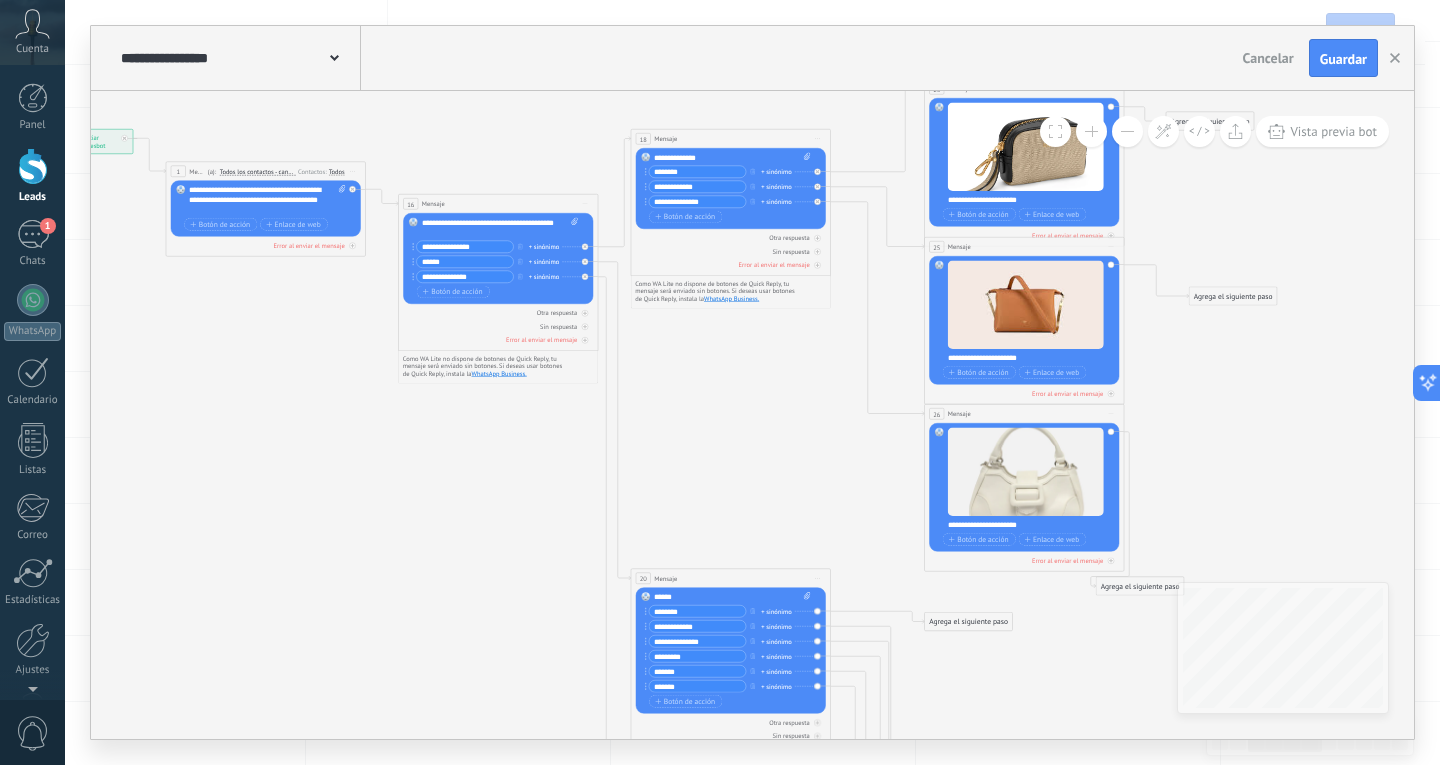 click 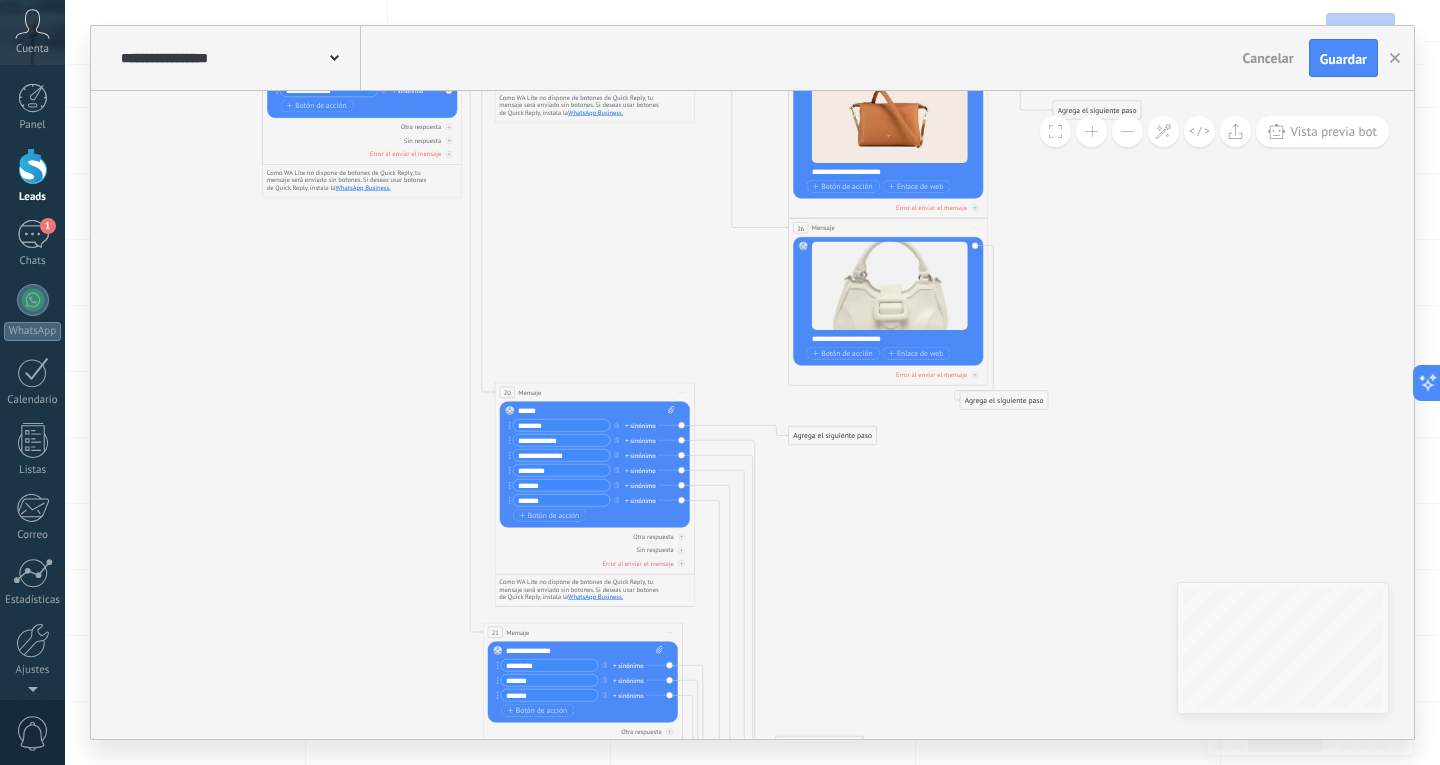 drag, startPoint x: 952, startPoint y: 674, endPoint x: 812, endPoint y: 500, distance: 223.32935 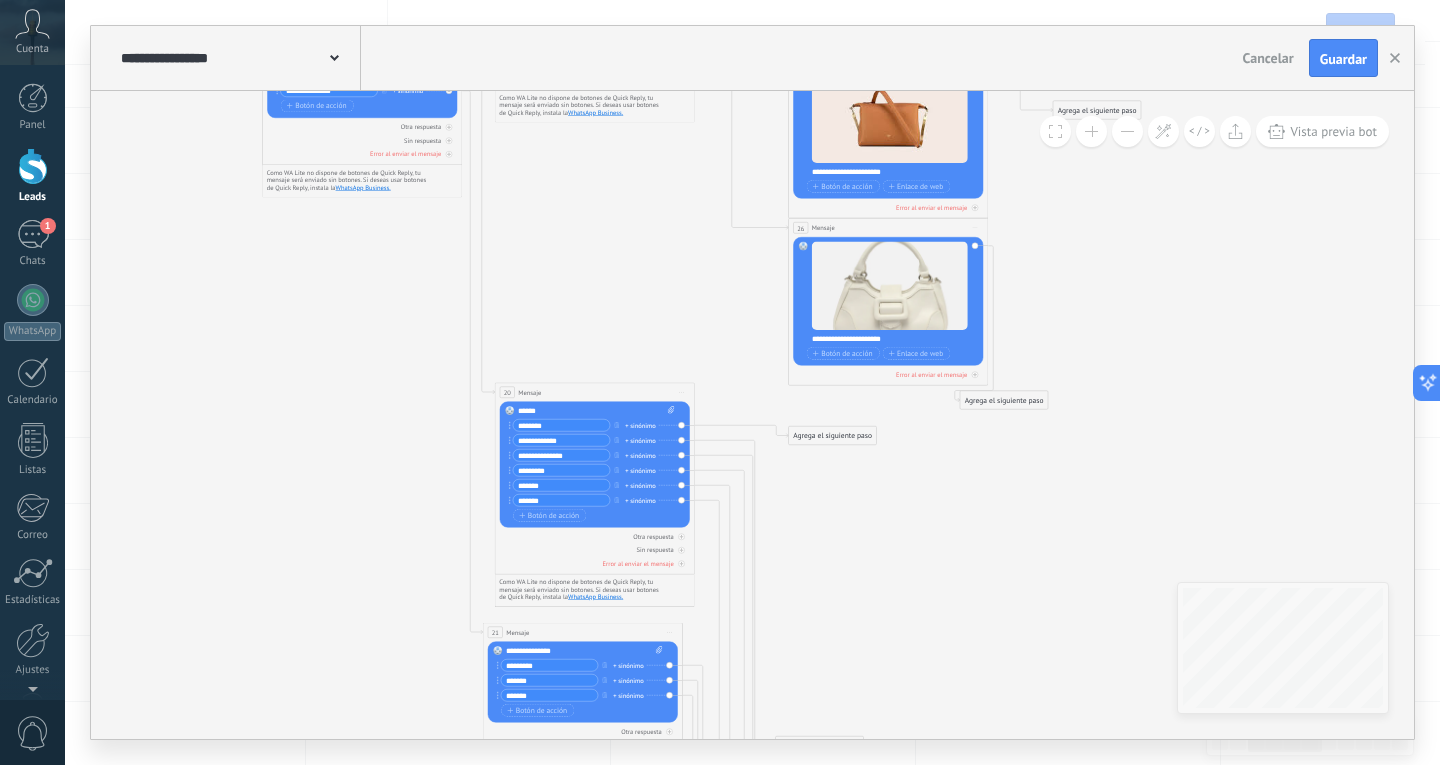 click on "Agrega el siguiente paso" at bounding box center (833, 436) 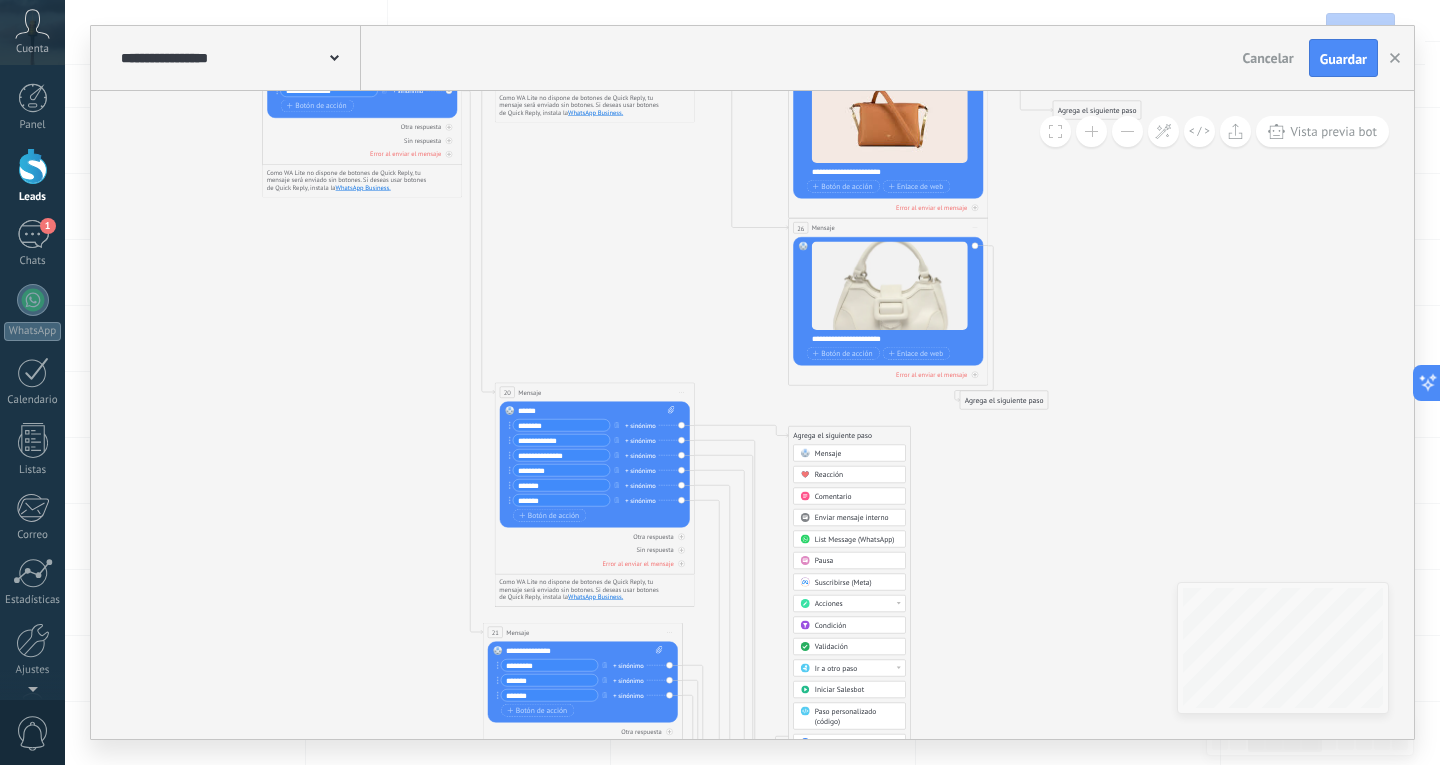 click on "Mensaje" at bounding box center (857, 454) 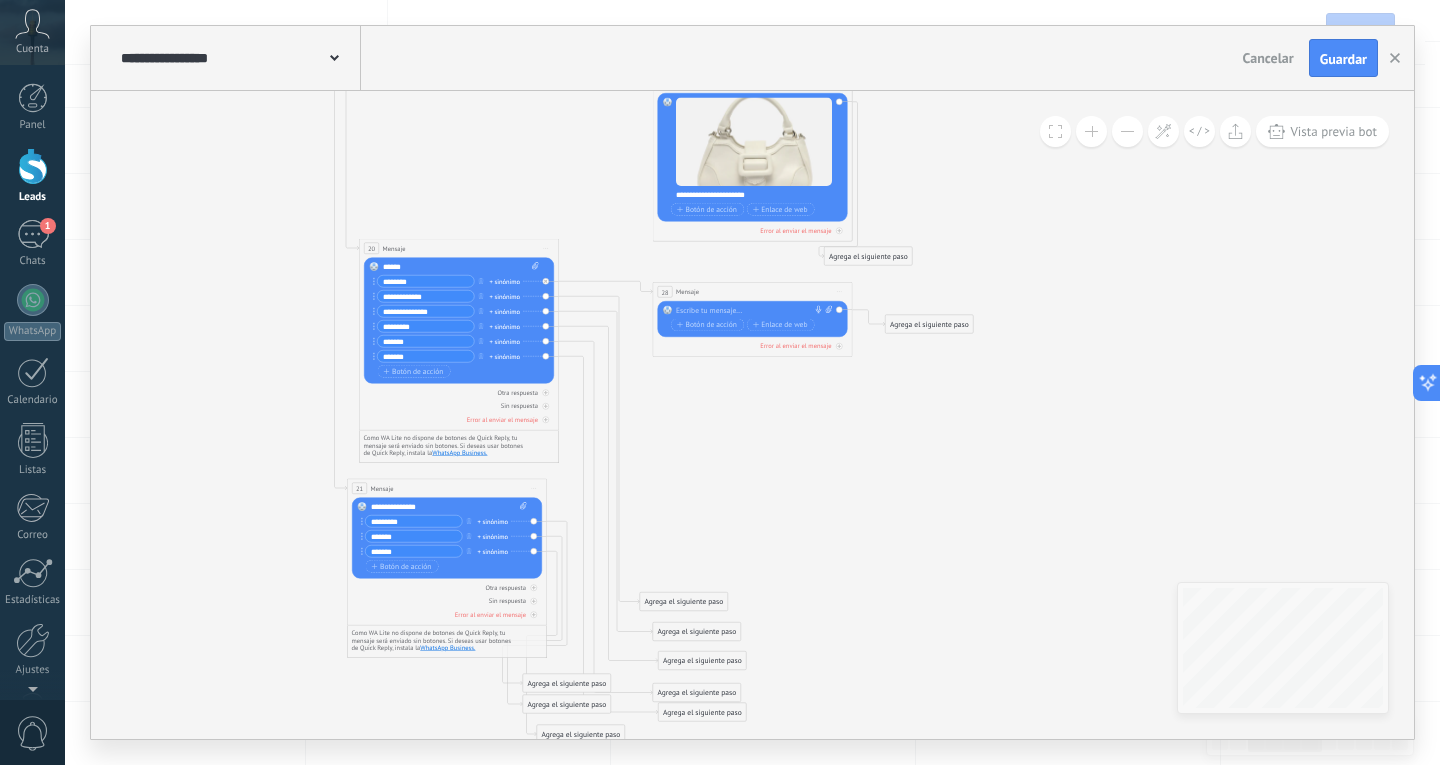click at bounding box center [750, 311] 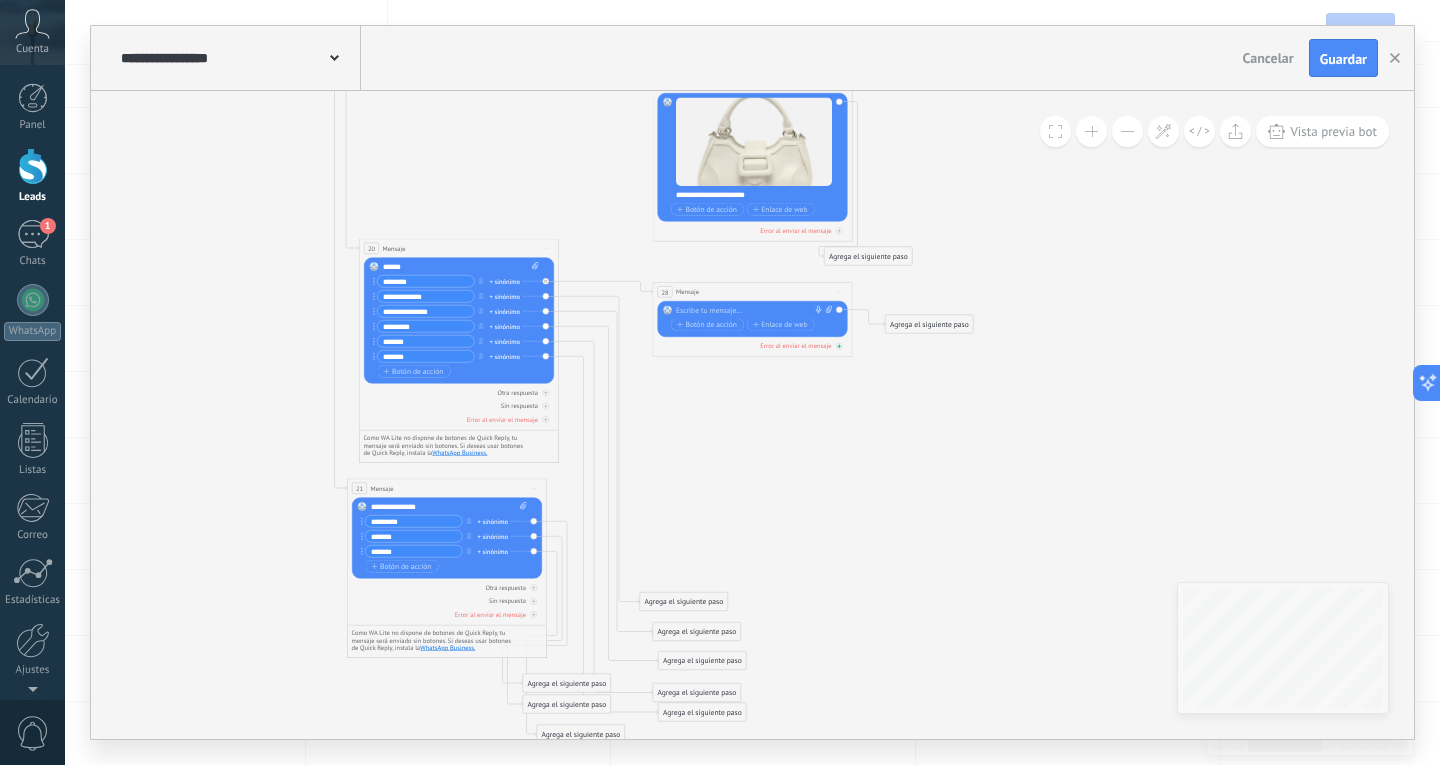 type 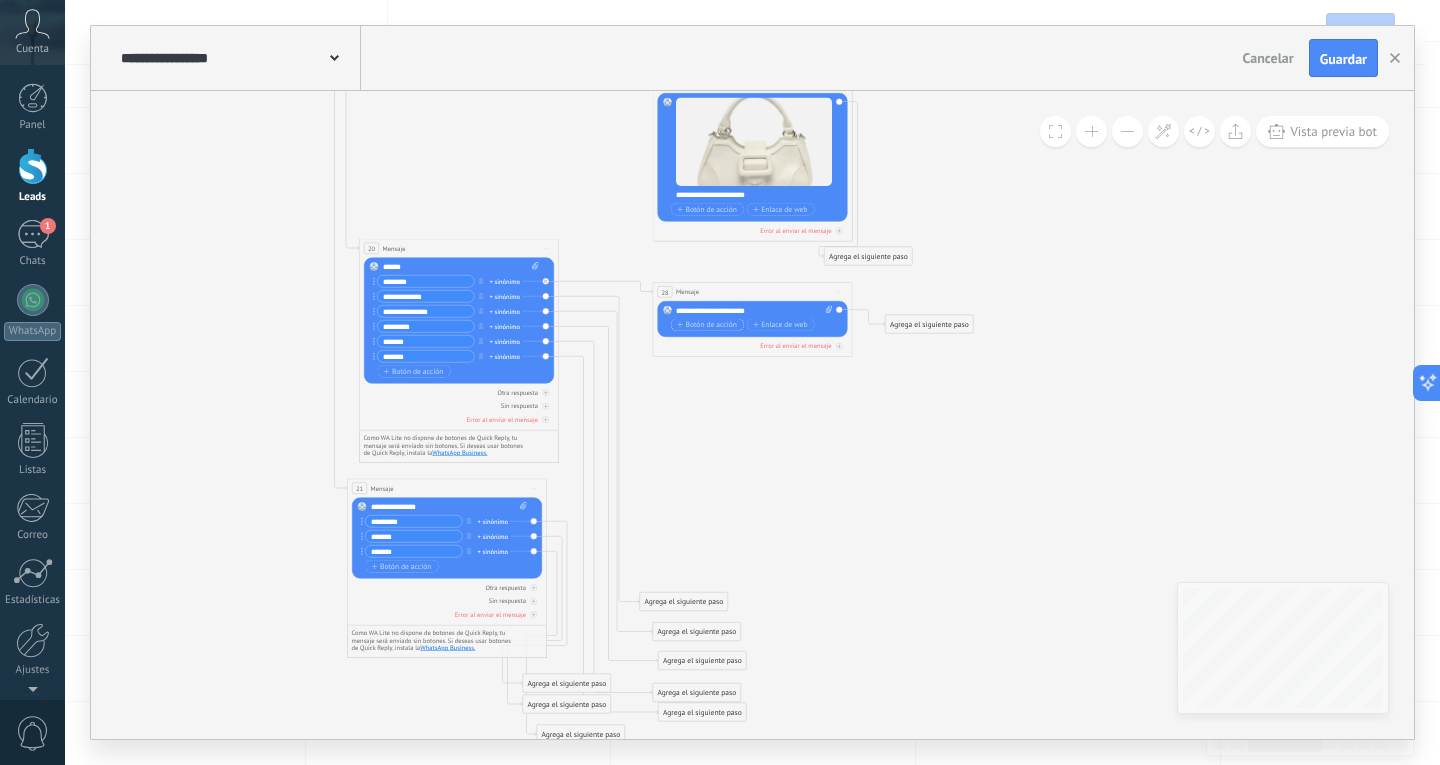 click on "Botón de acción" at bounding box center (707, 325) 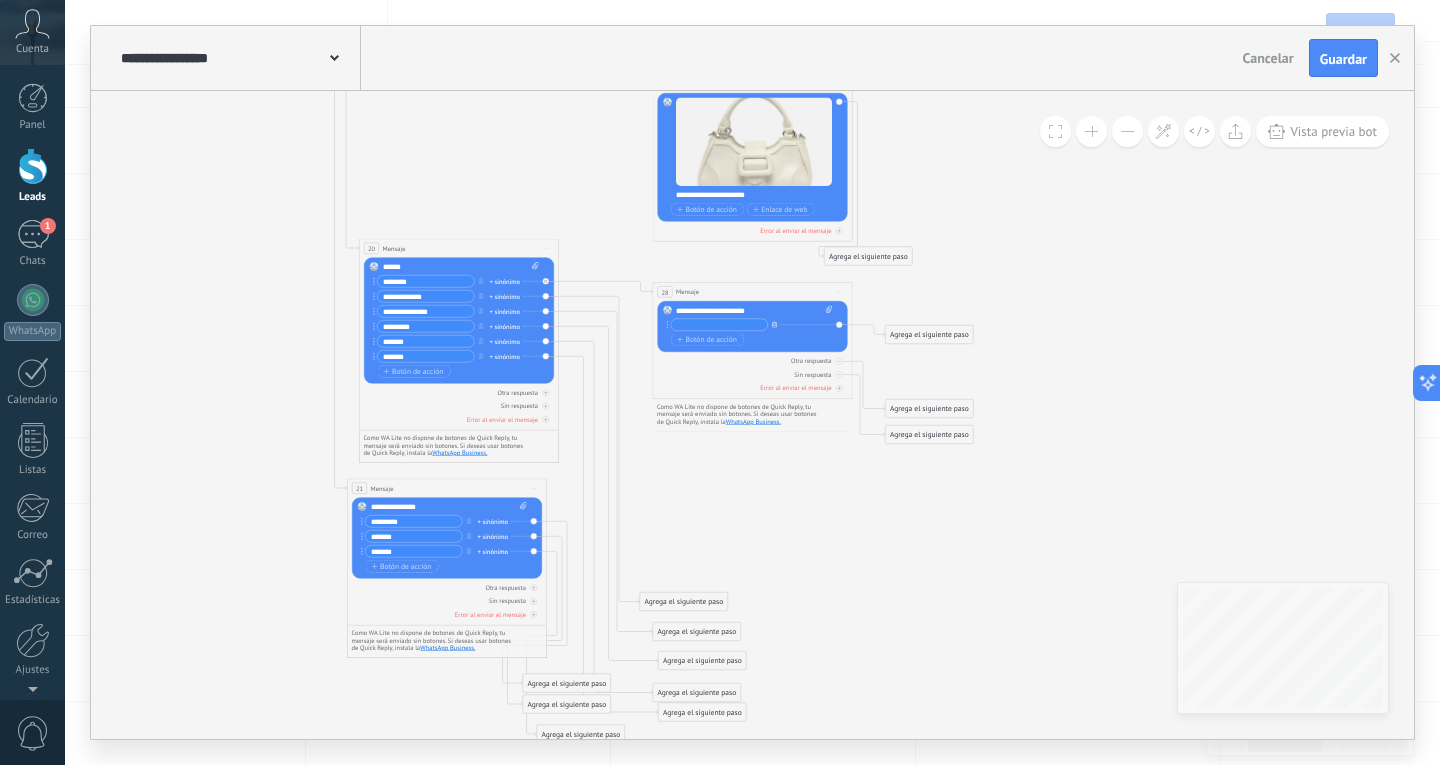click at bounding box center (774, 324) 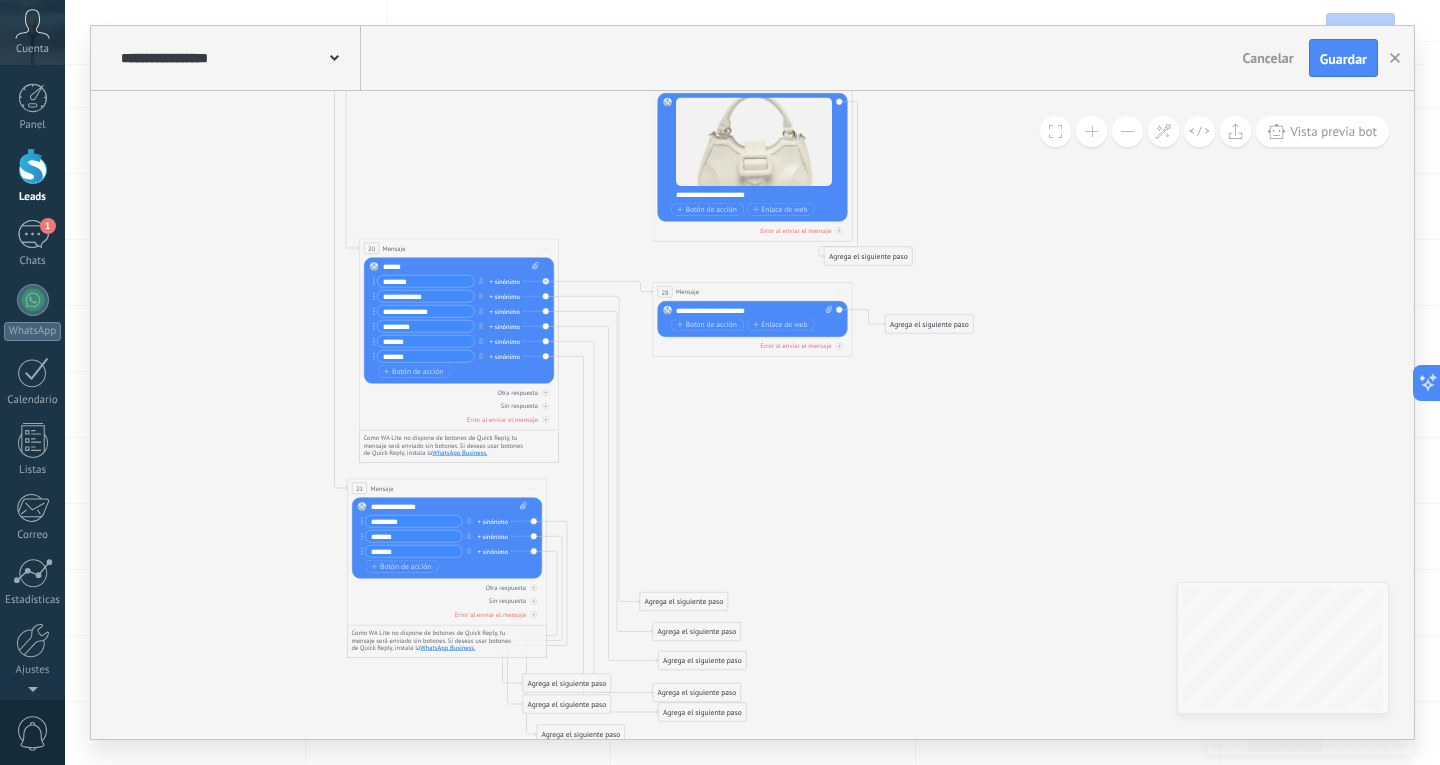 click 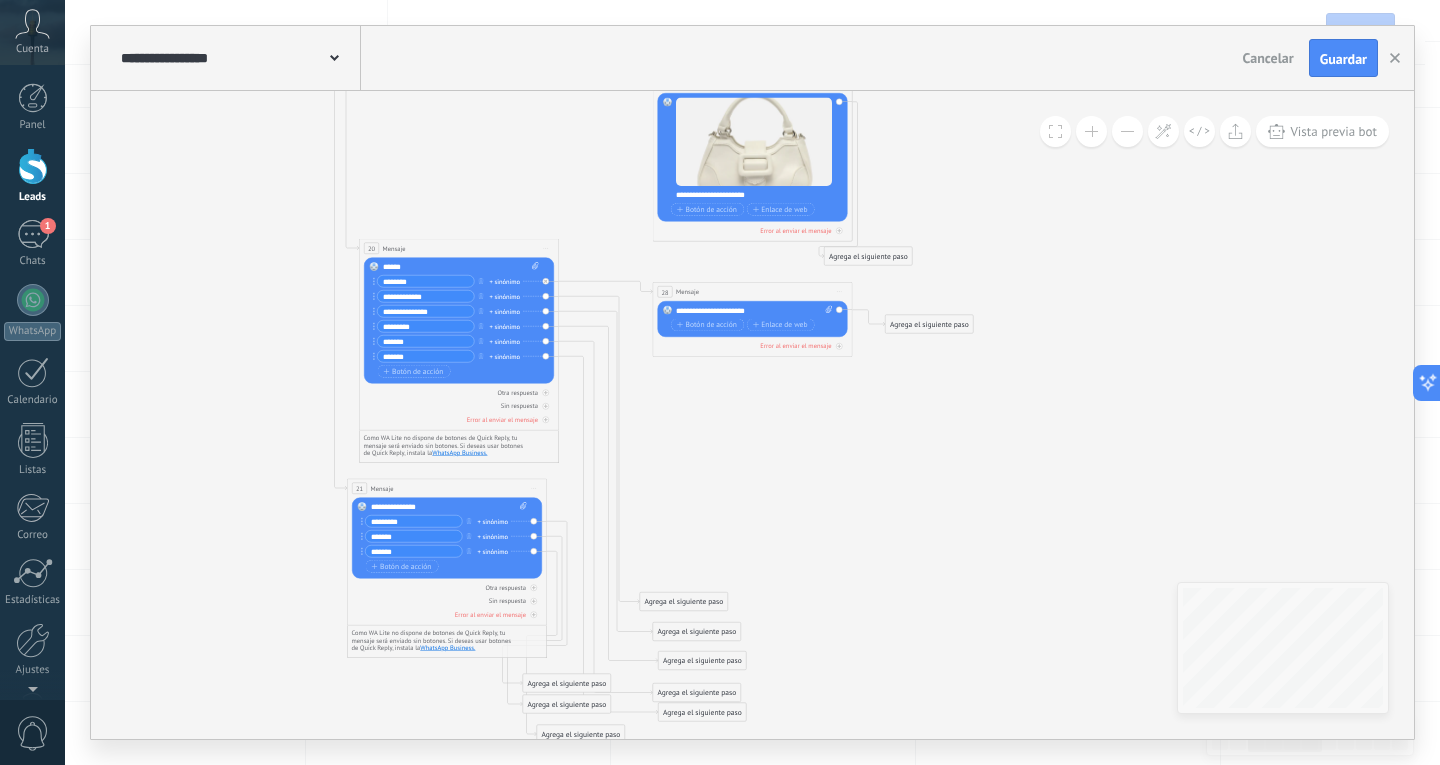 click on "Subir" at bounding box center [0, 0] 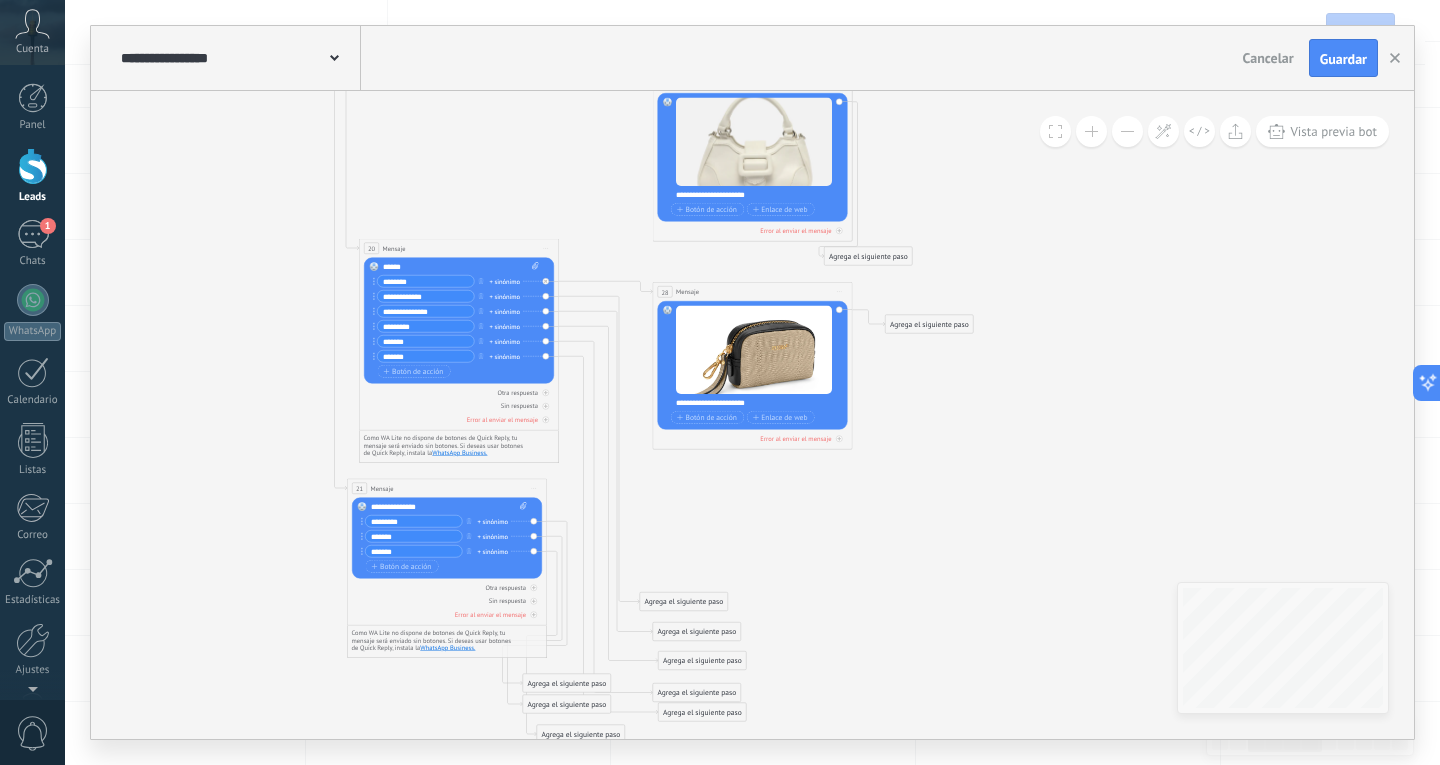 click on "Agrega el siguiente paso" at bounding box center [684, 602] 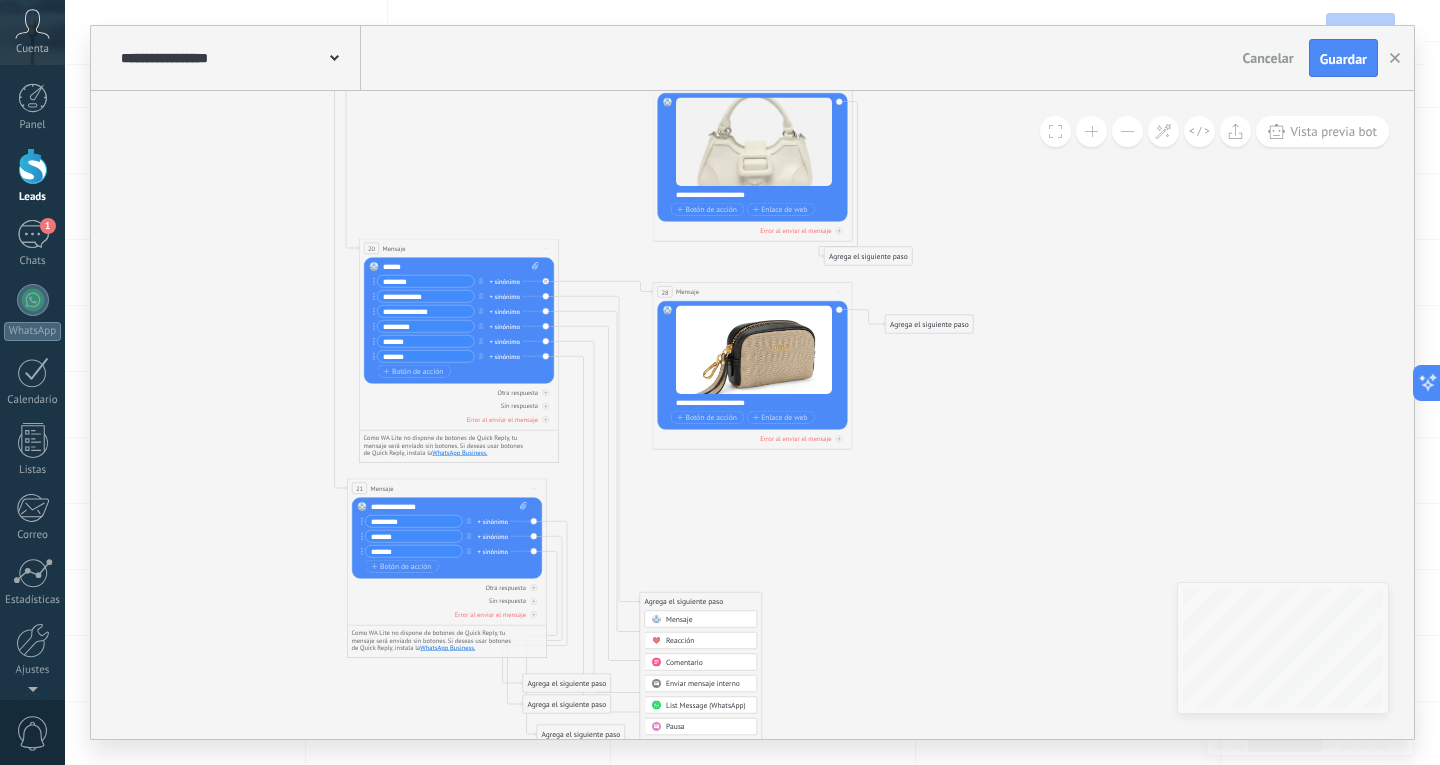 click on "Mensaje" at bounding box center [679, 620] 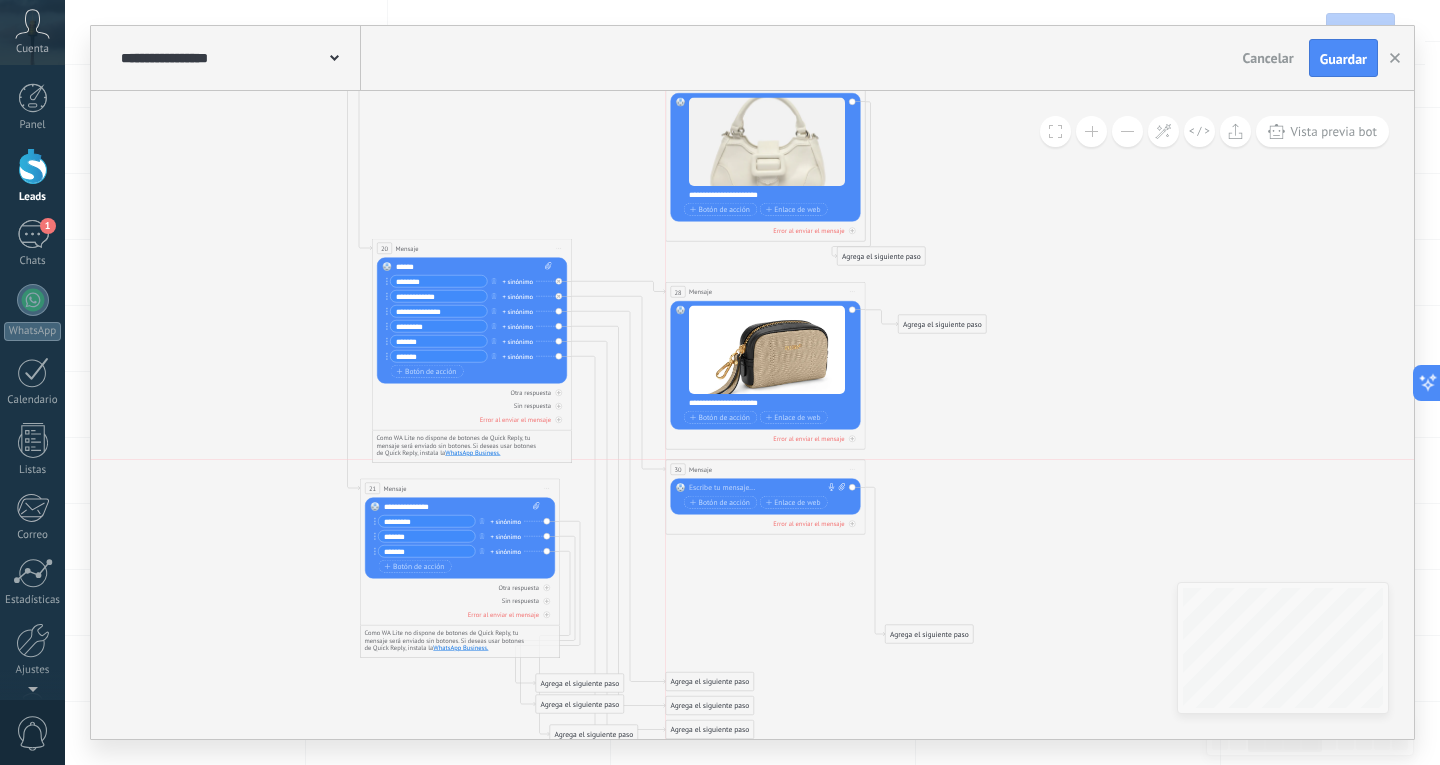 drag, startPoint x: 696, startPoint y: 602, endPoint x: 706, endPoint y: 468, distance: 134.37262 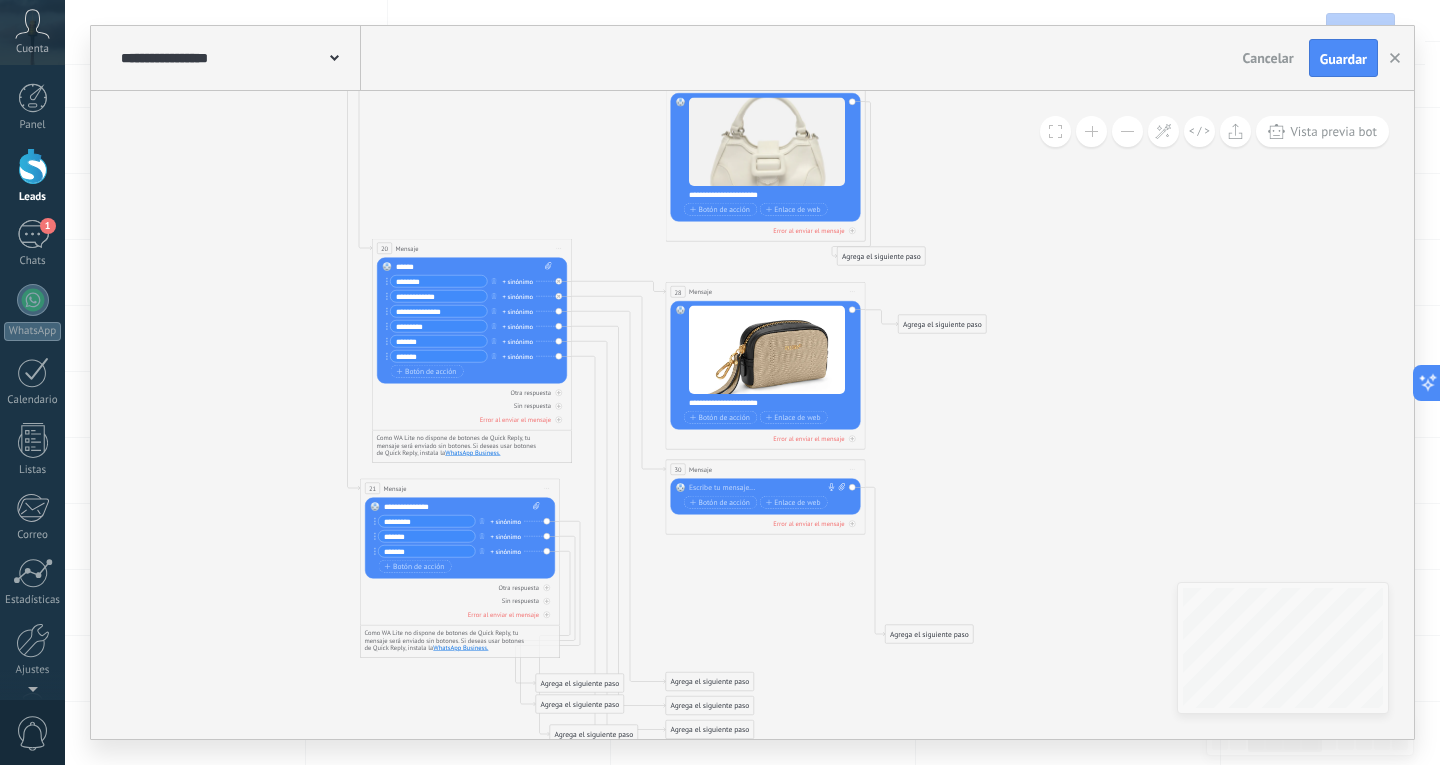 click at bounding box center (763, 488) 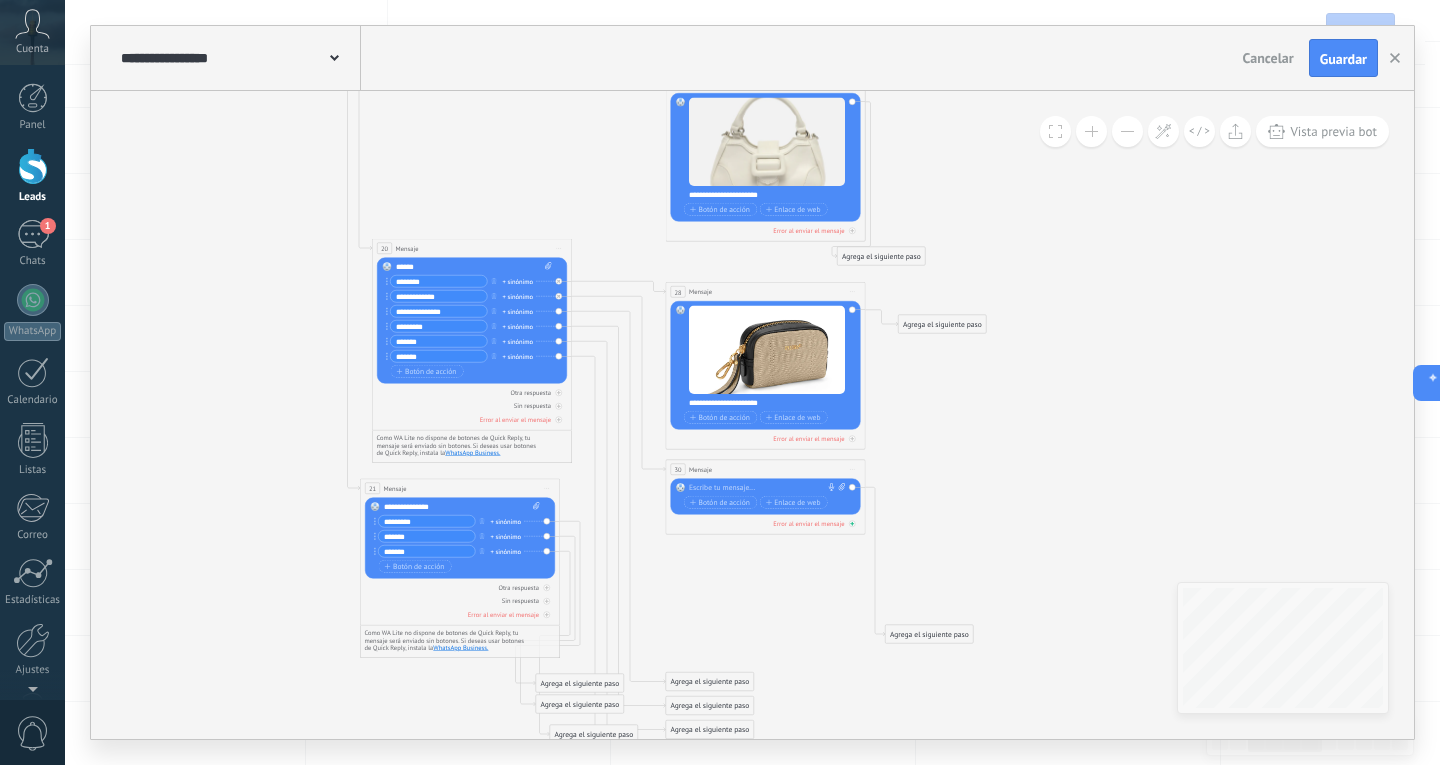 type 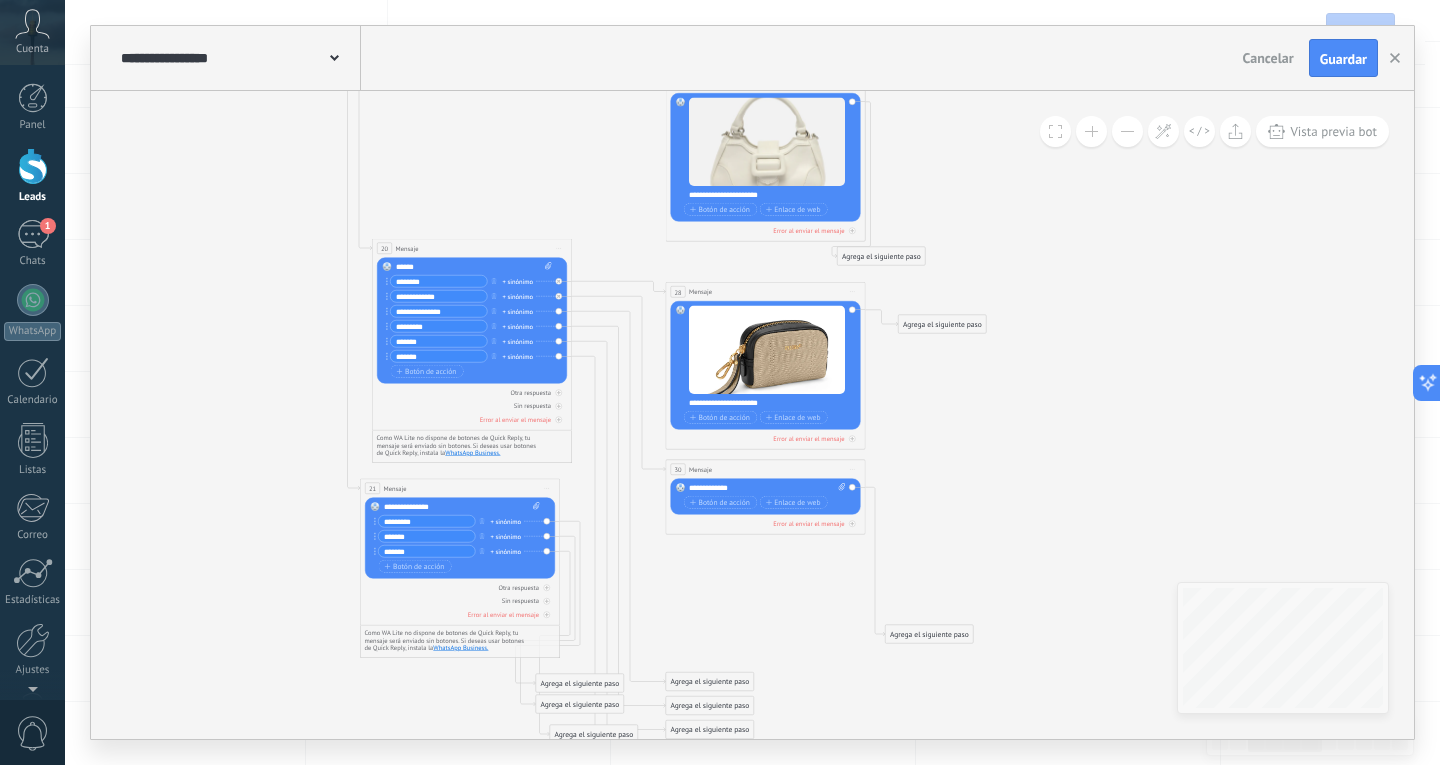 click 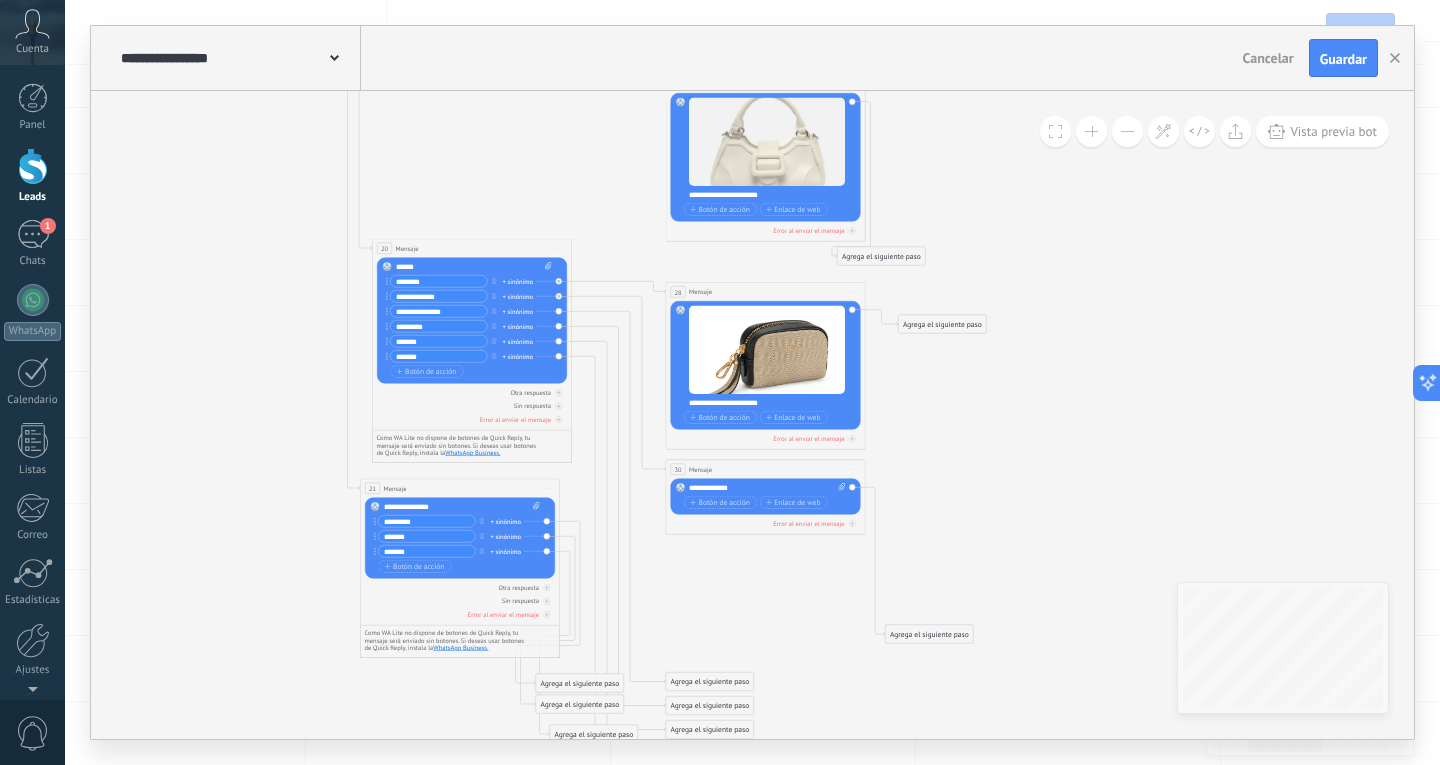 click on "Subir" at bounding box center [0, 0] 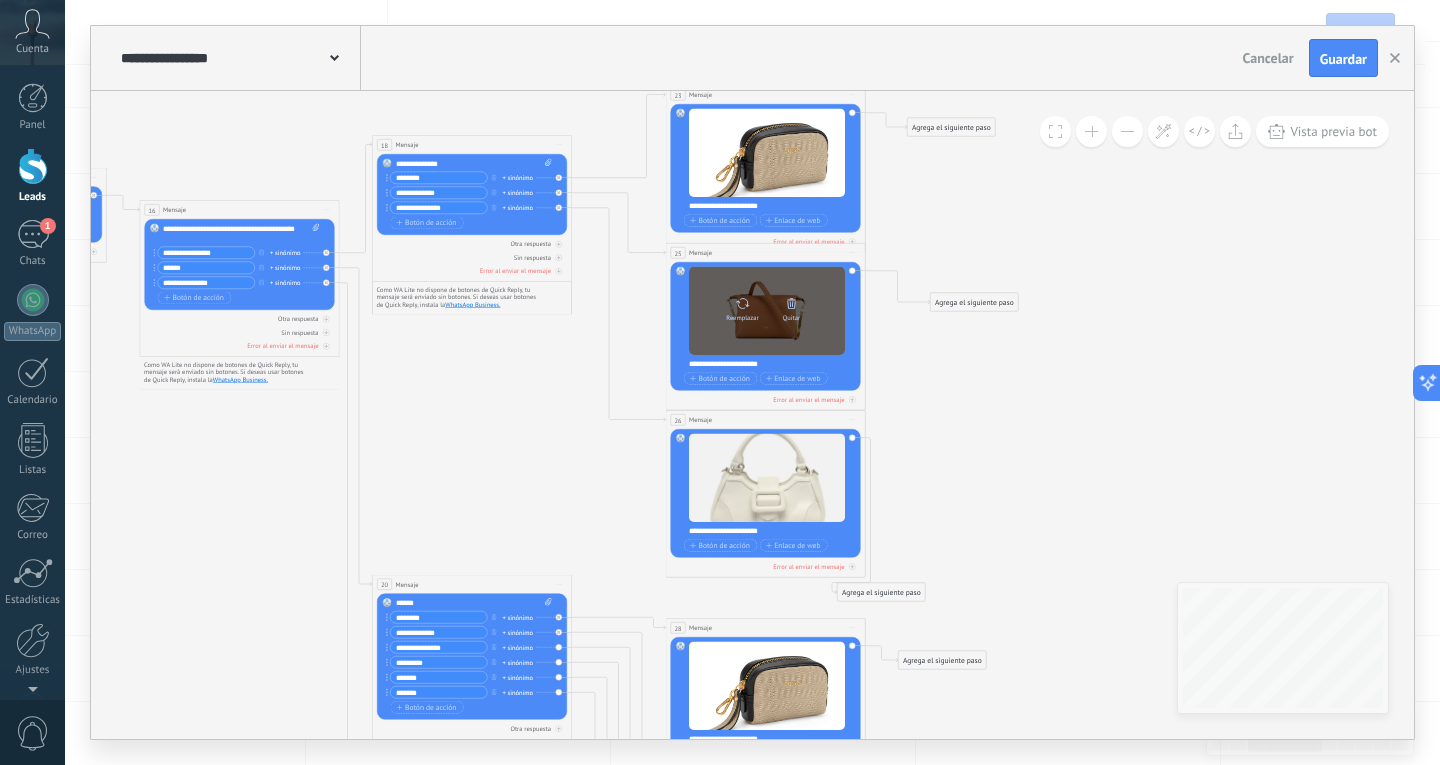 click 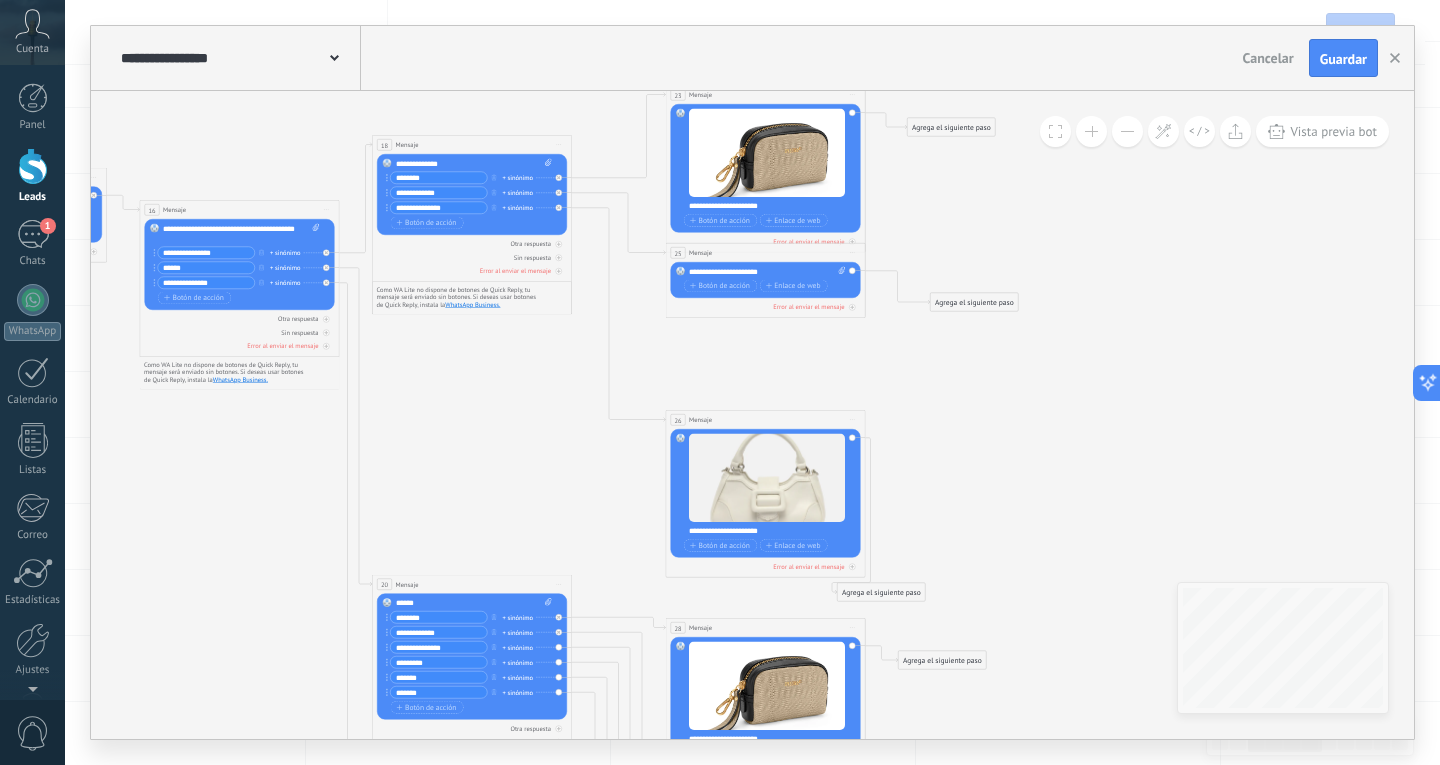 click 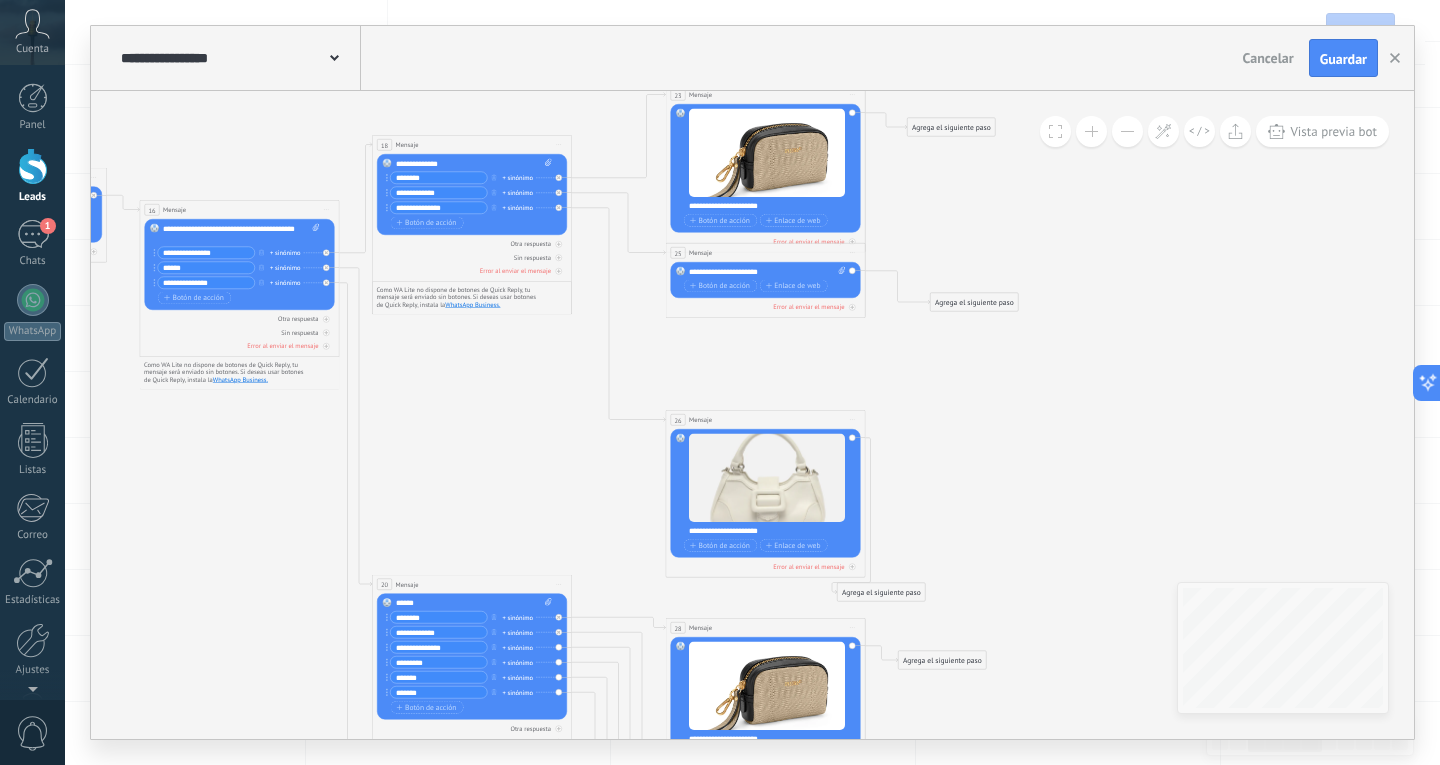 click on "Subir" at bounding box center [0, 0] 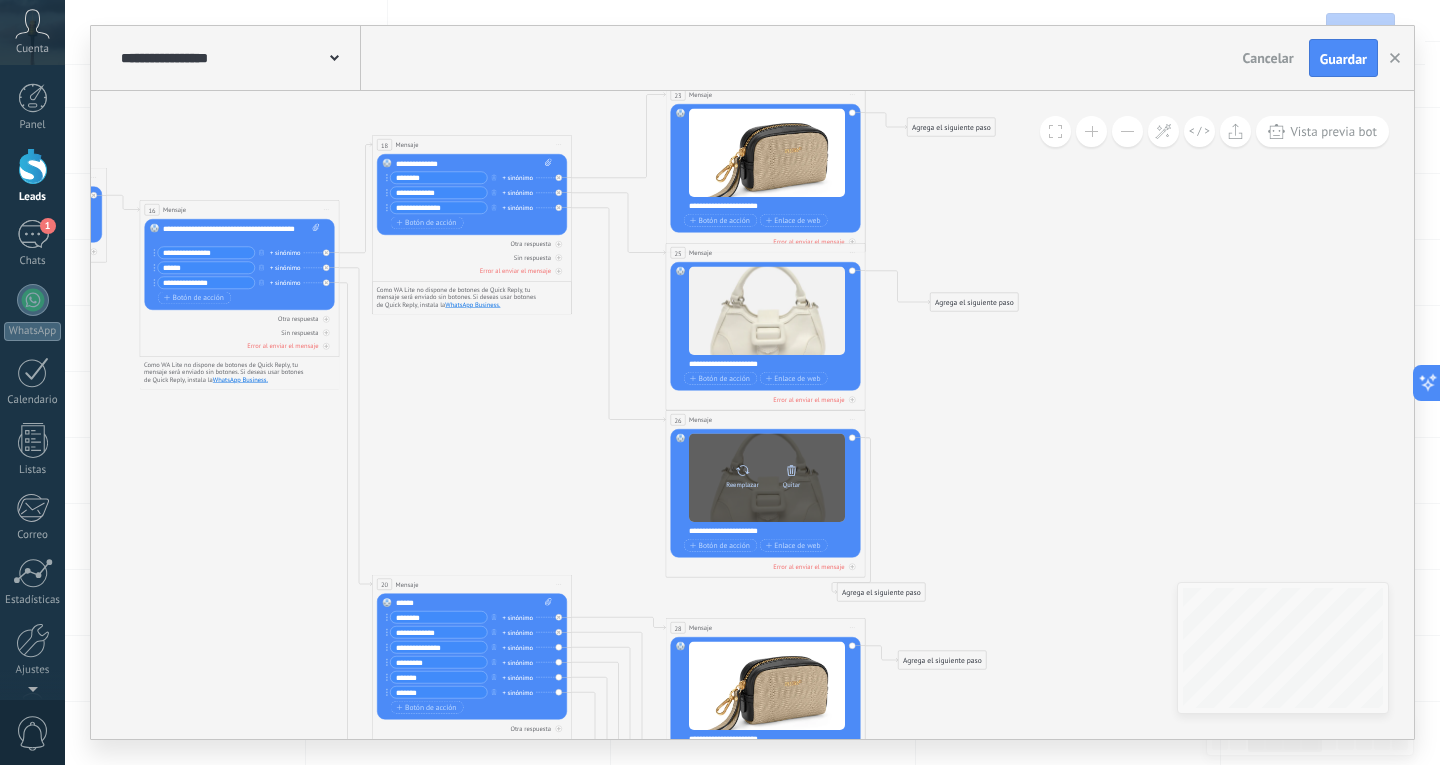 click on "Quitar" at bounding box center (792, 474) 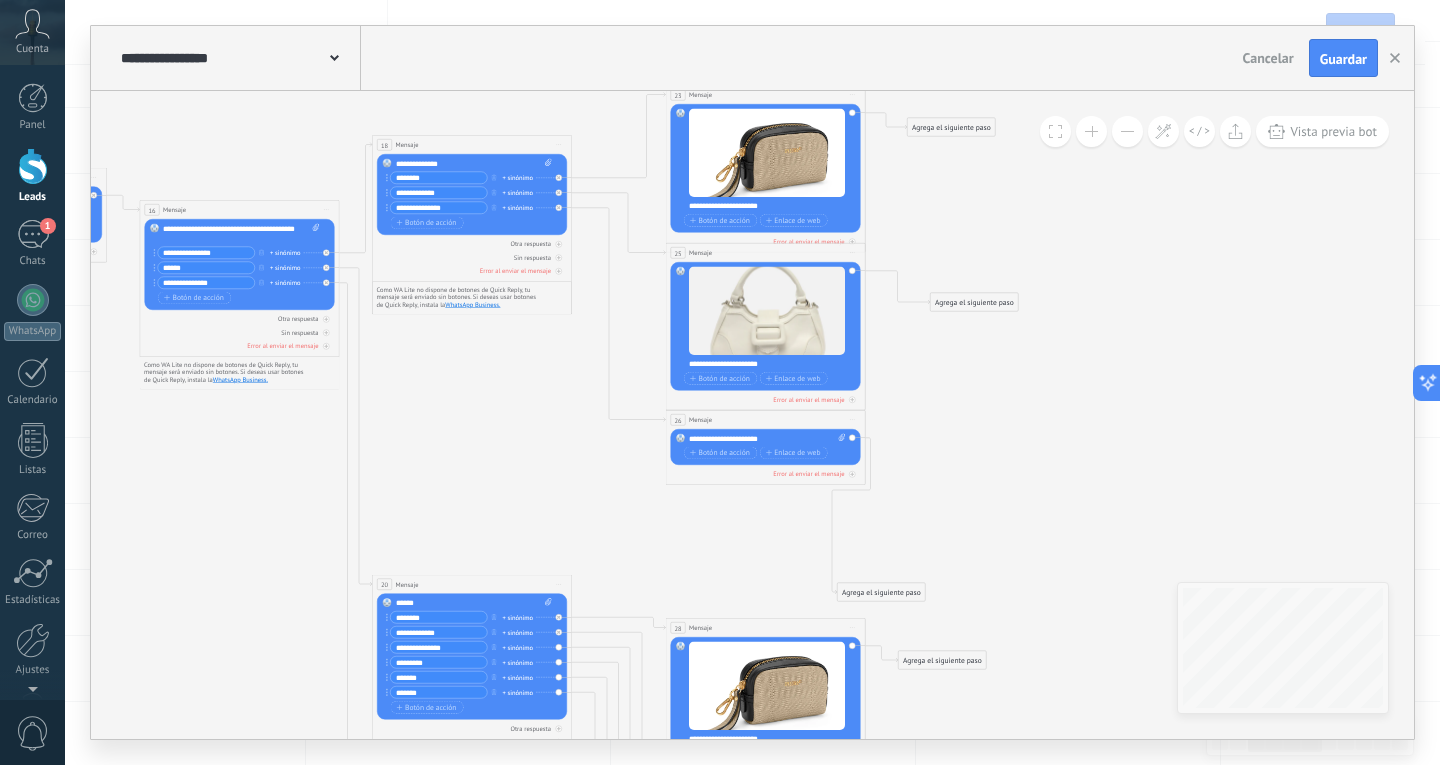 click 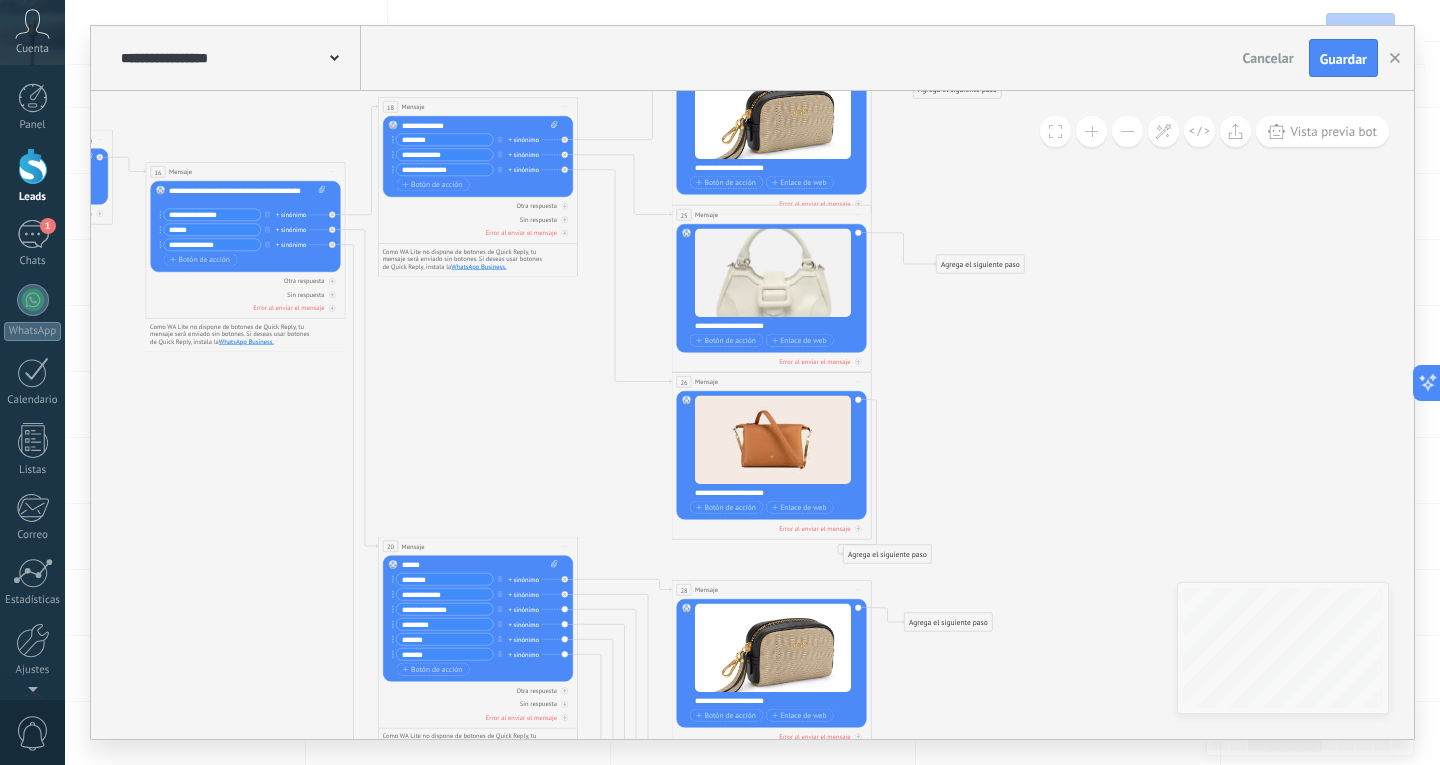 drag, startPoint x: 940, startPoint y: 478, endPoint x: 936, endPoint y: 368, distance: 110.0727 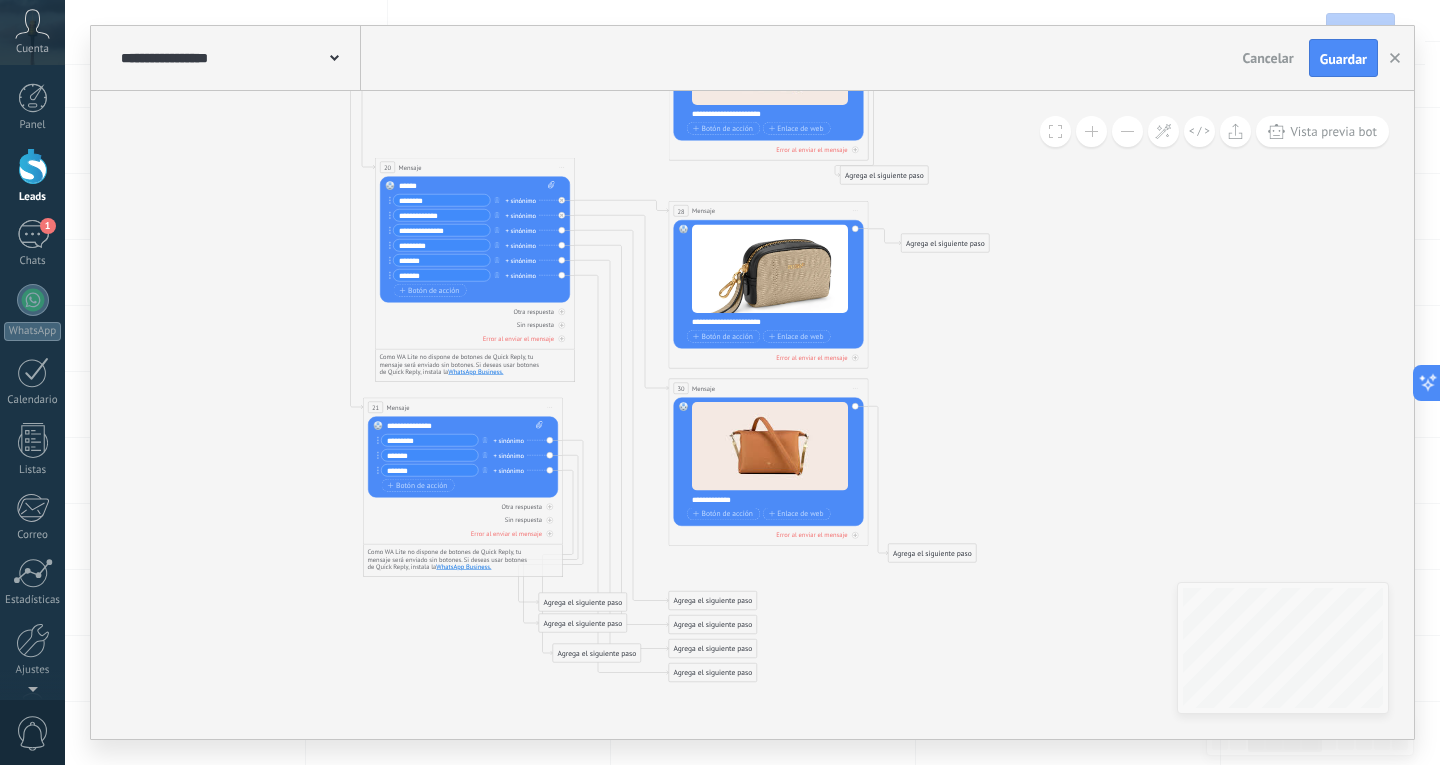 drag, startPoint x: 1004, startPoint y: 631, endPoint x: 1006, endPoint y: 346, distance: 285.00702 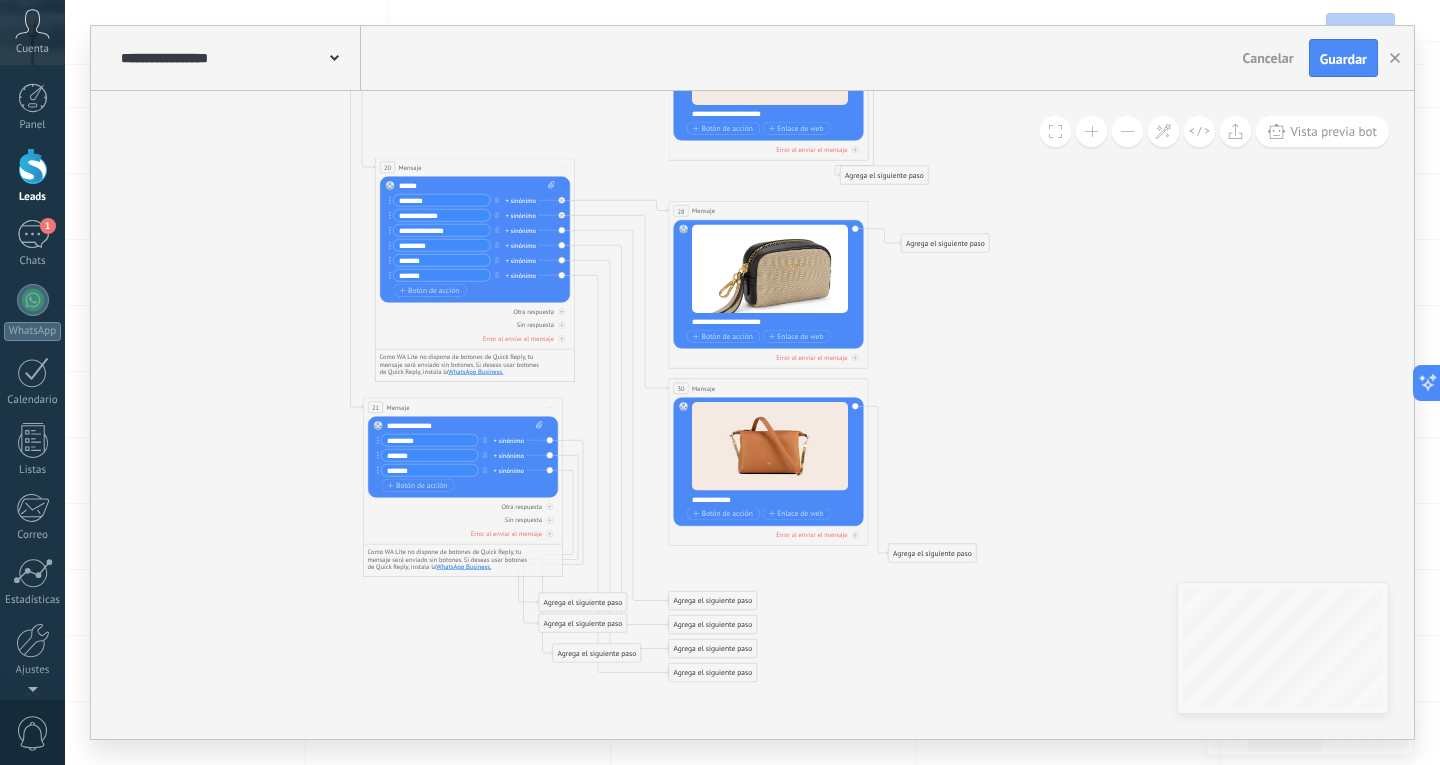 click 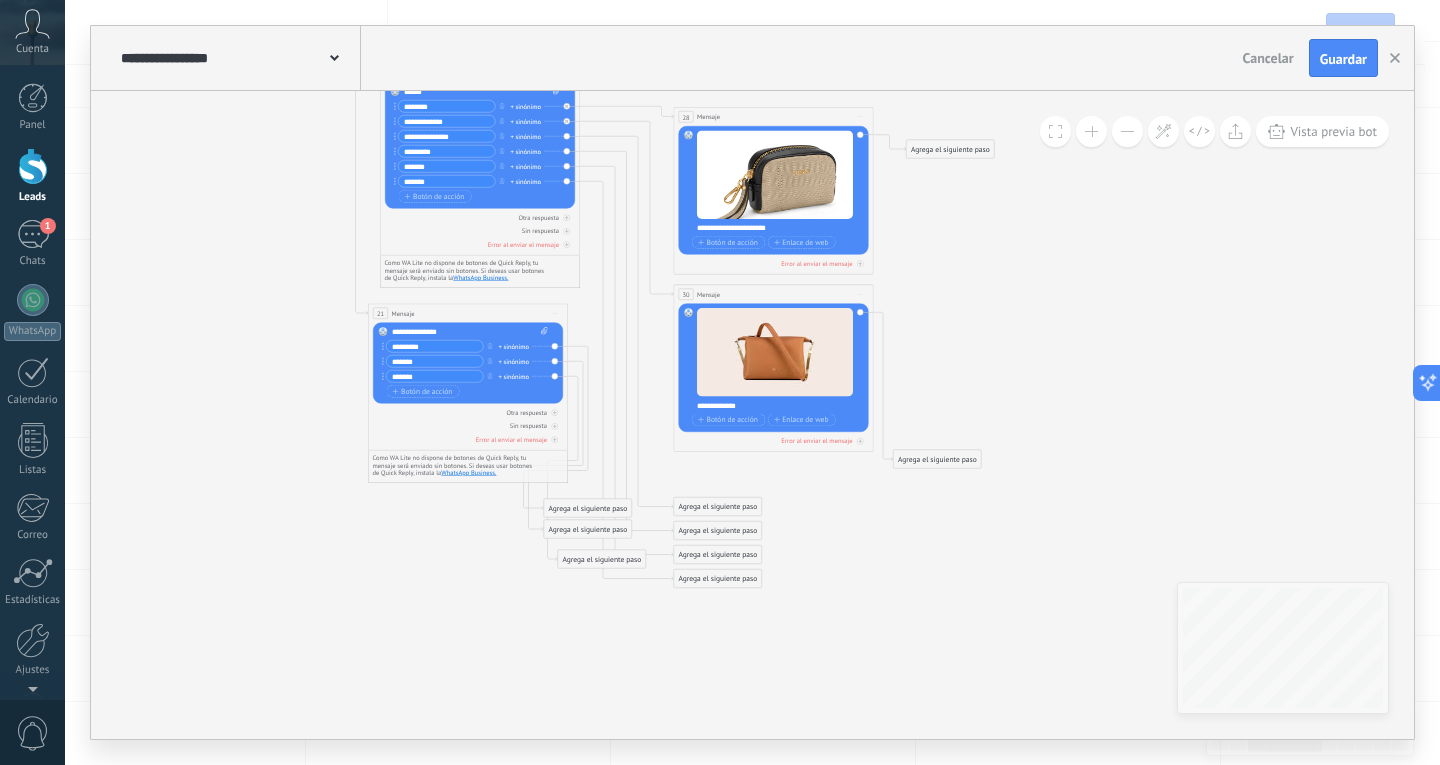 drag, startPoint x: 993, startPoint y: 457, endPoint x: 986, endPoint y: 399, distance: 58.420887 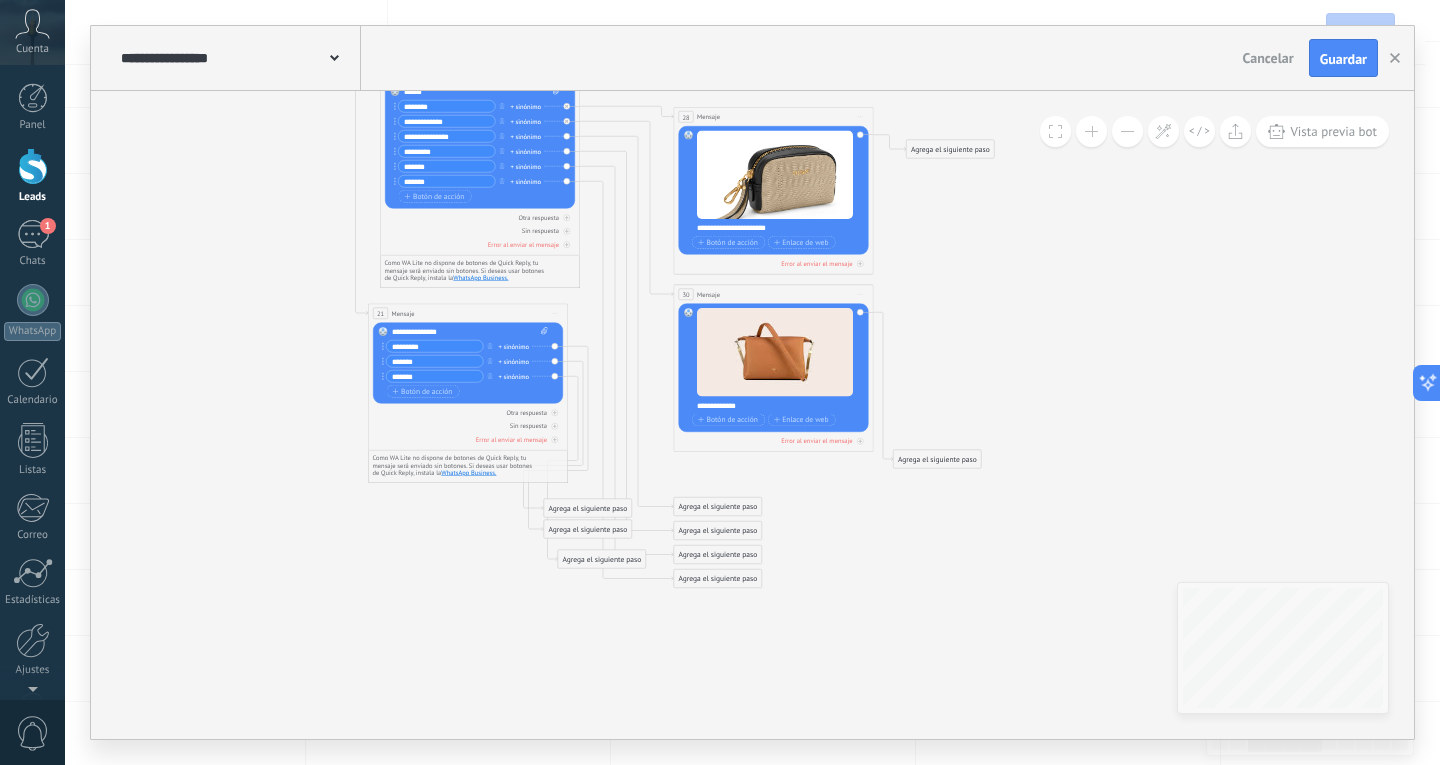 click 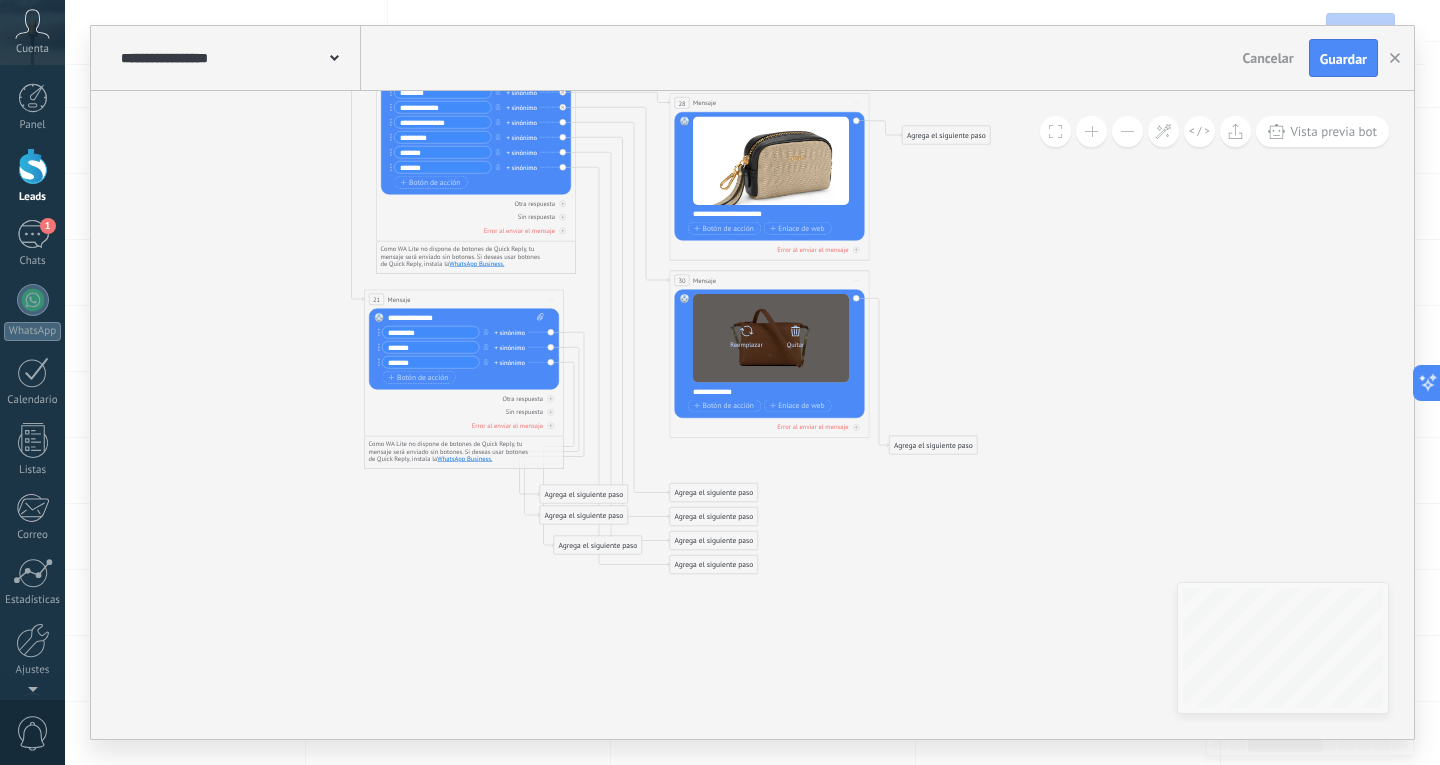 click 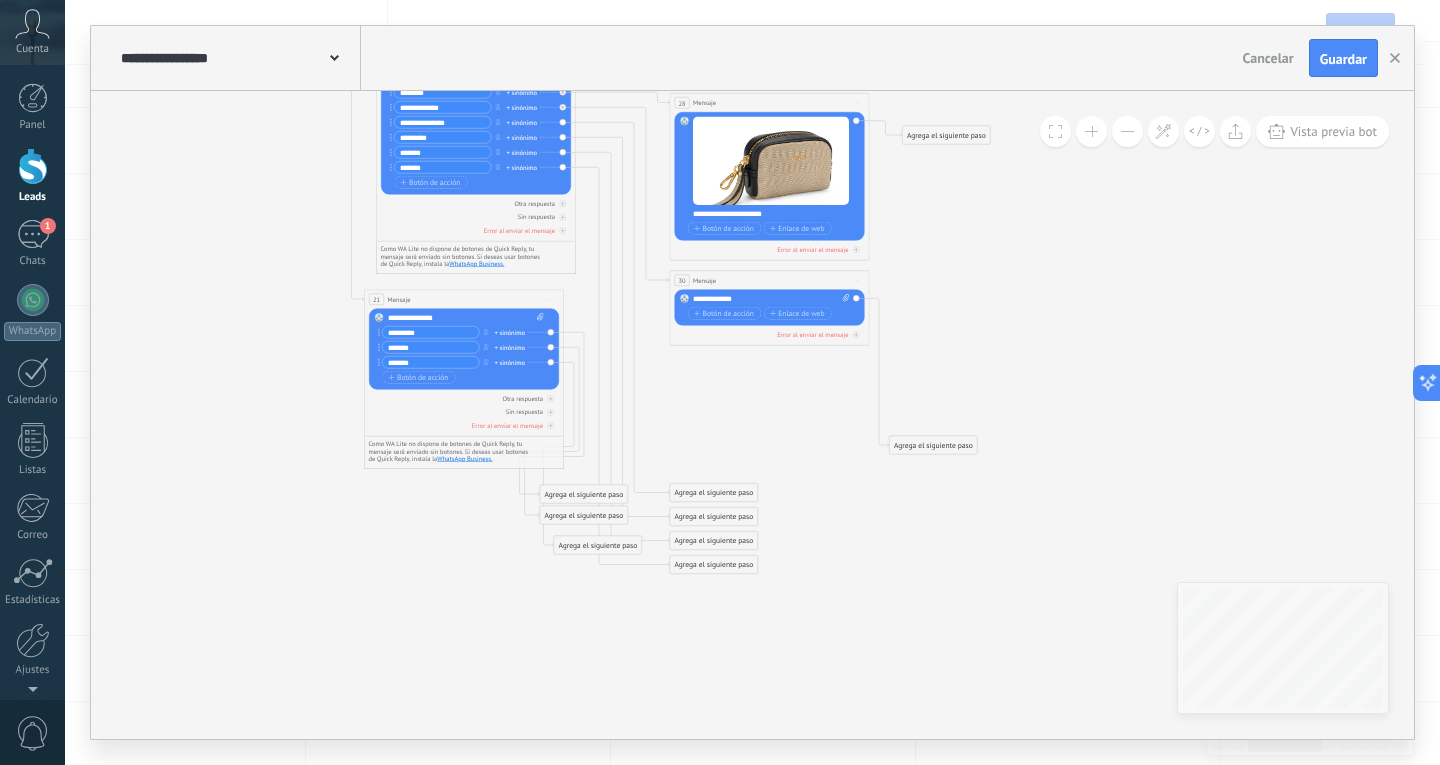 click at bounding box center [845, 299] 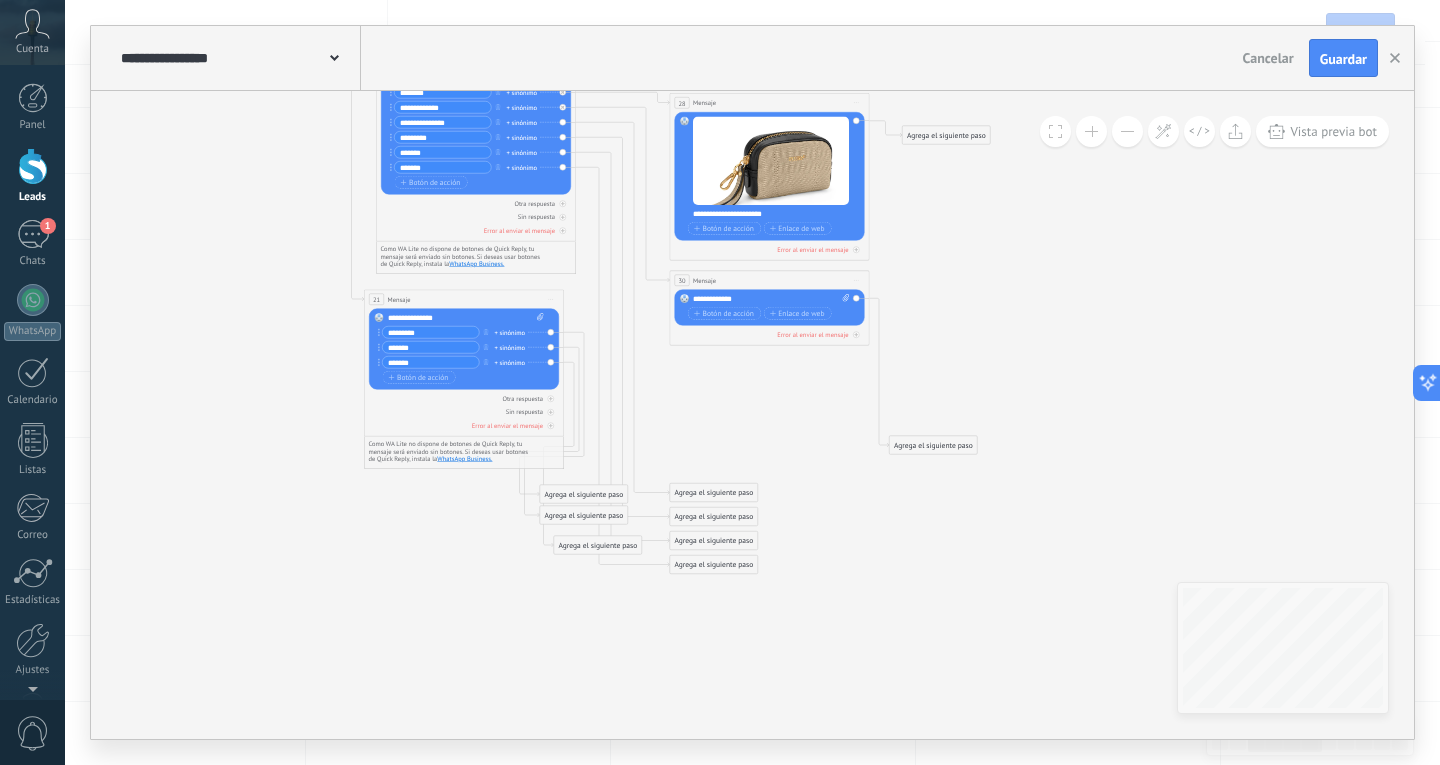 click on "Subir" at bounding box center (0, 0) 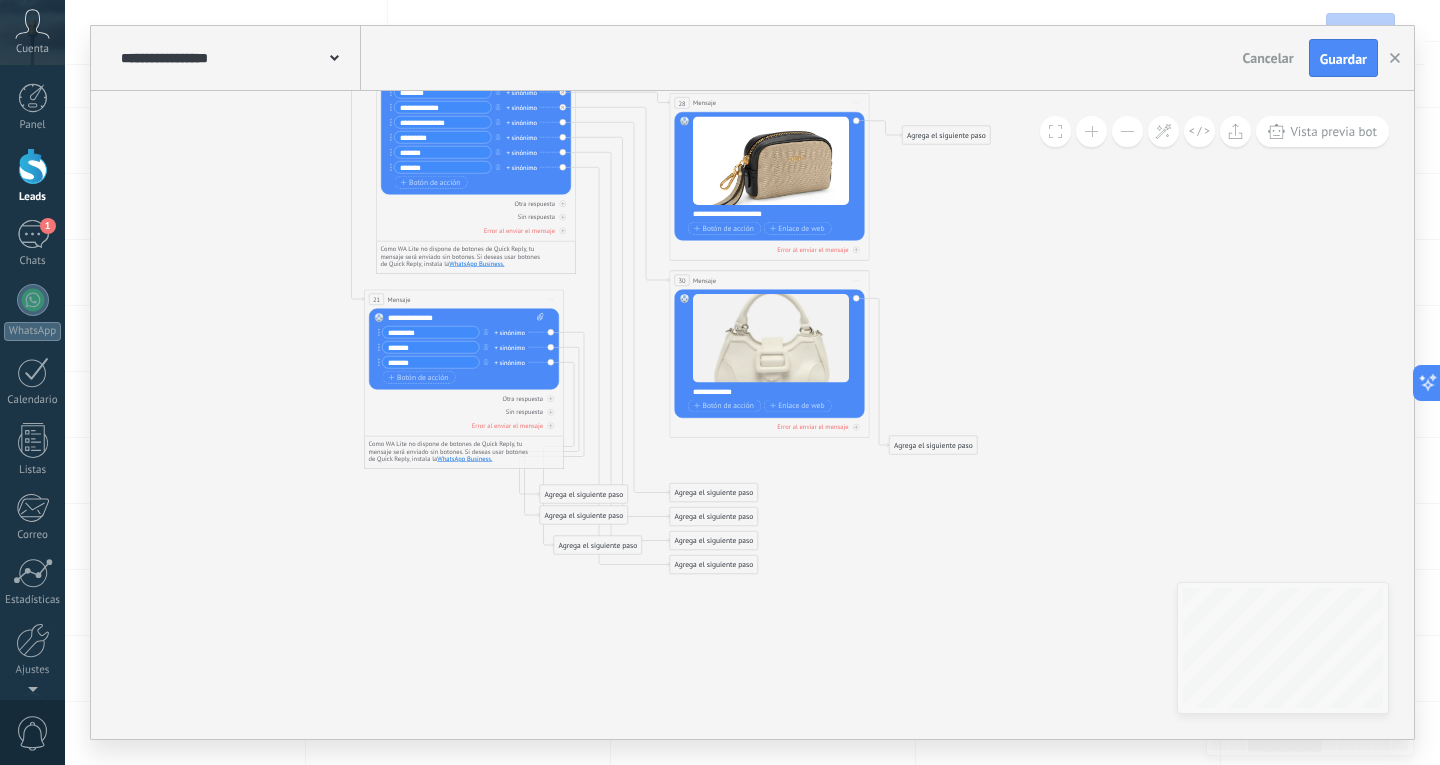 click on "Agrega el siguiente paso" at bounding box center (714, 493) 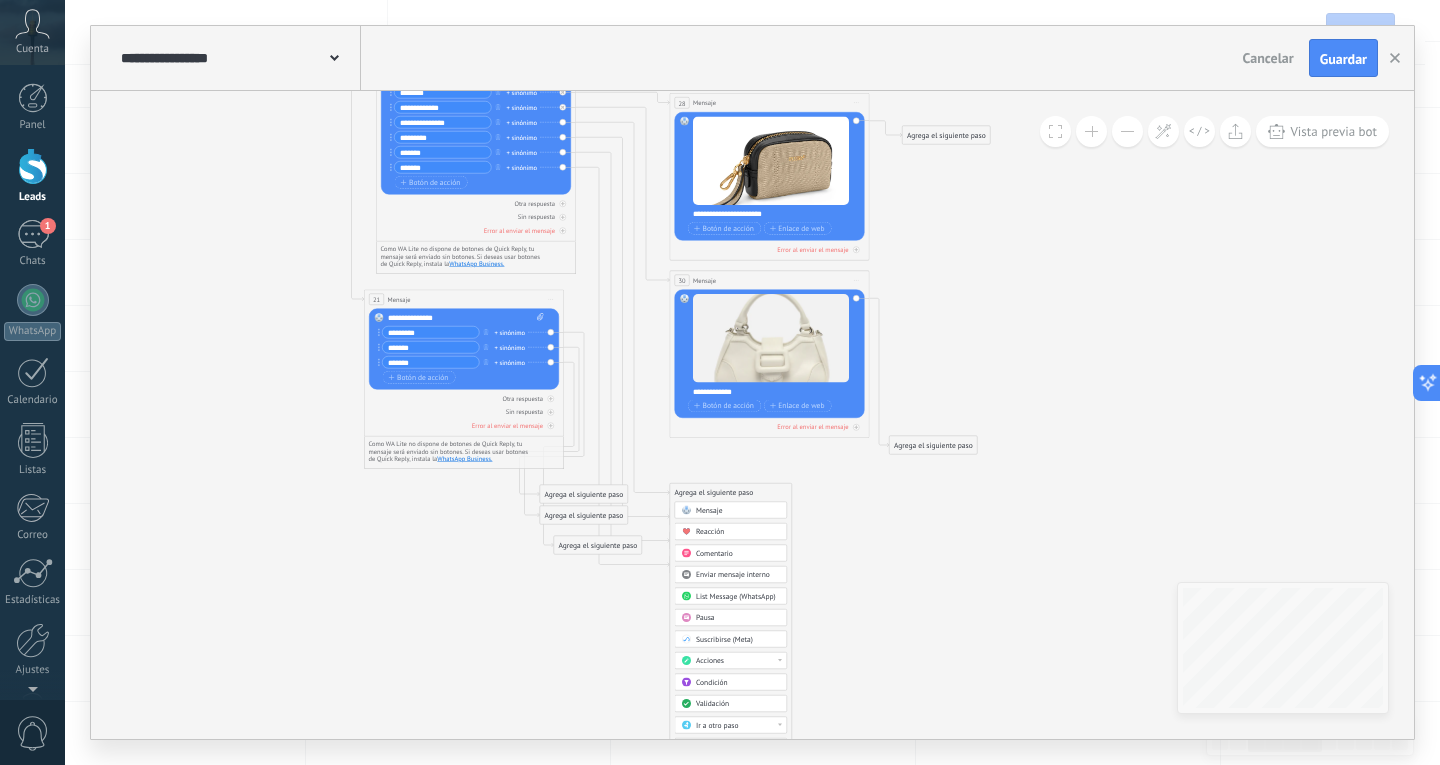 click on "Mensaje" at bounding box center (709, 511) 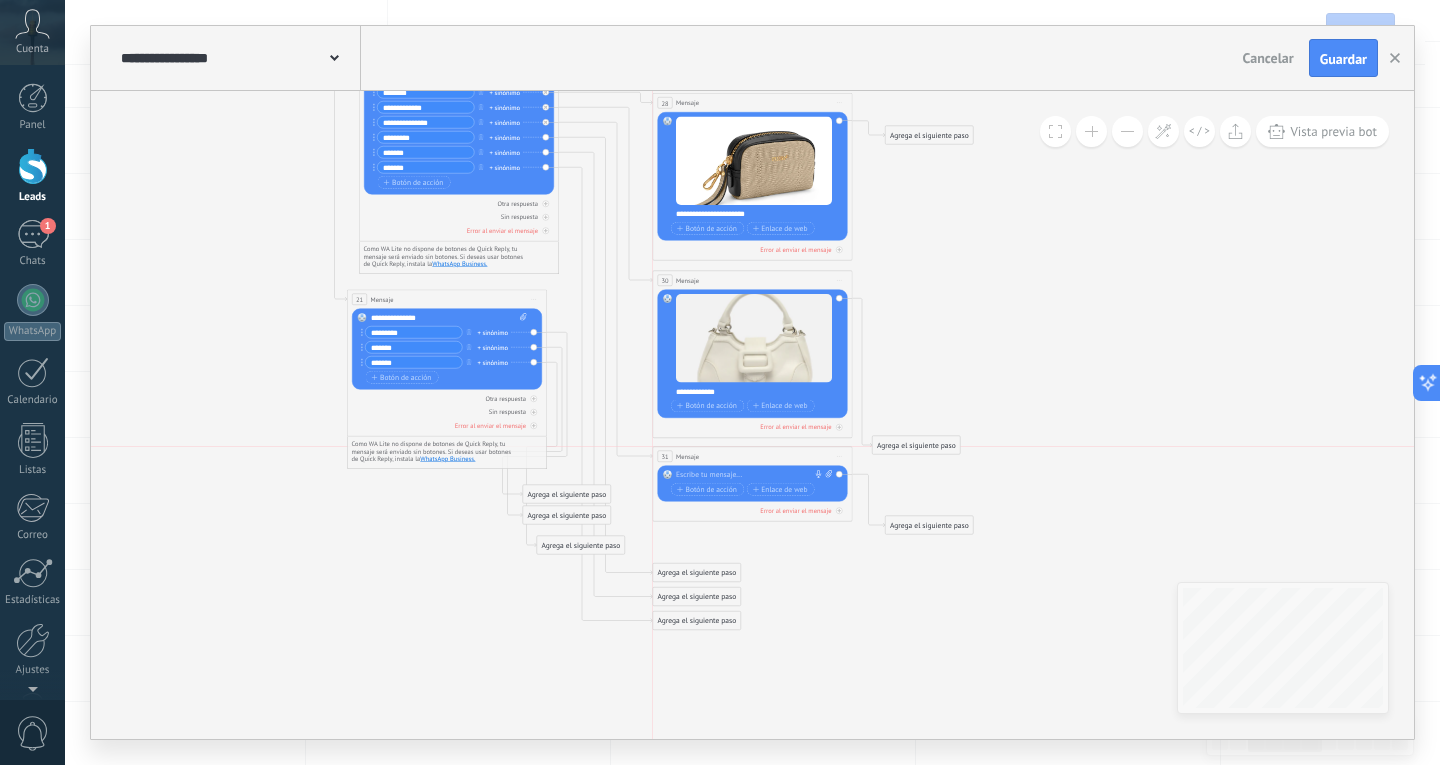 drag, startPoint x: 724, startPoint y: 495, endPoint x: 720, endPoint y: 454, distance: 41.19466 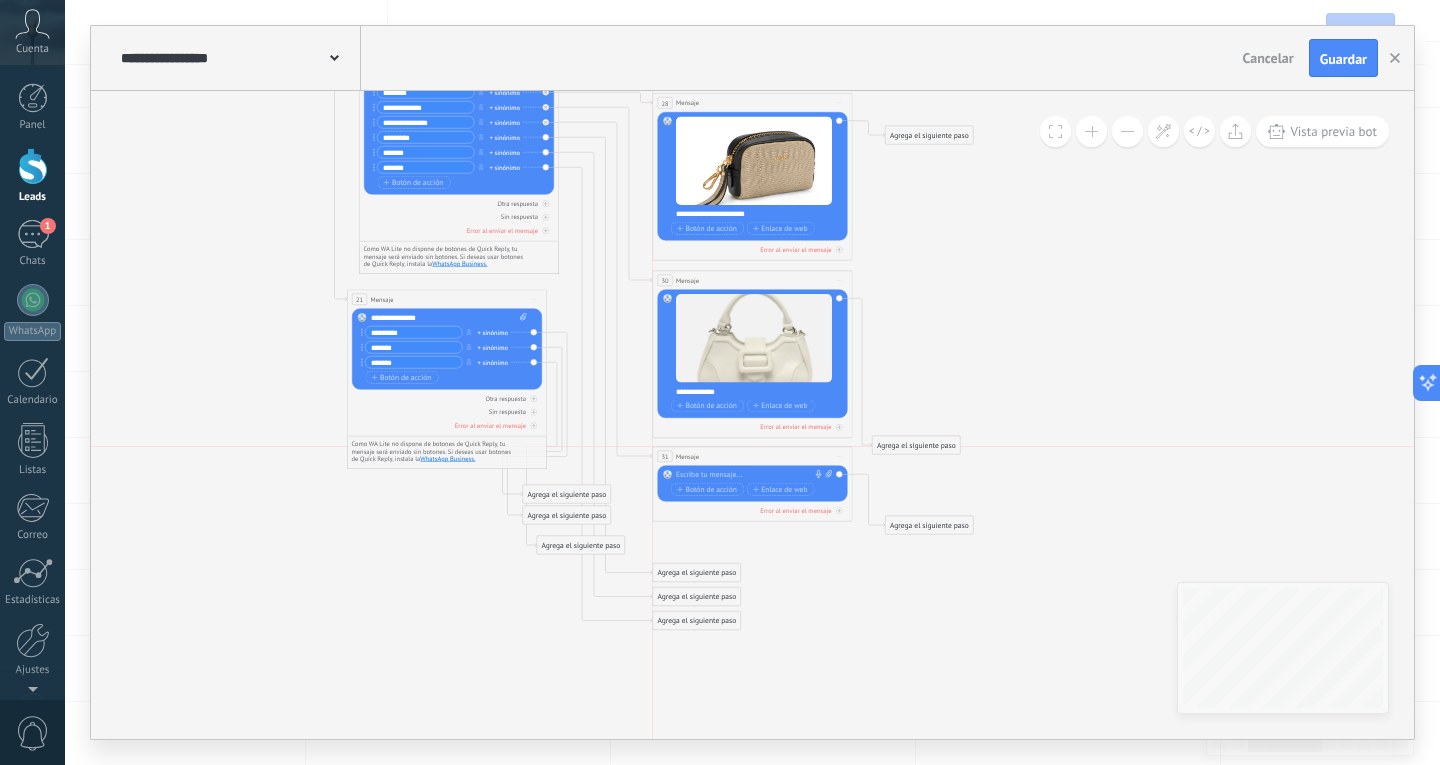 click on "31
Mensaje
*******
(a):
Todos los contactos - canales seleccionados
Todos los contactos - canales seleccionados
Todos los contactos - canal primario
Contacto principal - canales seleccionados
Contacto principal - canal primario
Todos los contactos - canales seleccionados
Todos los contactos - canales seleccionados
Todos los contactos - canal primario
Contacto principal - canales seleccionados" at bounding box center [752, 456] 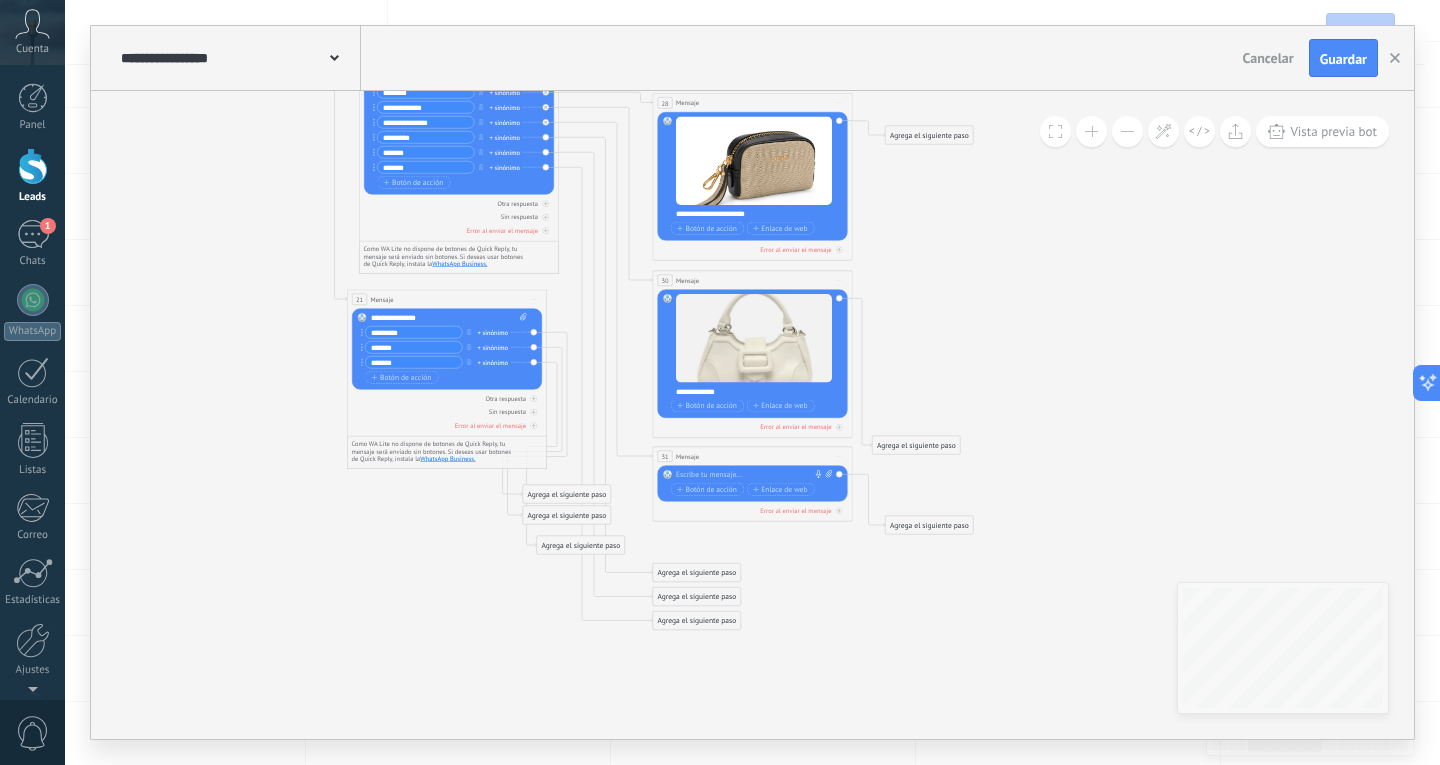 click at bounding box center (750, 475) 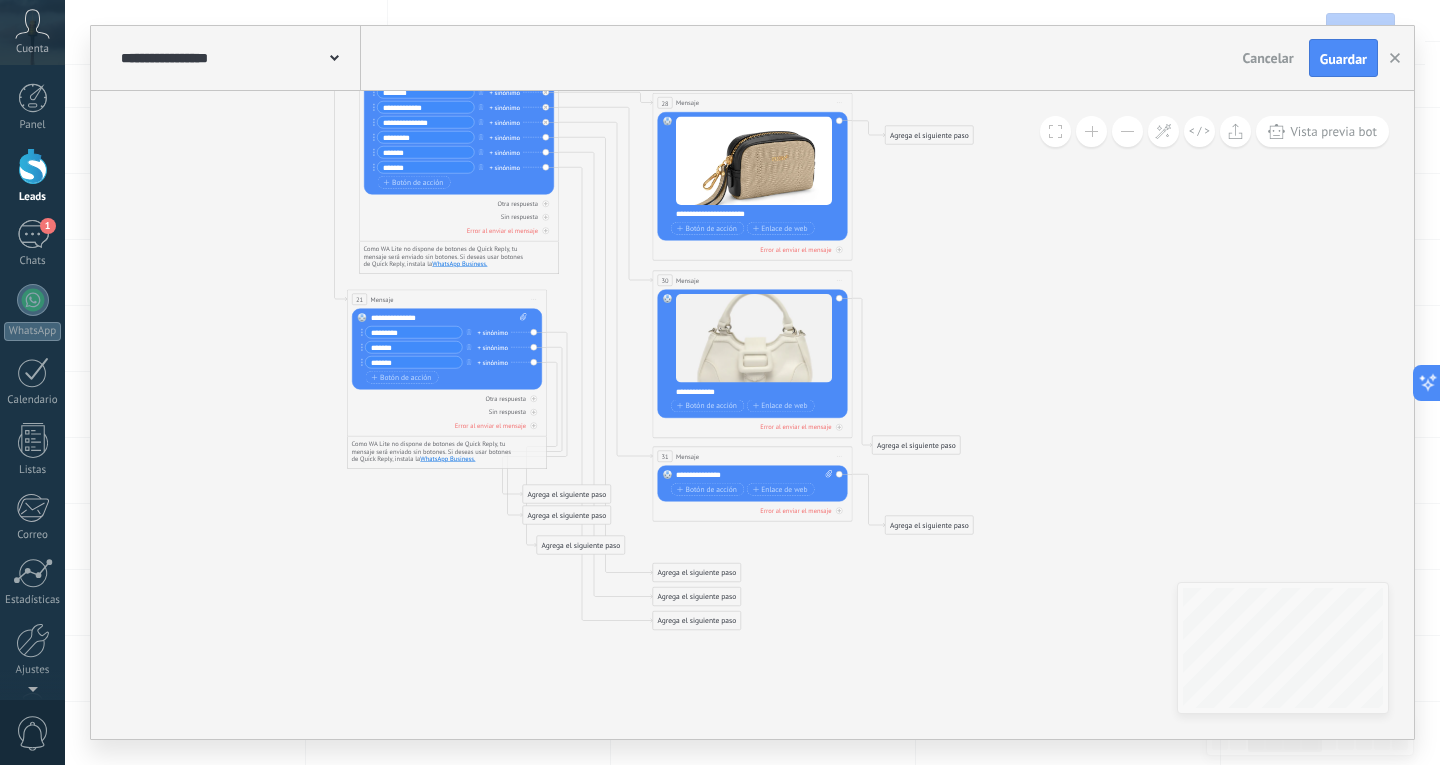 click at bounding box center [828, 475] 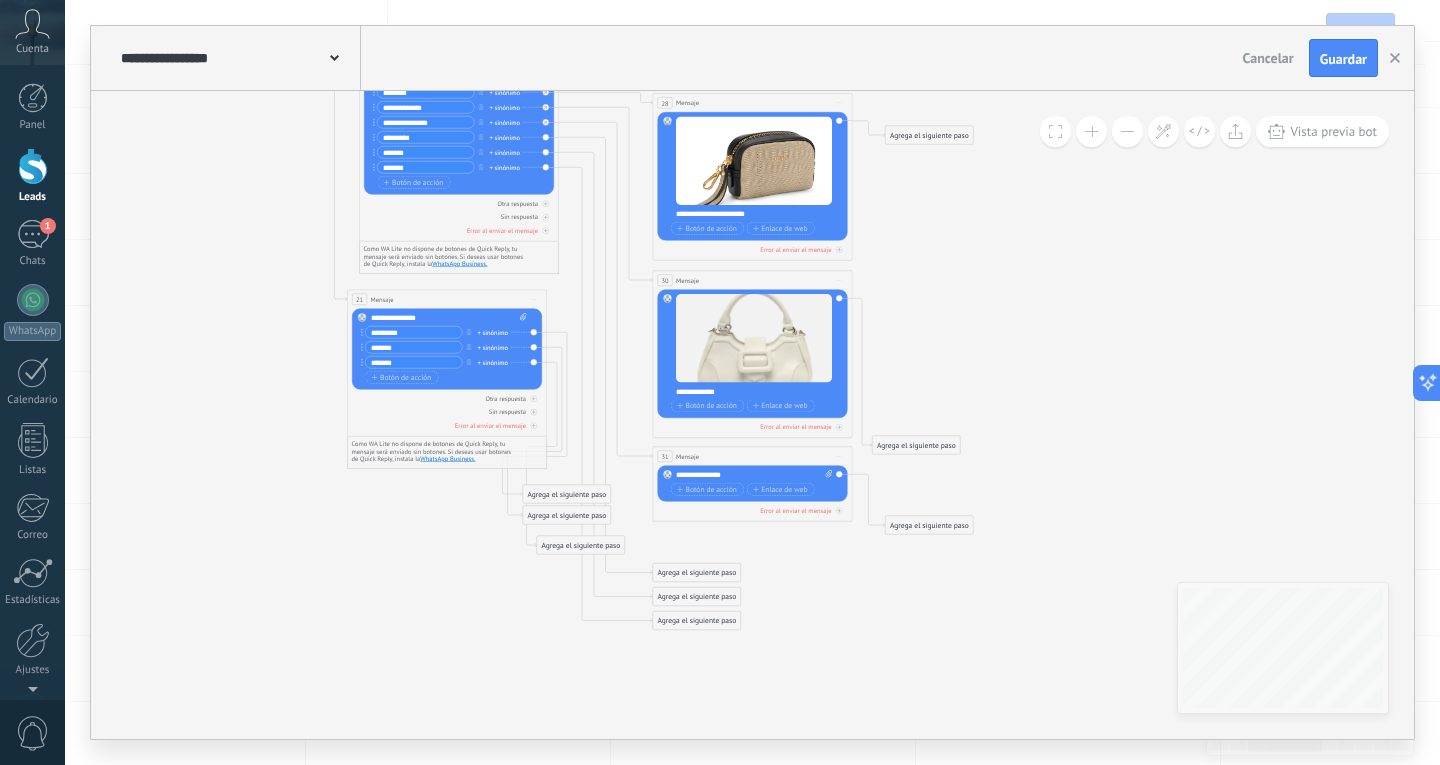 click on "Subir" at bounding box center (0, 0) 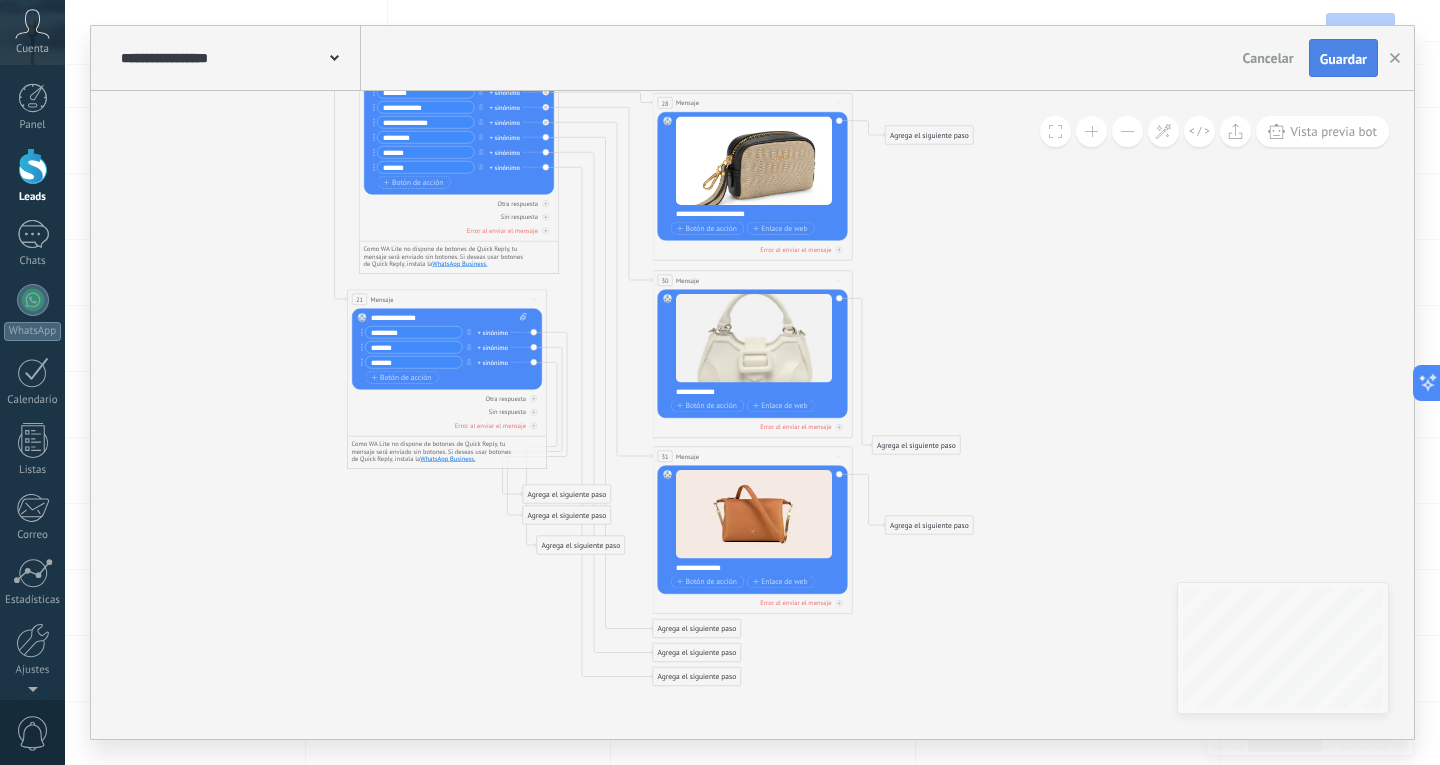 click on "Guardar" at bounding box center (1343, 59) 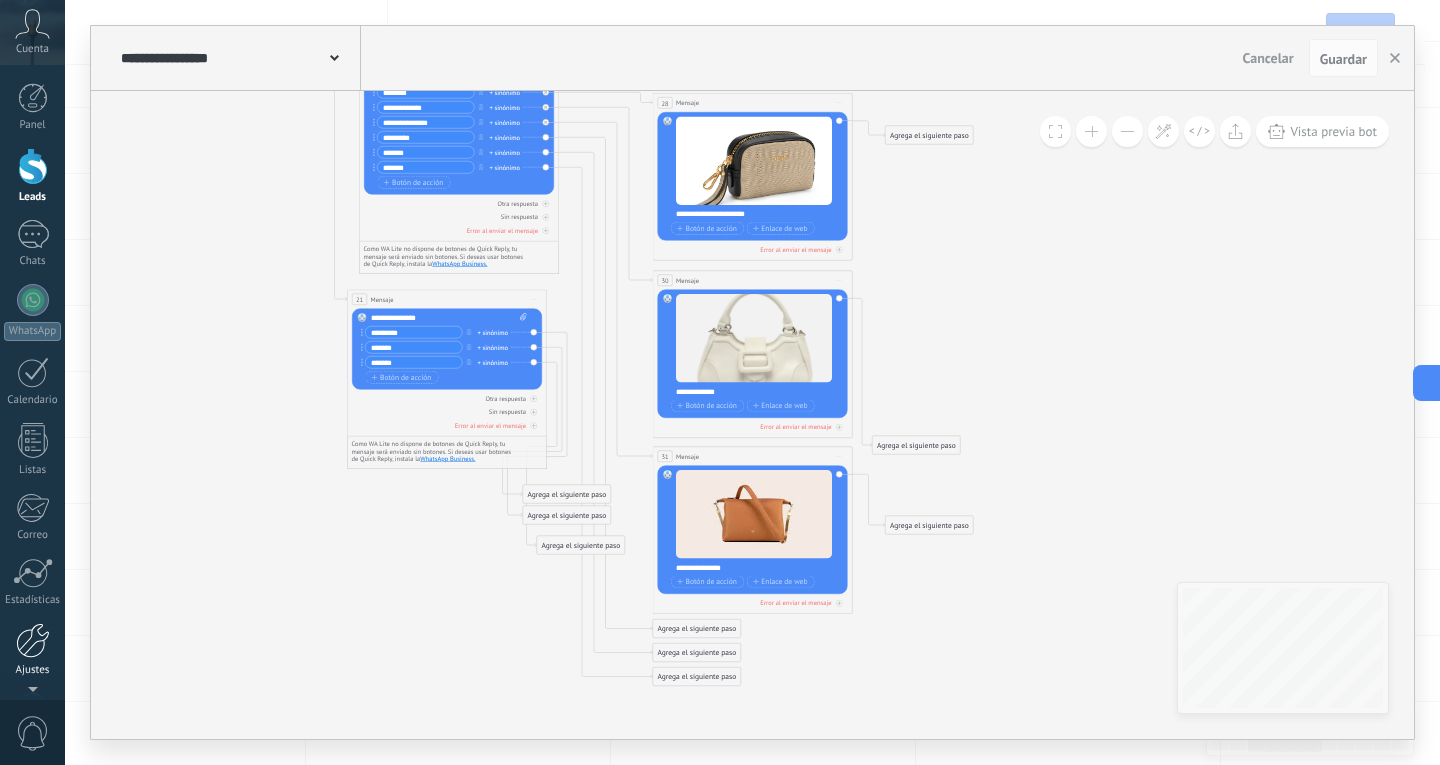 click at bounding box center (33, 640) 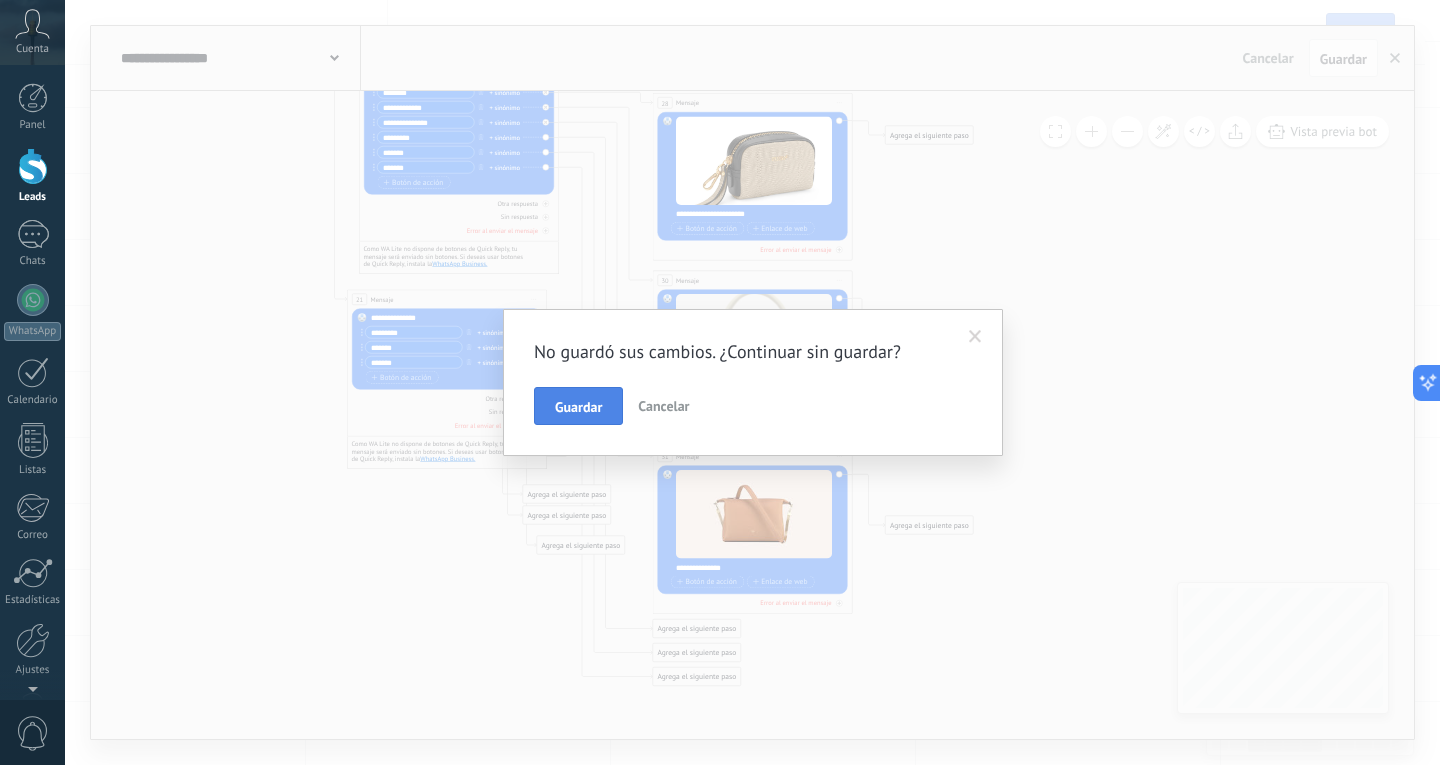 click on "Guardar" at bounding box center [578, 407] 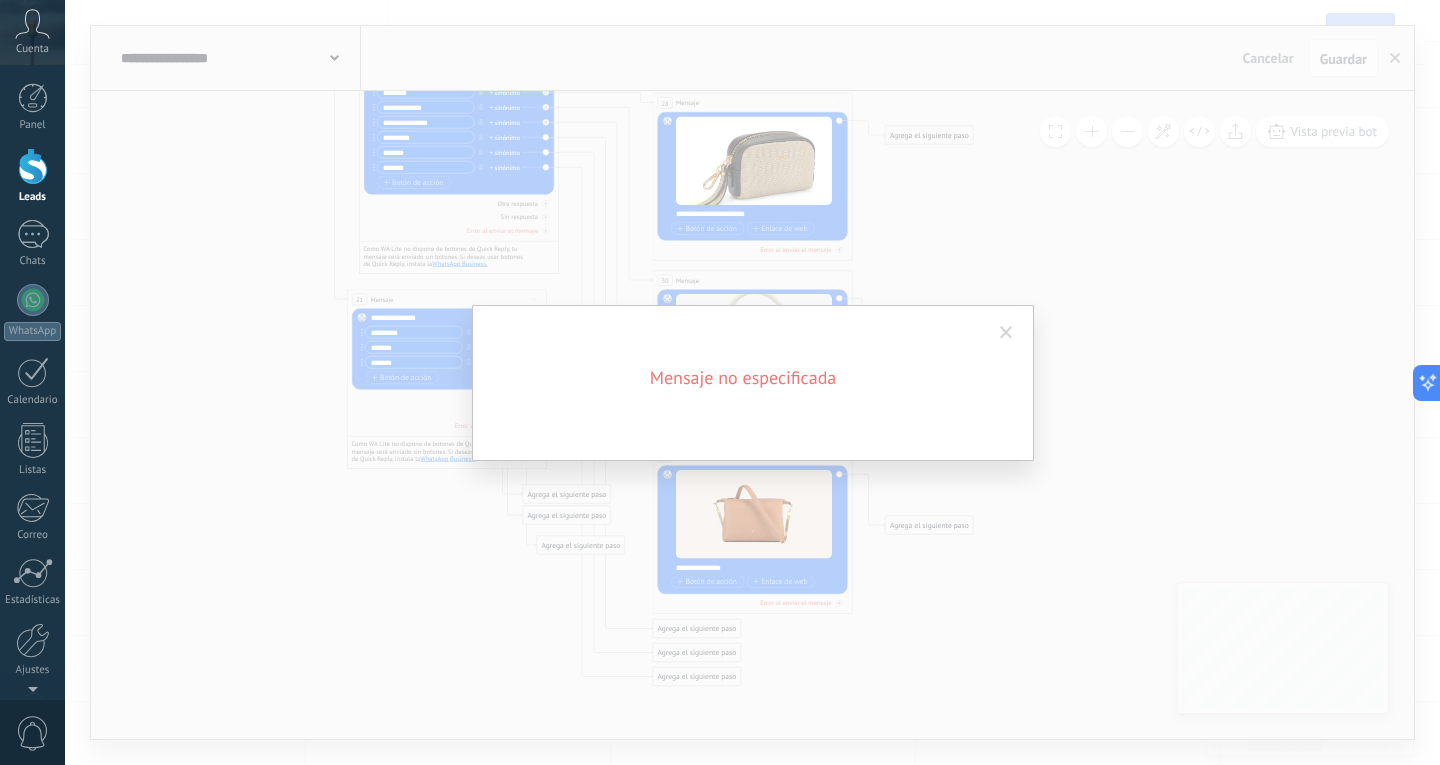 click at bounding box center (1006, 333) 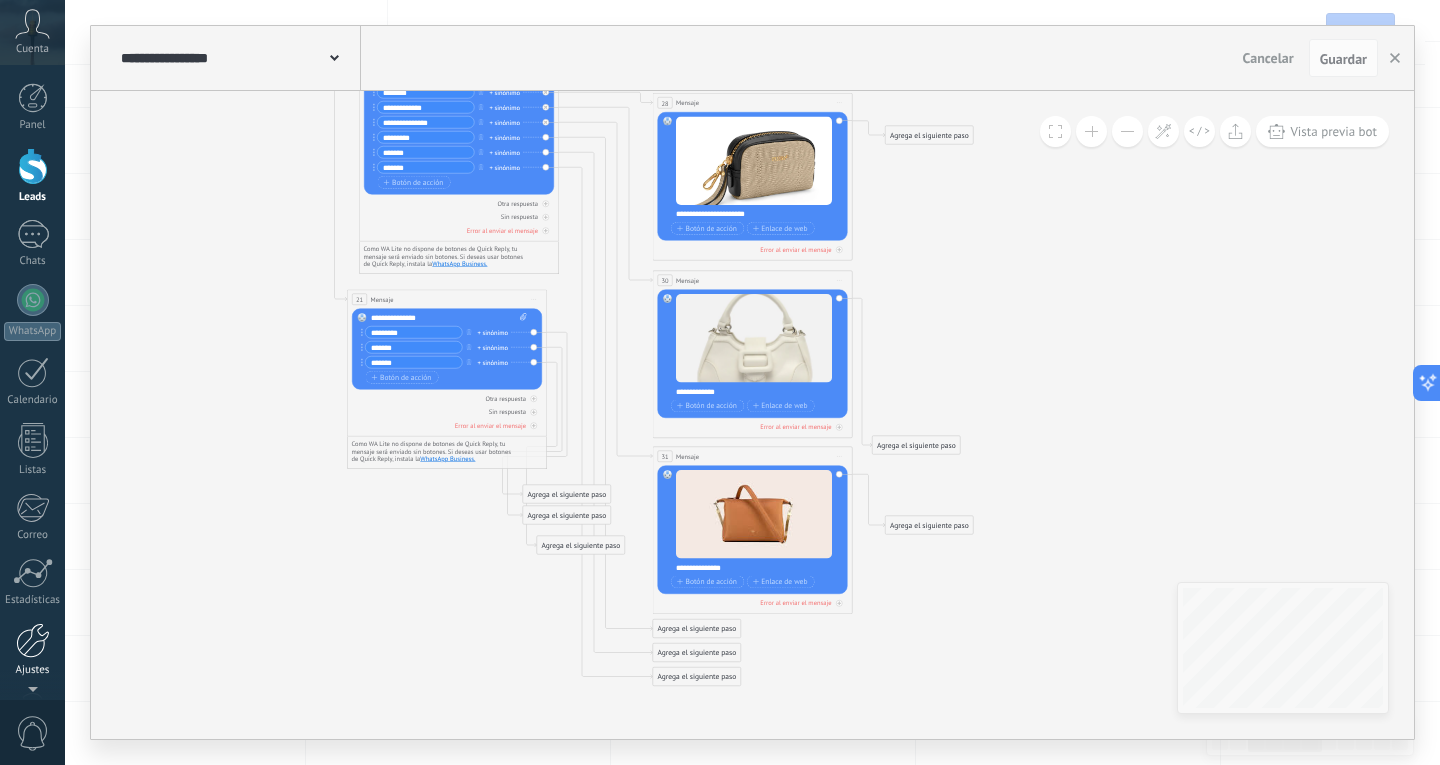 click at bounding box center [33, 640] 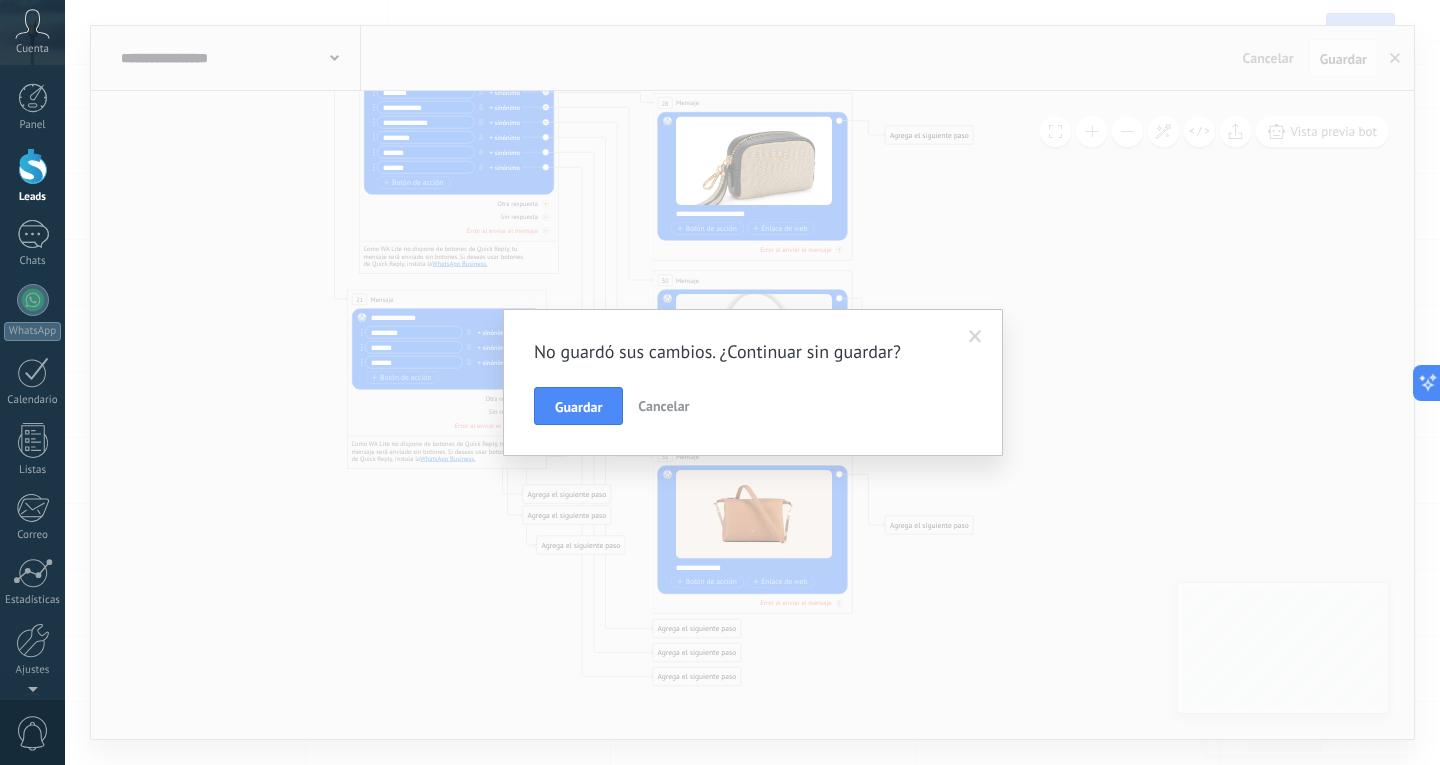 click at bounding box center (975, 337) 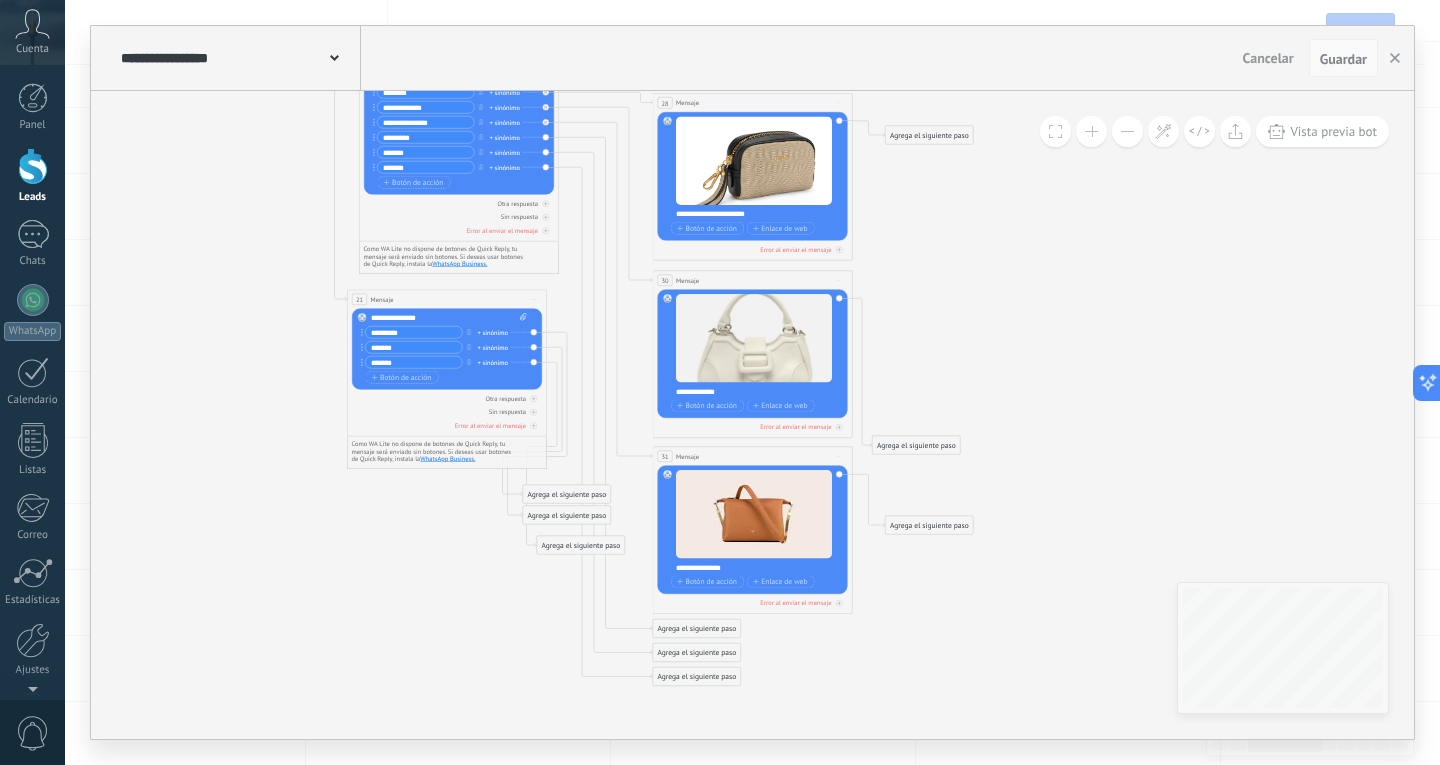 click on "Guardar" at bounding box center (1343, 59) 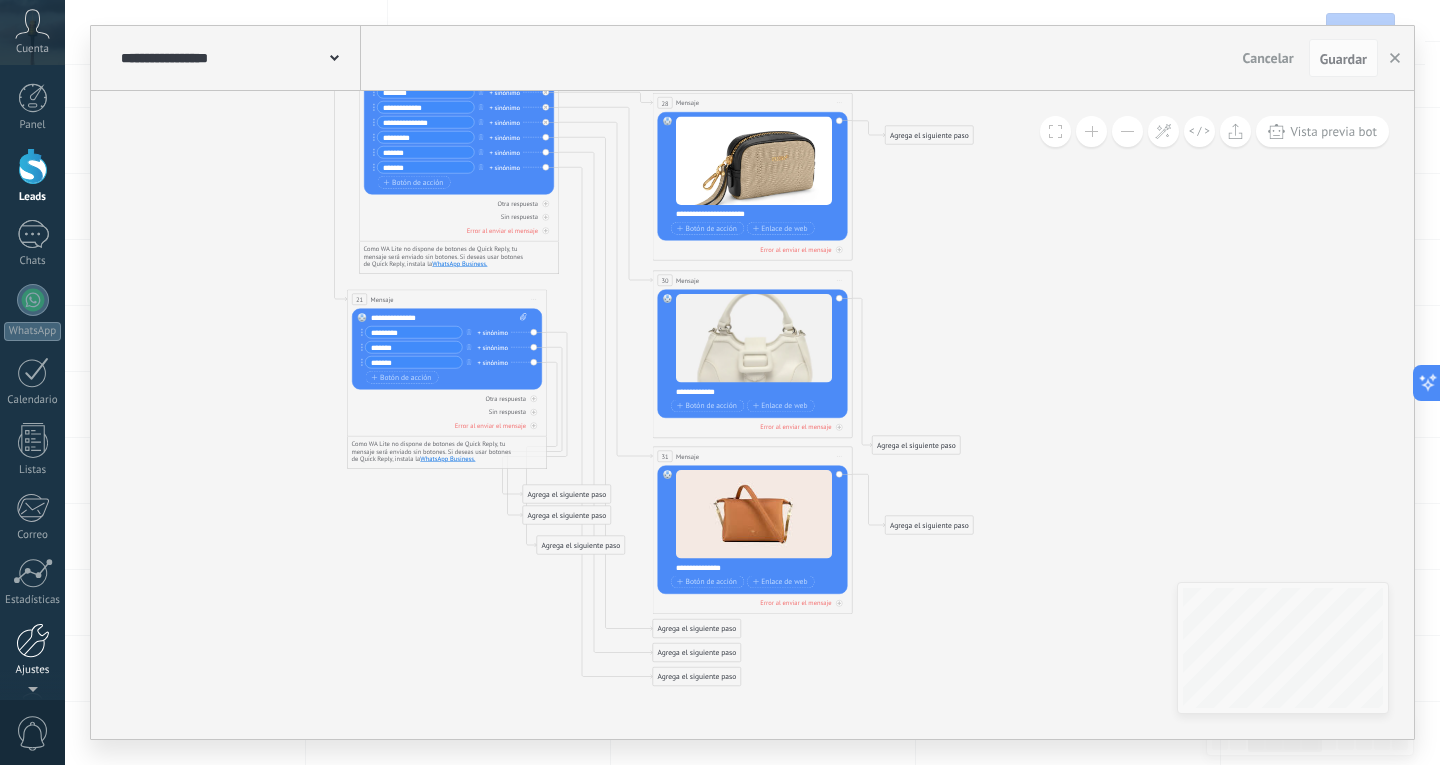 click at bounding box center [33, 640] 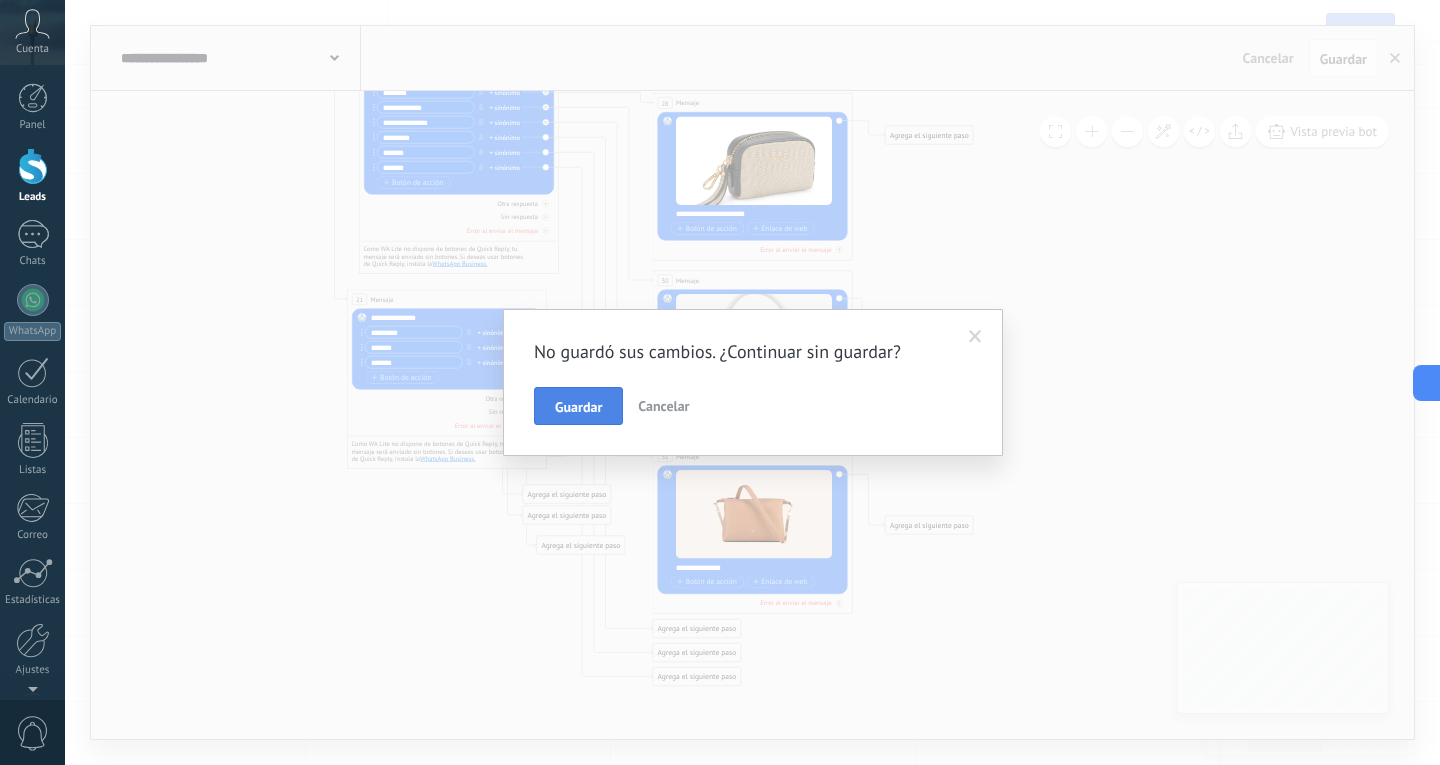 click on "Guardar" at bounding box center [578, 406] 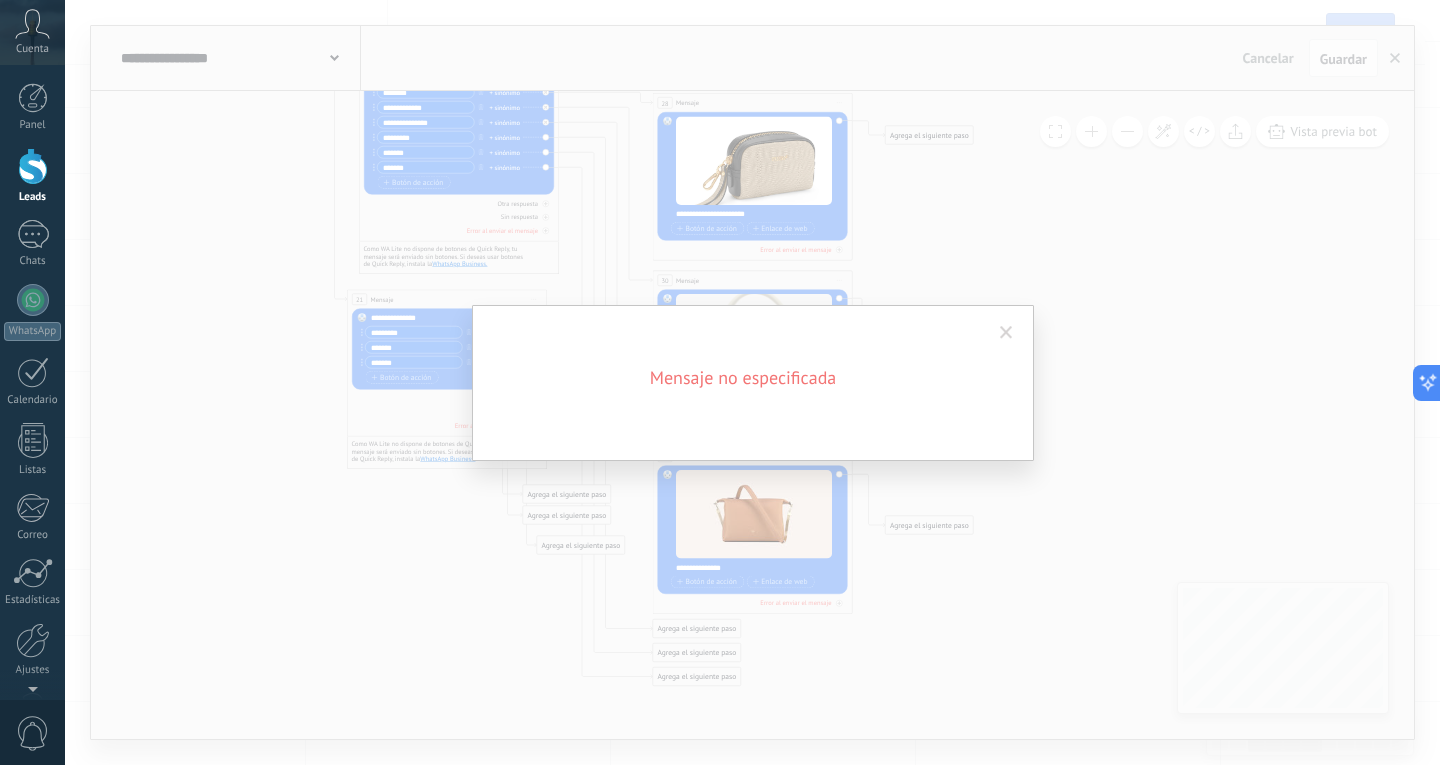 click at bounding box center [1006, 333] 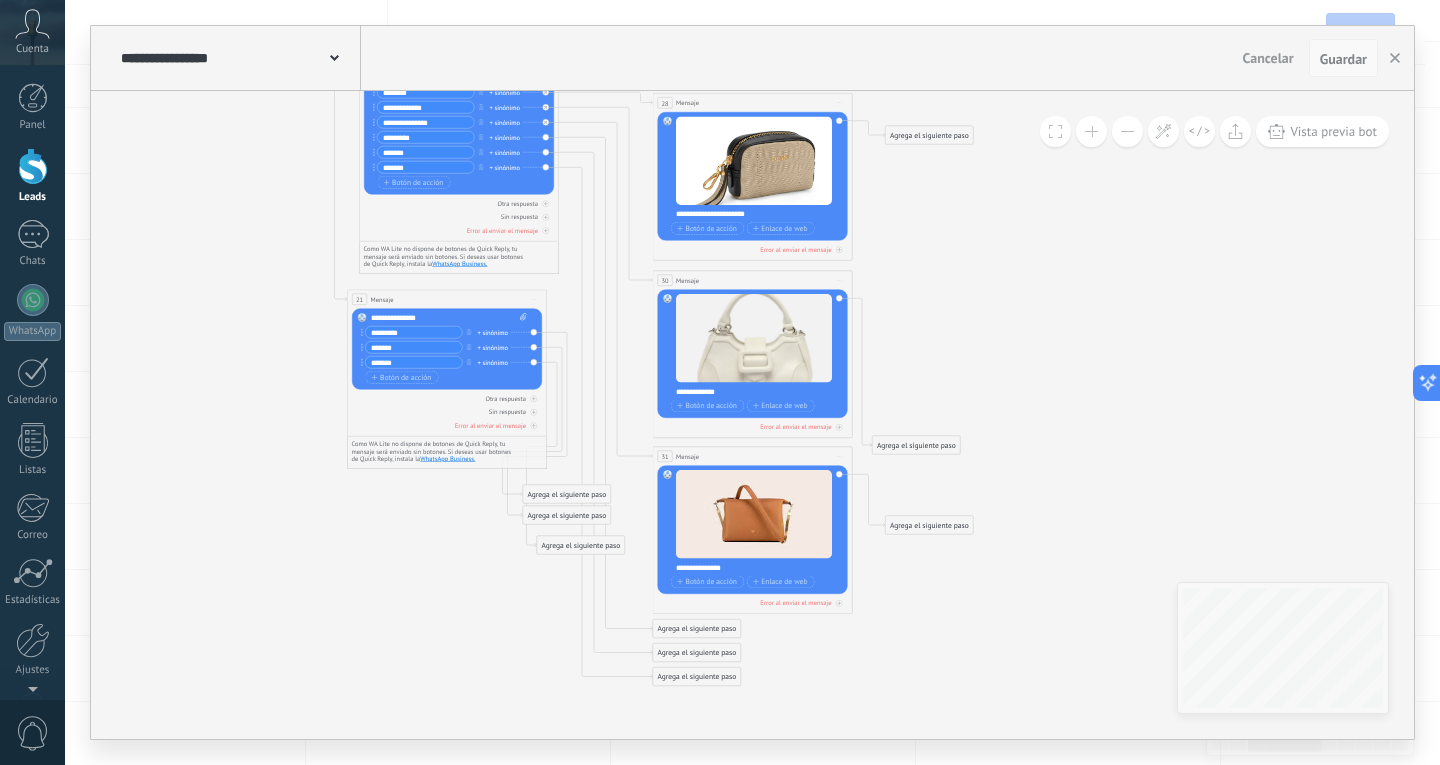 click on "Guardar" at bounding box center [1343, 58] 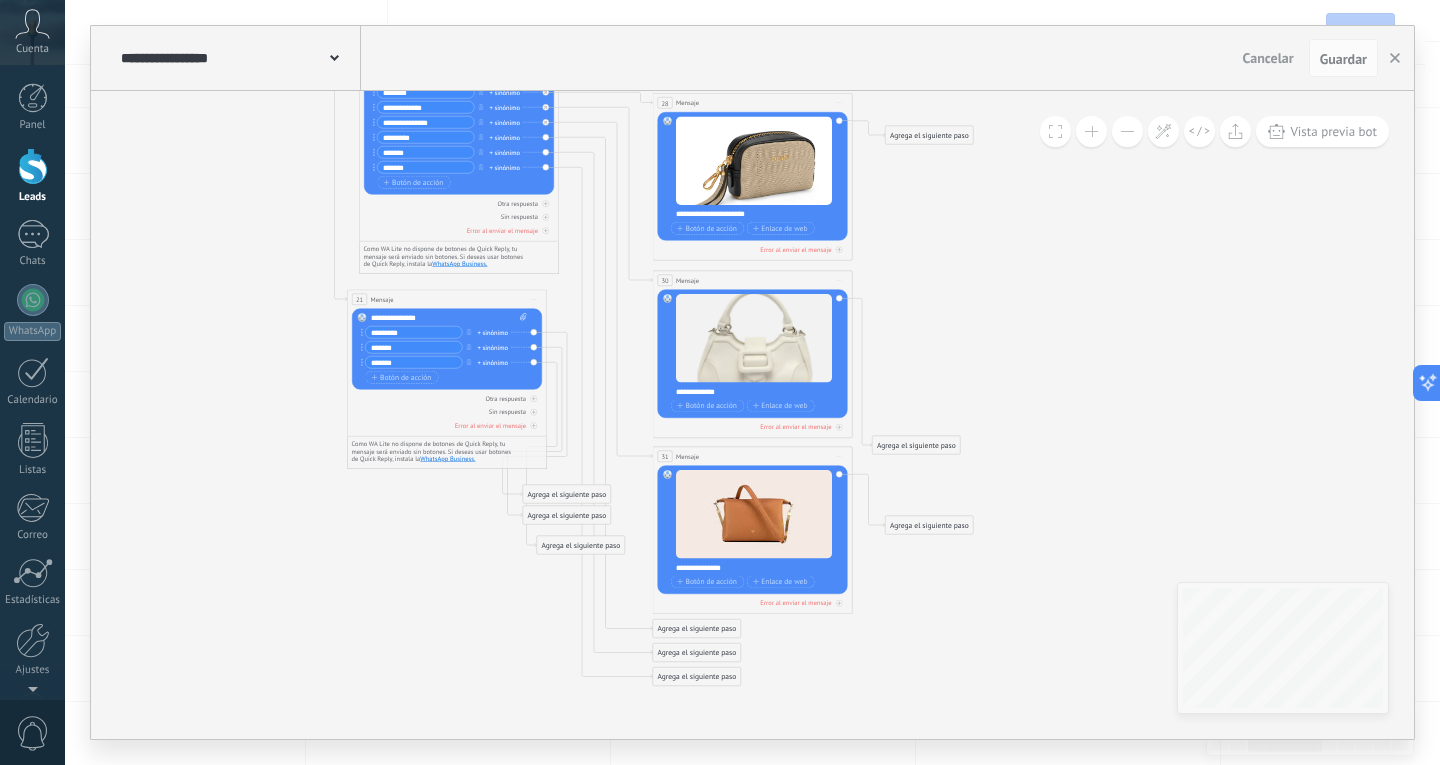 drag, startPoint x: 1262, startPoint y: 269, endPoint x: 1189, endPoint y: 347, distance: 106.83164 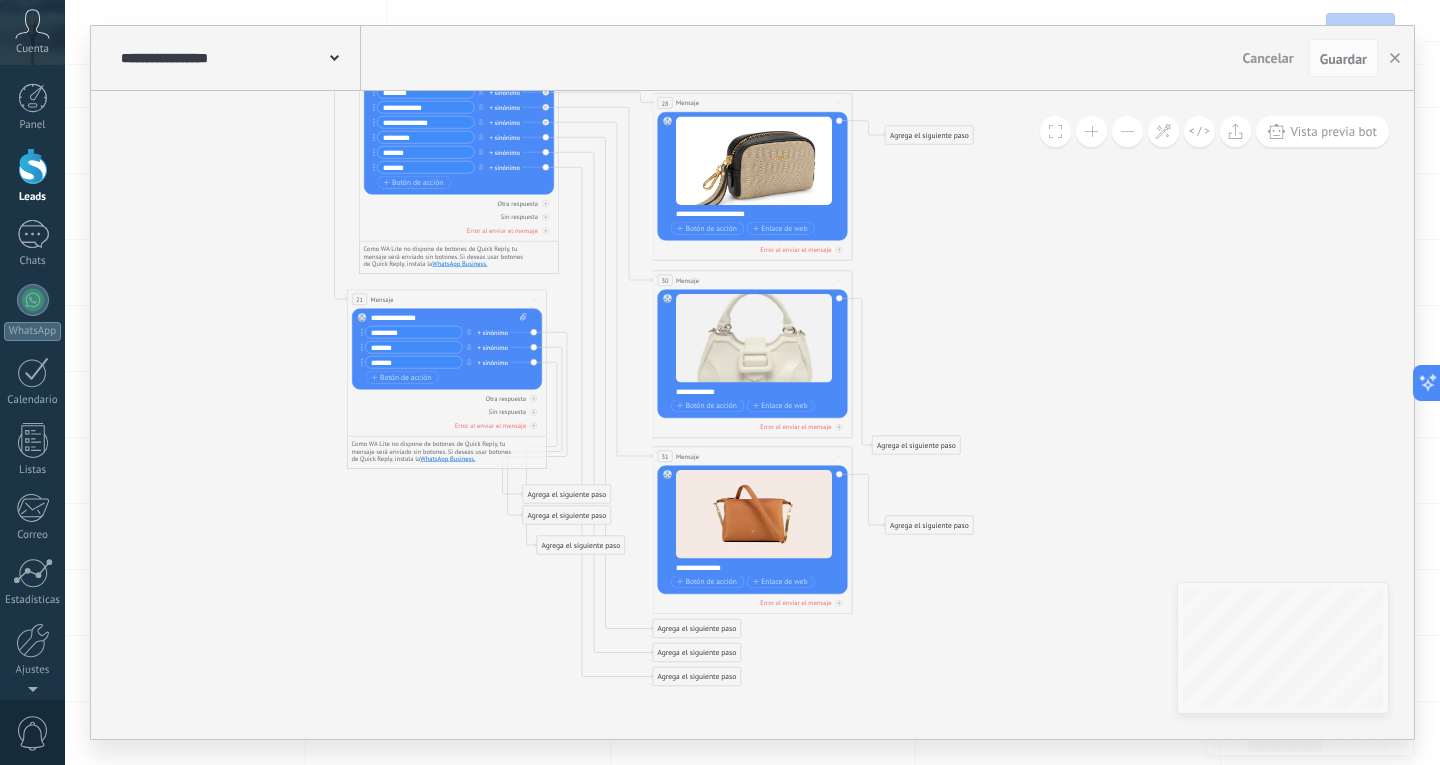 click on "**********" at bounding box center (752, 415) 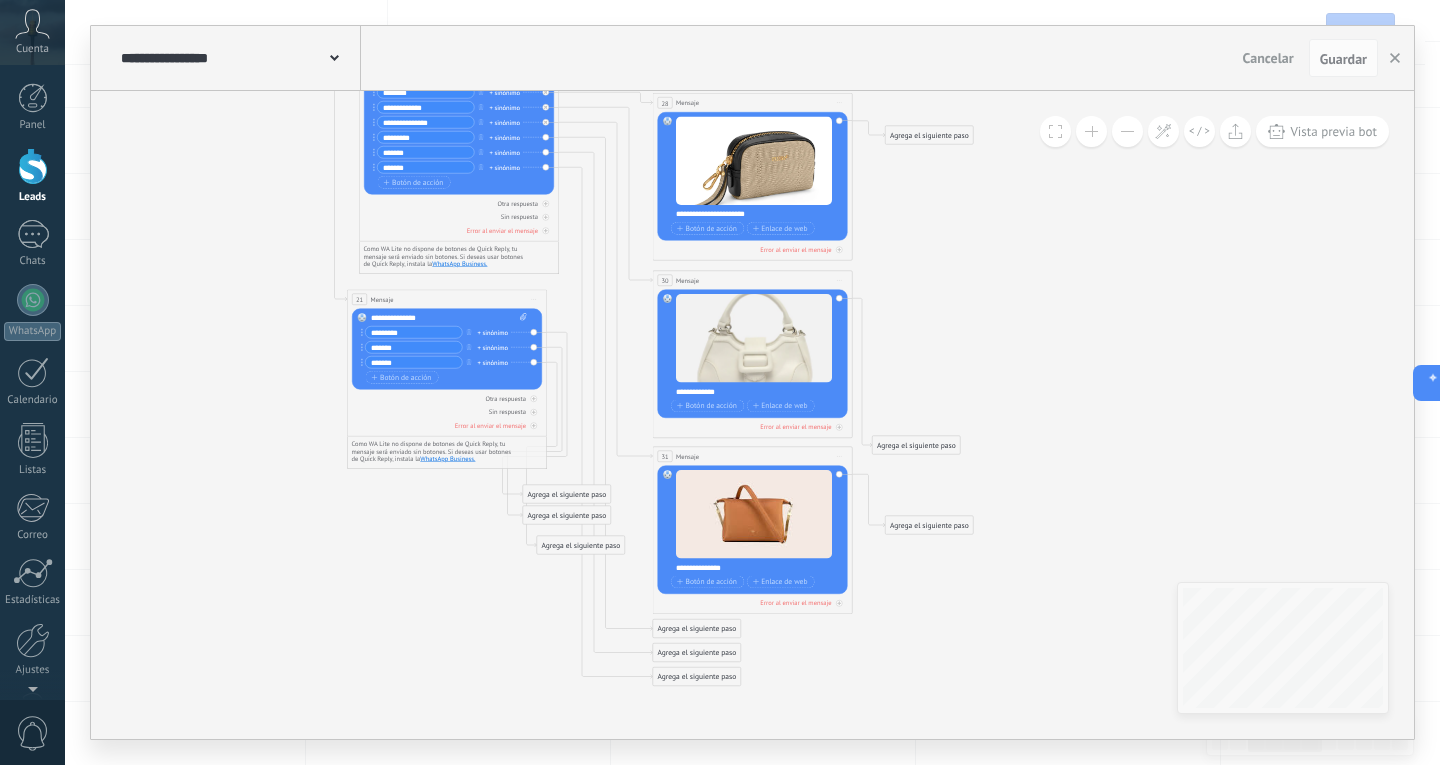 drag, startPoint x: 1157, startPoint y: 312, endPoint x: 1137, endPoint y: 342, distance: 36.05551 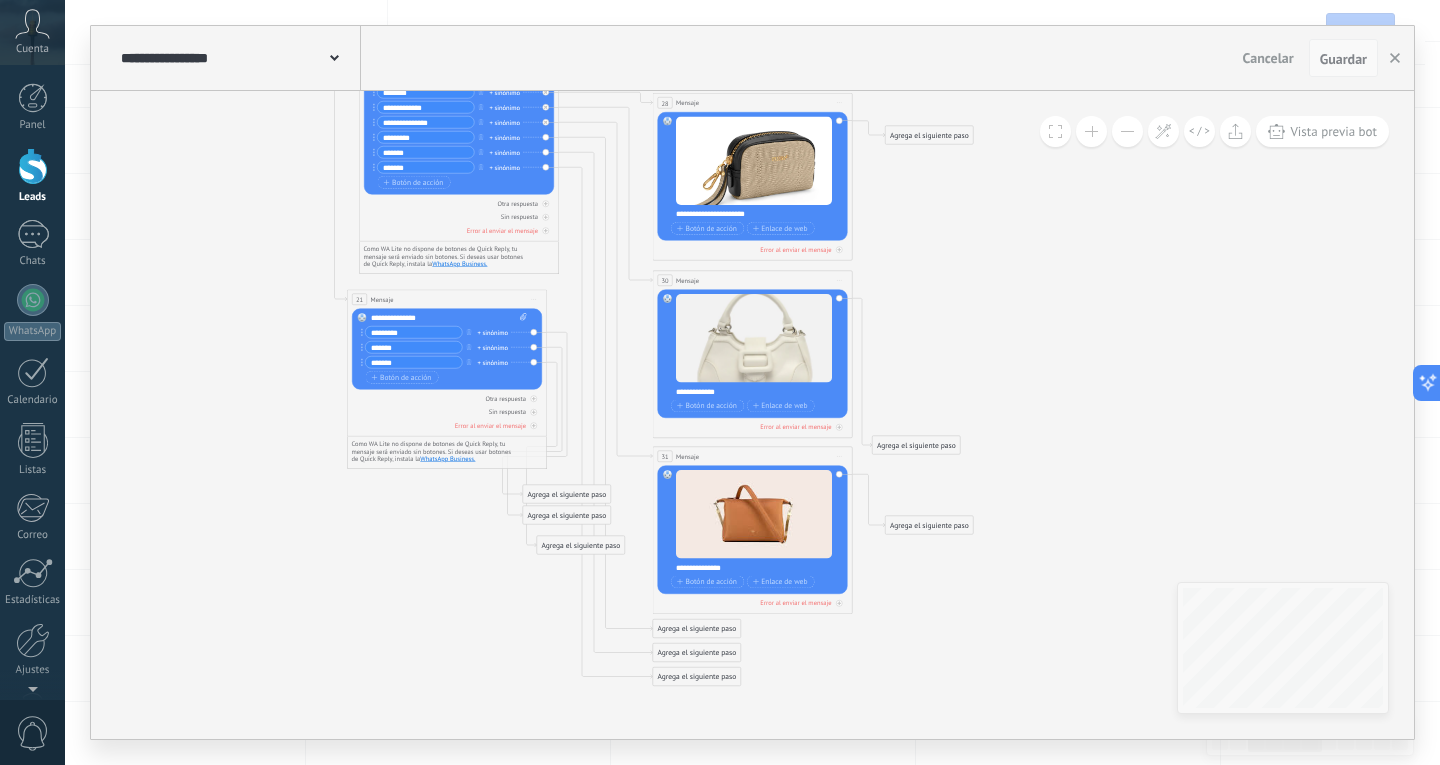 drag, startPoint x: 1137, startPoint y: 342, endPoint x: 1352, endPoint y: 63, distance: 352.23004 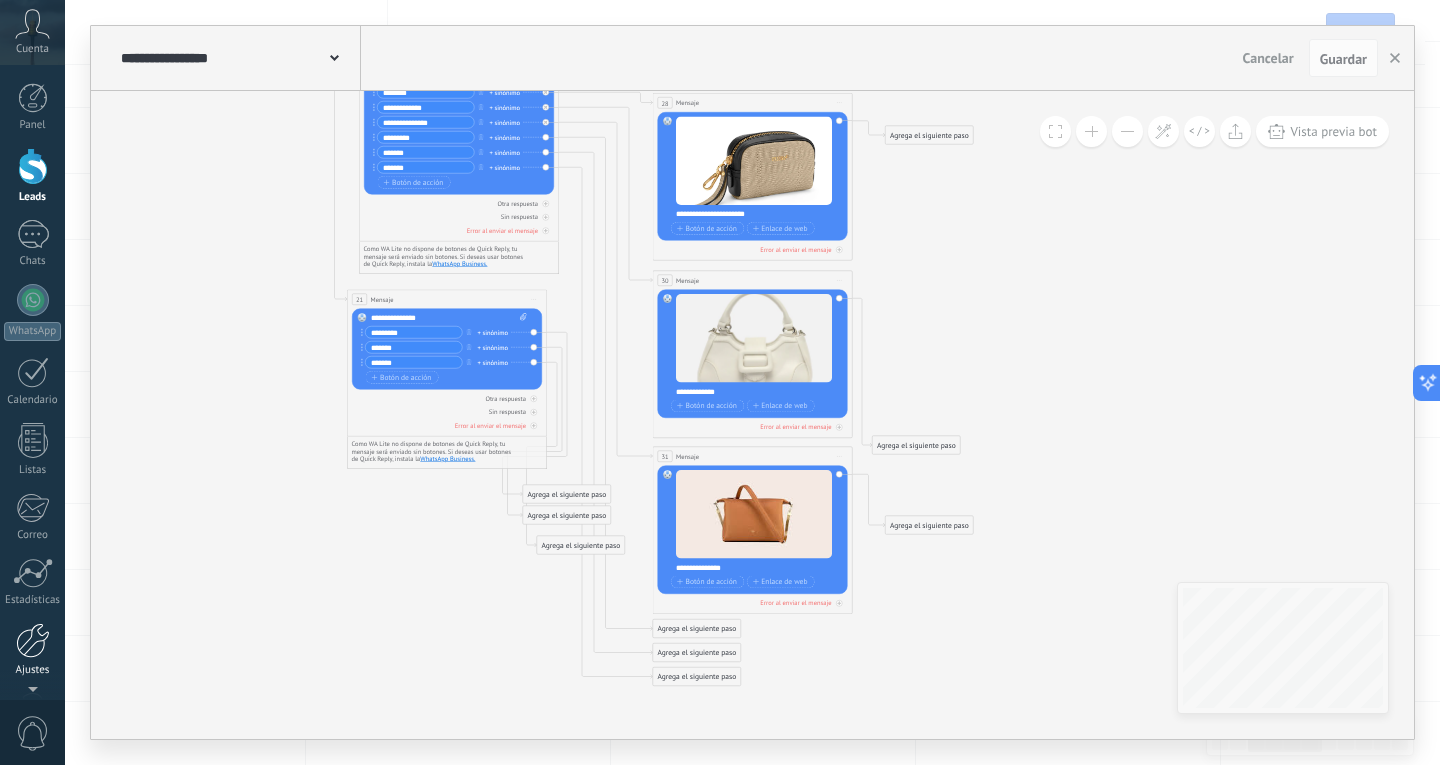click at bounding box center (33, 640) 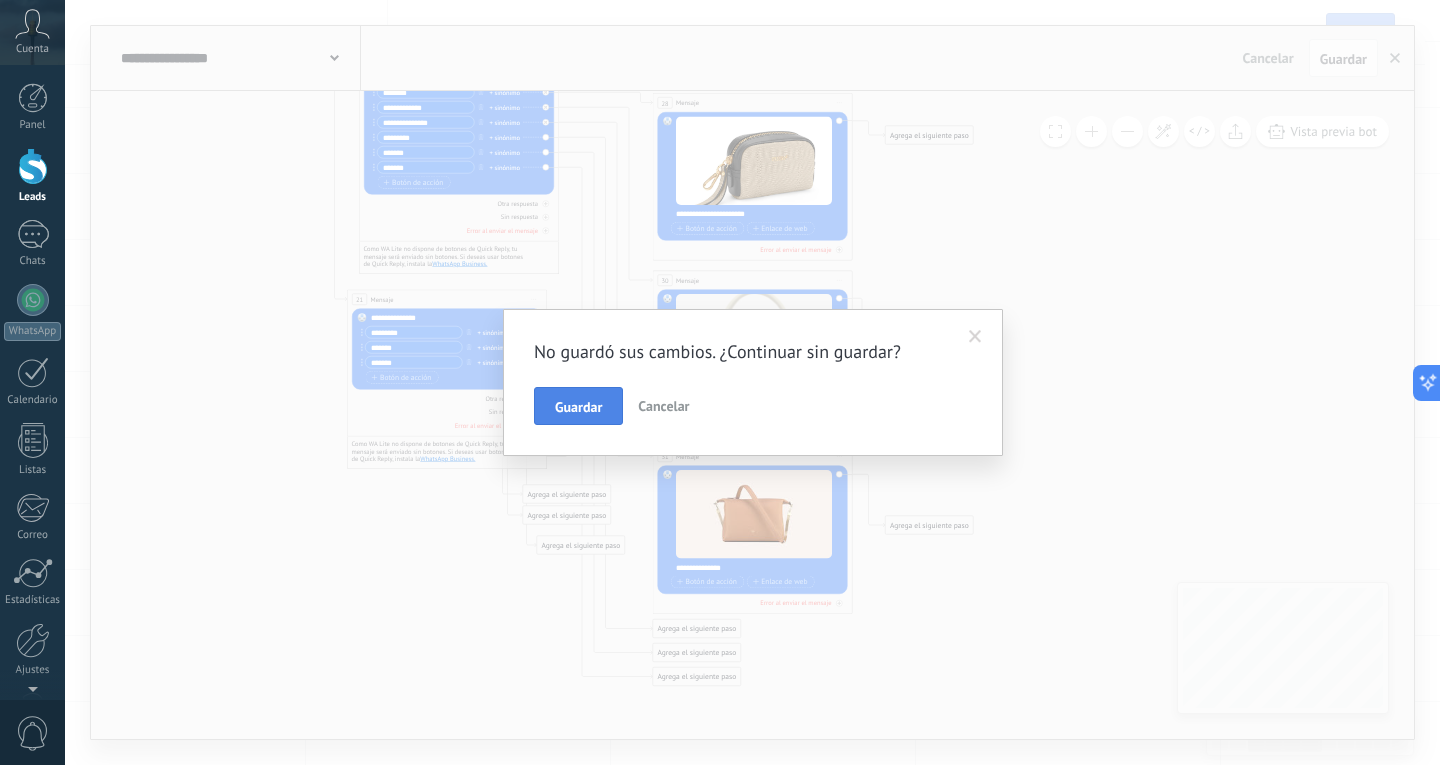 click on "Guardar" at bounding box center (578, 406) 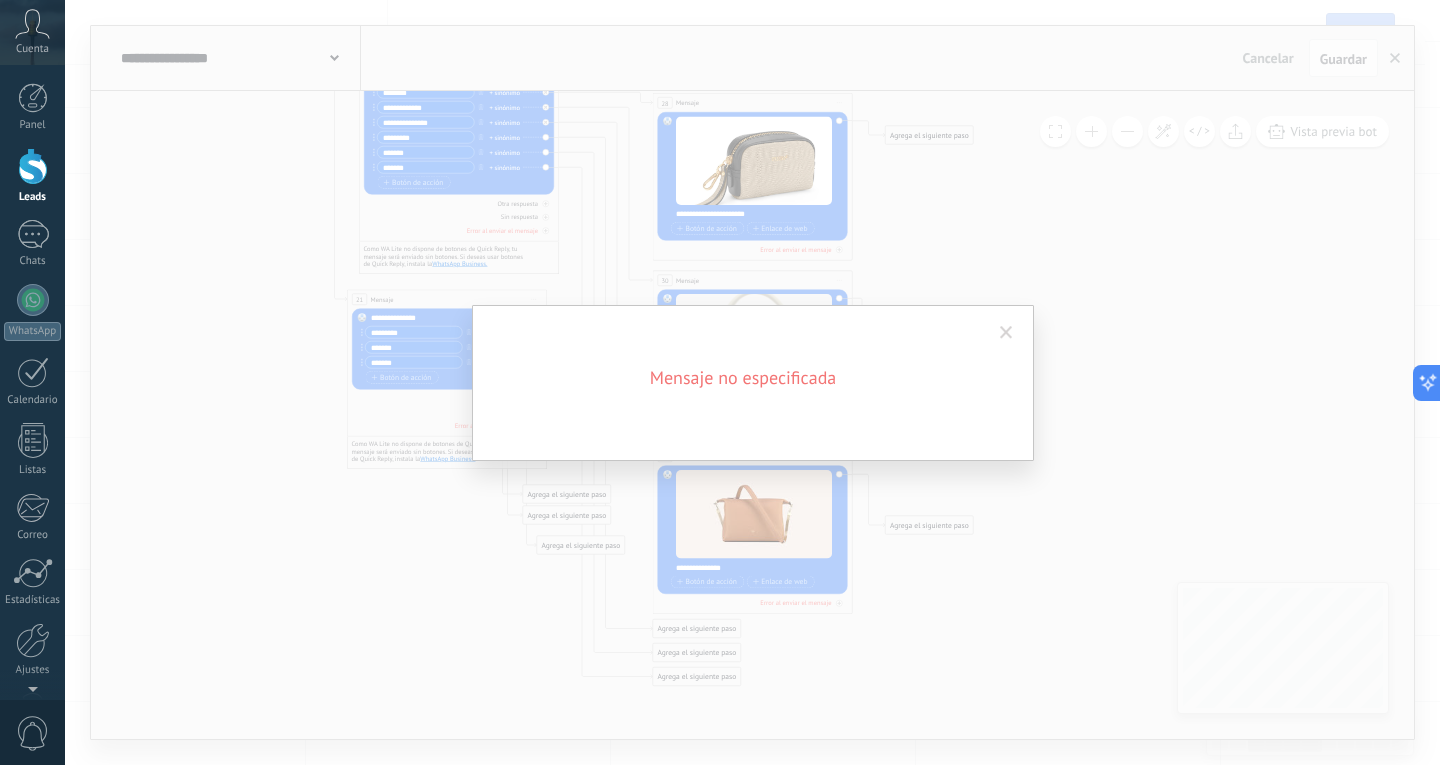 click at bounding box center [1006, 333] 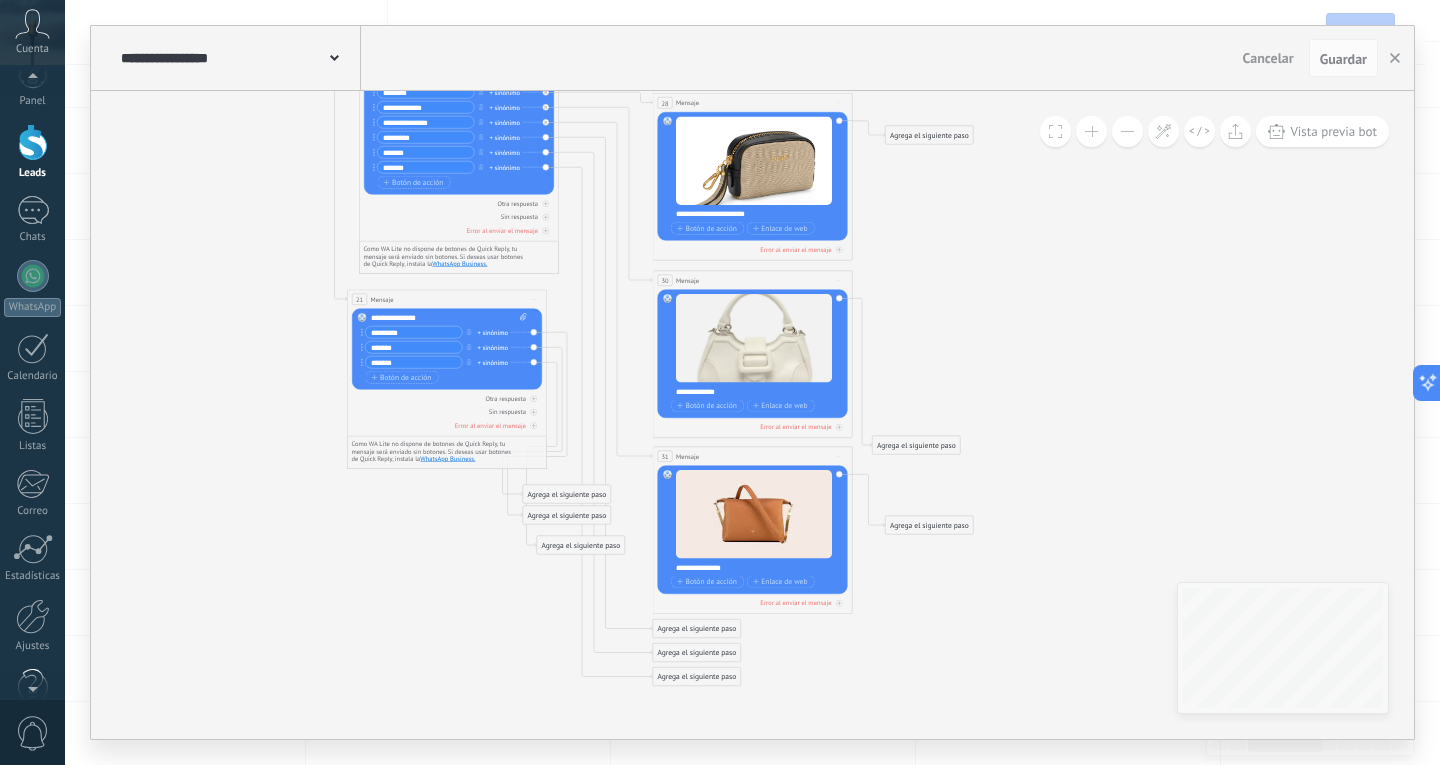scroll, scrollTop: 33, scrollLeft: 0, axis: vertical 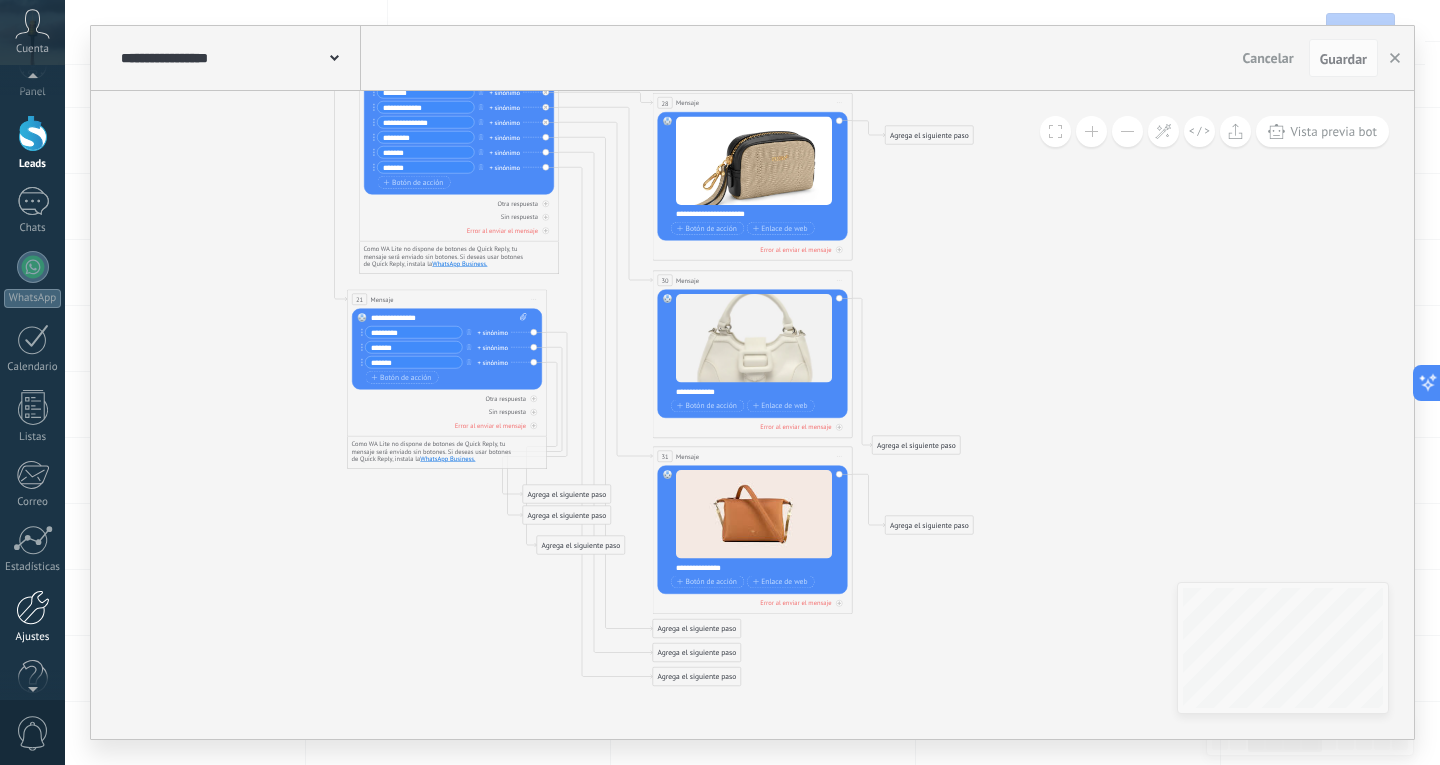 click at bounding box center (33, 607) 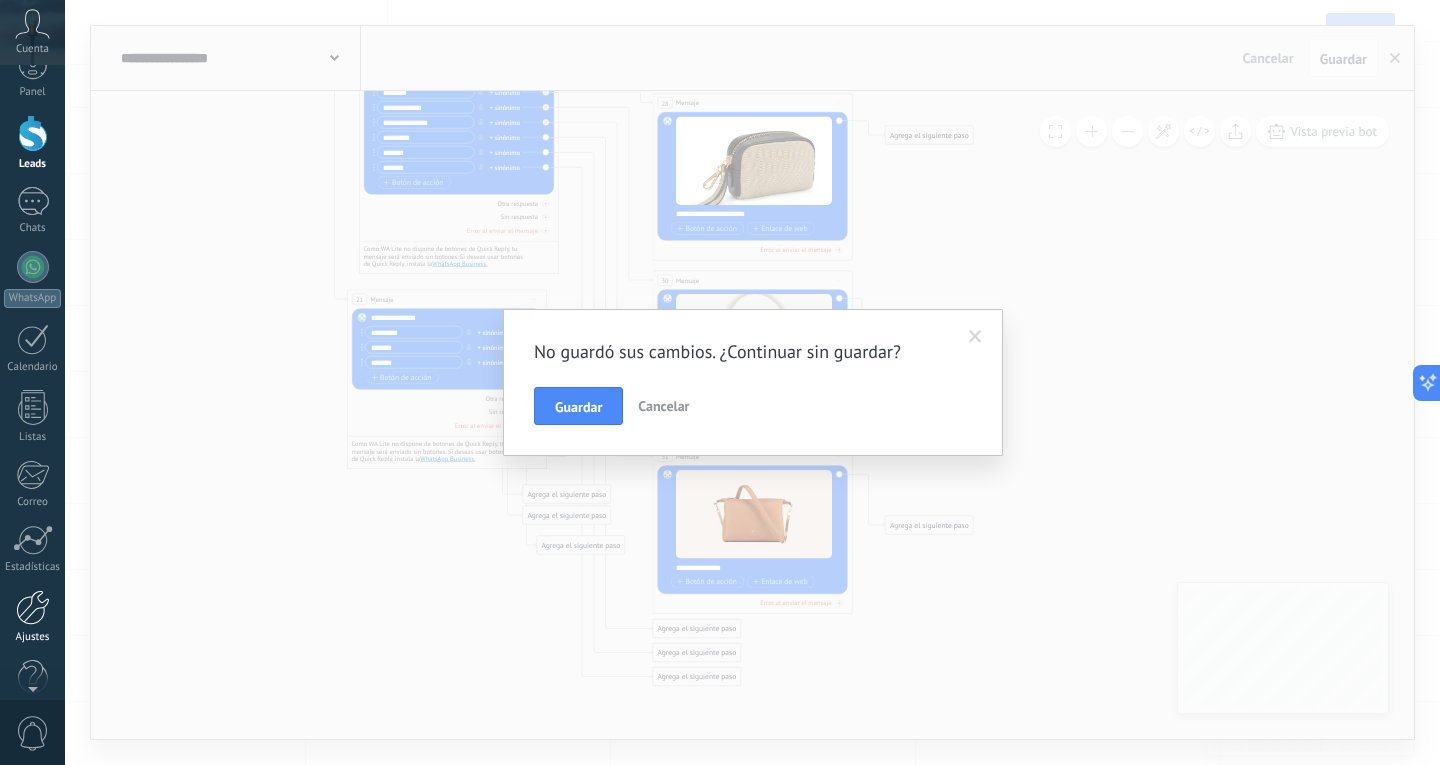 scroll, scrollTop: 0, scrollLeft: 0, axis: both 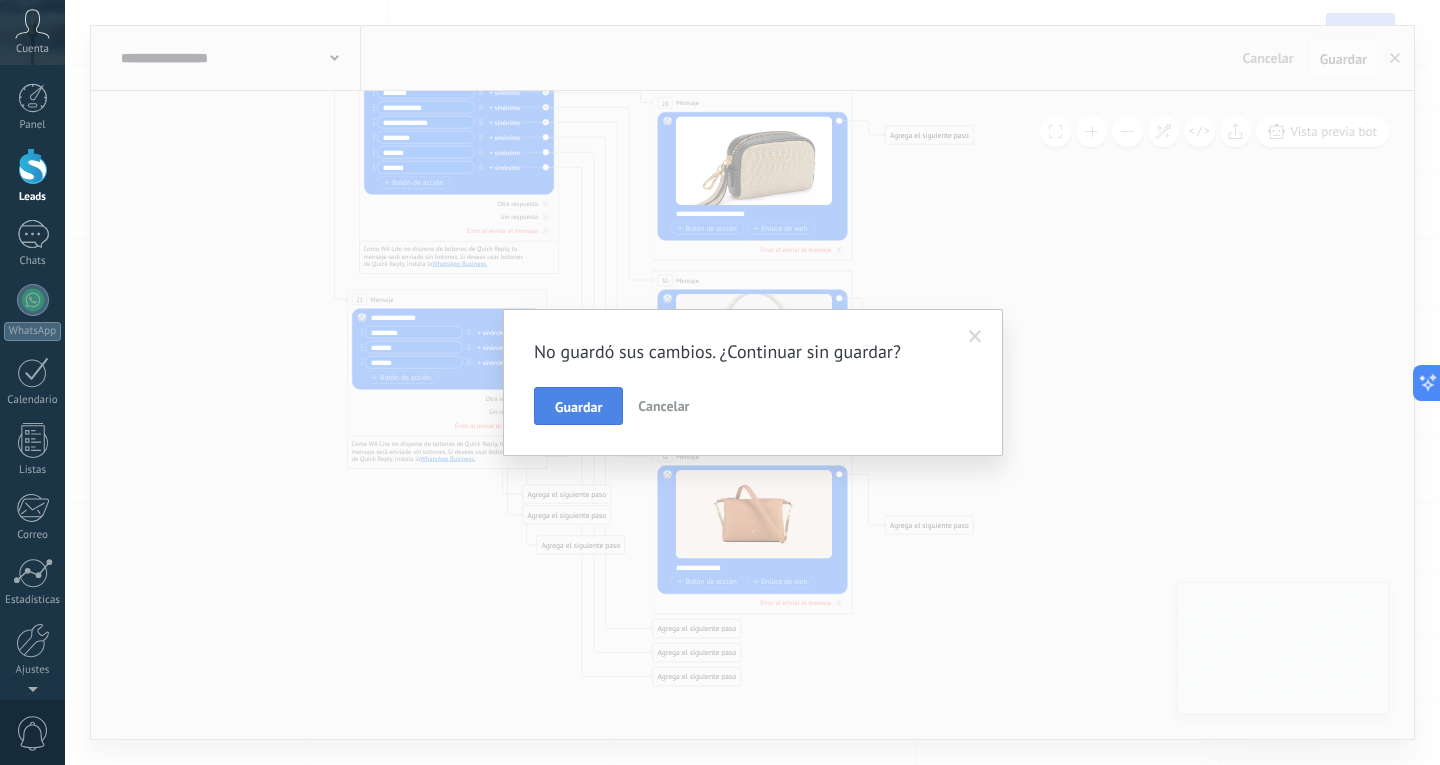 click on "Guardar" at bounding box center (578, 406) 